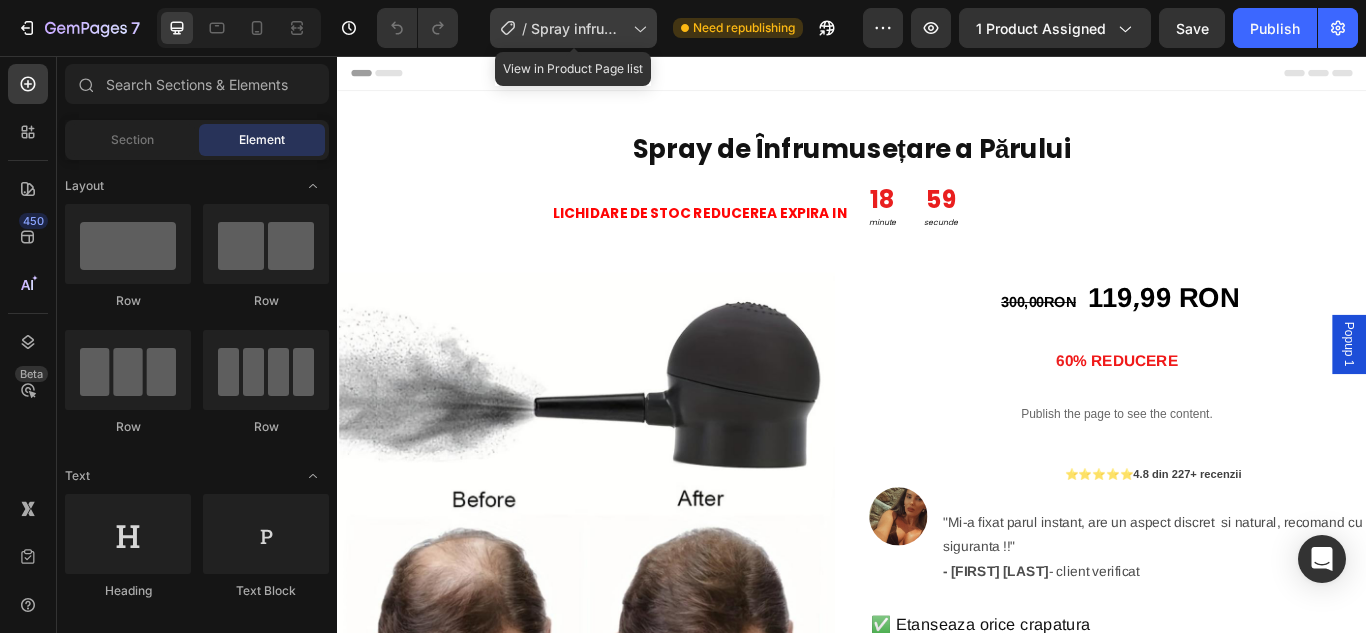 scroll, scrollTop: 0, scrollLeft: 0, axis: both 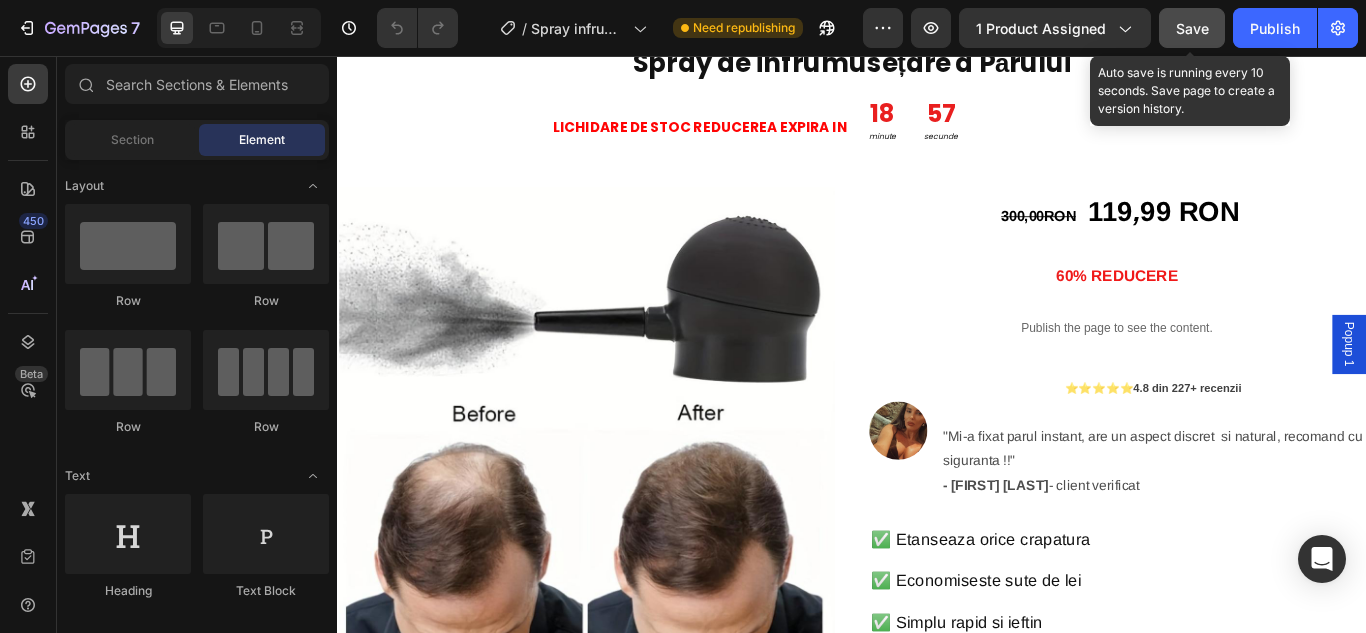 click on "Save" at bounding box center [1192, 28] 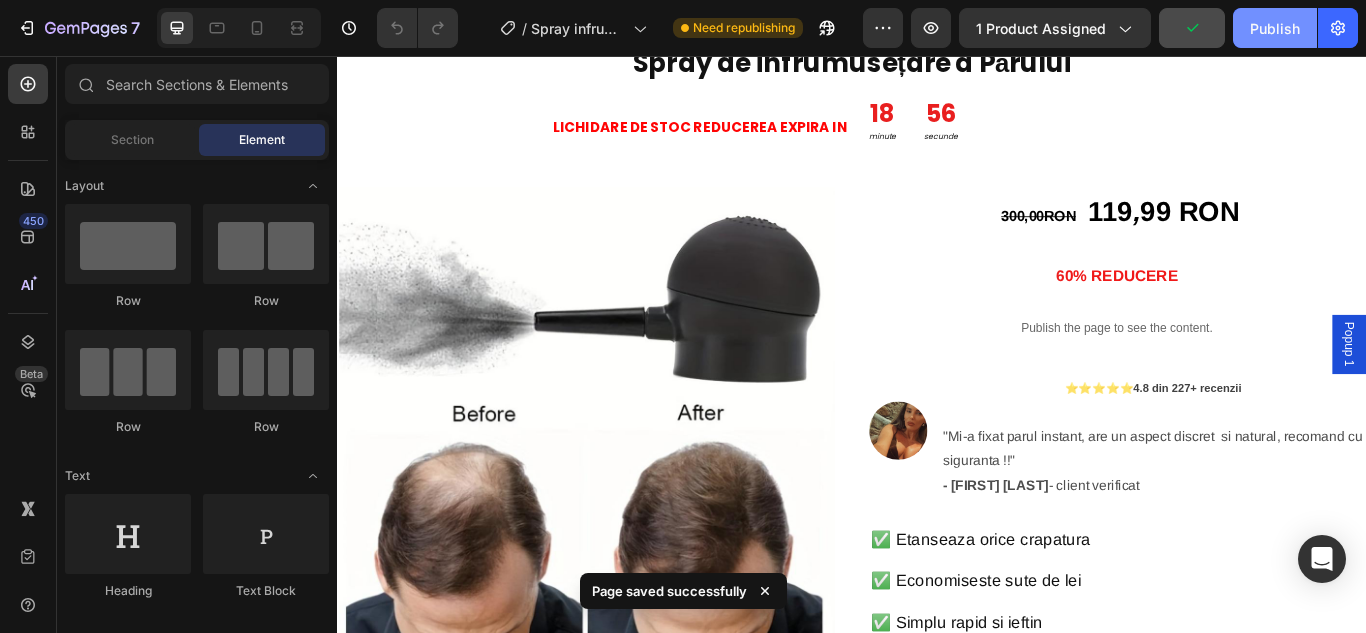 click on "Publish" 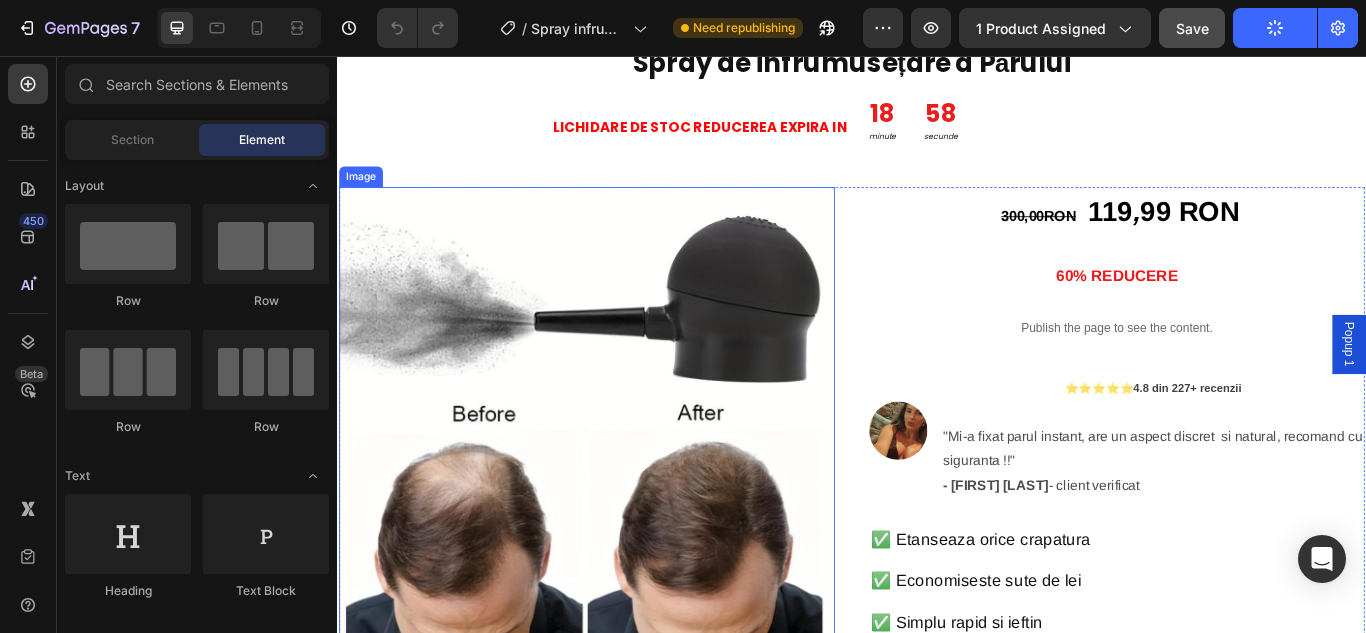 scroll, scrollTop: 0, scrollLeft: 0, axis: both 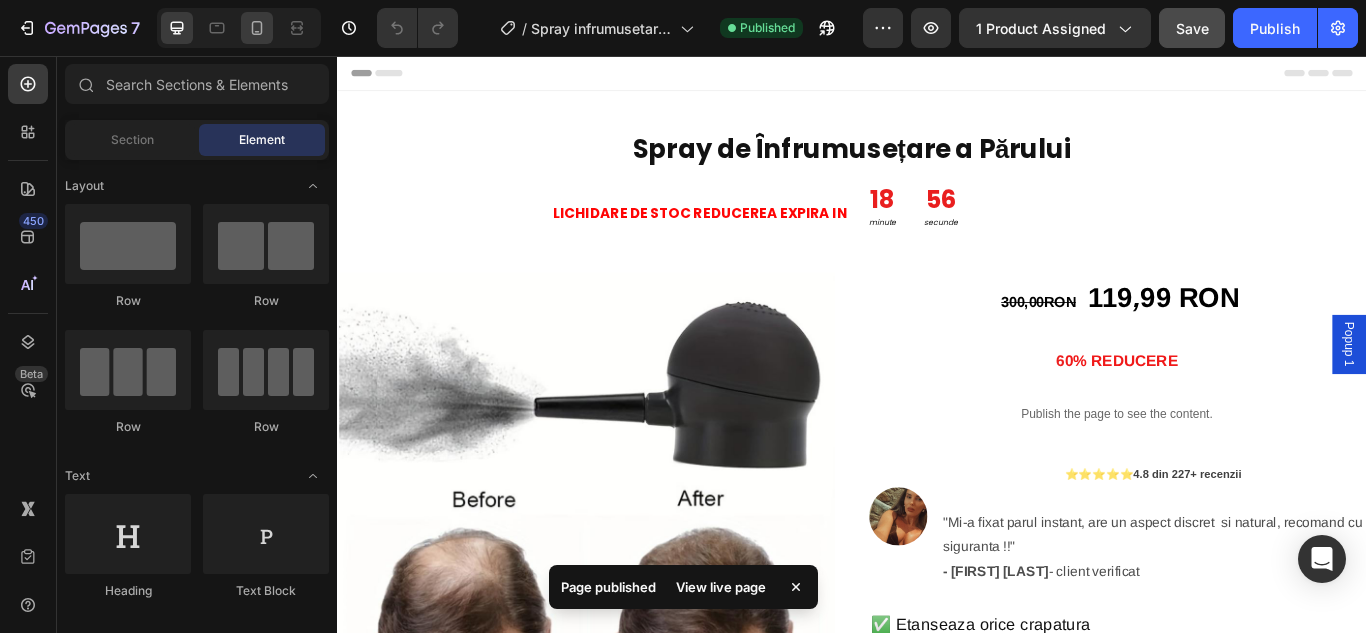 click 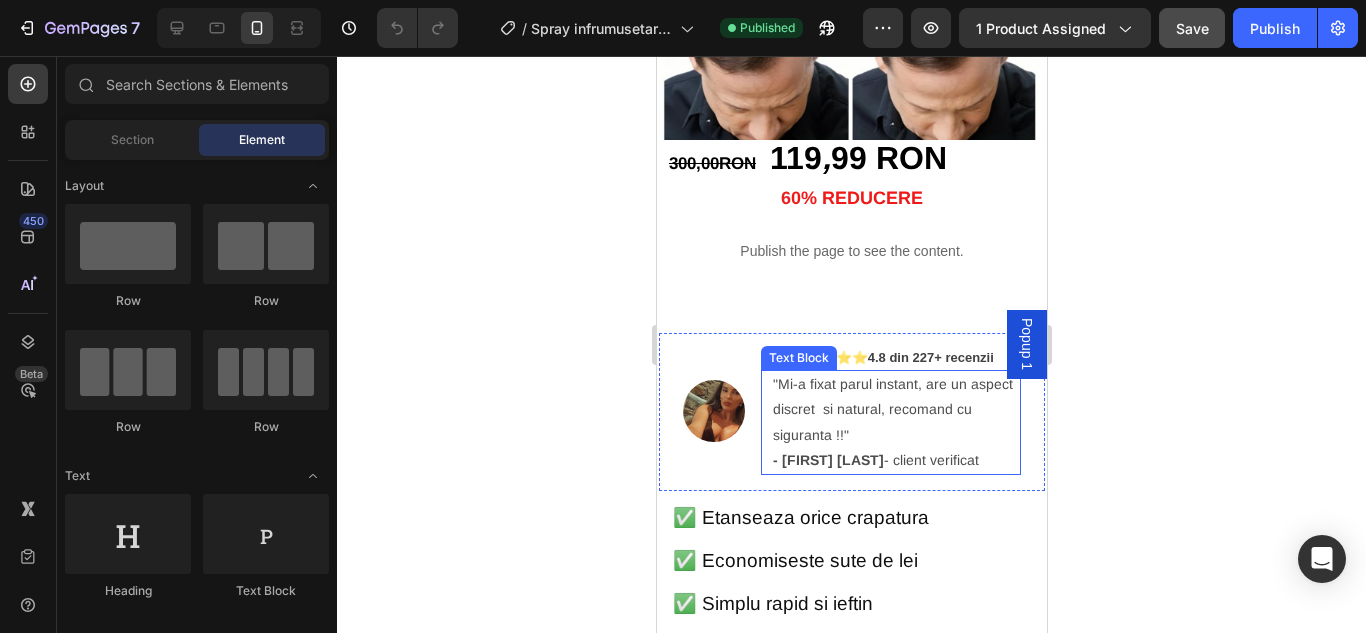 scroll, scrollTop: 800, scrollLeft: 0, axis: vertical 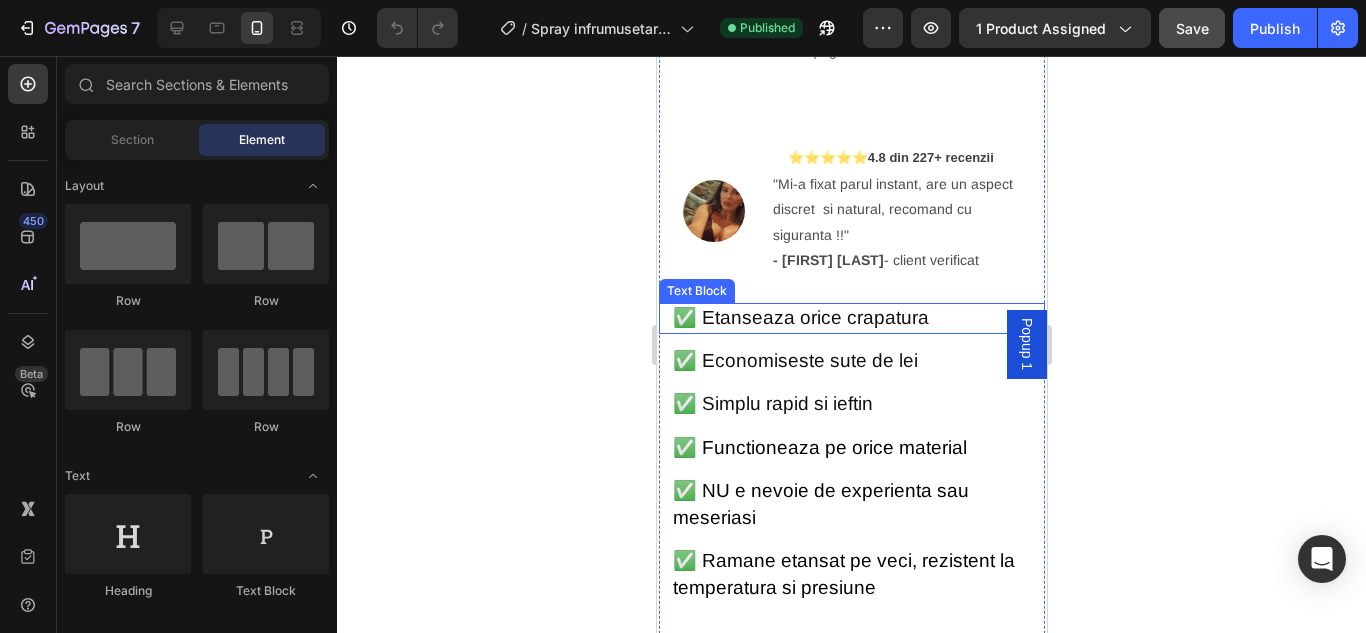 click on "✅ Etanseaza orice crapatura" at bounding box center (800, 317) 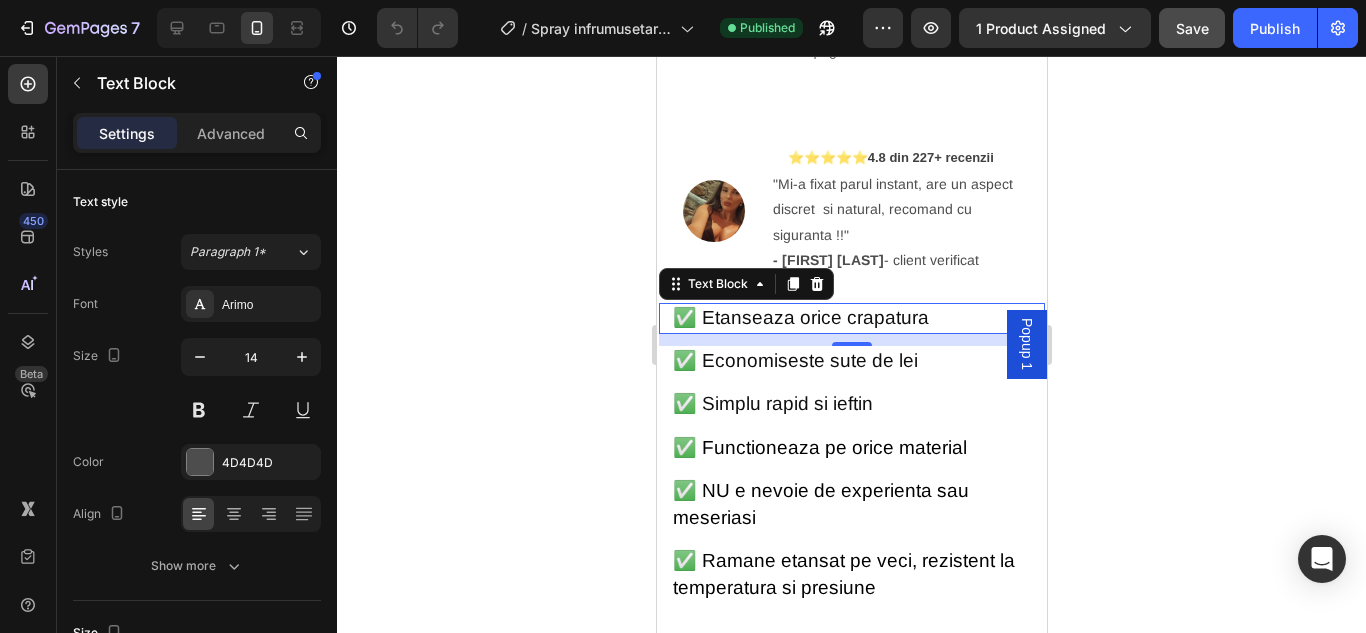 click on "✅ Etanseaza orice crapatura" at bounding box center (851, 318) 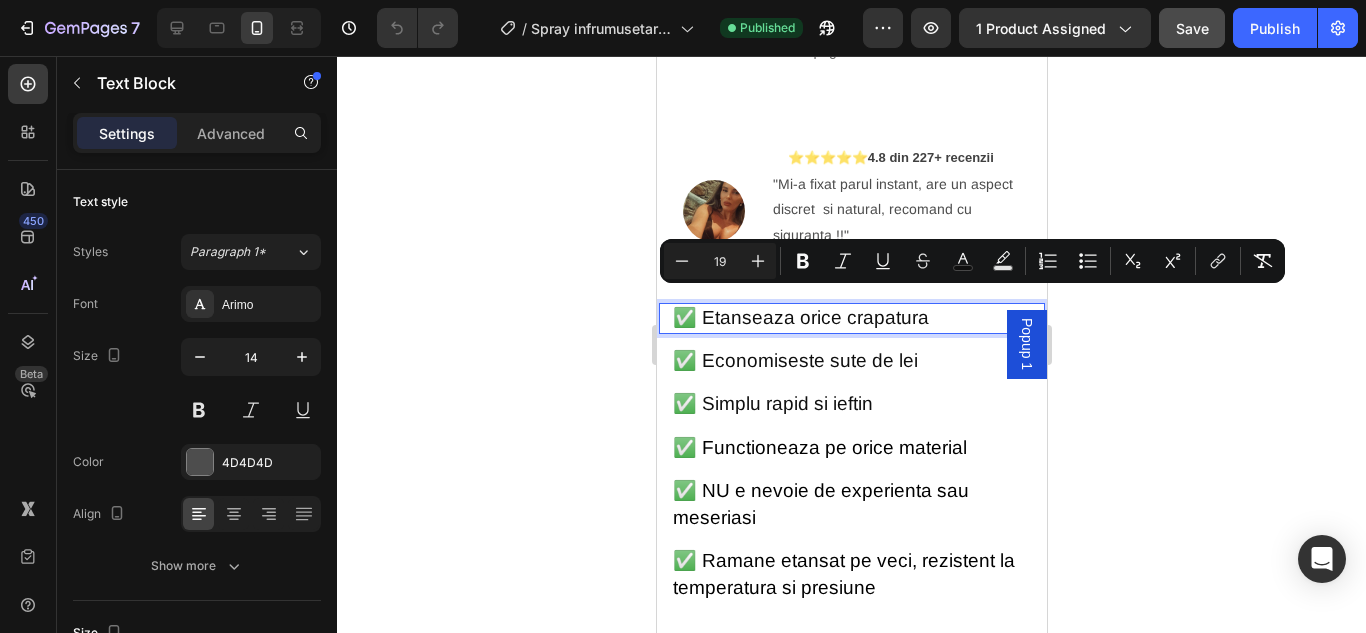 drag, startPoint x: 907, startPoint y: 295, endPoint x: 681, endPoint y: 291, distance: 226.0354 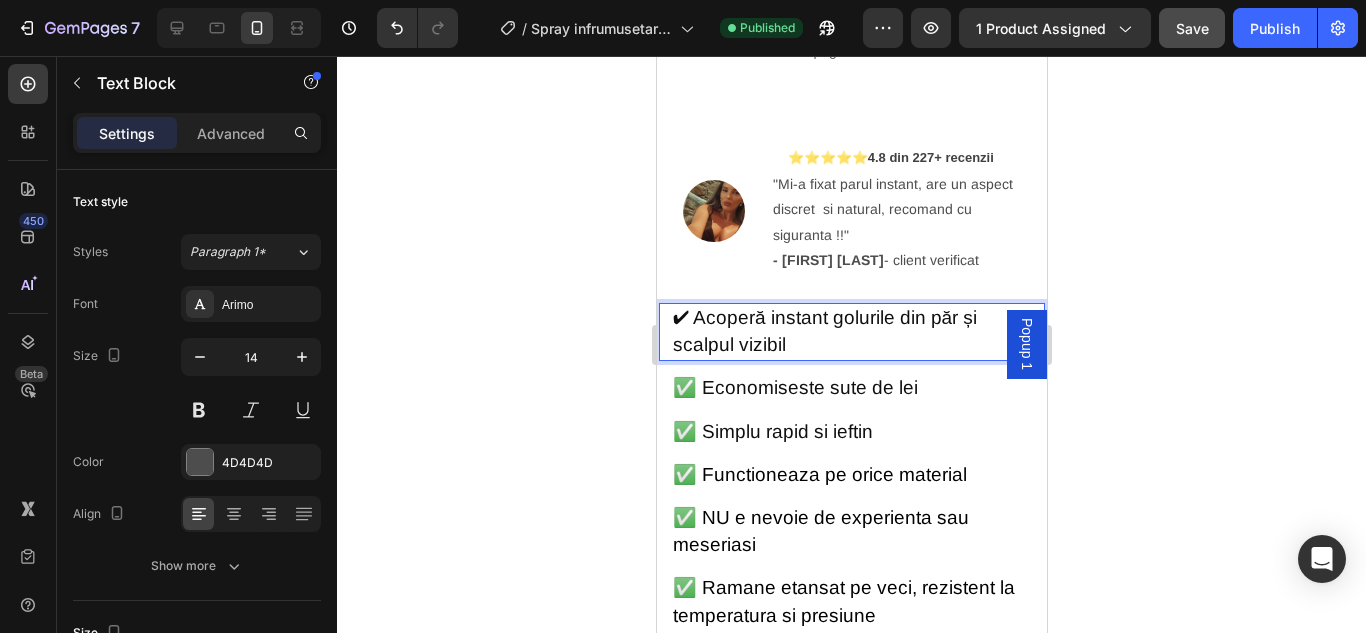 click 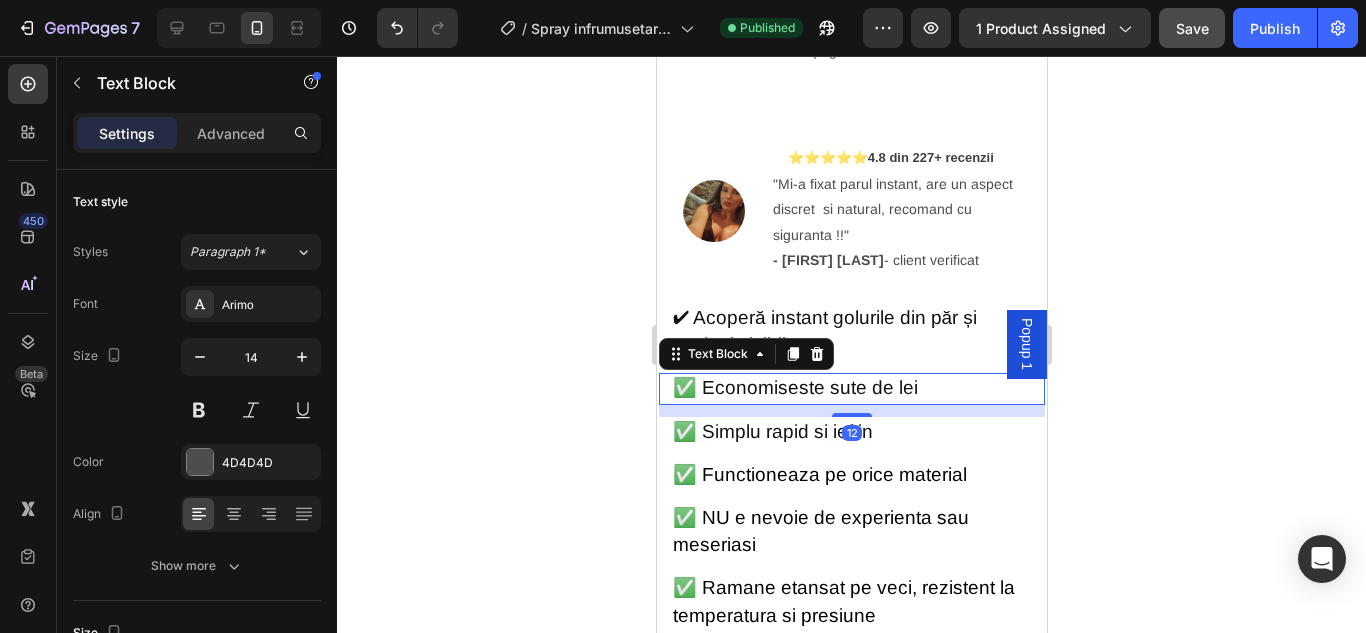click on "✅ Economiseste sute de lei" at bounding box center (794, 387) 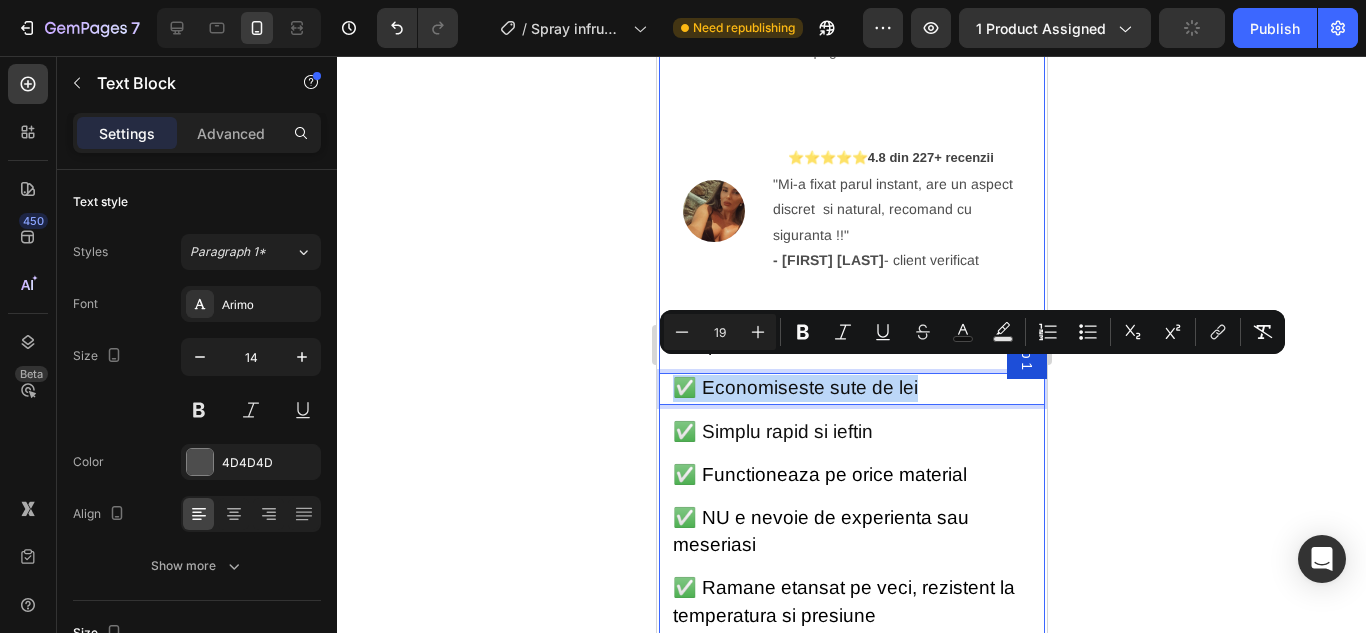 drag, startPoint x: 918, startPoint y: 371, endPoint x: 677, endPoint y: 357, distance: 241.4063 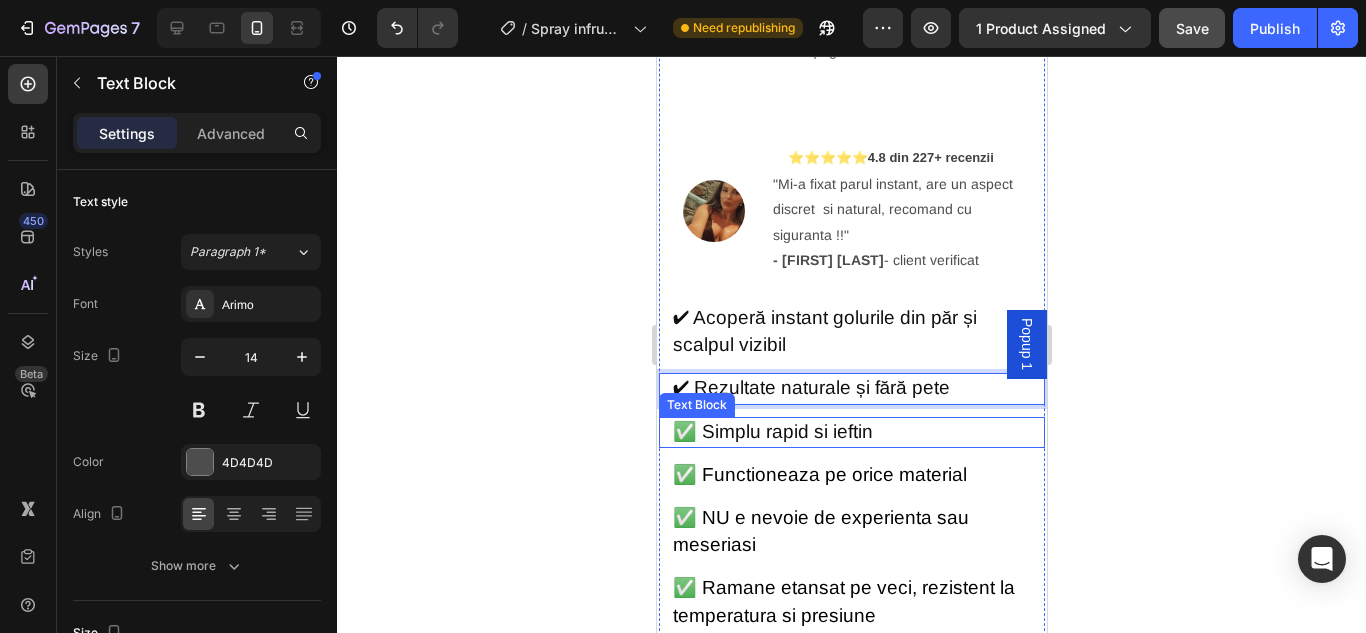click on "✅ Simplu rapid si ieftin" at bounding box center (772, 431) 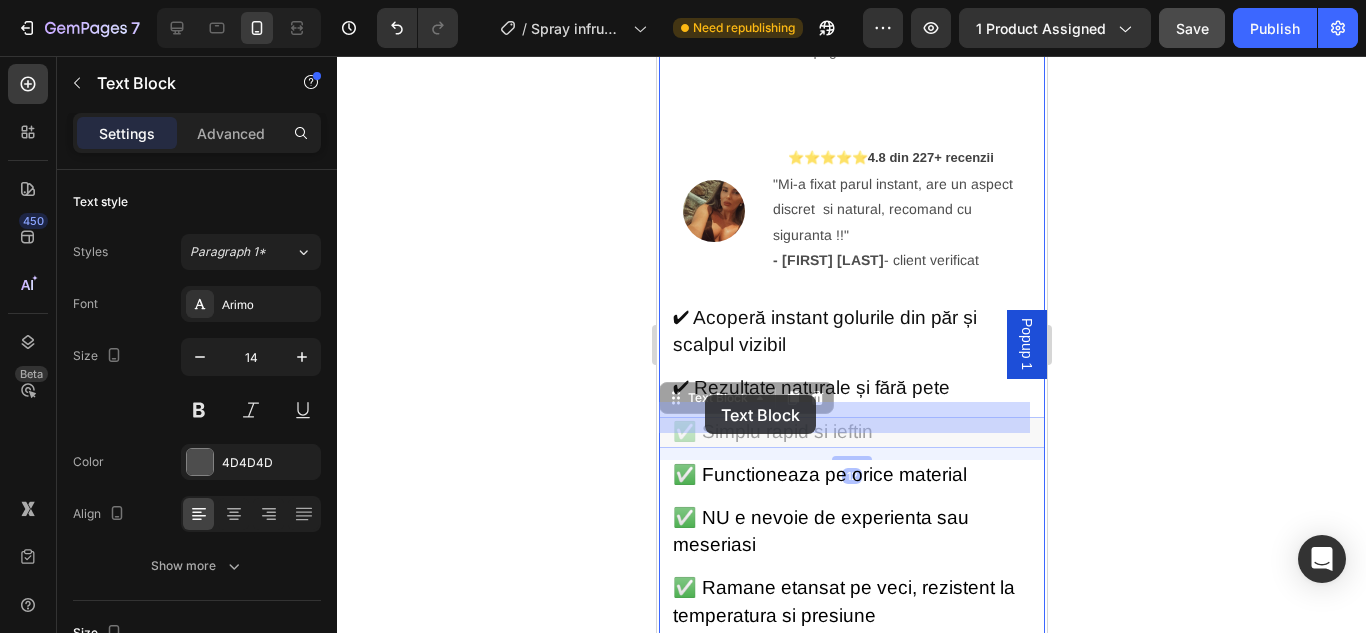 drag, startPoint x: 877, startPoint y: 415, endPoint x: 701, endPoint y: 392, distance: 177.49648 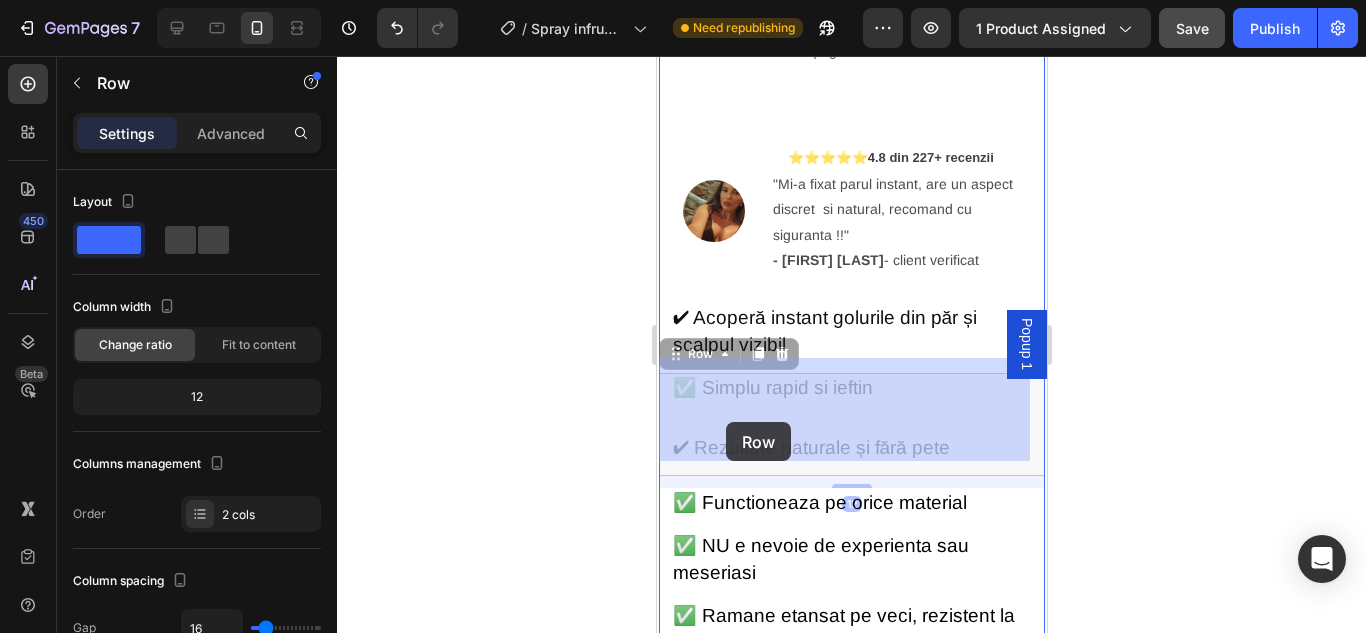 drag, startPoint x: 721, startPoint y: 408, endPoint x: 725, endPoint y: 423, distance: 15.524175 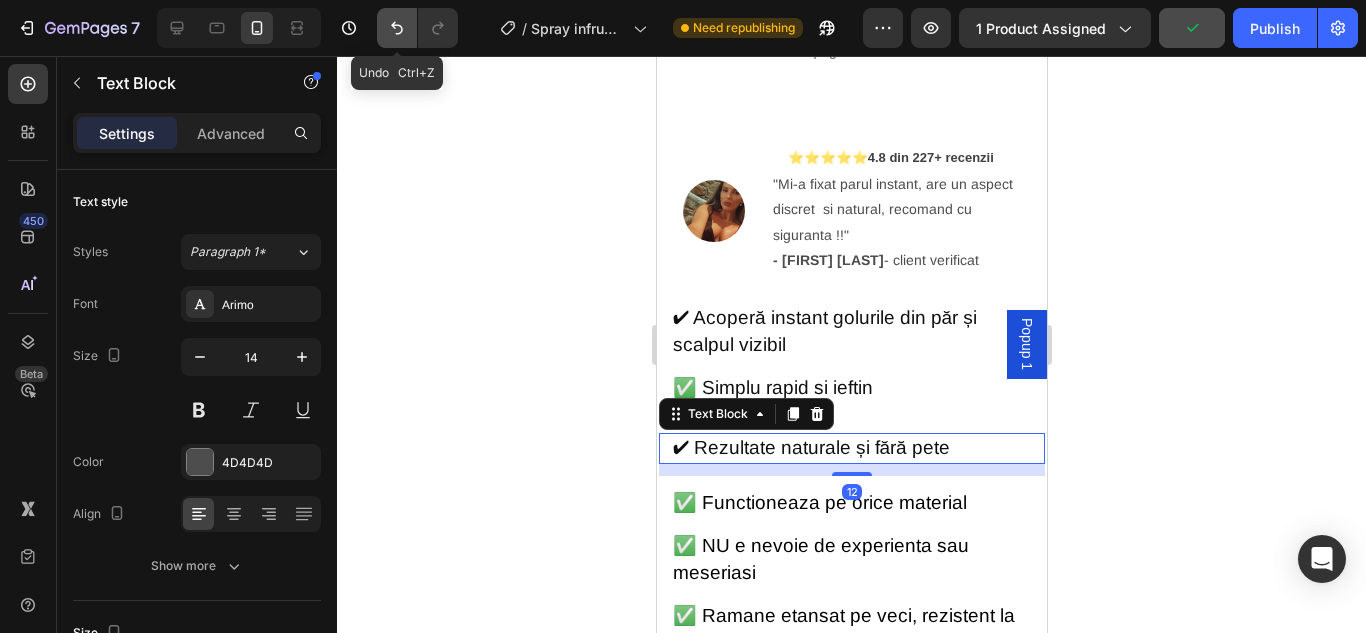 click 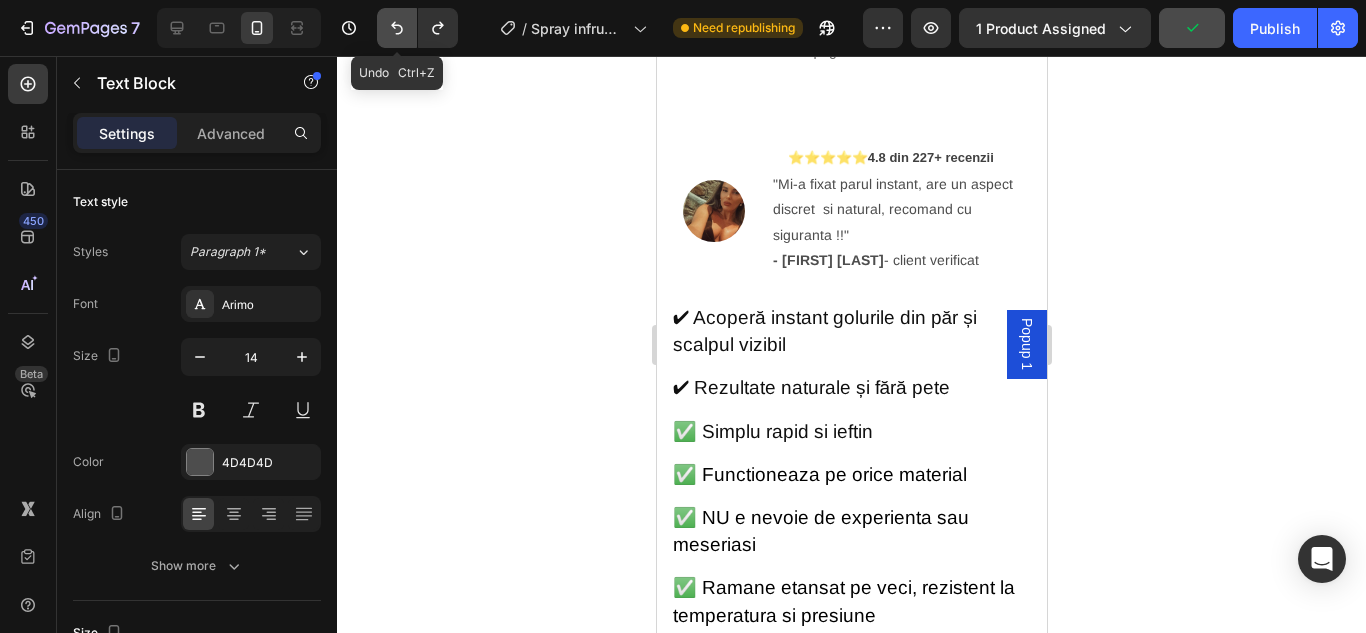 click 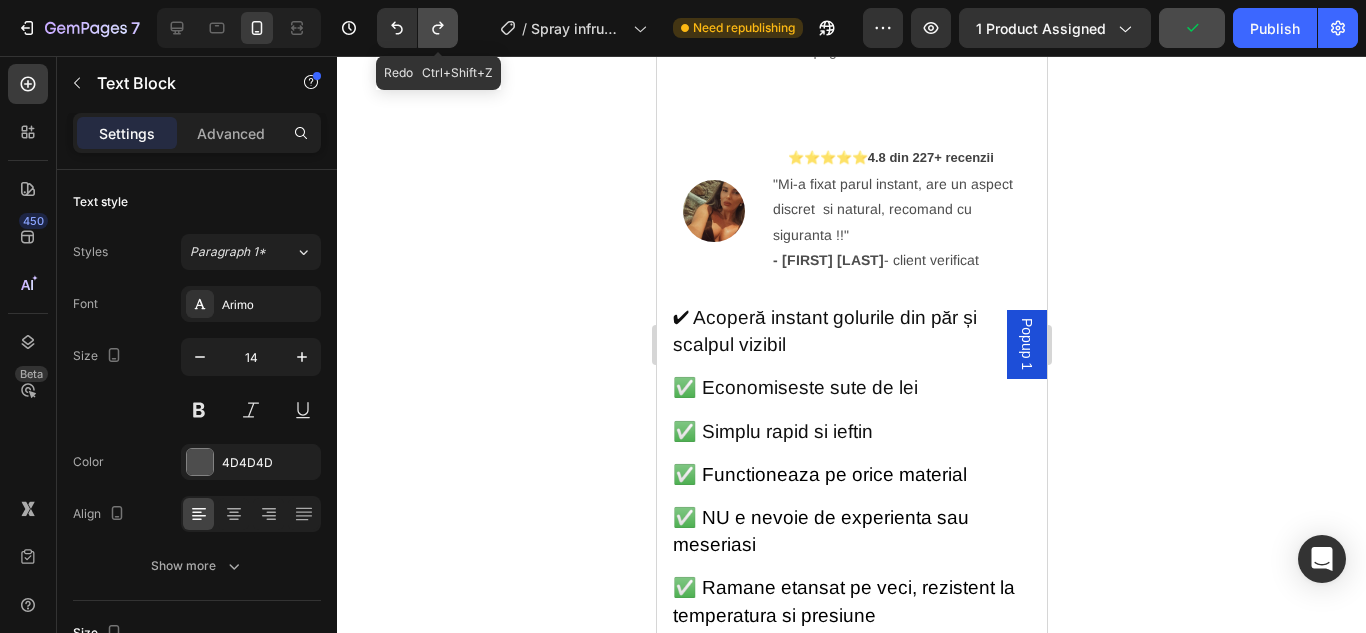 click 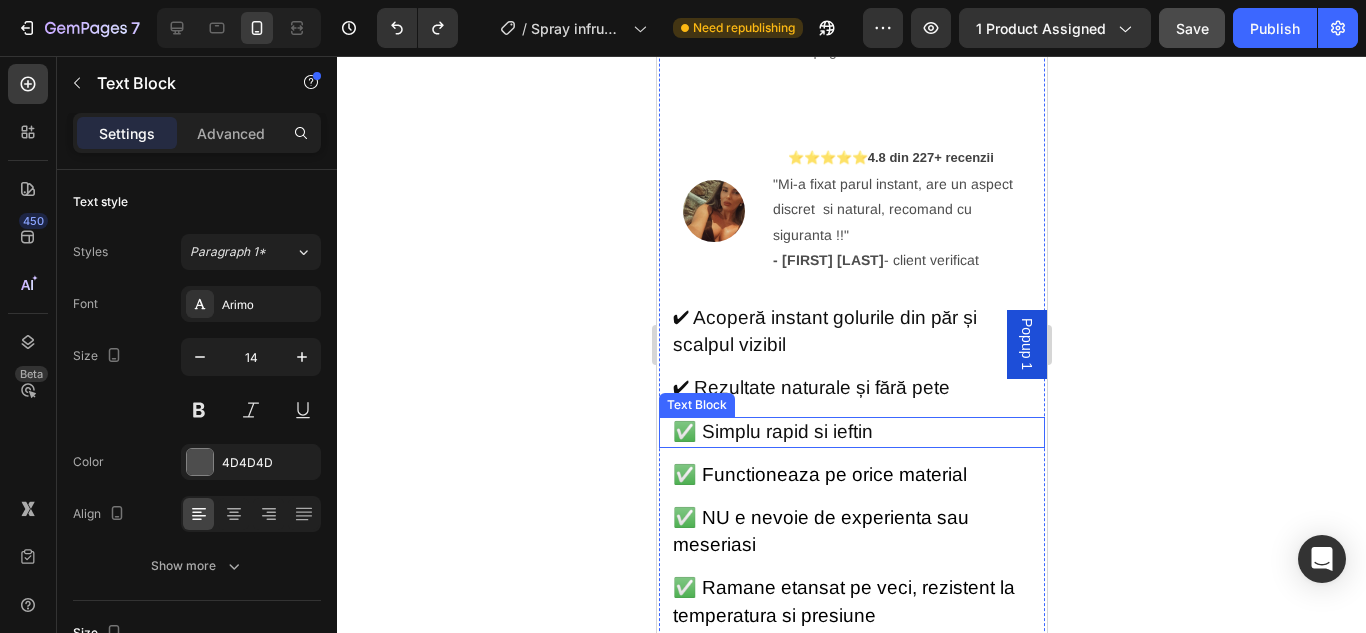 click on "✅ Simplu rapid si ieftin" at bounding box center (772, 431) 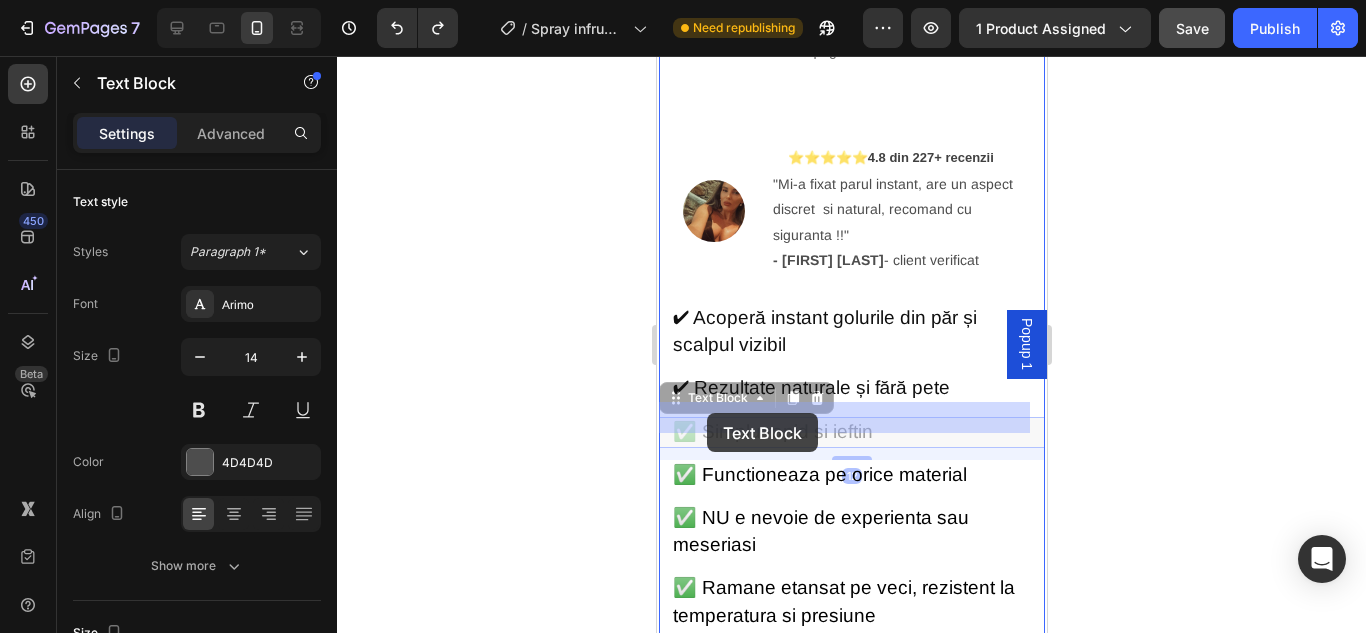 drag, startPoint x: 879, startPoint y: 417, endPoint x: 706, endPoint y: 413, distance: 173.04623 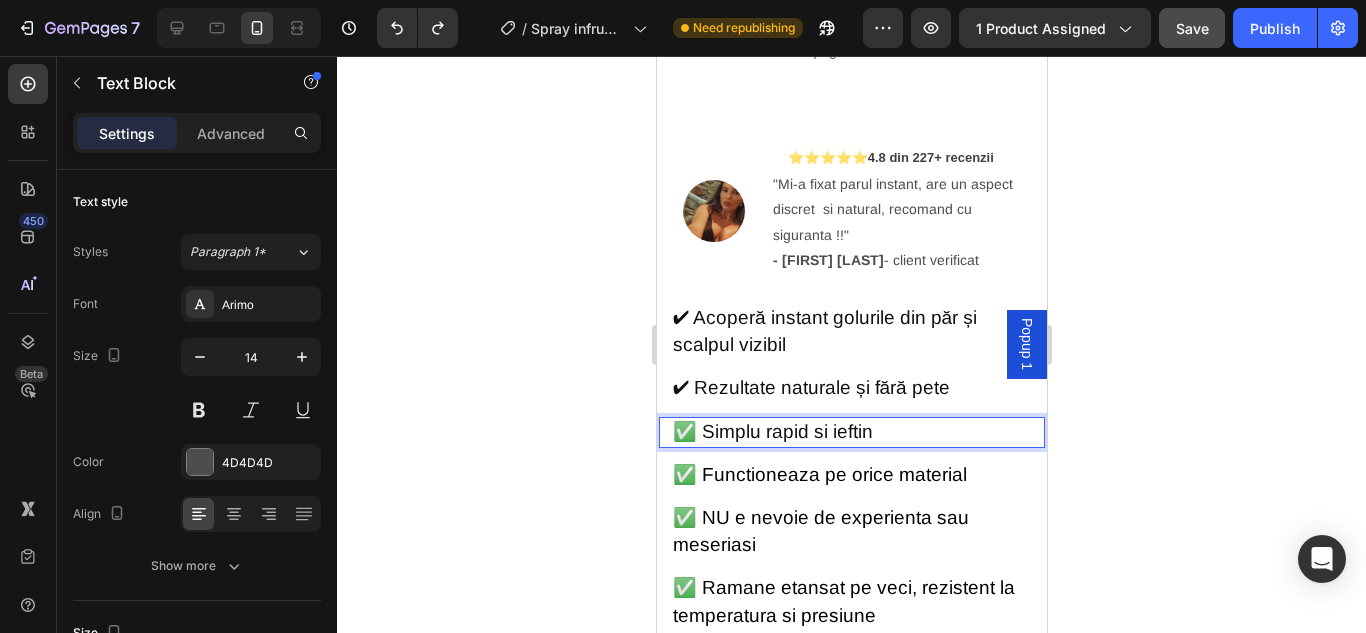 click on "✅ Simplu rapid si ieftin" at bounding box center (772, 431) 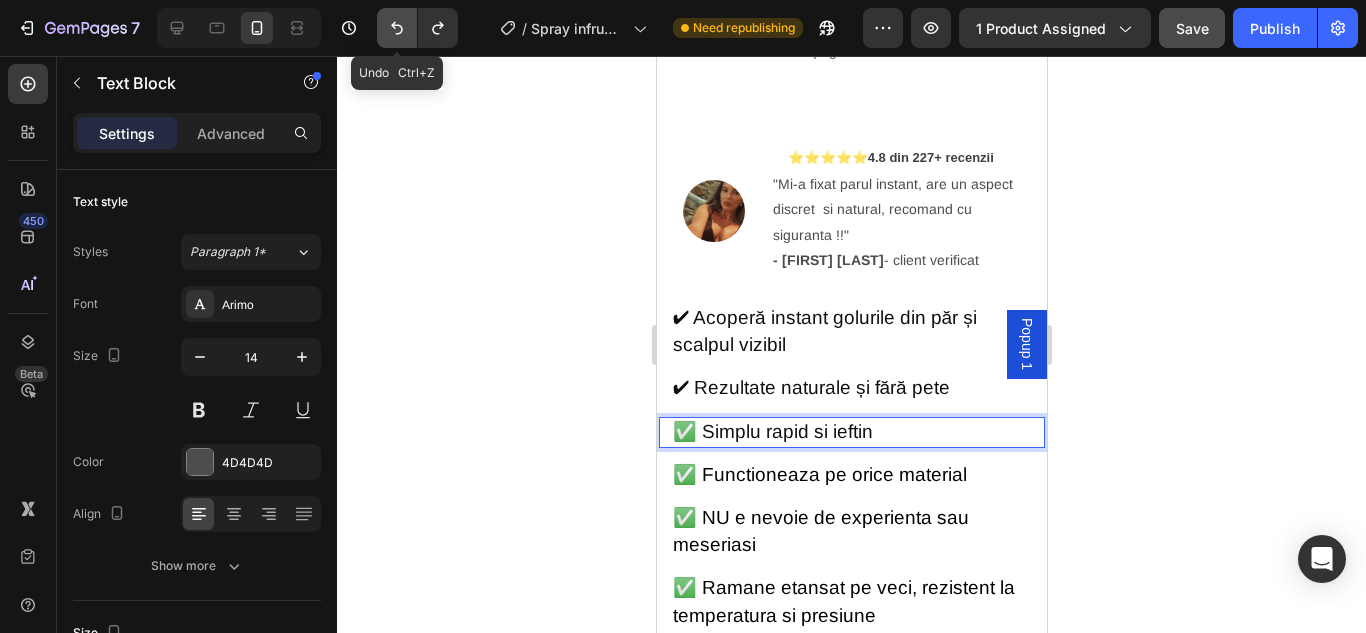 click 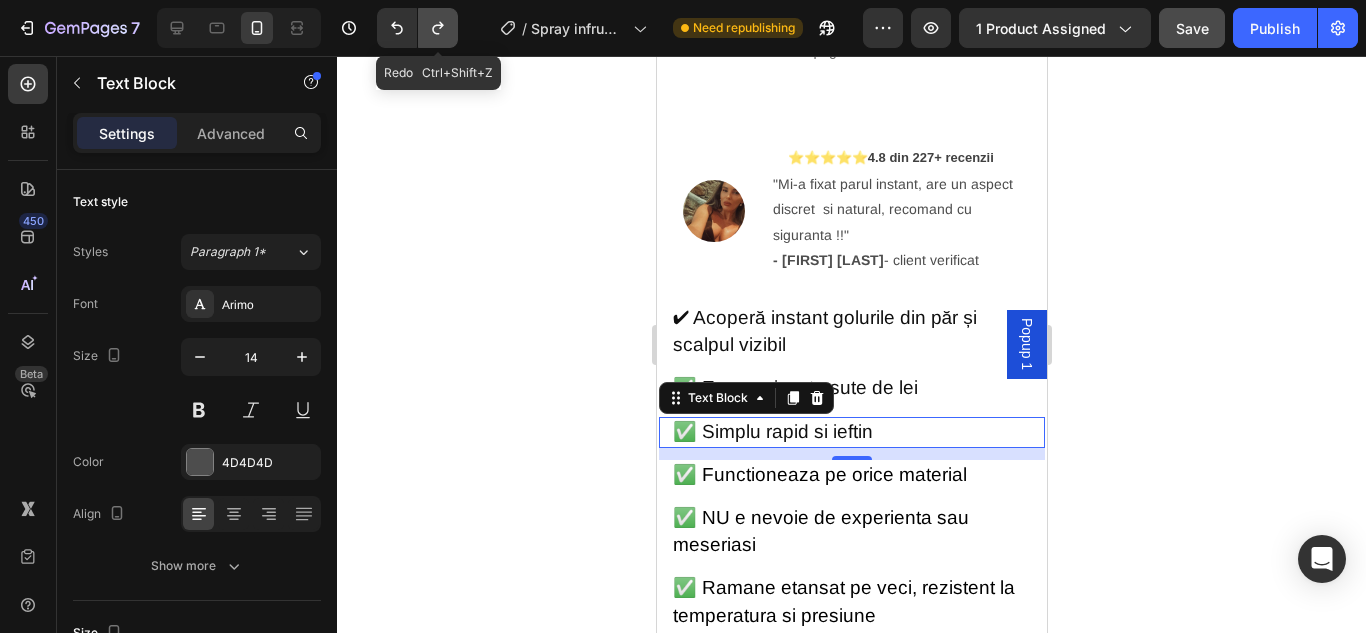 click 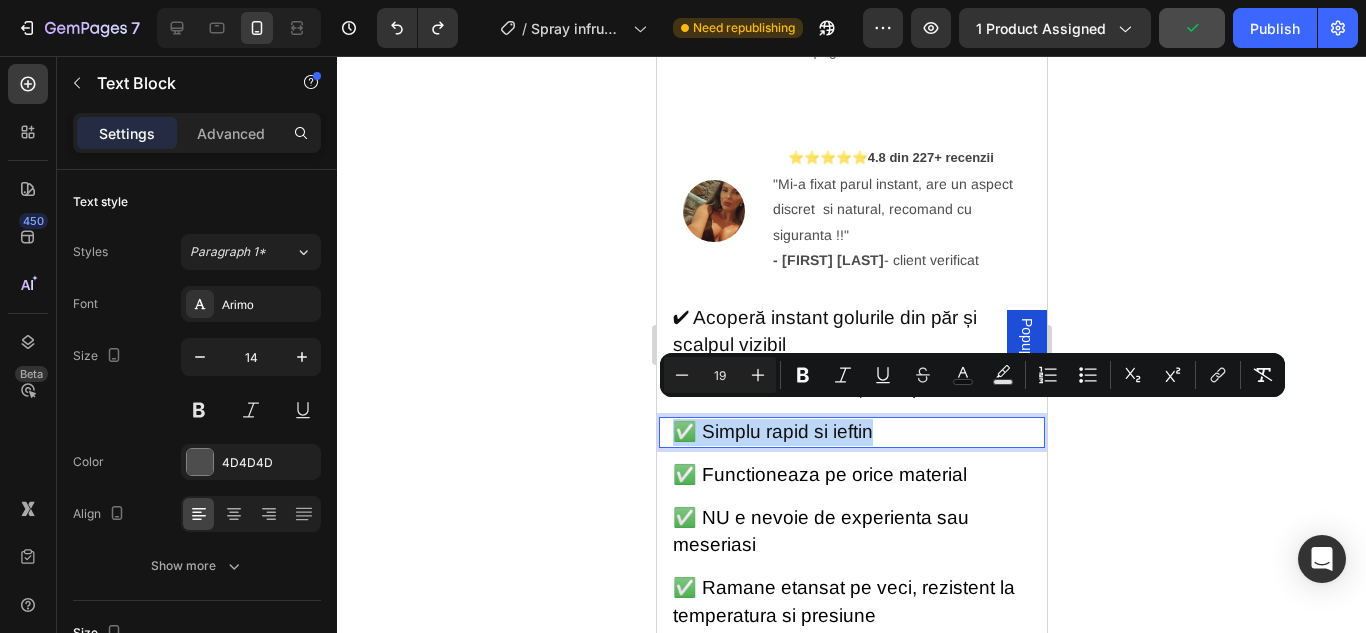 drag, startPoint x: 875, startPoint y: 417, endPoint x: 678, endPoint y: 412, distance: 197.06345 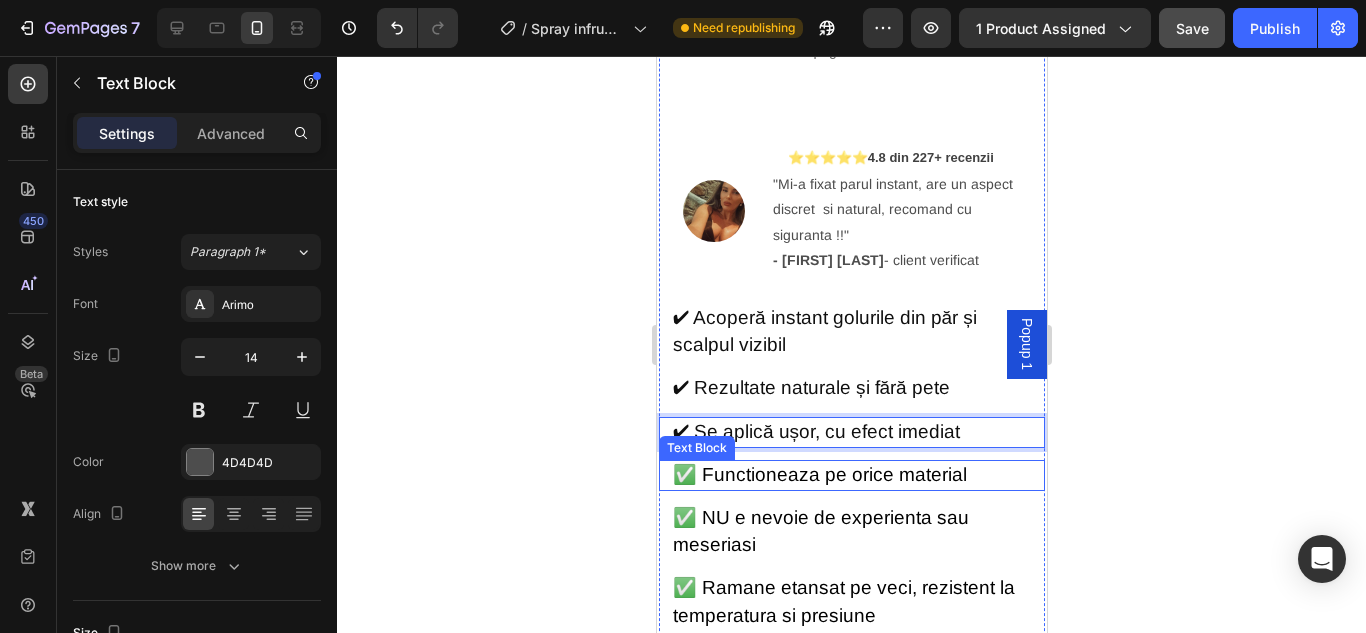 click on "✅ Functioneaza pe orice material" at bounding box center [819, 474] 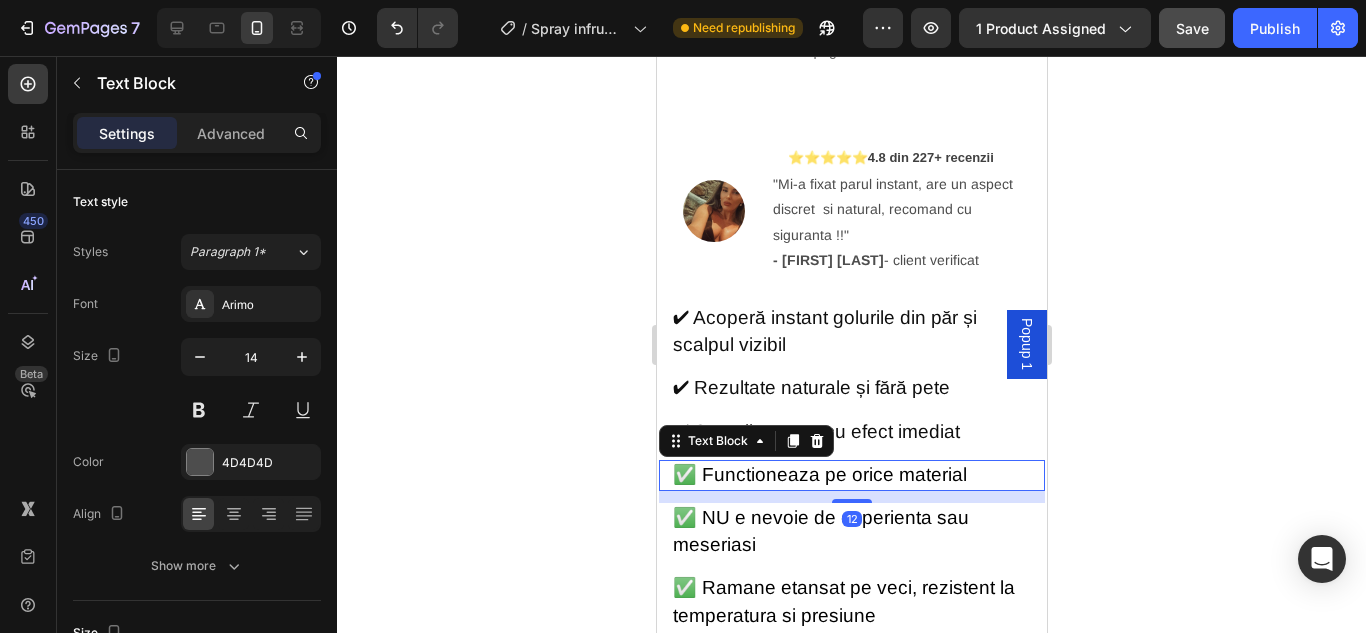 click on "✅ Functioneaza pe orice material" at bounding box center [819, 474] 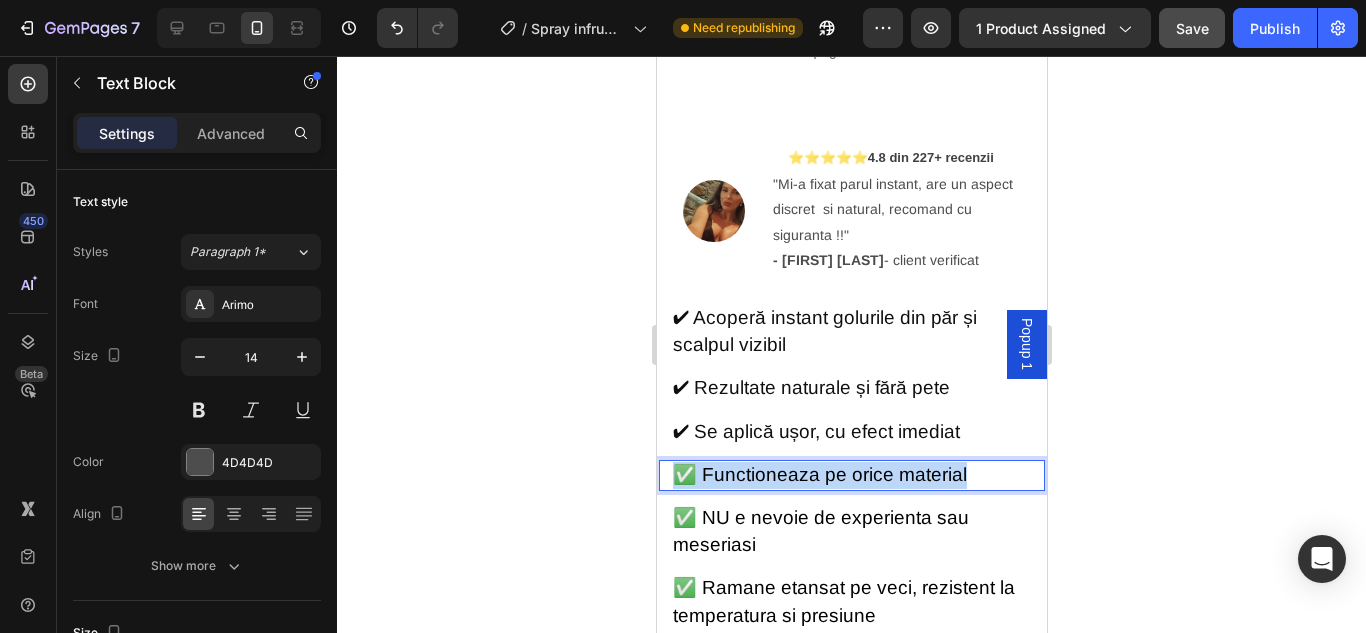 drag, startPoint x: 963, startPoint y: 460, endPoint x: 677, endPoint y: 460, distance: 286 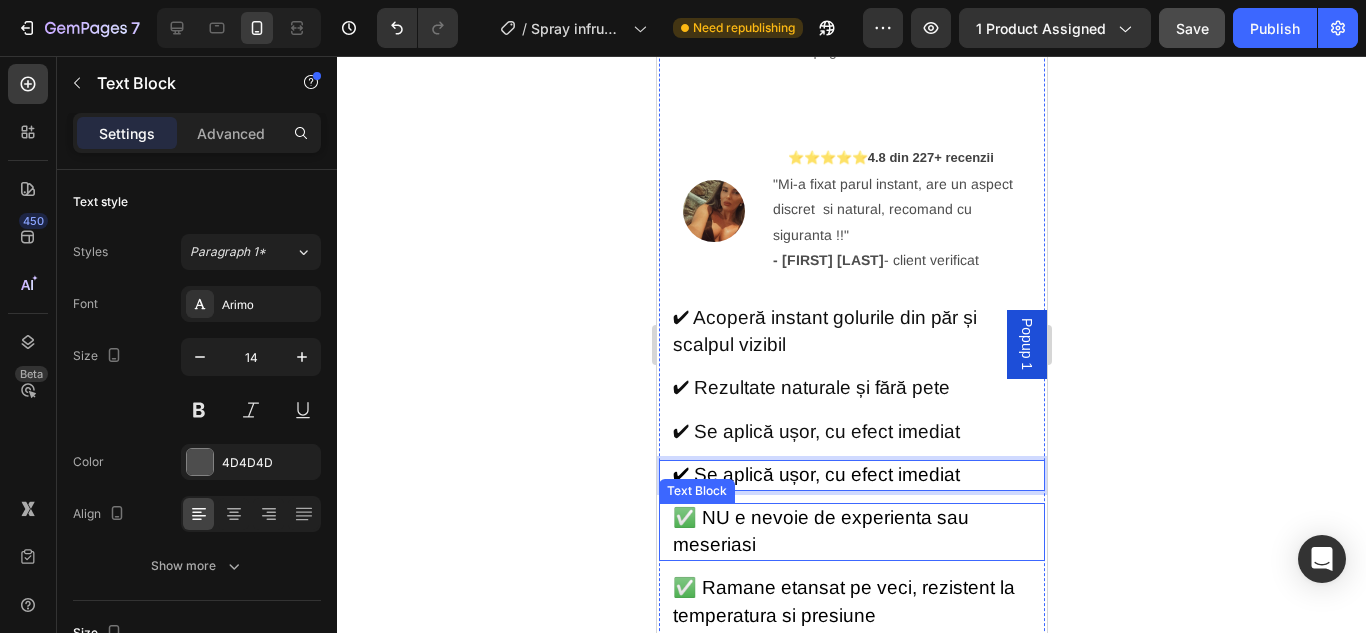 click on "✅ NU e nevoie de experienta sau meseriasi" at bounding box center [820, 531] 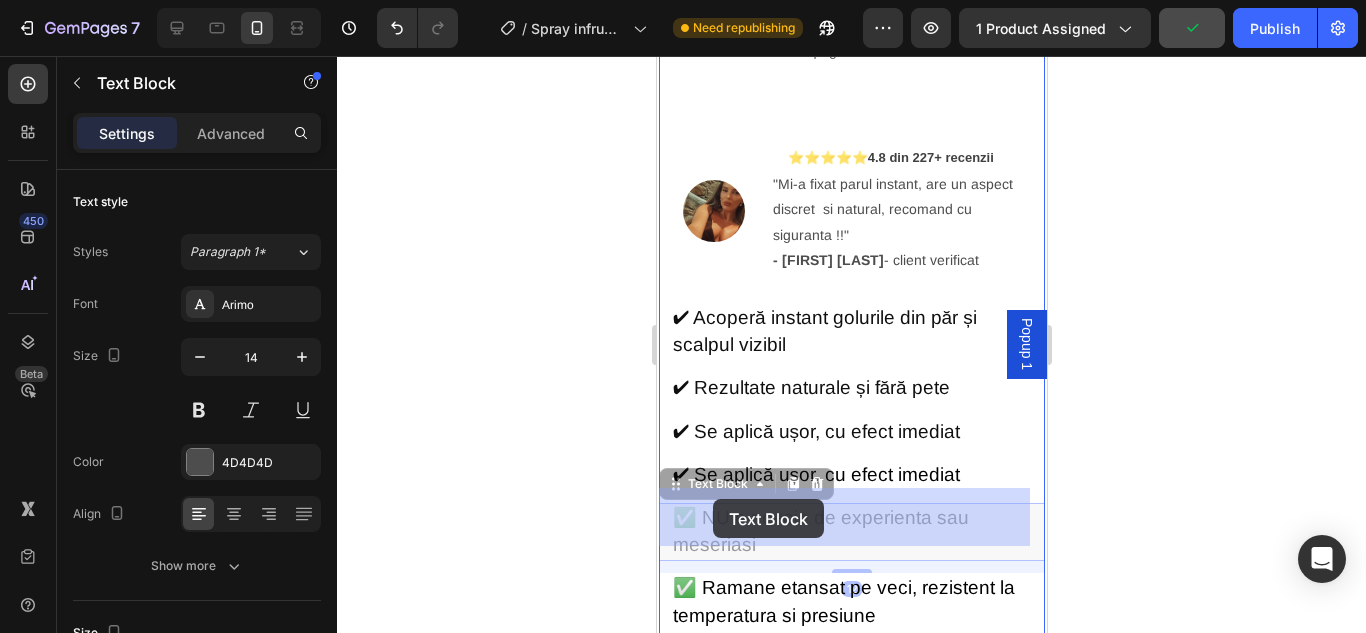 drag, startPoint x: 754, startPoint y: 522, endPoint x: 712, endPoint y: 499, distance: 47.88528 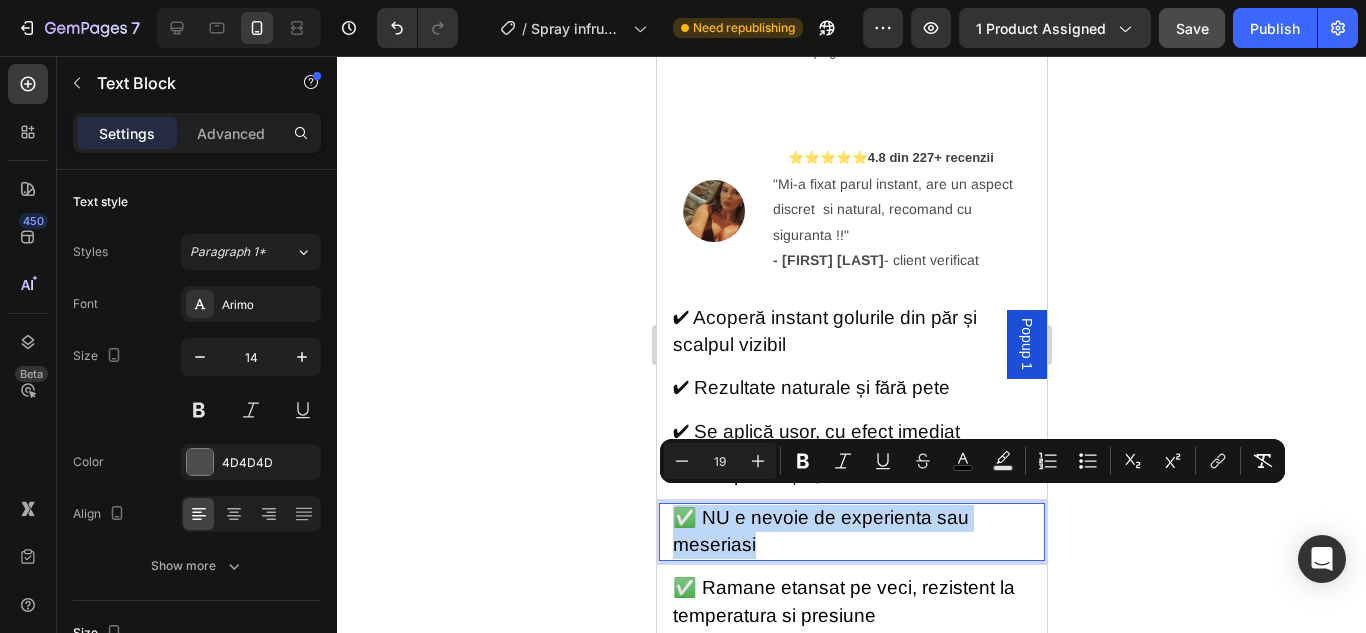 drag, startPoint x: 754, startPoint y: 528, endPoint x: 681, endPoint y: 504, distance: 76.843994 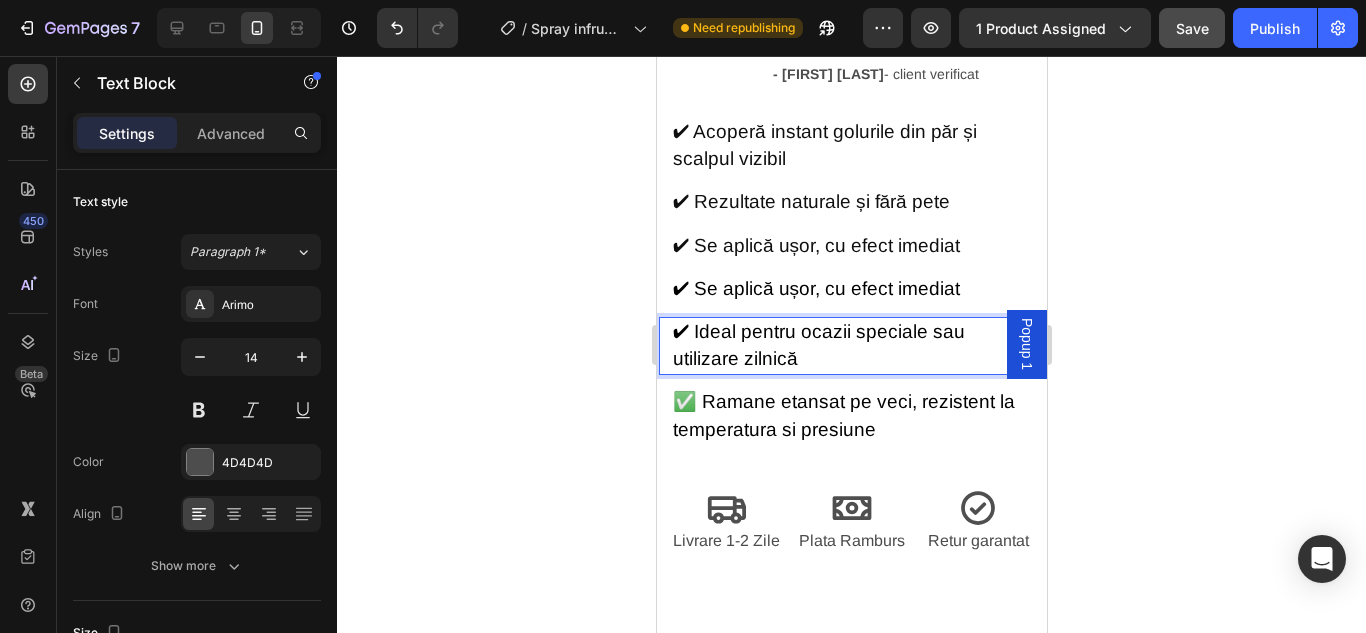 scroll, scrollTop: 1000, scrollLeft: 0, axis: vertical 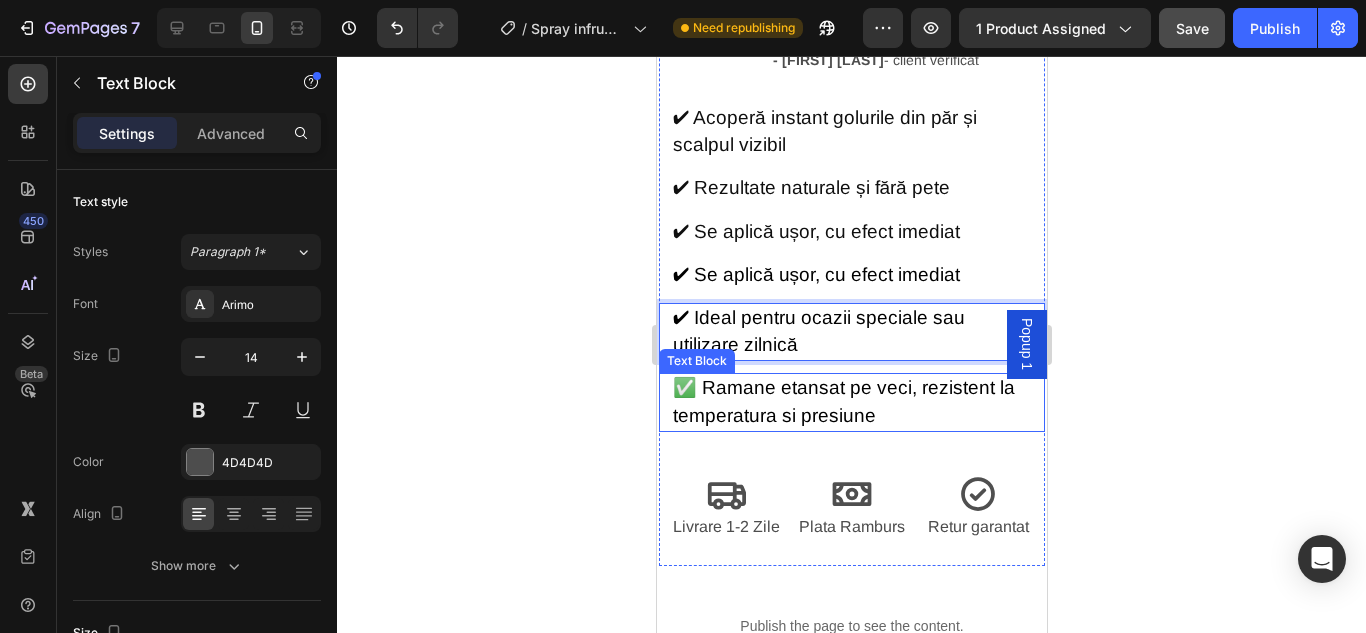 click on "✅ Ramane etansat pe veci, rezistent la temperatura si presiune" at bounding box center [843, 401] 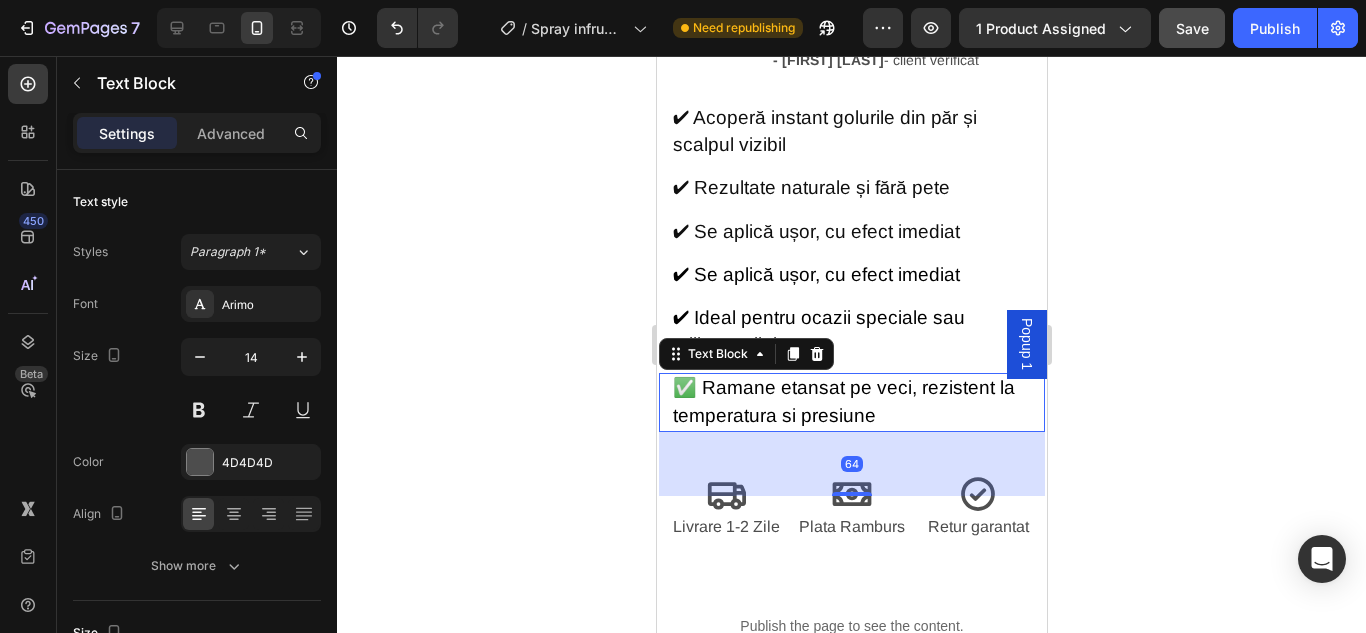 click on "✅ Ramane etansat pe veci, rezistent la temperatura si presiune" at bounding box center [851, 402] 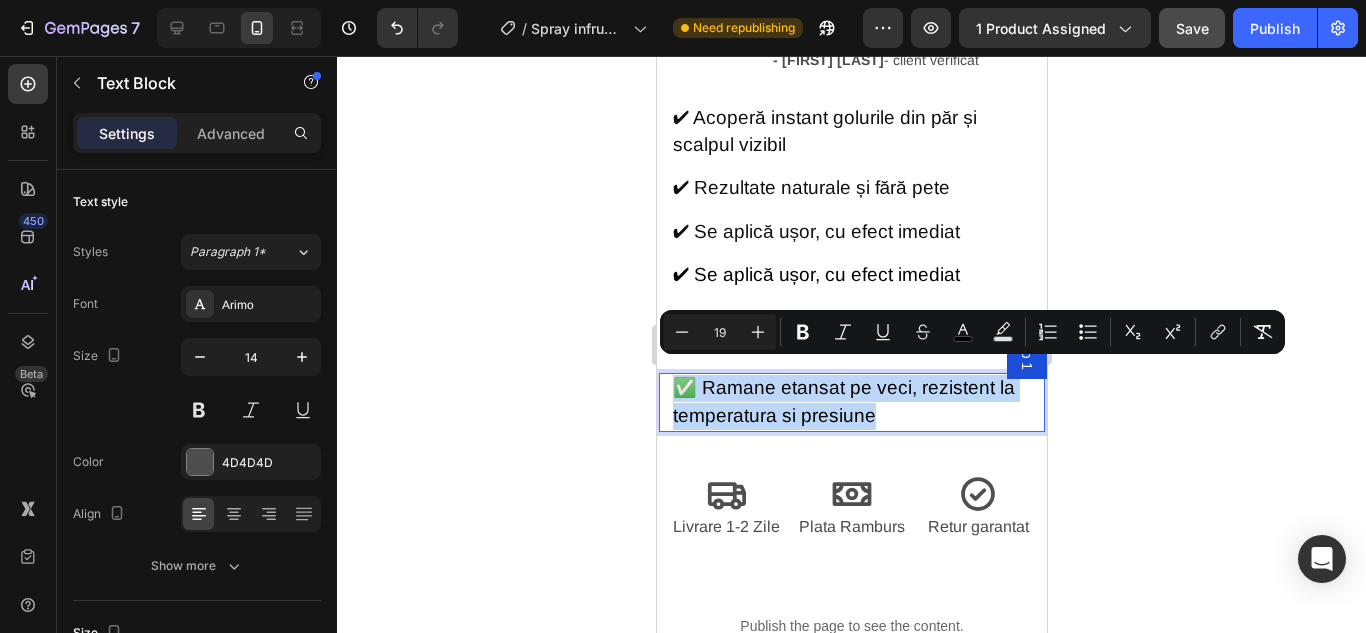 drag, startPoint x: 873, startPoint y: 398, endPoint x: 681, endPoint y: 368, distance: 194.32962 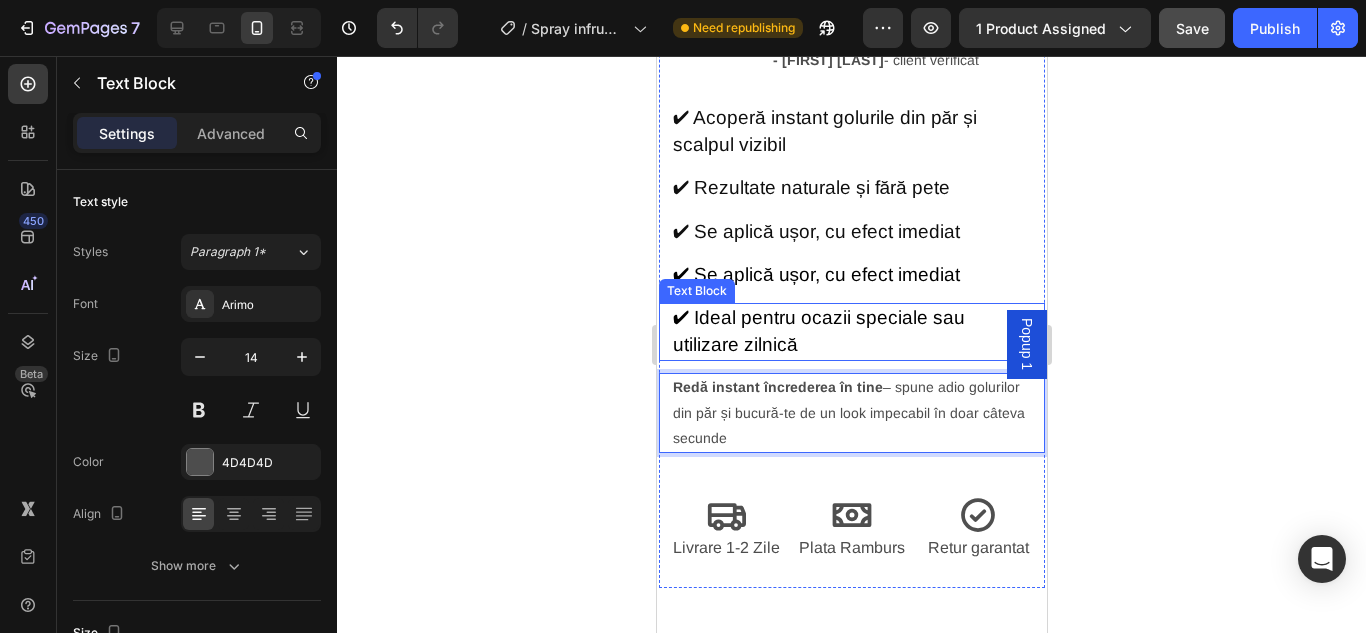 click on "✔ Ideal pentru ocazii speciale sau utilizare zilnică" at bounding box center [818, 331] 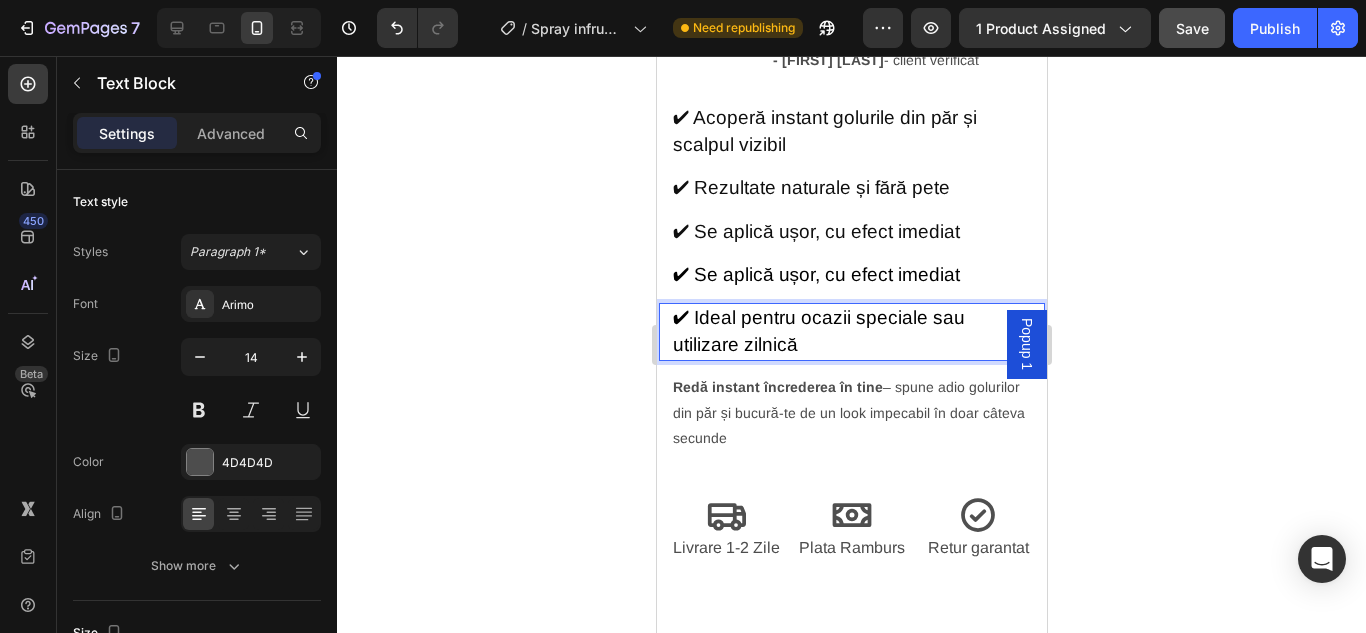 drag, startPoint x: 689, startPoint y: 296, endPoint x: 679, endPoint y: 297, distance: 10.049875 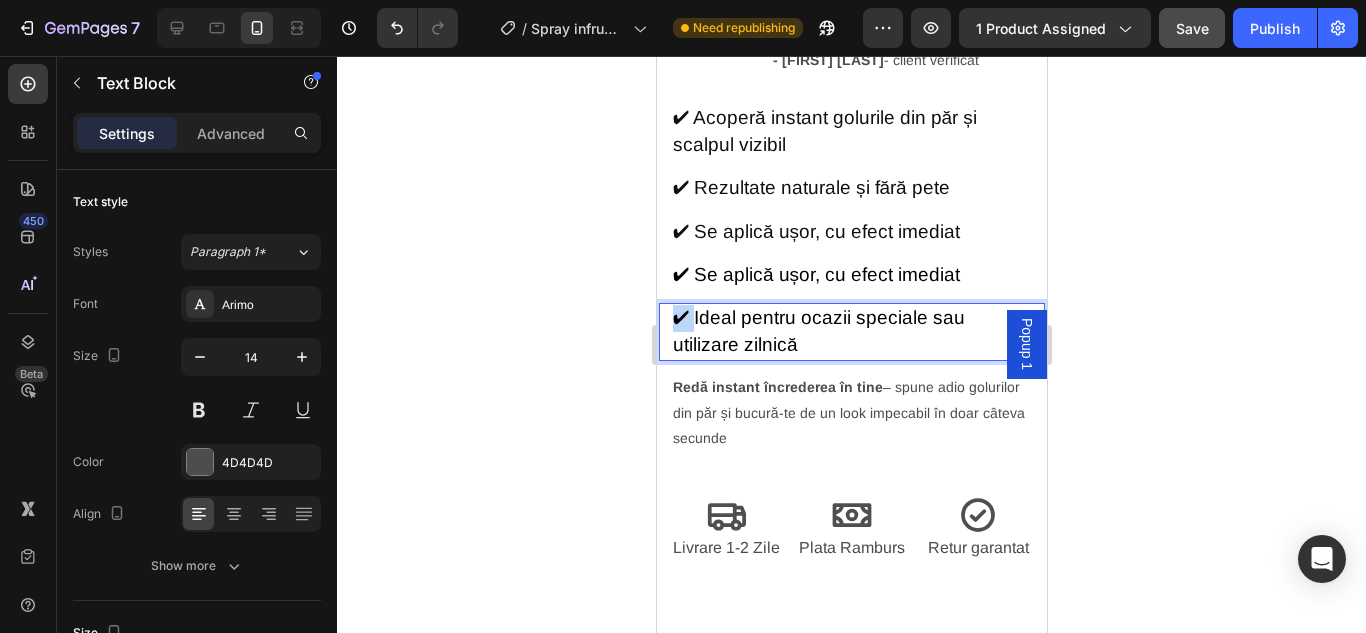 click on "✔ Ideal pentru ocazii speciale sau utilizare zilnică" at bounding box center [818, 331] 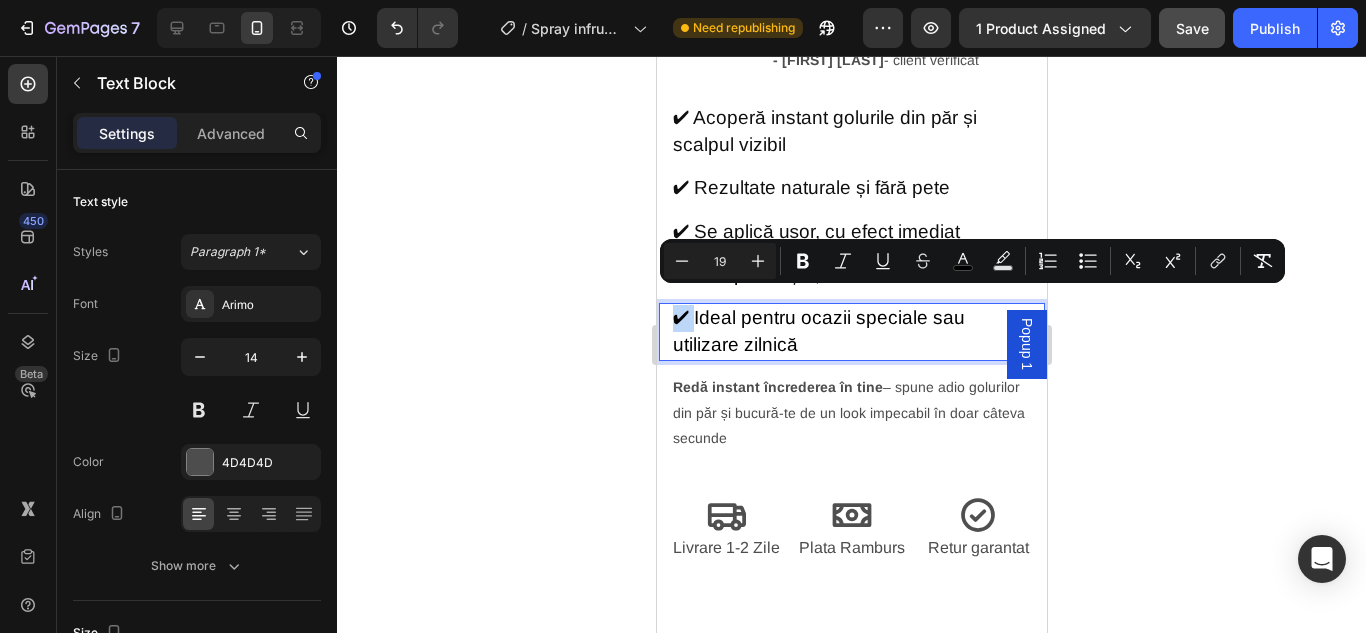 copy on "✔" 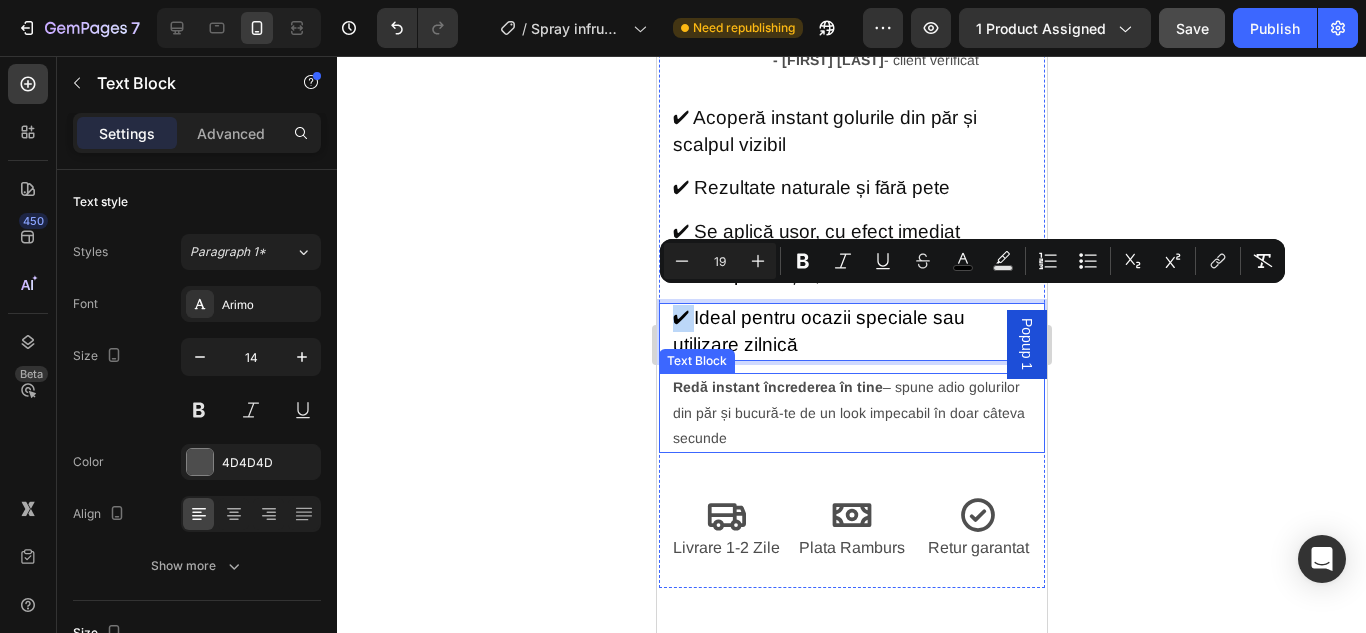 click on "Redă instant încrederea în tine  – spune adio golurilor din păr și bucură-te de un look impecabil în doar câteva secunde" at bounding box center [851, 413] 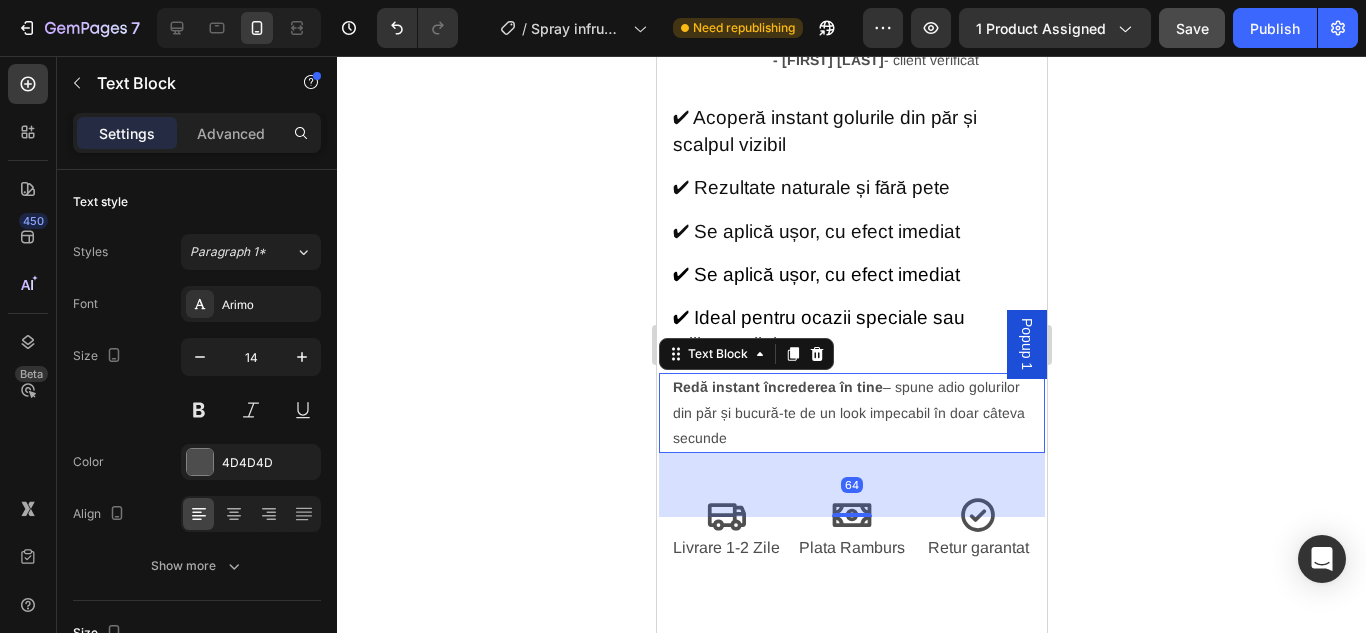 click on "Redă instant încrederea în tine  – spune adio golurilor din păr și bucură-te de un look impecabil în doar câteva secunde" at bounding box center (851, 413) 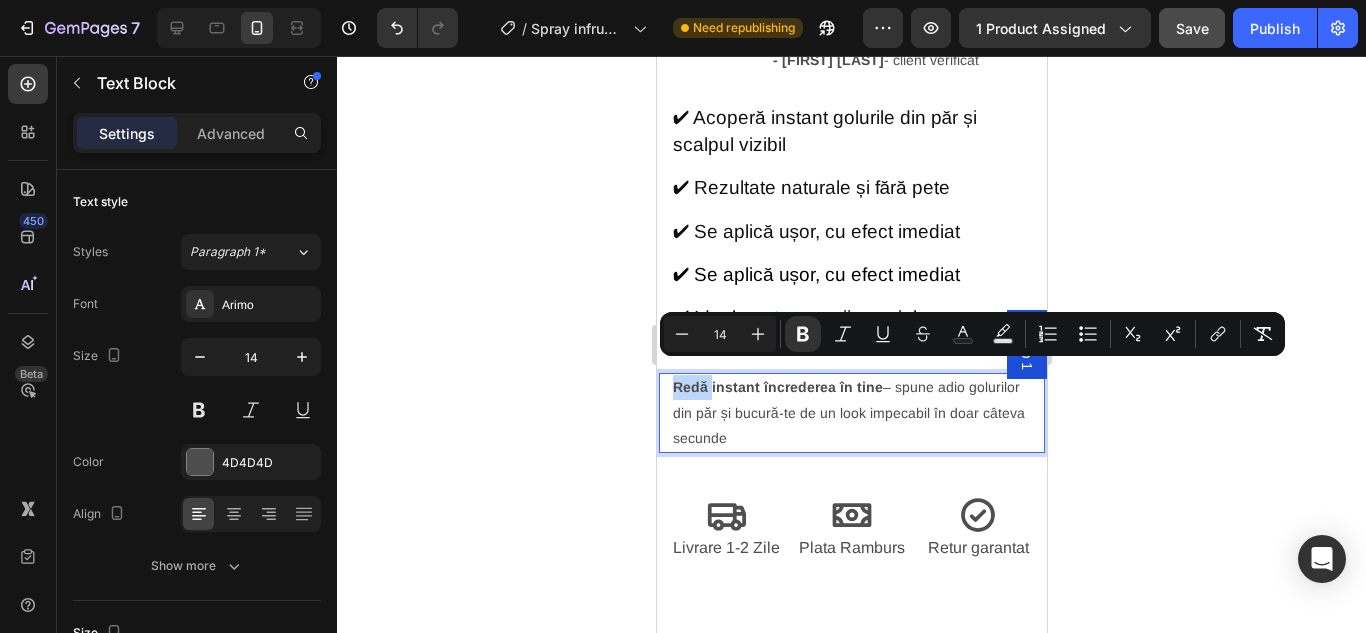 click on "Redă instant încrederea în tine  – spune adio golurilor din păr și bucură-te de un look impecabil în doar câteva secunde" at bounding box center (851, 413) 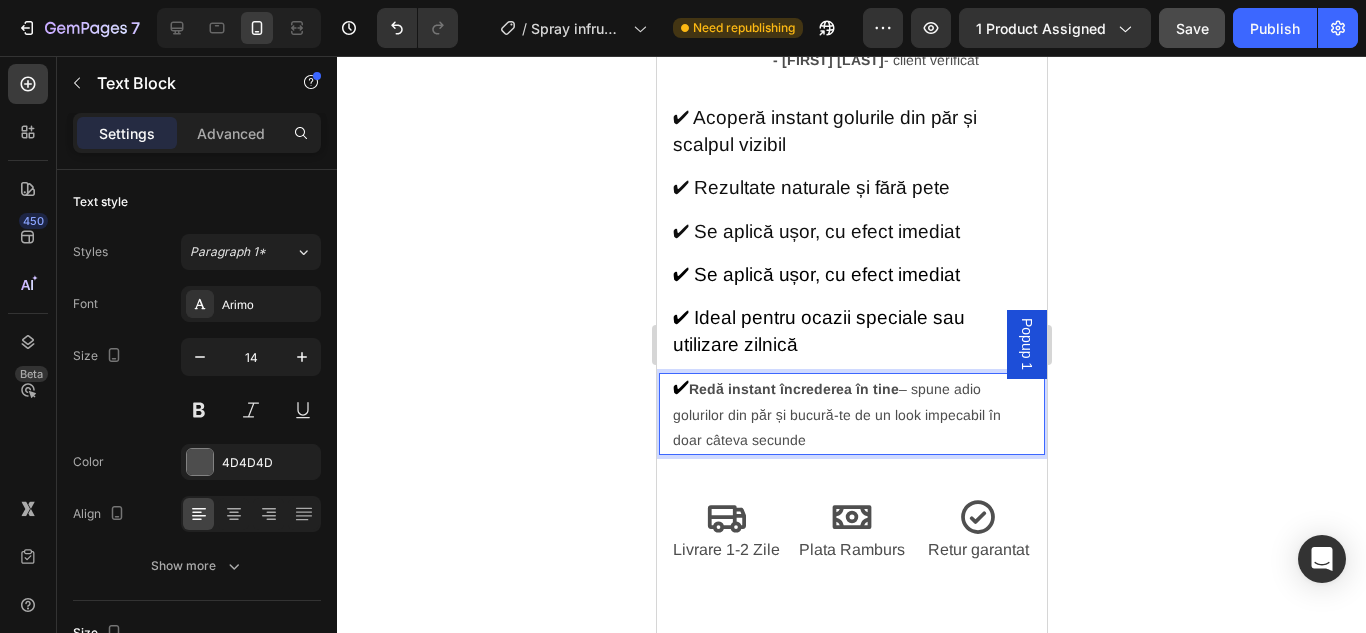click on "Redă instant încrederea în tine" at bounding box center (793, 389) 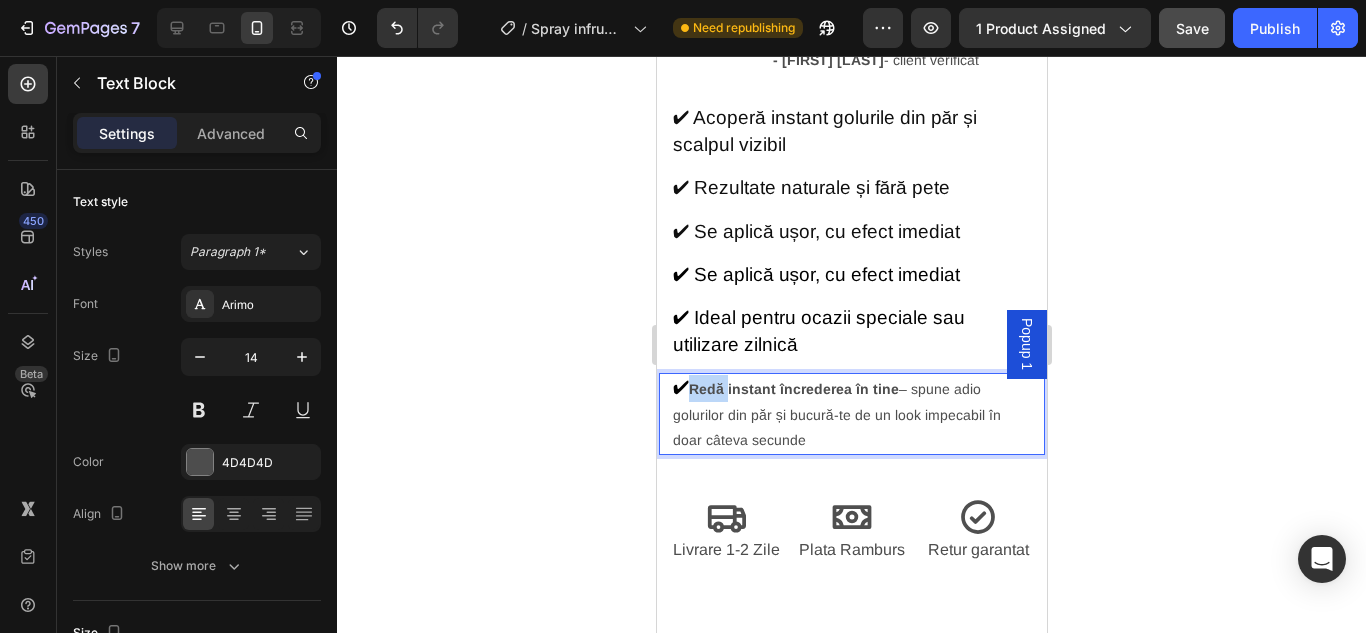 click on "Redă instant încrederea în tine" at bounding box center [793, 389] 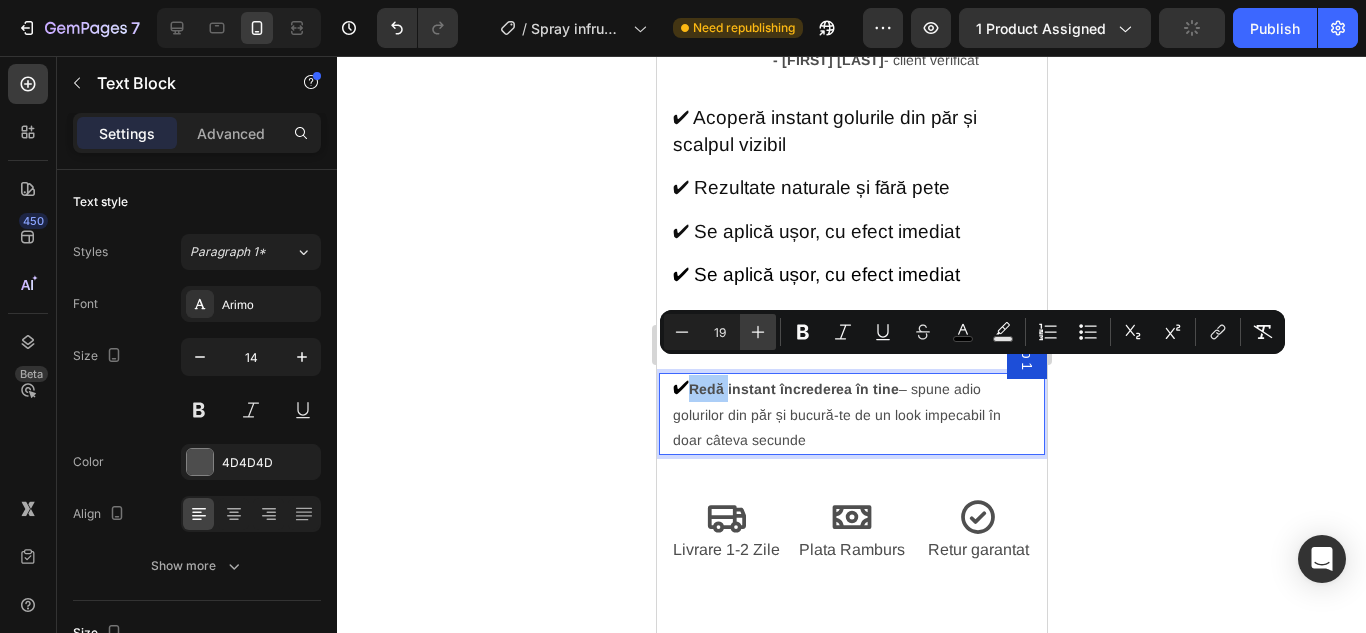 click 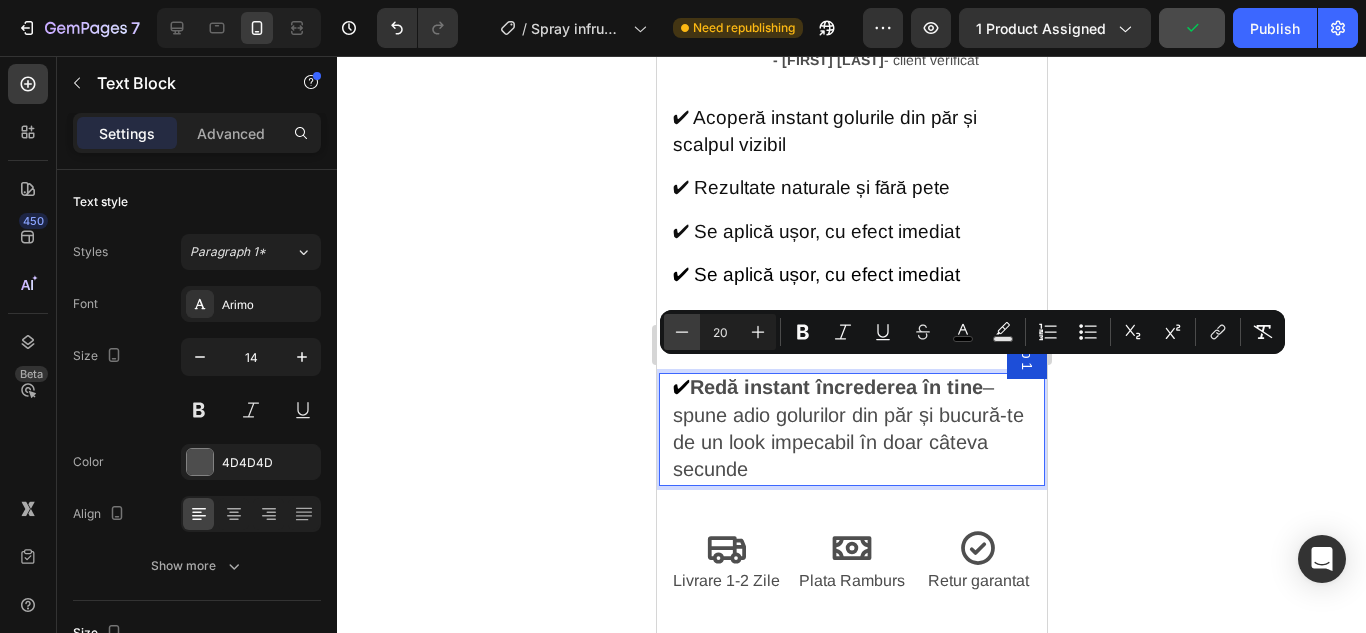 click 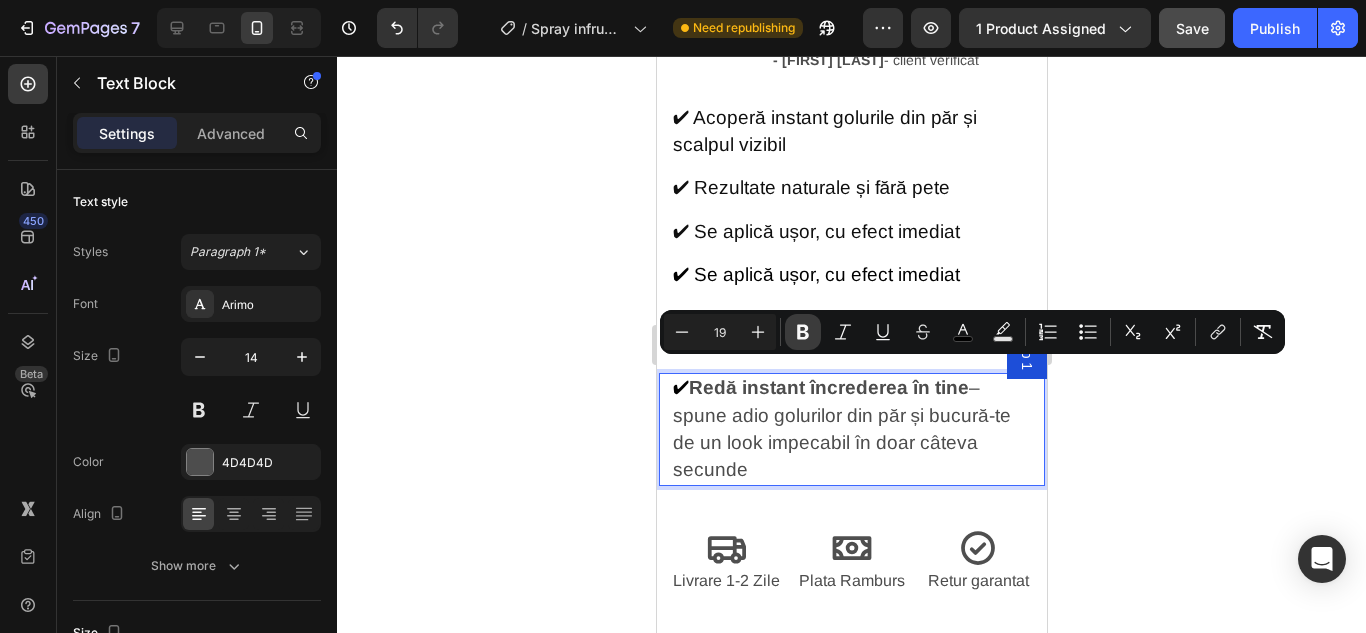 click 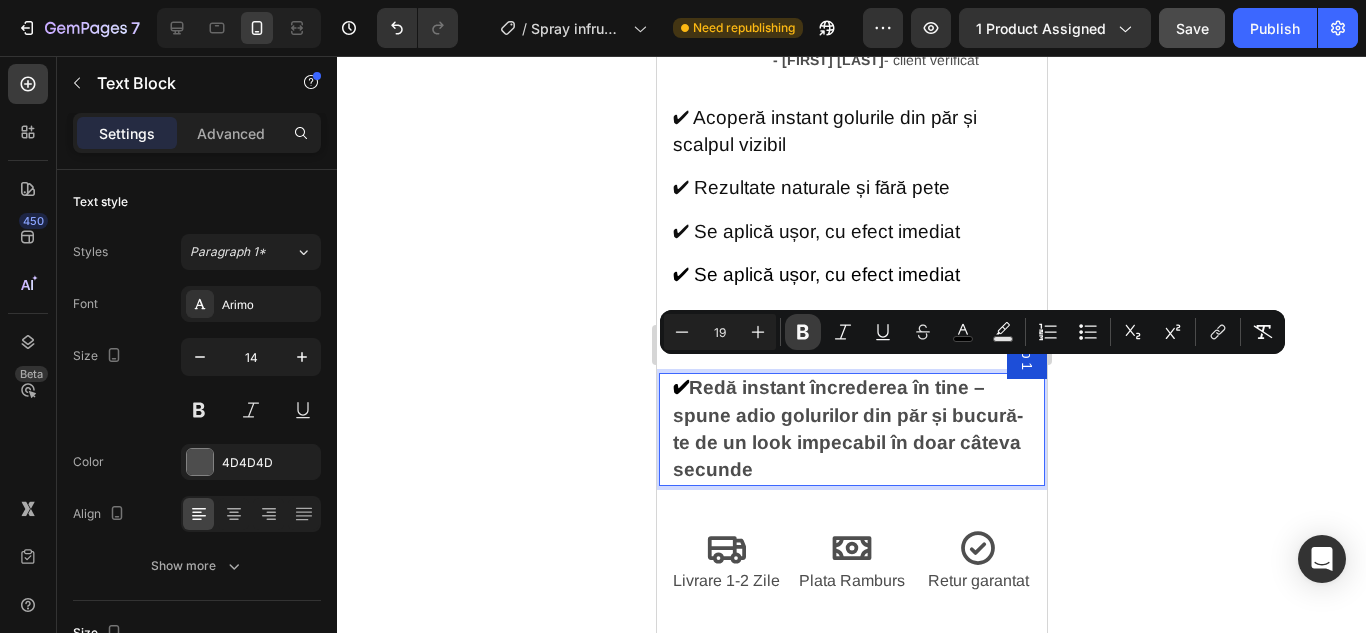 click on "✔ Ideal pentru ocazii speciale sau utilizare zilnică" at bounding box center [818, 331] 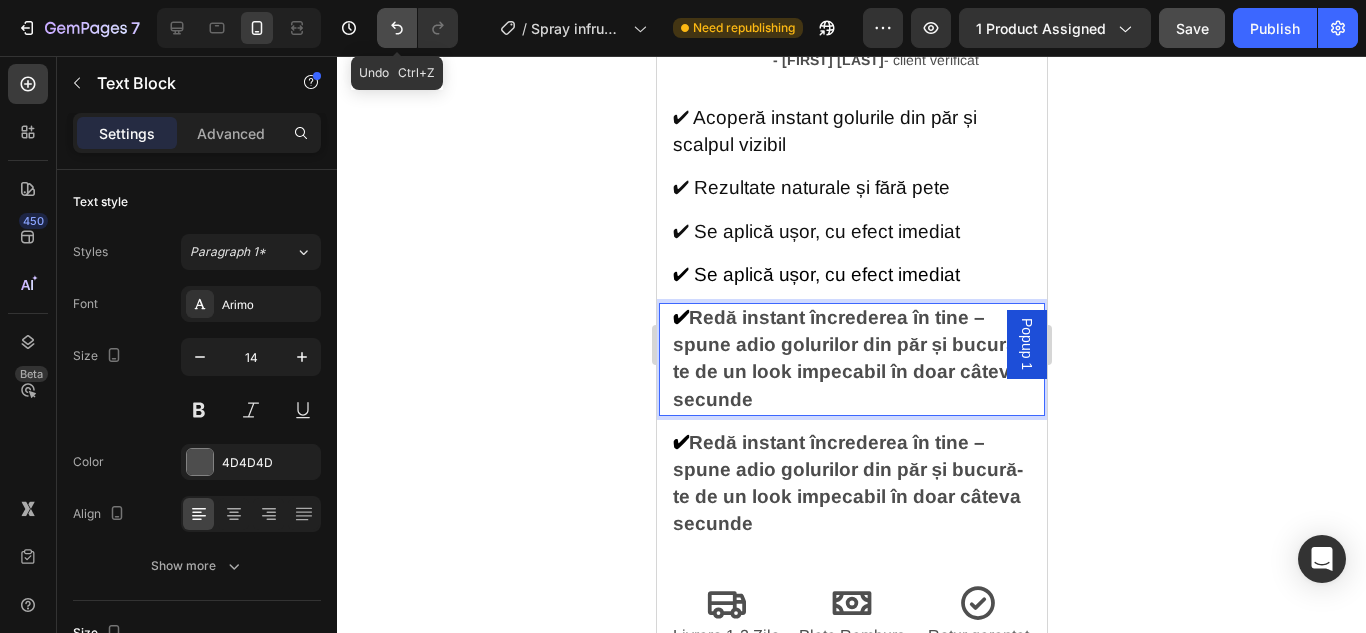 click 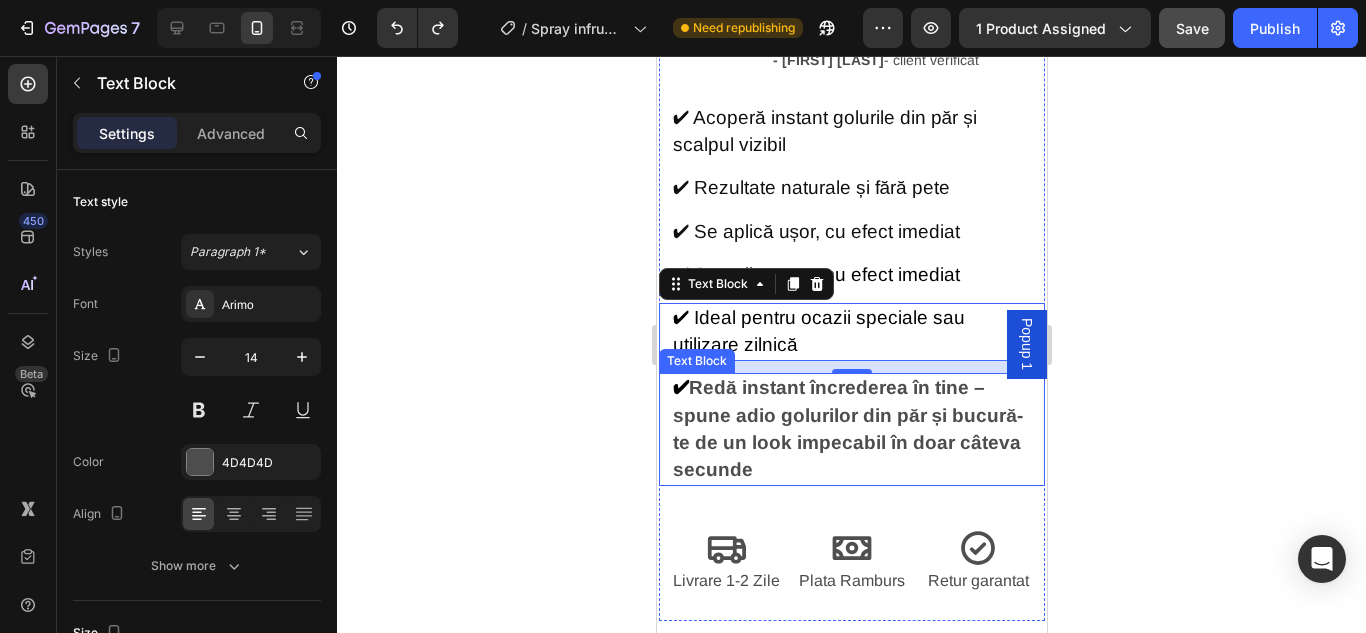 click on "Redă instant încrederea în tine – spune adio golurilor din păr și bucură-te de un look impecabil în doar câteva secunde" at bounding box center [847, 428] 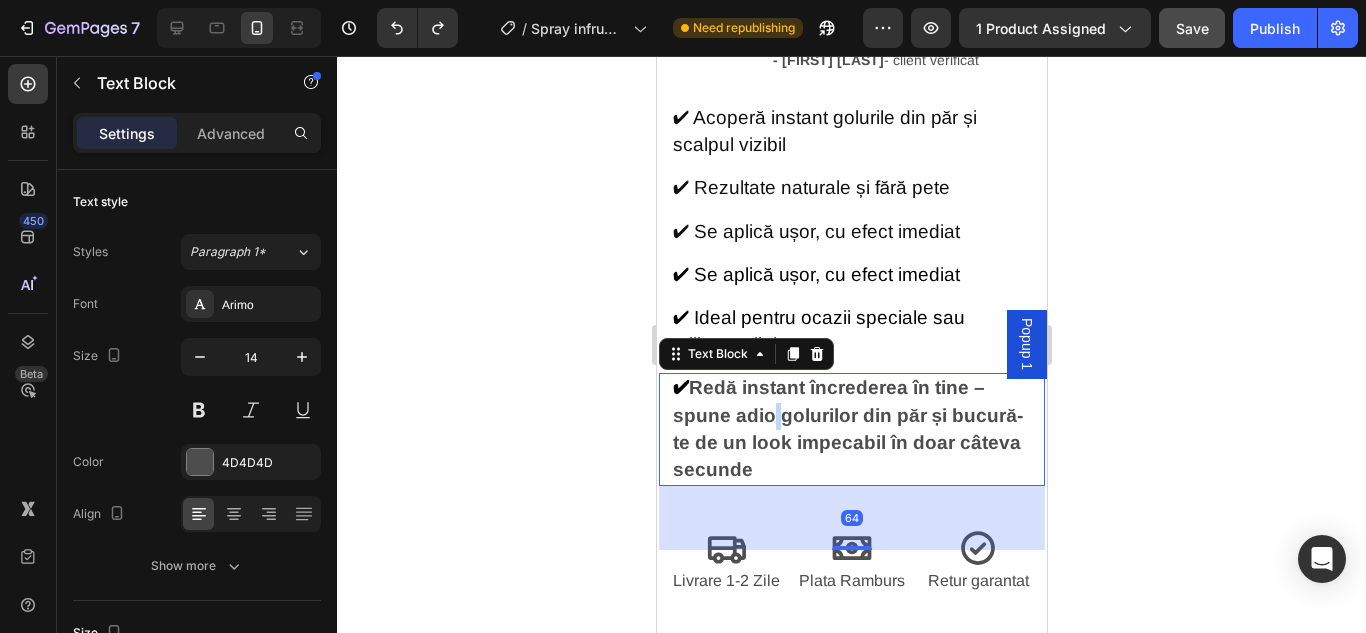 click on "Redă instant încrederea în tine – spune adio golurilor din păr și bucură-te de un look impecabil în doar câteva secunde" at bounding box center [847, 428] 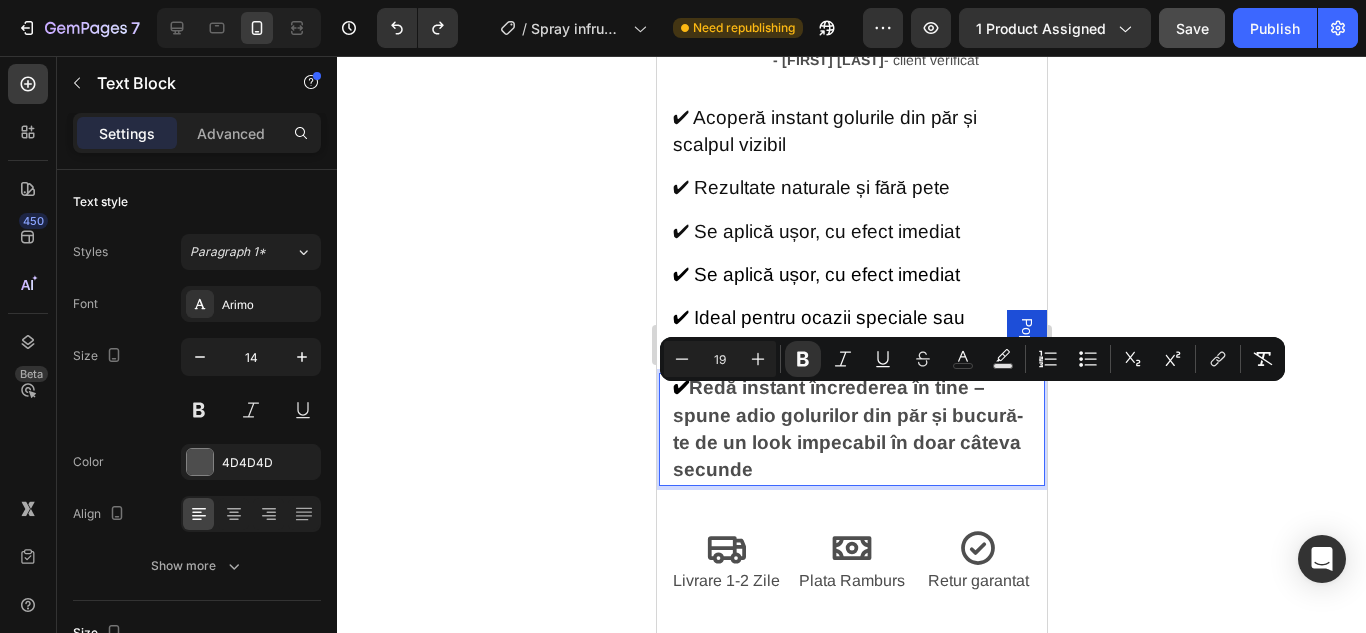 click on "Redă instant încrederea în tine – spune adio golurilor din păr și bucură-te de un look impecabil în doar câteva secunde" at bounding box center (847, 428) 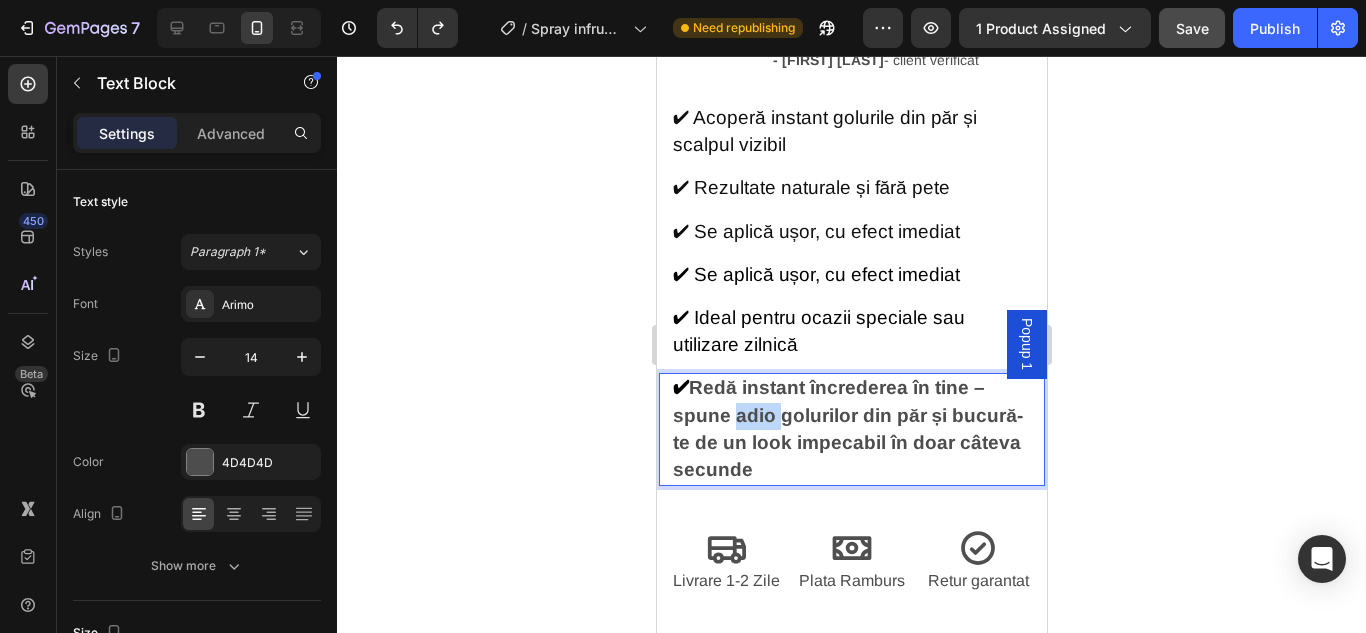 click on "Redă instant încrederea în tine – spune adio golurilor din păr și bucură-te de un look impecabil în doar câteva secunde" at bounding box center (847, 428) 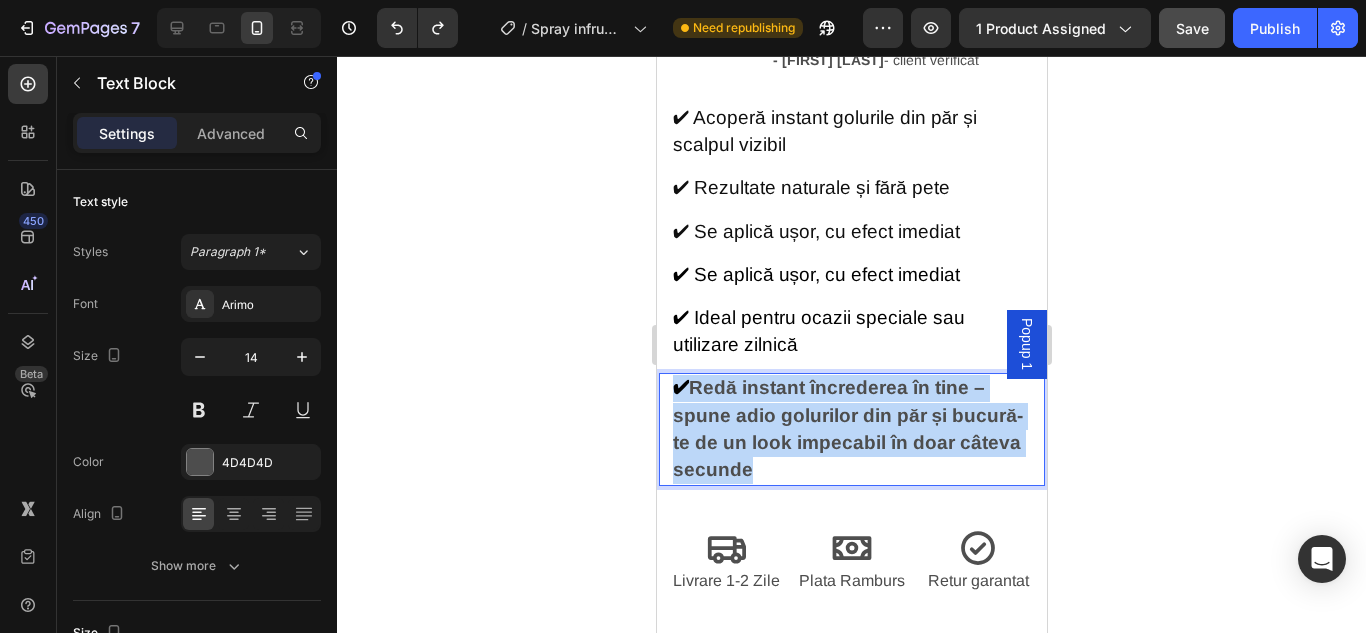 click on "Redă instant încrederea în tine – spune adio golurilor din păr și bucură-te de un look impecabil în doar câteva secunde" at bounding box center [847, 428] 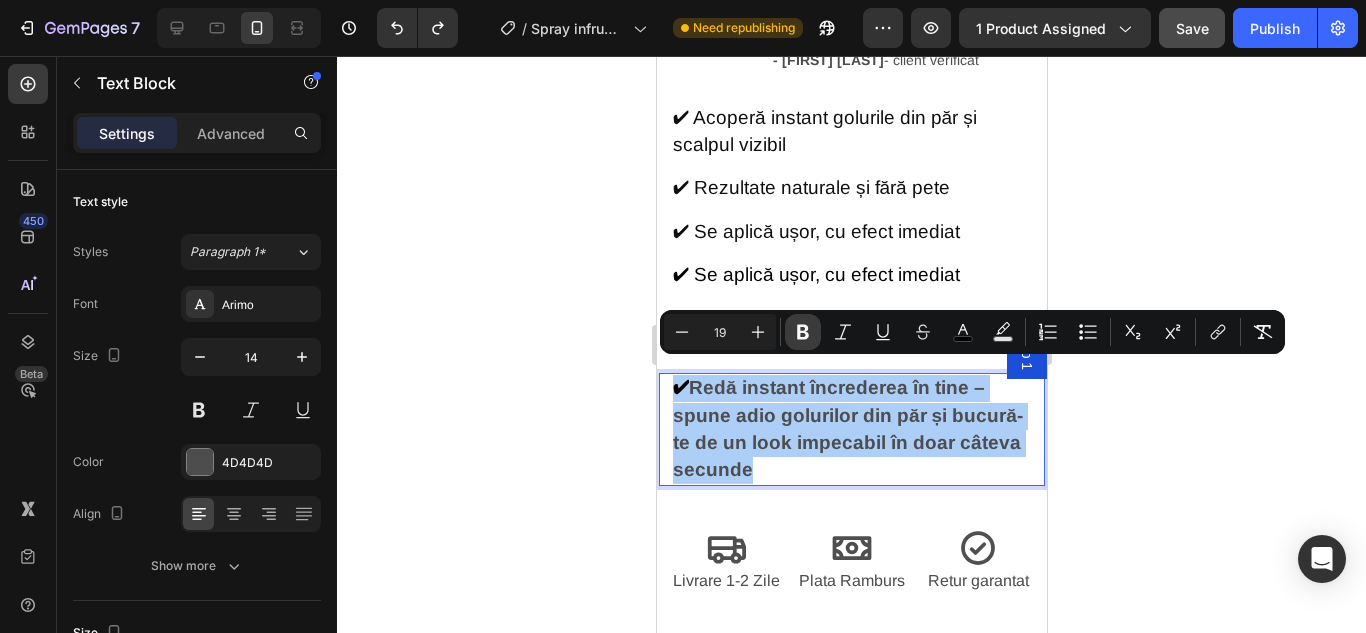 click 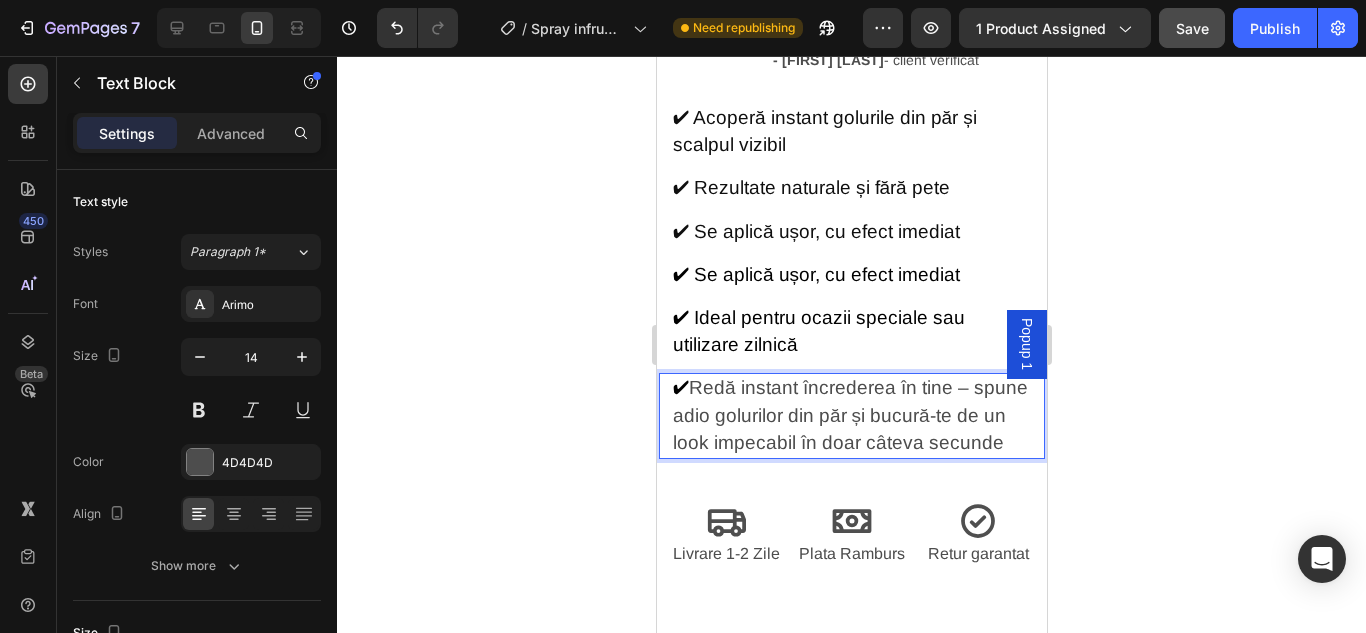 click on "Redă instant încrederea în tine – spune adio golurilor din păr și bucură-te de un look impecabil în doar câteva secunde" at bounding box center [849, 414] 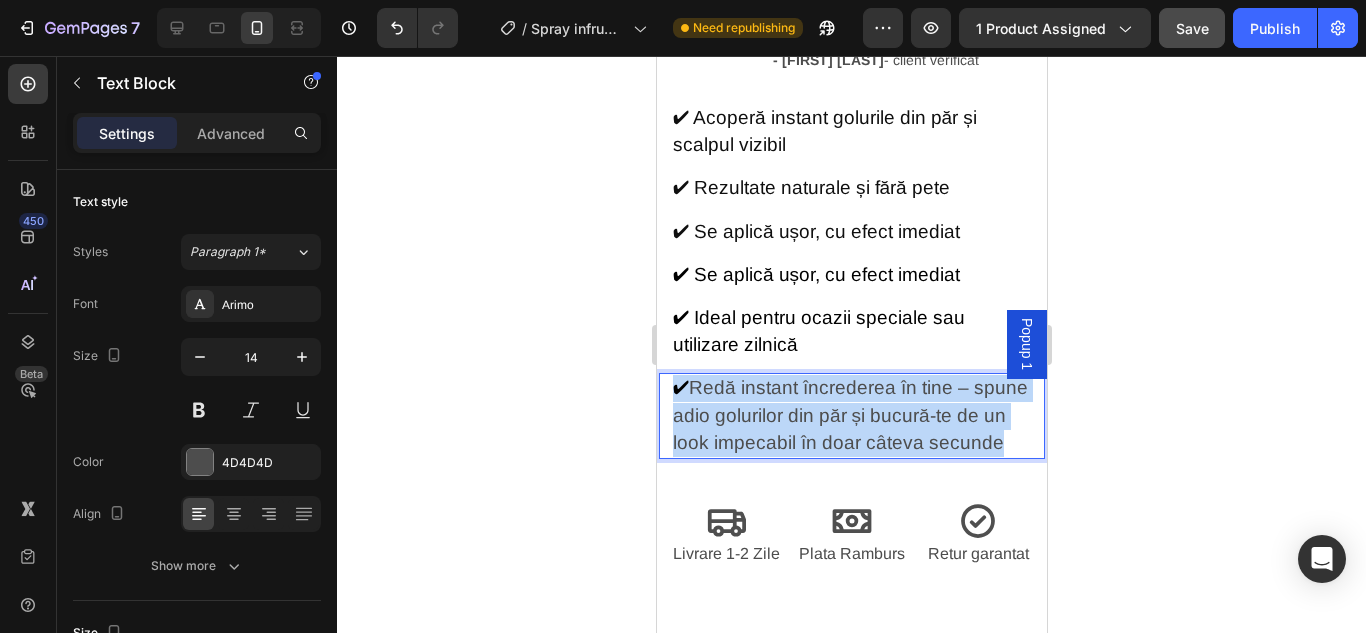 click on "Redă instant încrederea în tine – spune adio golurilor din păr și bucură-te de un look impecabil în doar câteva secunde" at bounding box center (849, 414) 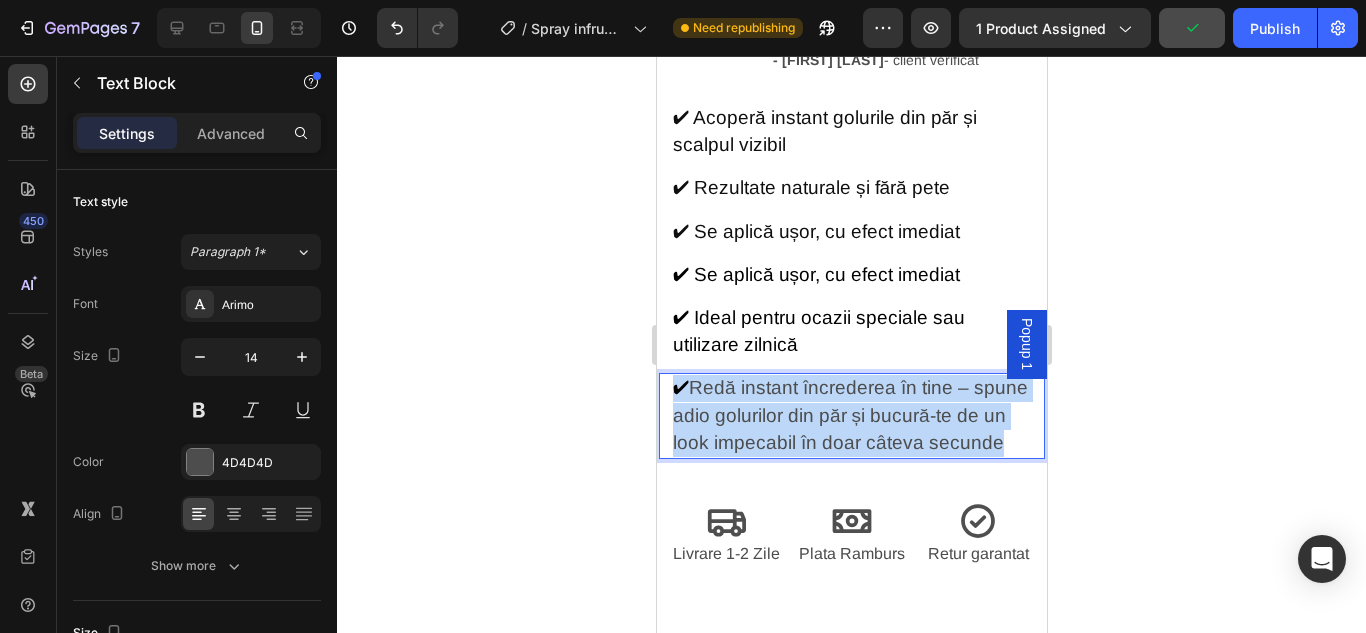 click on "✔  Redă instant încrederea în tine – spune adio golurilor din păr și bucură-te de un look impecabil în doar câteva secunde" at bounding box center (851, 416) 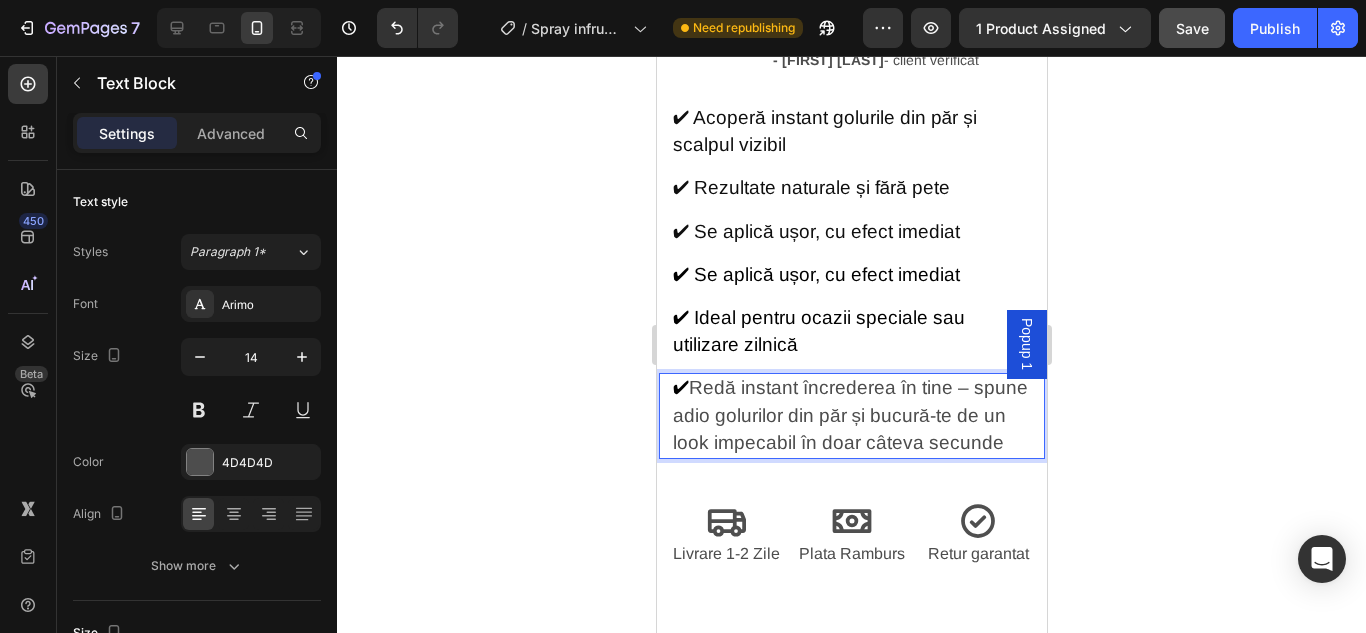 click on "Redă instant încrederea în tine – spune adio golurilor din păr și bucură-te de un look impecabil în doar câteva secunde" at bounding box center [849, 414] 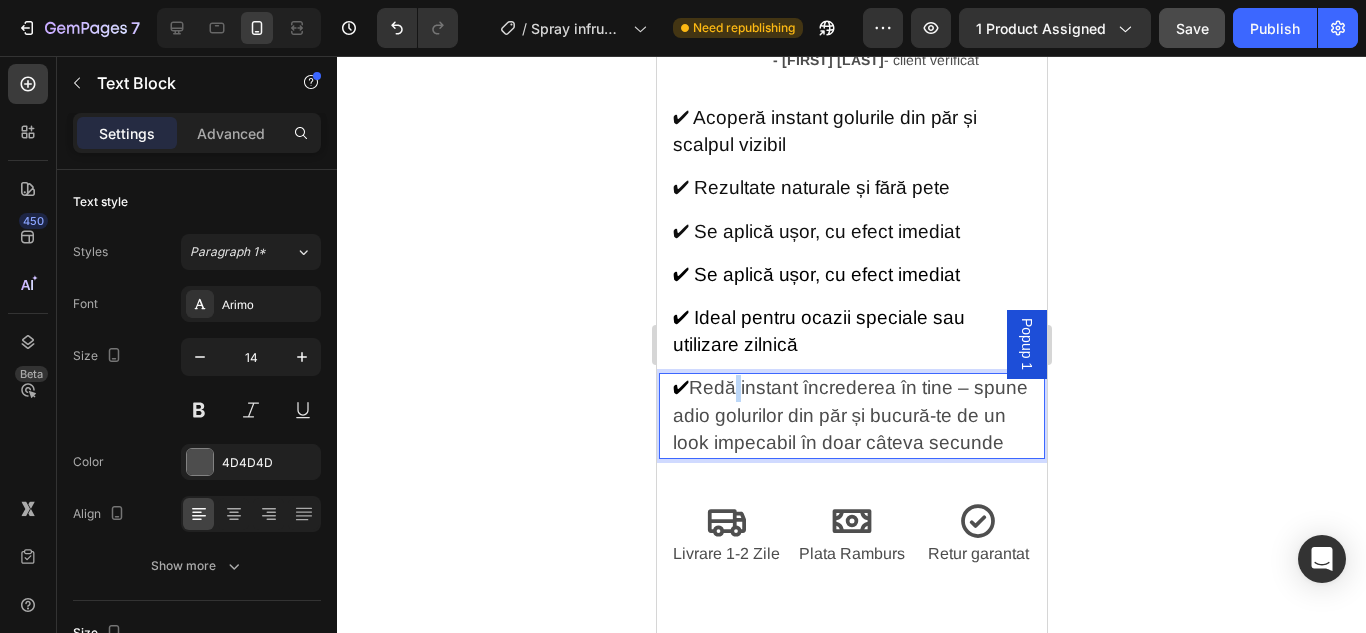 click on "Redă instant încrederea în tine – spune adio golurilor din păr și bucură-te de un look impecabil în doar câteva secunde" at bounding box center [849, 414] 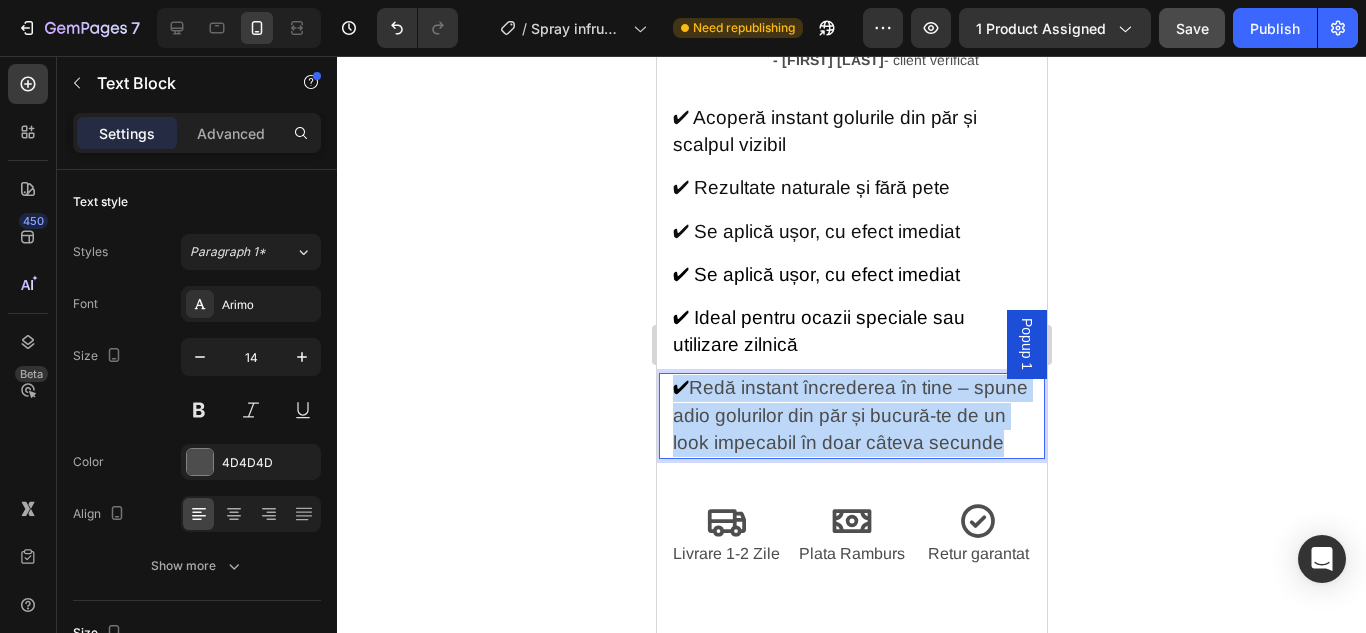 click on "Redă instant încrederea în tine – spune adio golurilor din păr și bucură-te de un look impecabil în doar câteva secunde" at bounding box center (849, 414) 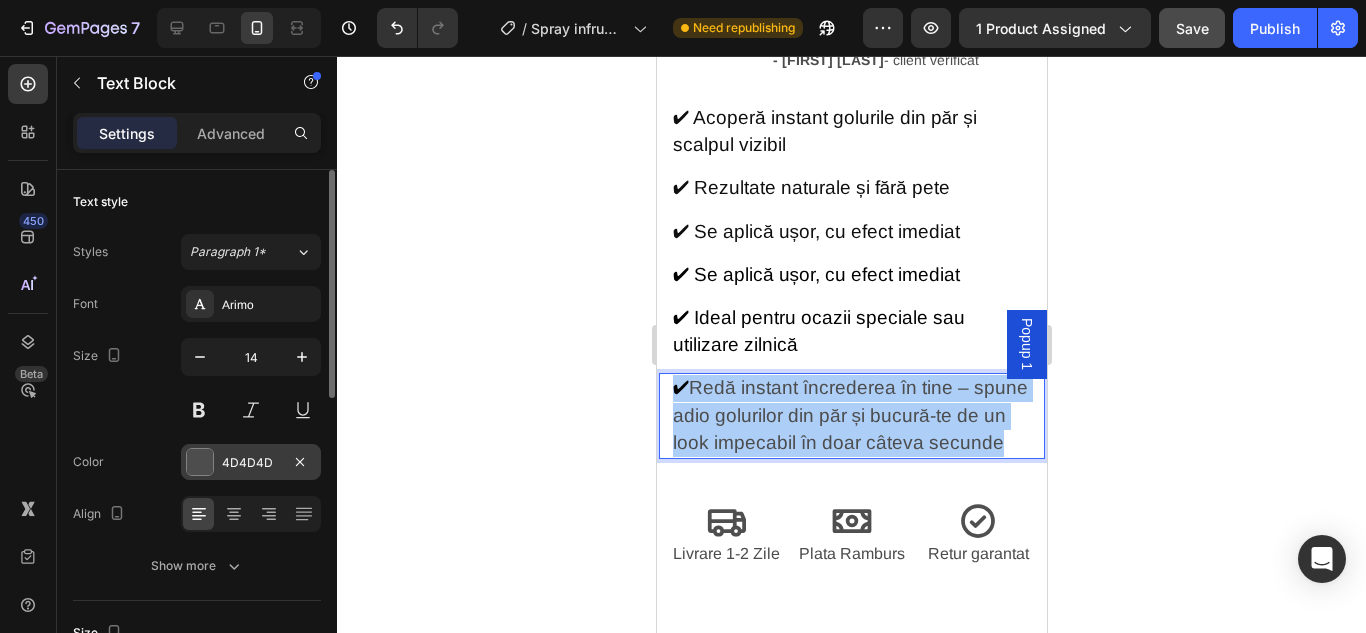 click at bounding box center (200, 462) 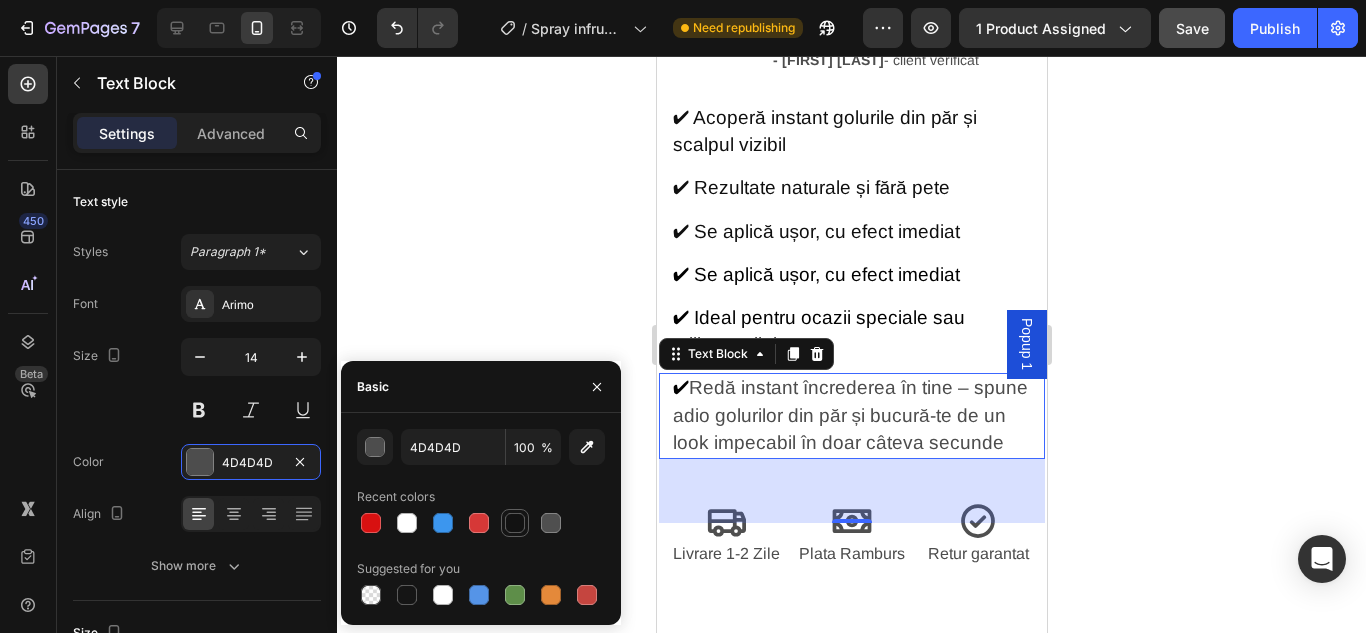 click at bounding box center (515, 523) 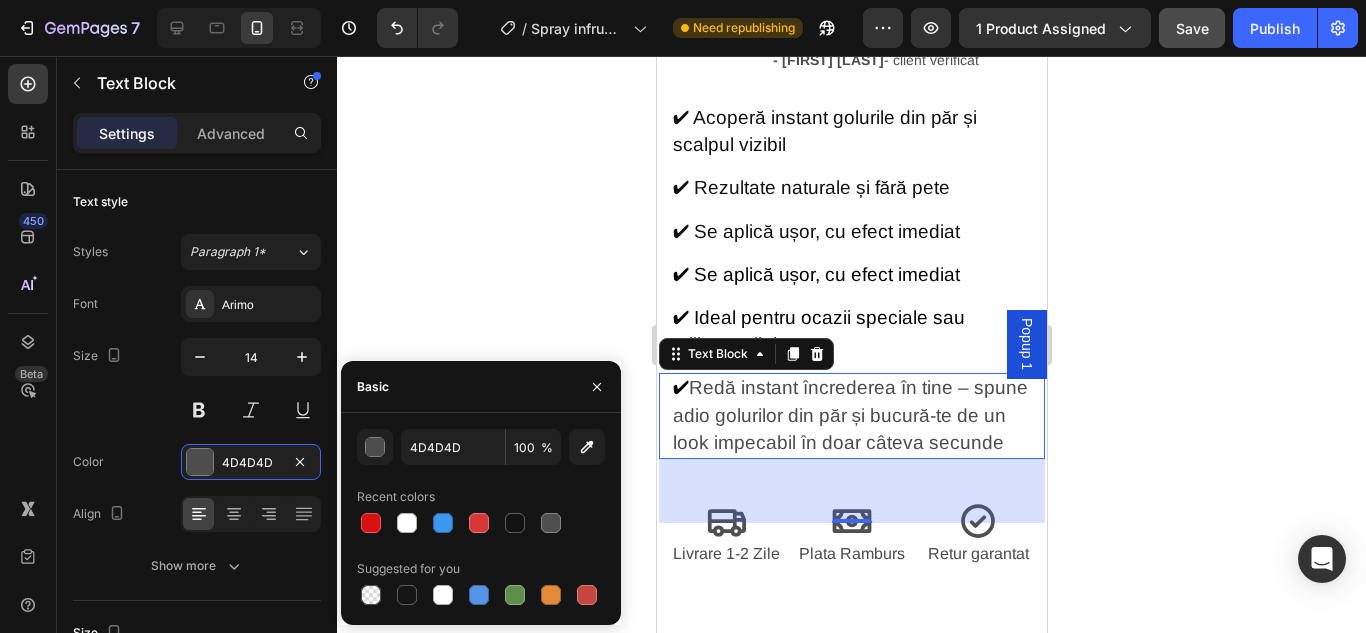 type on "121212" 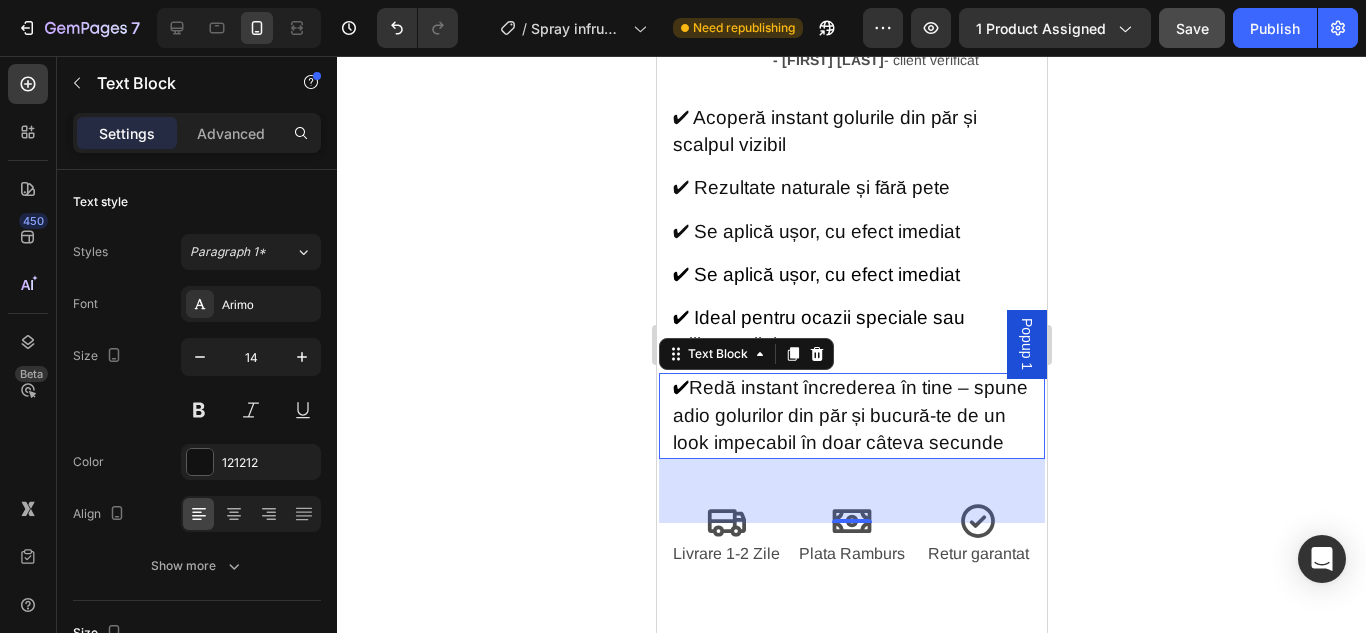 click 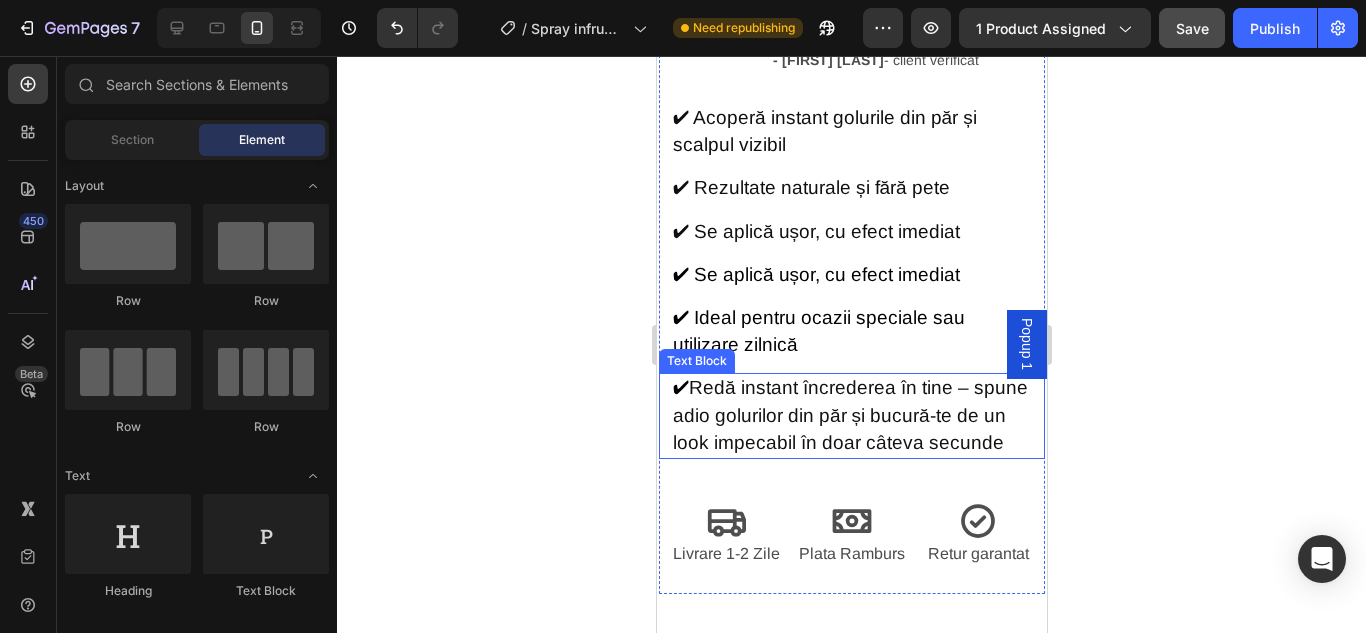 click on "Redă instant încrederea în tine – spune adio golurilor din păr și bucură-te de un look impecabil în doar câteva secunde" at bounding box center (849, 414) 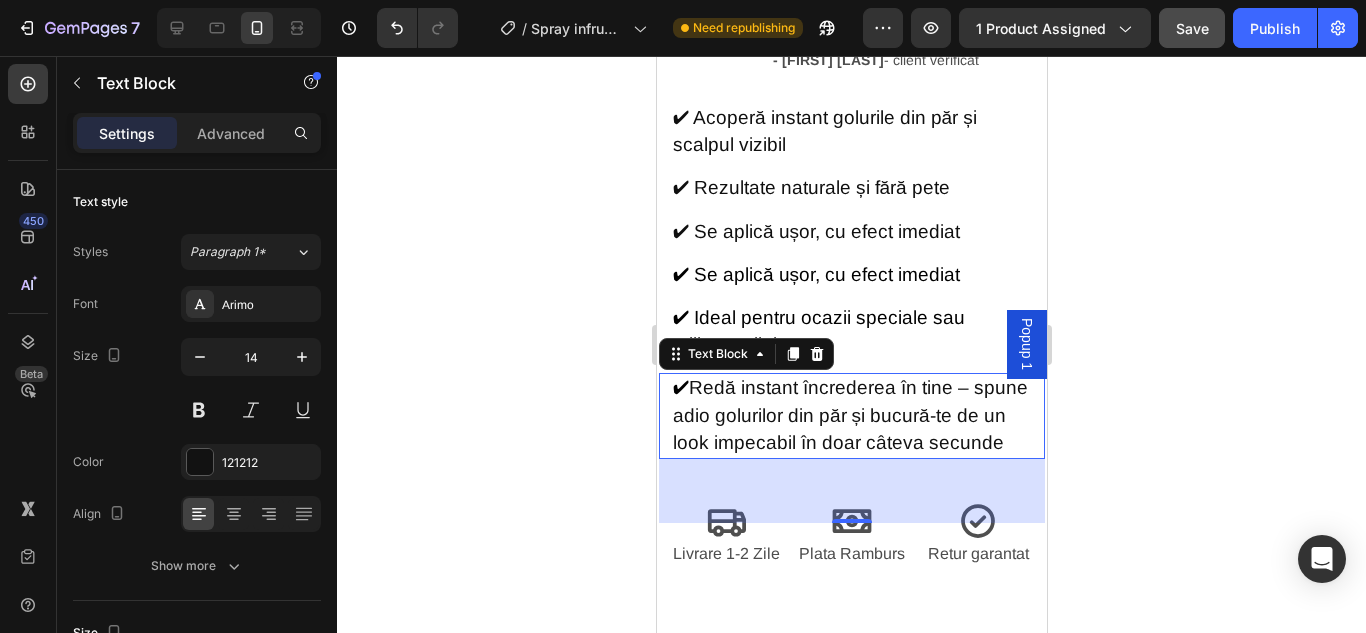 click on "Redă instant încrederea în tine – spune adio golurilor din păr și bucură-te de un look impecabil în doar câteva secunde" at bounding box center [849, 414] 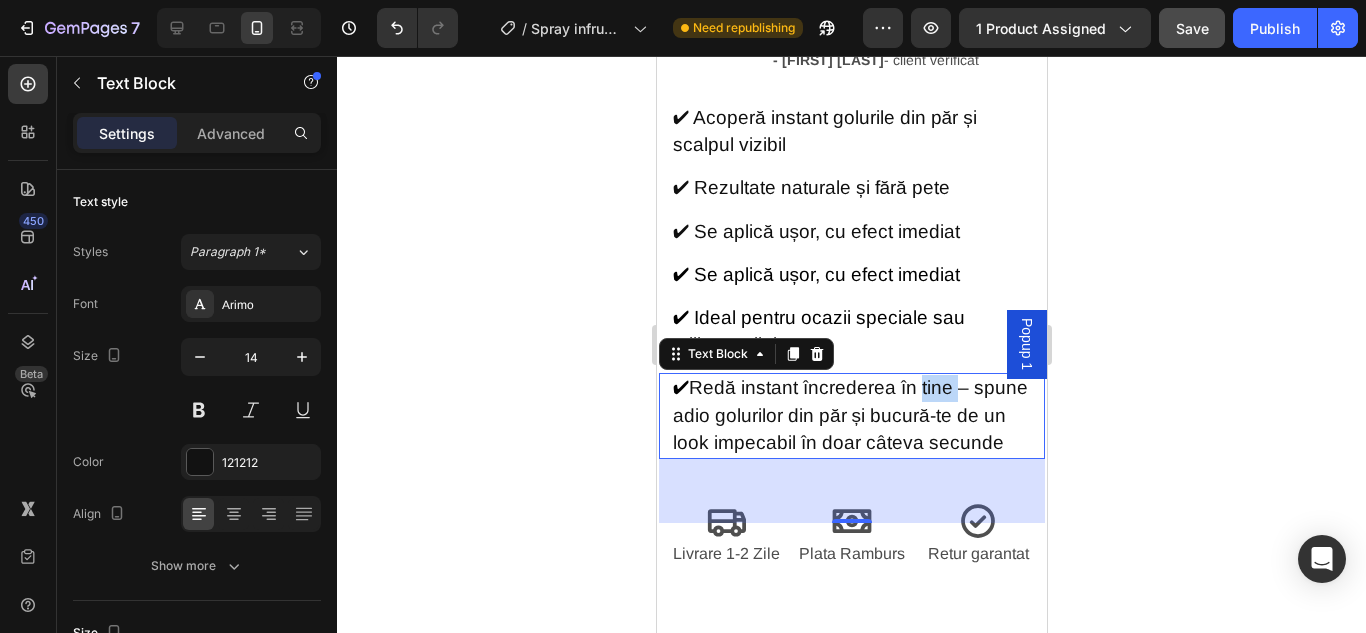 click on "Redă instant încrederea în tine – spune adio golurilor din păr și bucură-te de un look impecabil în doar câteva secunde" at bounding box center [849, 414] 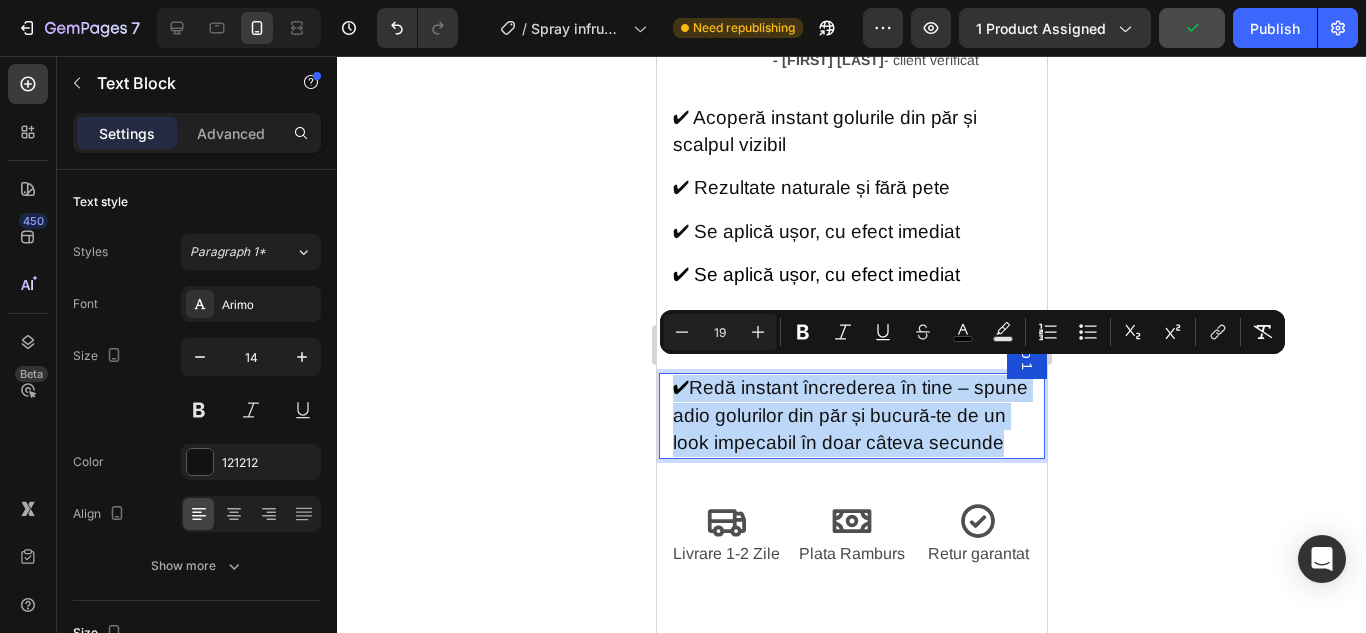 click on "Redă instant încrederea în tine – spune adio golurilor din păr și bucură-te de un look impecabil în doar câteva secunde" at bounding box center (849, 414) 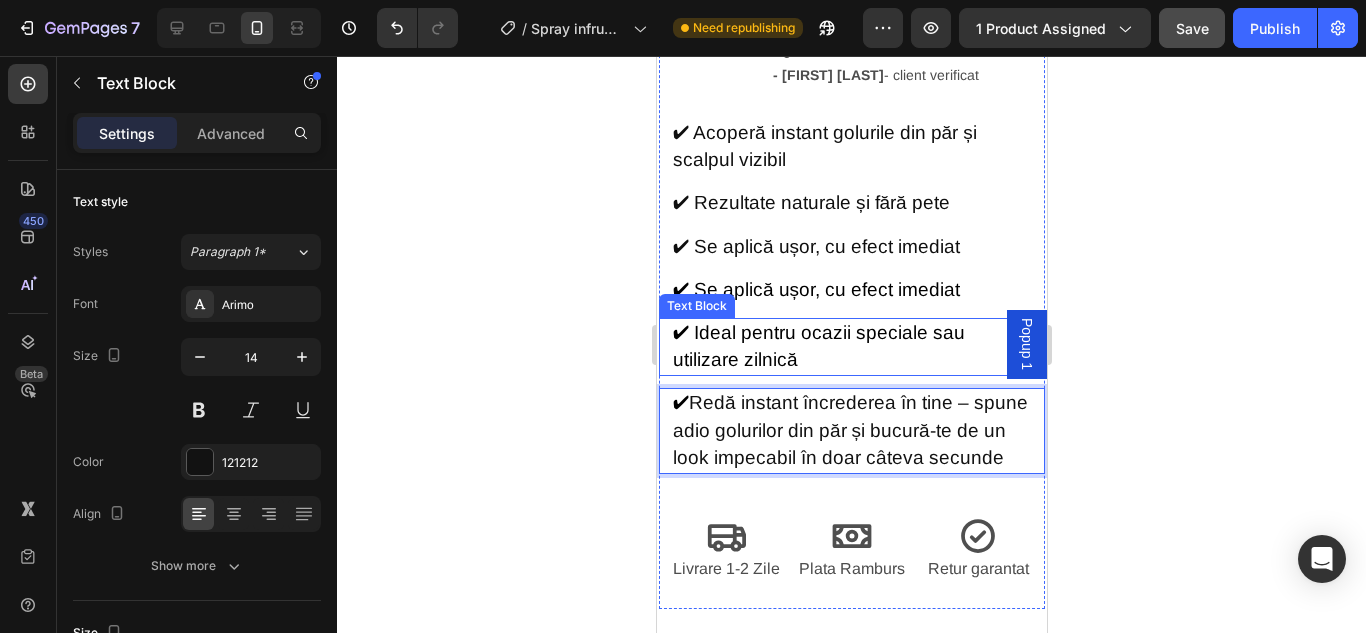 scroll, scrollTop: 800, scrollLeft: 0, axis: vertical 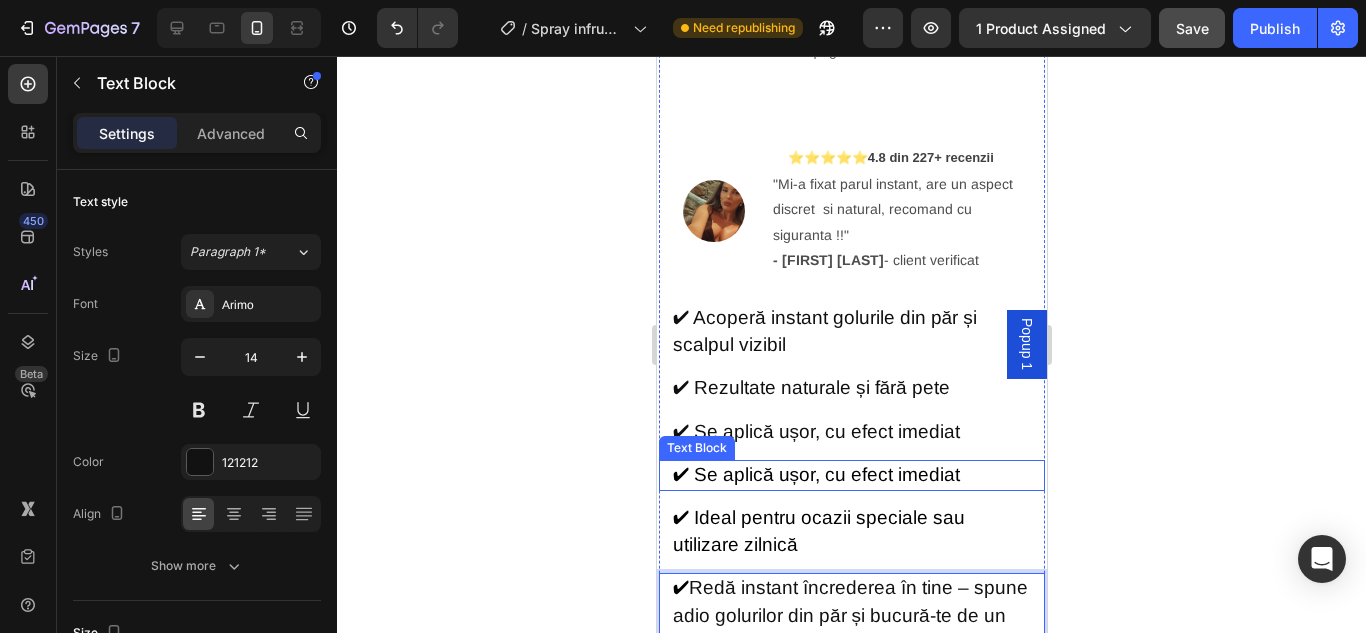 click on "✔ Se aplică ușor, cu efect imediat" at bounding box center (815, 474) 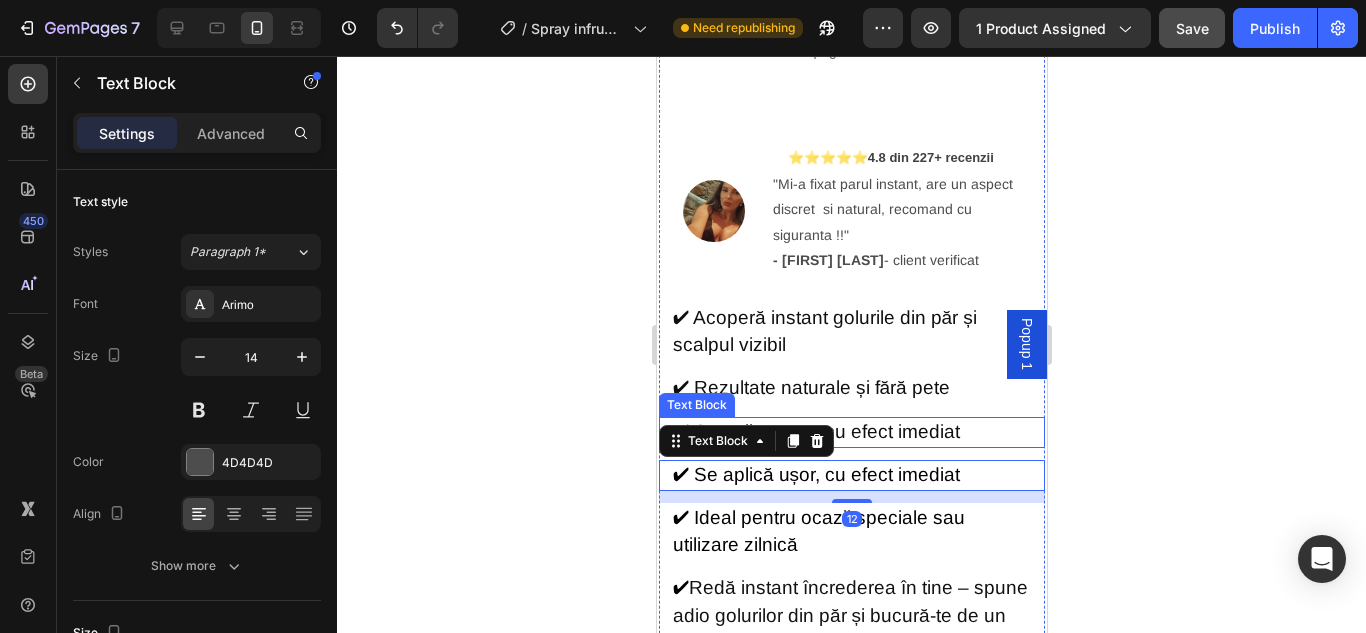 click on "✔ Se aplică ușor, cu efect imediat" at bounding box center [815, 431] 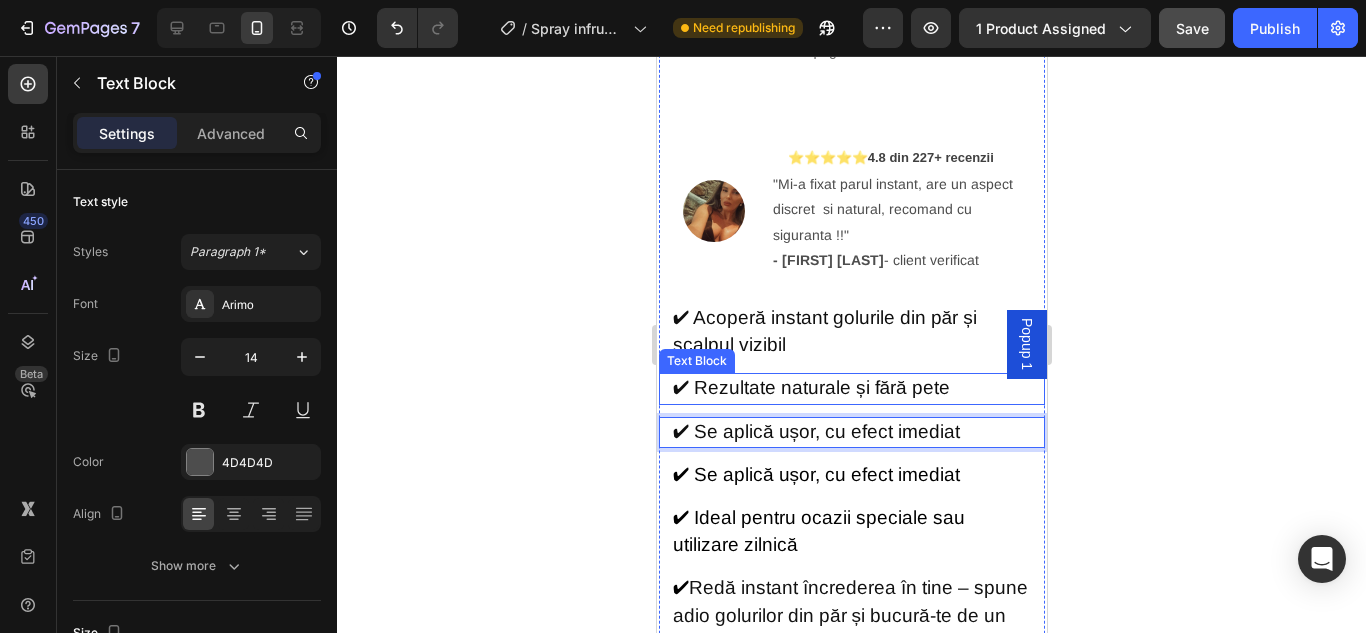 click on "✔ Rezultate naturale și fără pete" at bounding box center [810, 387] 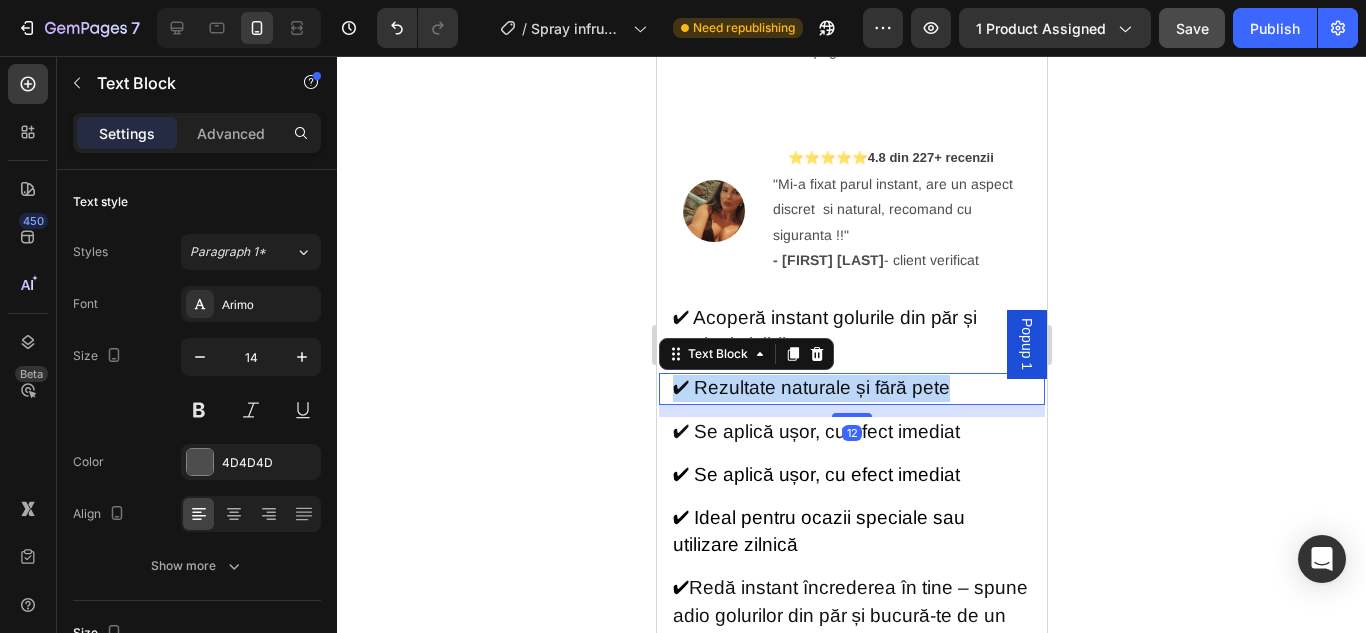 click on "✔ Rezultate naturale și fără pete" at bounding box center (810, 387) 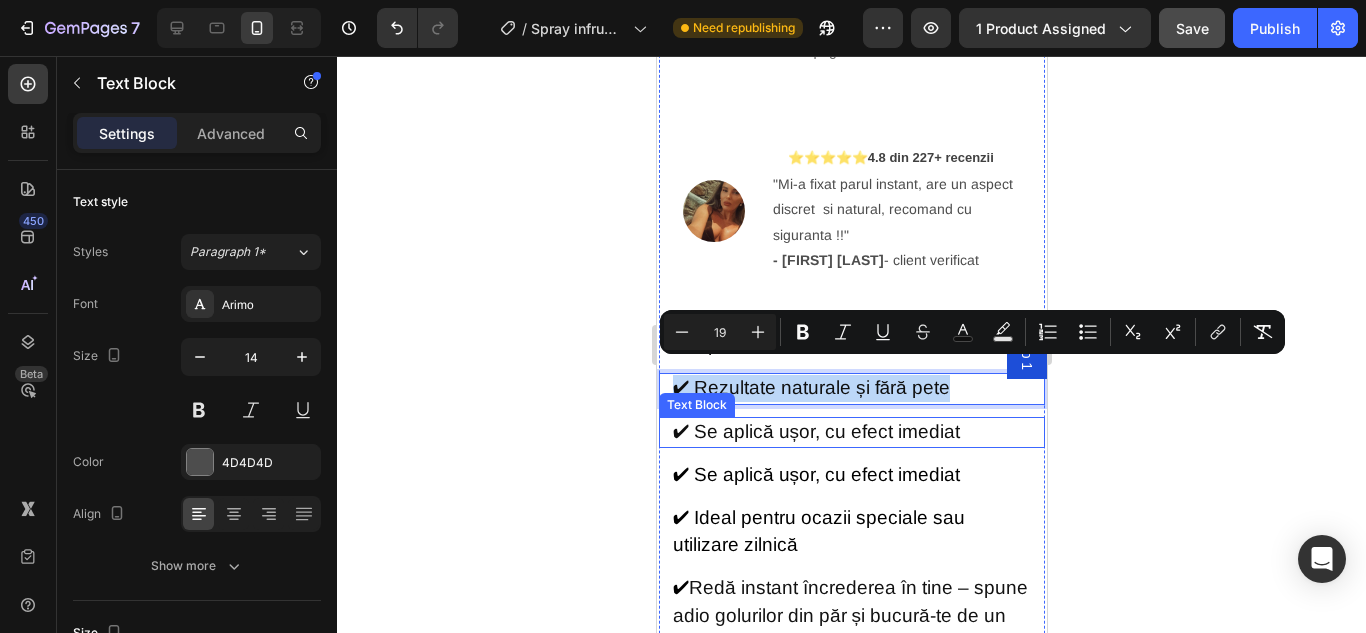 click on "✔ Se aplică ușor, cu efect imediat" at bounding box center (851, 432) 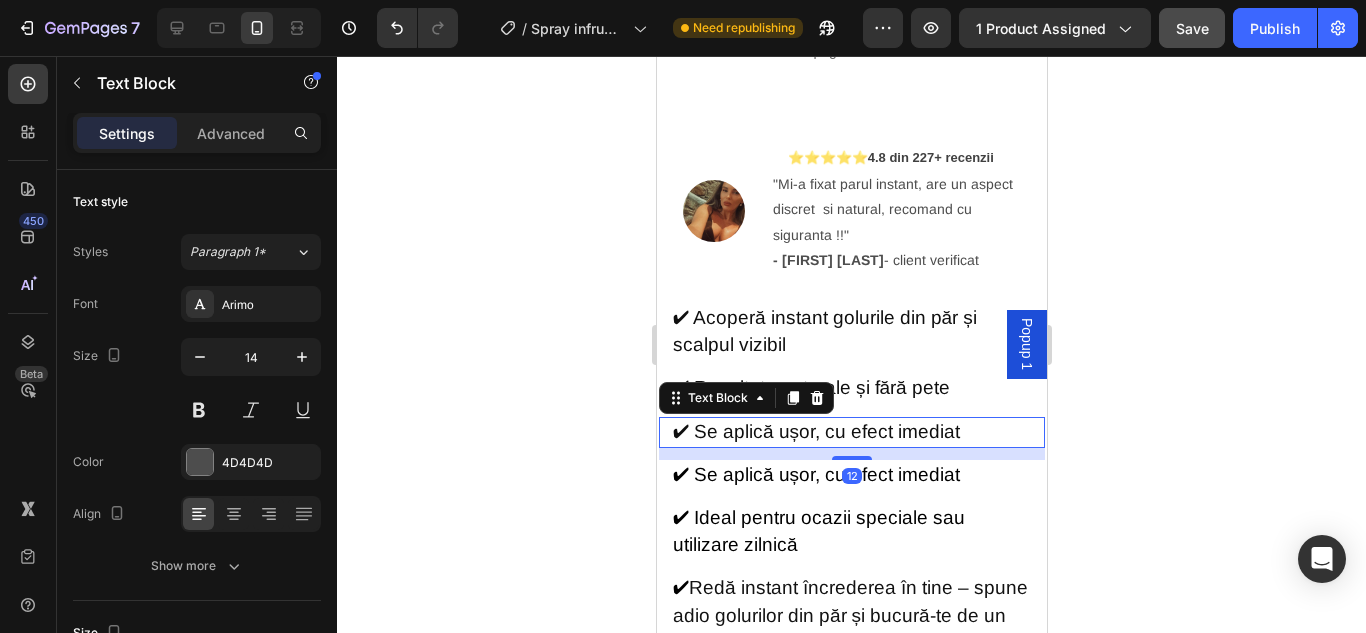 click on "✔ Se aplică ușor, cu efect imediat" at bounding box center [815, 431] 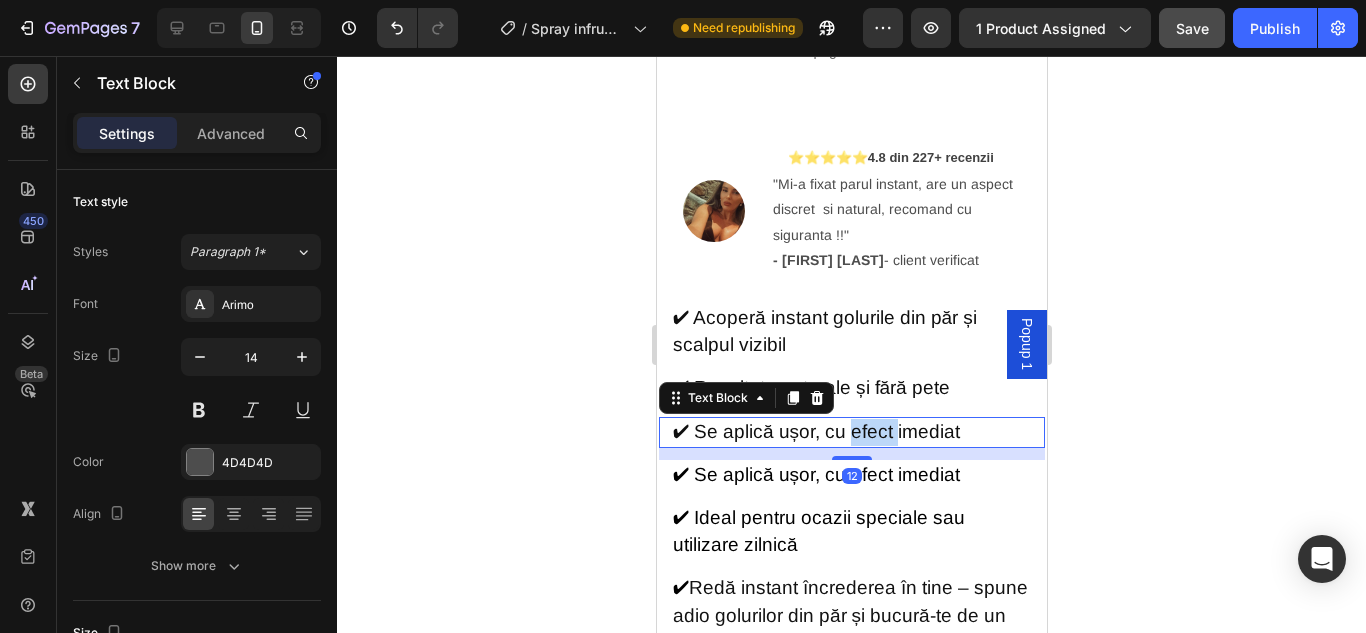 click on "✔ Se aplică ușor, cu efect imediat" at bounding box center [815, 431] 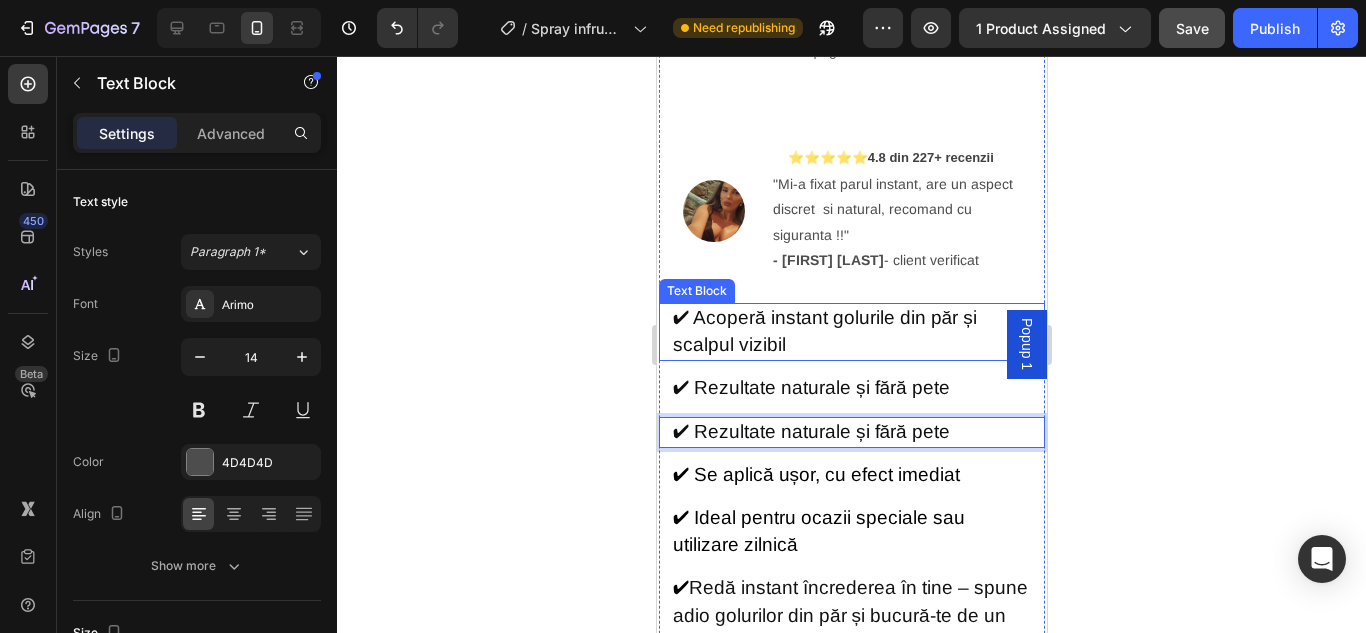 click on "✔ Acoperă instant golurile din păr și scalpul vizibil" at bounding box center (824, 331) 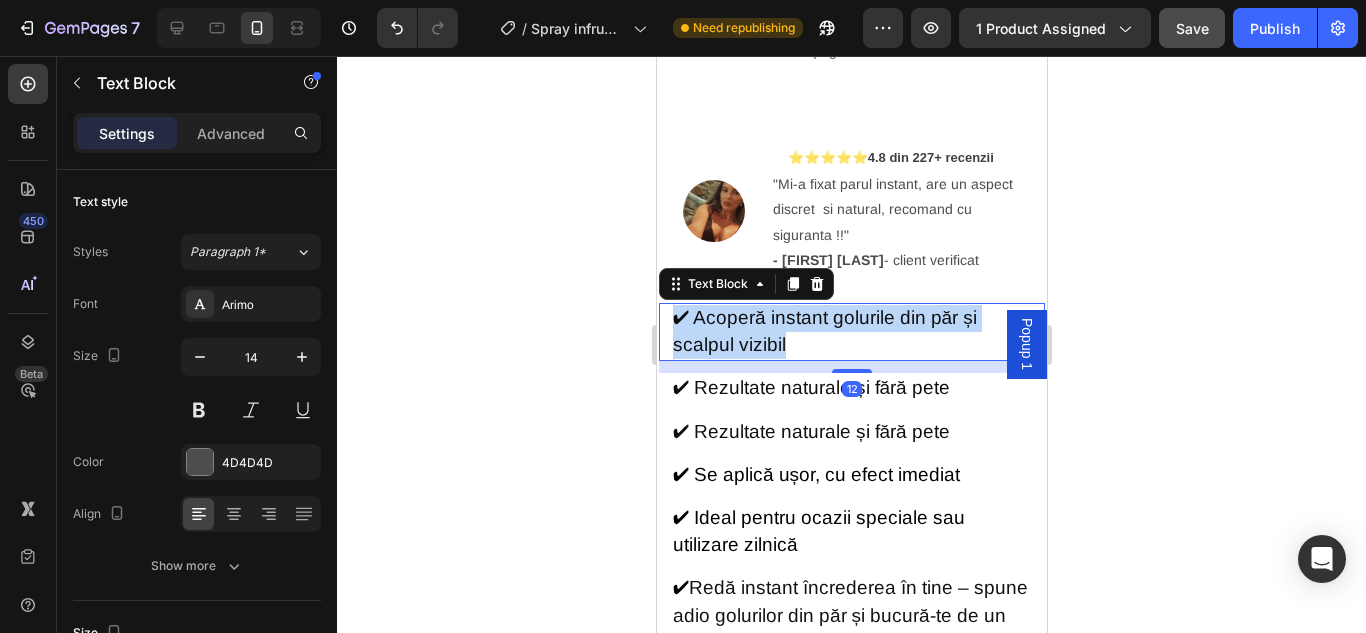 click on "✔ Acoperă instant golurile din păr și scalpul vizibil" at bounding box center (824, 331) 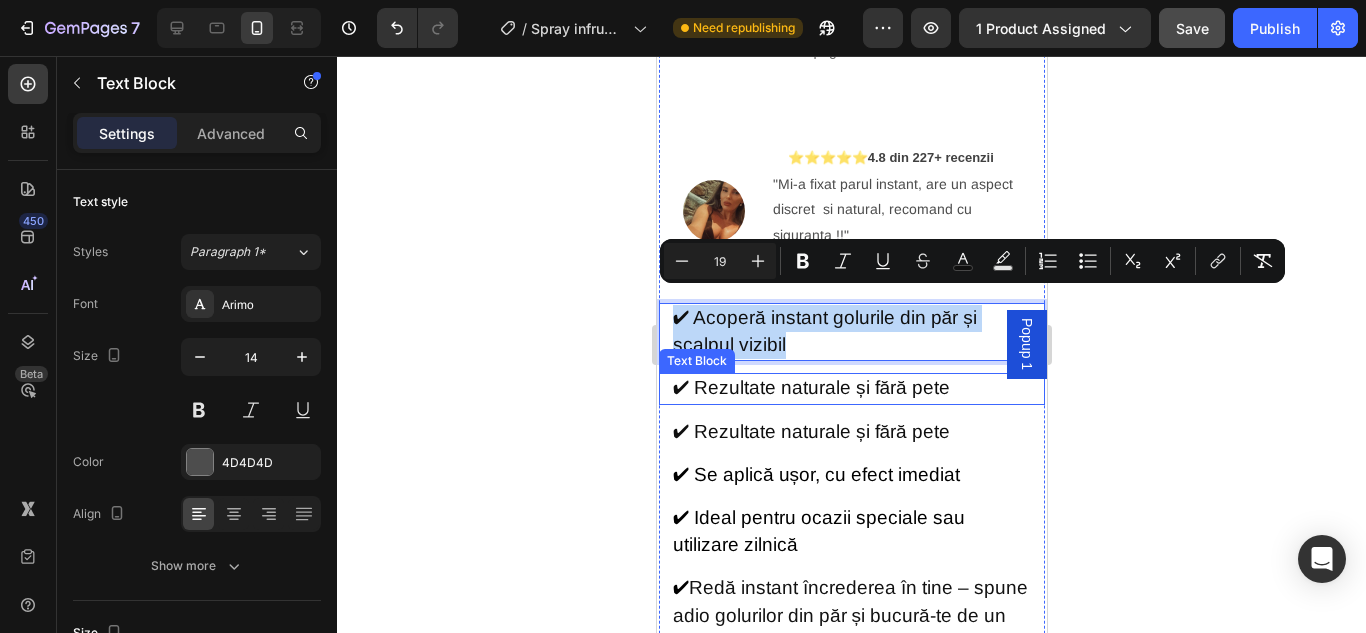 click on "✔ Rezultate naturale și fără pete" at bounding box center (810, 387) 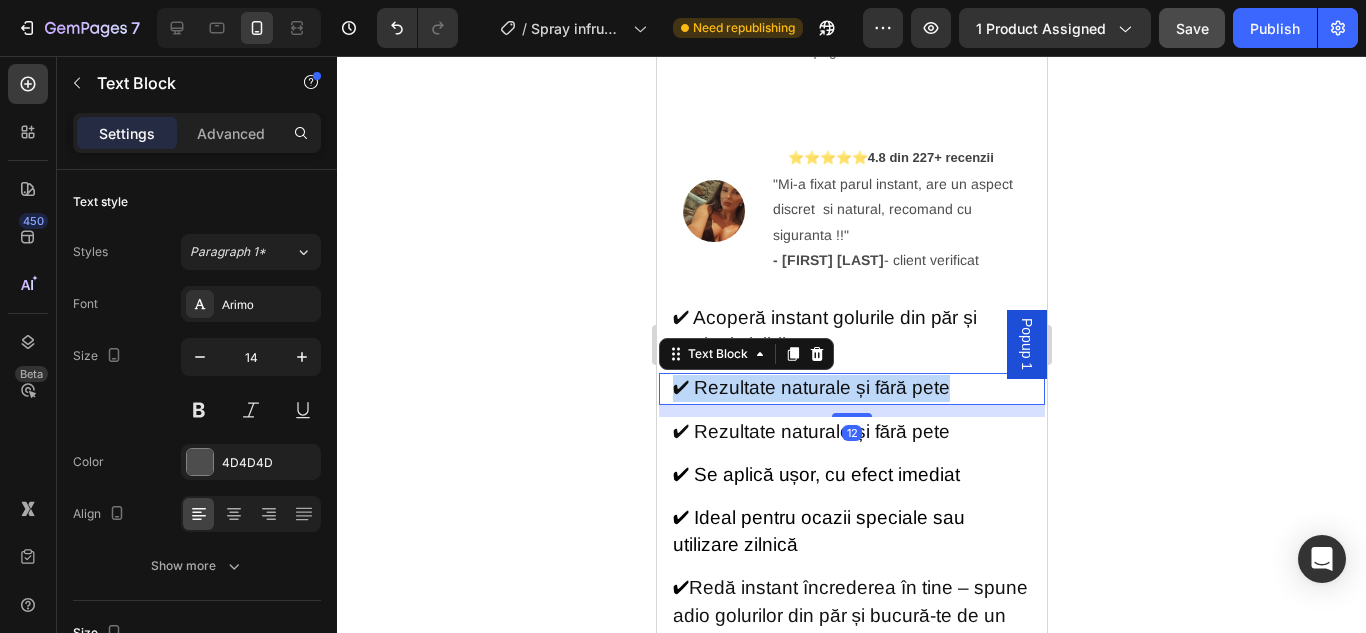 click on "✔ Rezultate naturale și fără pete" at bounding box center [810, 387] 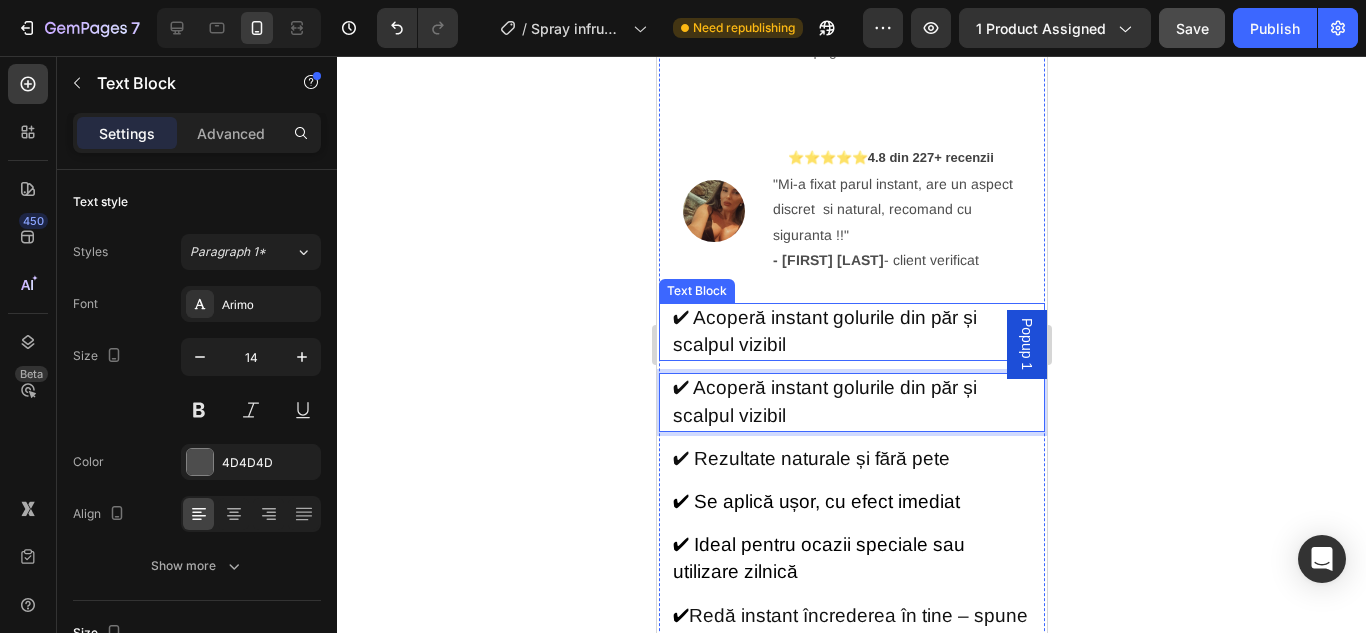 click on "✔ Acoperă instant golurile din păr și scalpul vizibil" at bounding box center [851, 332] 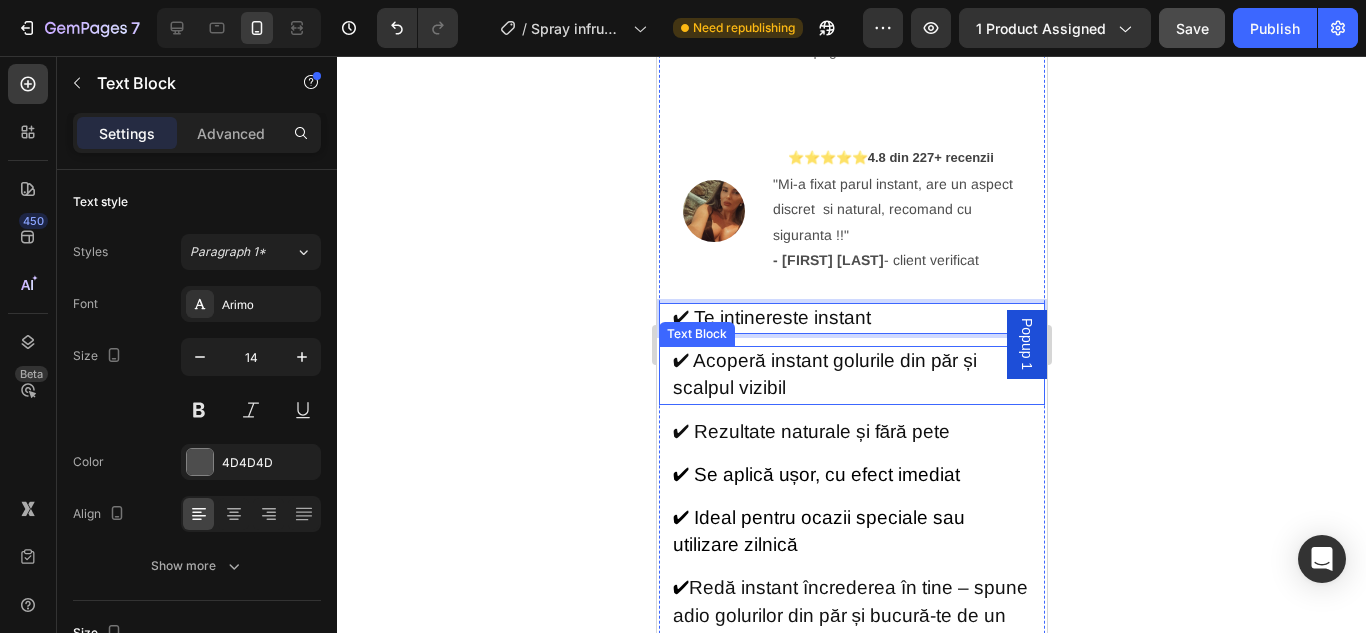 click on "✔ Acoperă instant golurile din păr și scalpul vizibil" at bounding box center [851, 375] 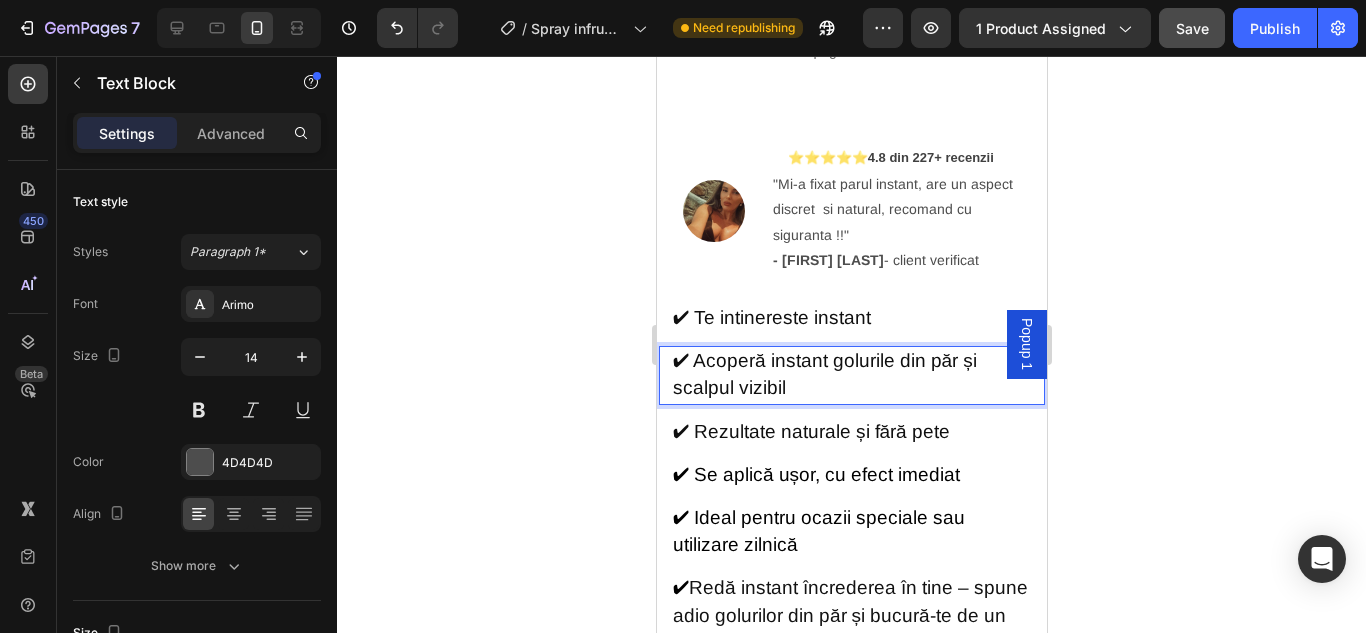 scroll, scrollTop: 900, scrollLeft: 0, axis: vertical 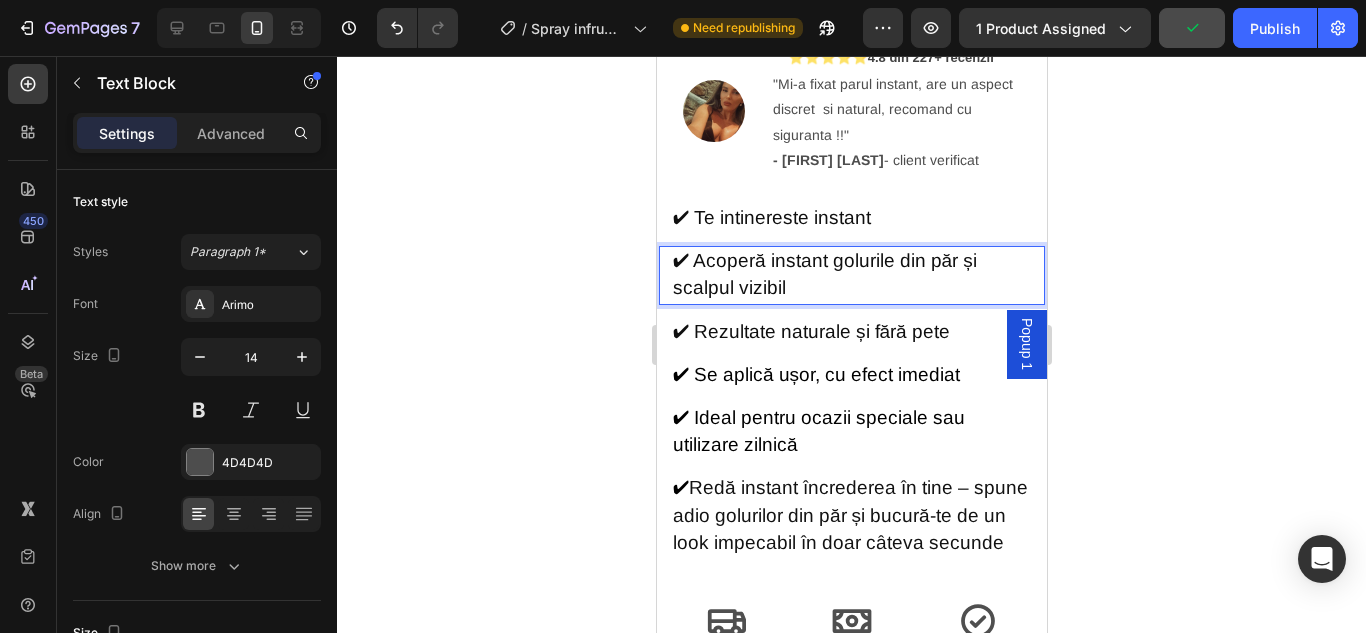 click on "✔ Acoperă instant golurile din păr și scalpul vizibil" at bounding box center (824, 274) 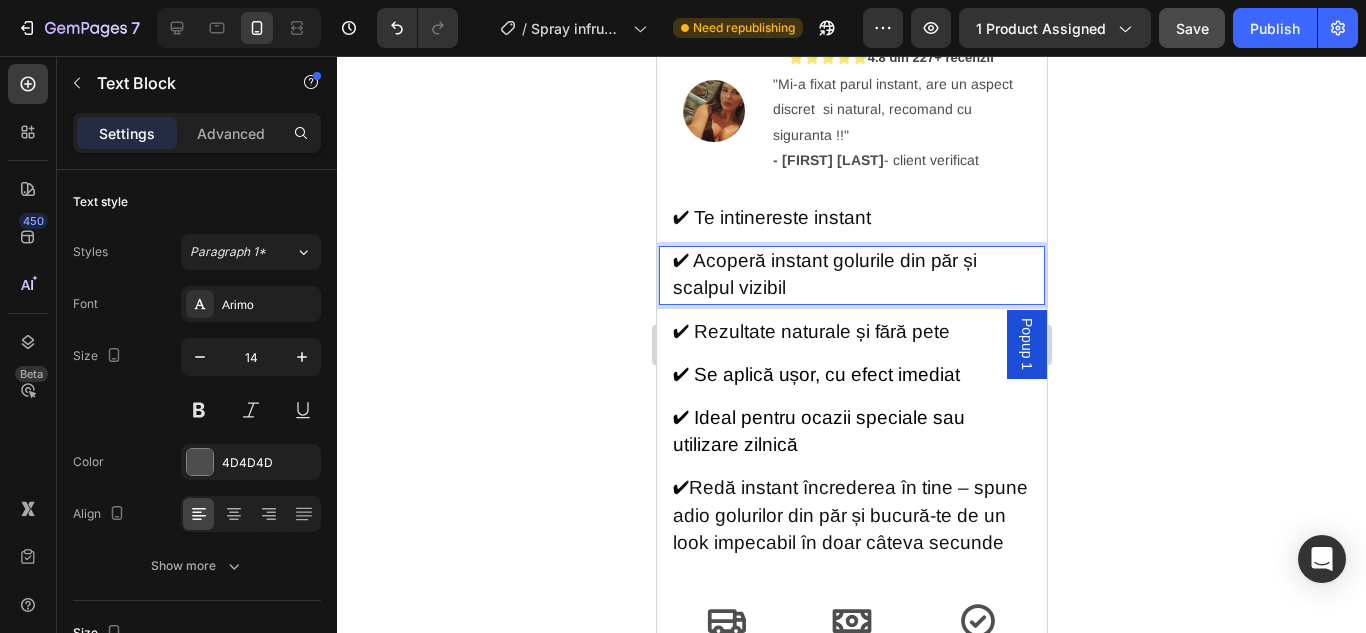 click on "✔ Acoperă instant golurile din păr și scalpul vizibil" at bounding box center (851, 275) 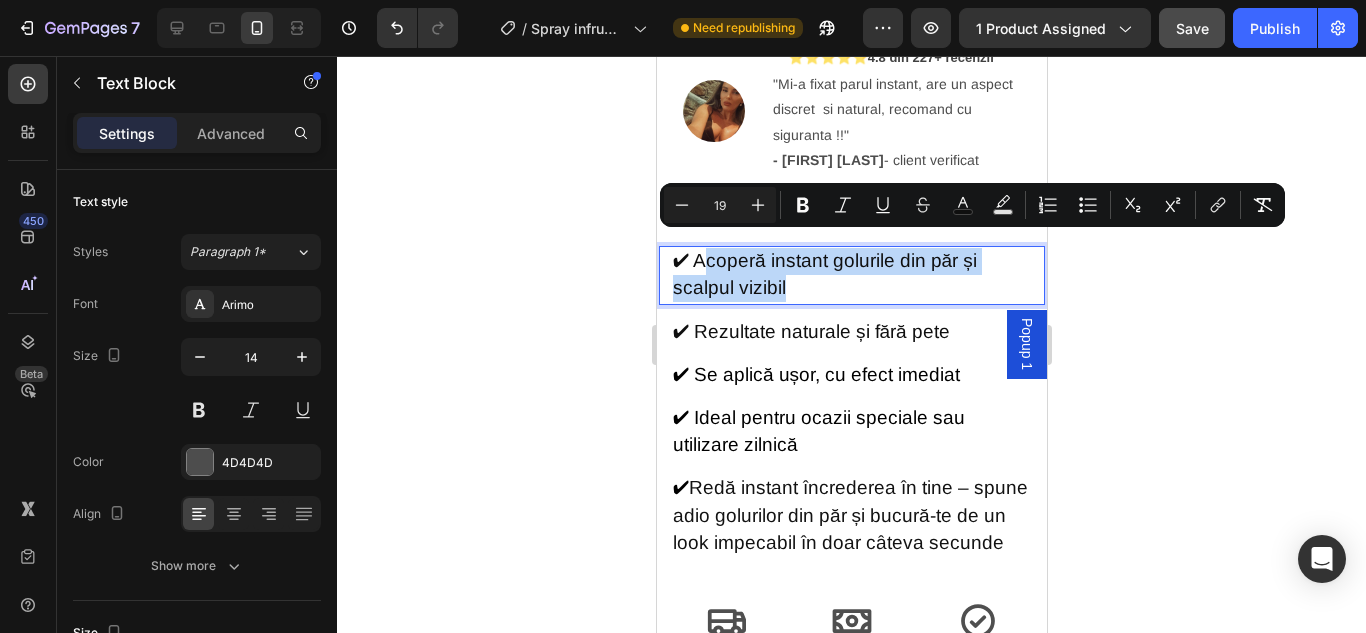 drag, startPoint x: 783, startPoint y: 270, endPoint x: 704, endPoint y: 246, distance: 82.565125 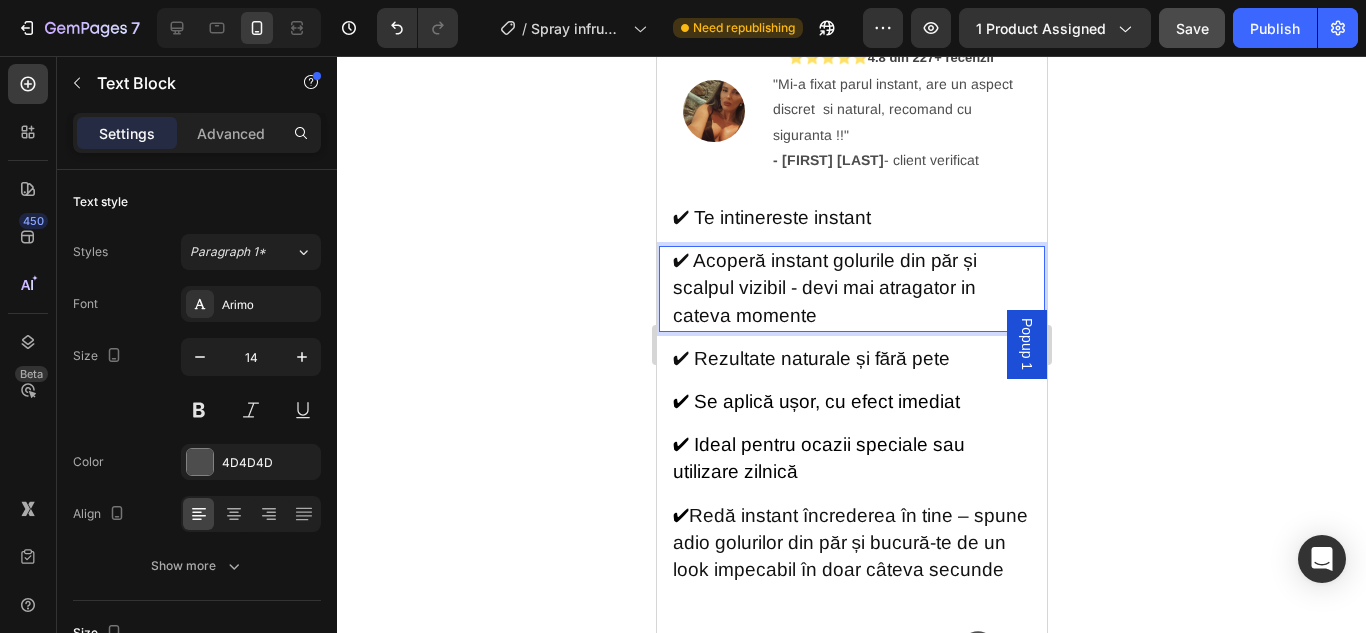 click on "✔ Acoperă instant golurile din păr și scalpul vizibil - devi mai atragator in cateva momente" at bounding box center (824, 287) 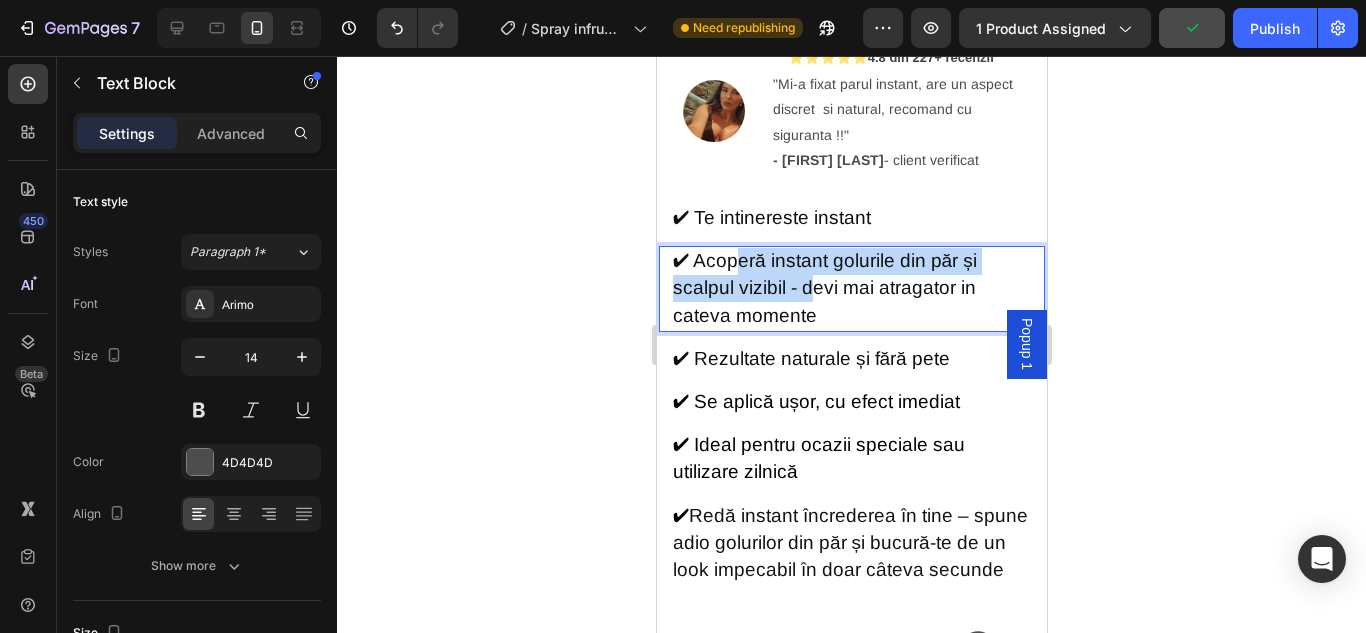 drag, startPoint x: 809, startPoint y: 274, endPoint x: 729, endPoint y: 253, distance: 82.710335 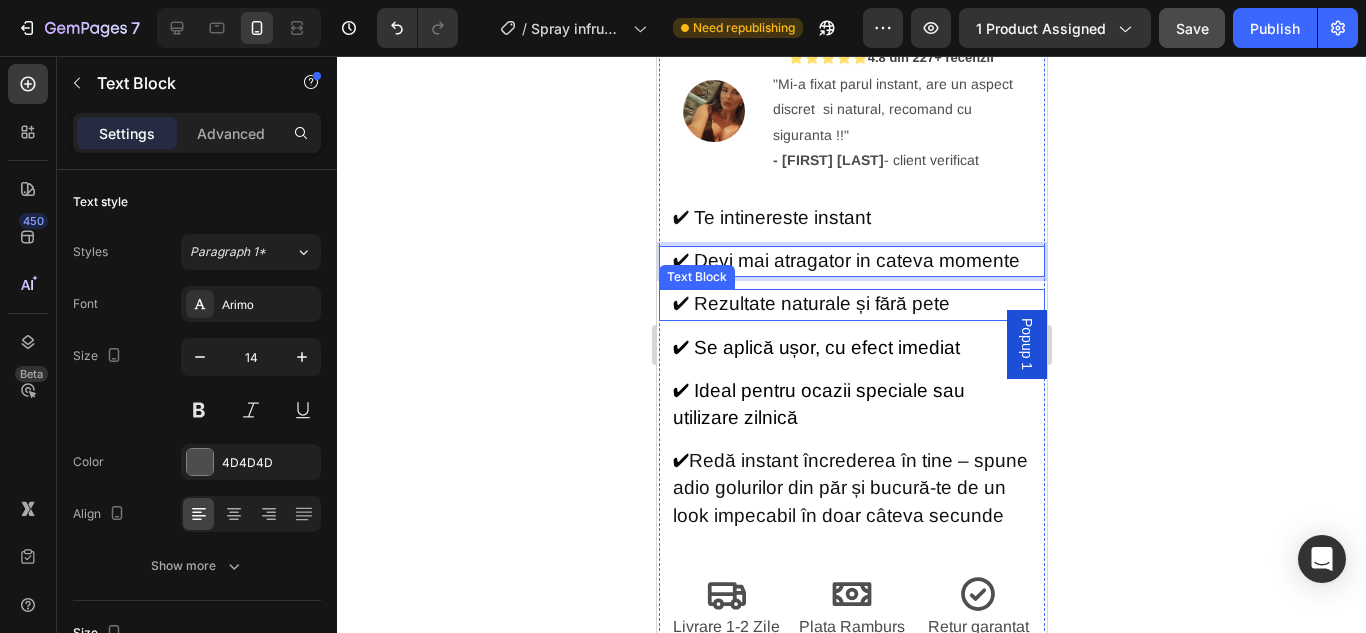 click on "✔ Rezultate naturale și fără pete" at bounding box center [810, 303] 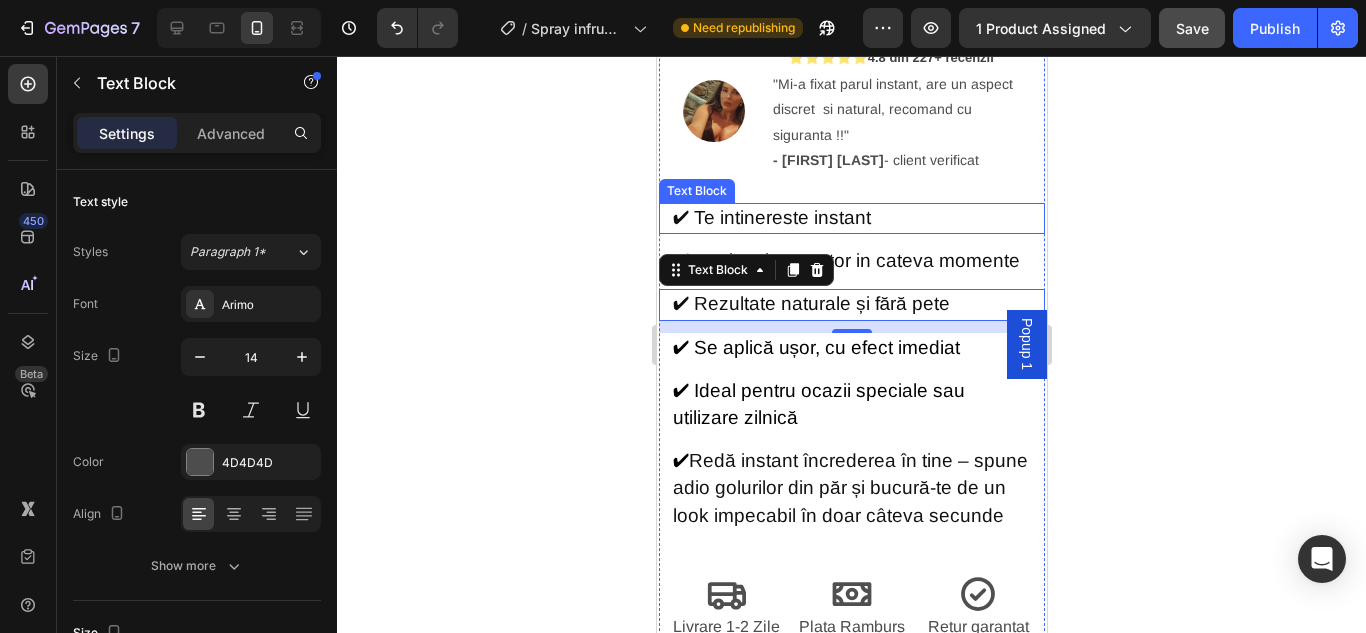 click on "✔ Te intinereste instant" at bounding box center (851, 218) 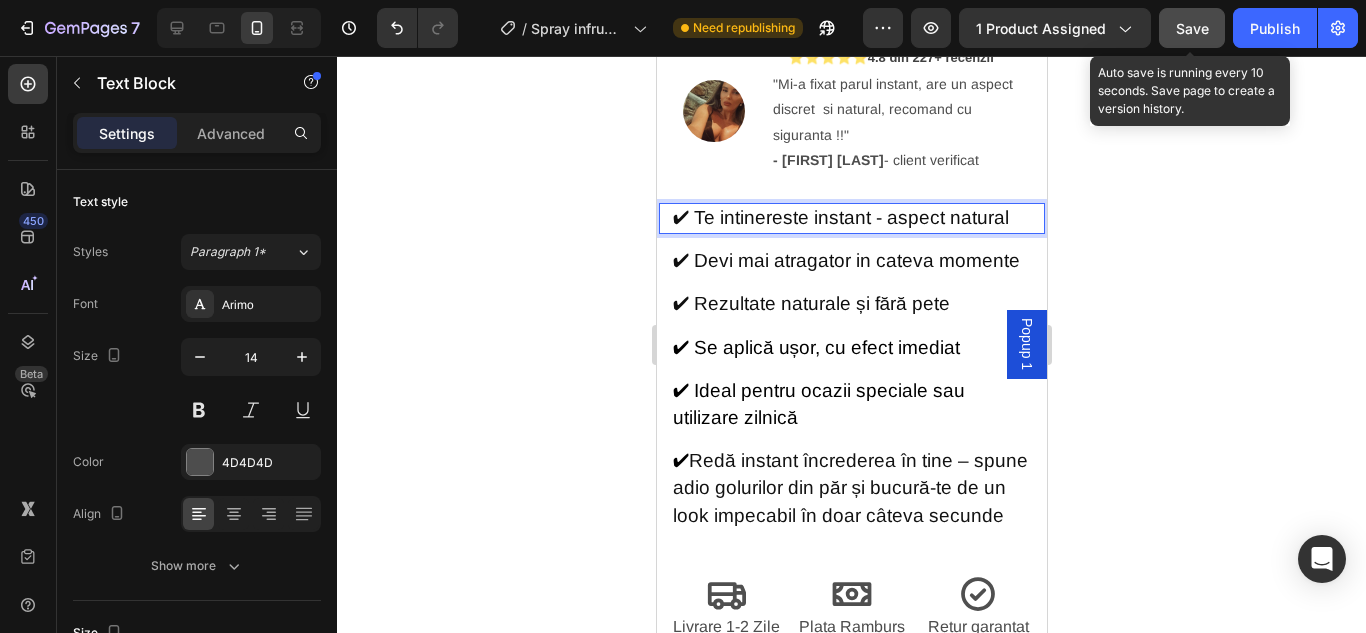 click on "Save" at bounding box center (1192, 28) 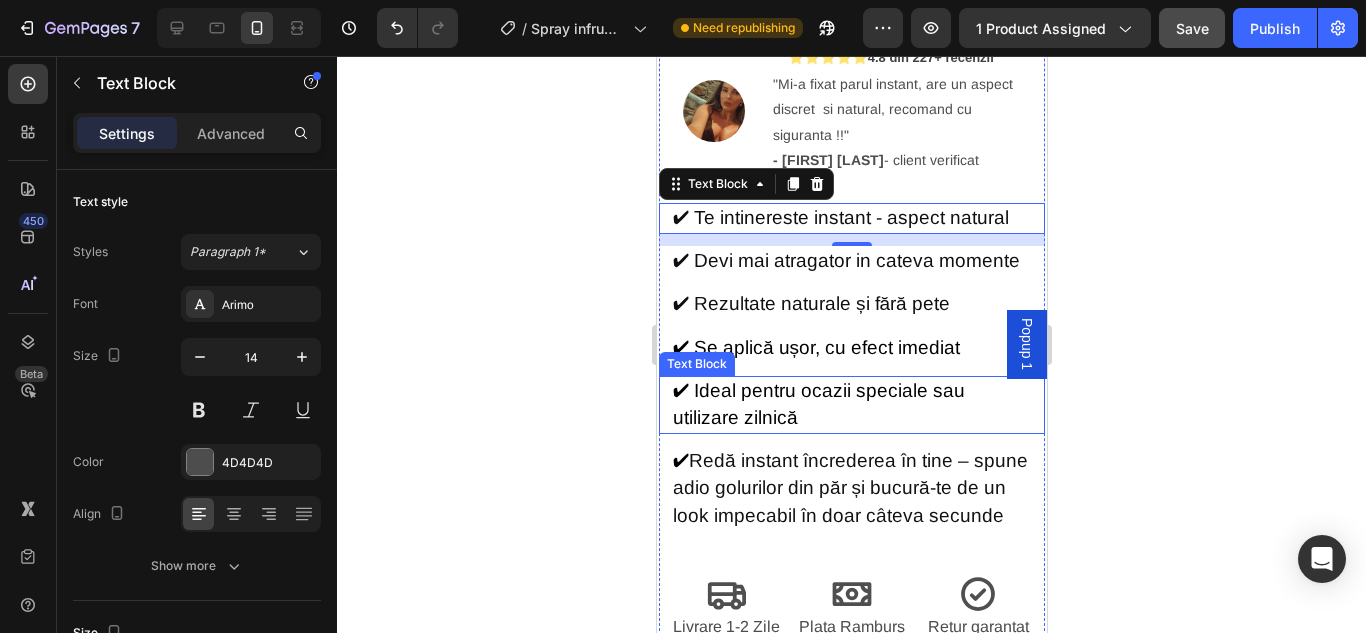 click on "✔ Ideal pentru ocazii speciale sau utilizare zilnică" at bounding box center (851, 405) 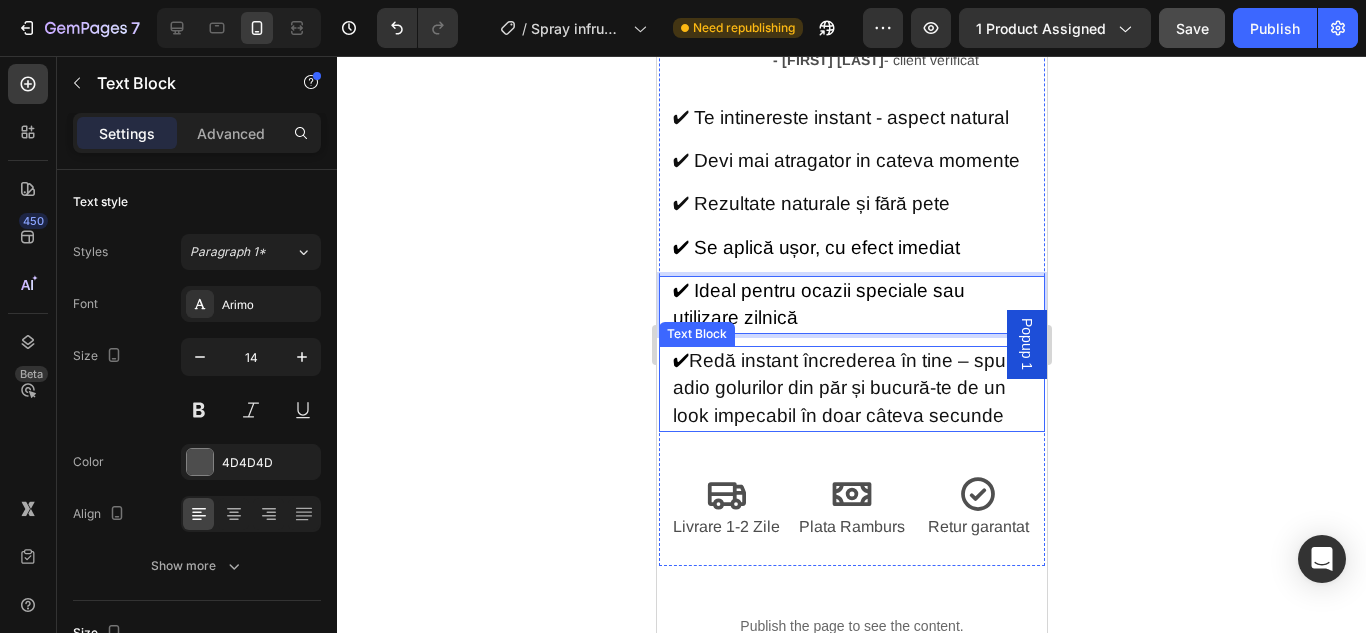 scroll, scrollTop: 1100, scrollLeft: 0, axis: vertical 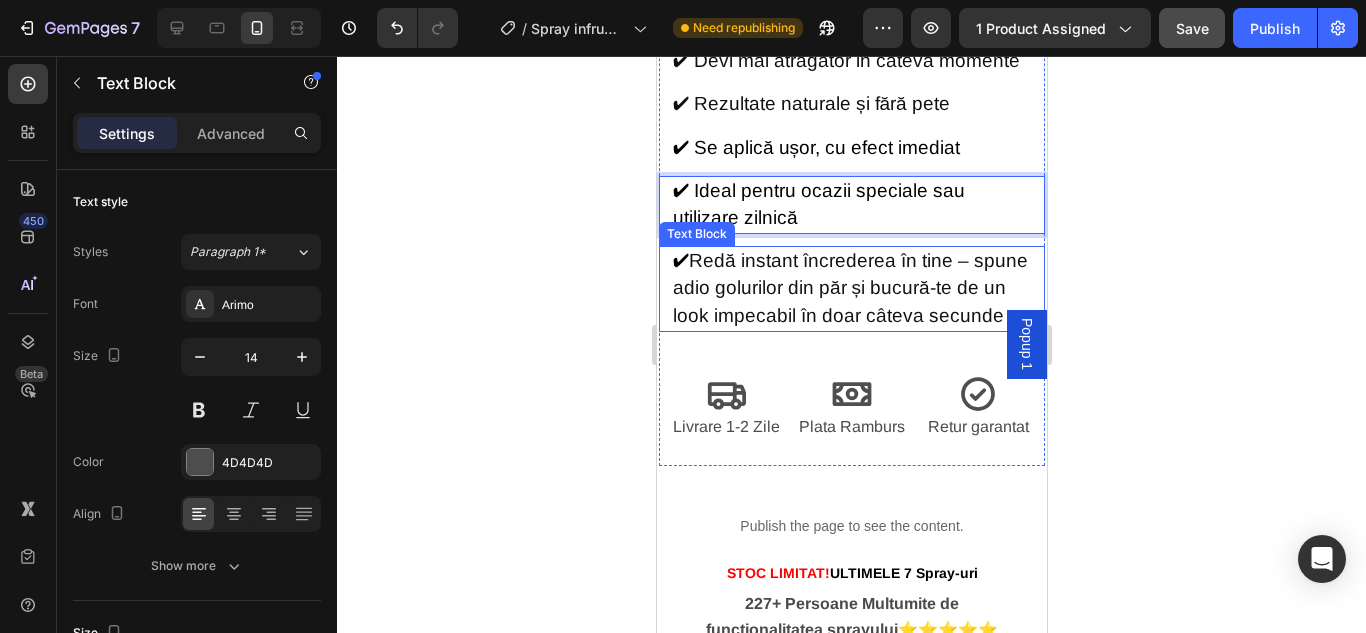 click on "Redă instant încrederea în tine – spune adio golurilor din păr și bucură-te de un look impecabil în doar câteva secunde" at bounding box center (849, 287) 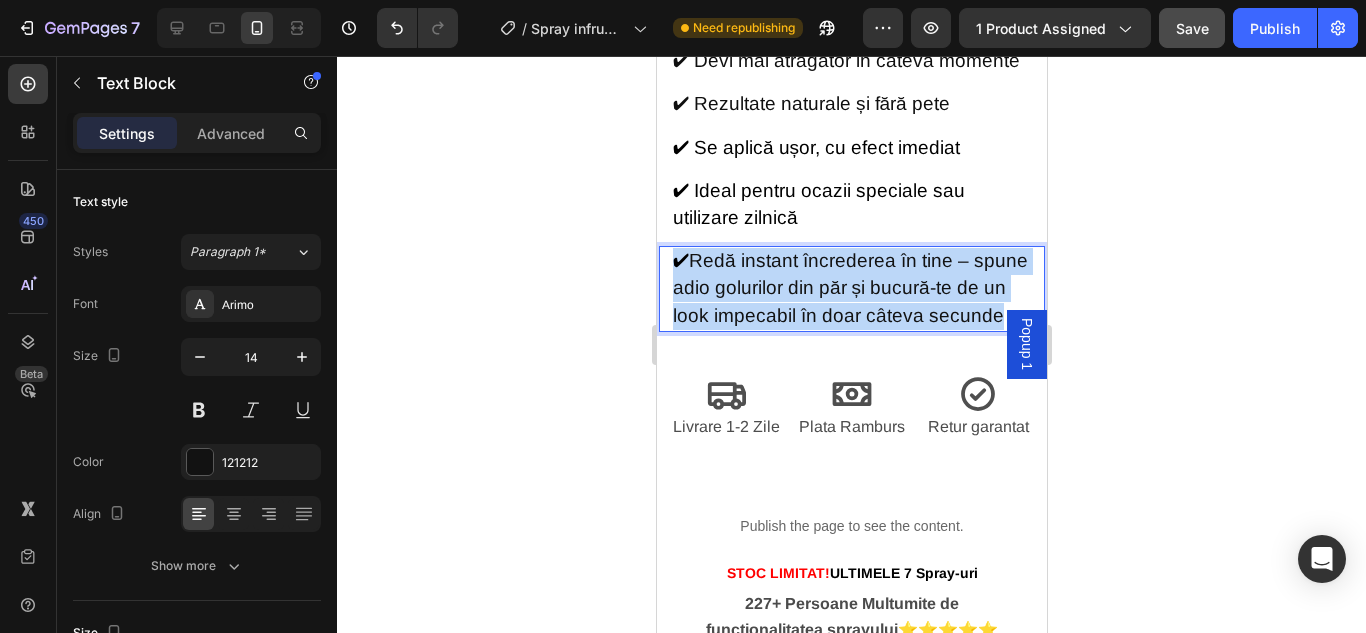click on "Redă instant încrederea în tine – spune adio golurilor din păr și bucură-te de un look impecabil în doar câteva secunde" at bounding box center (849, 287) 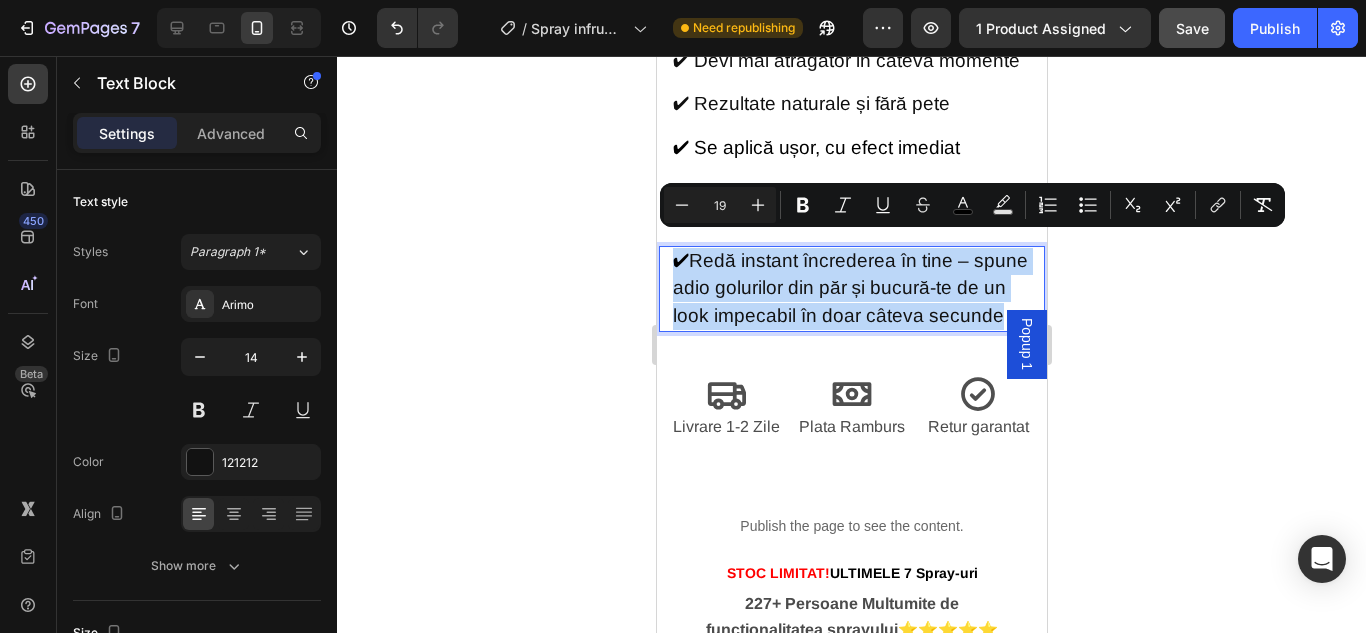 click on "Redă instant încrederea în tine – spune adio golurilor din păr și bucură-te de un look impecabil în doar câteva secunde" at bounding box center (849, 287) 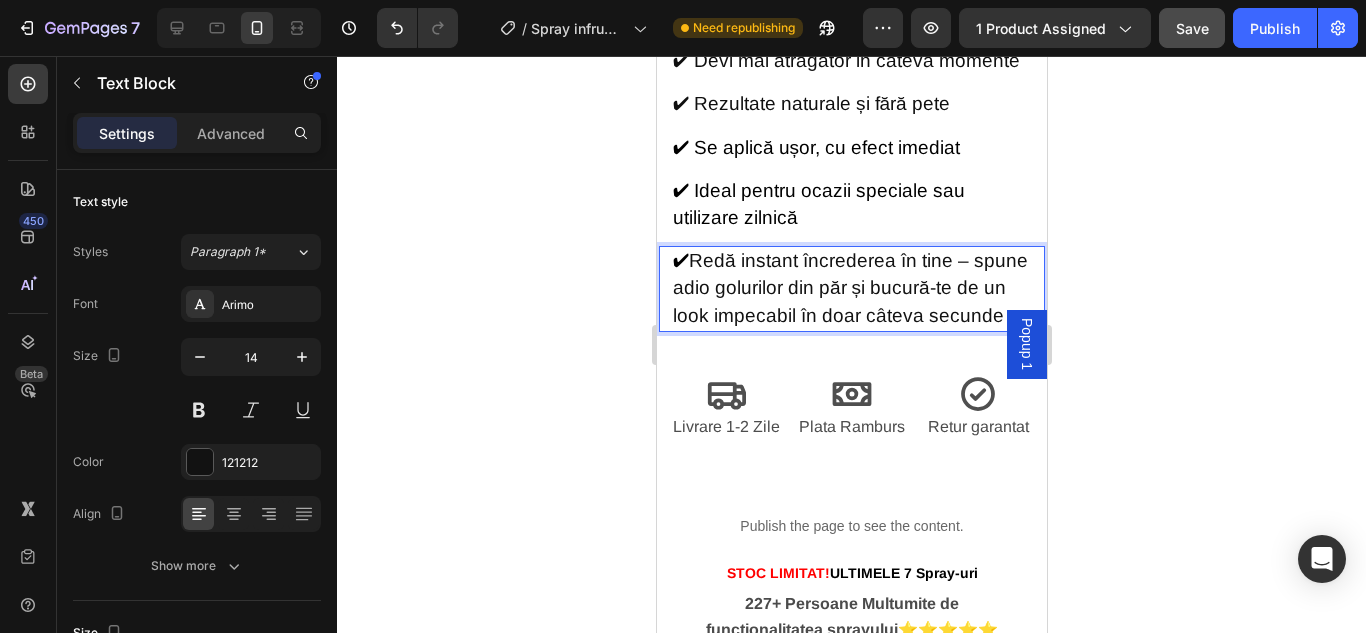 click on "Redă instant încrederea în tine – spune adio golurilor din păr și bucură-te de un look impecabil în doar câteva secunde" at bounding box center (849, 287) 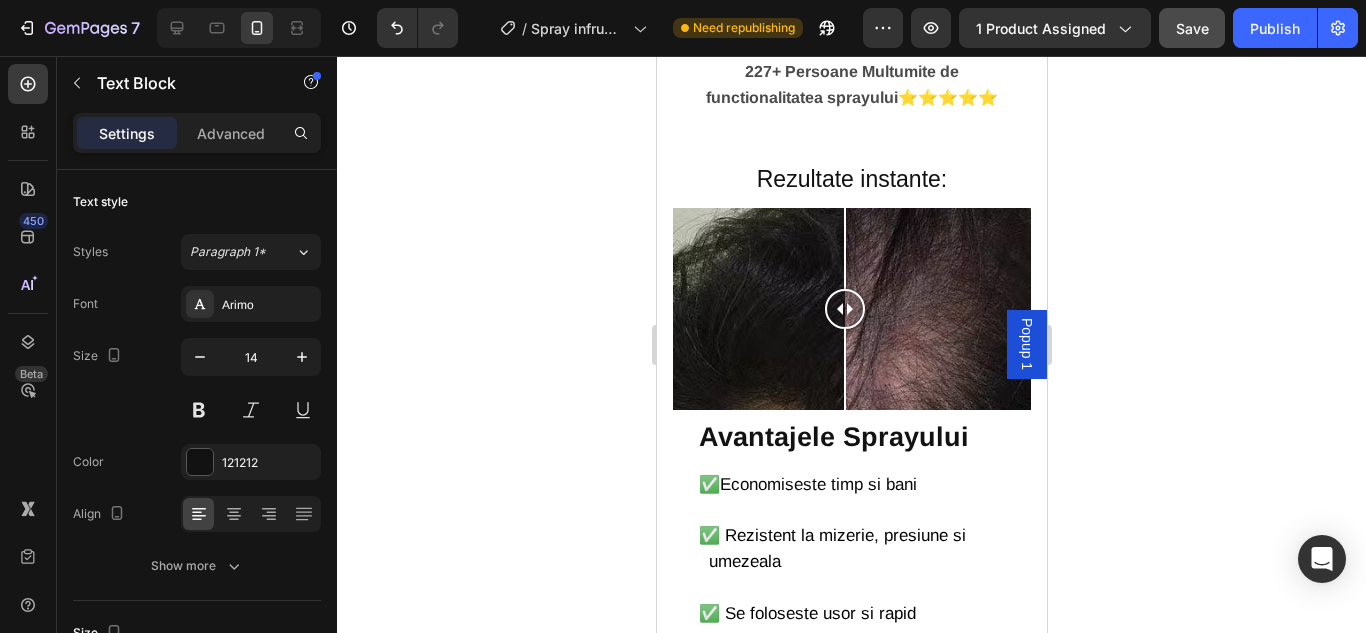 scroll, scrollTop: 1700, scrollLeft: 0, axis: vertical 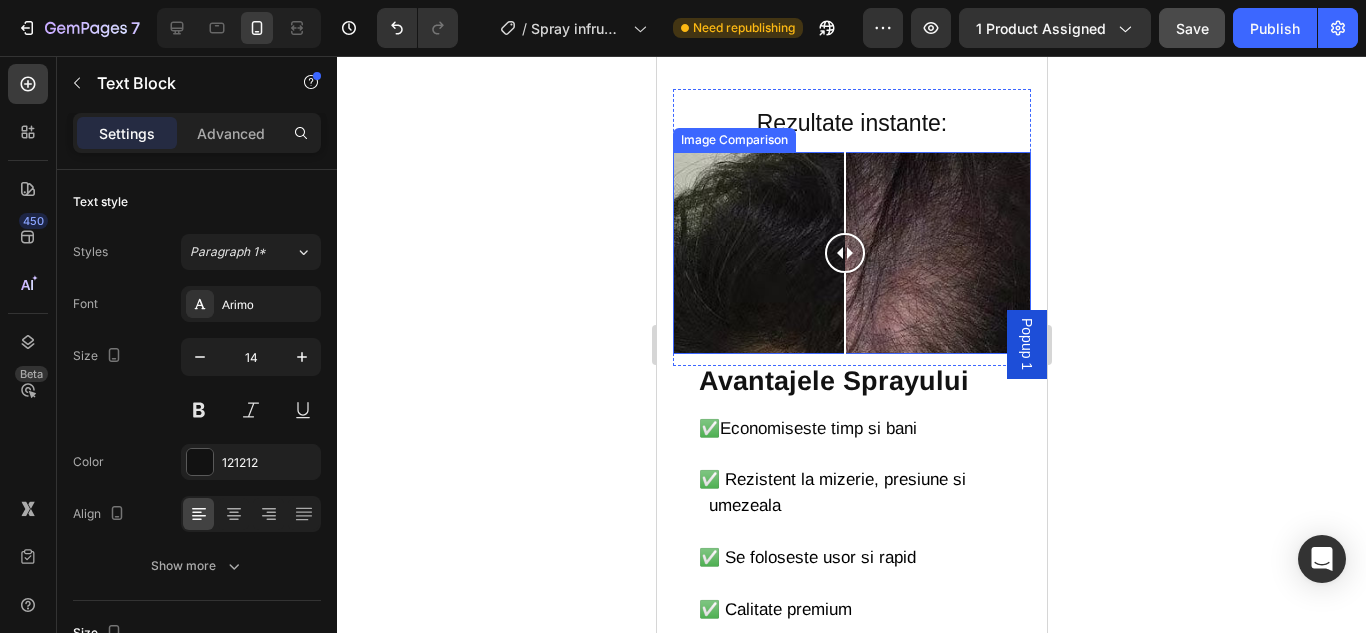 click at bounding box center (851, 252) 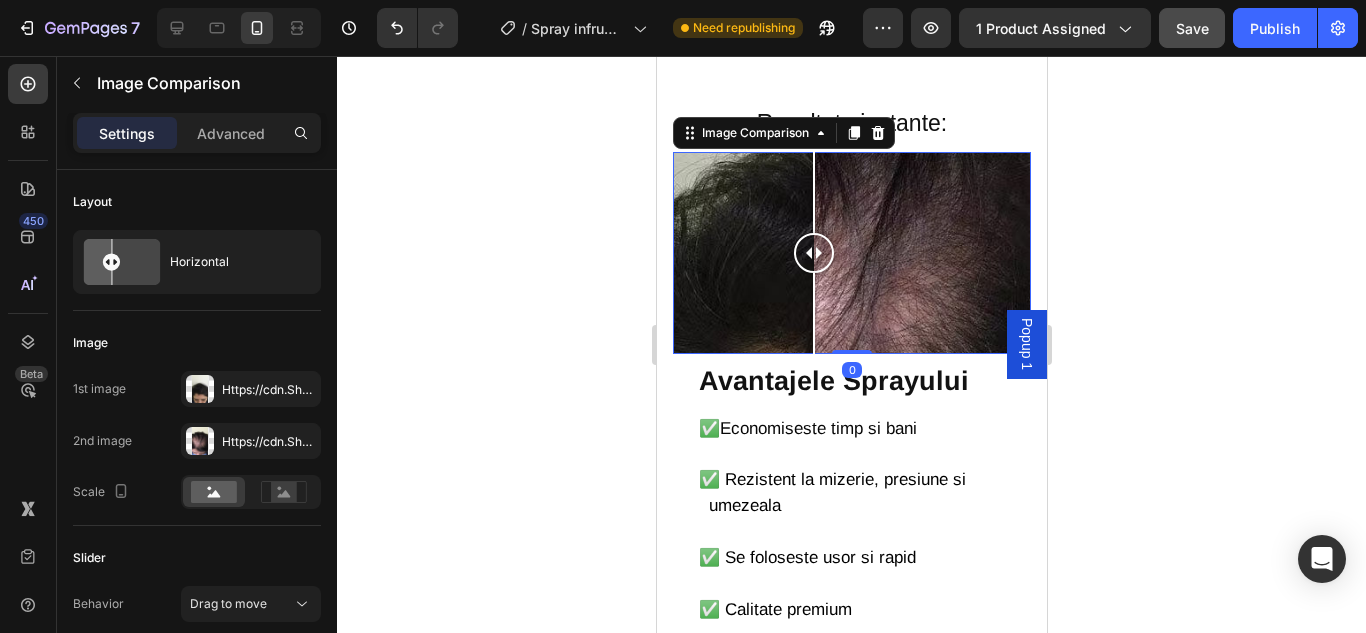 drag, startPoint x: 780, startPoint y: 257, endPoint x: 823, endPoint y: 254, distance: 43.104523 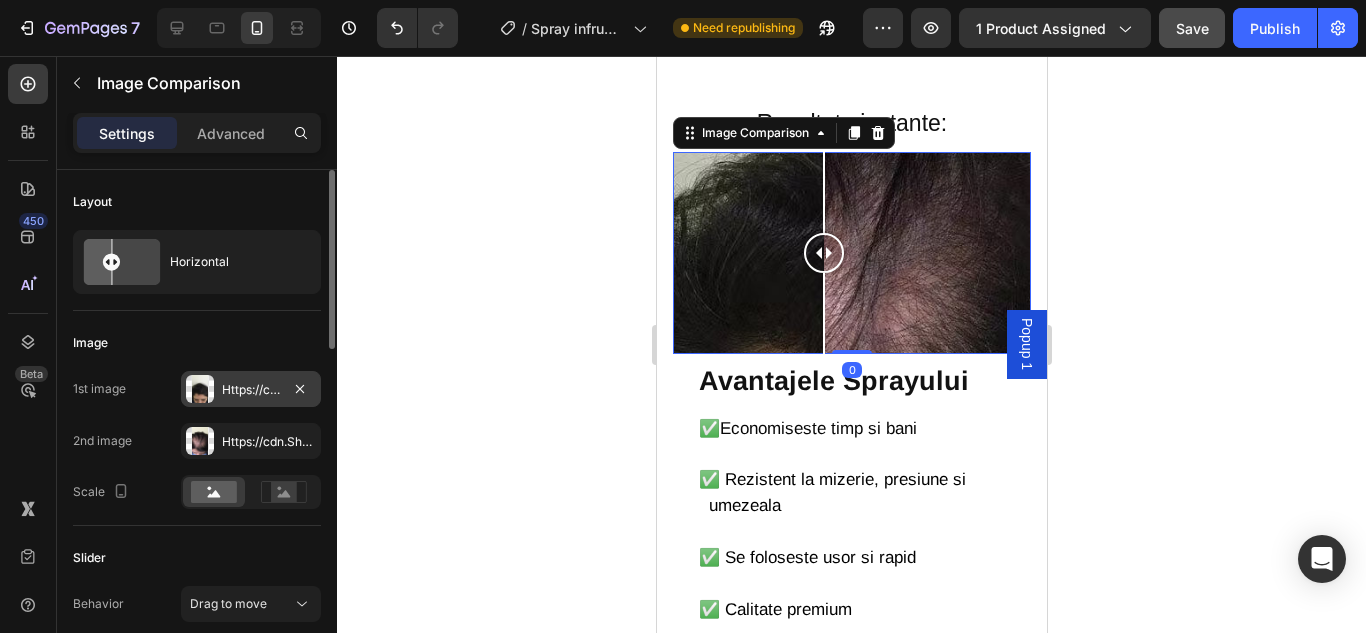 click at bounding box center [200, 389] 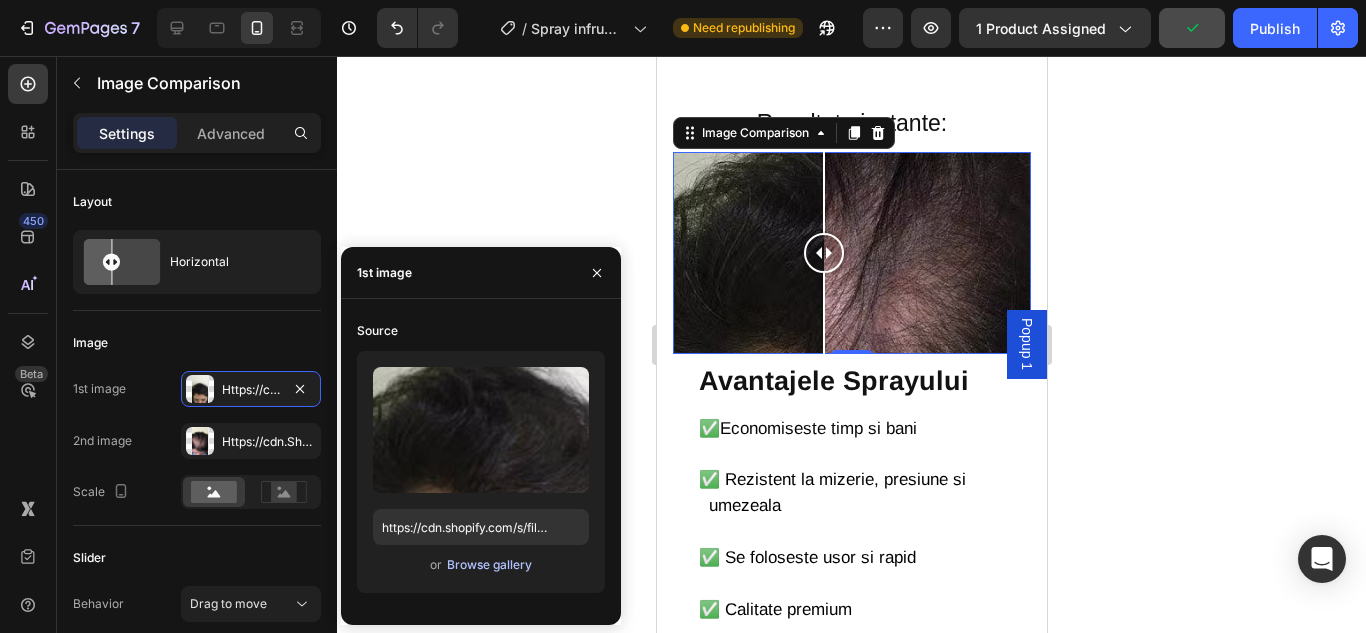 click on "Browse gallery" at bounding box center (489, 565) 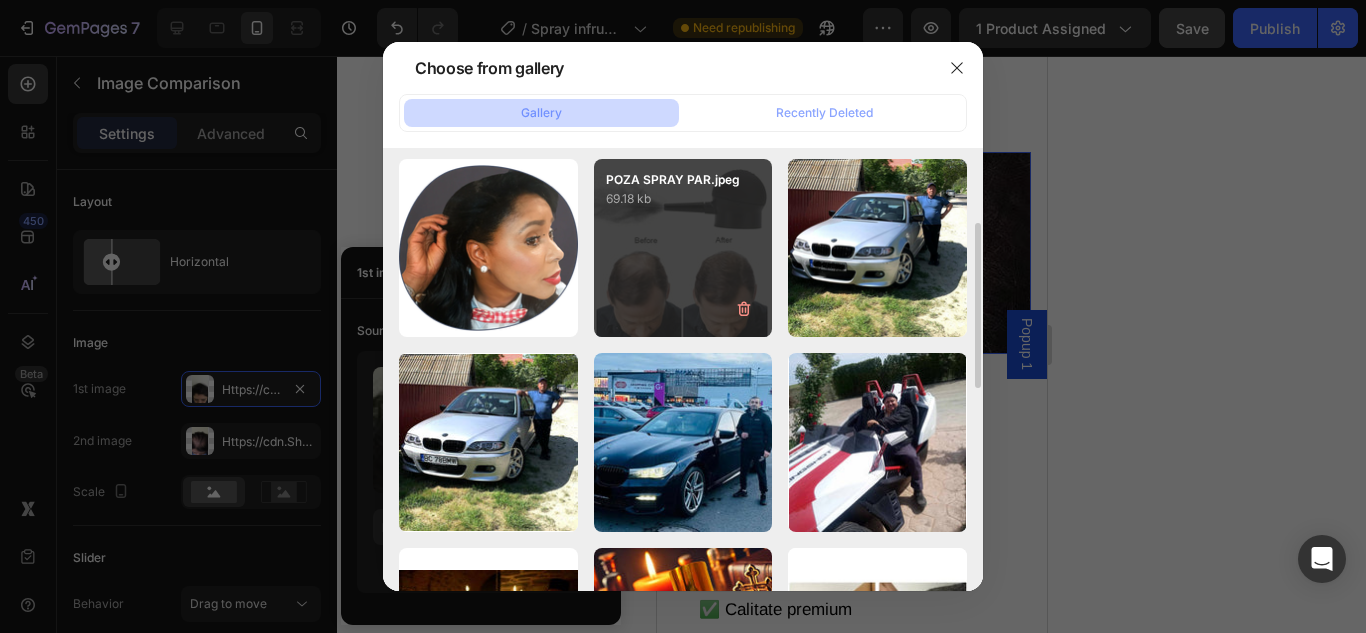 scroll, scrollTop: 0, scrollLeft: 0, axis: both 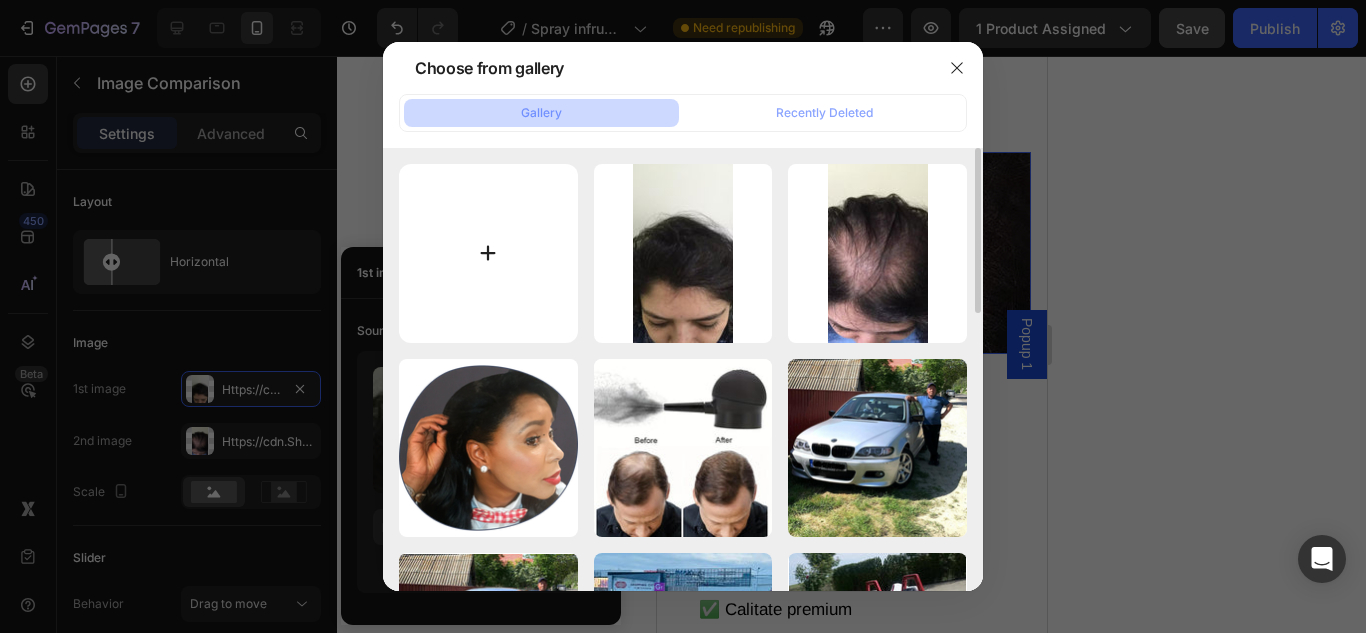 click at bounding box center (488, 253) 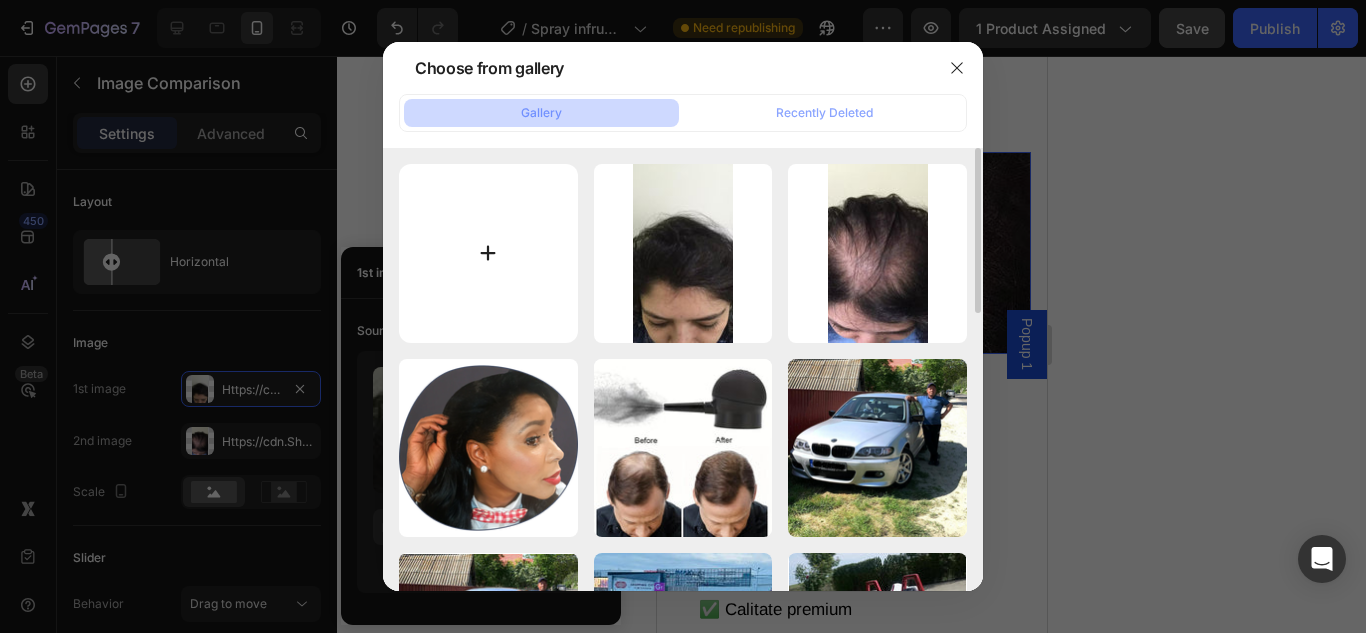 type on "C:\fakepath\BAIAT DUPA.PNG" 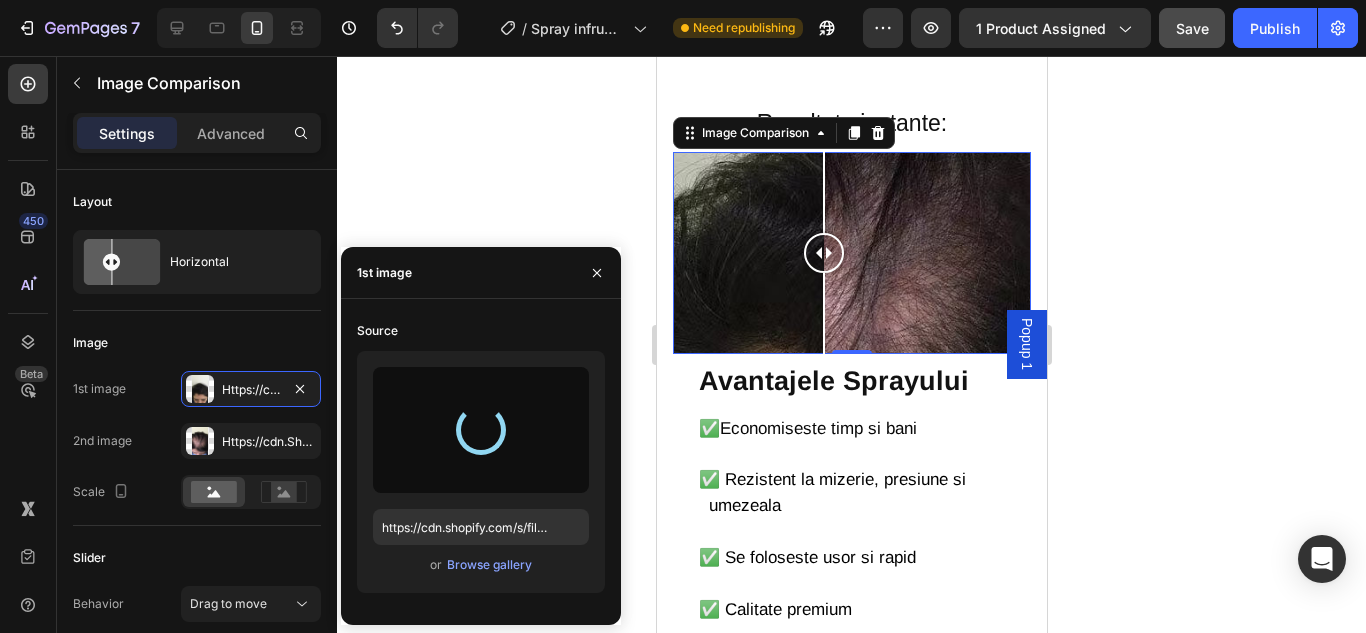 type on "https://cdn.shopify.com/s/files/1/0874/3501/8564/files/gempages_537037857848558672-9d4ab310-dce2-44ea-a0fe-e623fb2aed72.avif" 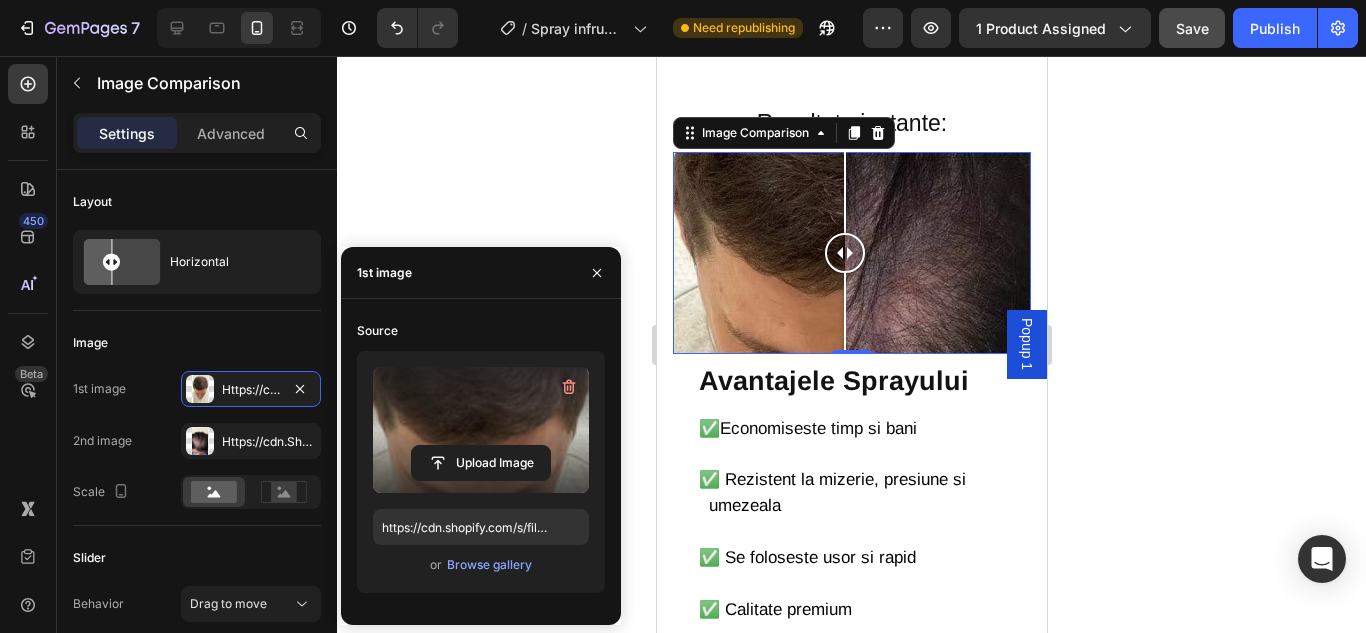 drag, startPoint x: 513, startPoint y: 405, endPoint x: 501, endPoint y: 441, distance: 37.94733 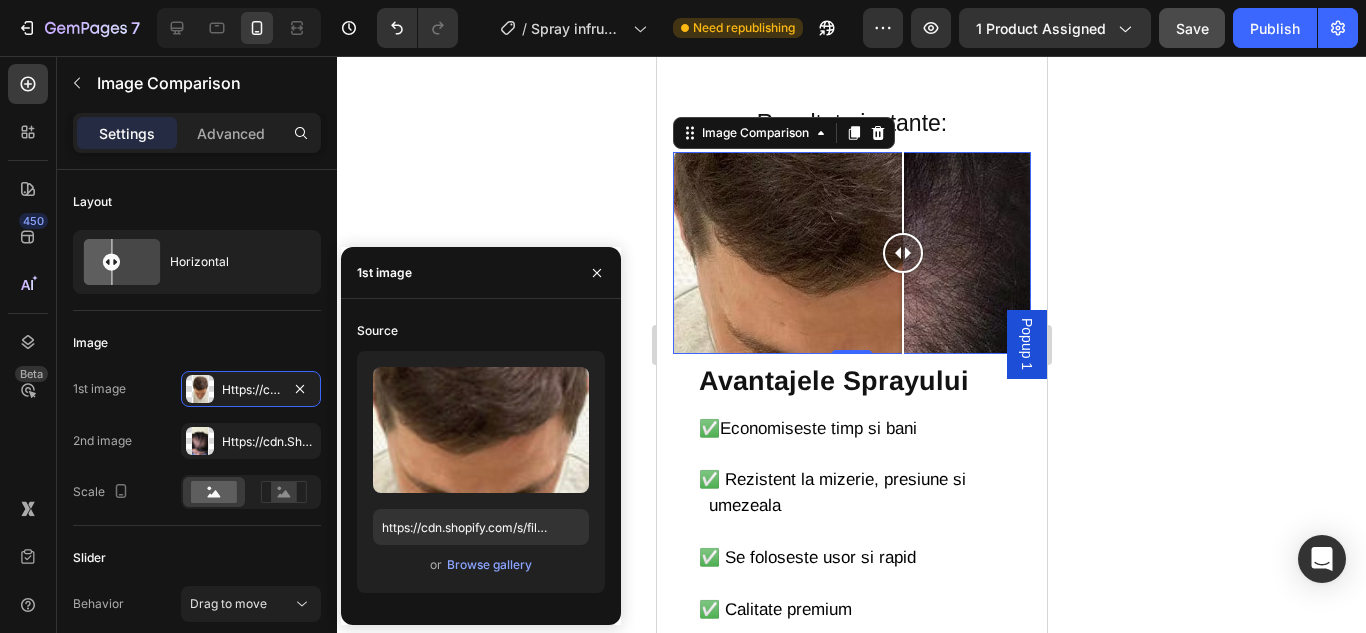 drag, startPoint x: 782, startPoint y: 197, endPoint x: 902, endPoint y: 232, distance: 125 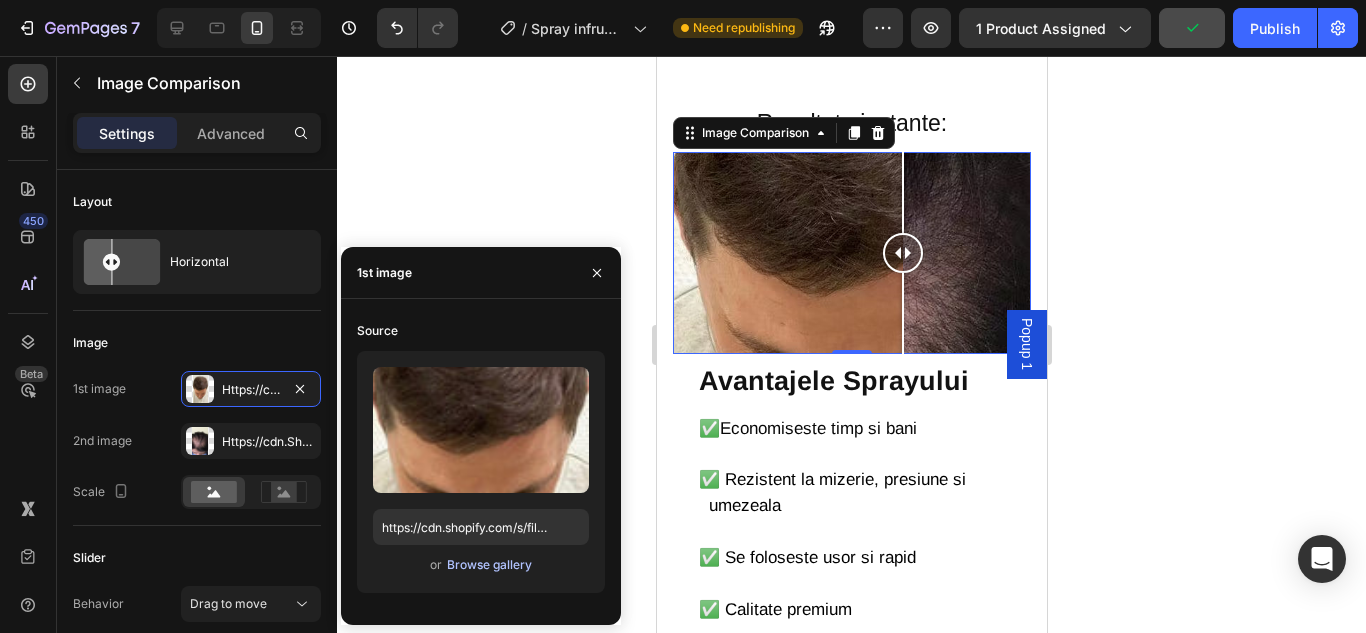 click on "Browse gallery" at bounding box center [489, 565] 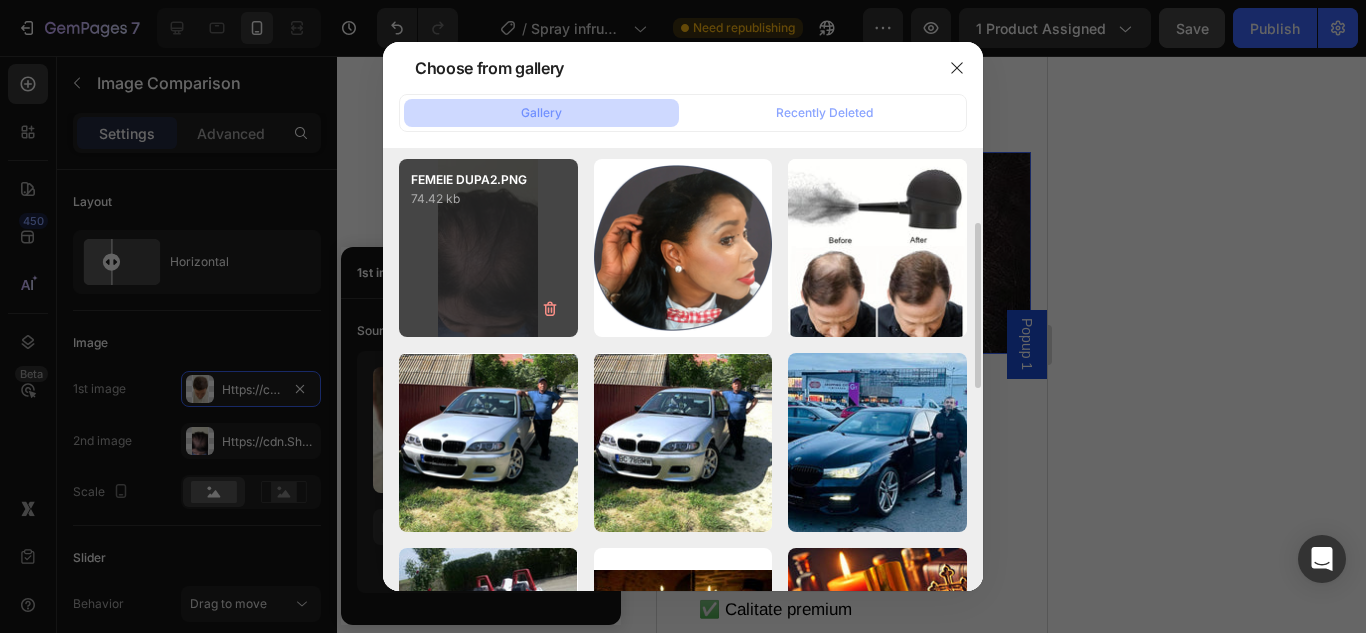 scroll, scrollTop: 0, scrollLeft: 0, axis: both 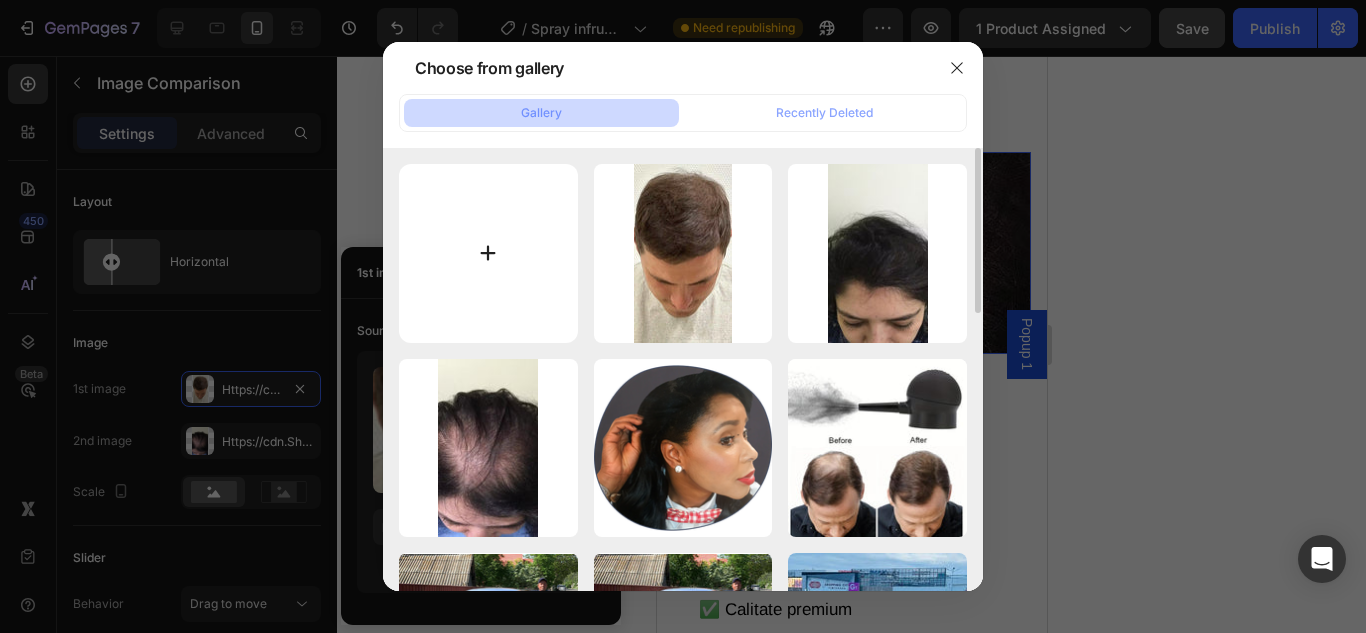 click at bounding box center (488, 253) 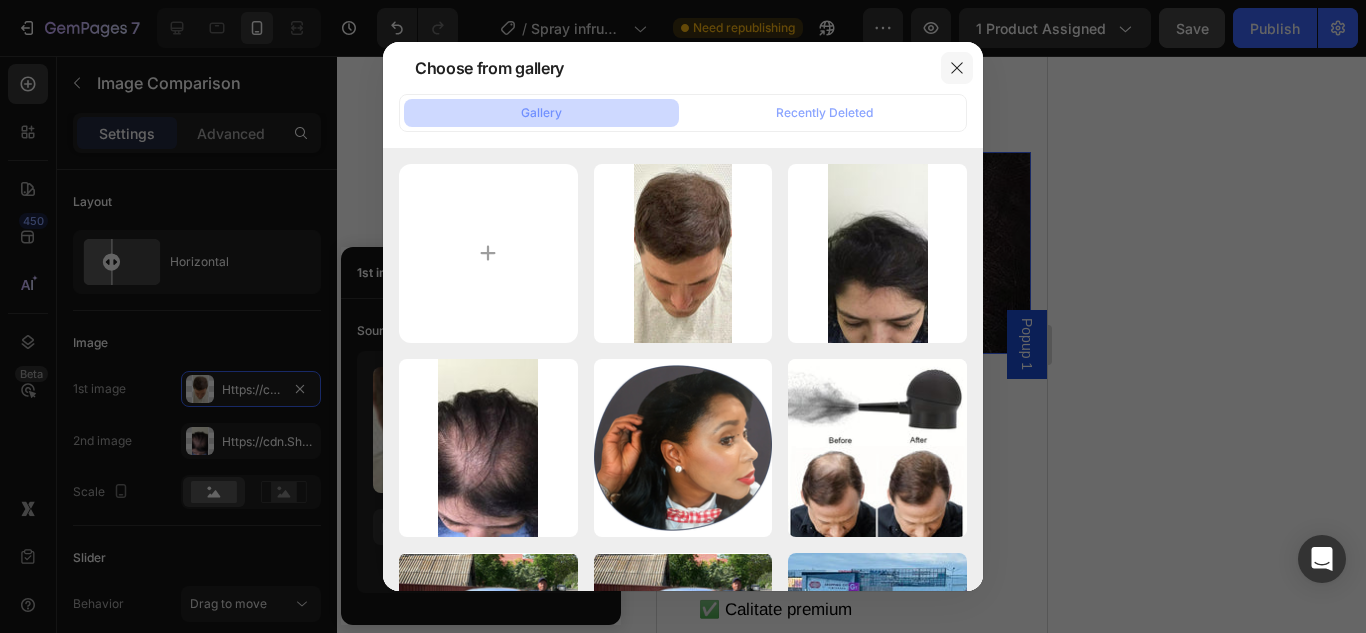 click 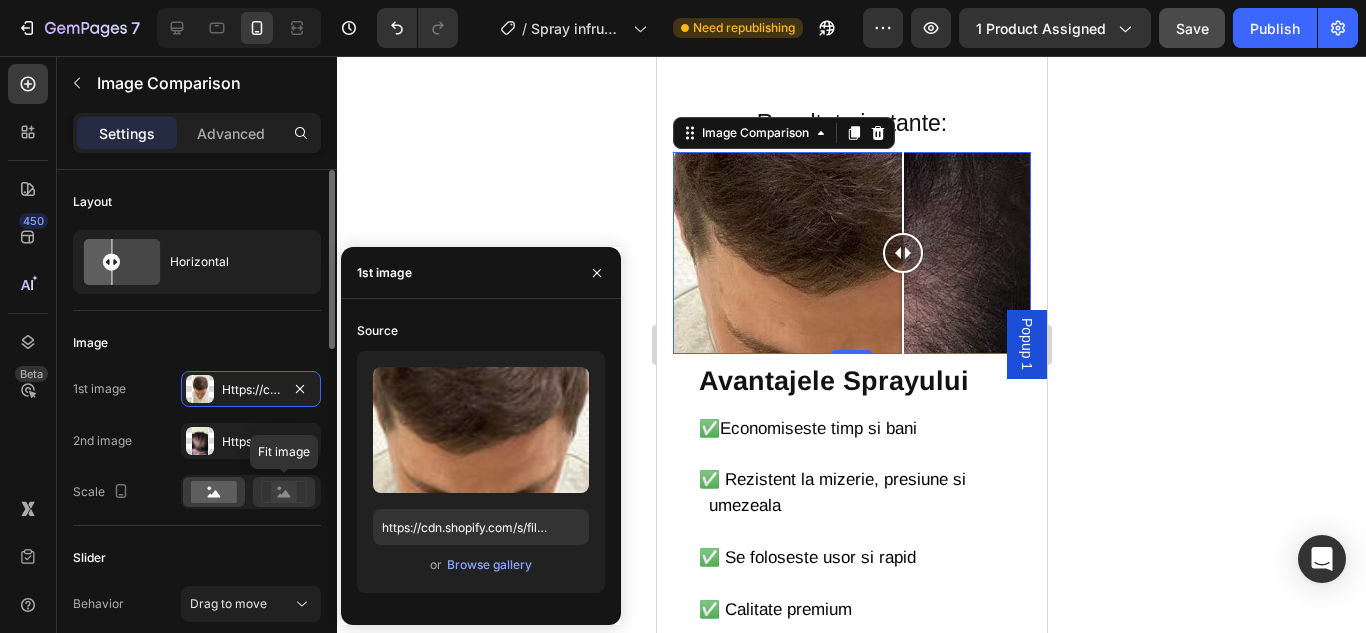 click 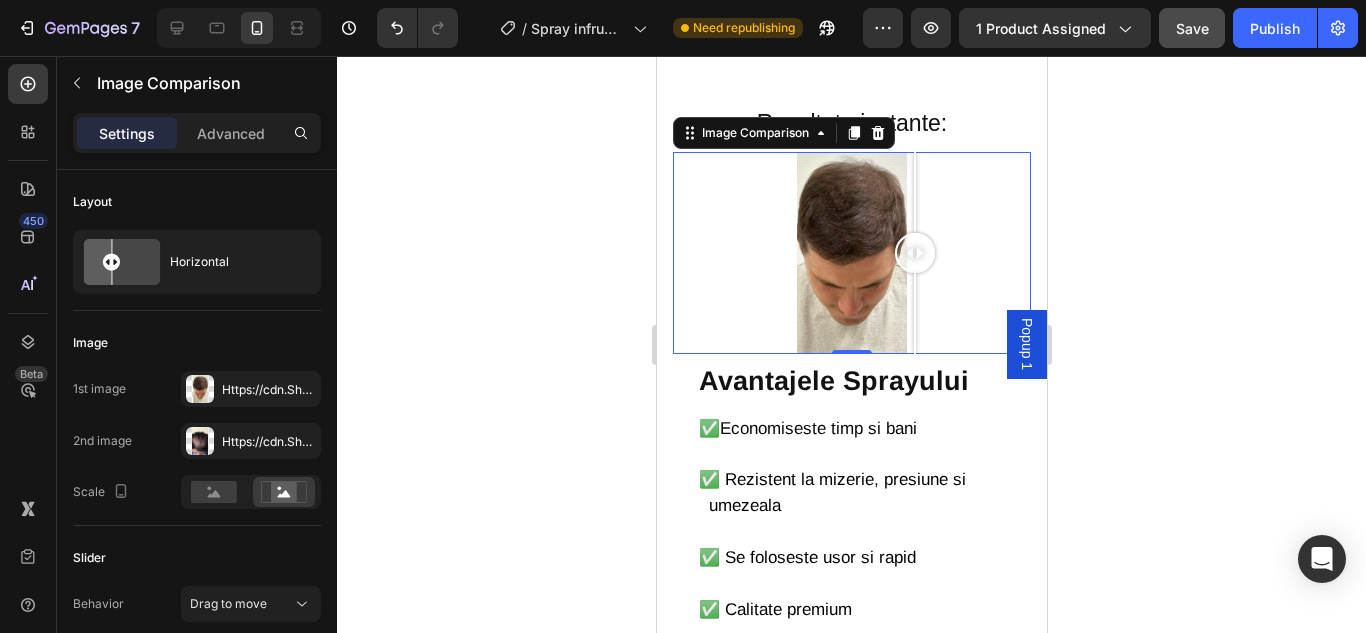 click at bounding box center (914, 253) 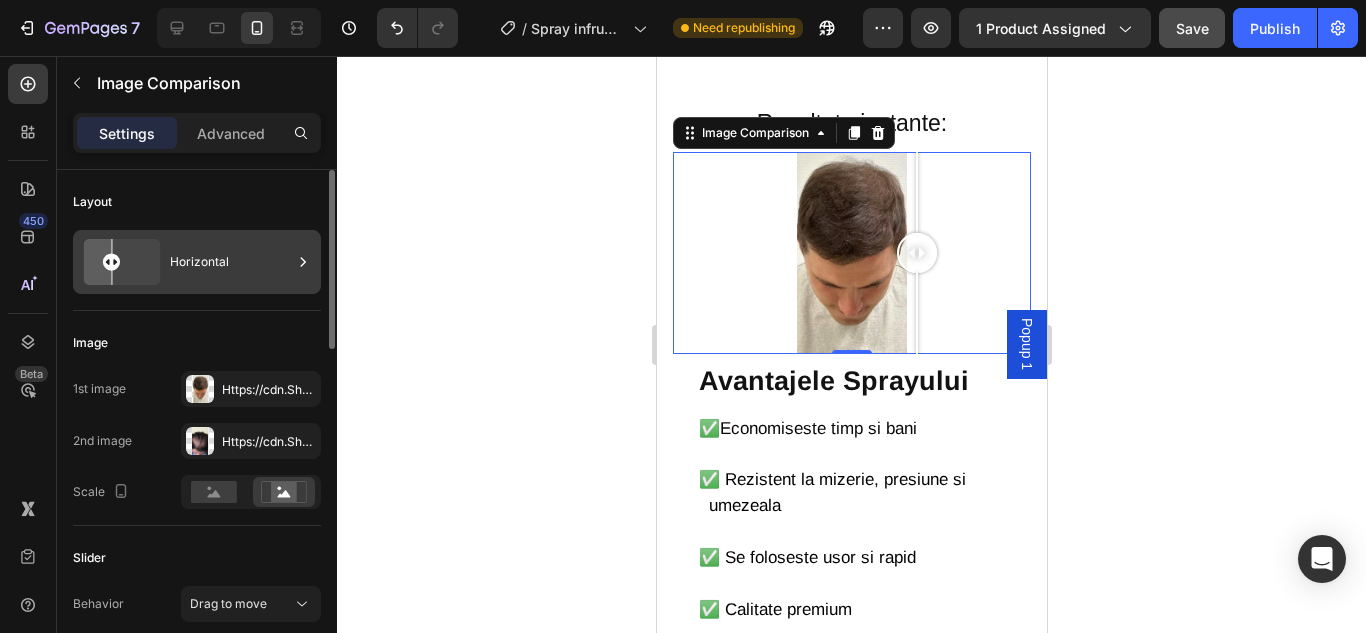 click 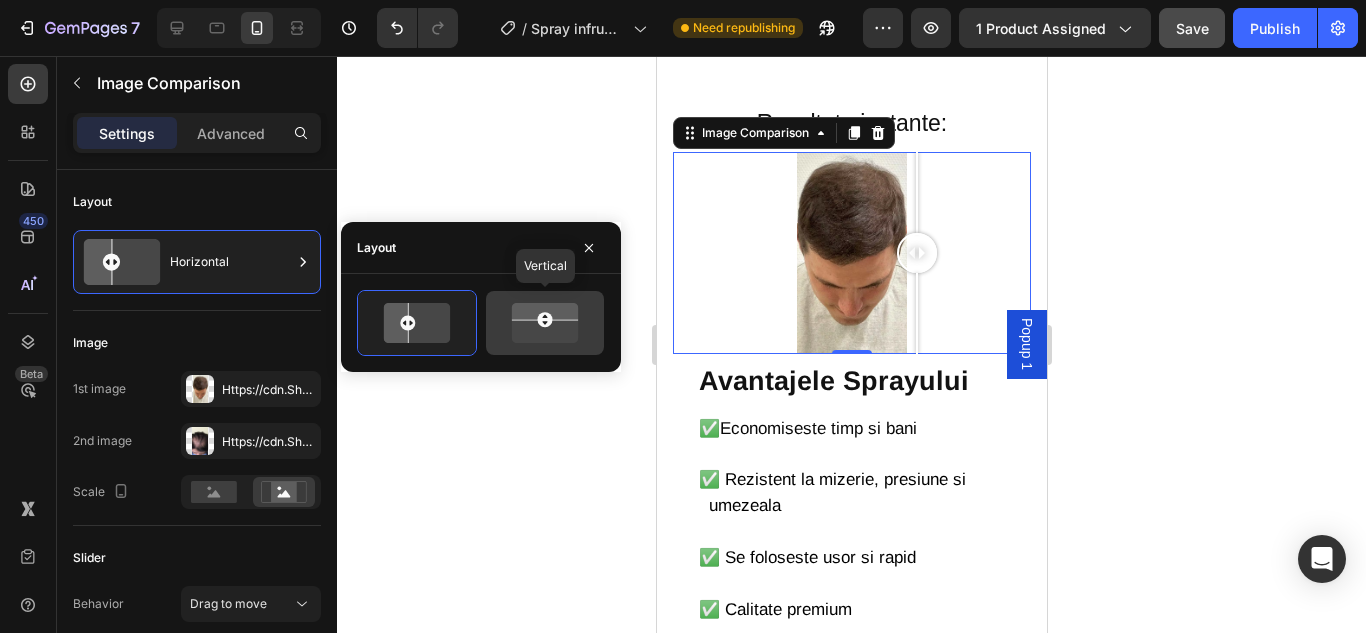 click 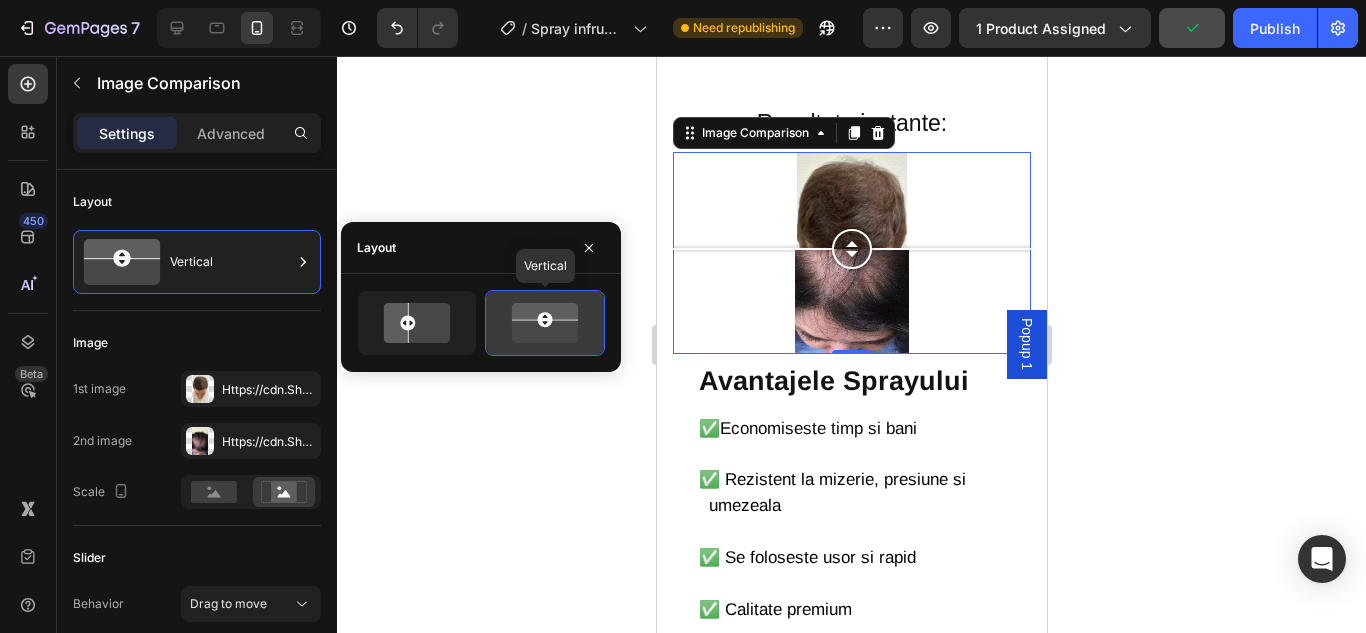 click 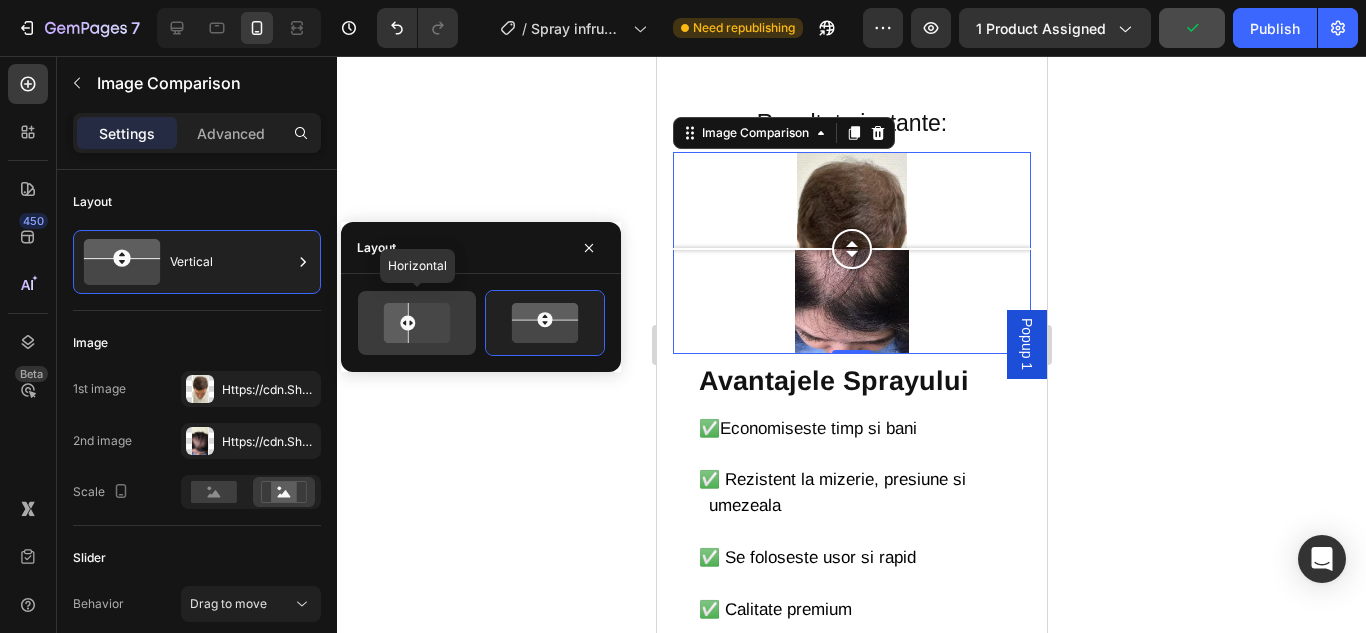 click 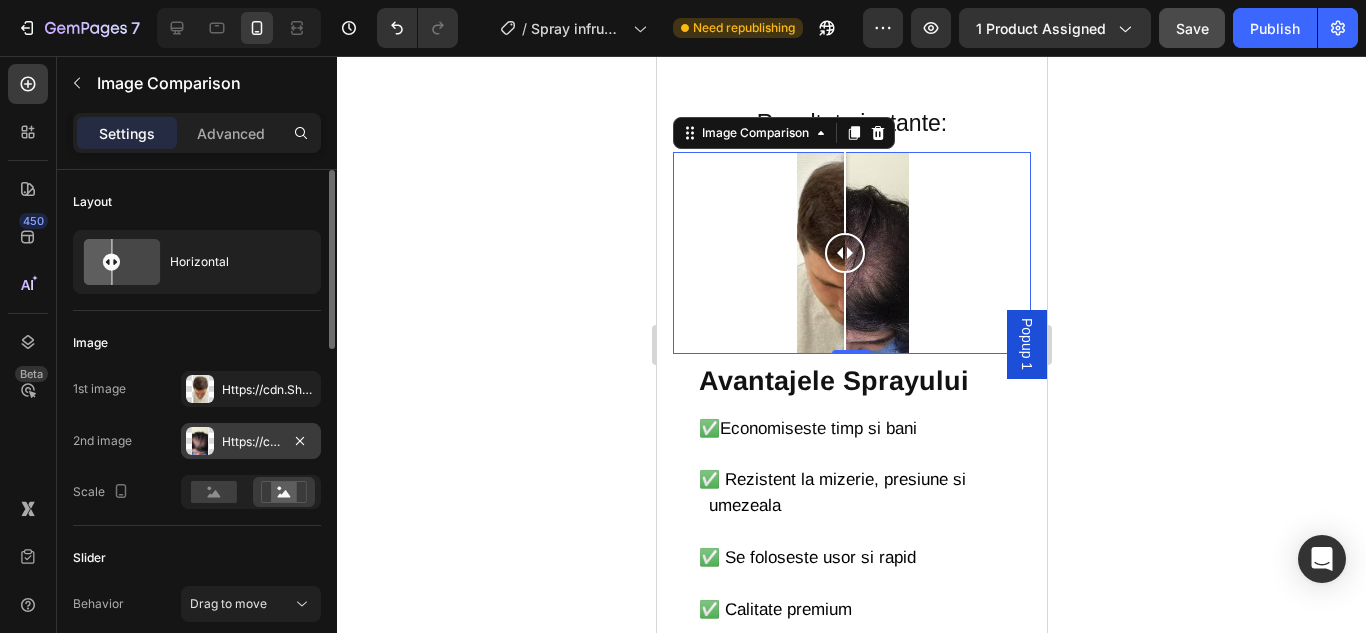 click on "Https://cdn.Shopify.Com/s/files/1/0874/3501/8564/files/gempages_537037857848558672-53c0b494-9833-4e02-8c69-cb8e035a6341.Avif" at bounding box center (251, 441) 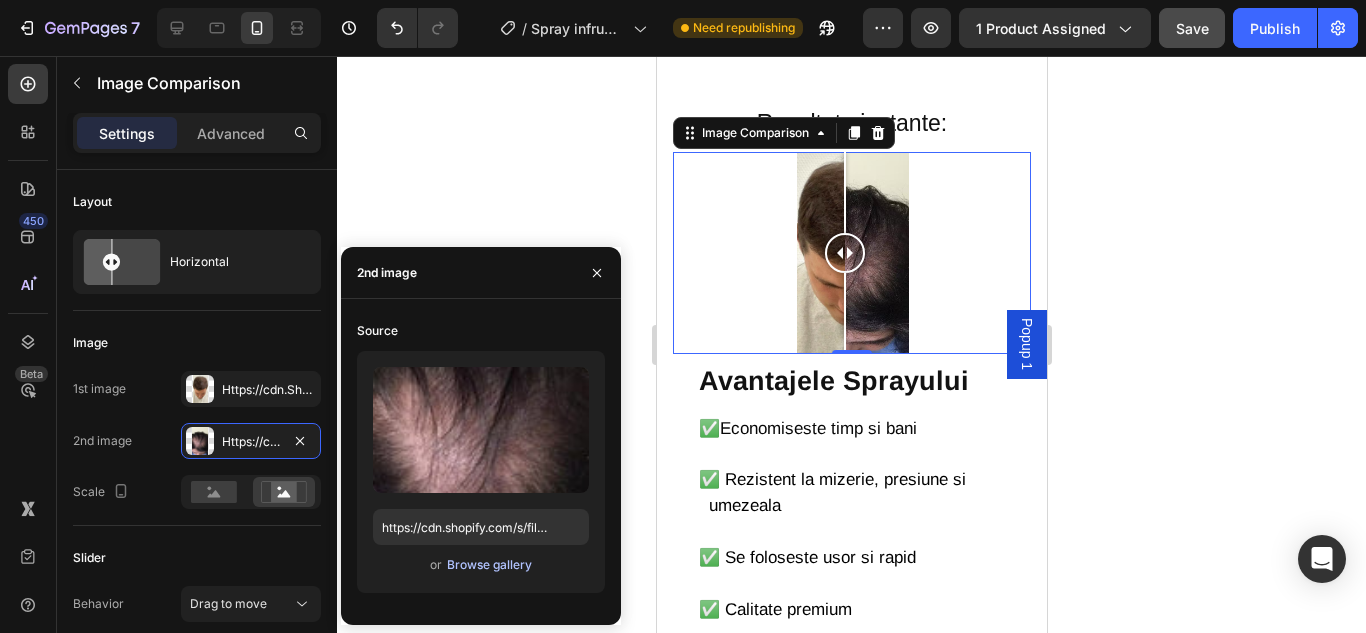 click on "Browse gallery" at bounding box center [489, 565] 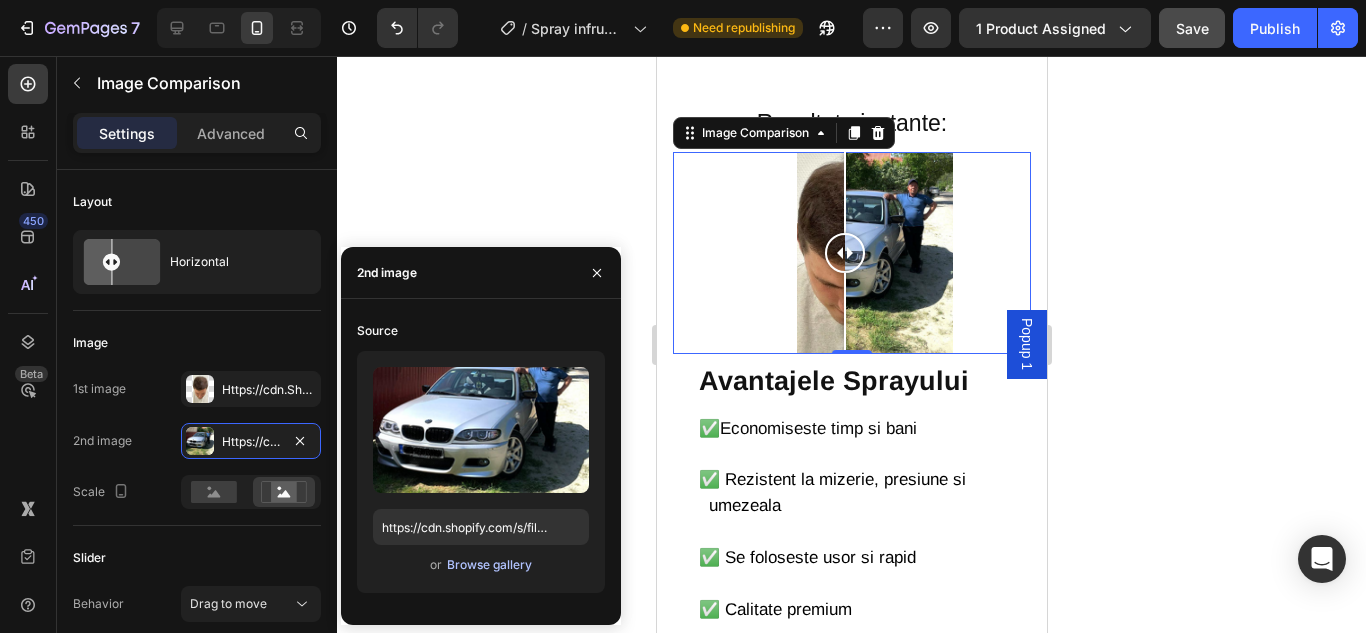 click on "Browse gallery" at bounding box center (489, 565) 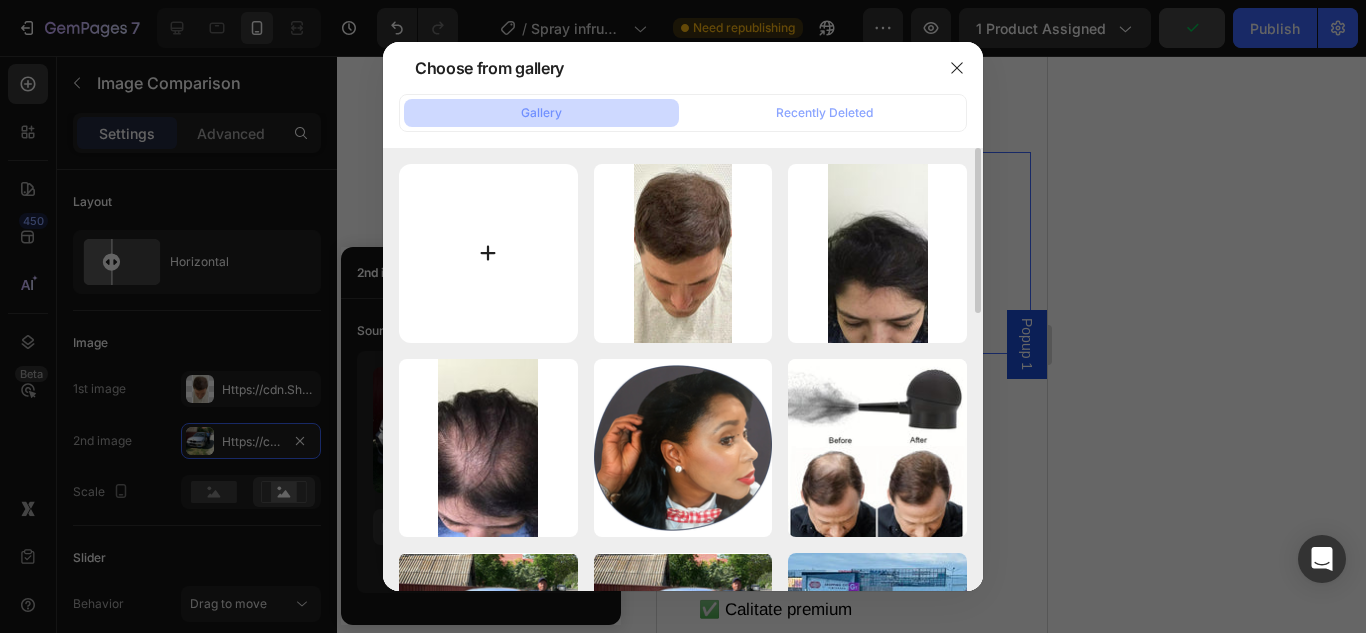 click at bounding box center (488, 253) 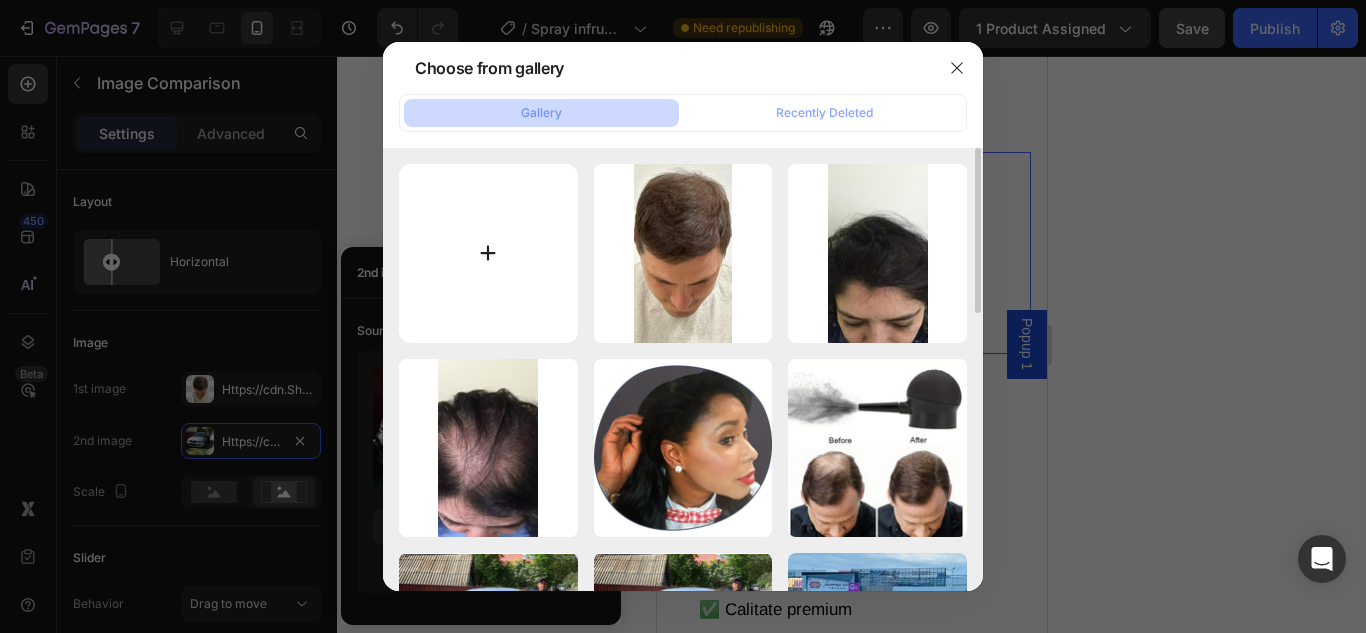 type on "C:\fakepath\BAIAT INAINTE.PNG" 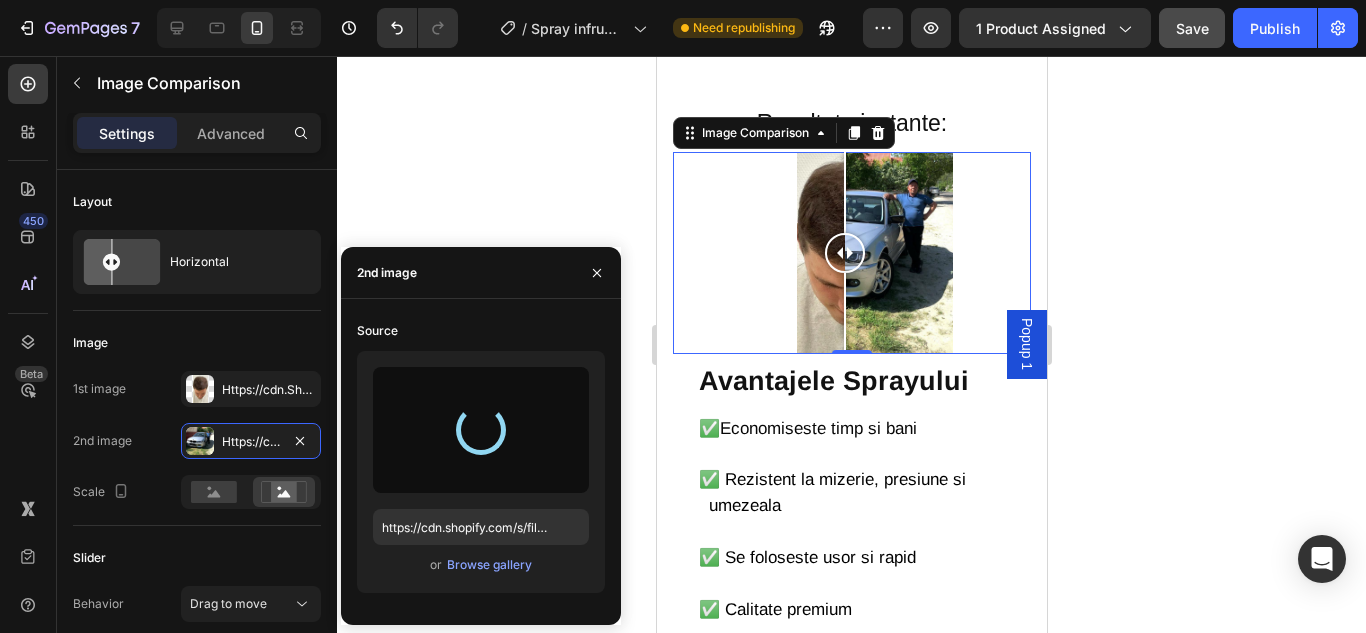 type on "https://cdn.shopify.com/s/files/1/0874/3501/8564/files/gempages_537037857848558672-a4517292-ce8e-47d2-9dac-bdbe4596c12f.avif" 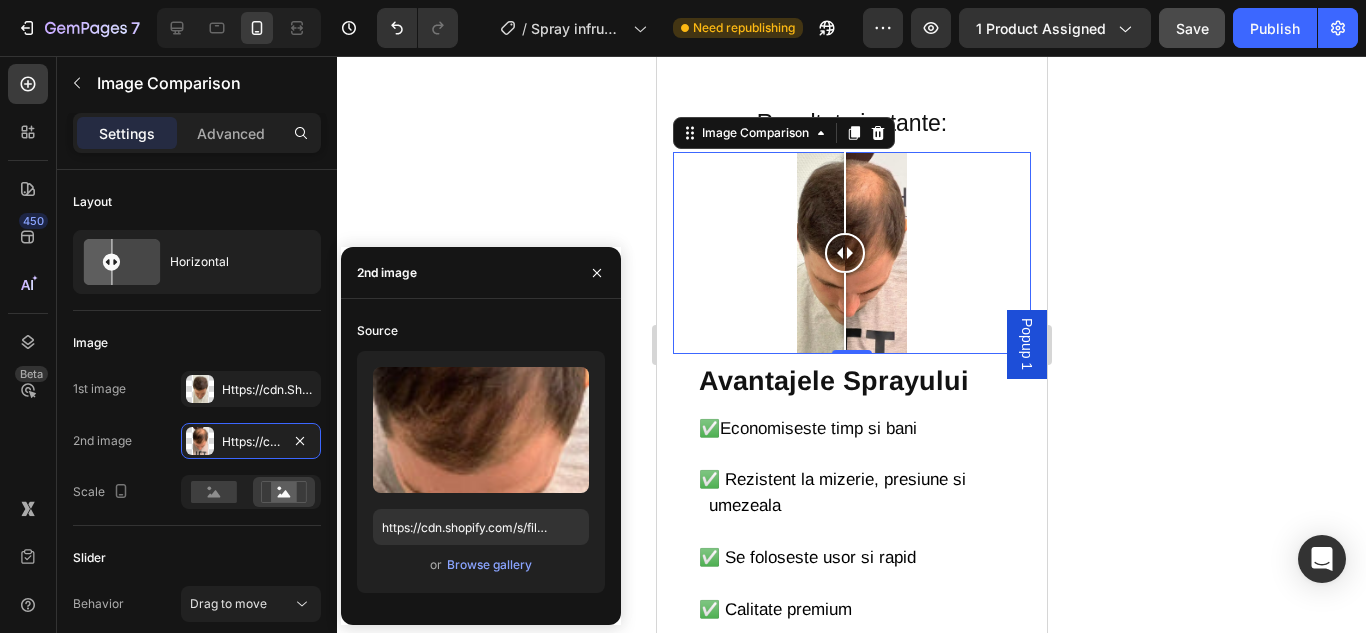 click 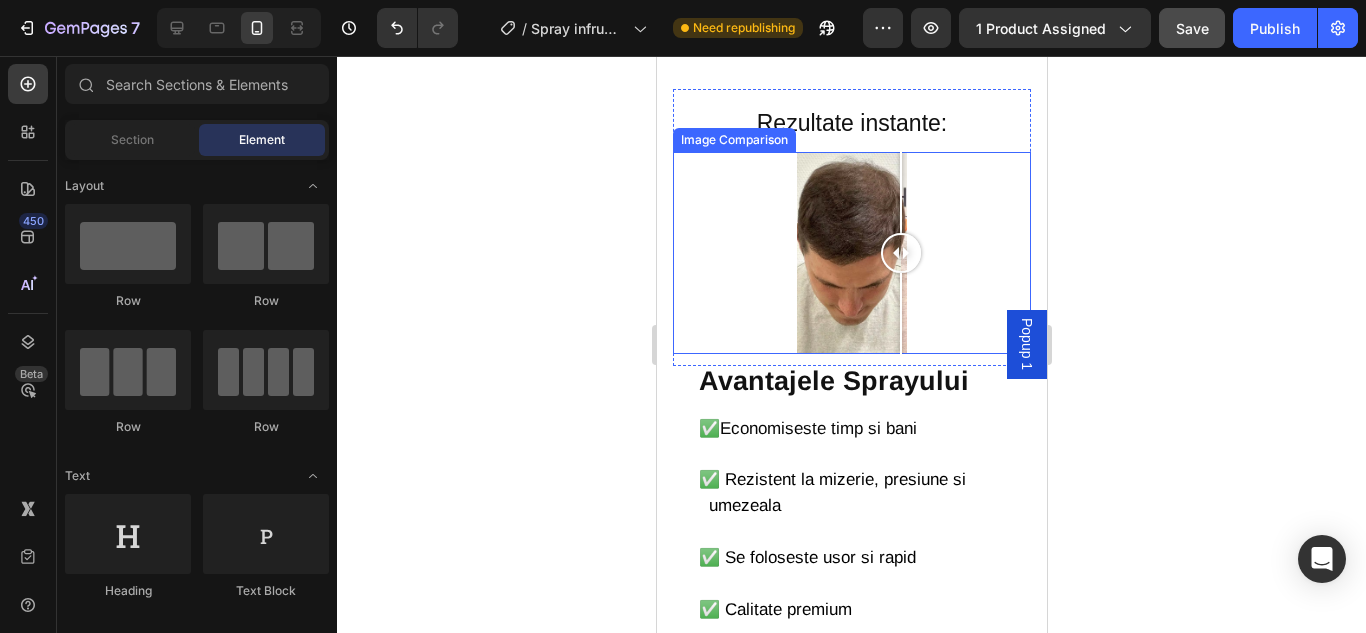 drag, startPoint x: 826, startPoint y: 243, endPoint x: 900, endPoint y: 248, distance: 74.168724 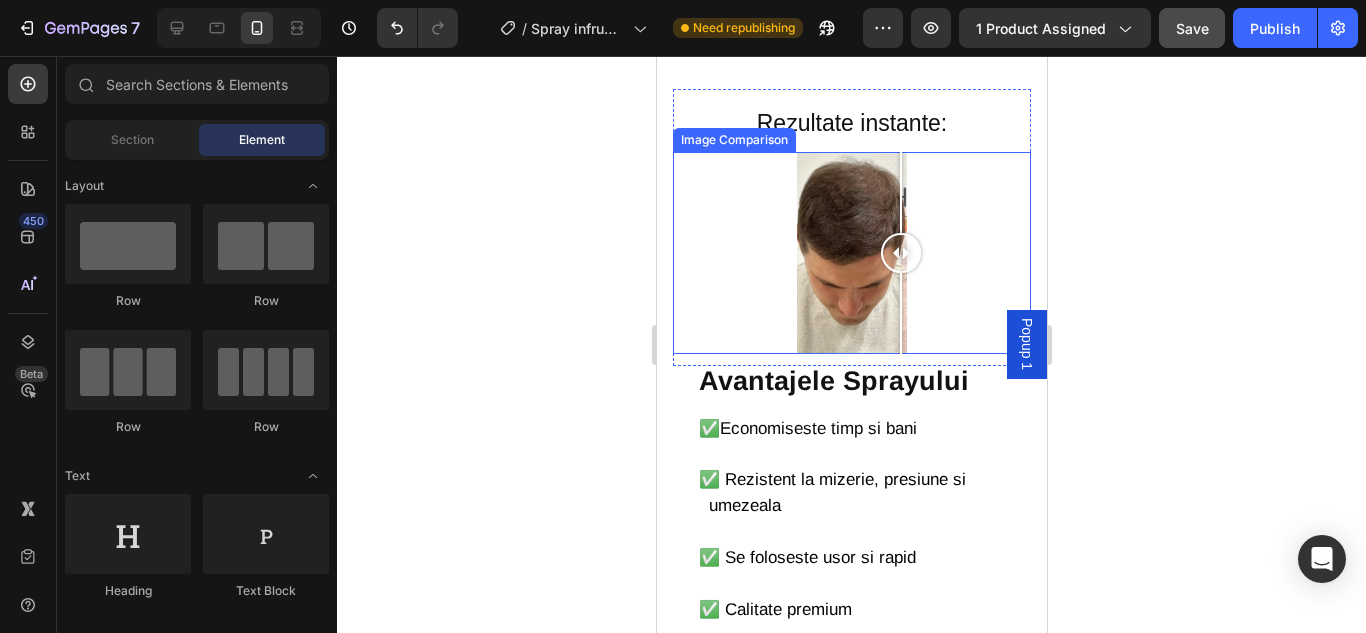 click at bounding box center (851, 252) 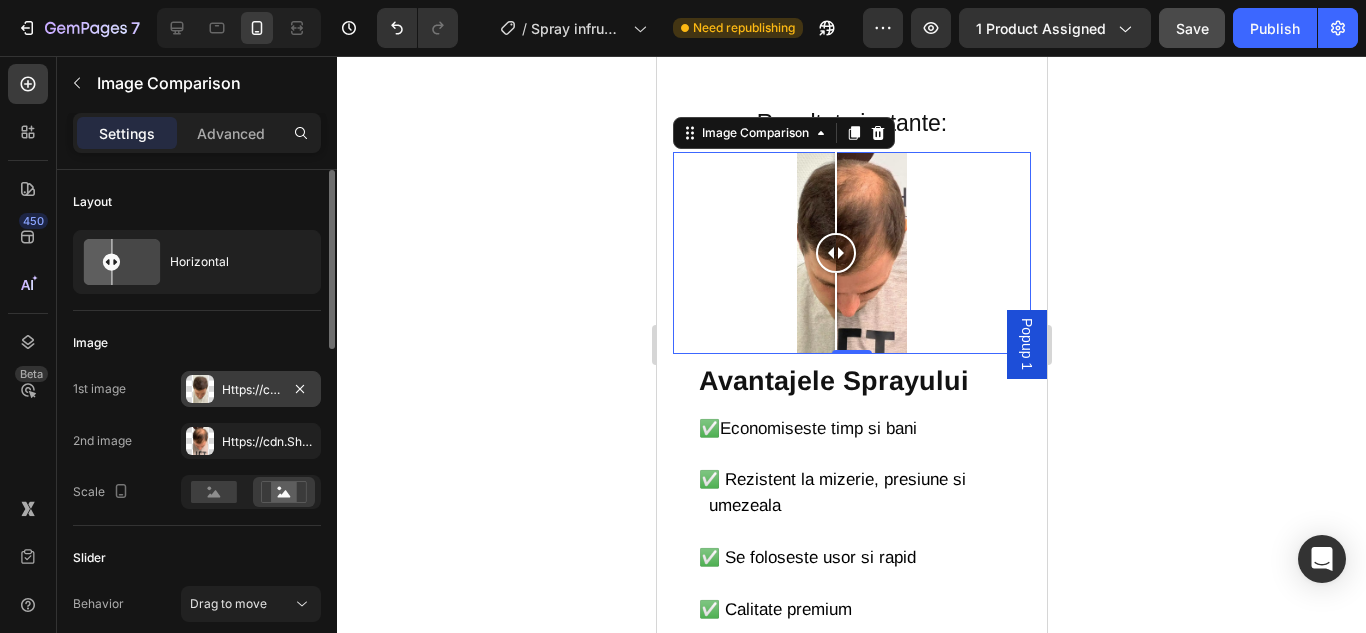 click on "Https://cdn.Shopify.Com/s/files/1/0874/3501/8564/files/gempages_537037857848558672-9d4ab310-dce2-44ea-a0fe-e623fb2aed72.Avif" at bounding box center [251, 390] 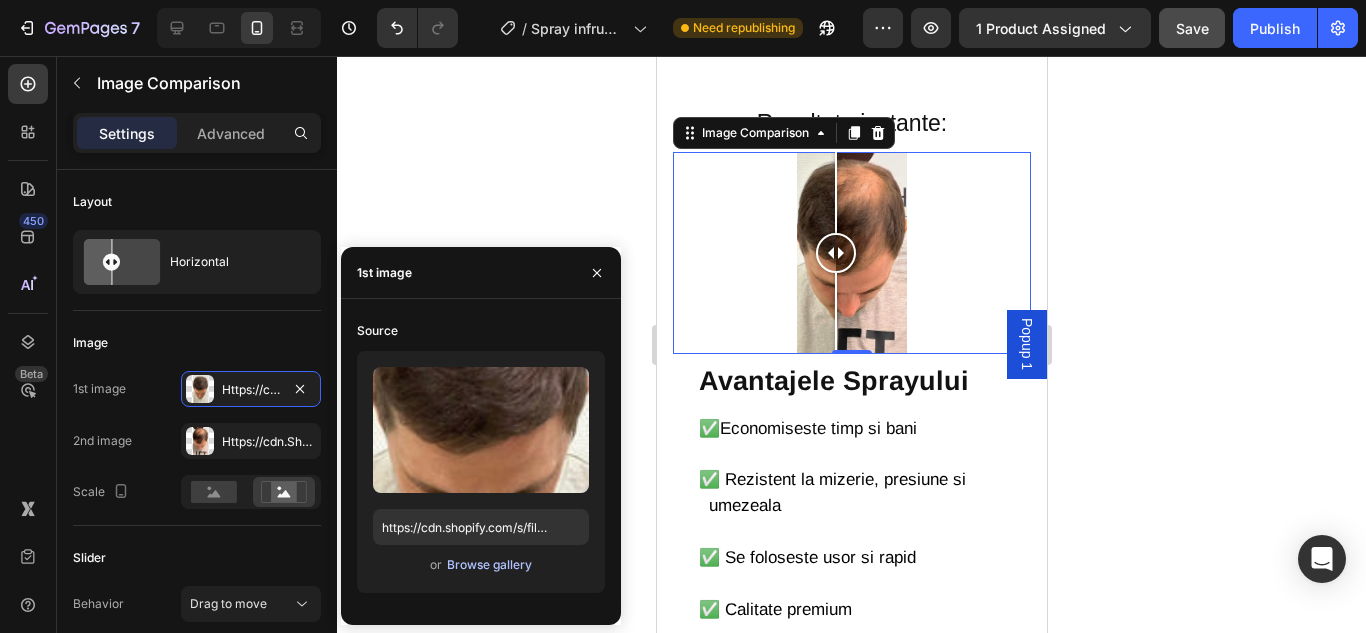 click on "Browse gallery" at bounding box center (489, 565) 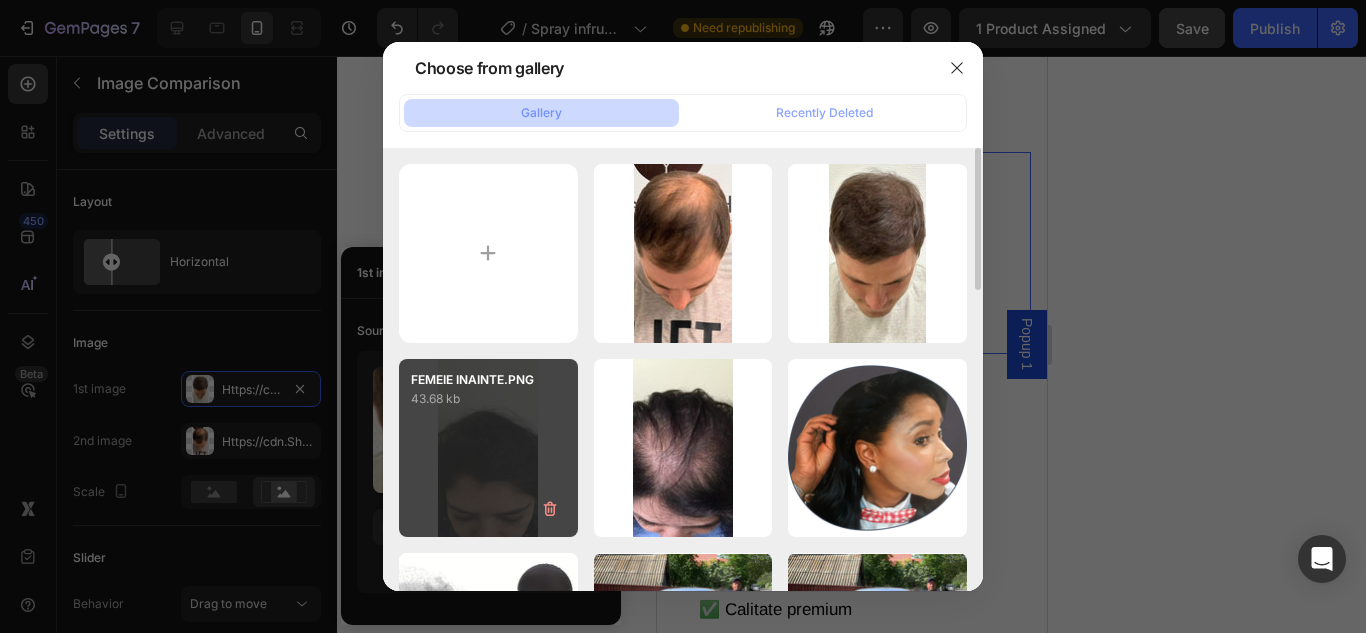 scroll, scrollTop: 100, scrollLeft: 0, axis: vertical 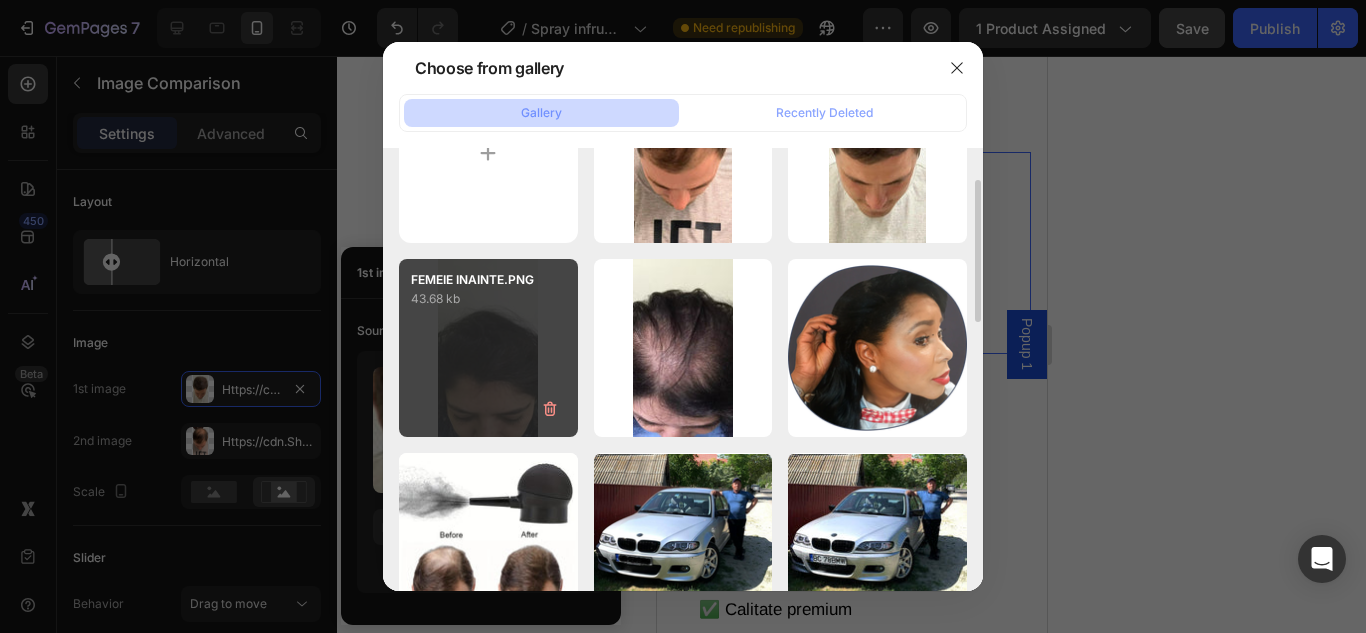 click on "FEMEIE INAINTE.PNG 43.68 kb" at bounding box center (488, 348) 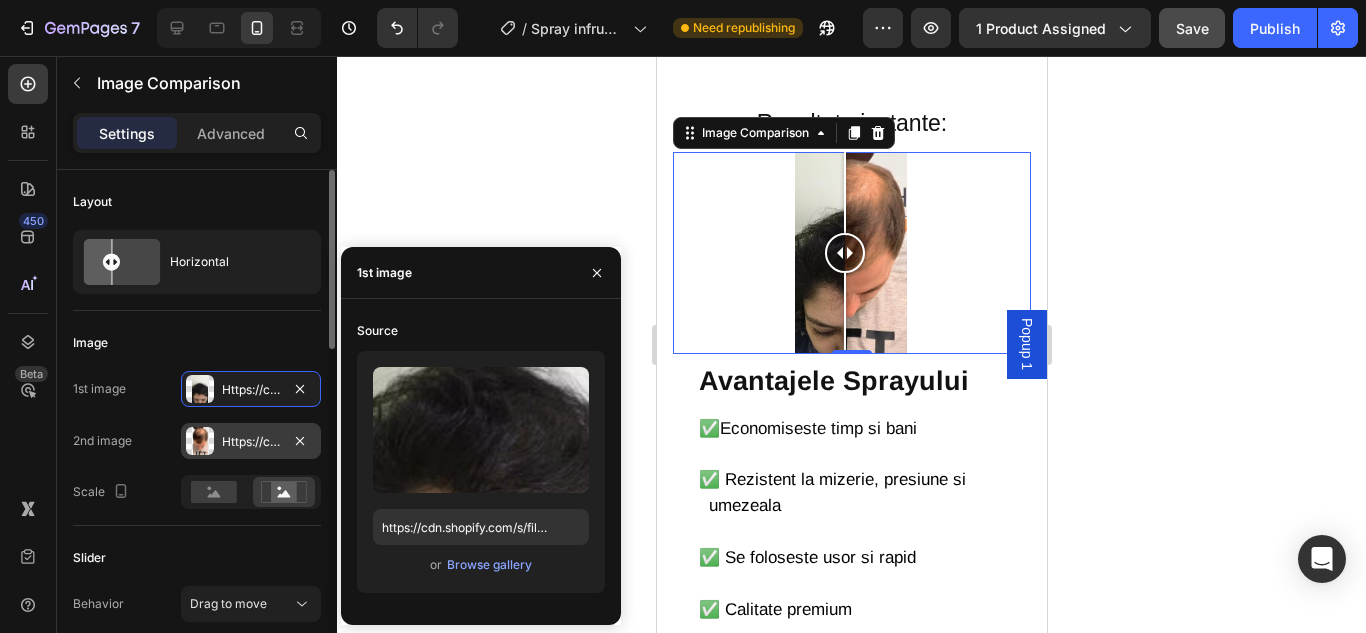 click on "Https://cdn.Shopify.Com/s/files/1/0874/3501/8564/files/gempages_537037857848558672-a4517292-ce8e-47d2-9dac-bdbe4596c12f.Avif" at bounding box center [251, 442] 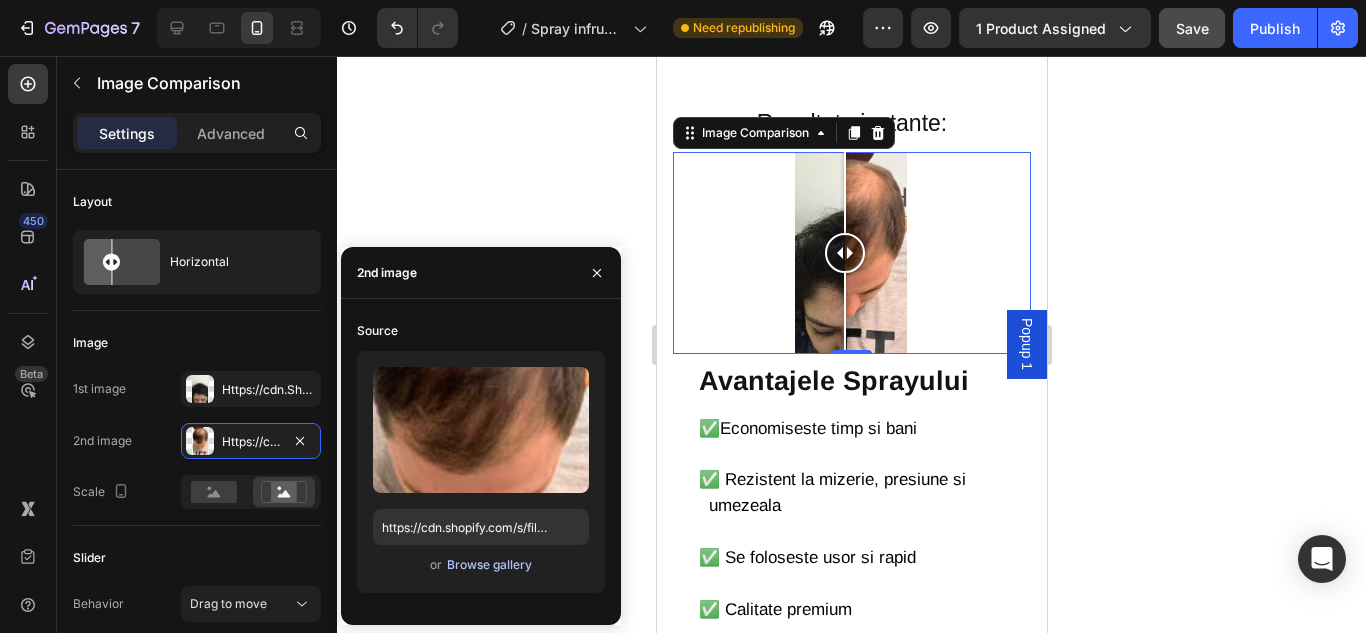click on "Browse gallery" at bounding box center (489, 565) 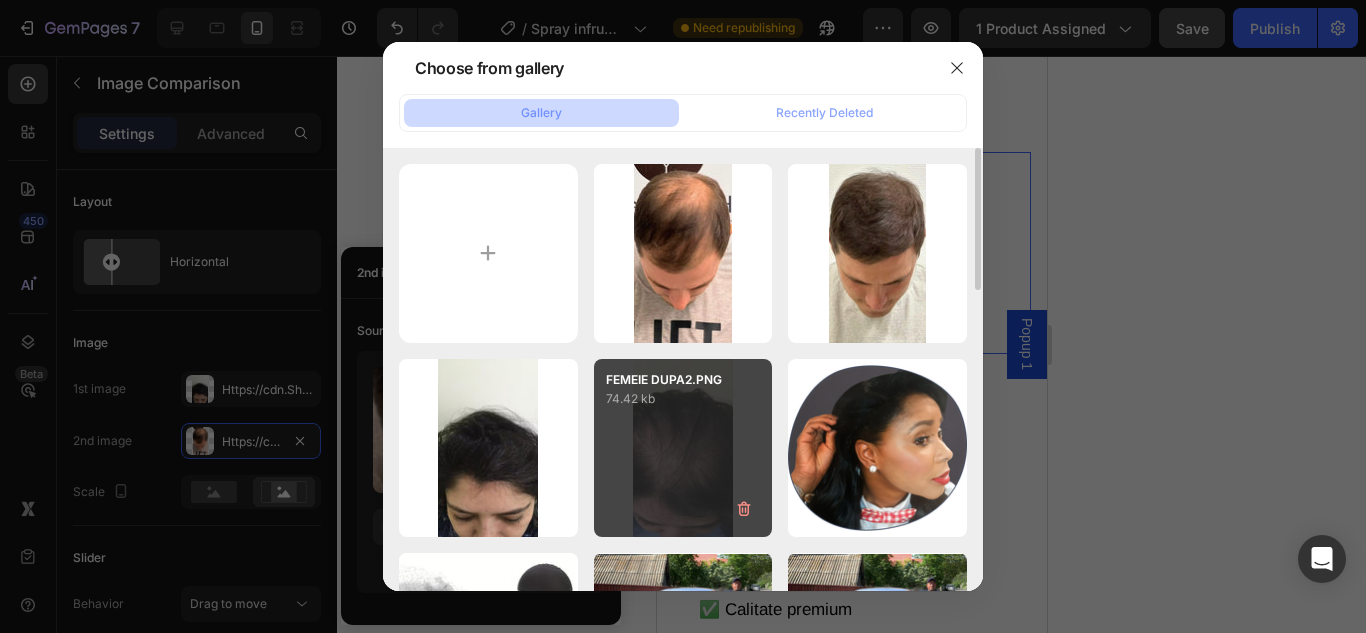 click on "FEMEIE DUPA2.PNG 74.42 kb" at bounding box center [683, 448] 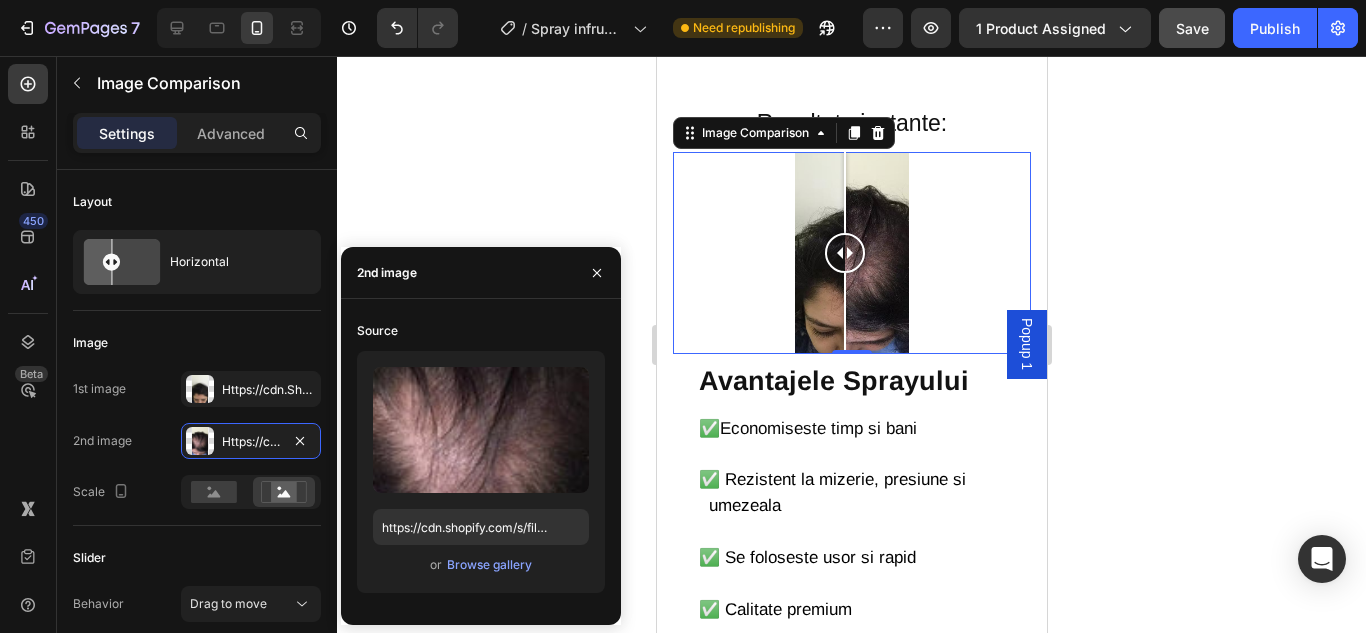 click 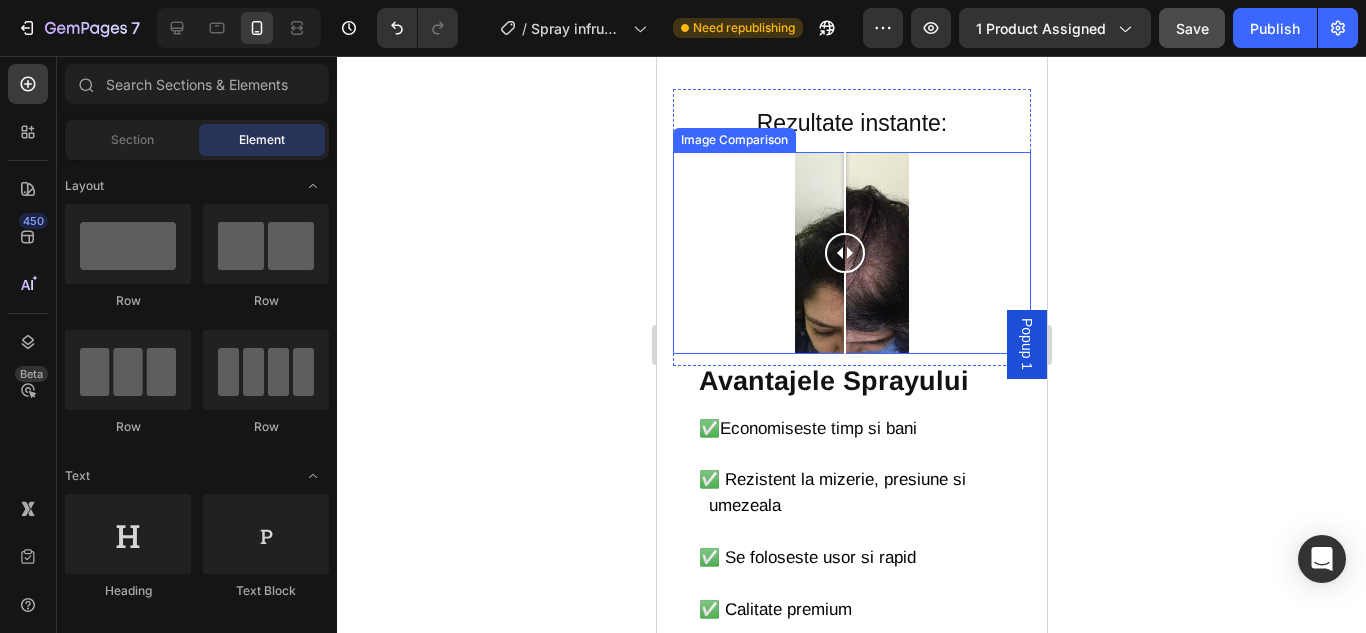 click 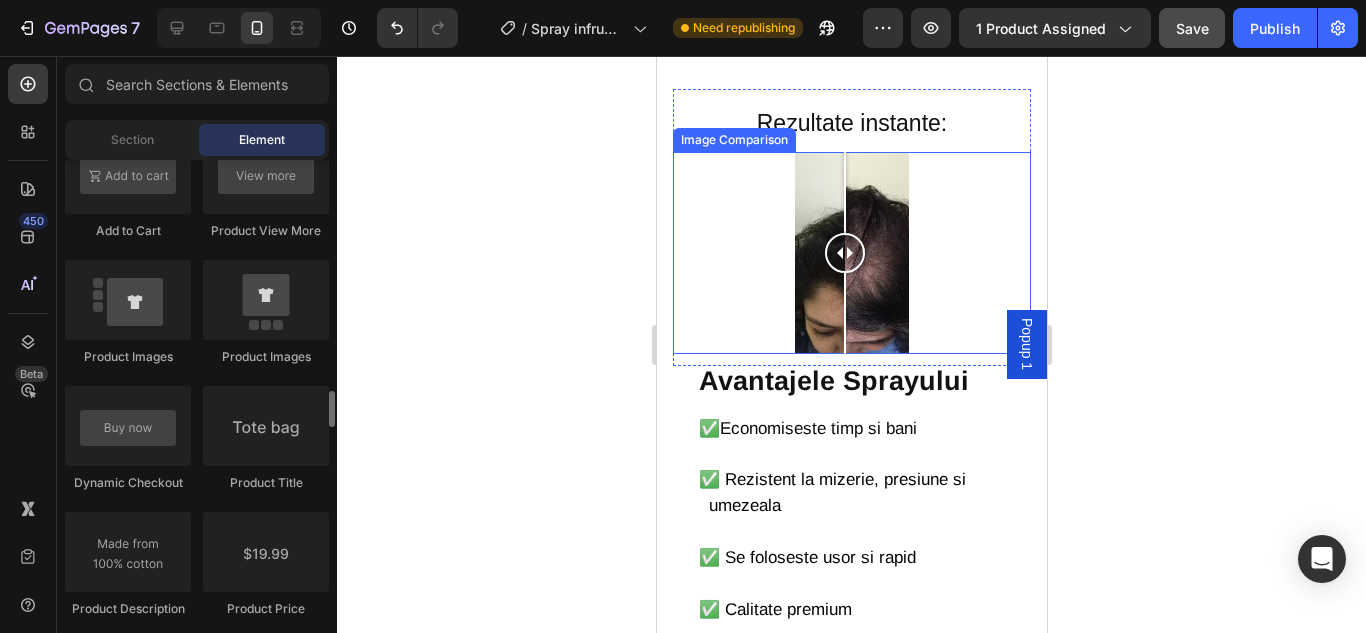 scroll, scrollTop: 2600, scrollLeft: 0, axis: vertical 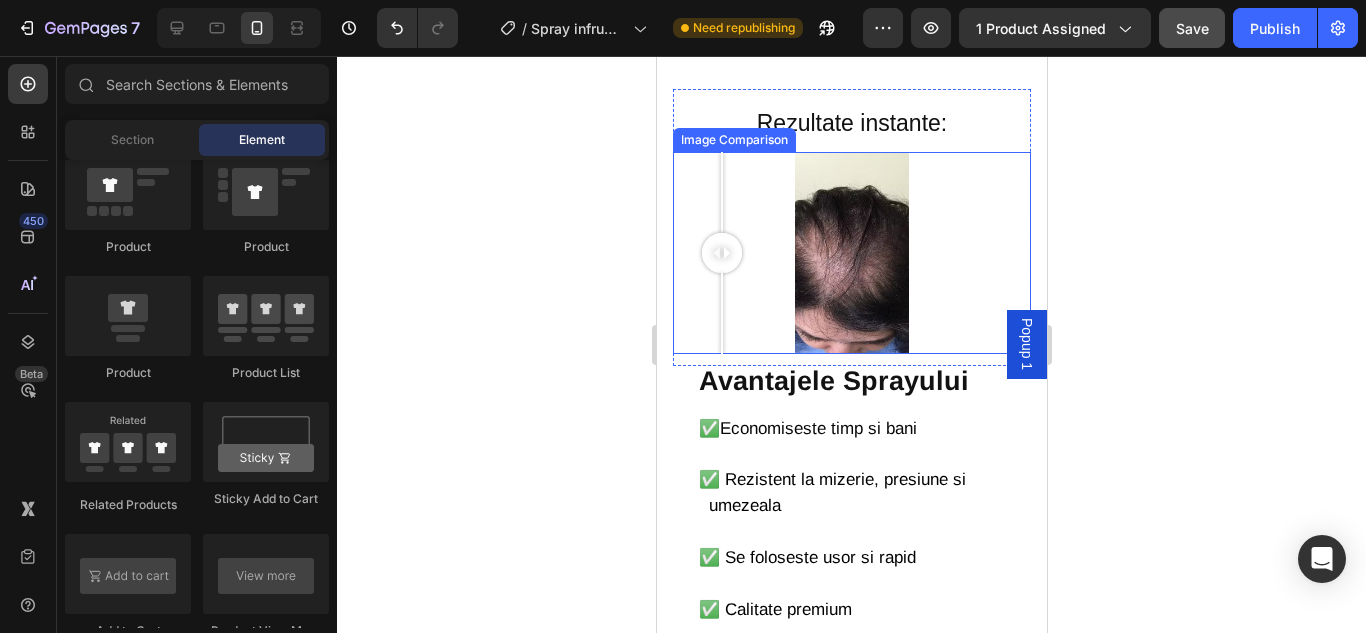 click at bounding box center (851, 252) 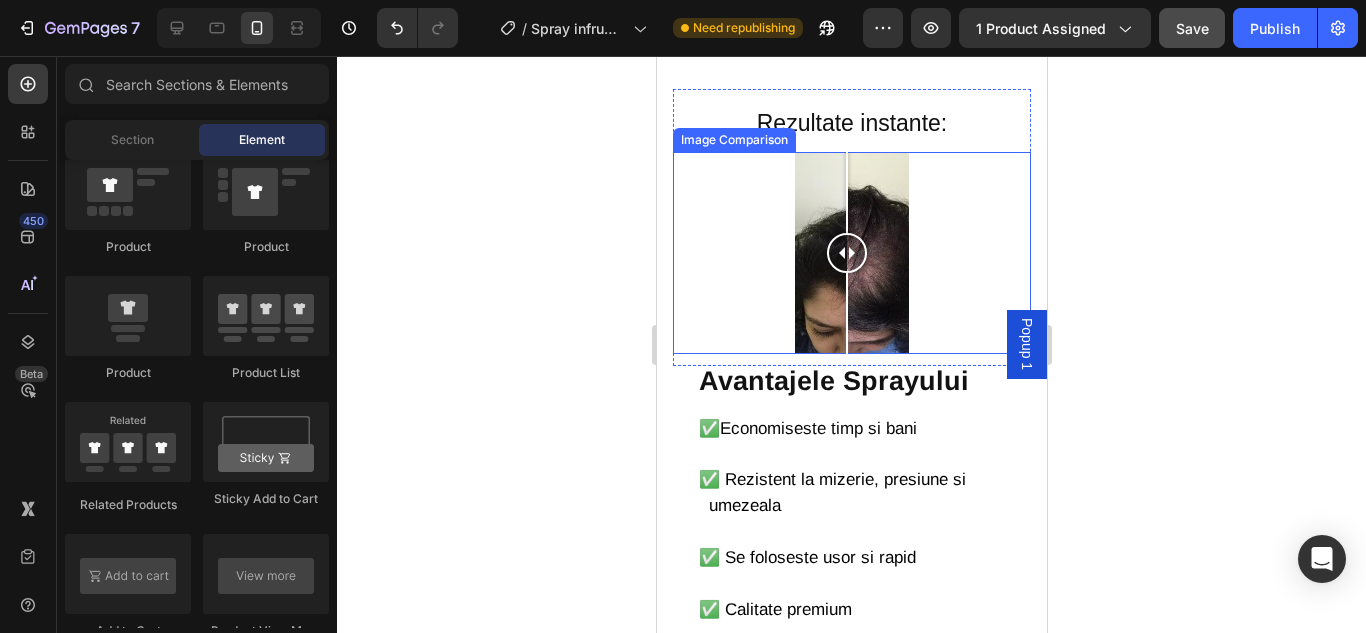 drag, startPoint x: 721, startPoint y: 249, endPoint x: 846, endPoint y: 258, distance: 125.32358 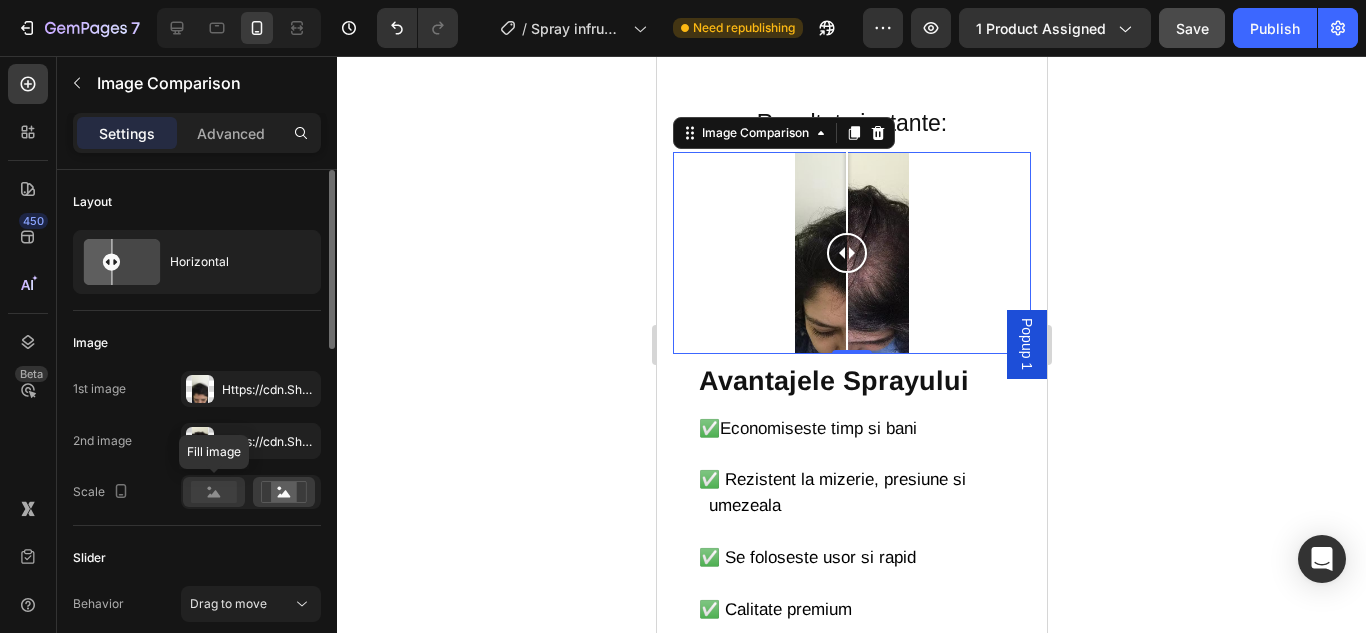 click 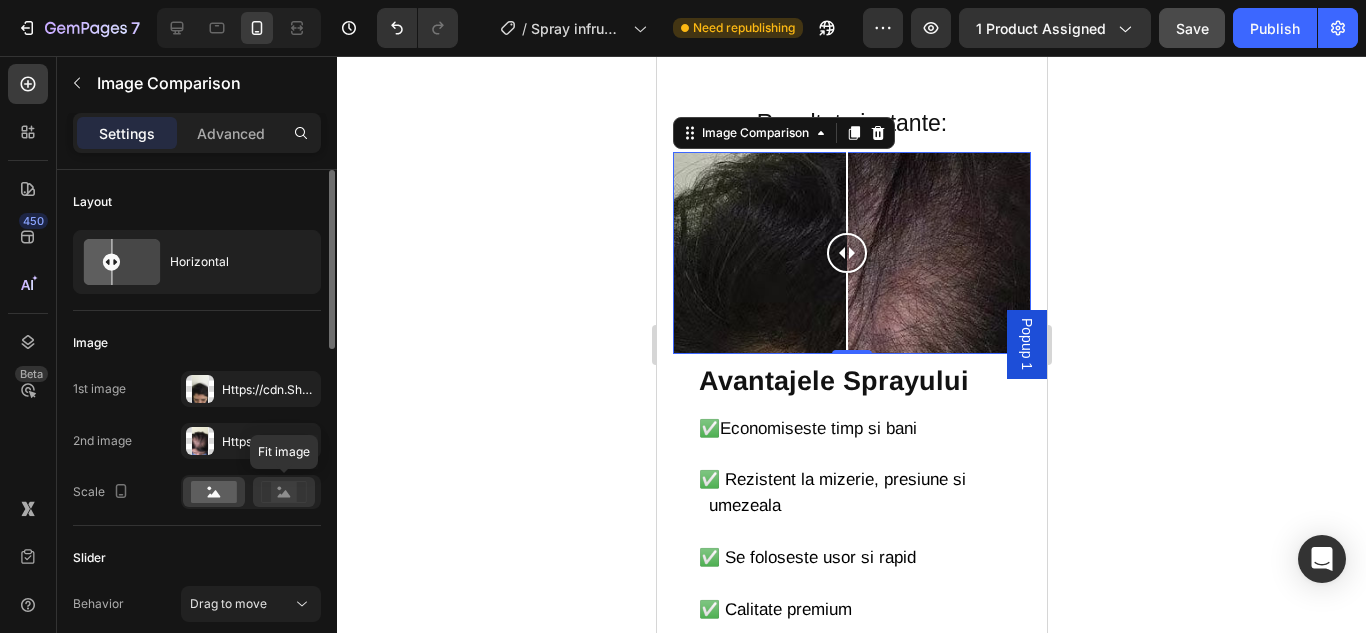 click 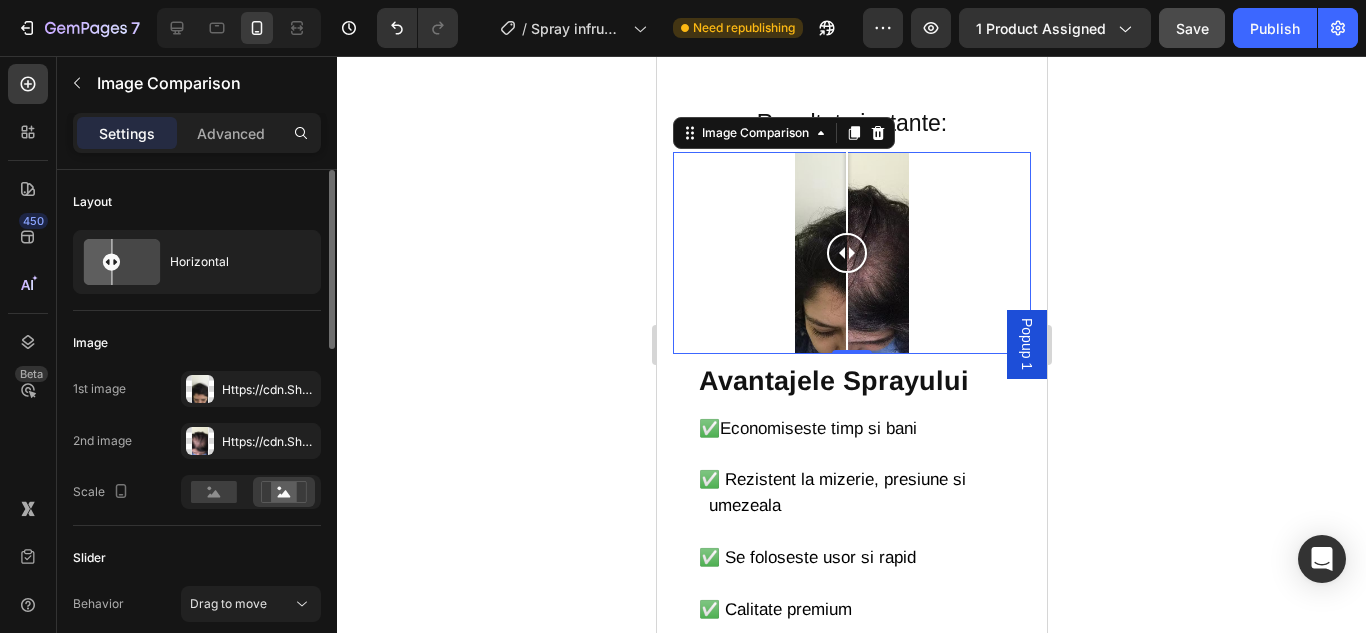 scroll, scrollTop: 100, scrollLeft: 0, axis: vertical 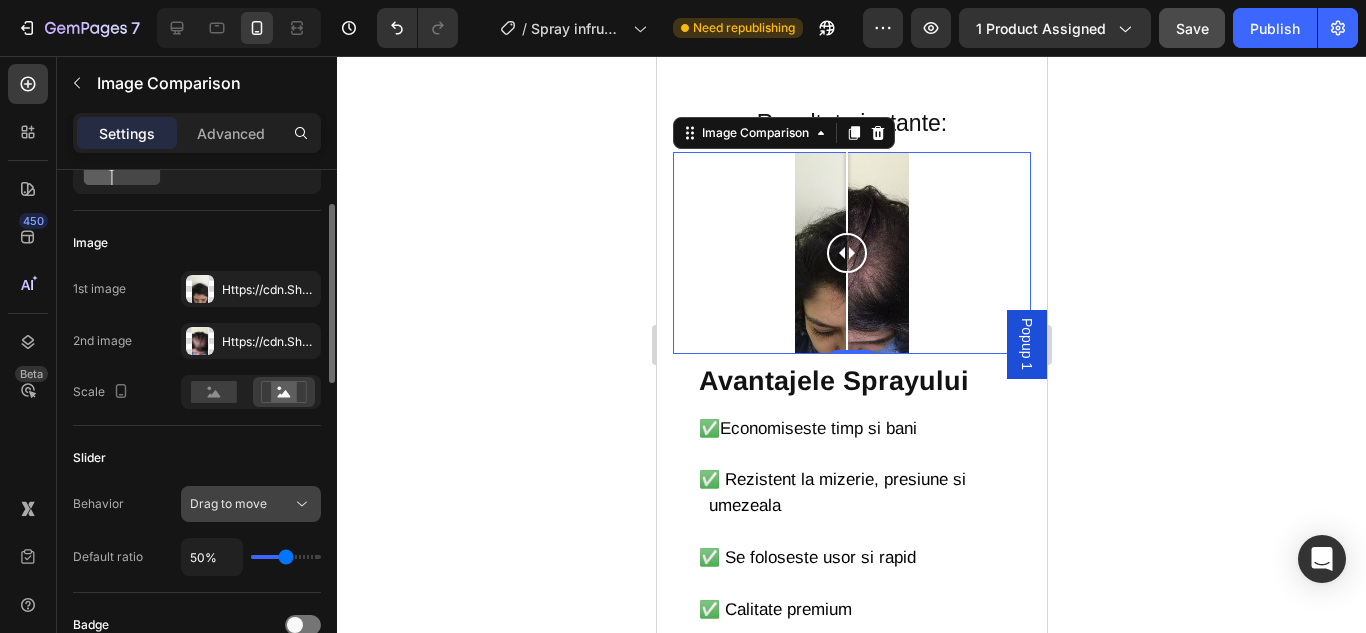 click on "Drag to move" at bounding box center (228, 503) 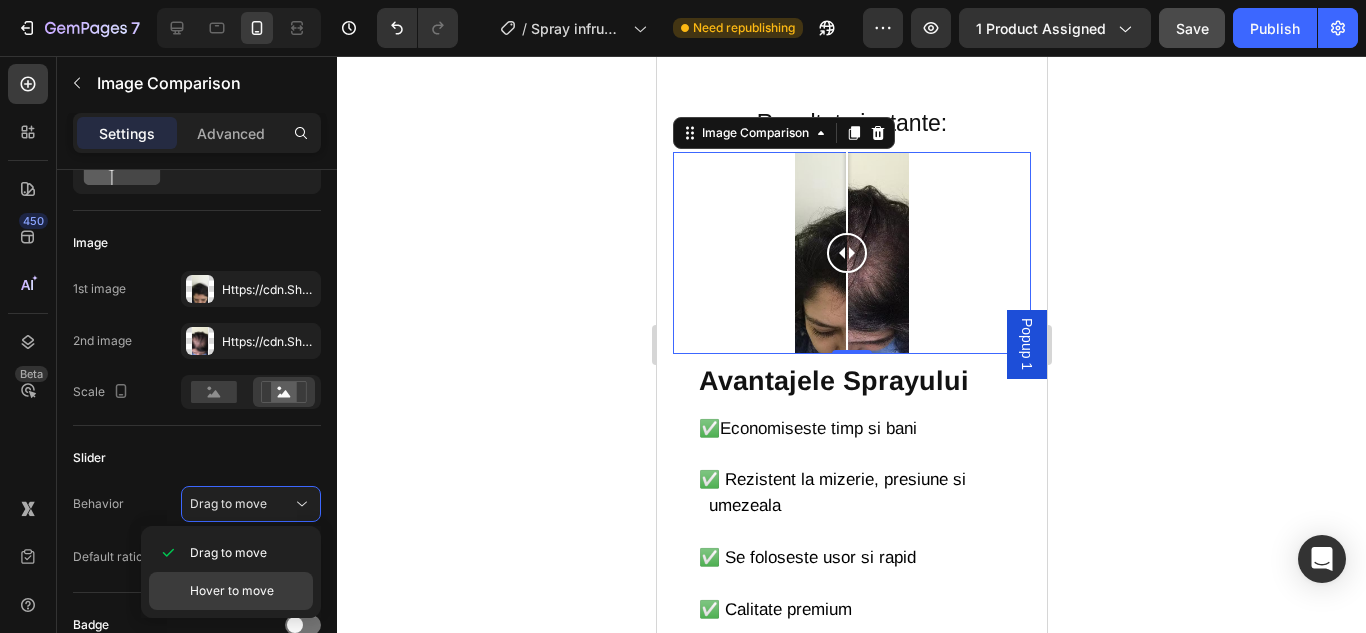 click on "Hover to move" 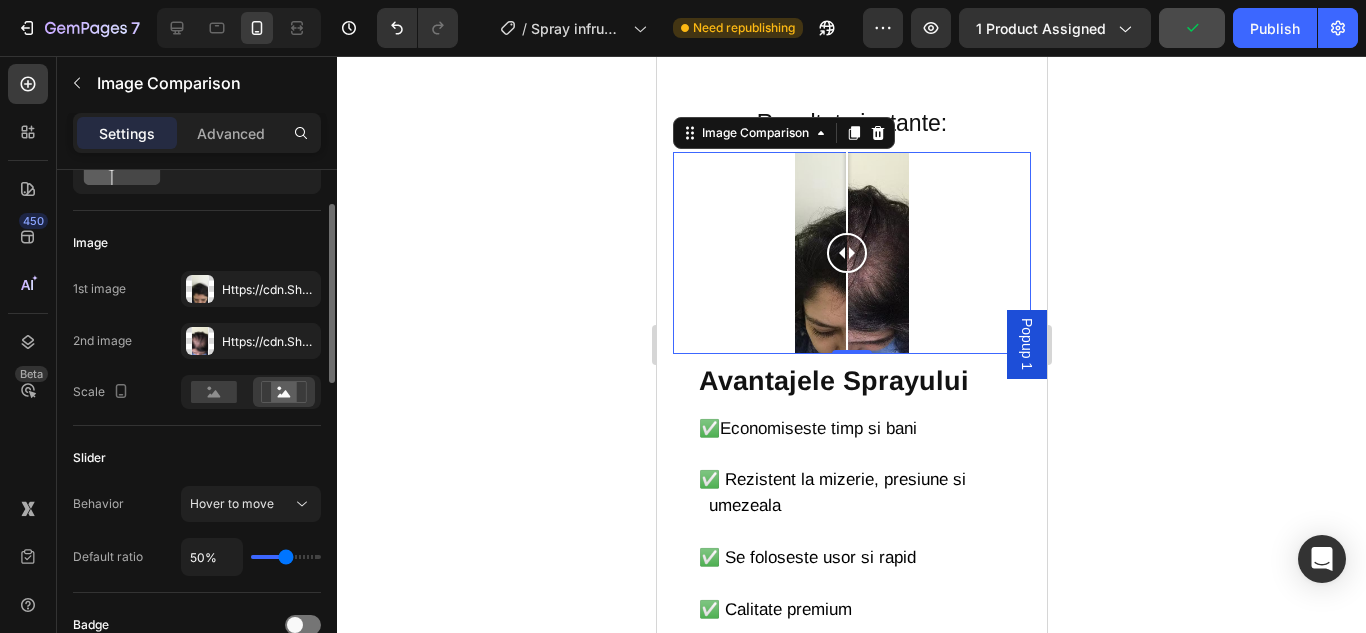 type on "51%" 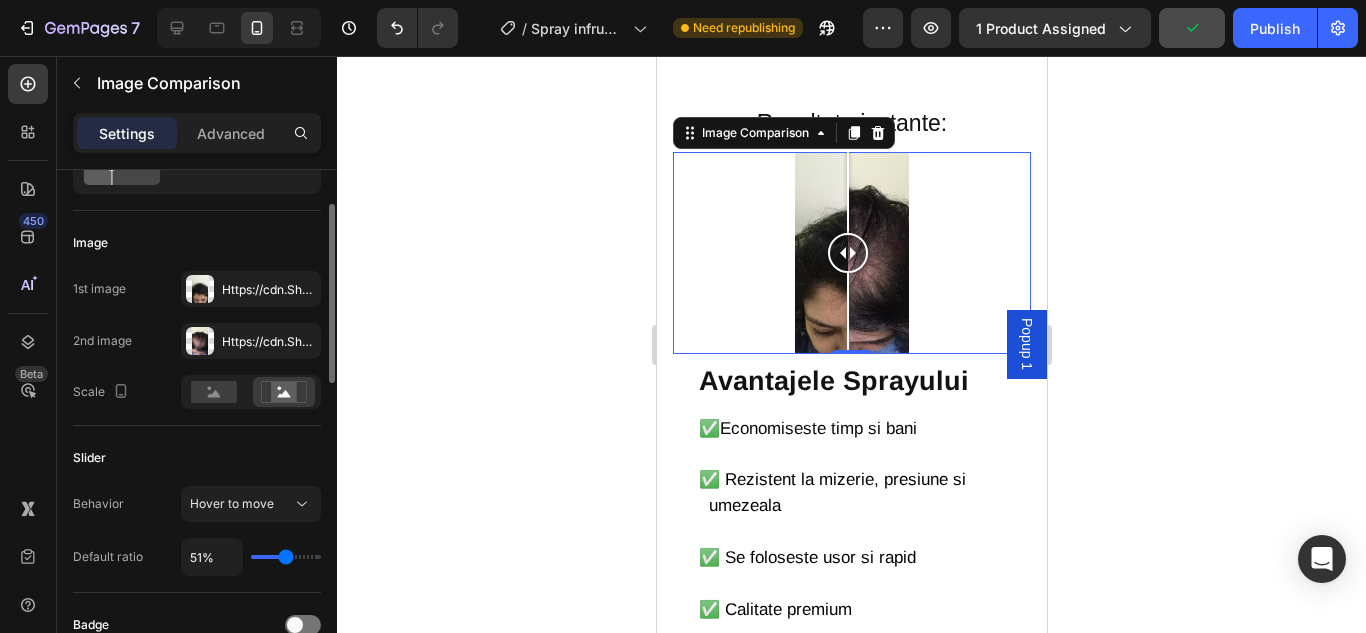 type on "52%" 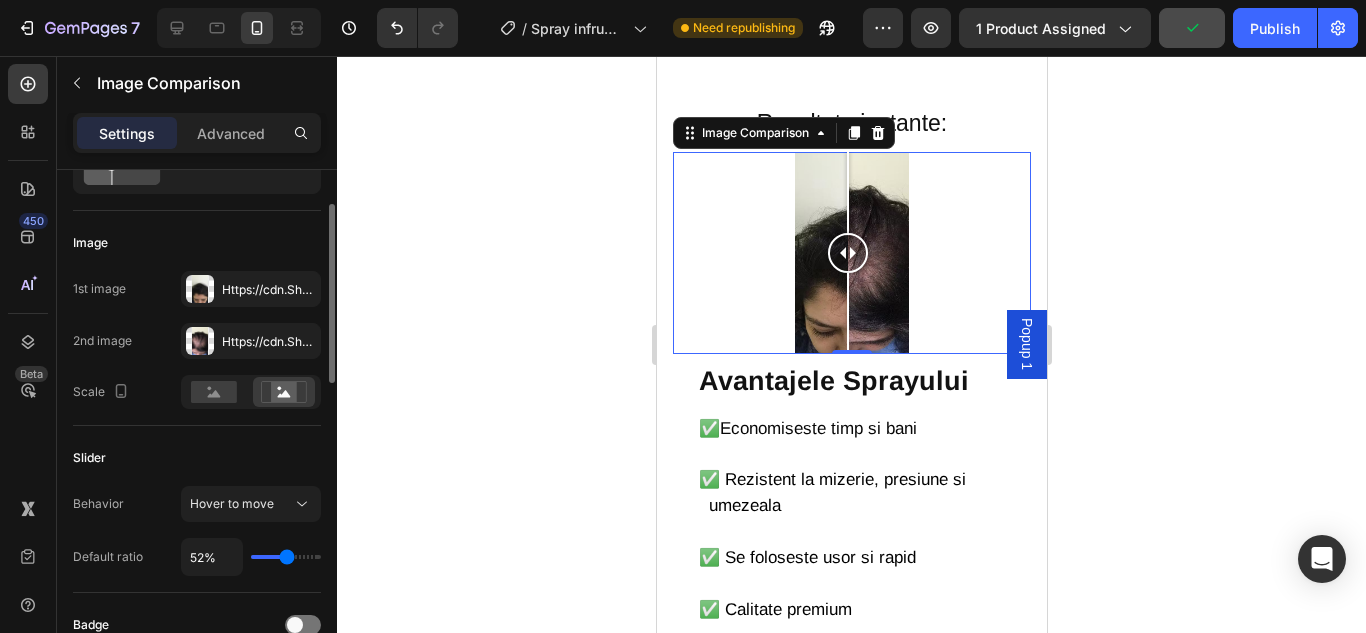 type on "54%" 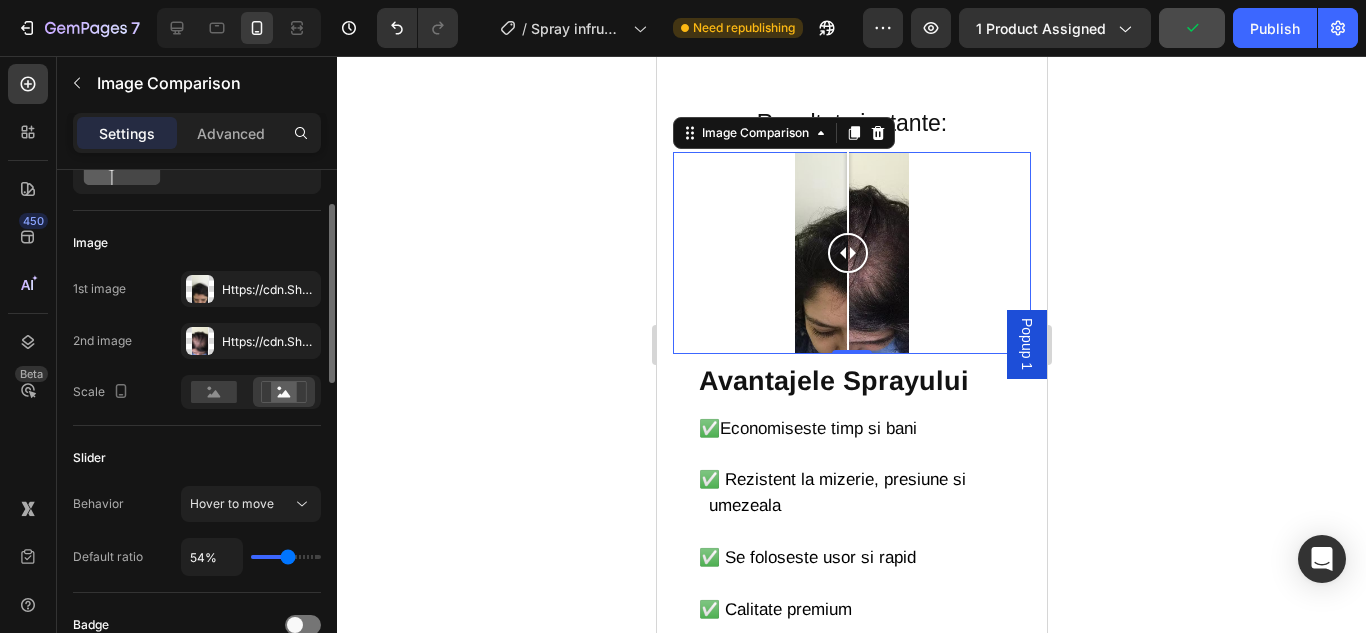 type on "56%" 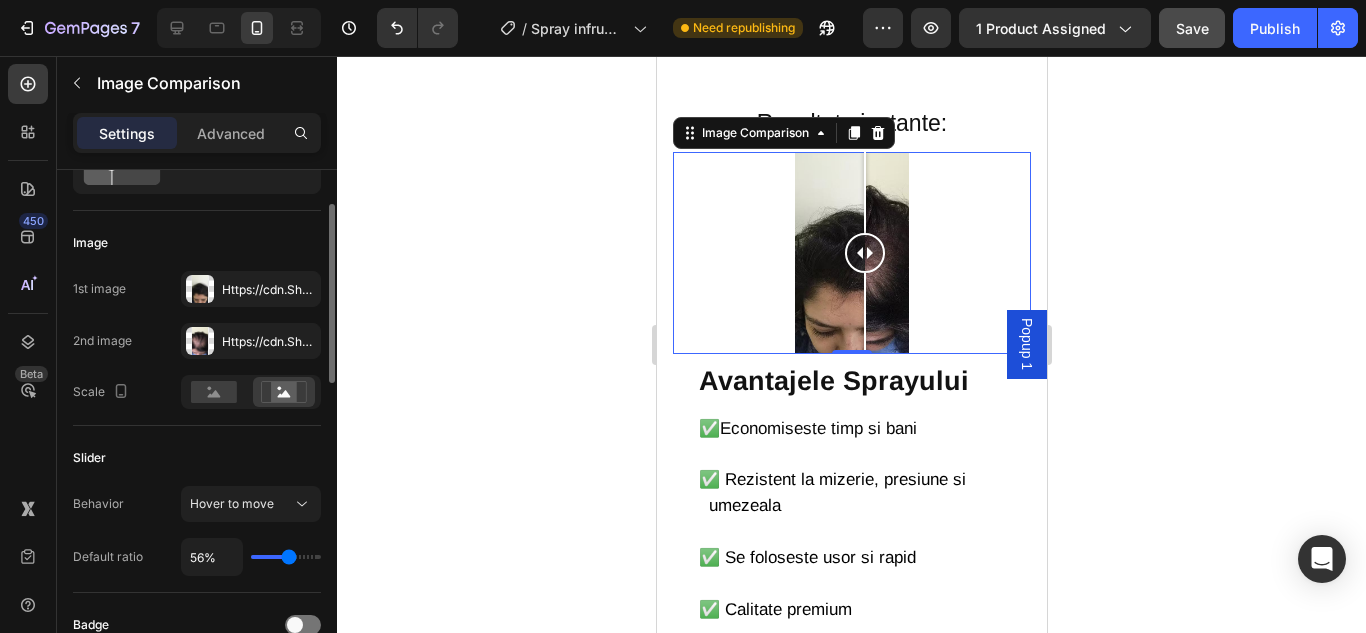 type on "58%" 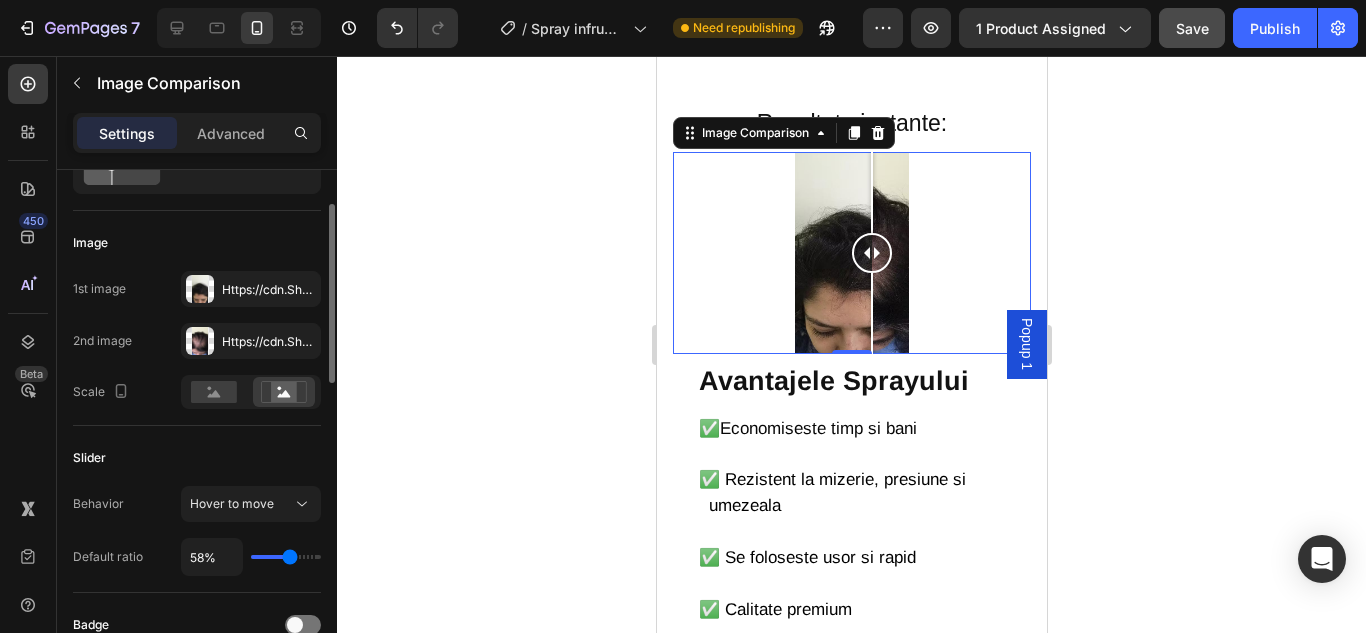 type on "60%" 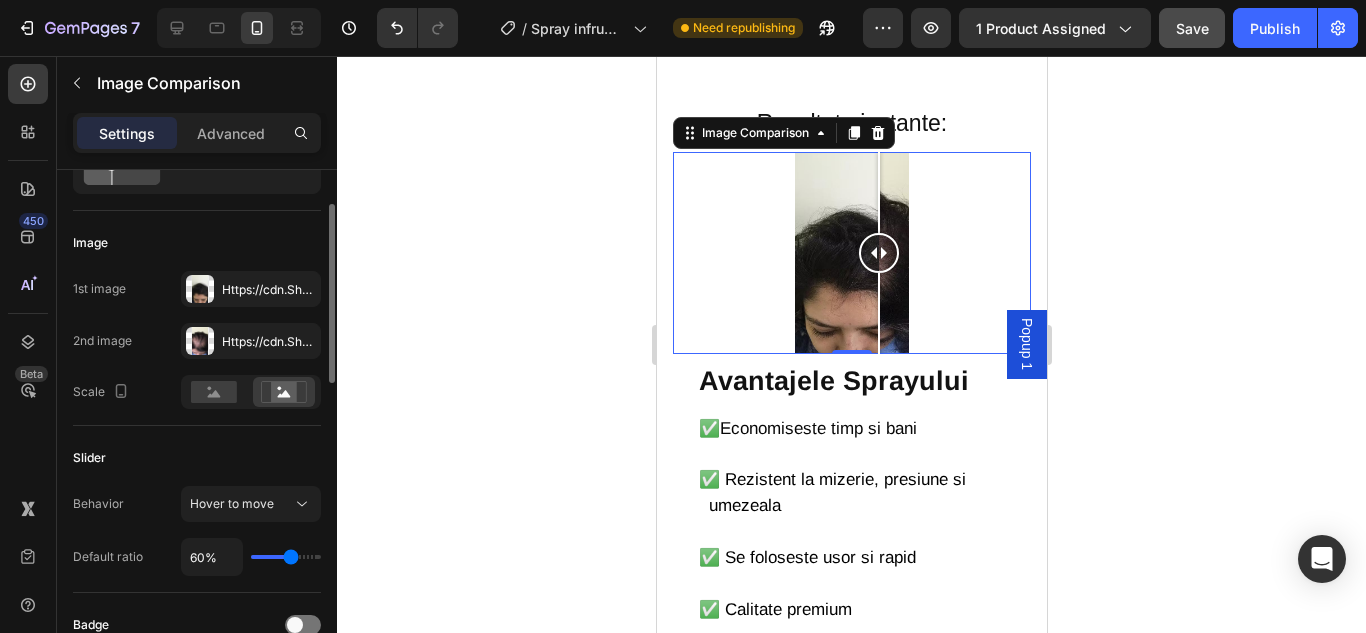 type on "58%" 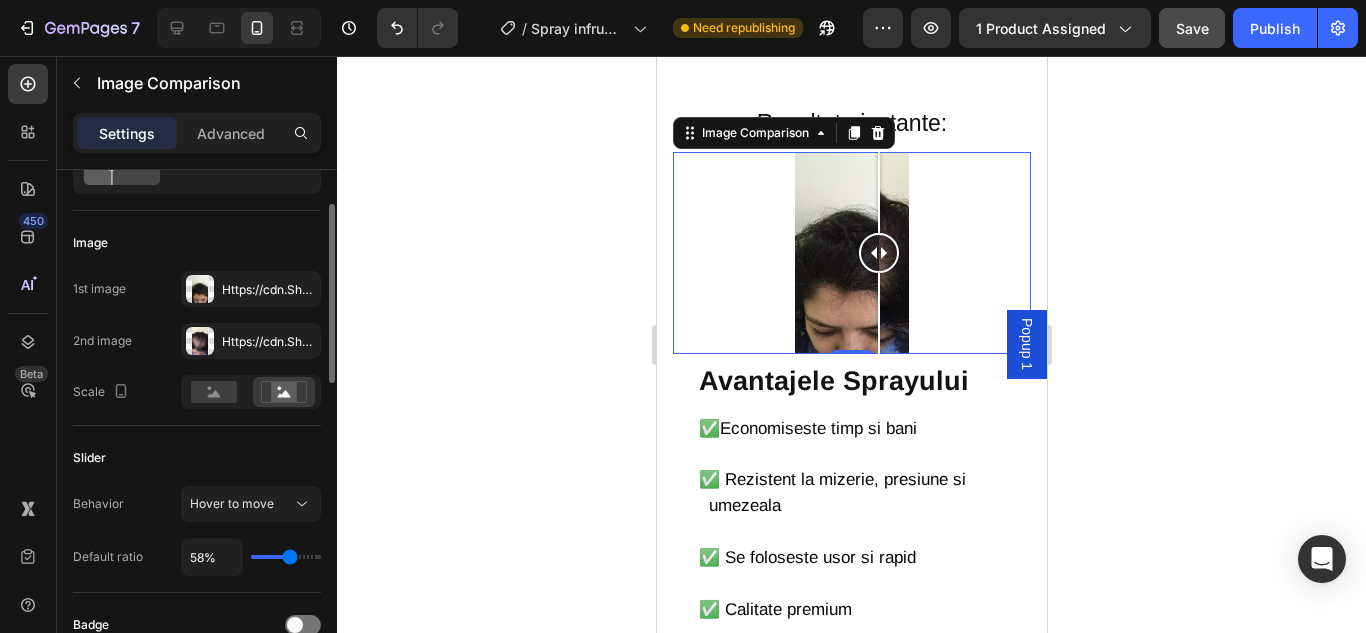 type on "56%" 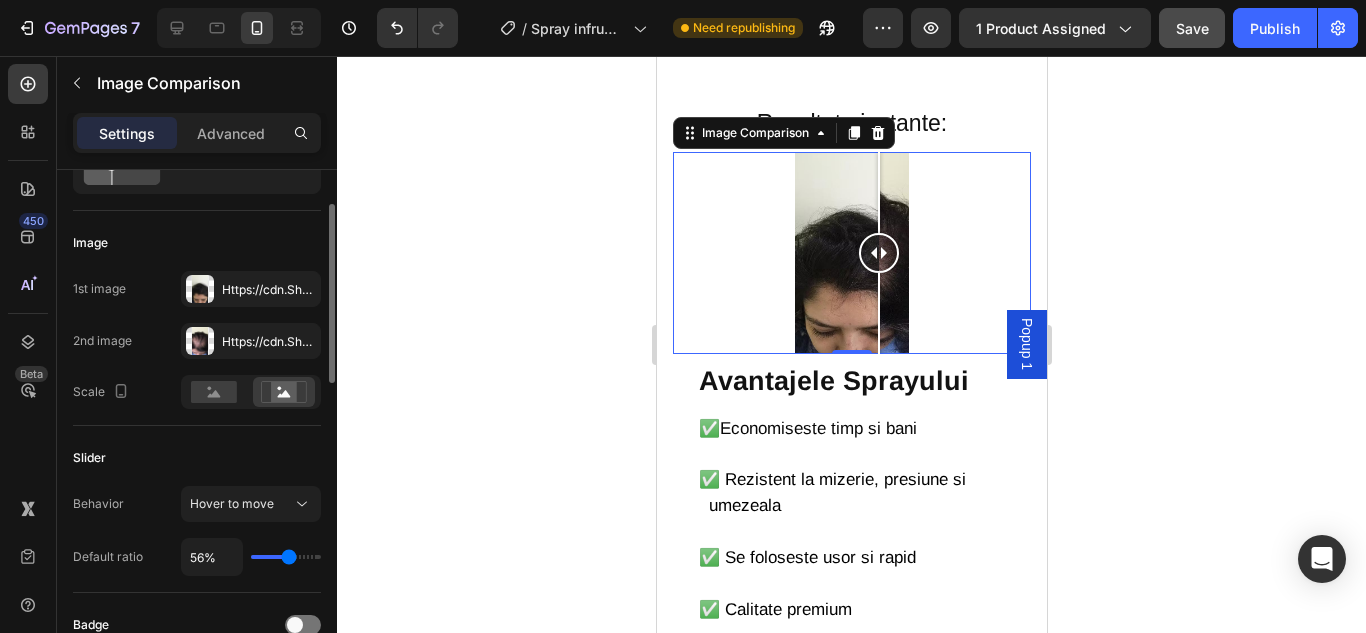 type on "54%" 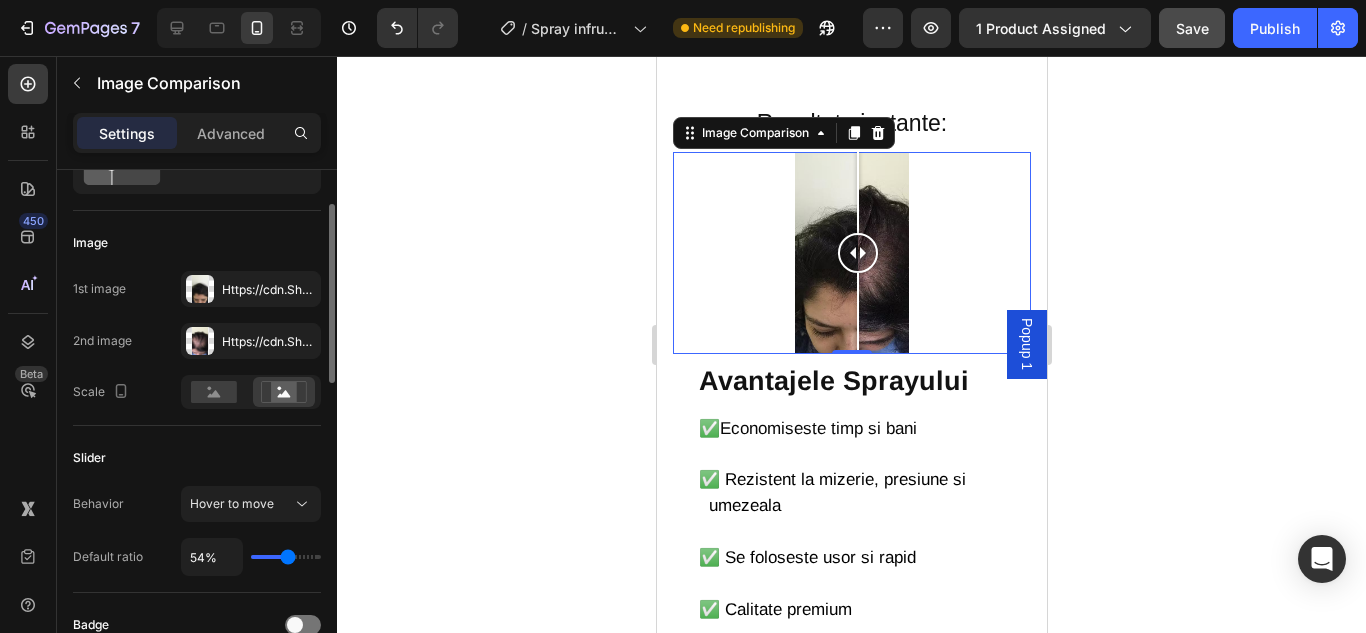 type on "52%" 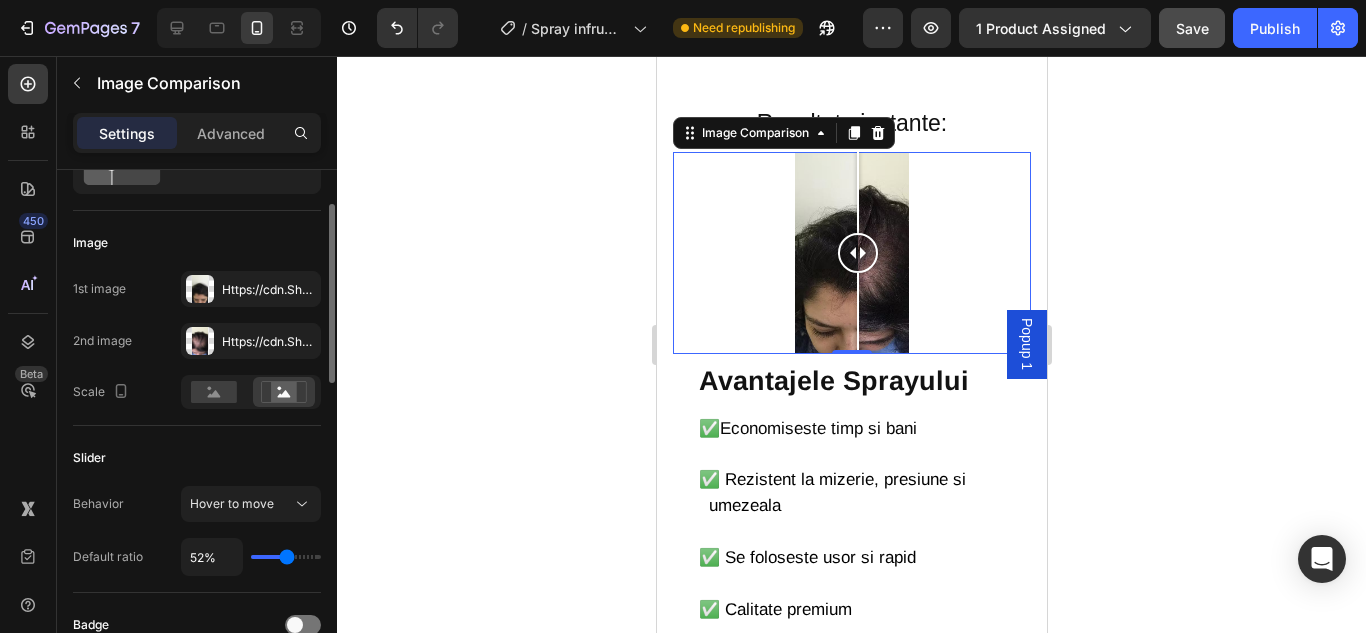 type on "51%" 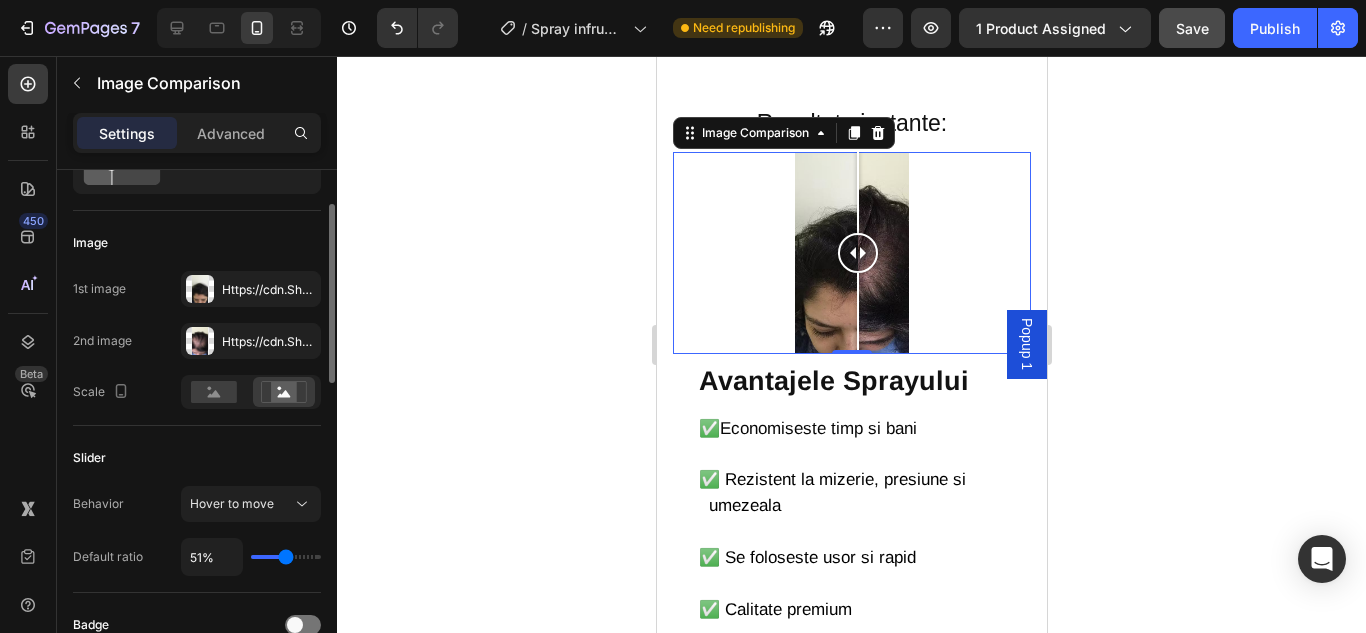 type on "49%" 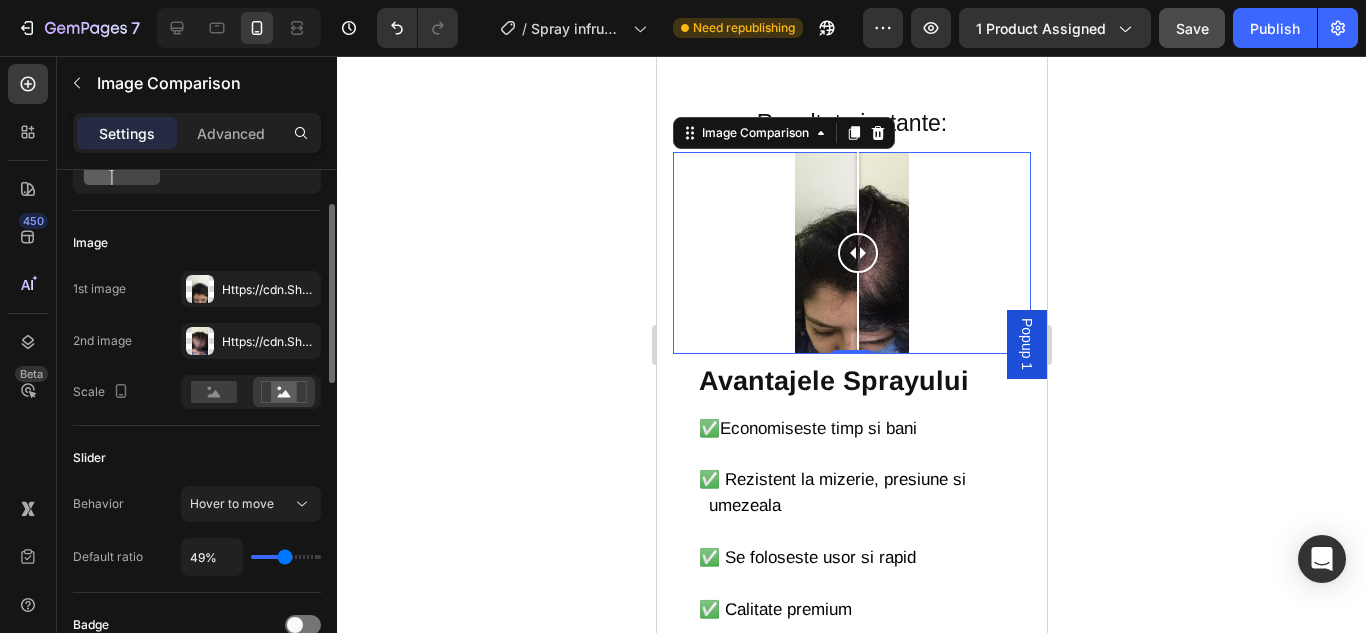 type on "47%" 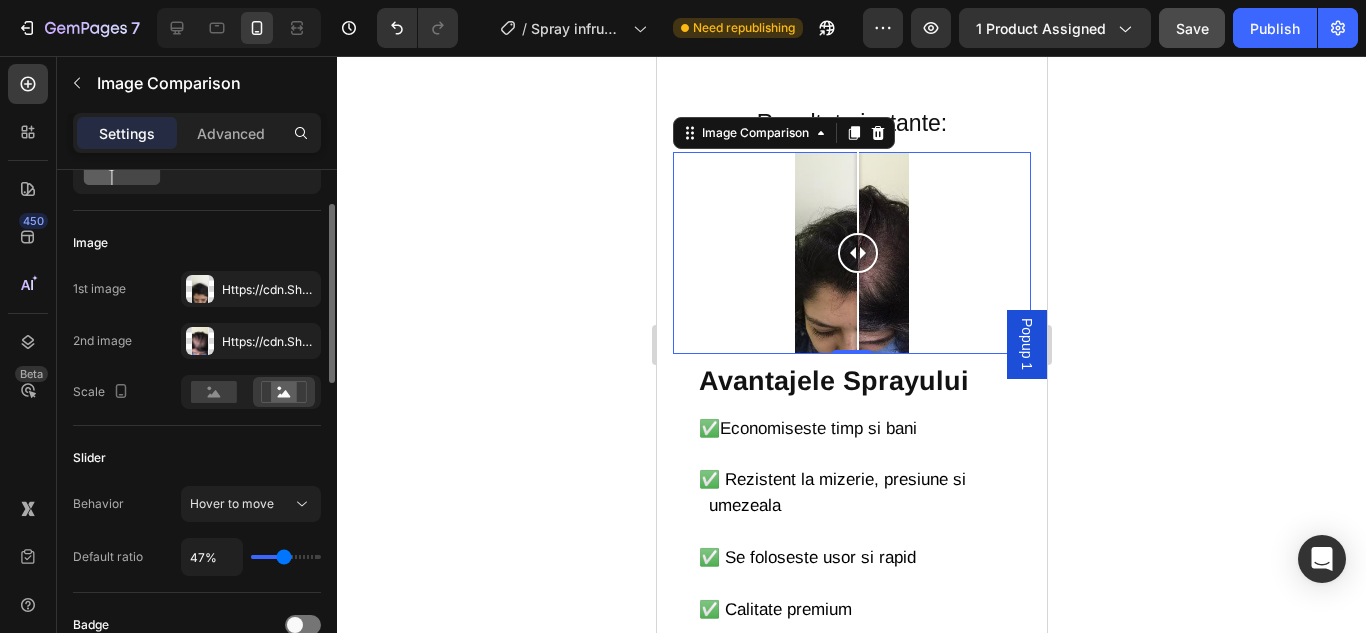 type on "45%" 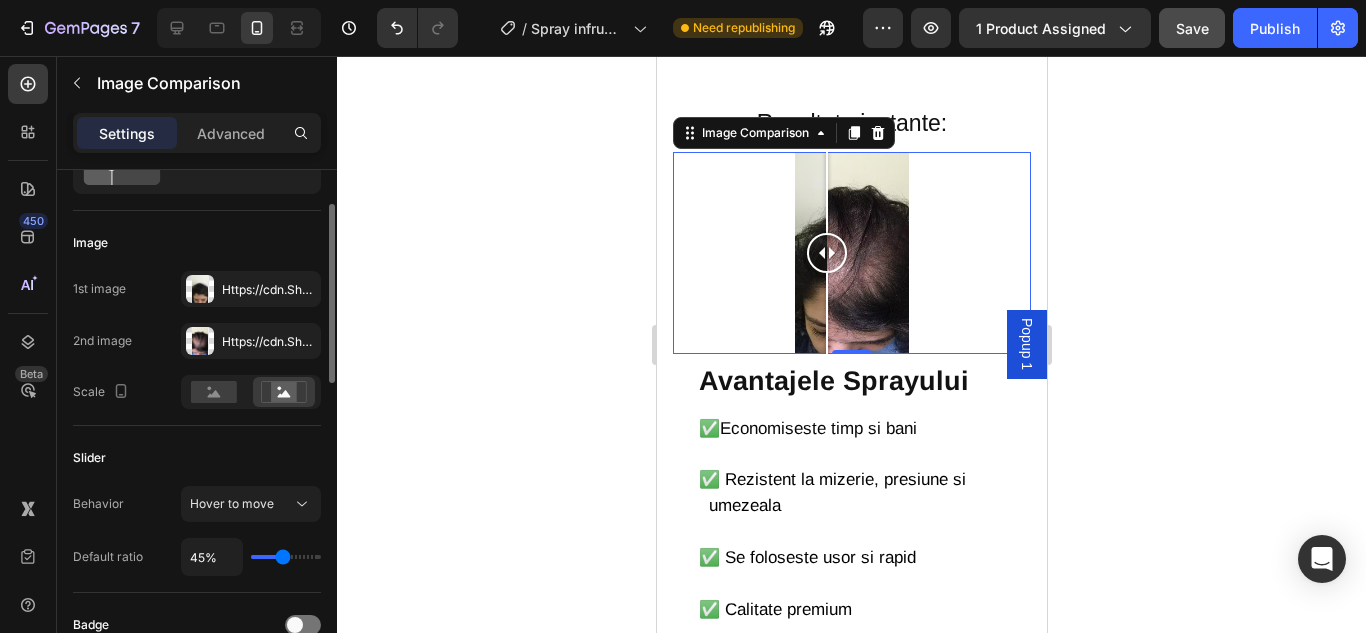 type on "47%" 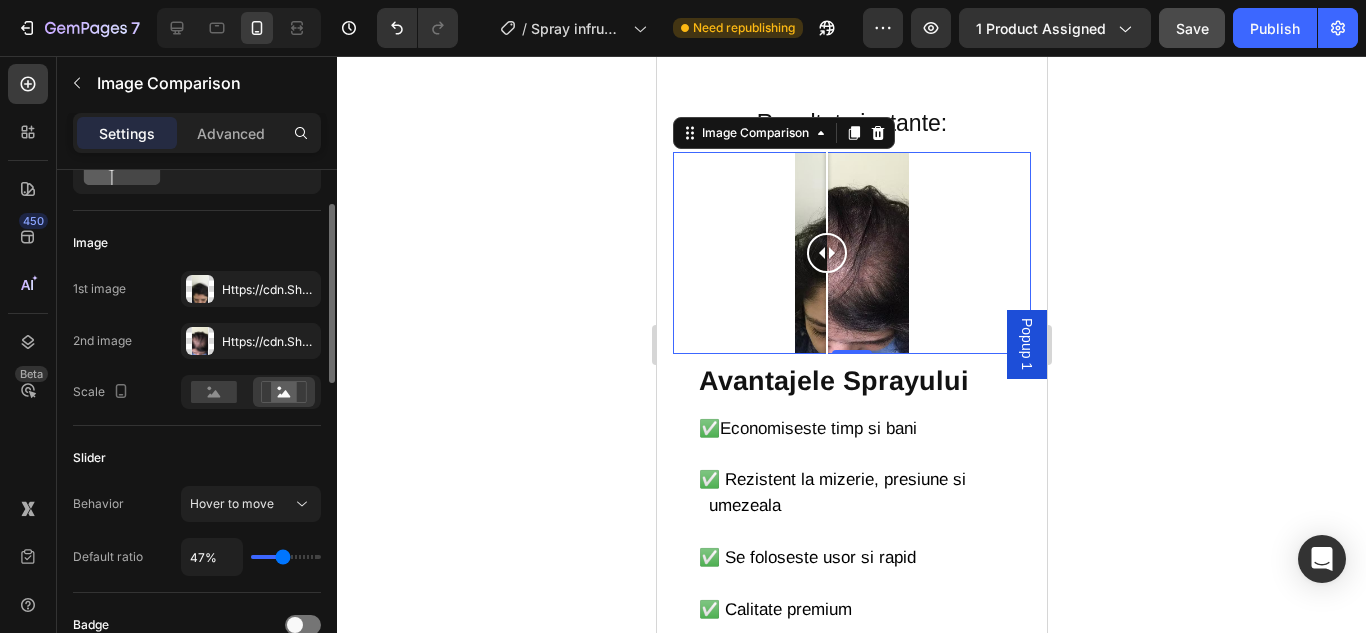 type on "47" 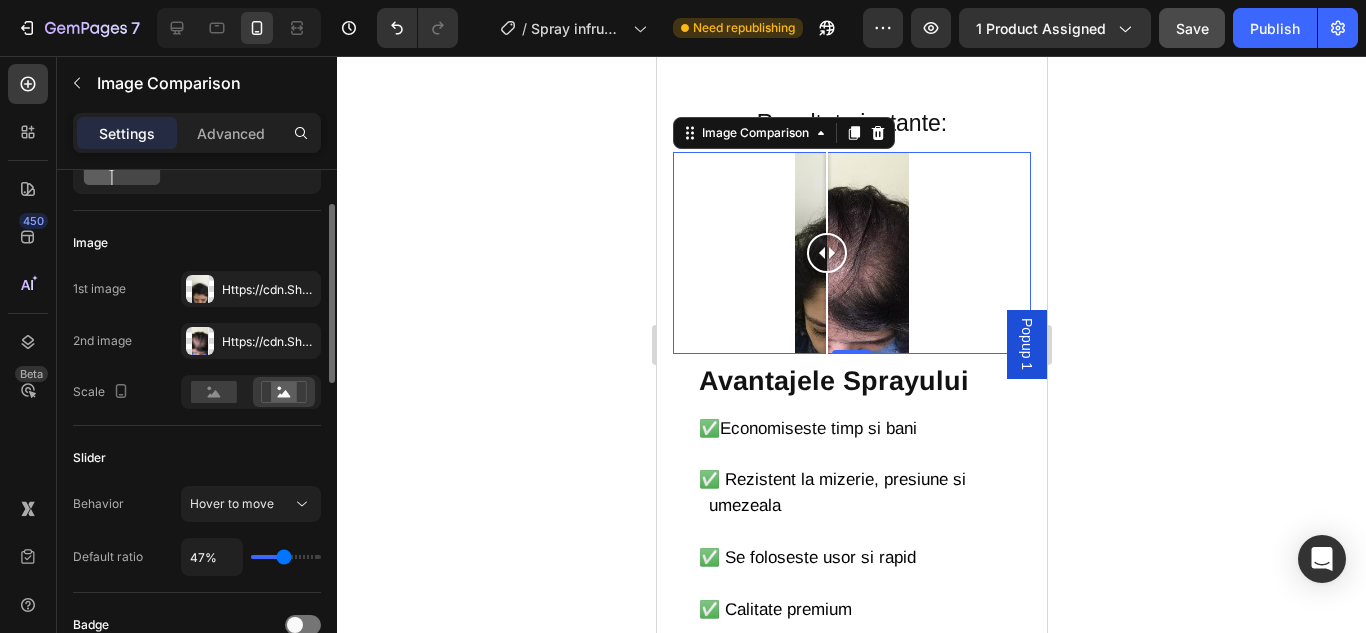 type on "49%" 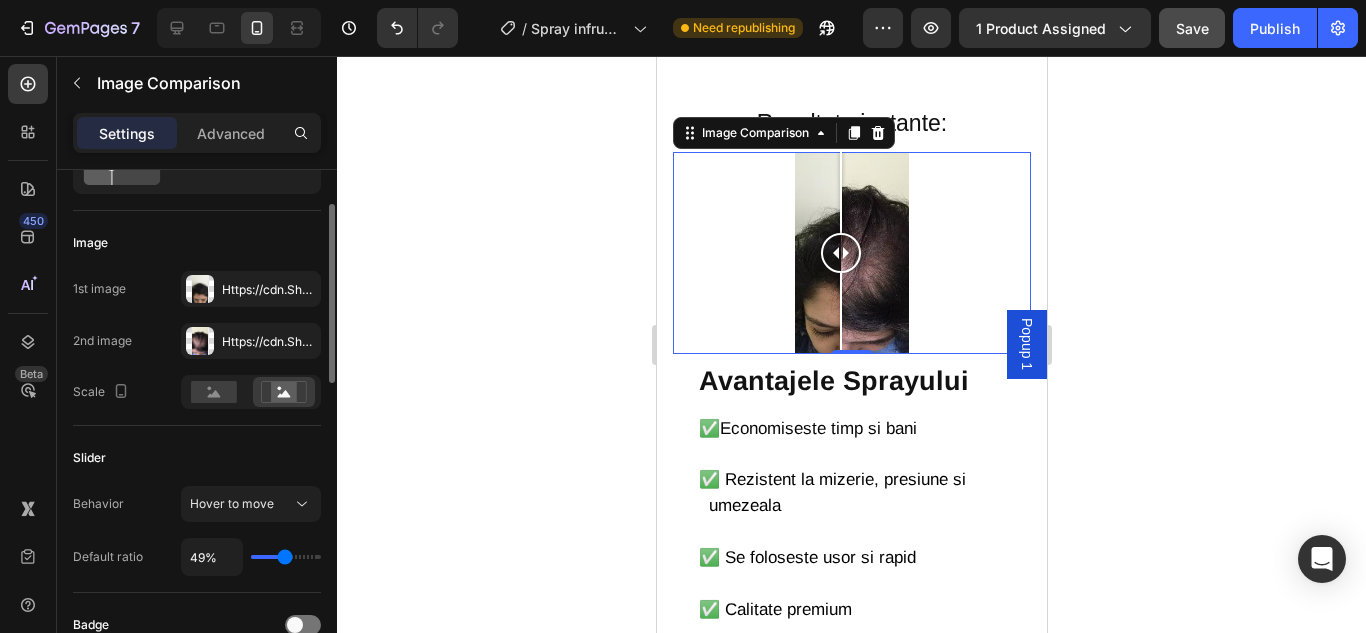 type on "51%" 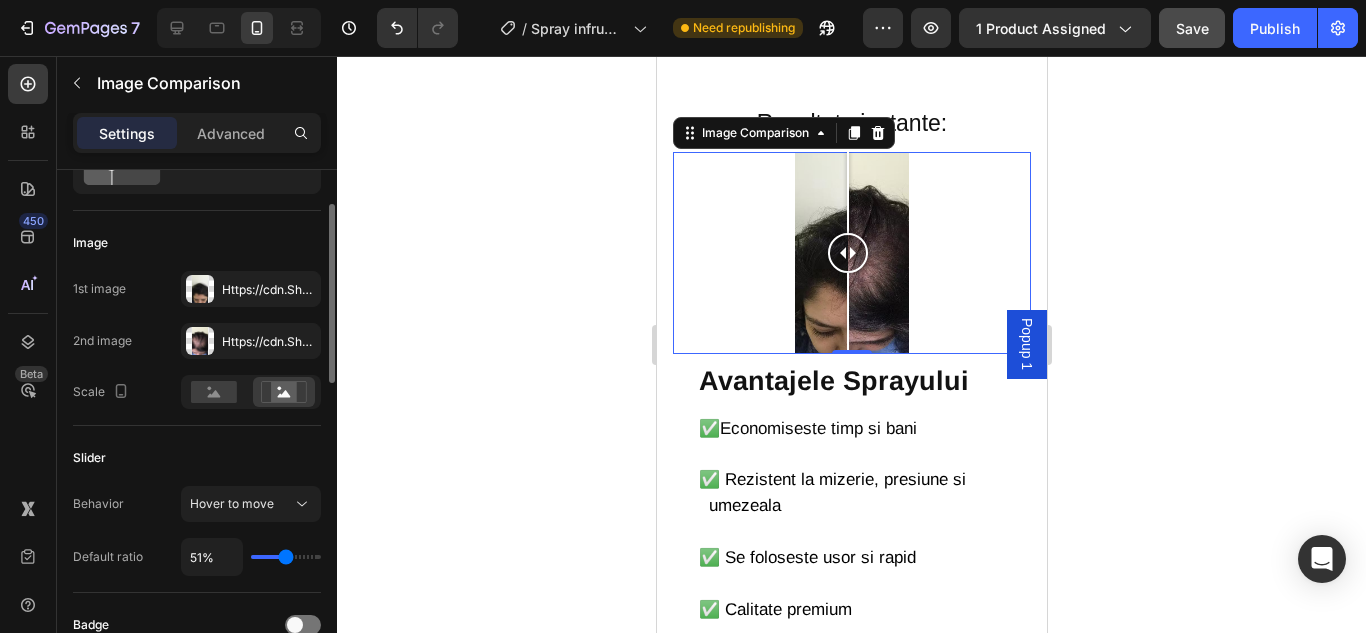 type on "49%" 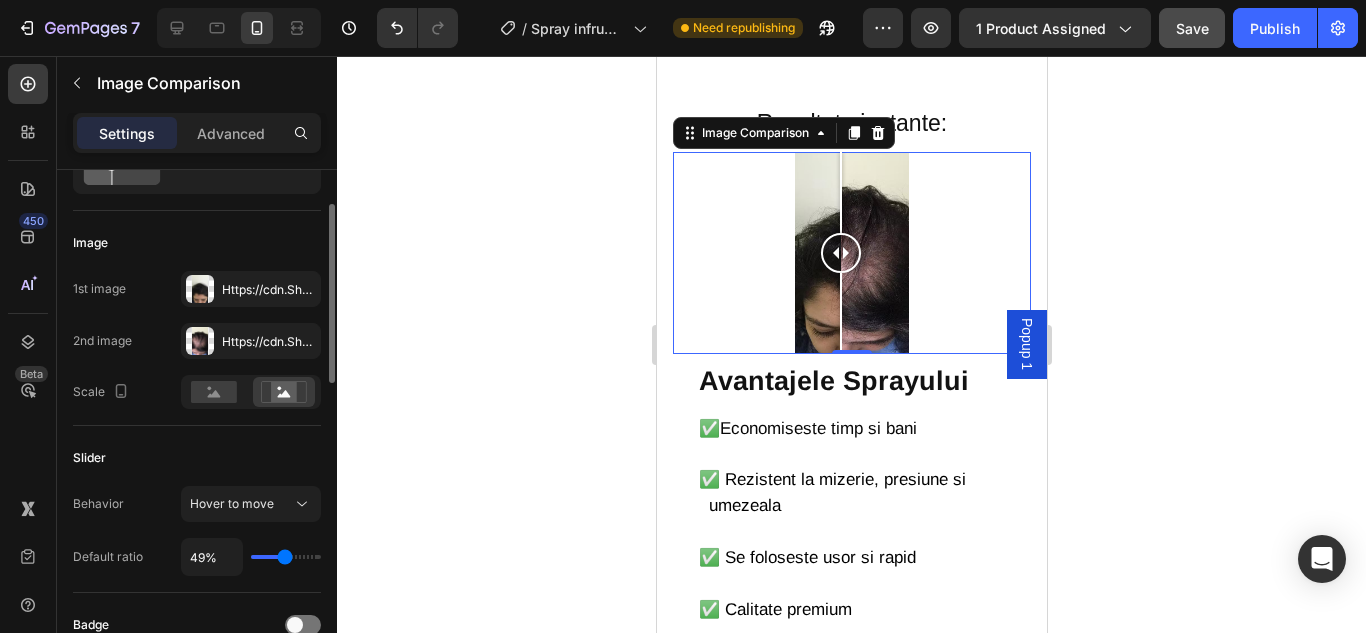 type on "49" 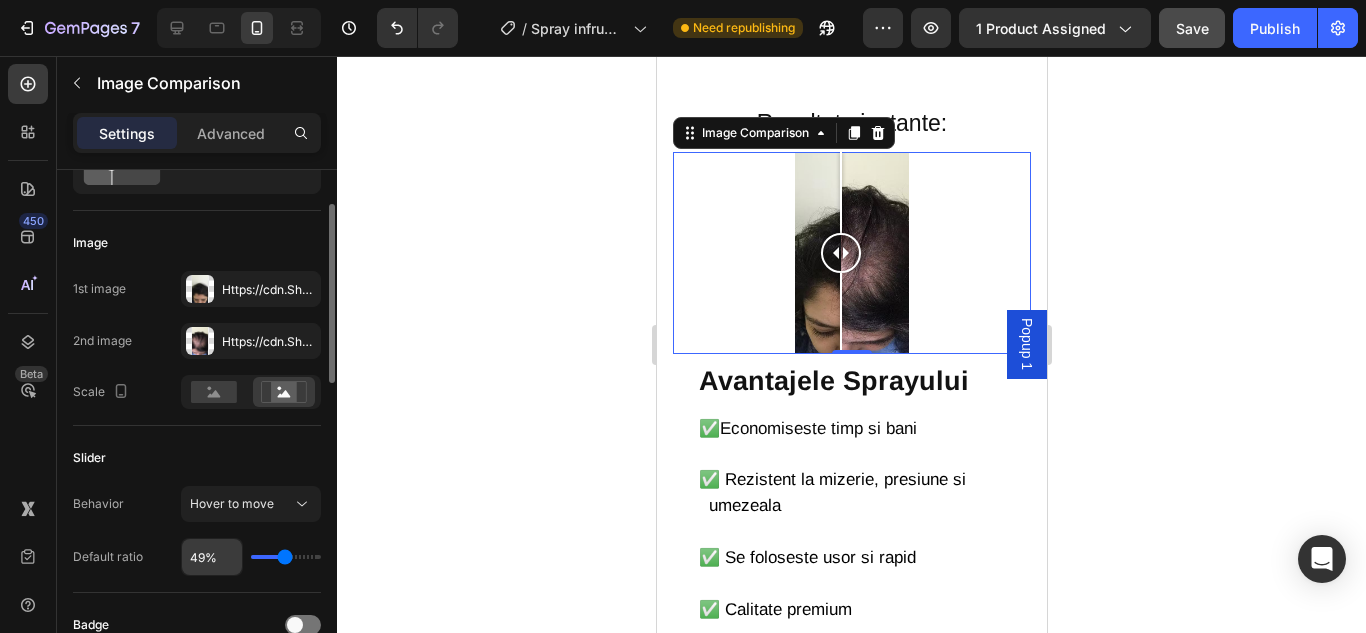 click on "49%" at bounding box center (212, 557) 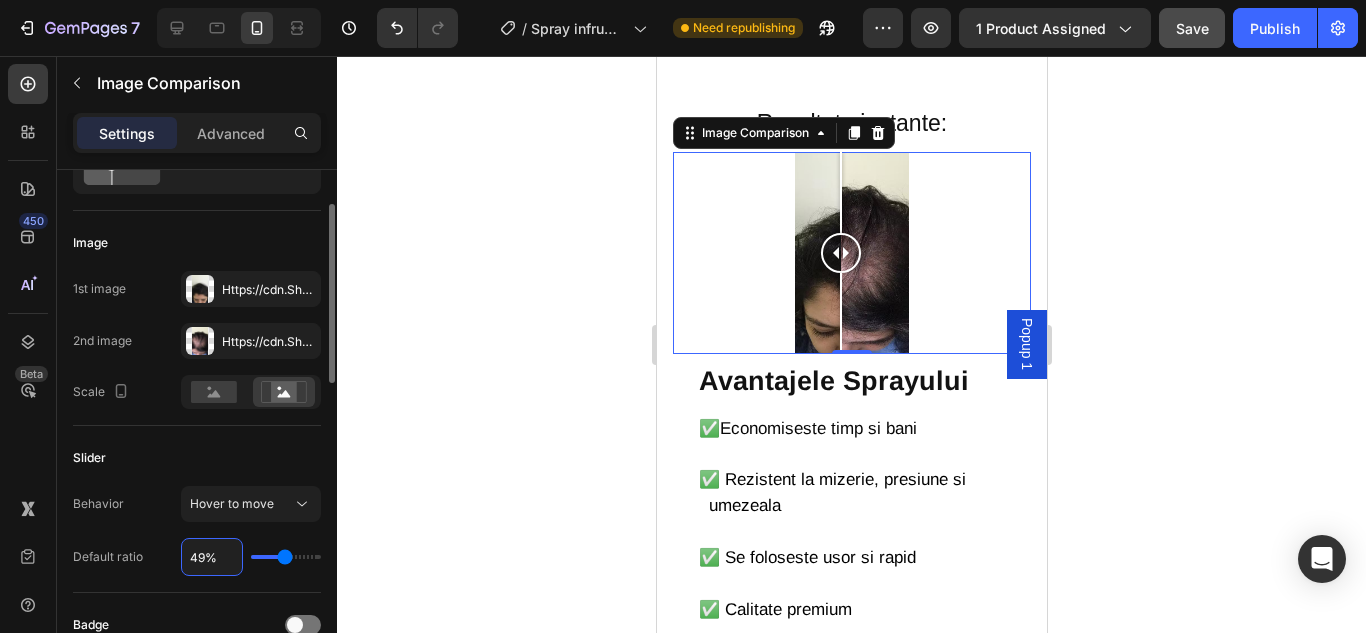 type on "5%" 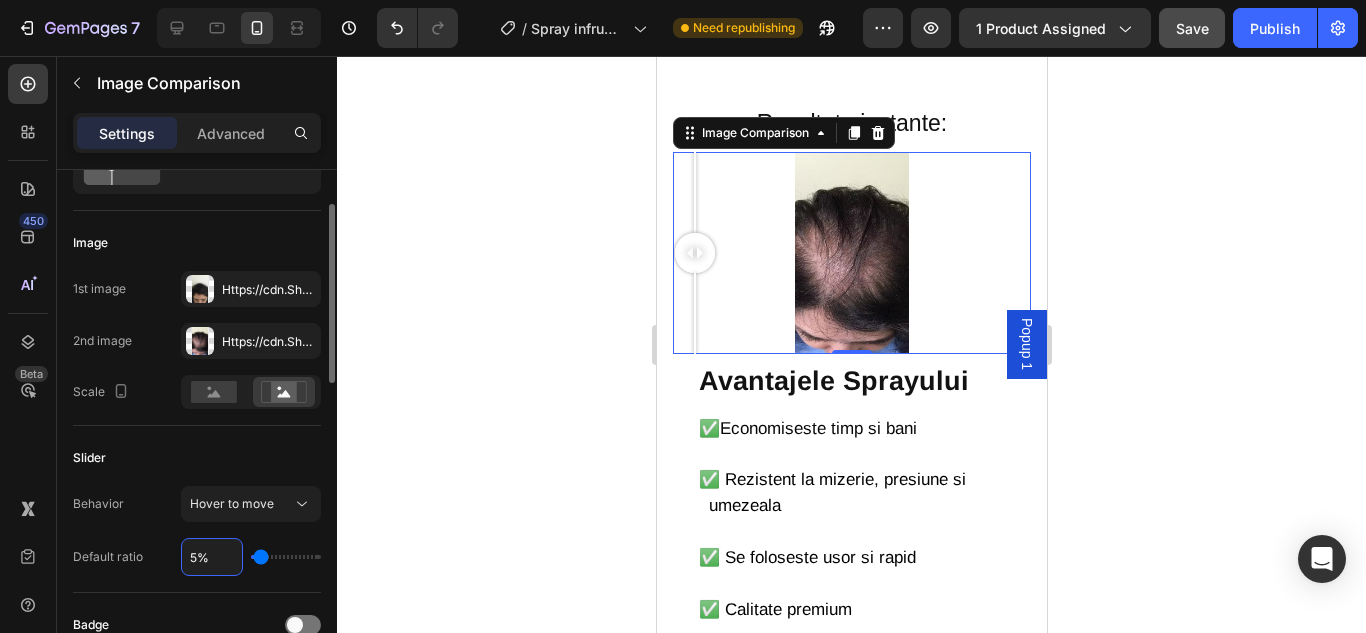 type on "50%" 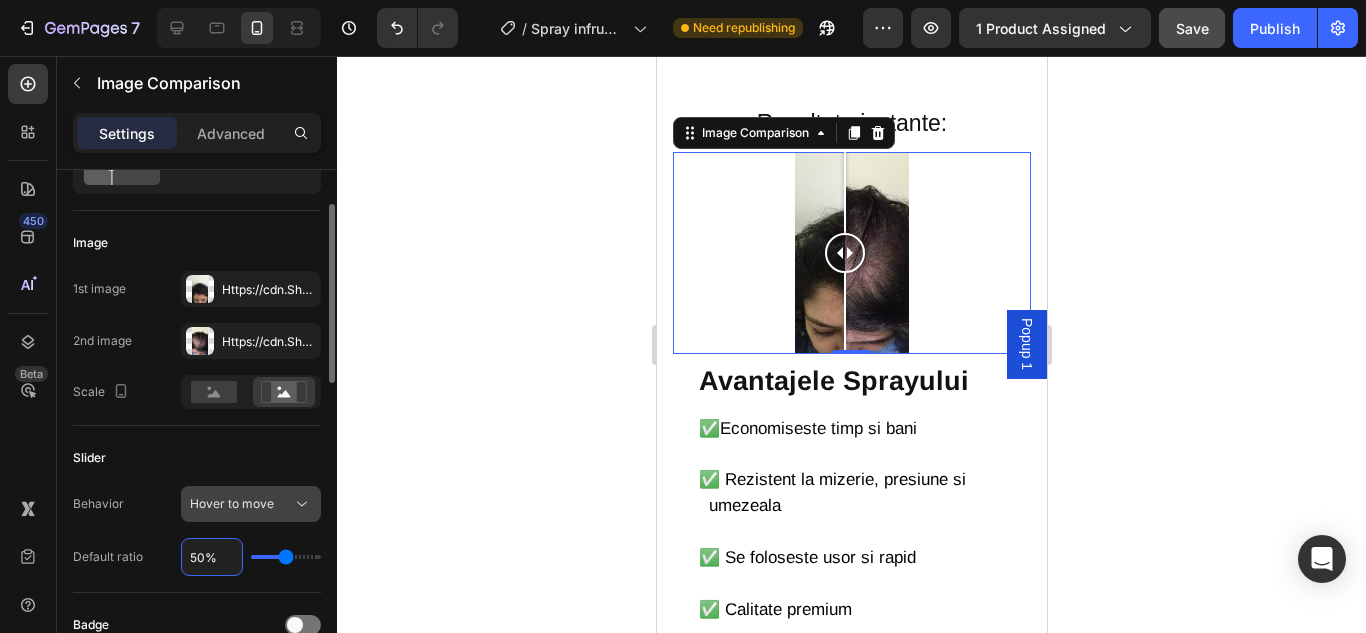 type on "50%" 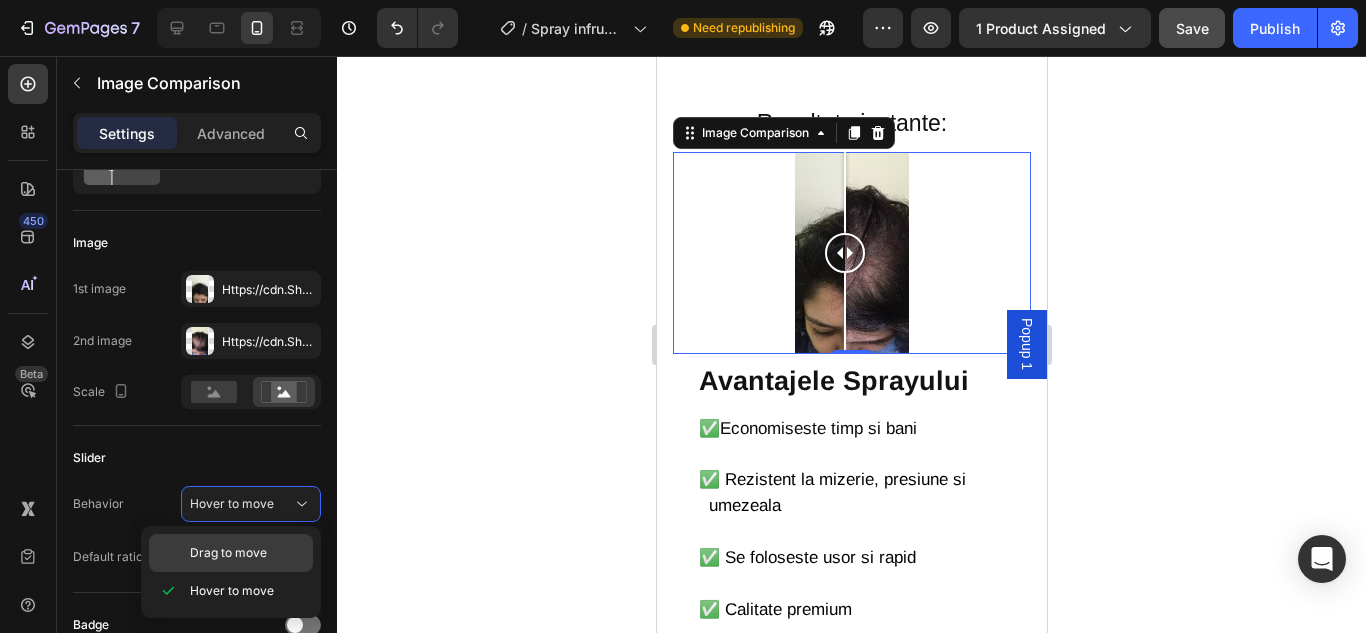 click on "Drag to move" at bounding box center (228, 553) 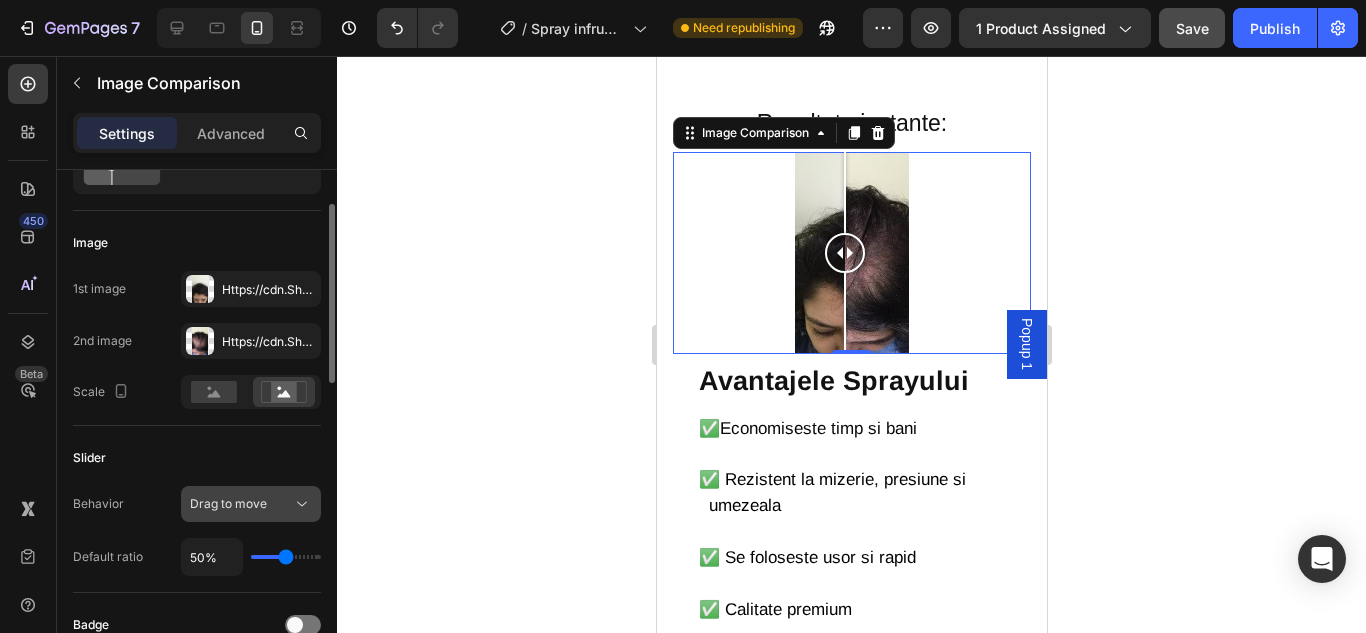 click on "Drag to move" at bounding box center [228, 503] 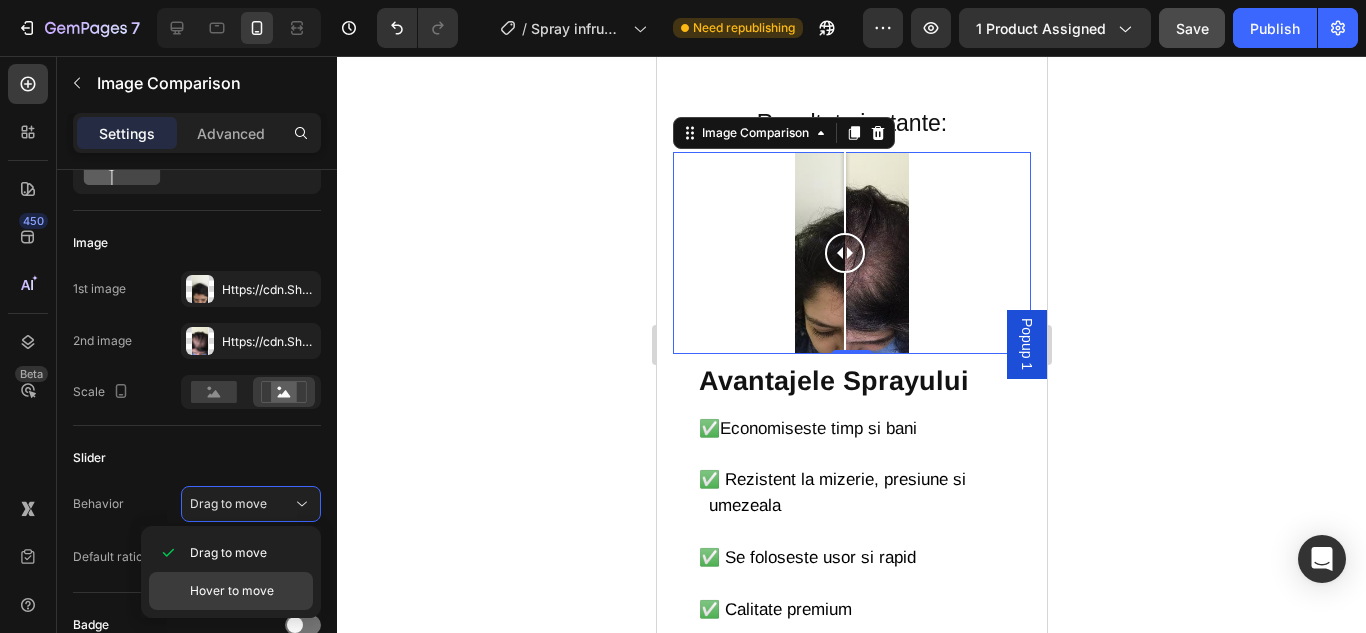 click on "Hover to move" 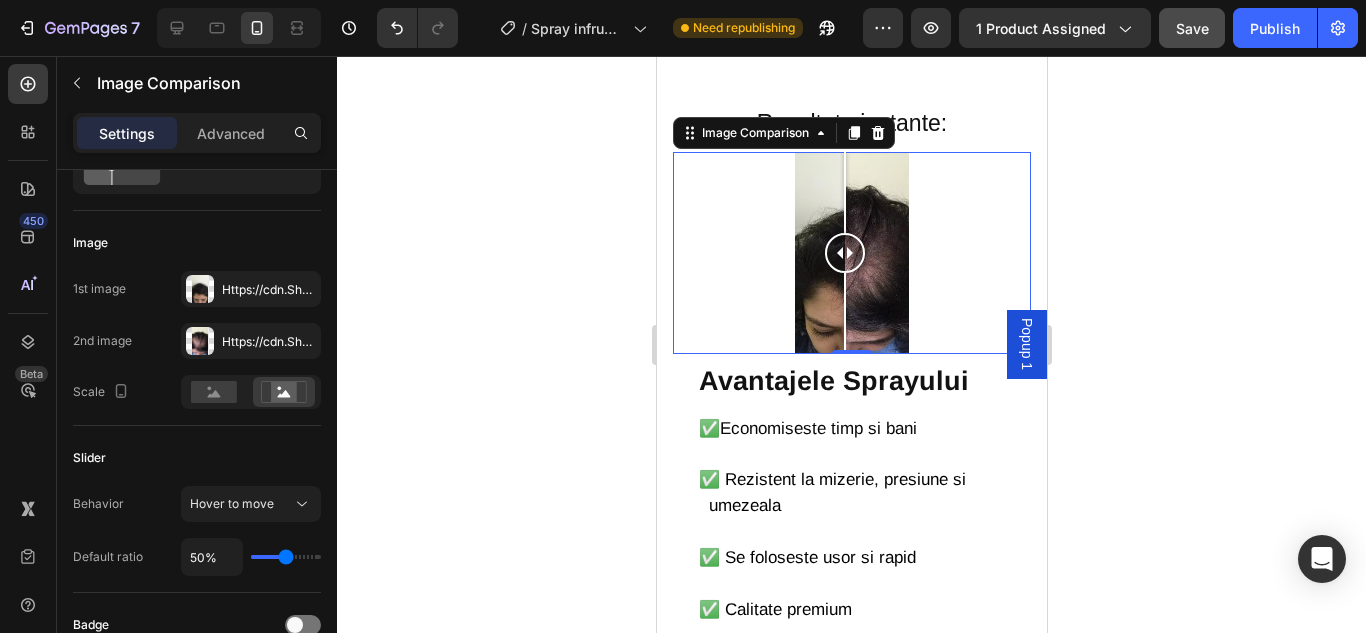 click 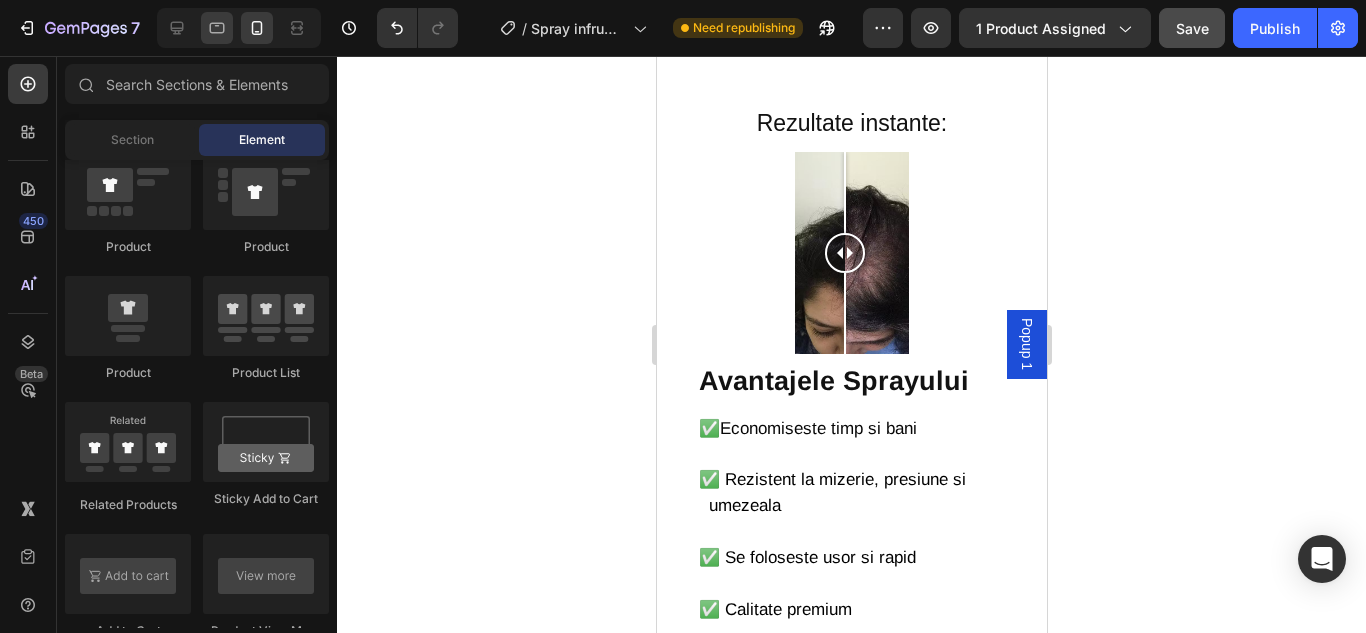 click 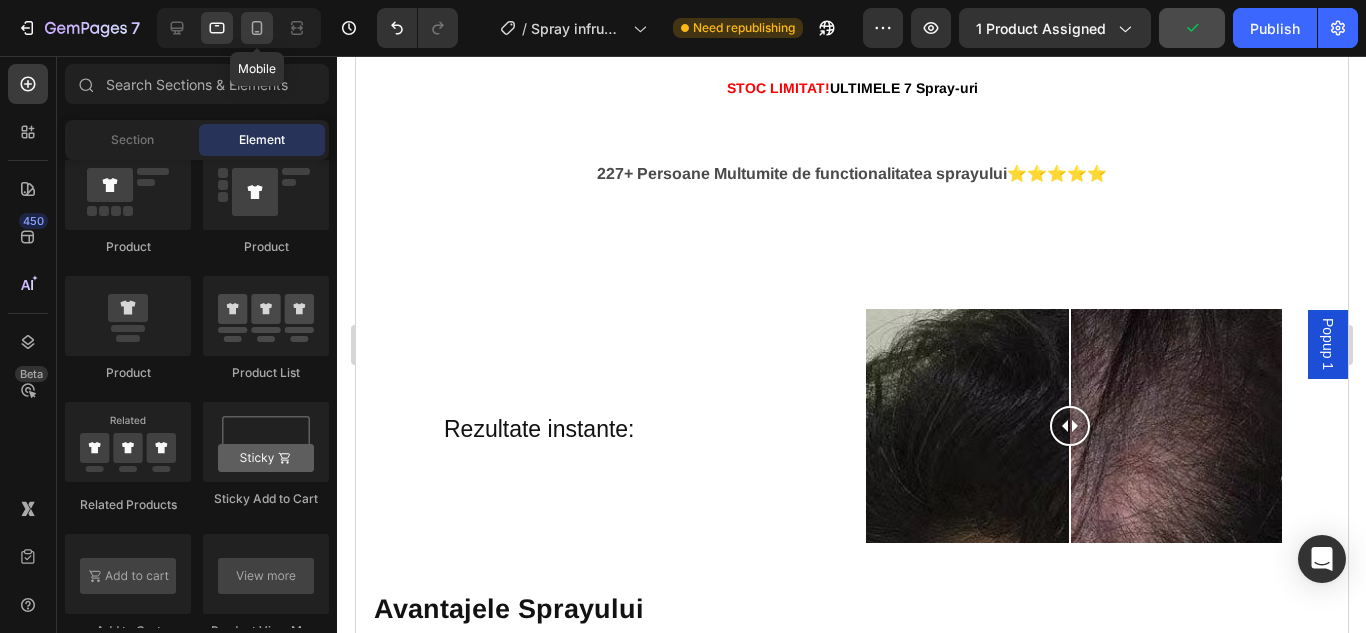 click 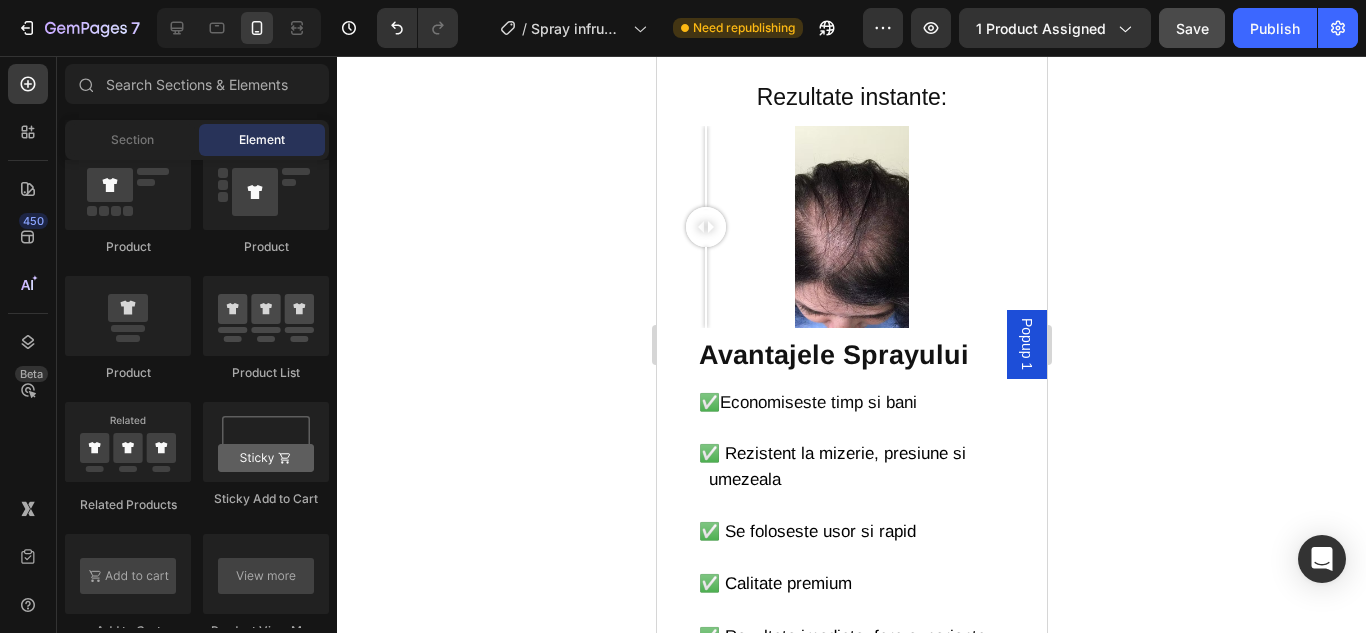 click at bounding box center (705, 287) 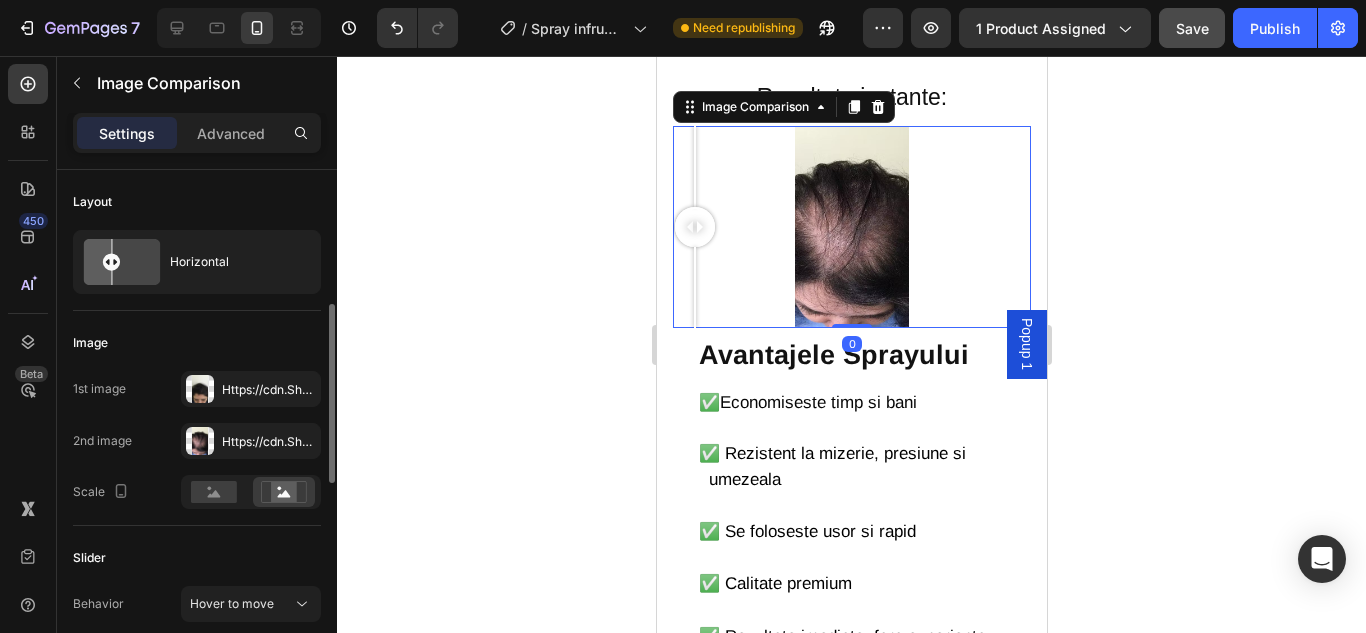 scroll, scrollTop: 100, scrollLeft: 0, axis: vertical 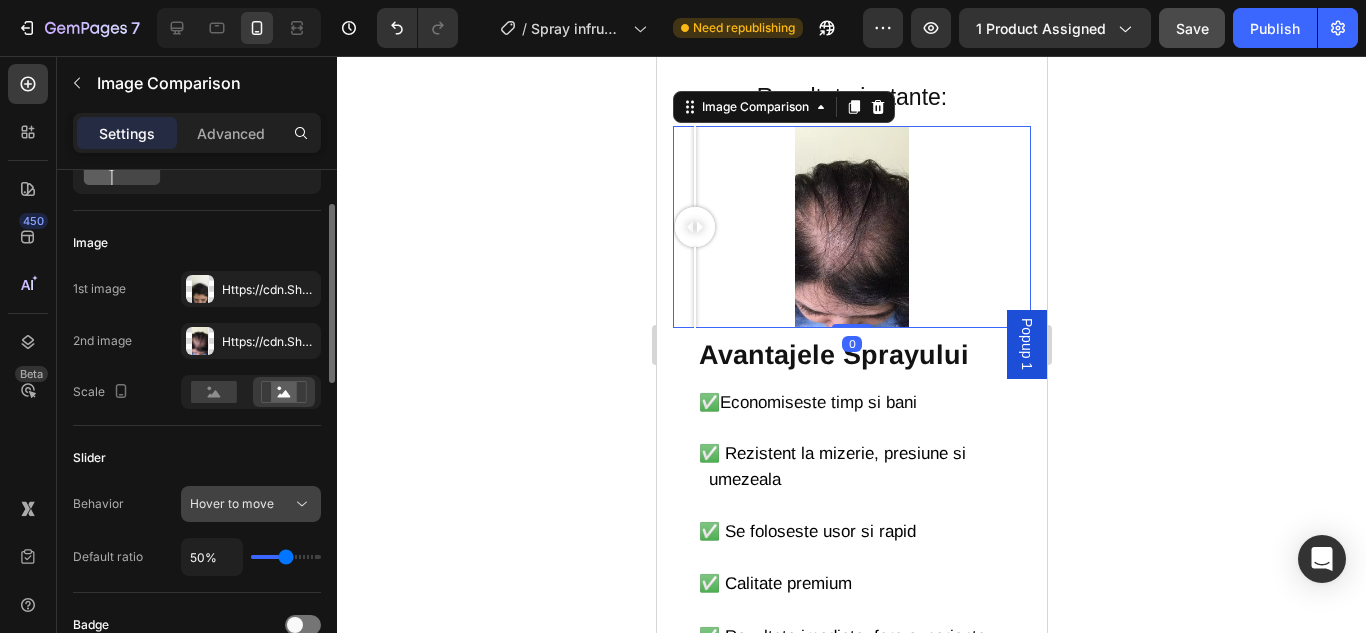 click on "Hover to move" at bounding box center [232, 503] 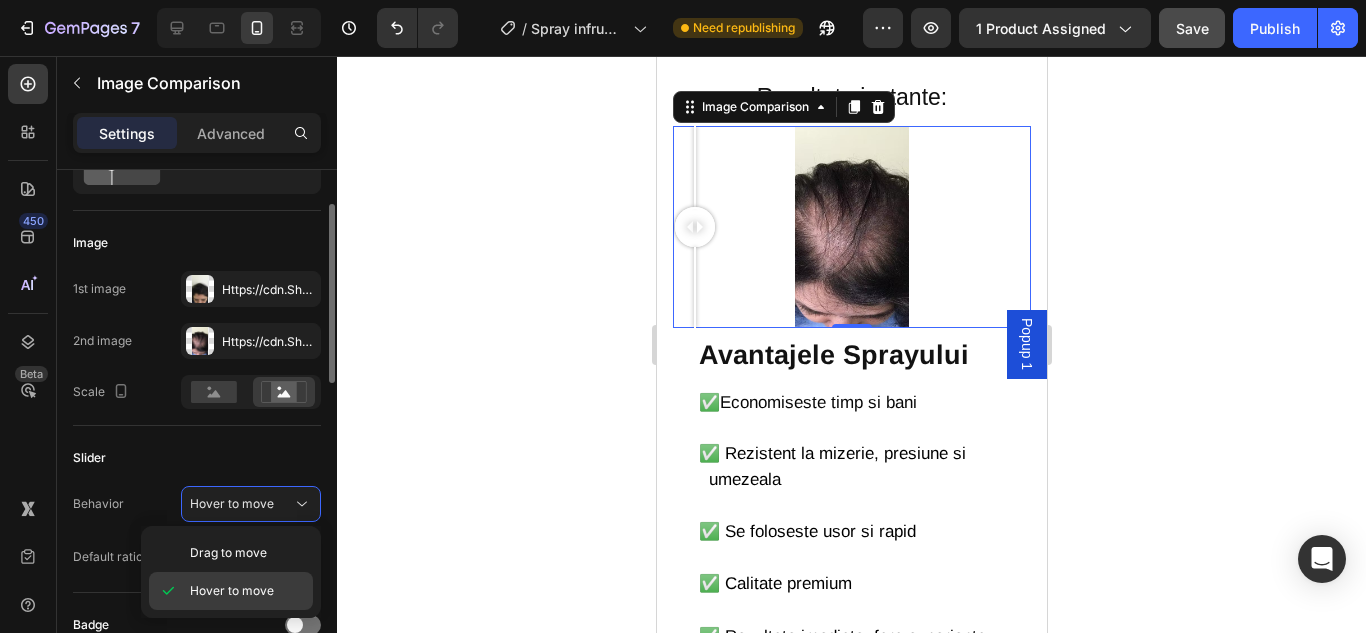click on "Hover to move" at bounding box center (232, 591) 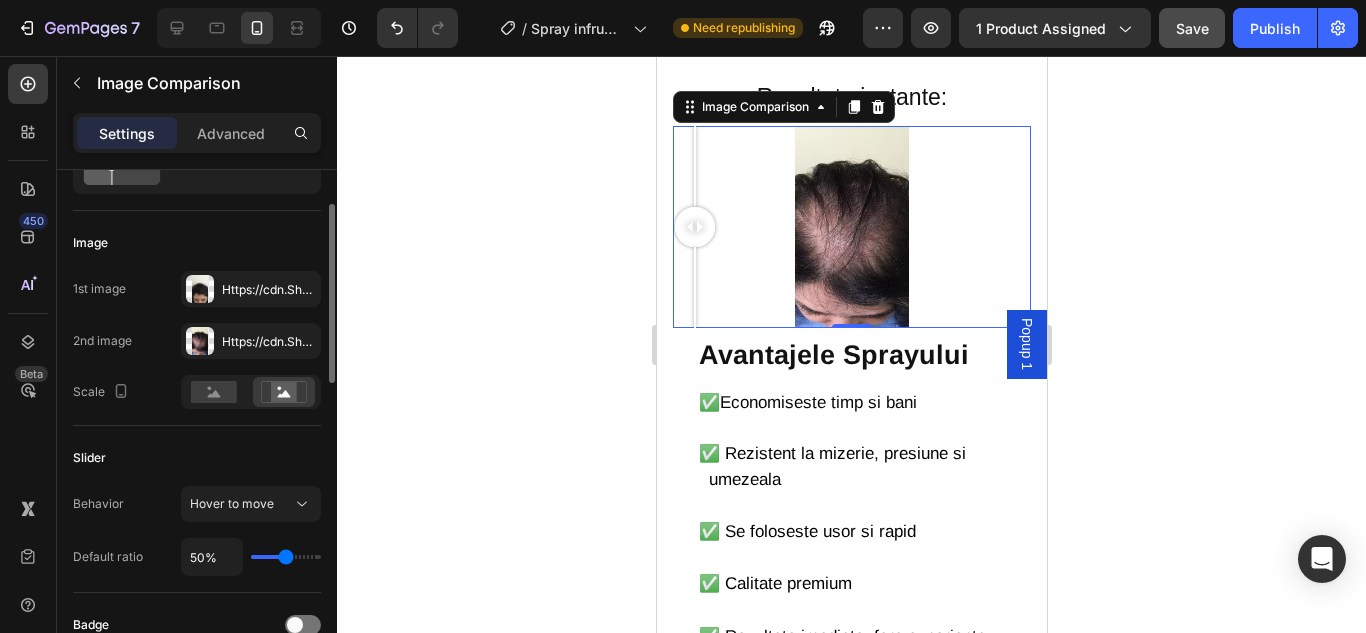 click on "50%" at bounding box center [251, 557] 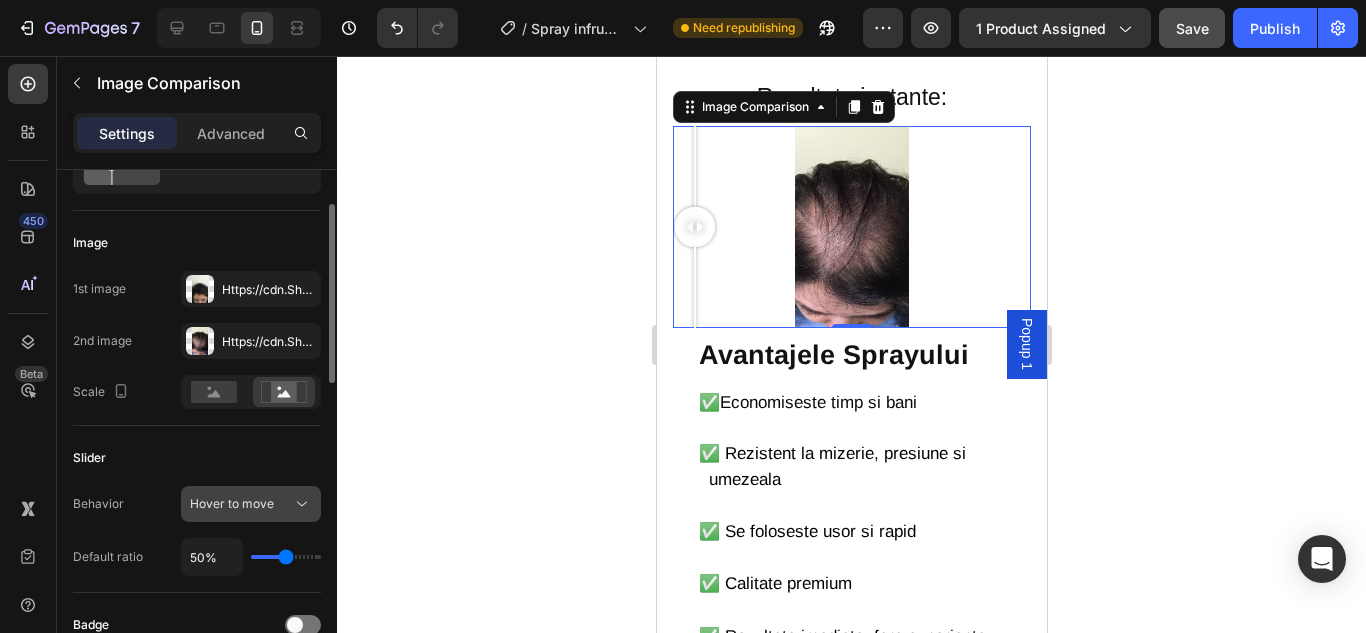 click on "Hover to move" 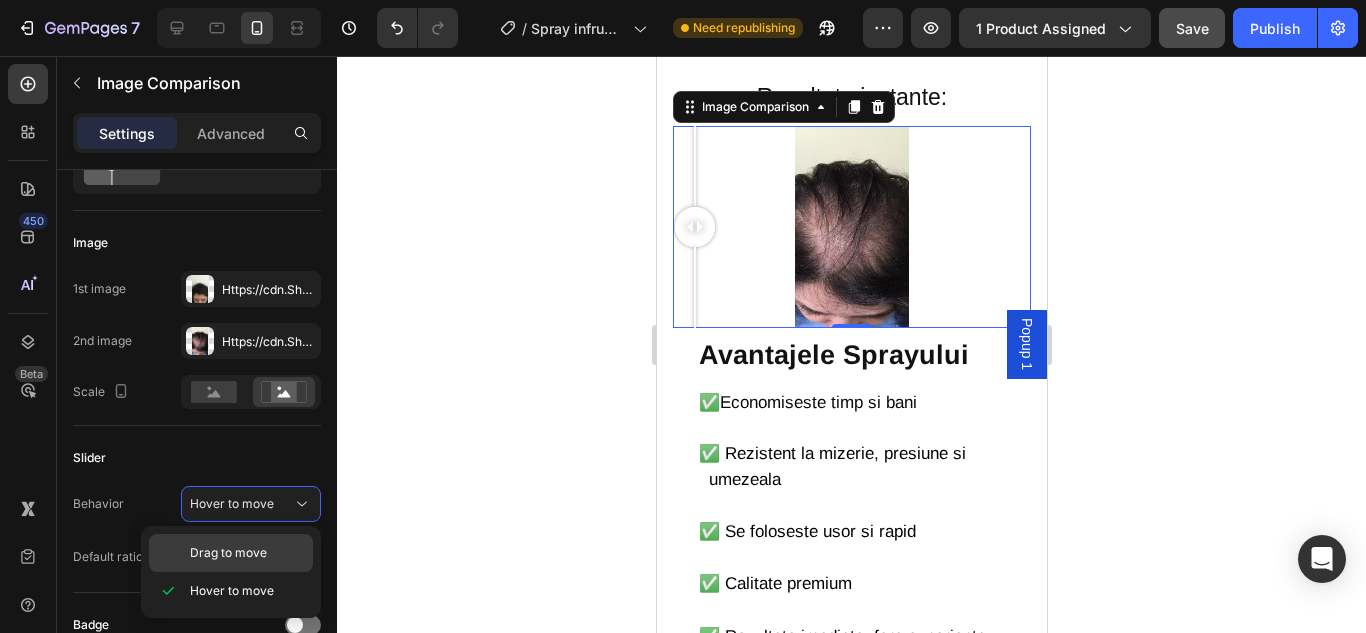 click on "Drag to move" at bounding box center [228, 553] 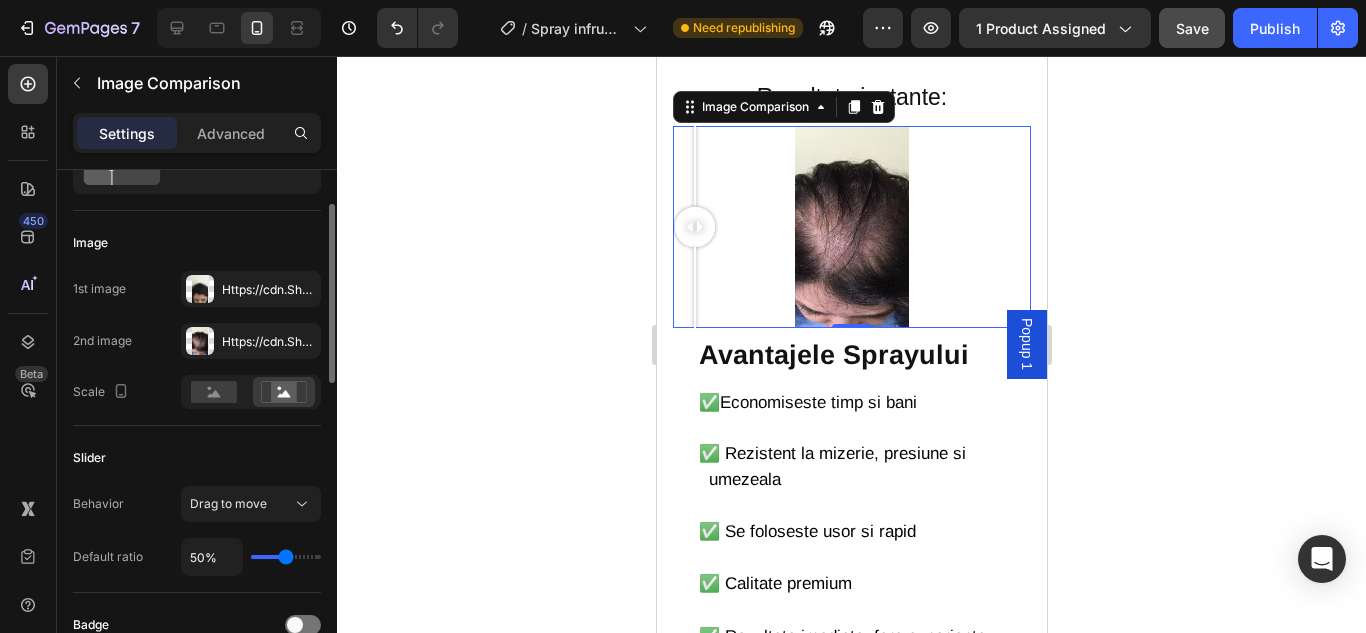 scroll, scrollTop: 200, scrollLeft: 0, axis: vertical 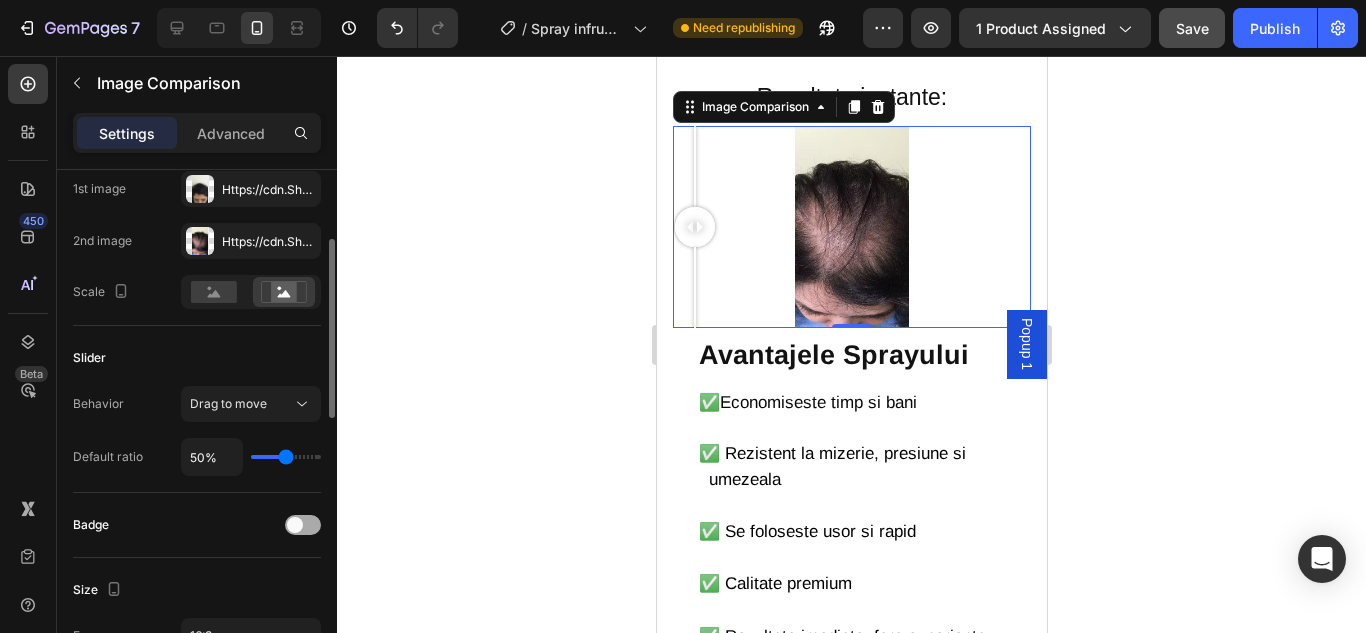 click at bounding box center (295, 525) 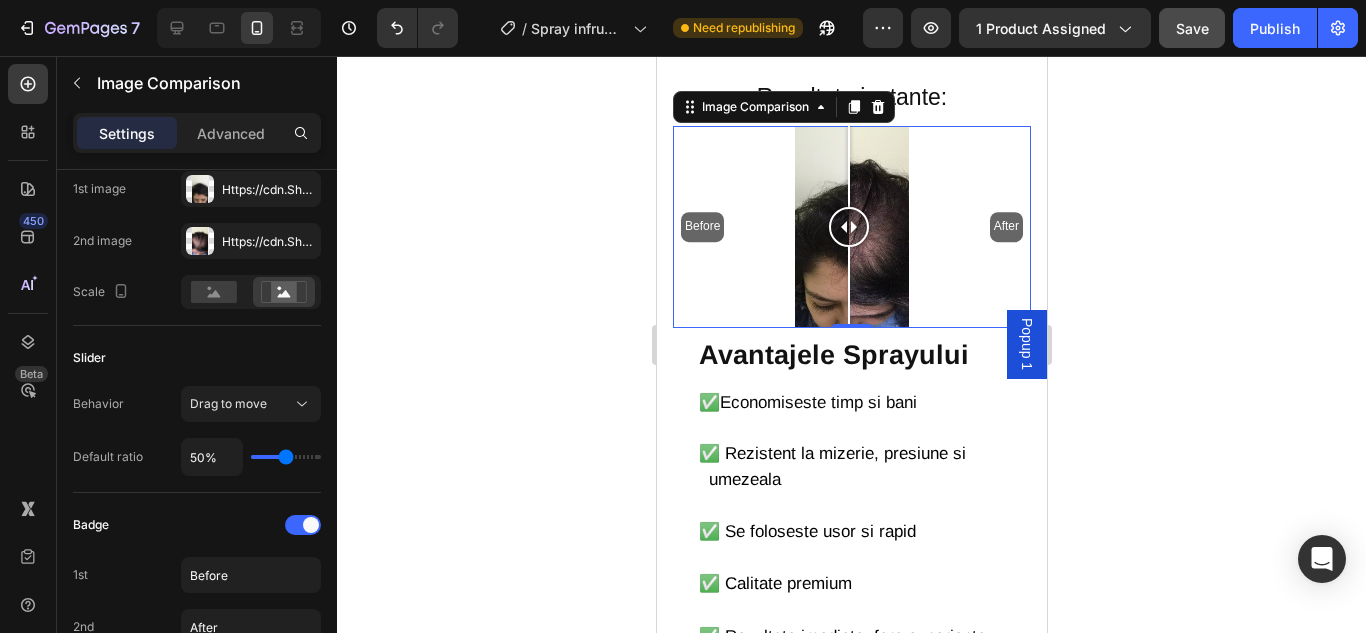 drag, startPoint x: 693, startPoint y: 229, endPoint x: 848, endPoint y: 242, distance: 155.5442 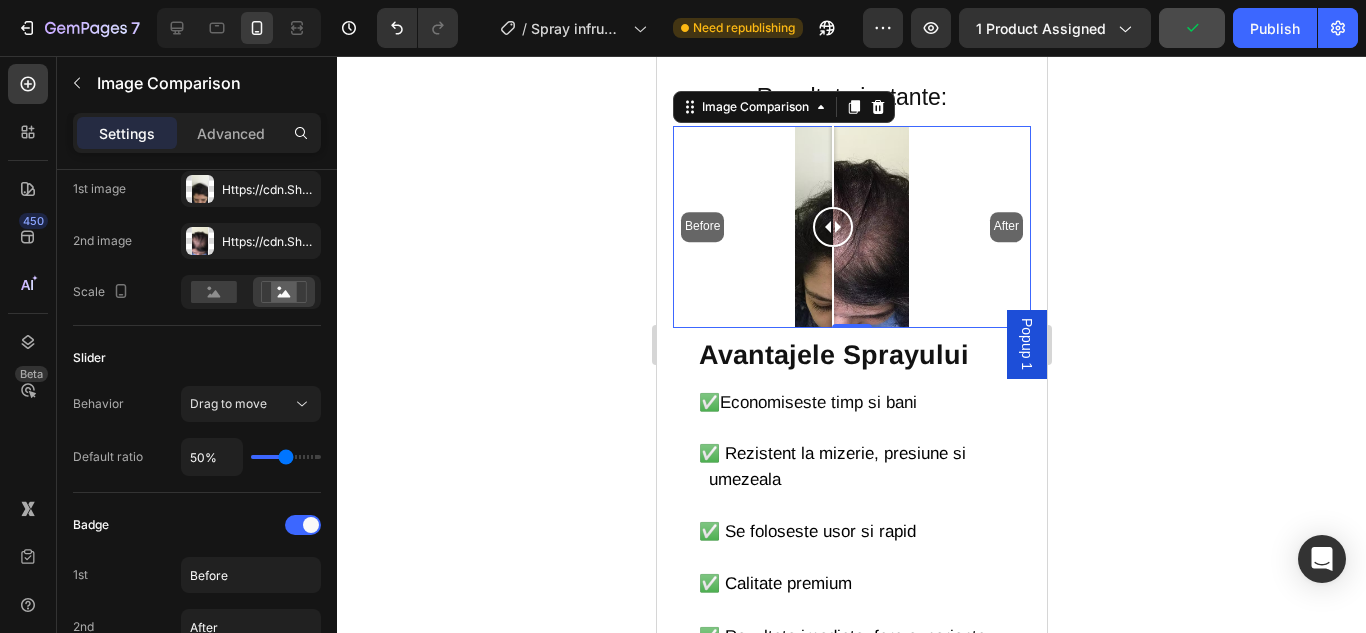 drag, startPoint x: 700, startPoint y: 214, endPoint x: 838, endPoint y: 230, distance: 138.92444 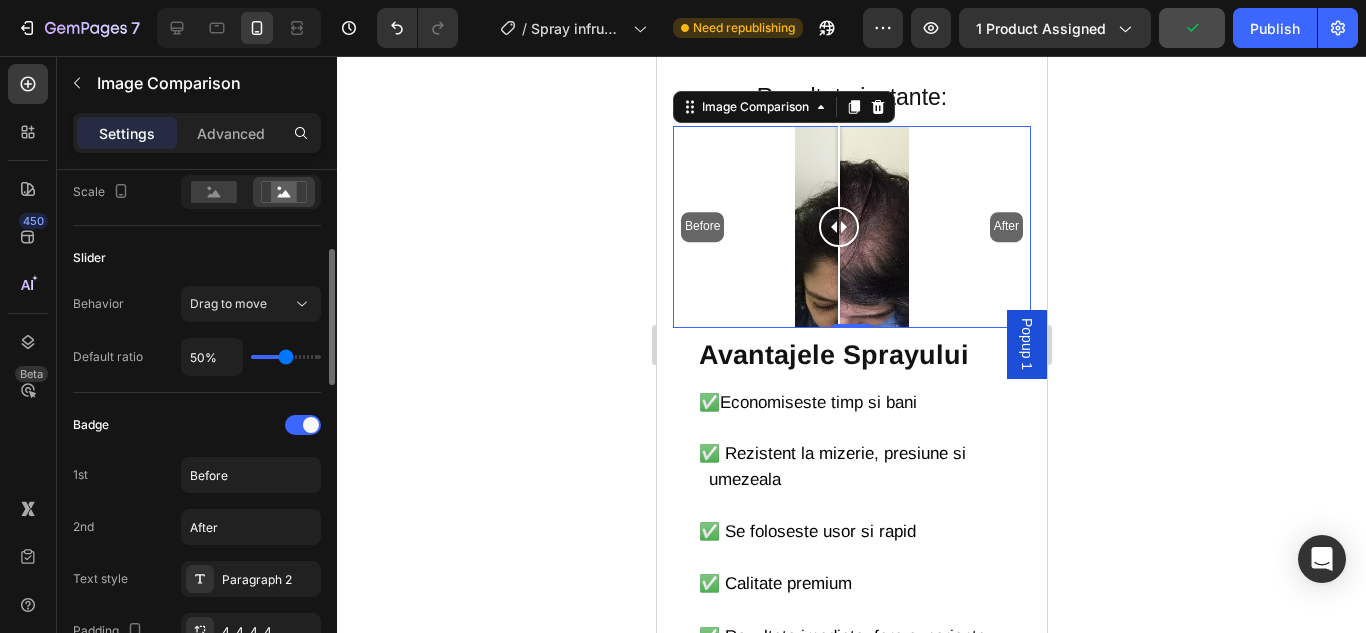 scroll, scrollTop: 400, scrollLeft: 0, axis: vertical 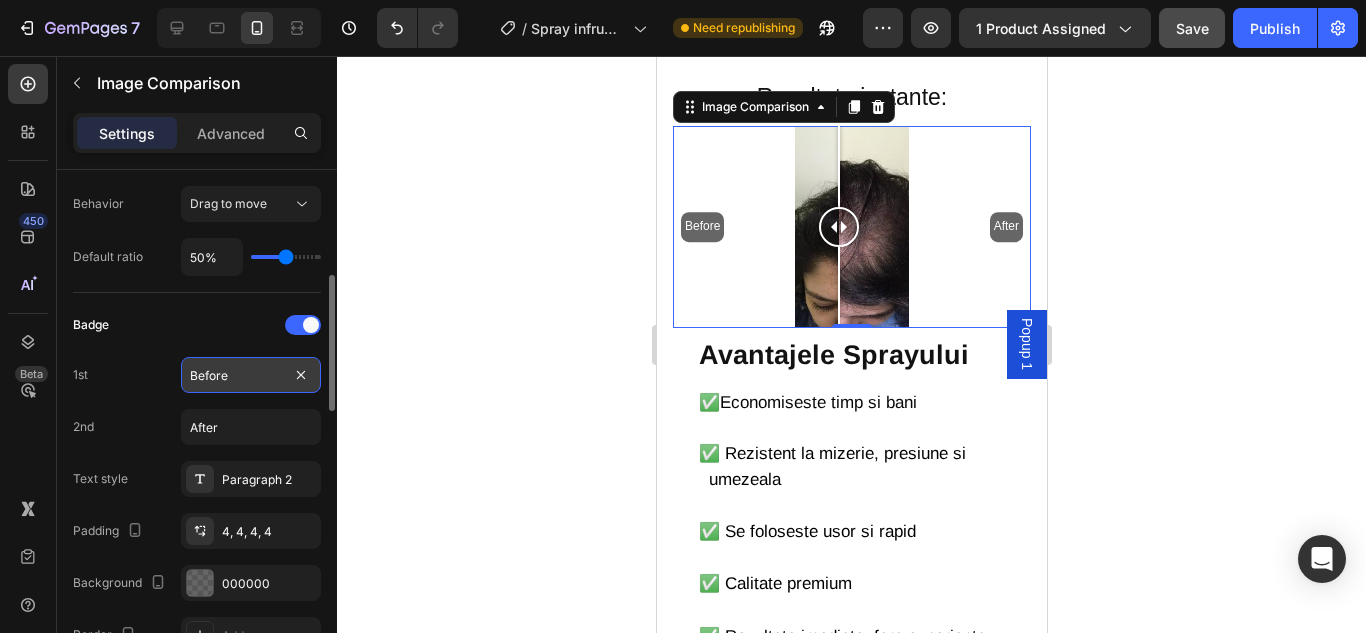 click on "Before" at bounding box center (251, 375) 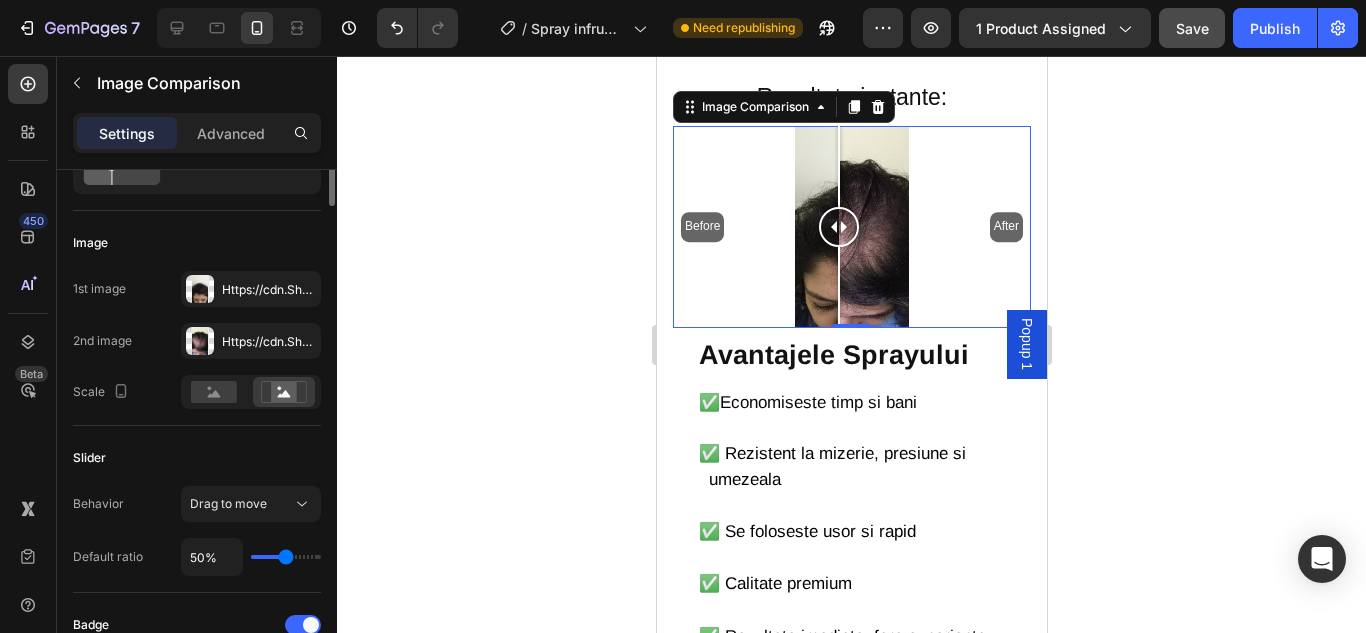 scroll, scrollTop: 0, scrollLeft: 0, axis: both 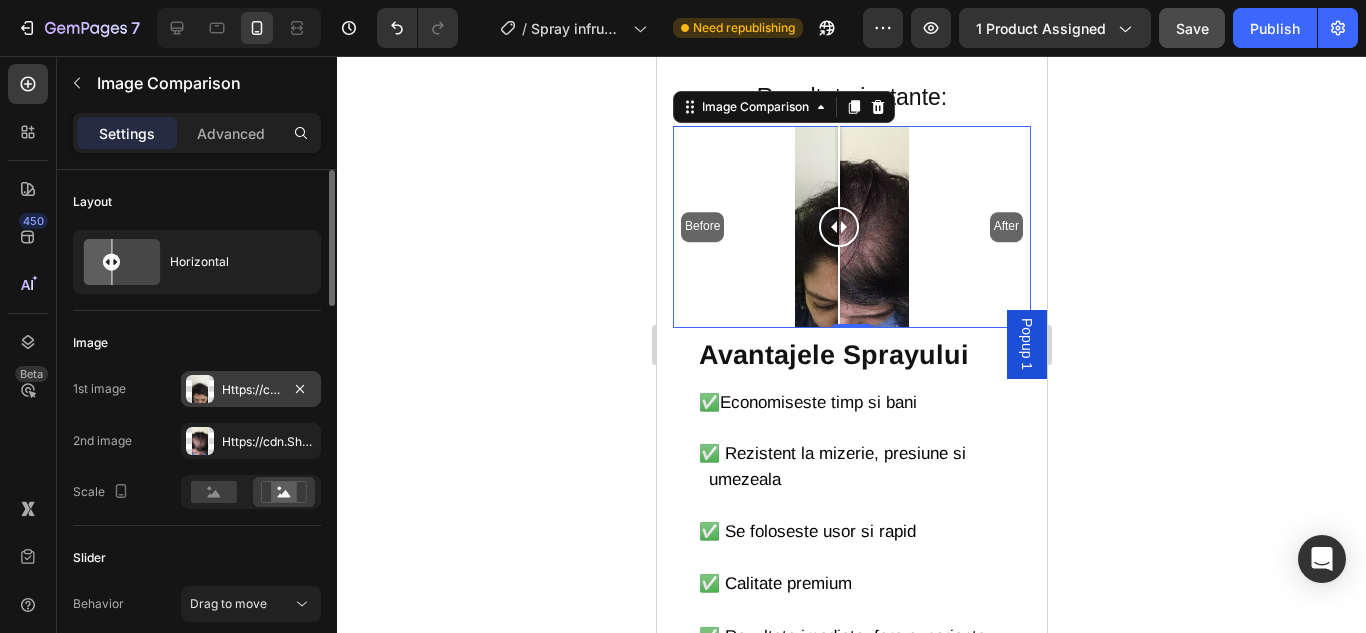 click on "Https://cdn.Shopify.Com/s/files/1/0874/3501/8564/files/gempages_537037857848558672-2ca7183a-1339-4b05-a692-1be06c3bd780.Avif" at bounding box center (251, 390) 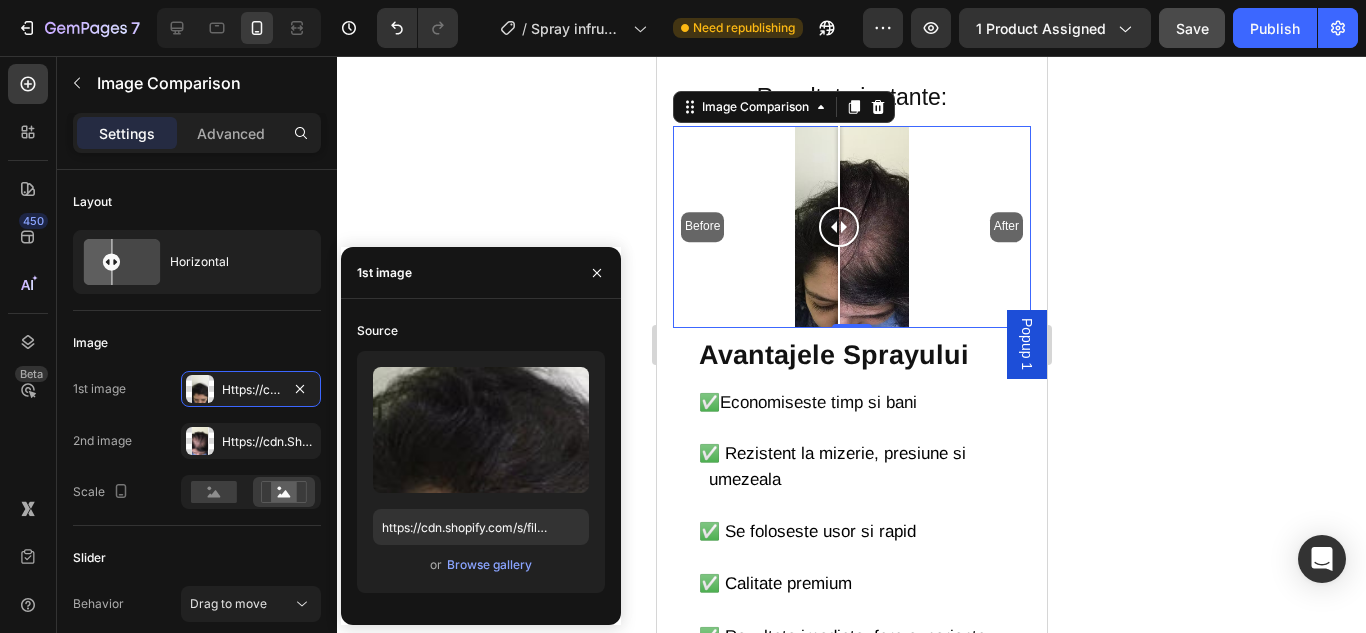 click on "or" at bounding box center (436, 565) 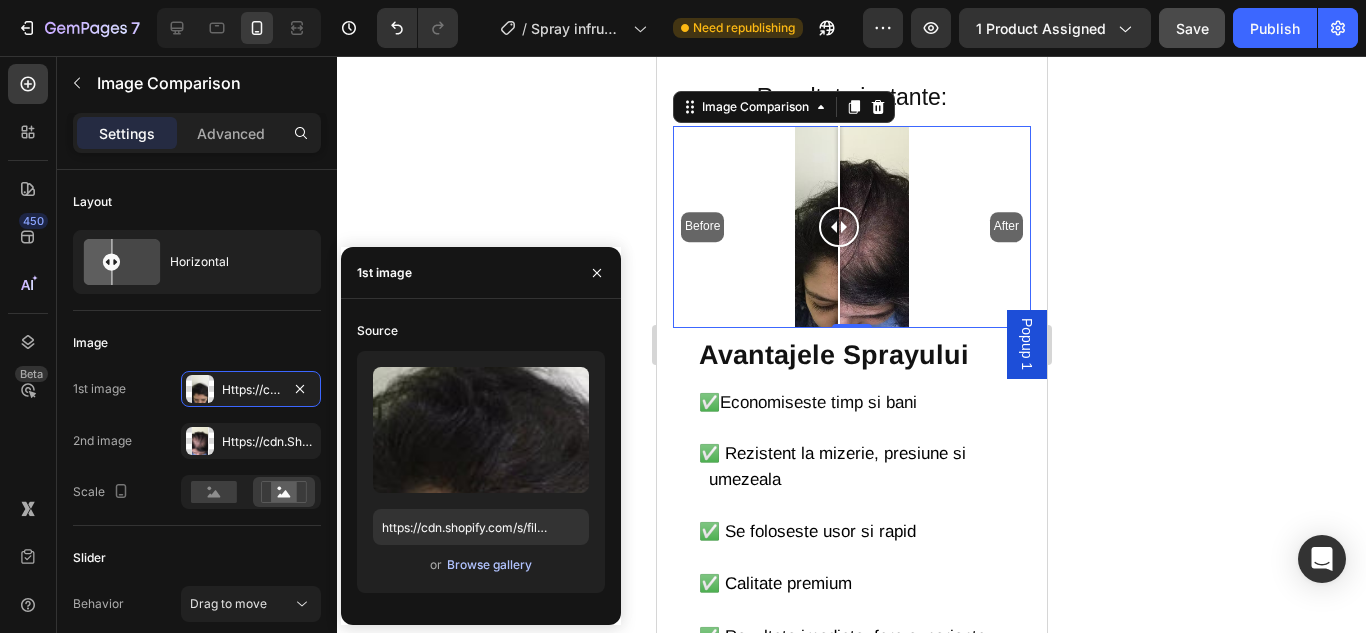 click on "Browse gallery" at bounding box center [489, 565] 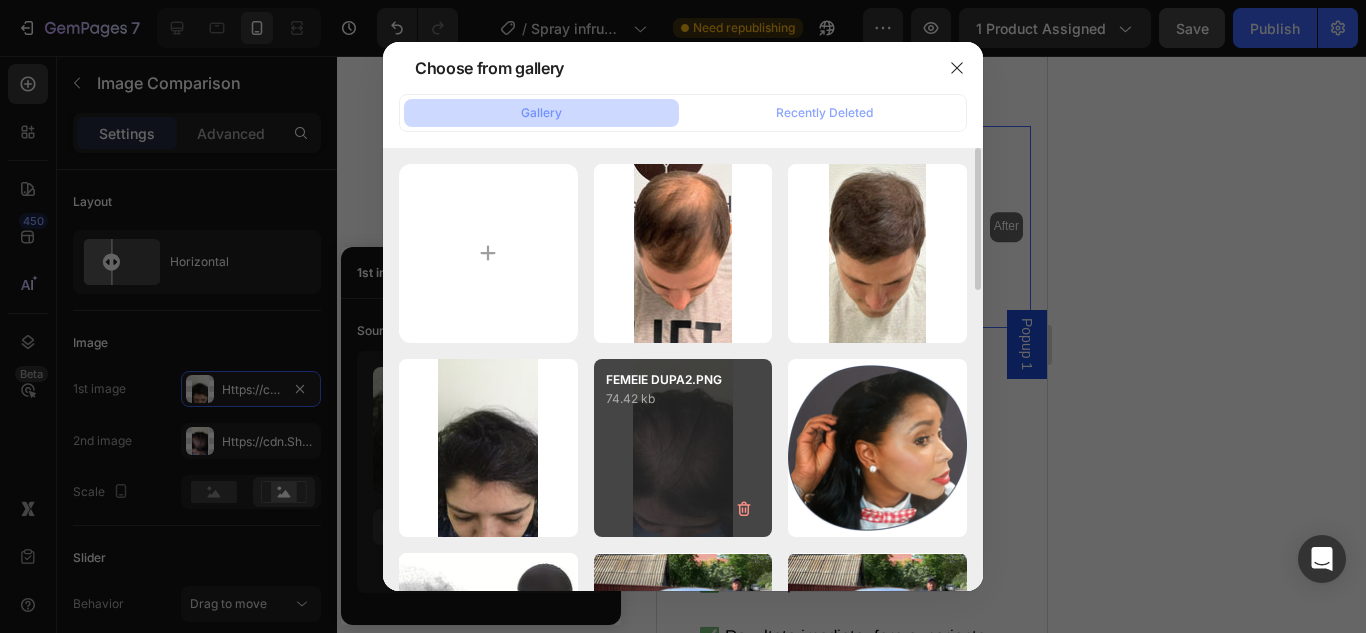 click on "74.42 kb" at bounding box center (683, 399) 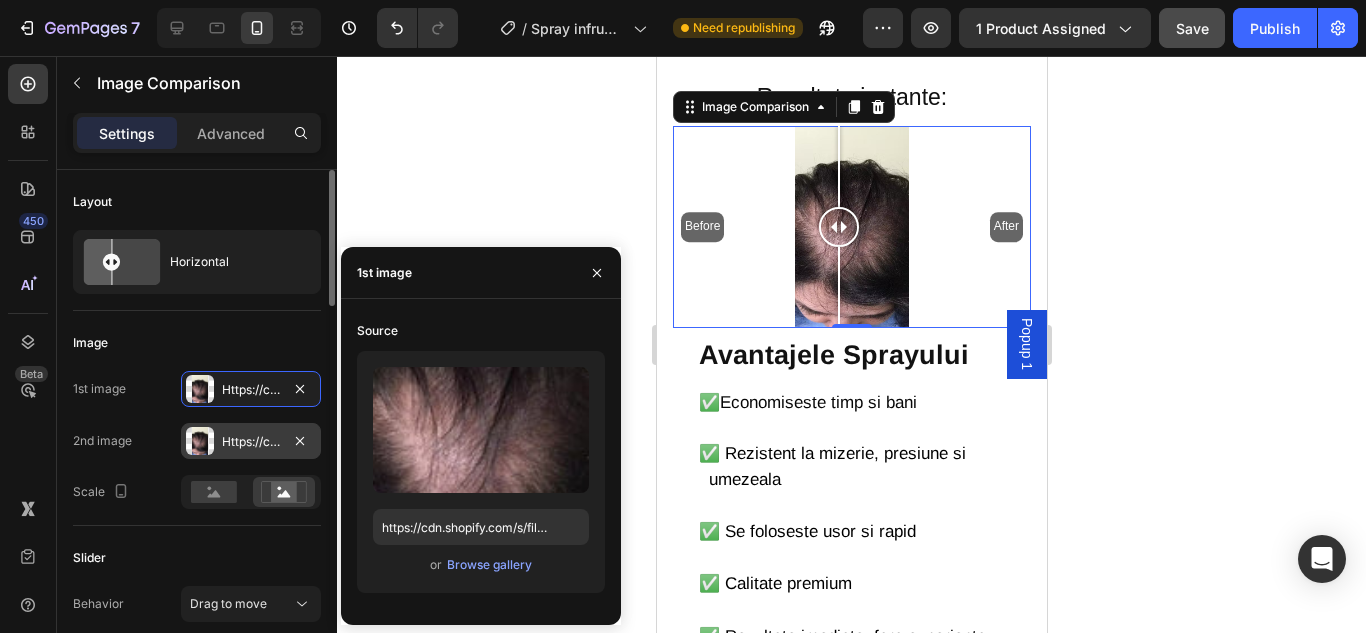 click on "Https://cdn.Shopify.Com/s/files/1/0874/3501/8564/files/gempages_537037857848558672-53c0b494-9833-4e02-8c69-cb8e035a6341.Avif" at bounding box center (251, 442) 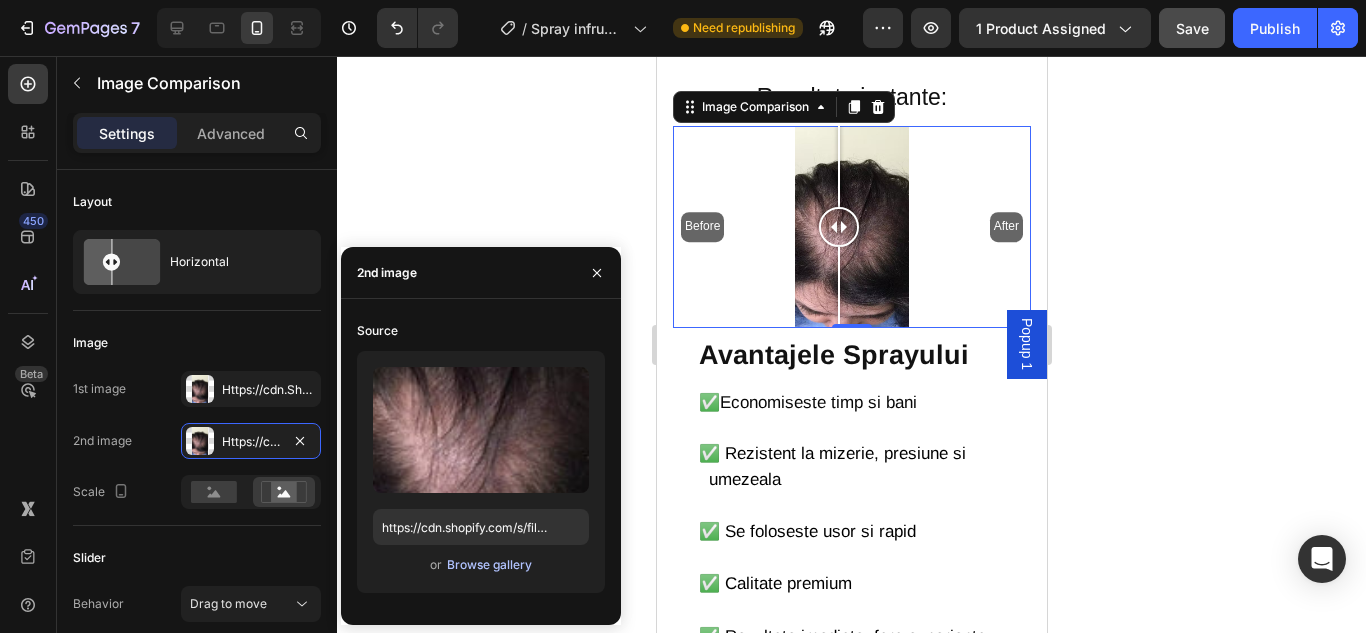 click on "Browse gallery" at bounding box center [489, 565] 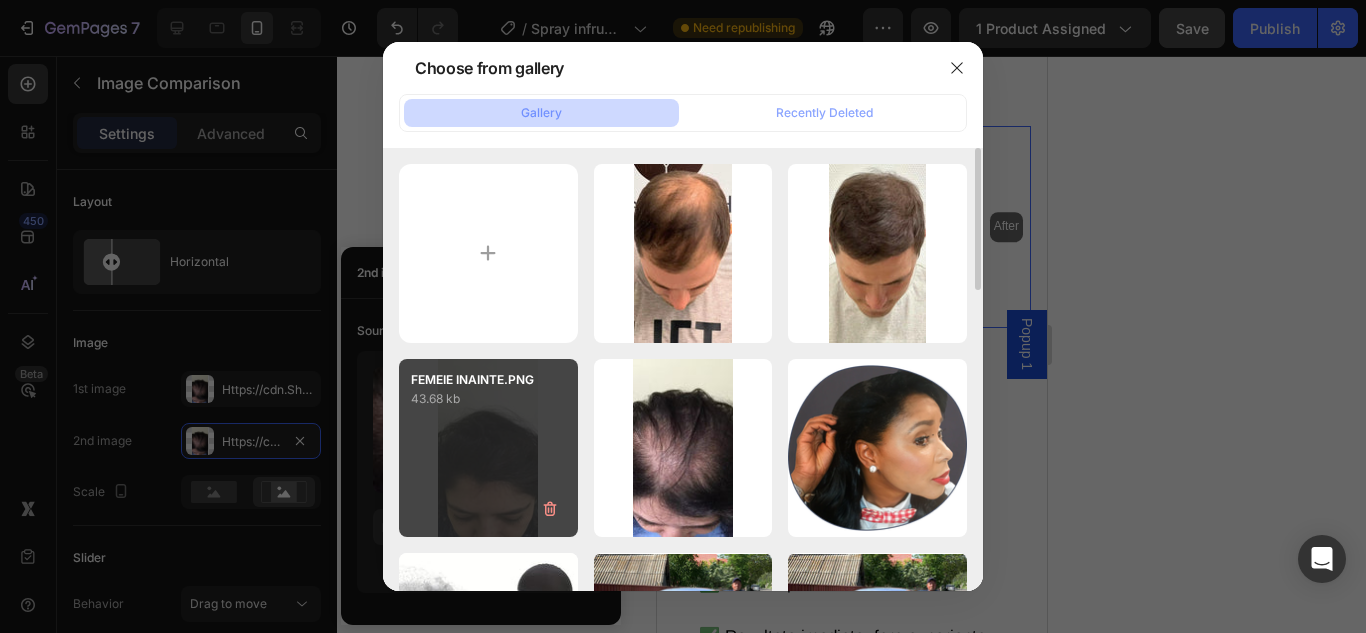 click on "FEMEIE INAINTE.PNG 43.68 kb" at bounding box center (488, 448) 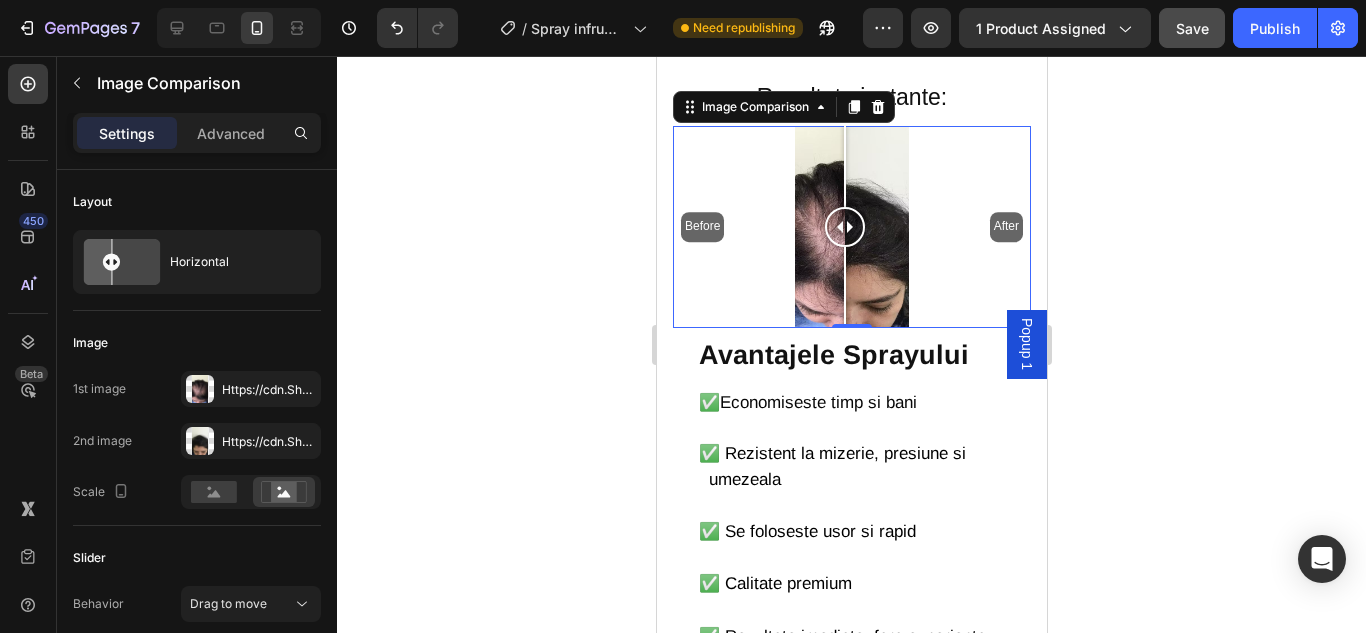 click 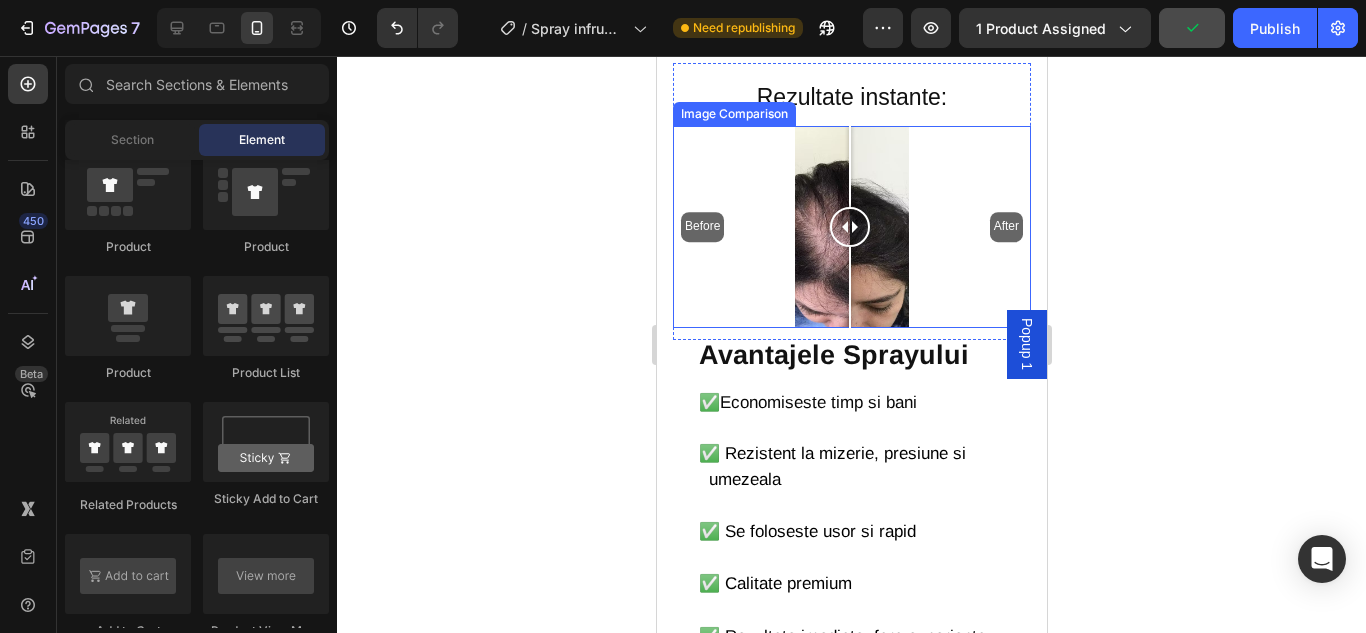 drag, startPoint x: 842, startPoint y: 224, endPoint x: 849, endPoint y: 232, distance: 10.630146 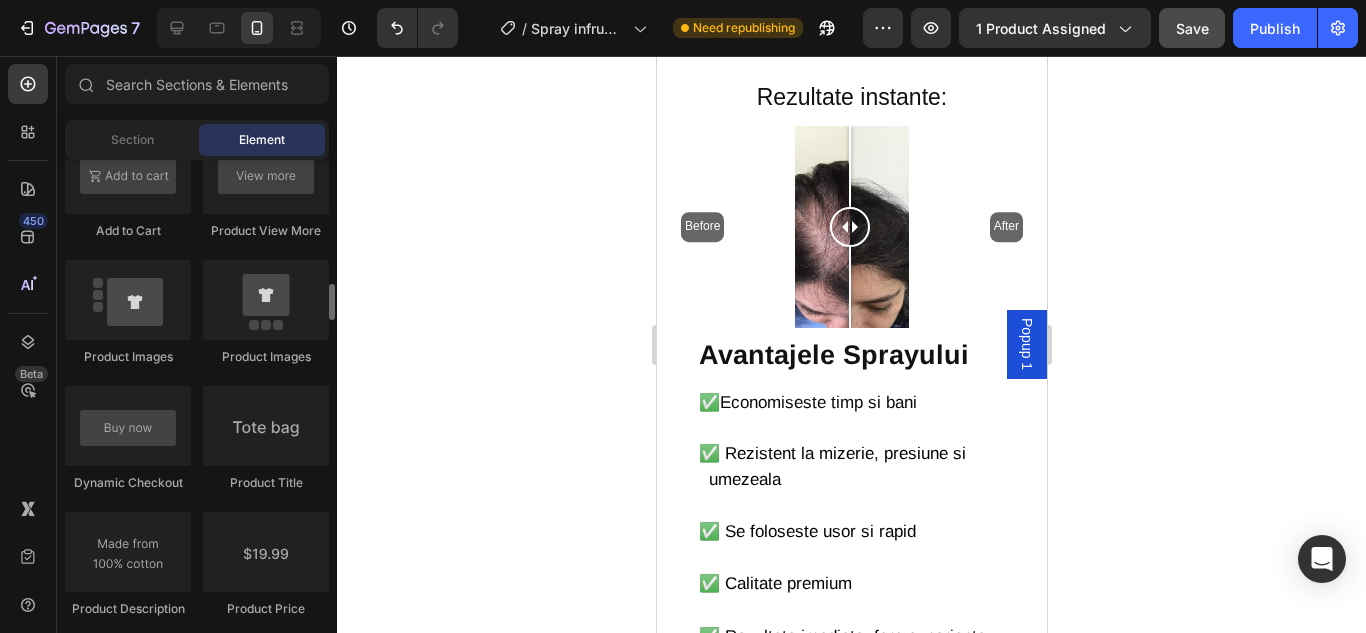 scroll, scrollTop: 2700, scrollLeft: 0, axis: vertical 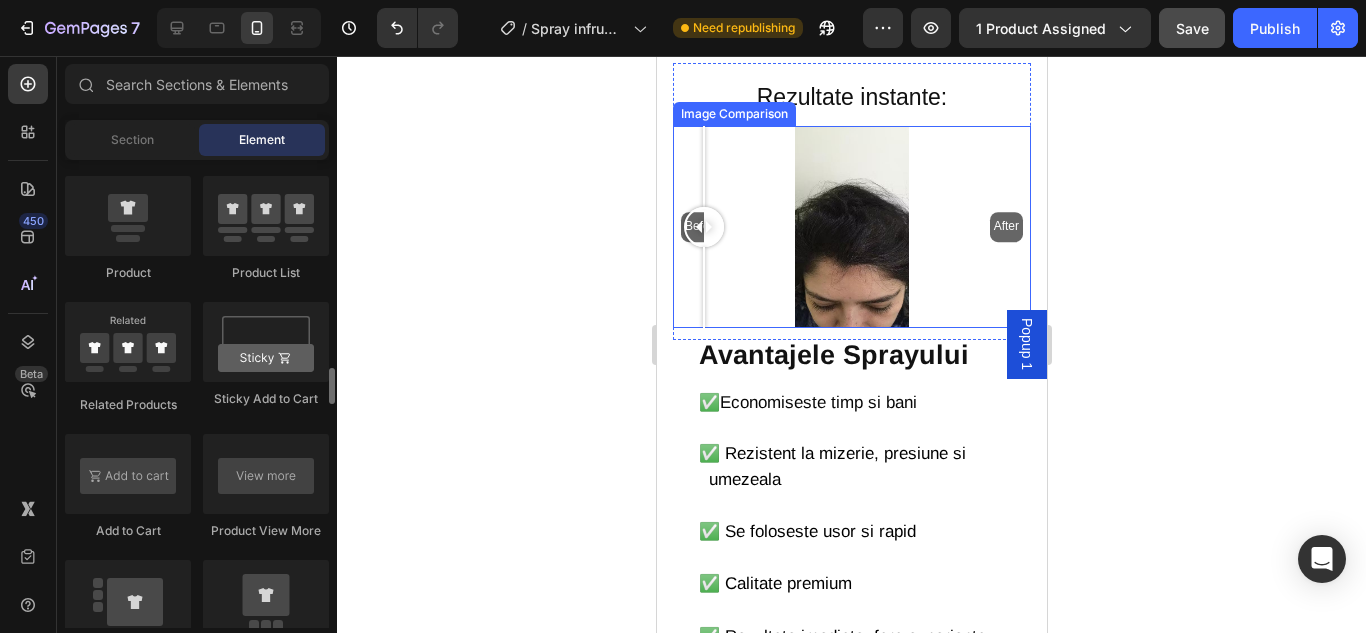 click on "Before After" at bounding box center [851, 226] 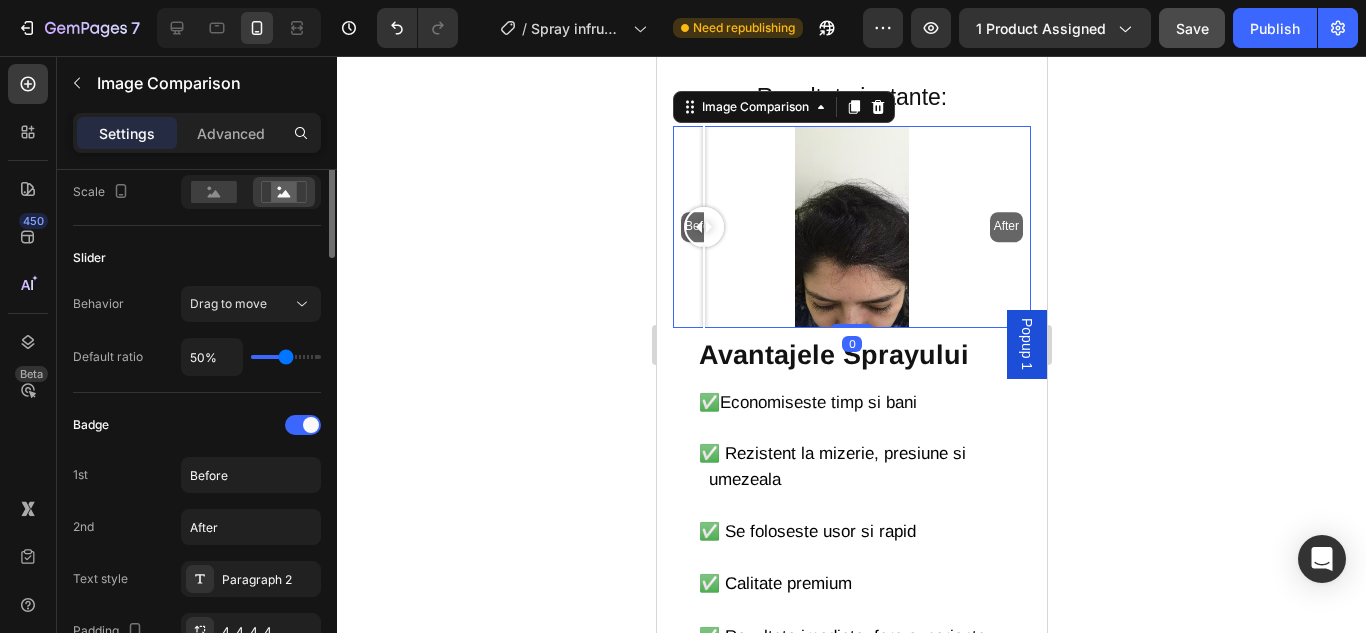 scroll, scrollTop: 400, scrollLeft: 0, axis: vertical 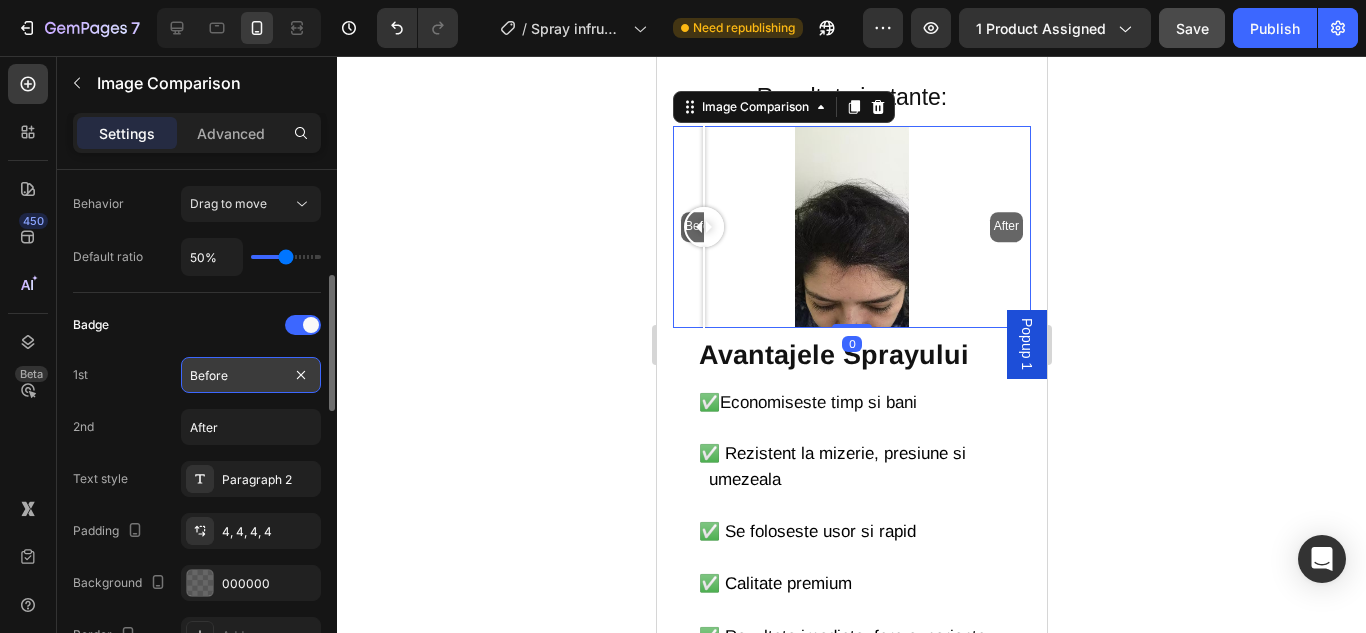 click on "Before" at bounding box center [251, 375] 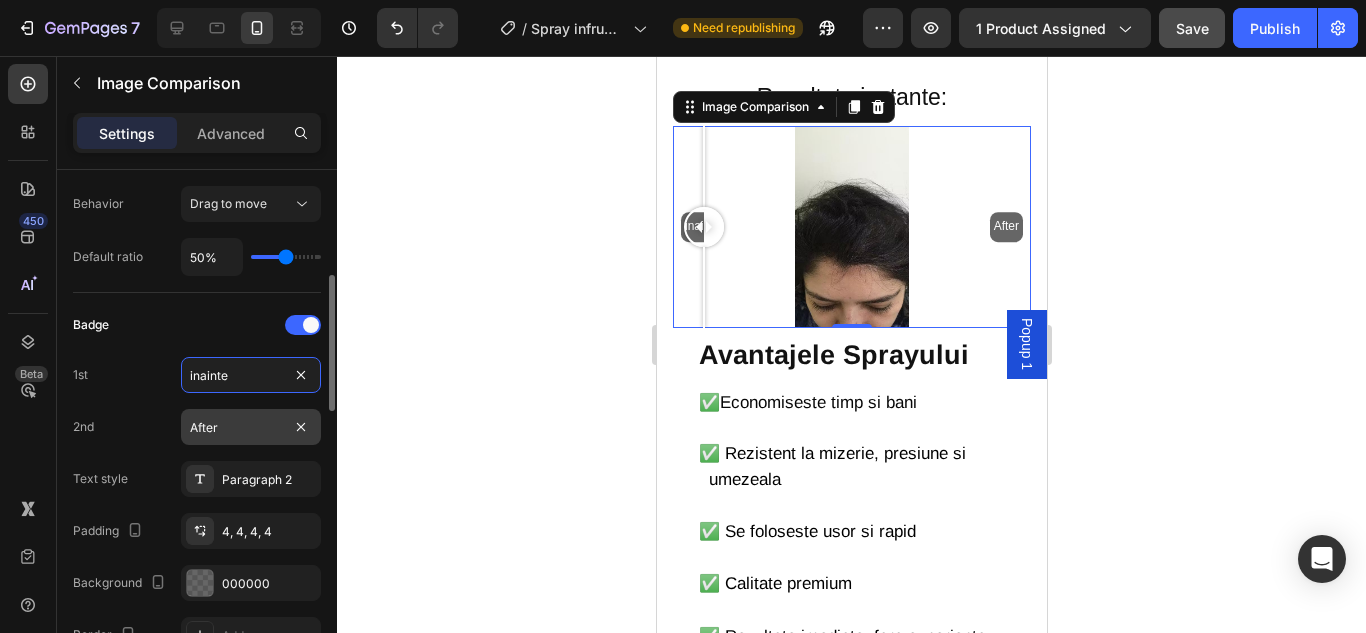 type on "inainte" 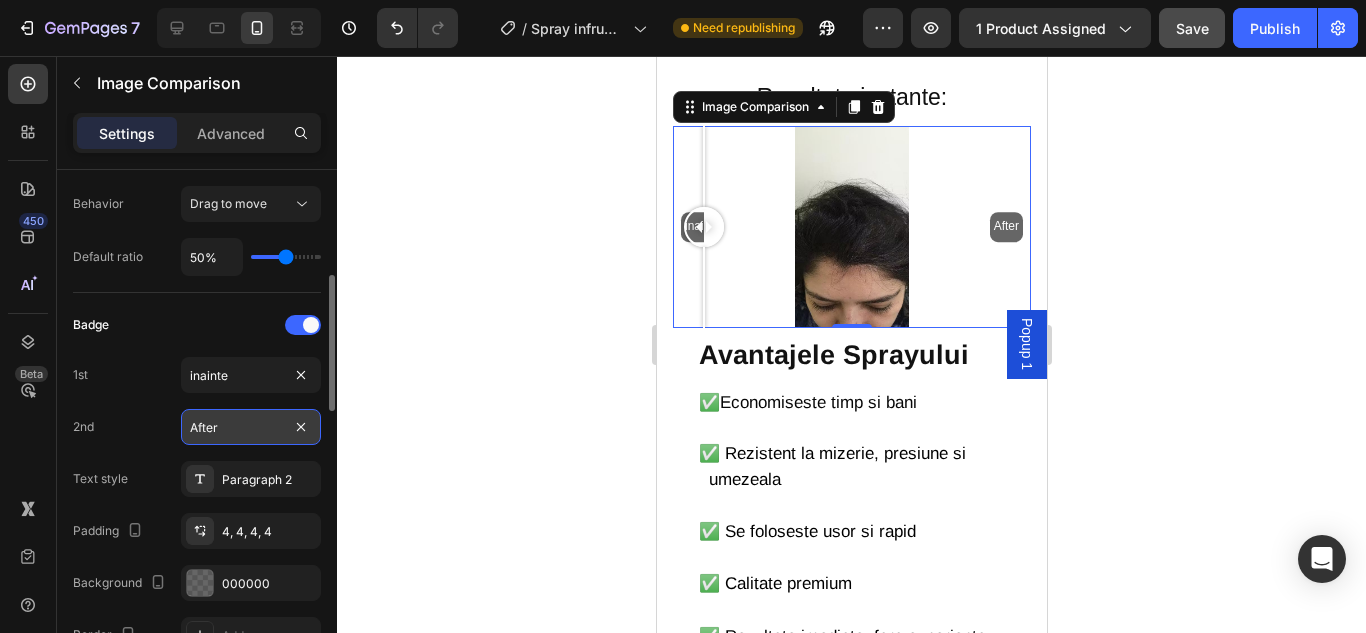 click on "After" at bounding box center [251, 427] 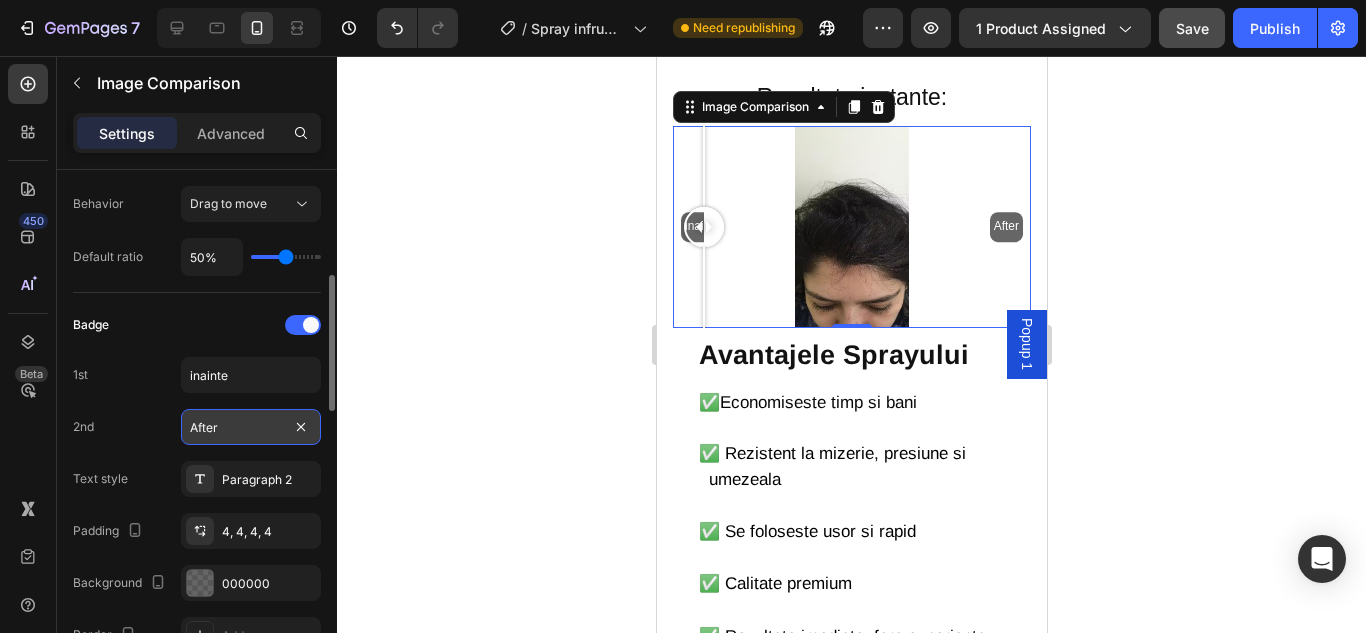 click on "After" at bounding box center [251, 427] 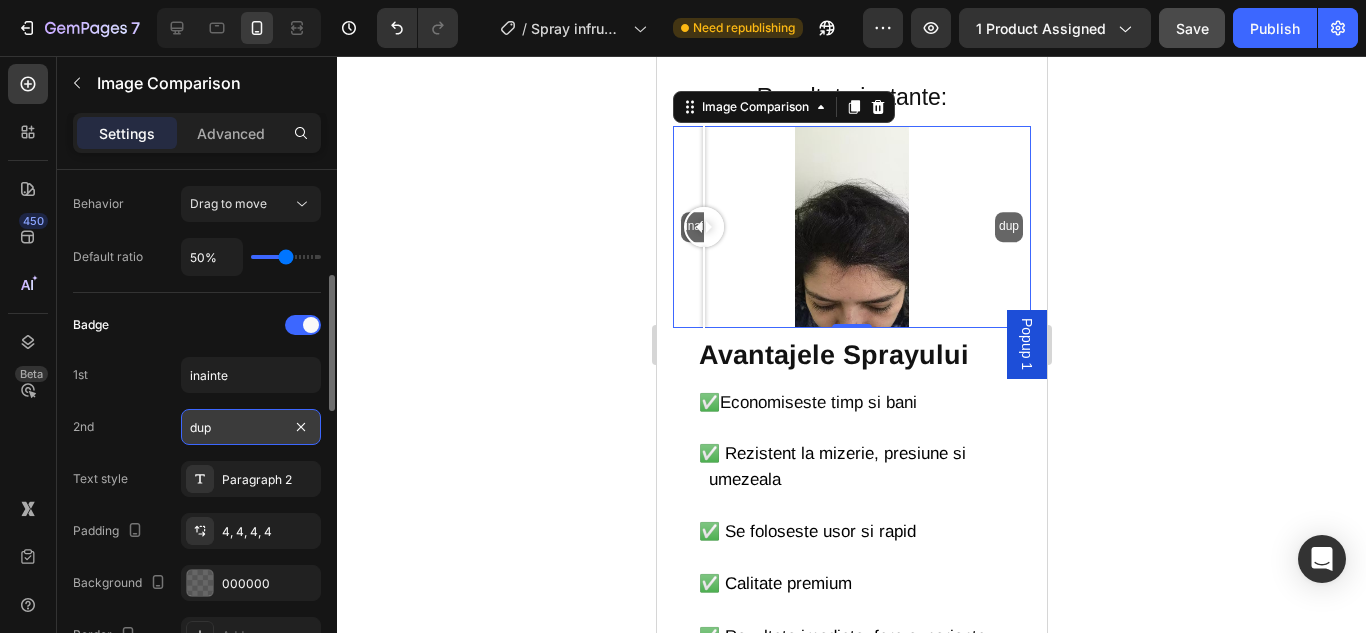 type on "dupa" 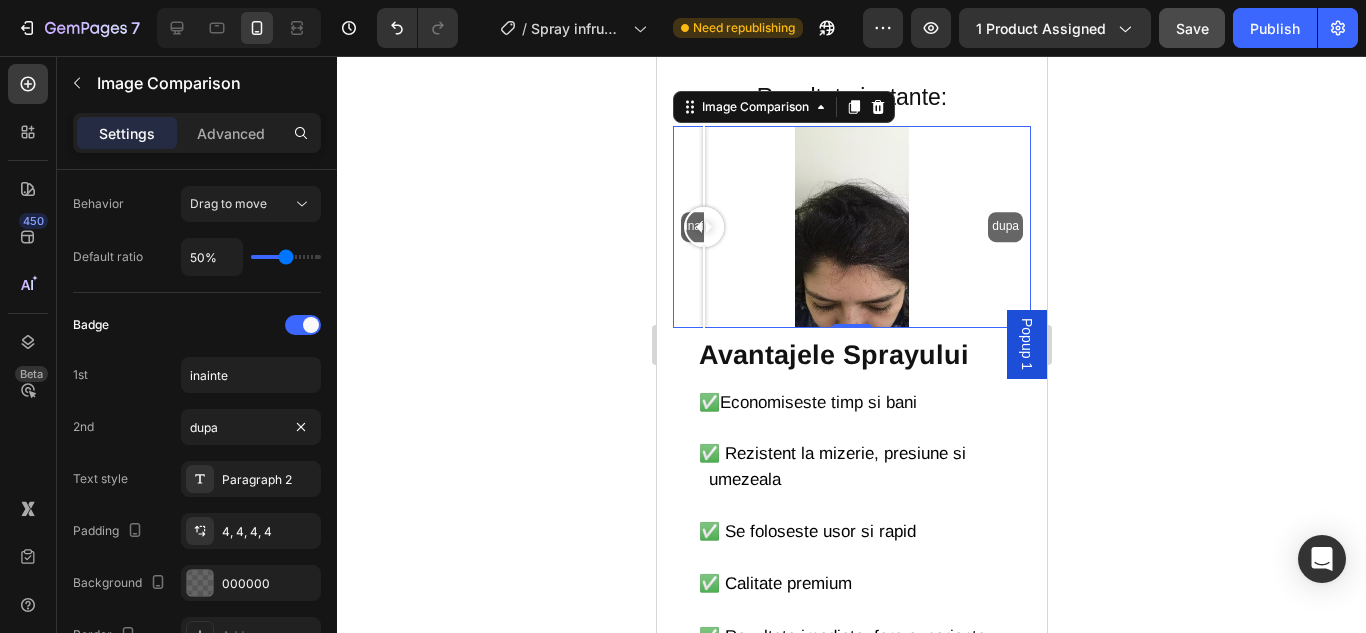 click 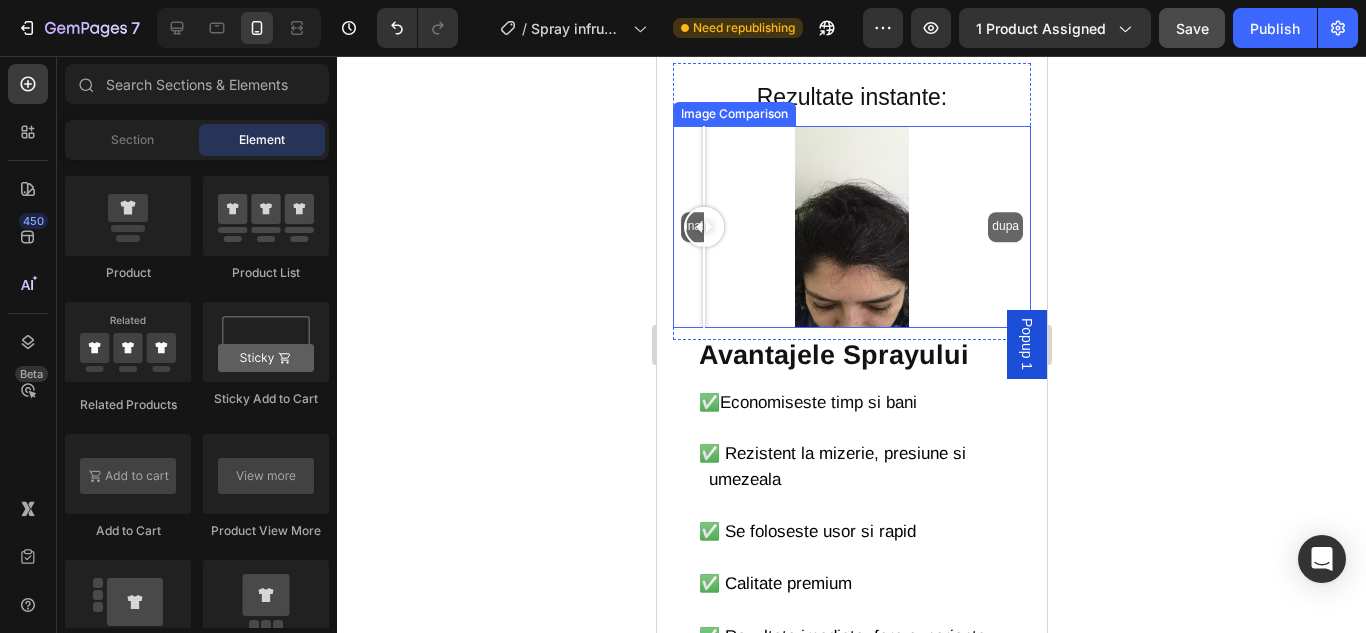 click on "inainte dupa" at bounding box center (851, 226) 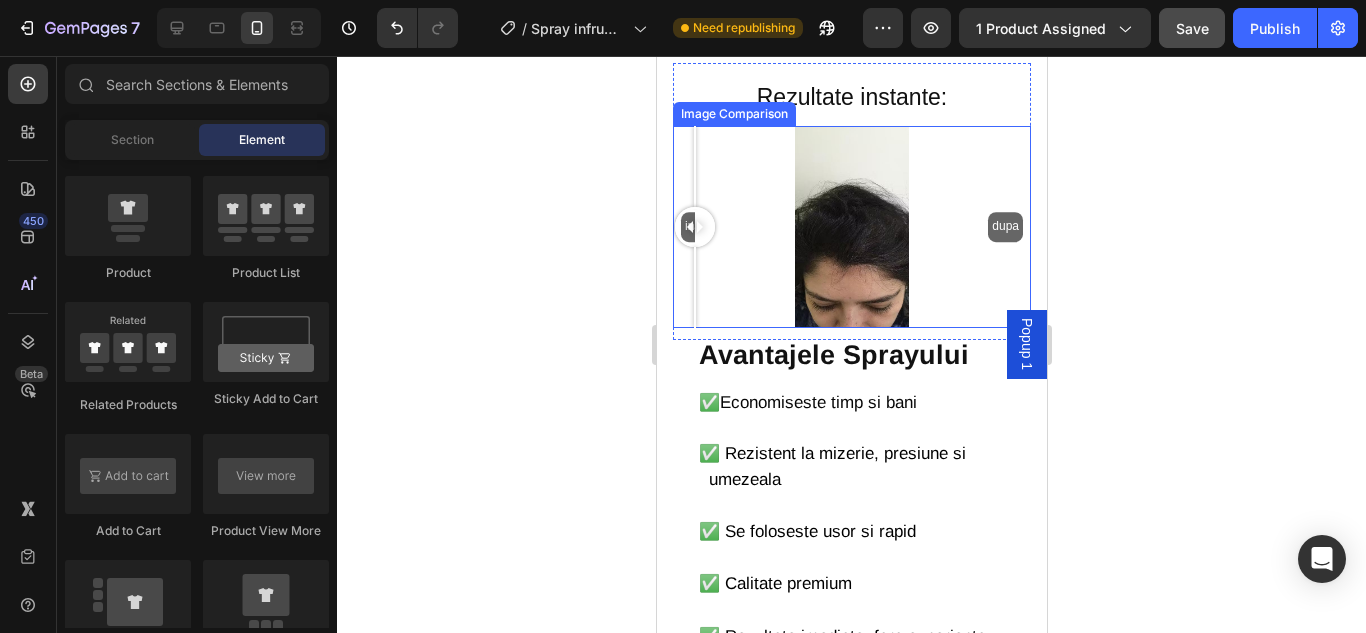 click on "inainte dupa" at bounding box center [851, 226] 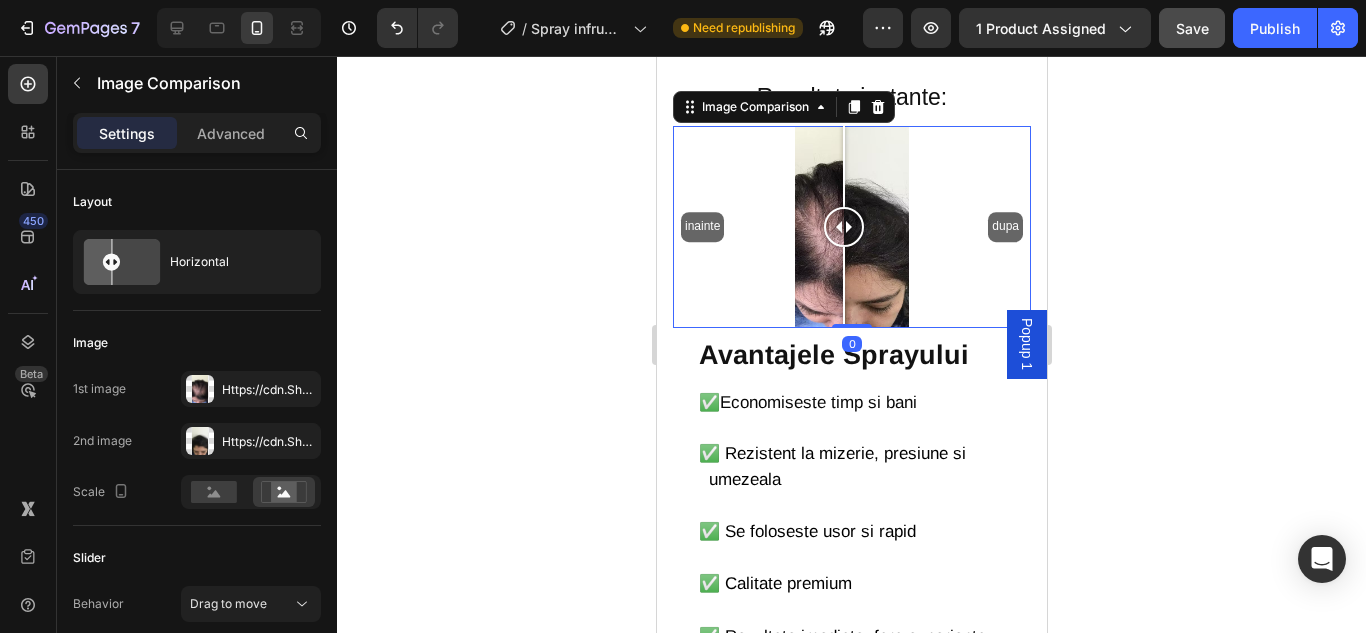 drag, startPoint x: 827, startPoint y: 235, endPoint x: 844, endPoint y: 233, distance: 17.117243 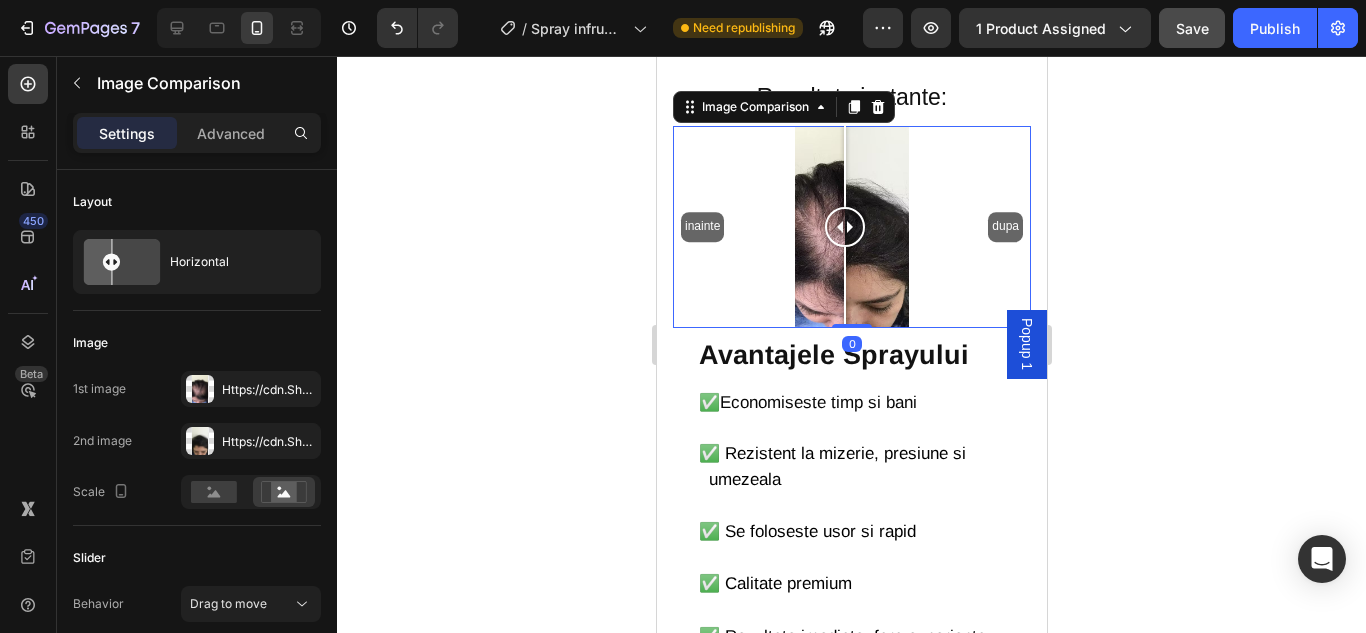 click on "inainte dupa" at bounding box center [851, 226] 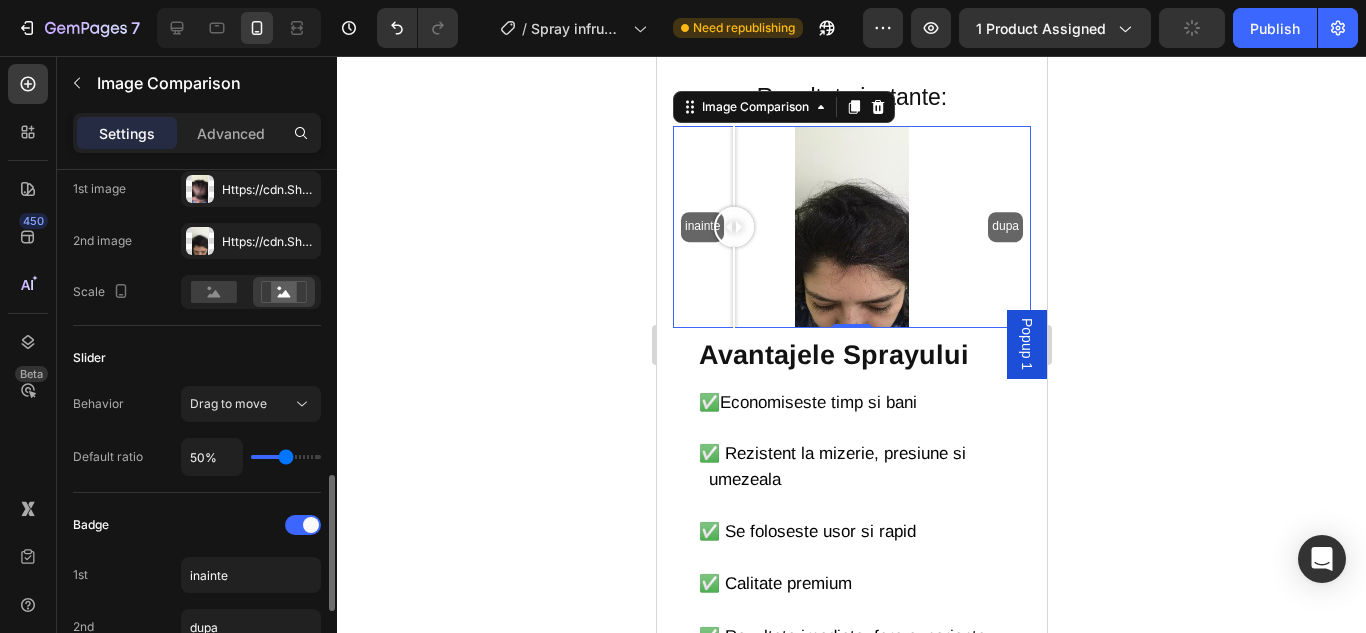 scroll, scrollTop: 400, scrollLeft: 0, axis: vertical 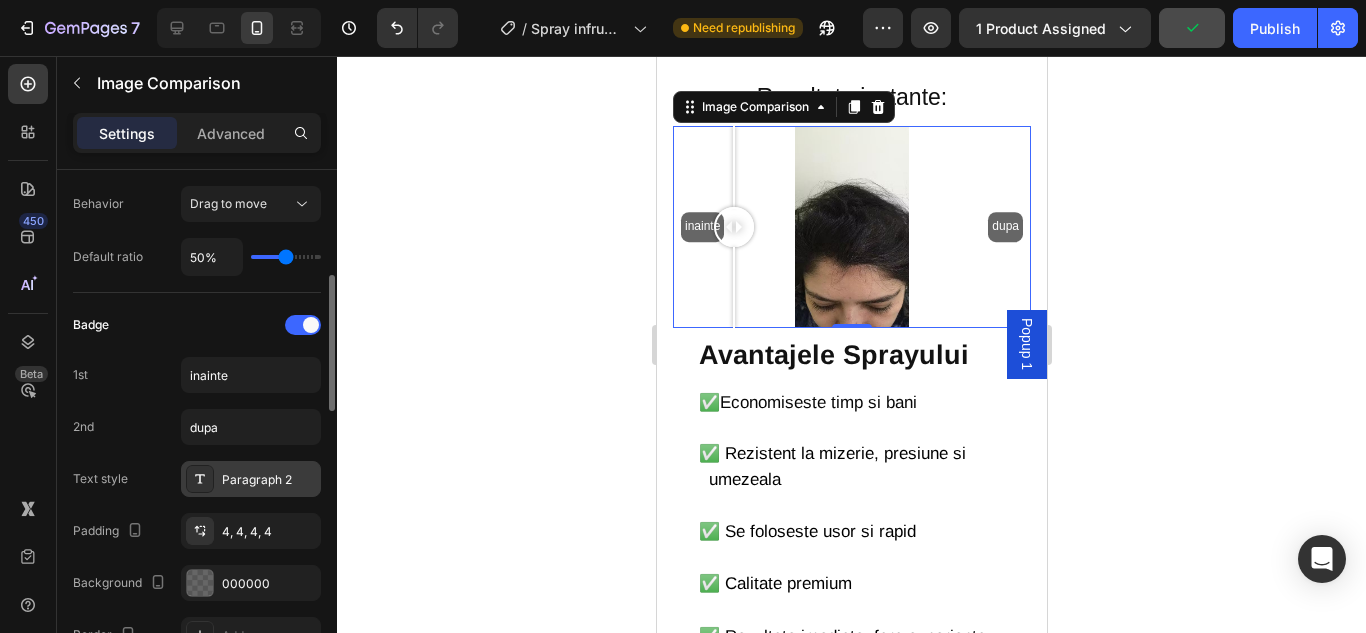 click 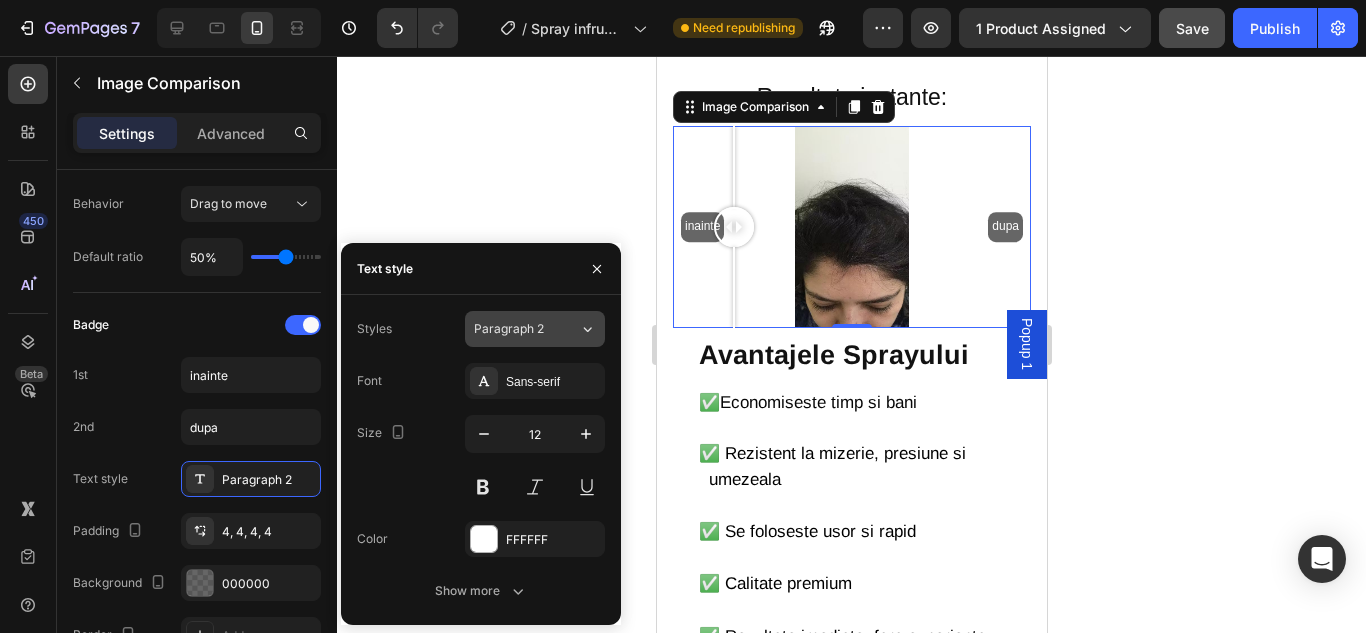 click on "Paragraph 2" at bounding box center (526, 329) 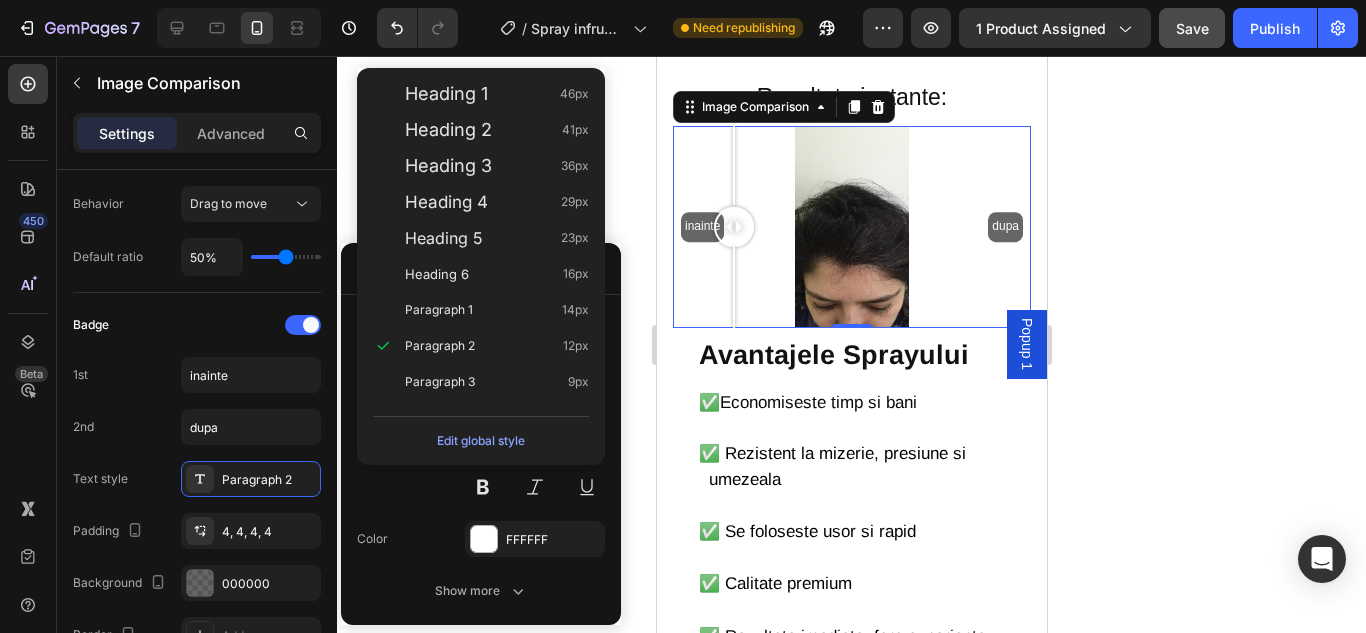 click 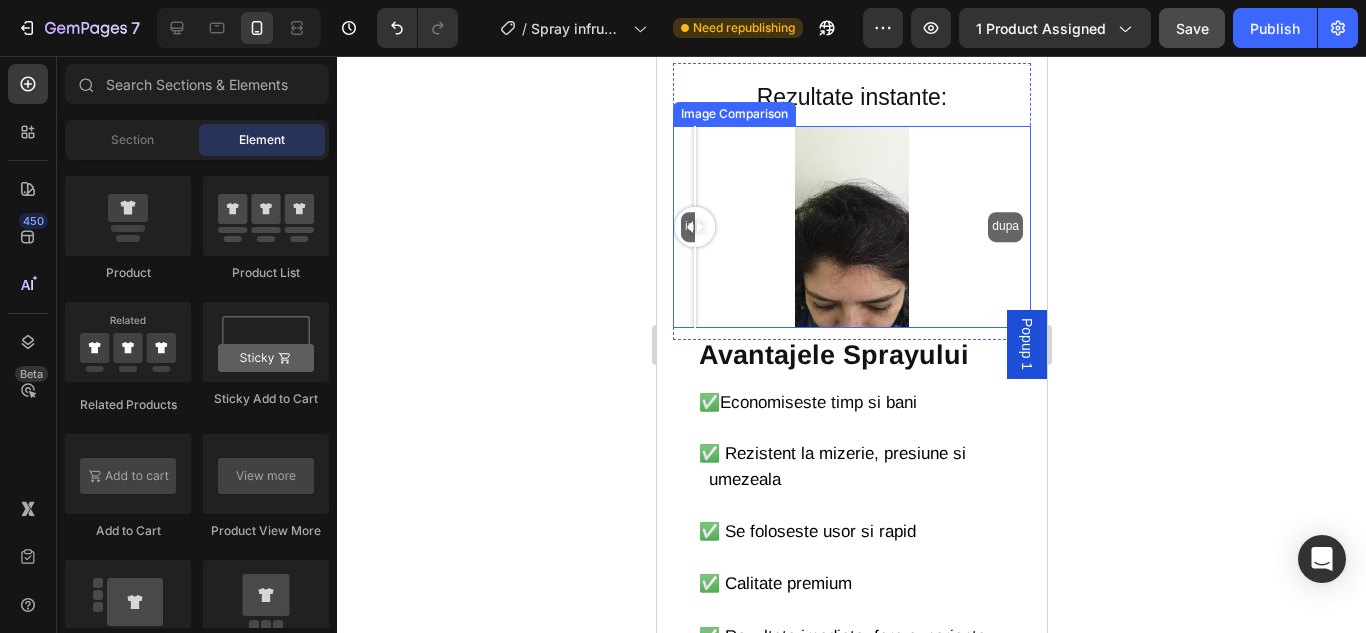 click on "inainte dupa" at bounding box center (851, 226) 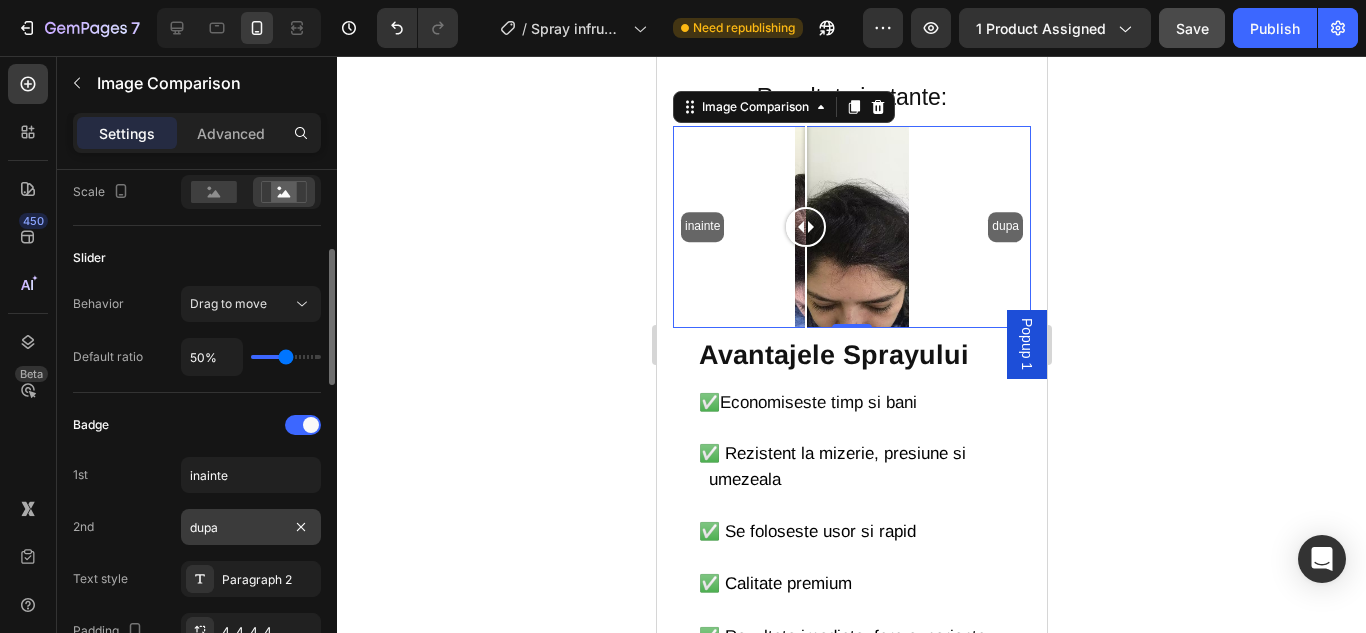 scroll, scrollTop: 400, scrollLeft: 0, axis: vertical 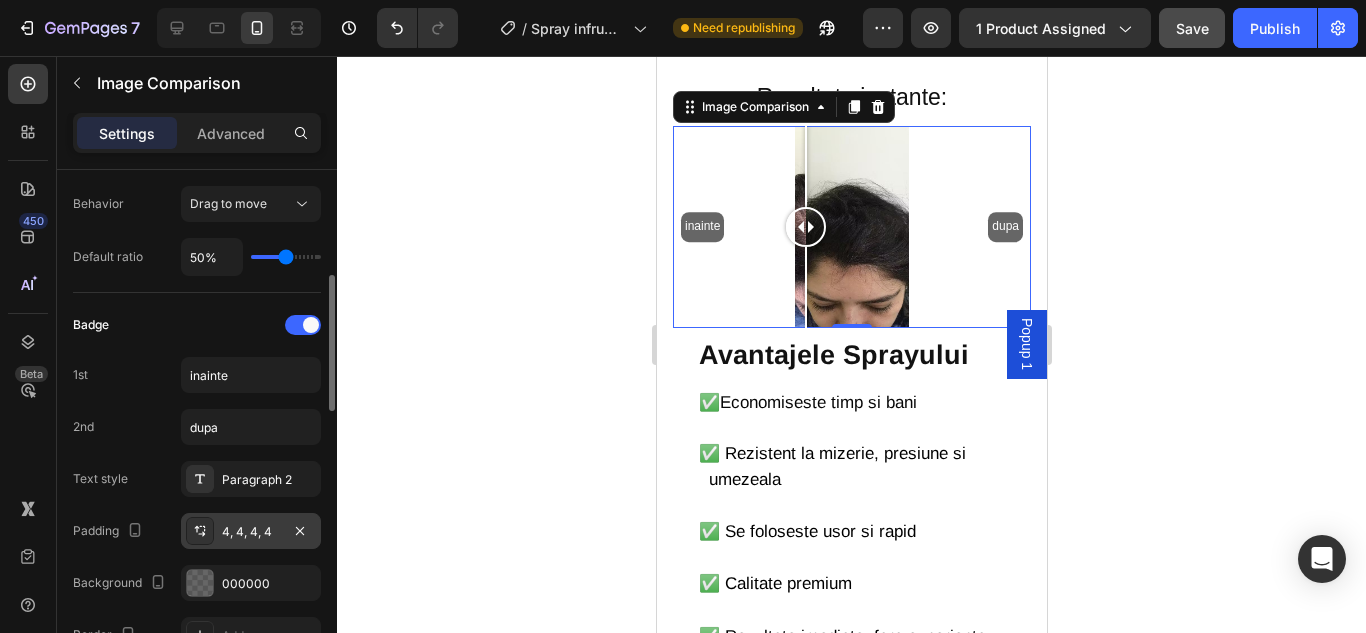 click on "4, 4, 4, 4" at bounding box center (251, 532) 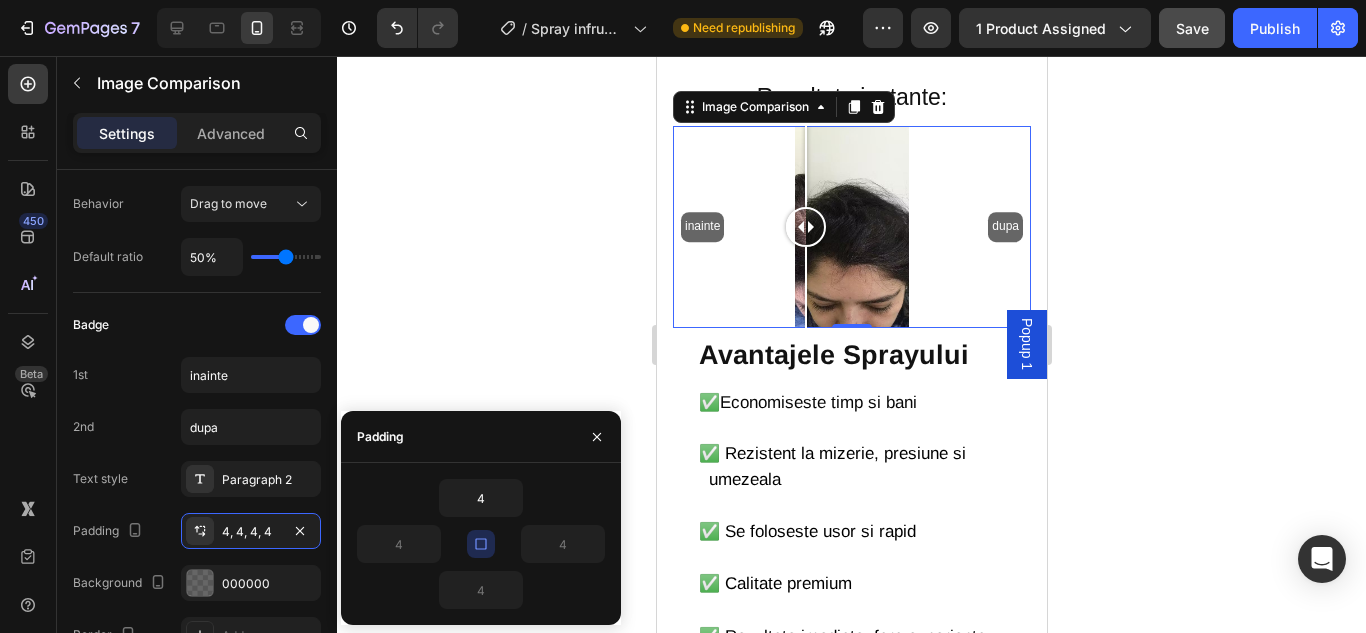 click 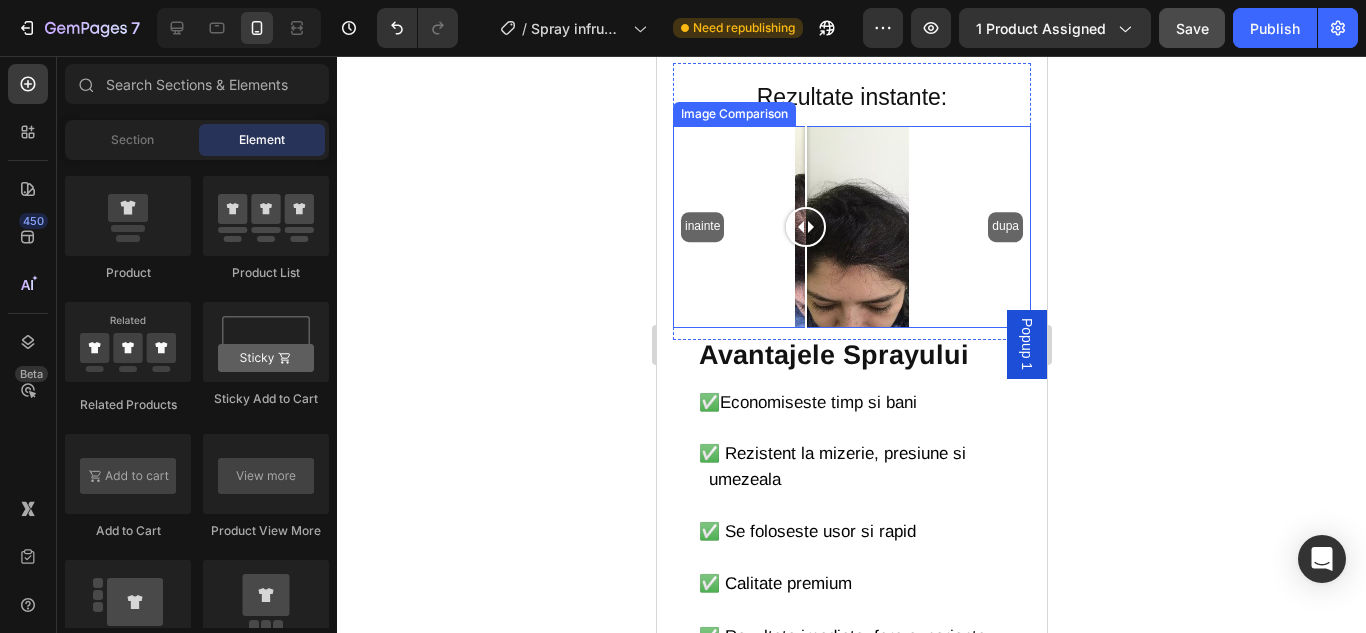 click on "inainte dupa" at bounding box center (851, 226) 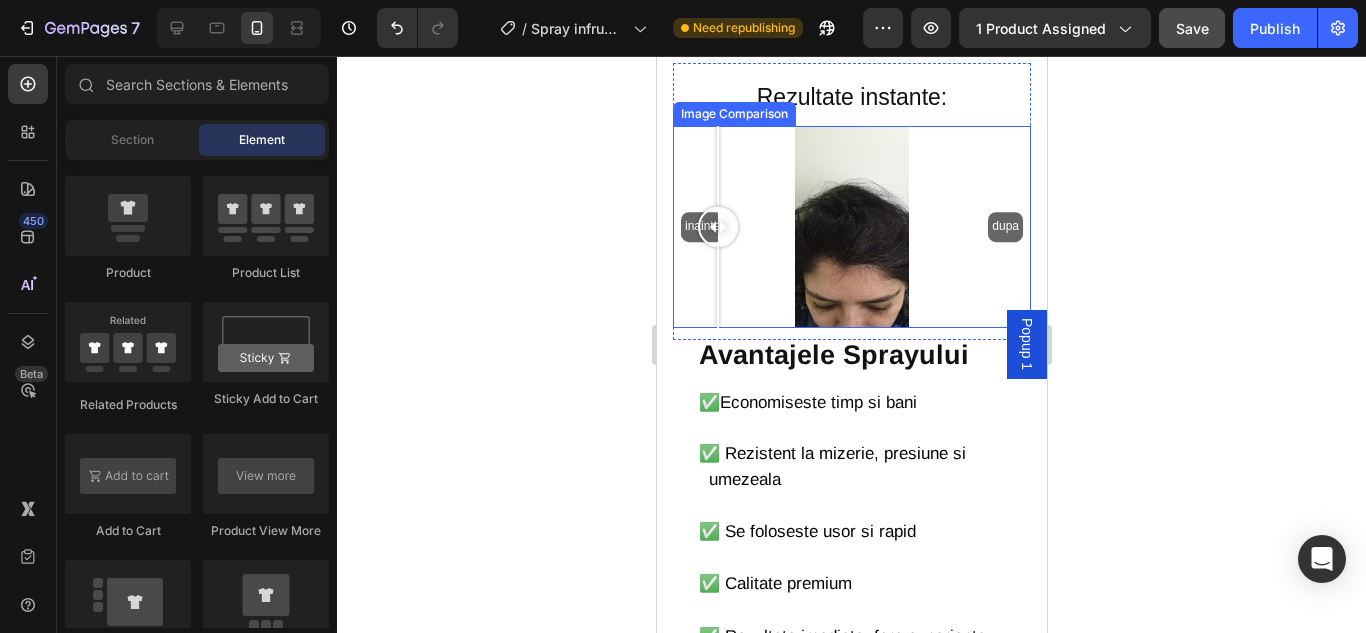 click on "inainte dupa" at bounding box center [851, 226] 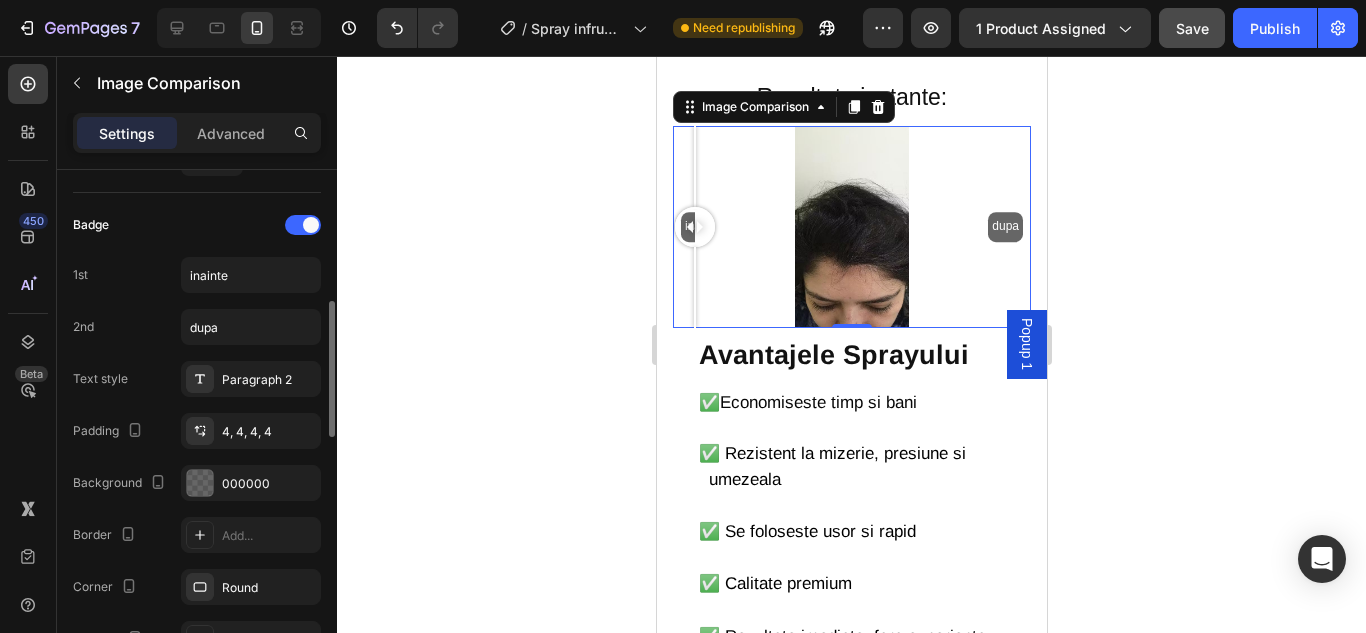 scroll, scrollTop: 600, scrollLeft: 0, axis: vertical 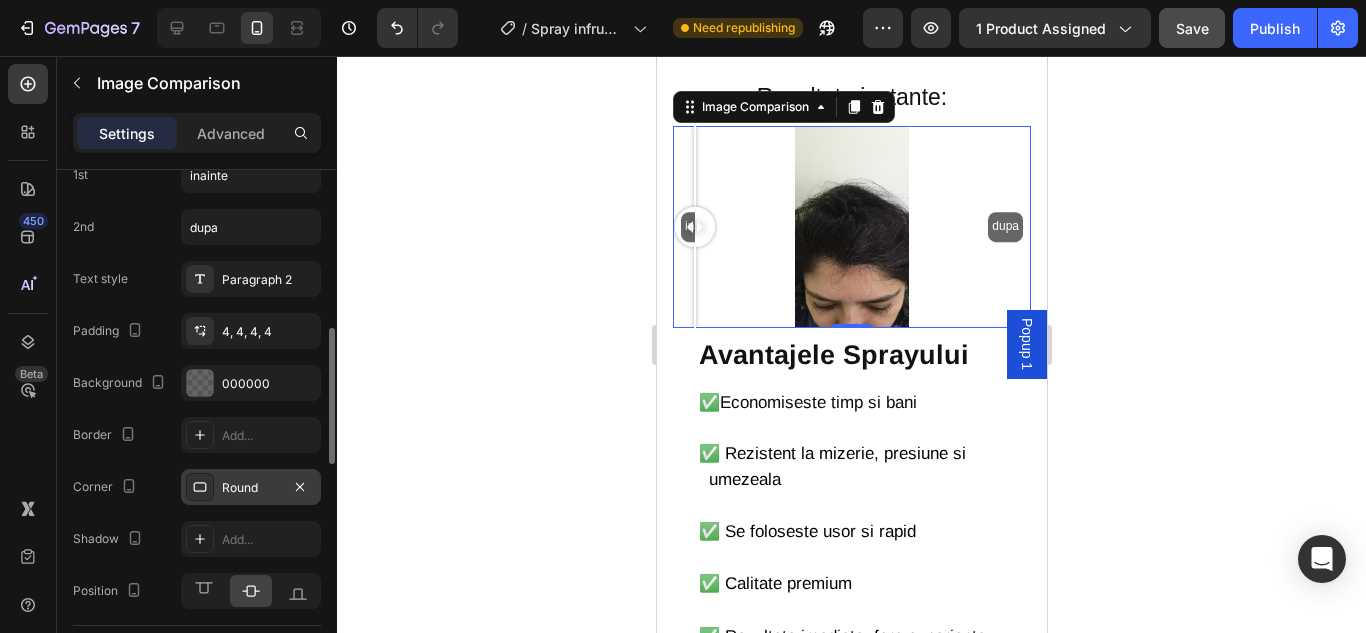 click on "Round" at bounding box center [251, 488] 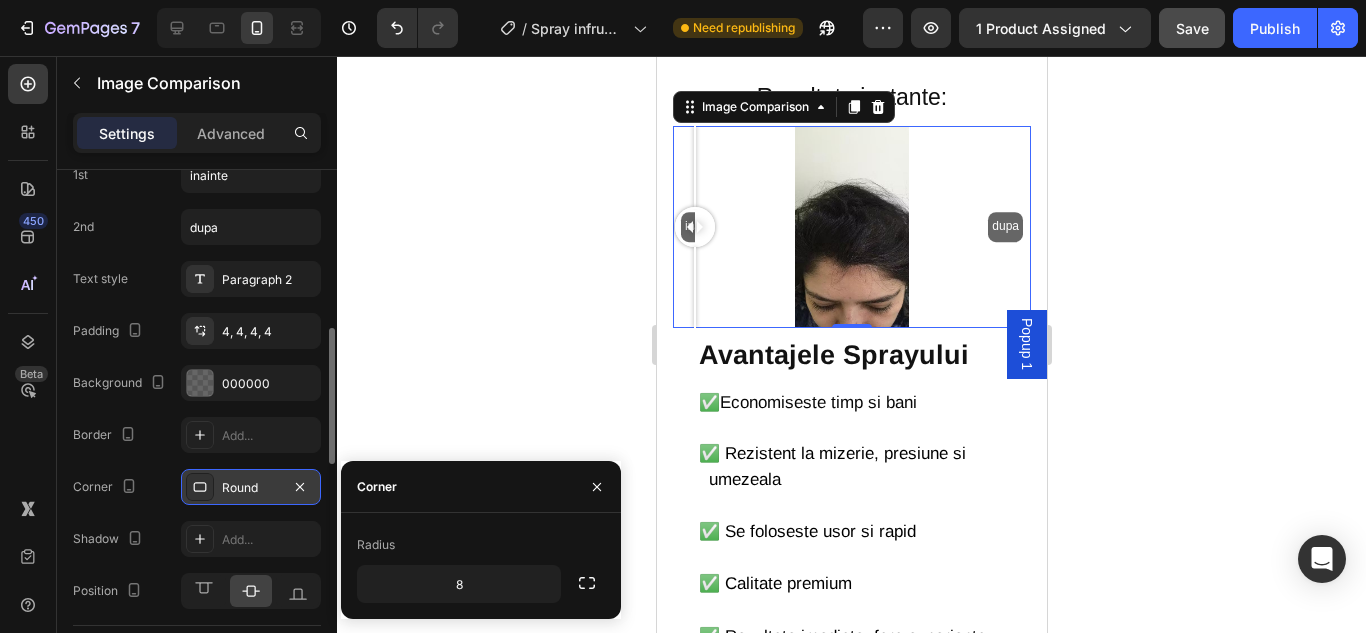 click on "Round" at bounding box center [251, 488] 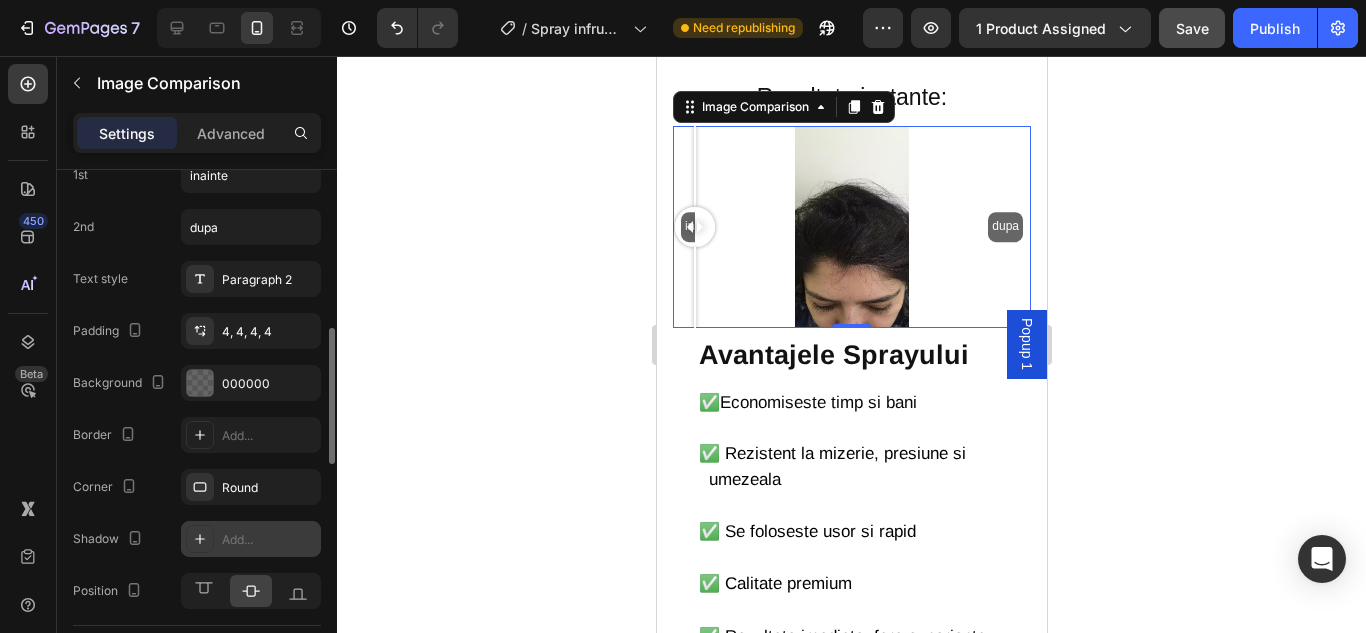 click on "Add..." at bounding box center [269, 540] 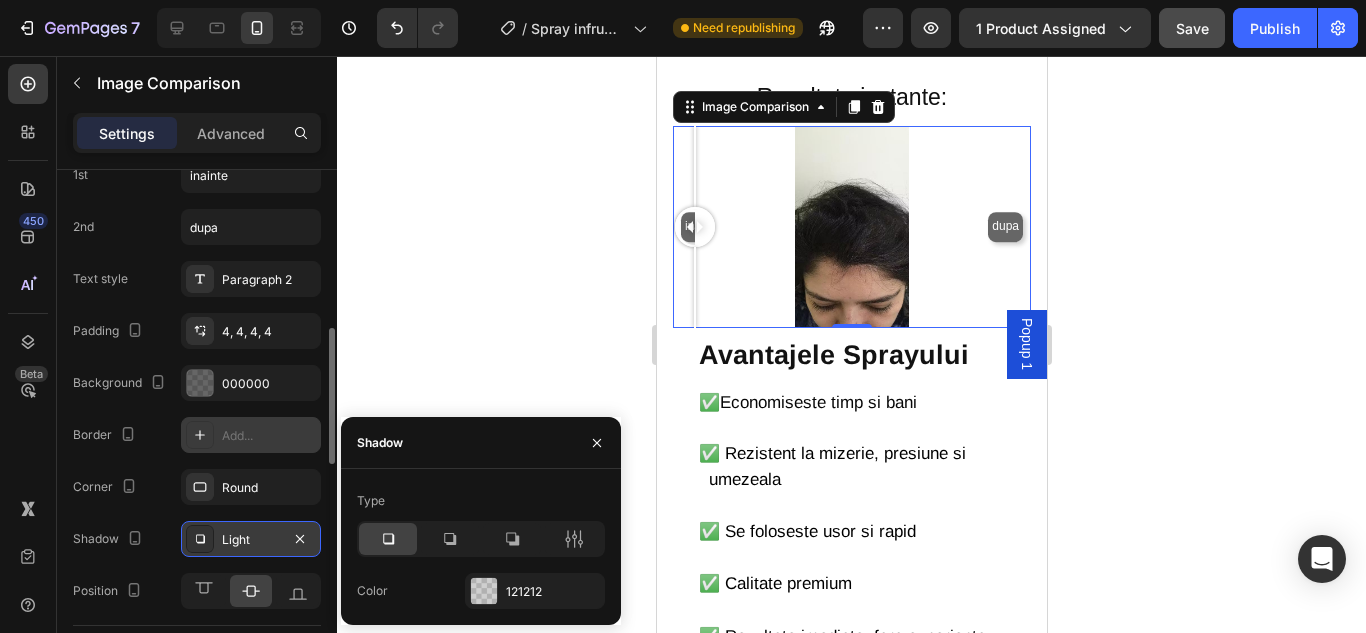 scroll, scrollTop: 700, scrollLeft: 0, axis: vertical 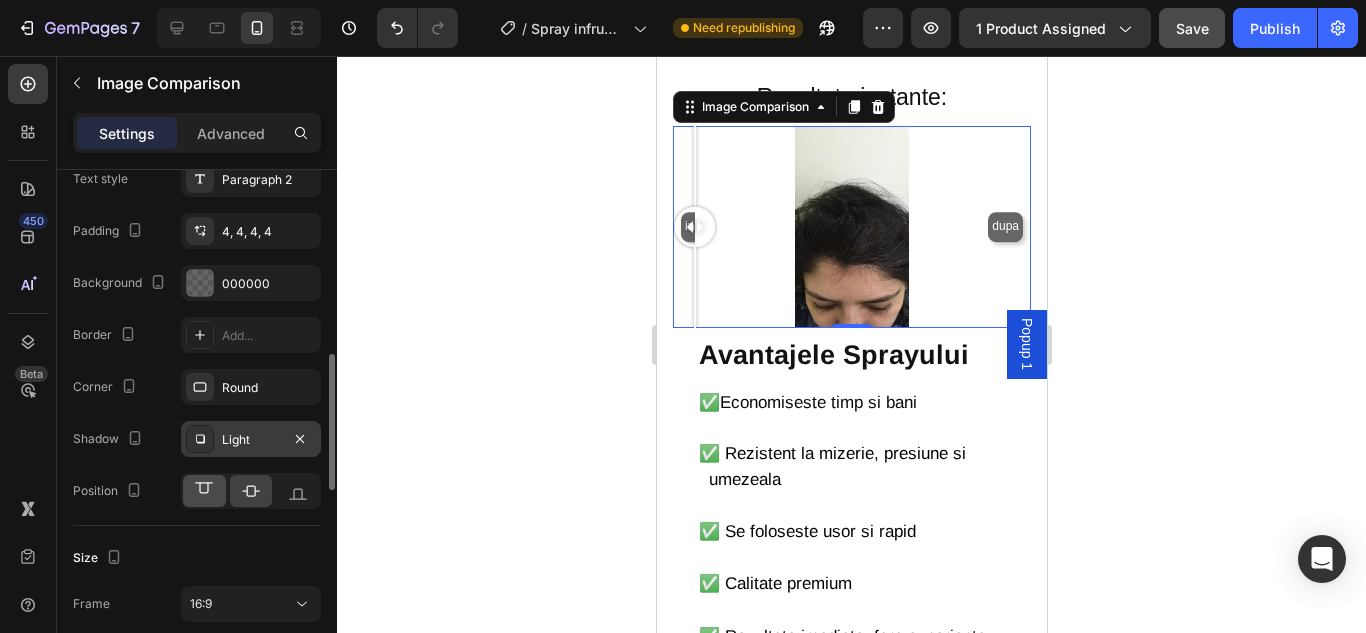 click 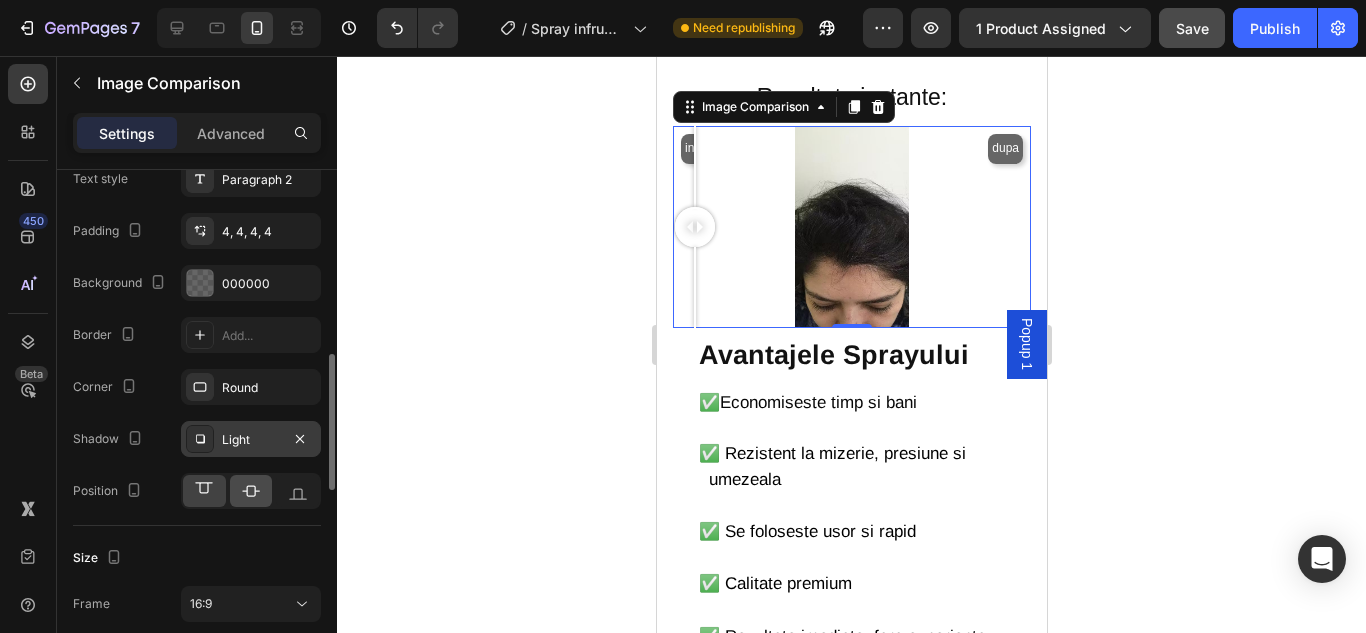 click 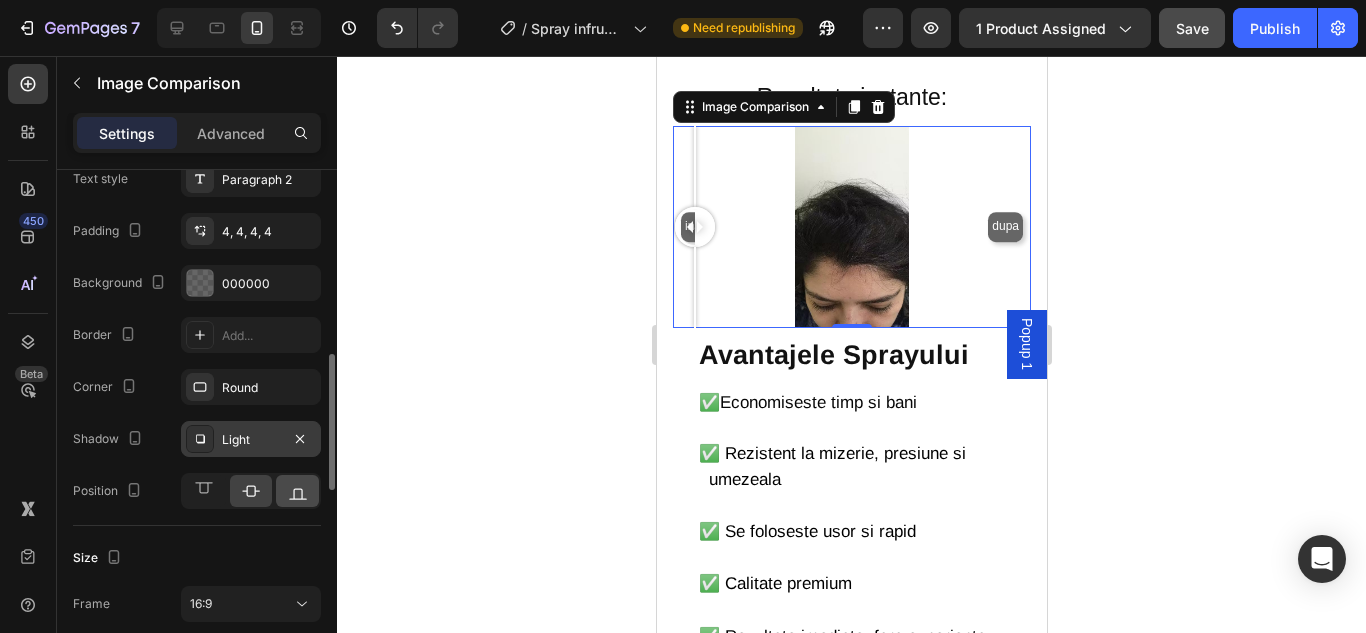 click 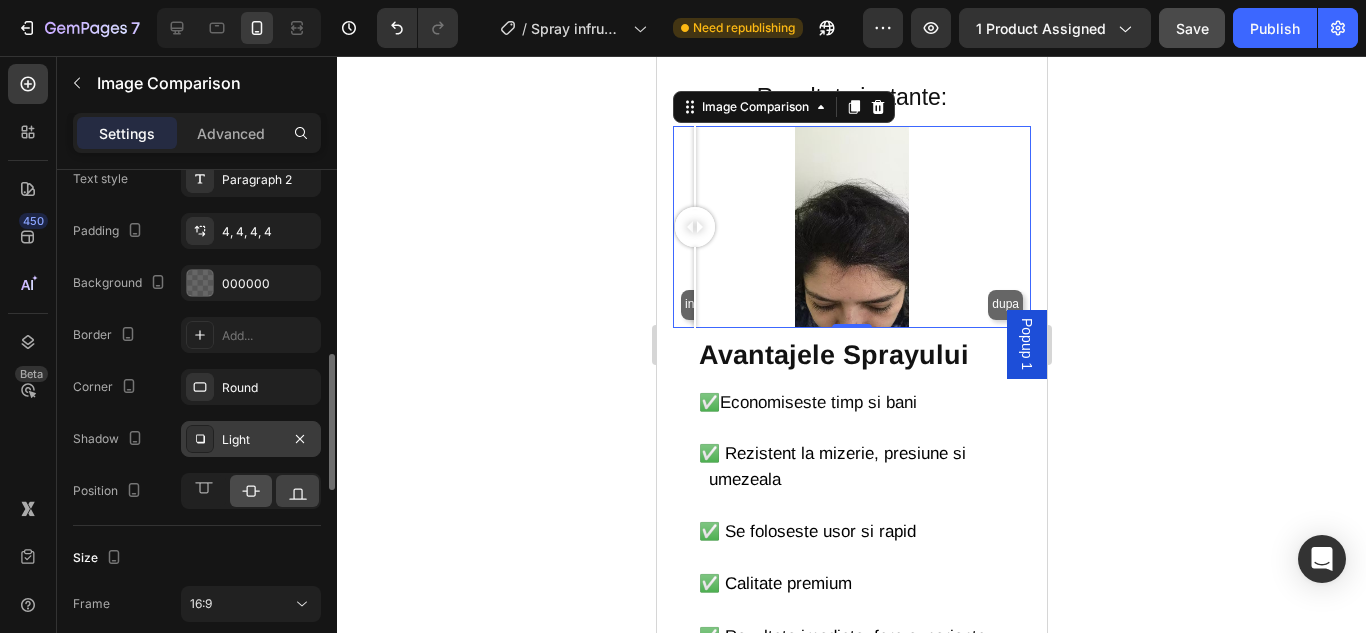 click 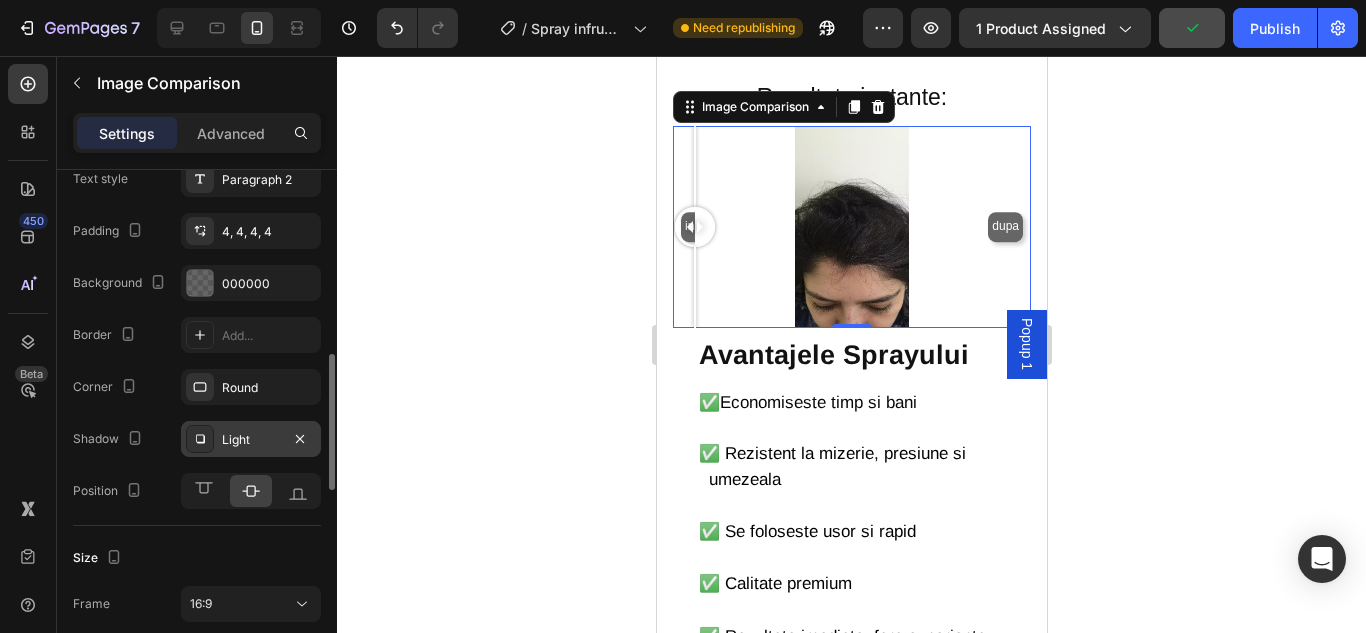 scroll, scrollTop: 800, scrollLeft: 0, axis: vertical 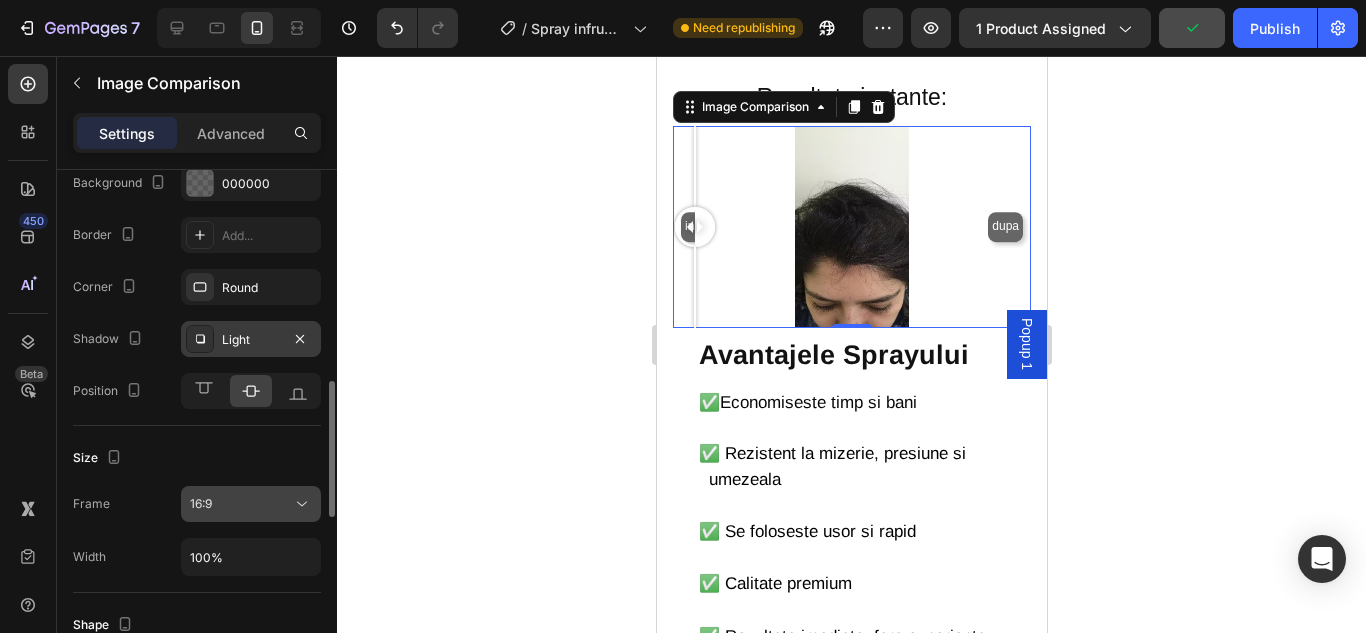 click on "16:9" at bounding box center (251, 504) 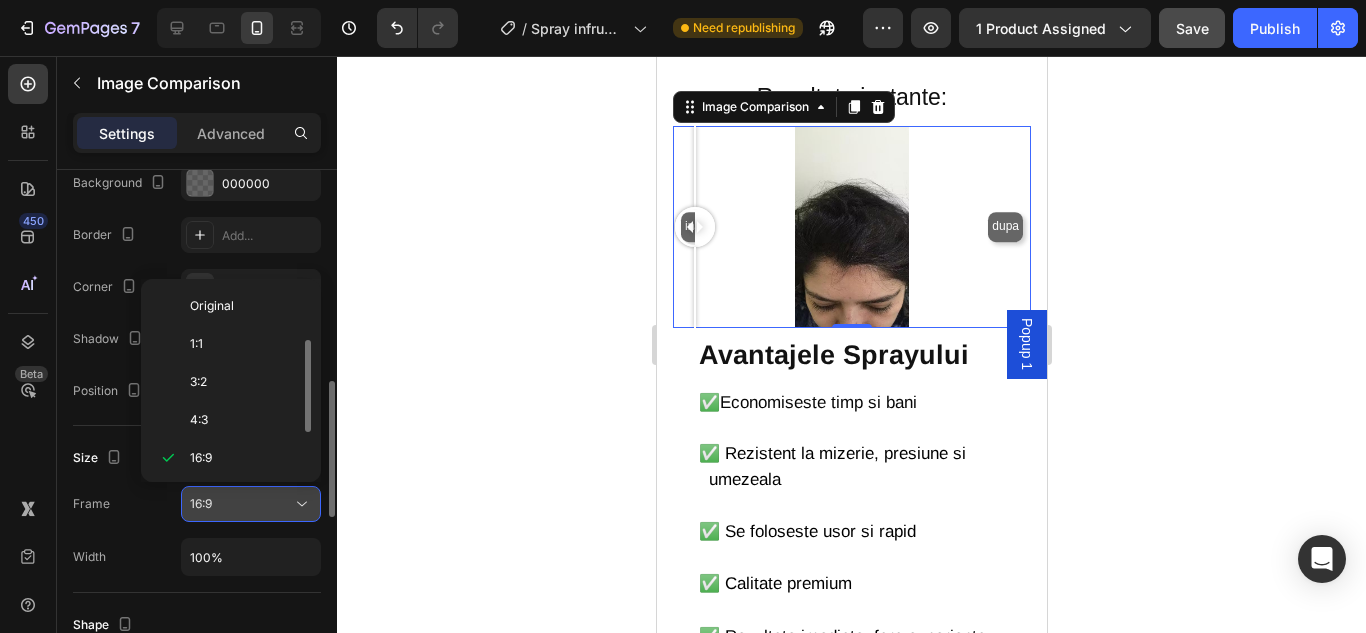 scroll, scrollTop: 36, scrollLeft: 0, axis: vertical 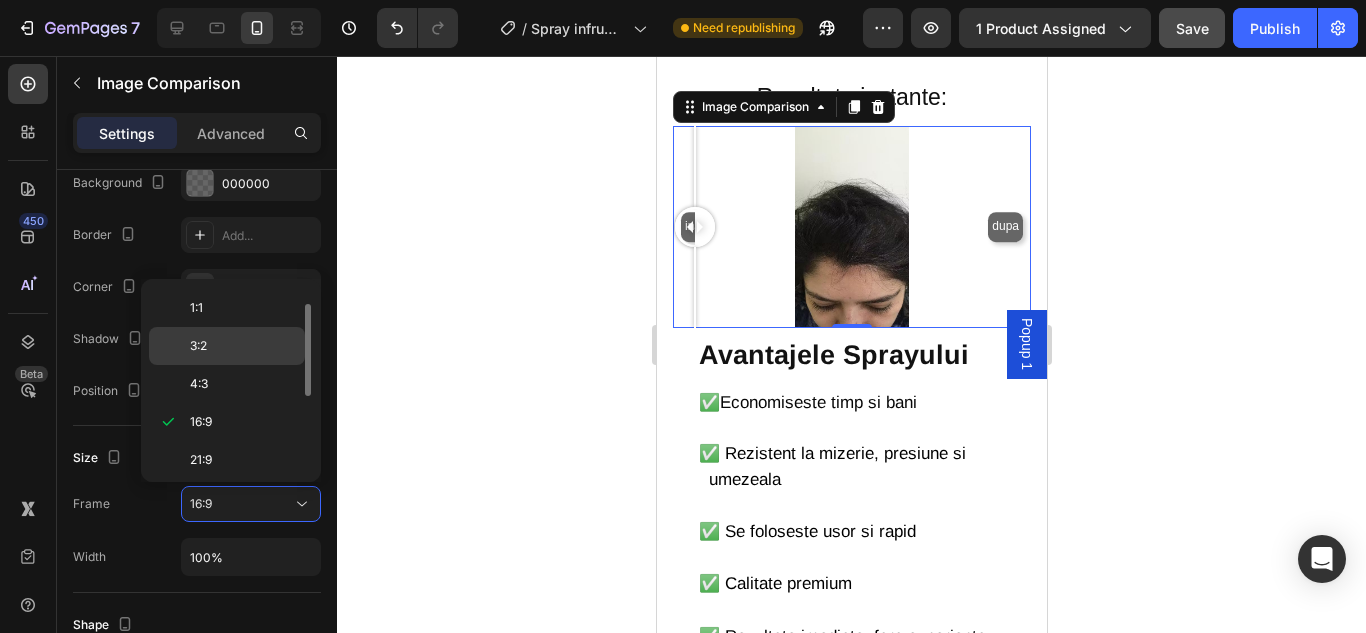 click on "3:2" at bounding box center (243, 346) 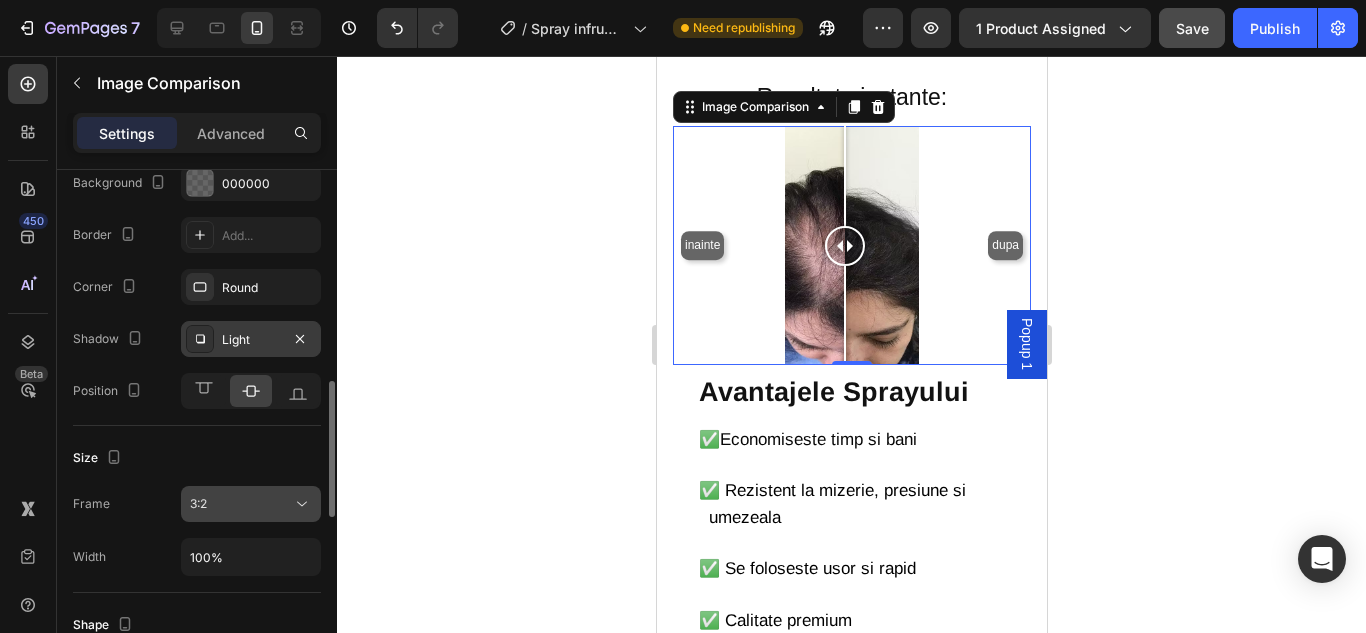 click on "3:2" at bounding box center (241, 504) 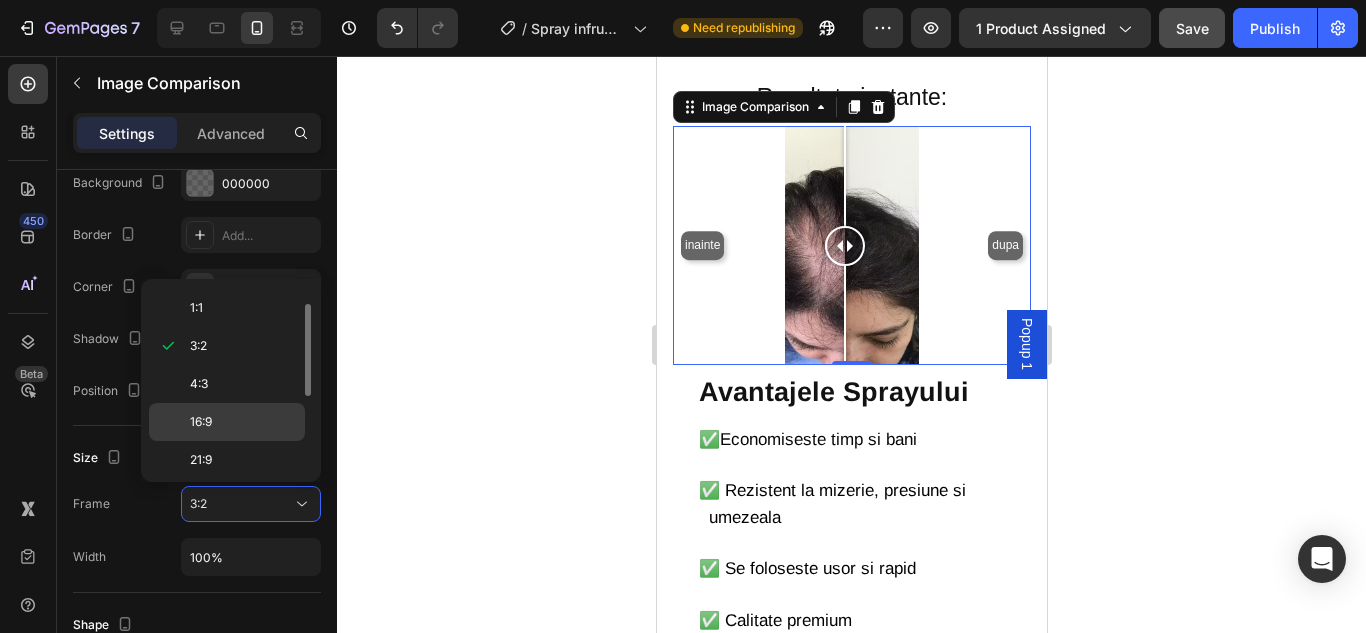 click on "16:9" at bounding box center (243, 422) 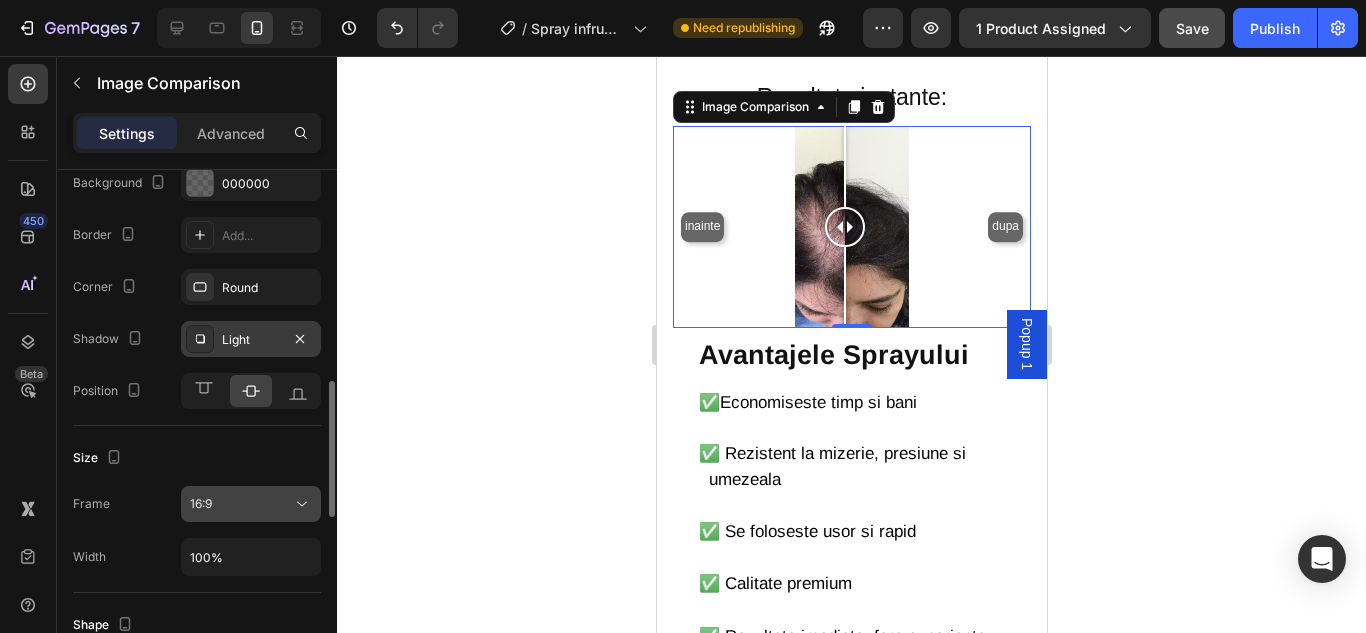 click on "16:9" at bounding box center (251, 504) 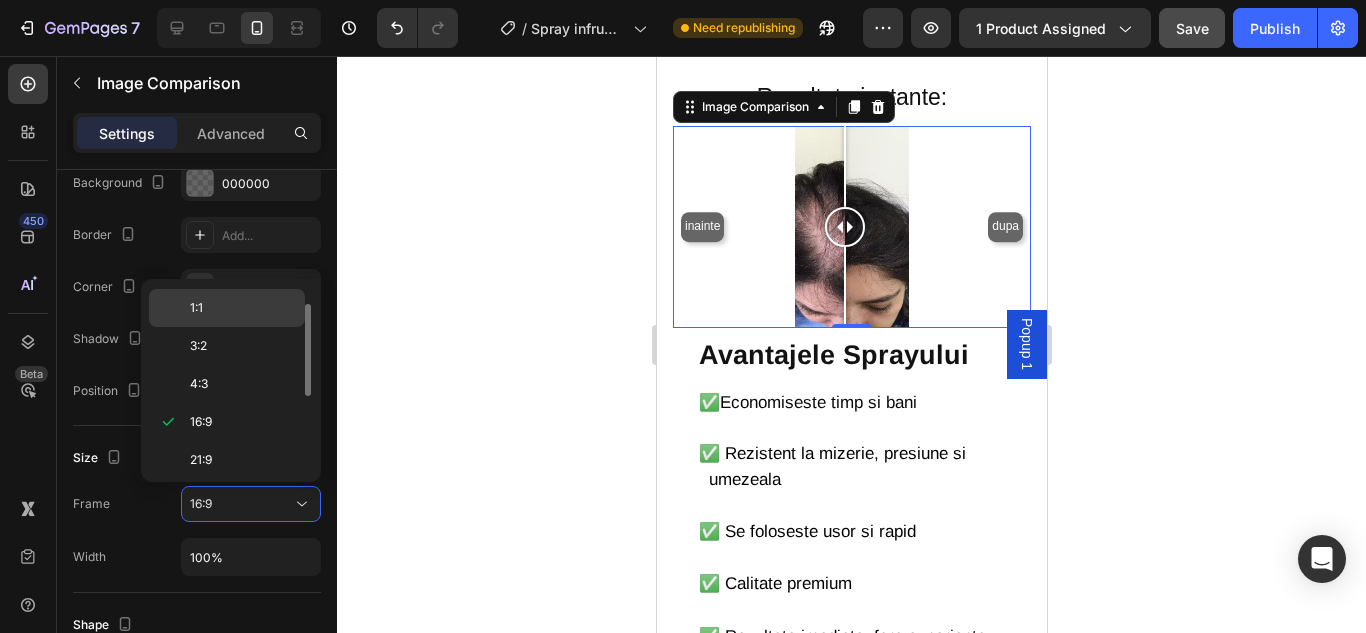 click on "1:1" at bounding box center [243, 308] 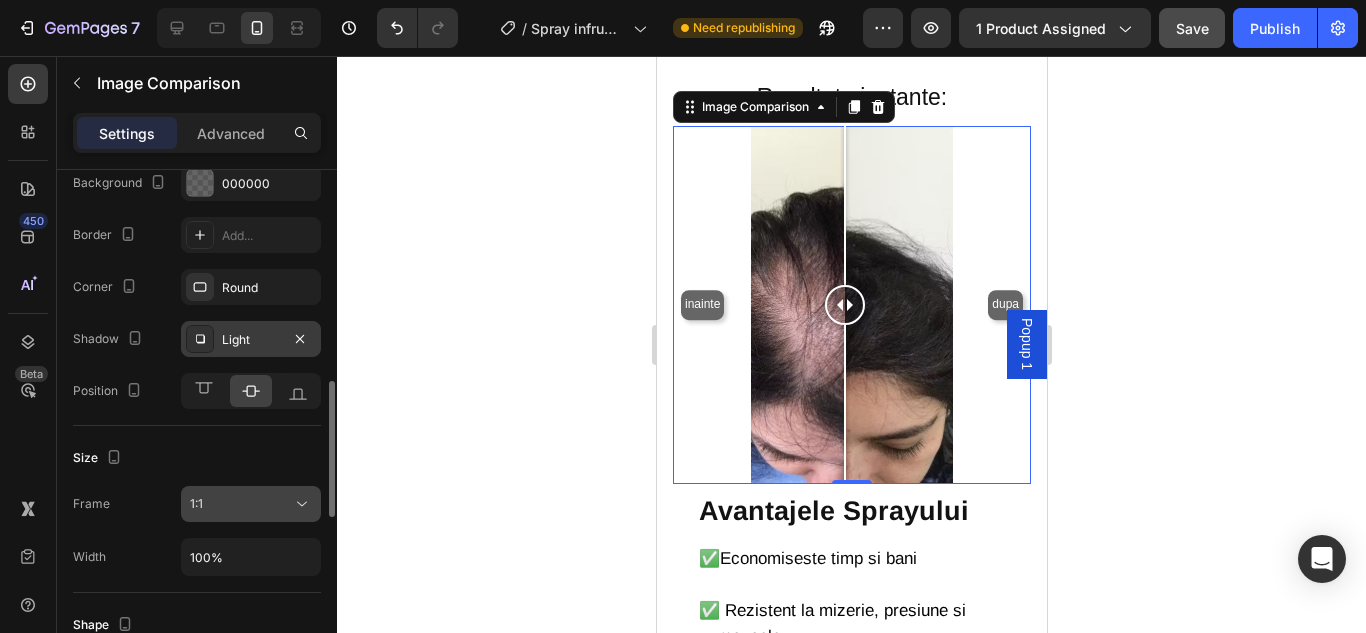 click on "1:1" at bounding box center [241, 504] 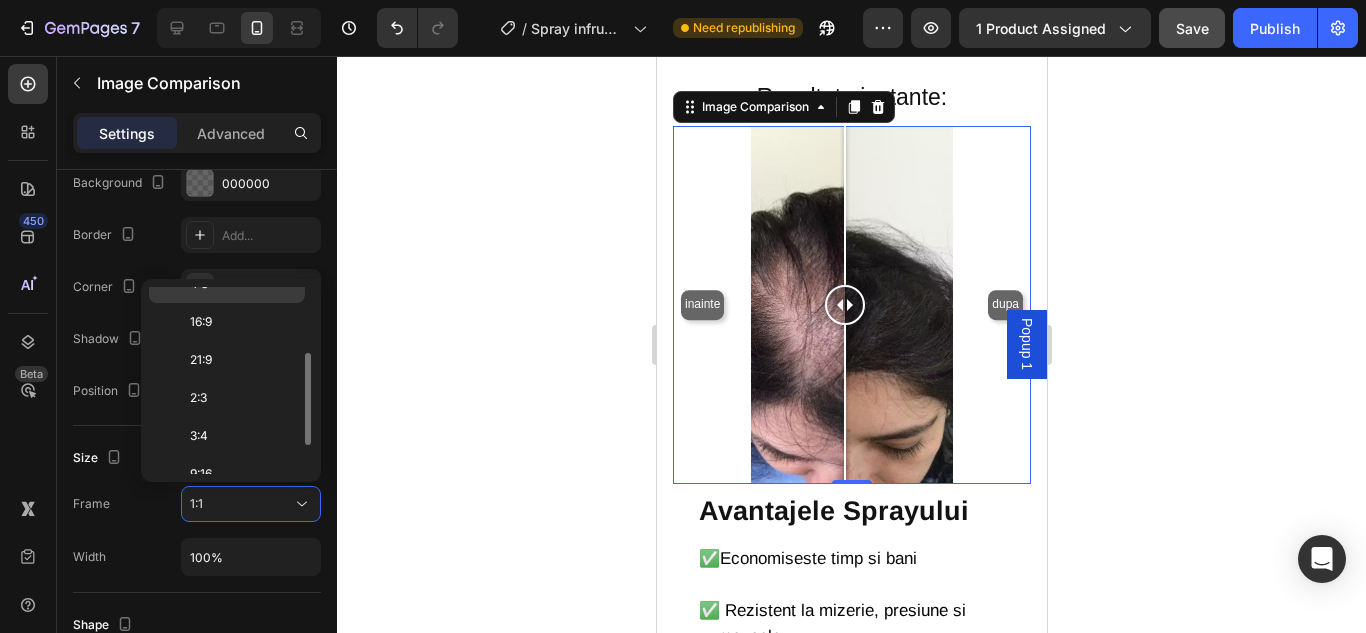 scroll, scrollTop: 193, scrollLeft: 0, axis: vertical 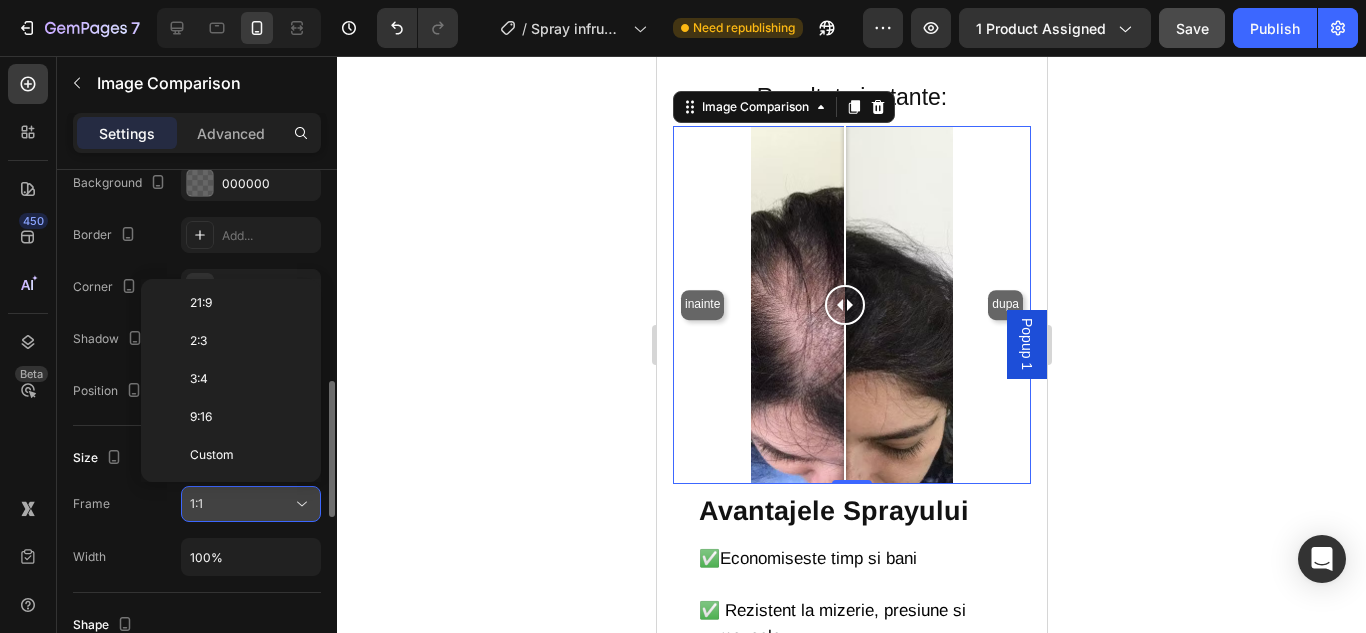 click on "1:1" 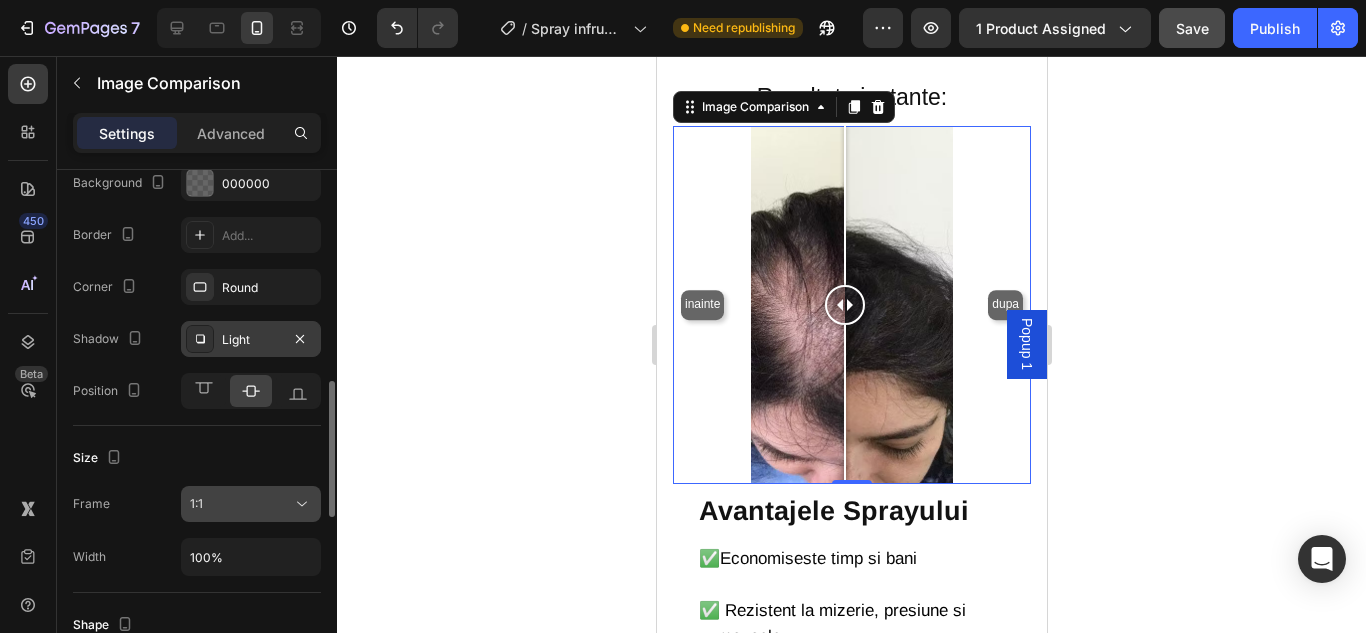 click on "1:1" 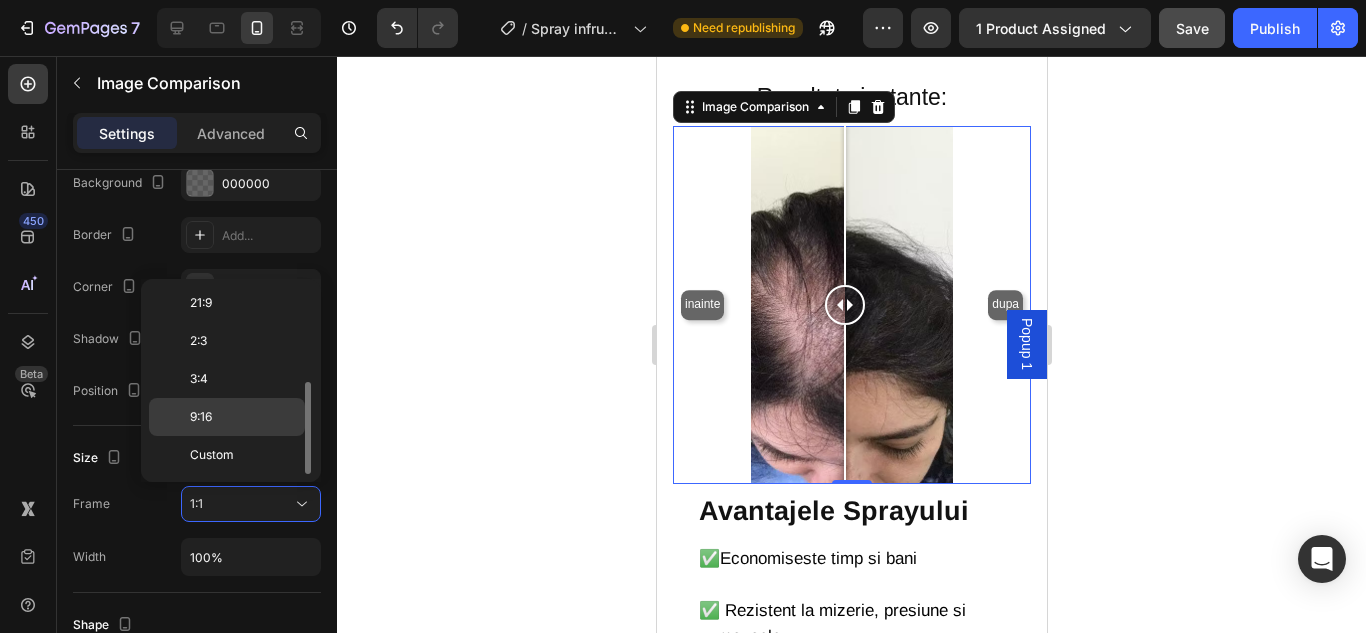 click on "9:16" at bounding box center (243, 417) 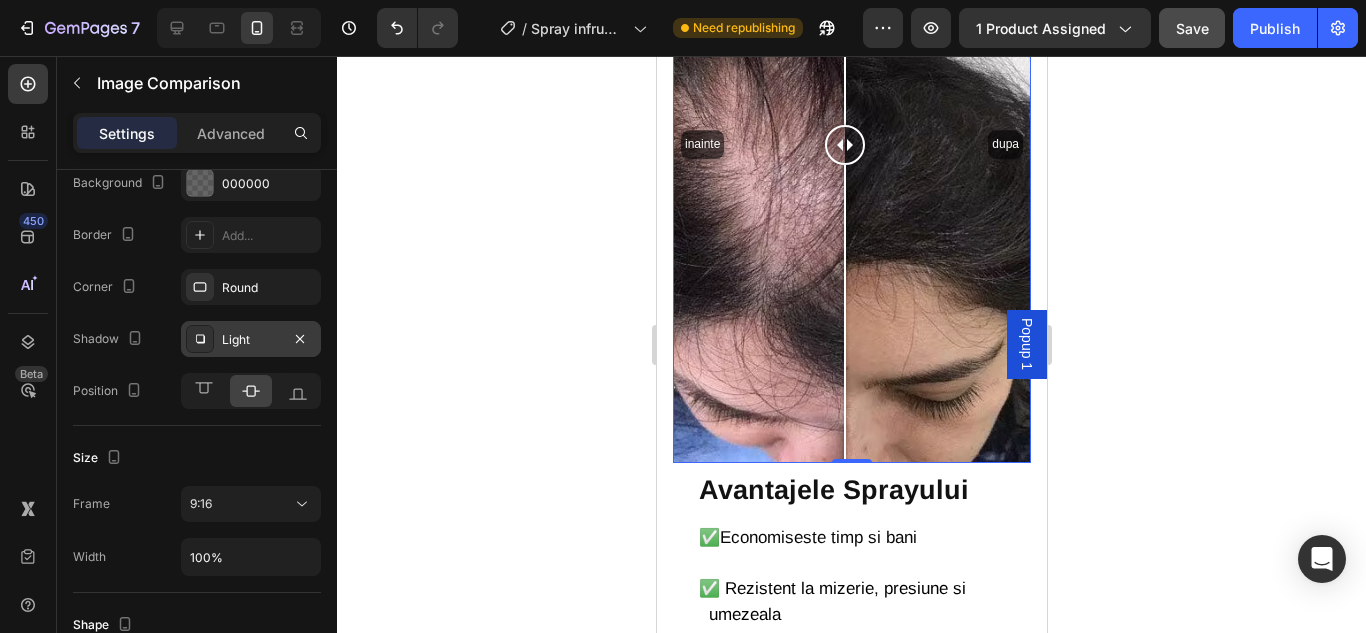 scroll, scrollTop: 1926, scrollLeft: 0, axis: vertical 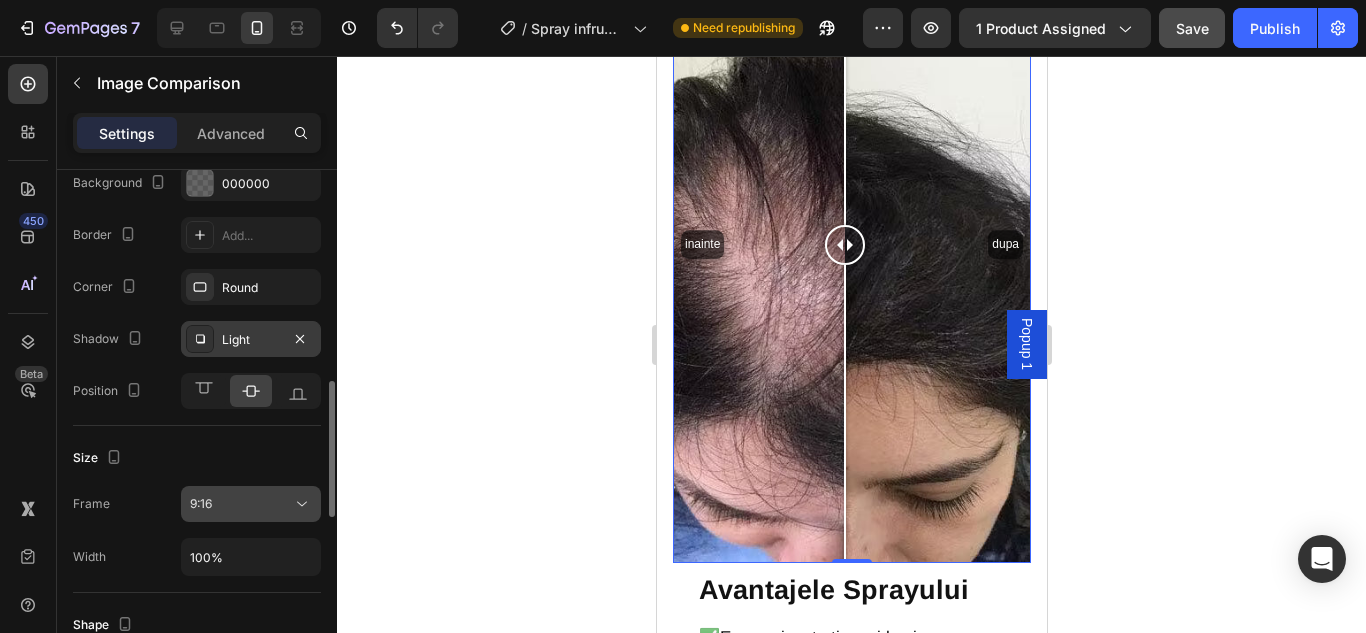 click on "9:16" at bounding box center [241, 504] 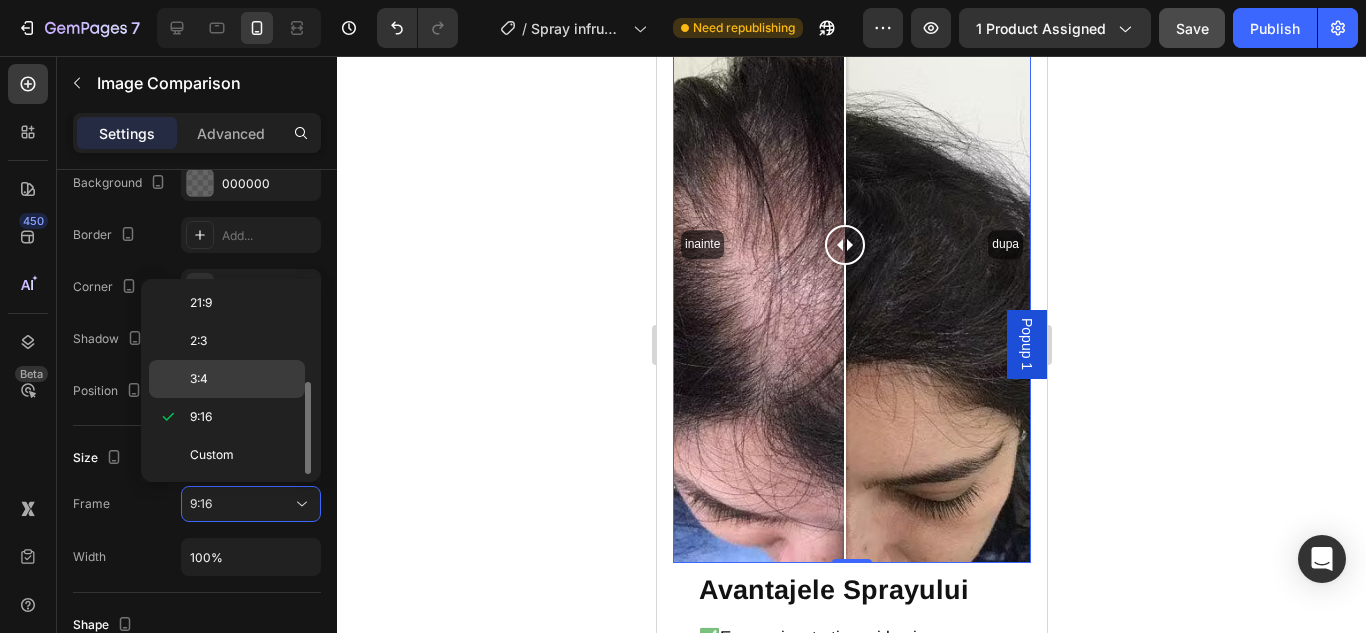 click on "3:4" at bounding box center (243, 379) 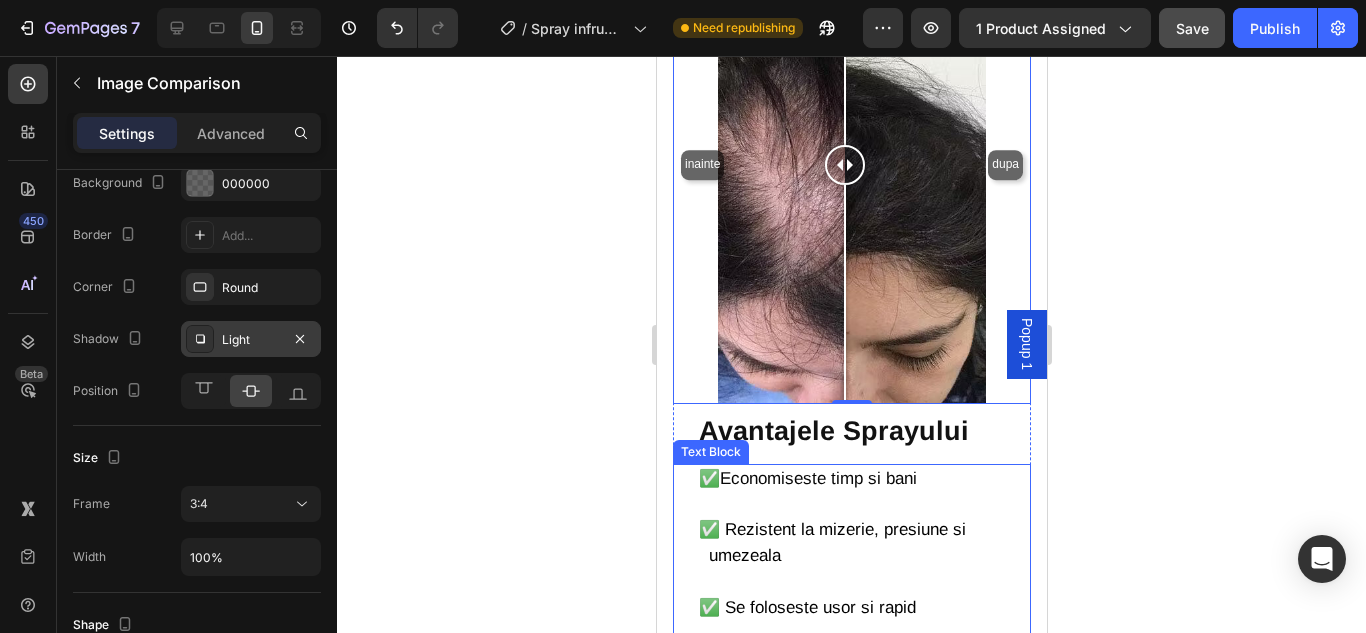 scroll, scrollTop: 1826, scrollLeft: 0, axis: vertical 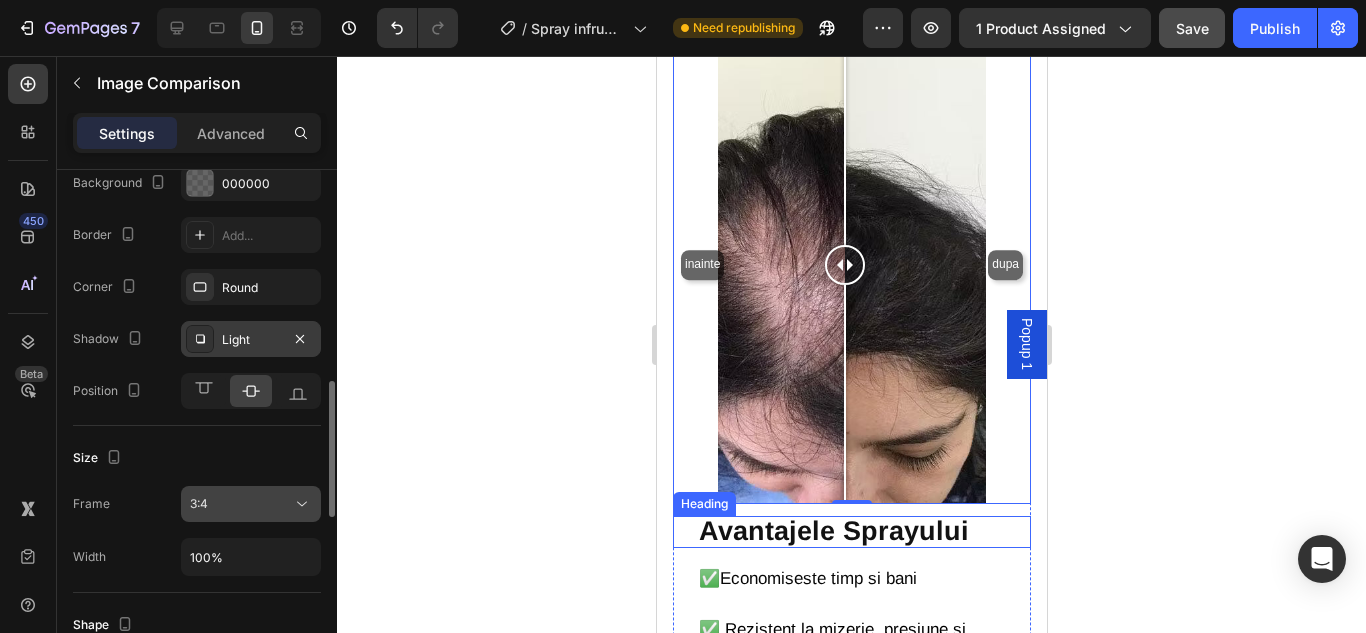 click on "3:4" at bounding box center [251, 504] 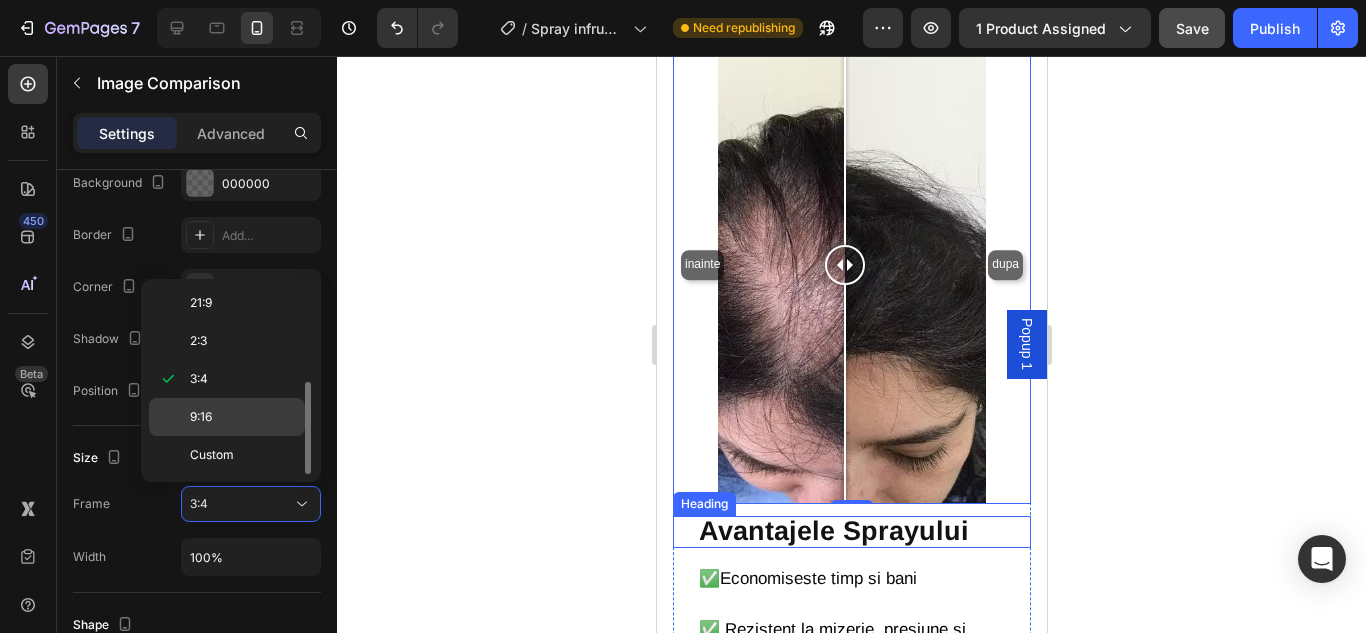 click on "9:16" at bounding box center (243, 417) 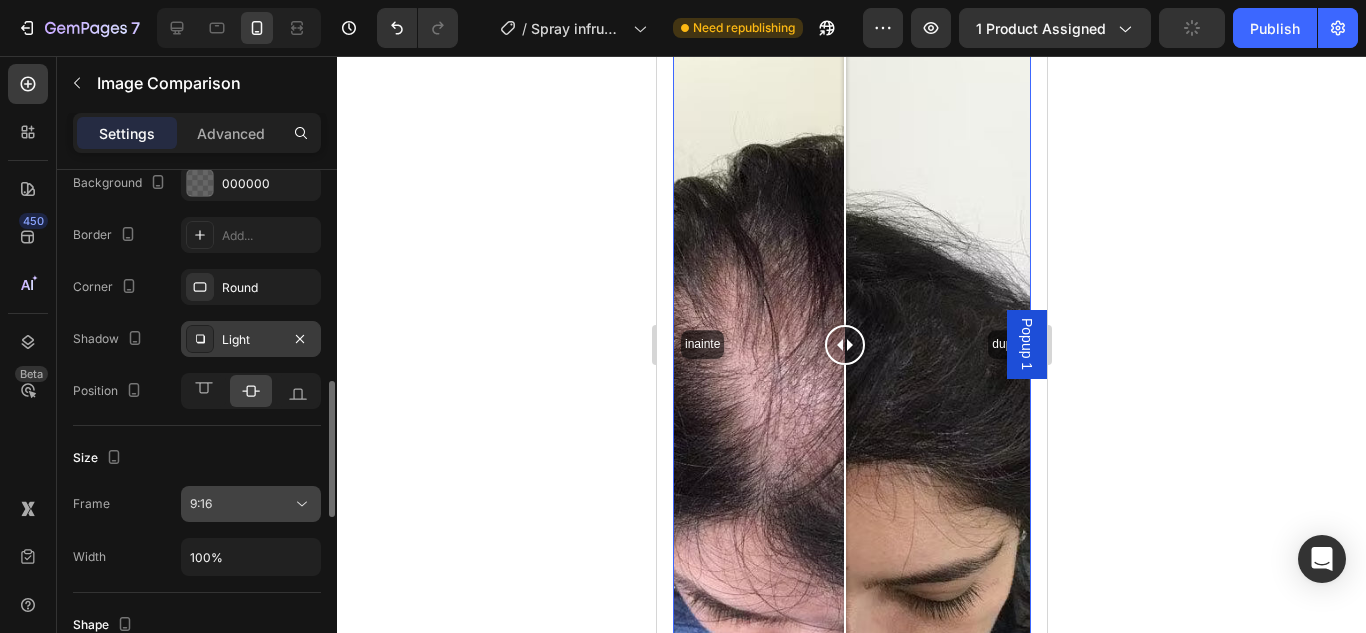 click on "9:16" 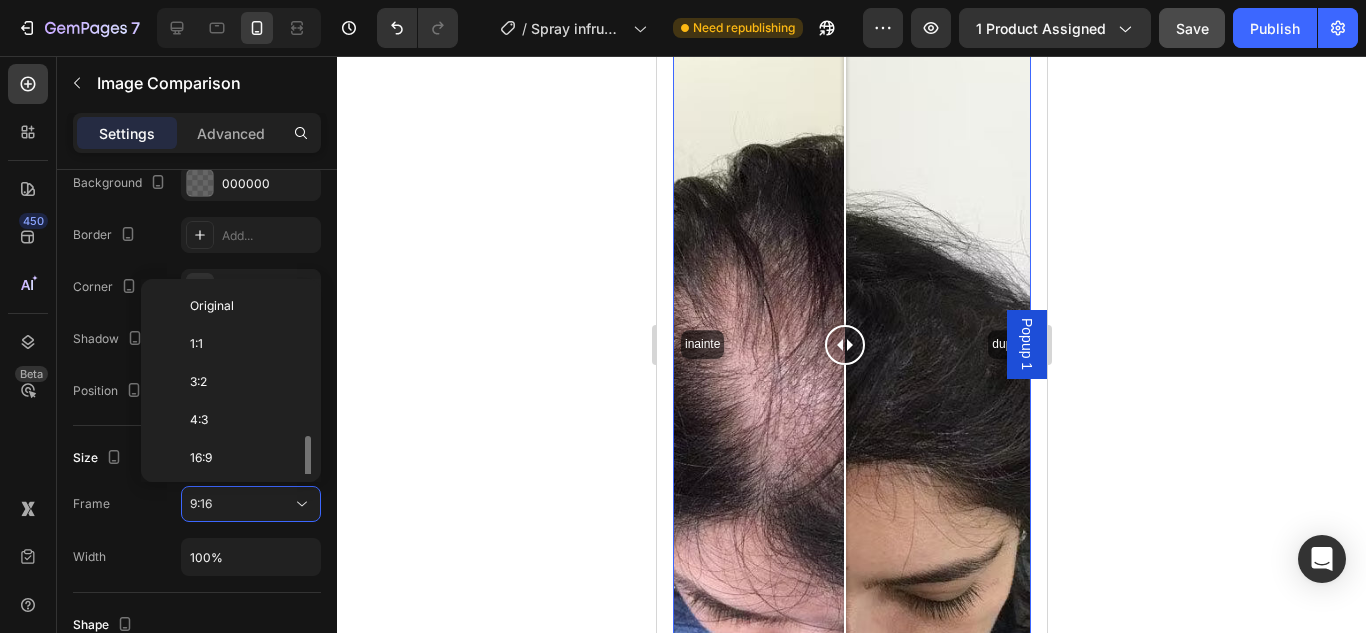 scroll, scrollTop: 100, scrollLeft: 0, axis: vertical 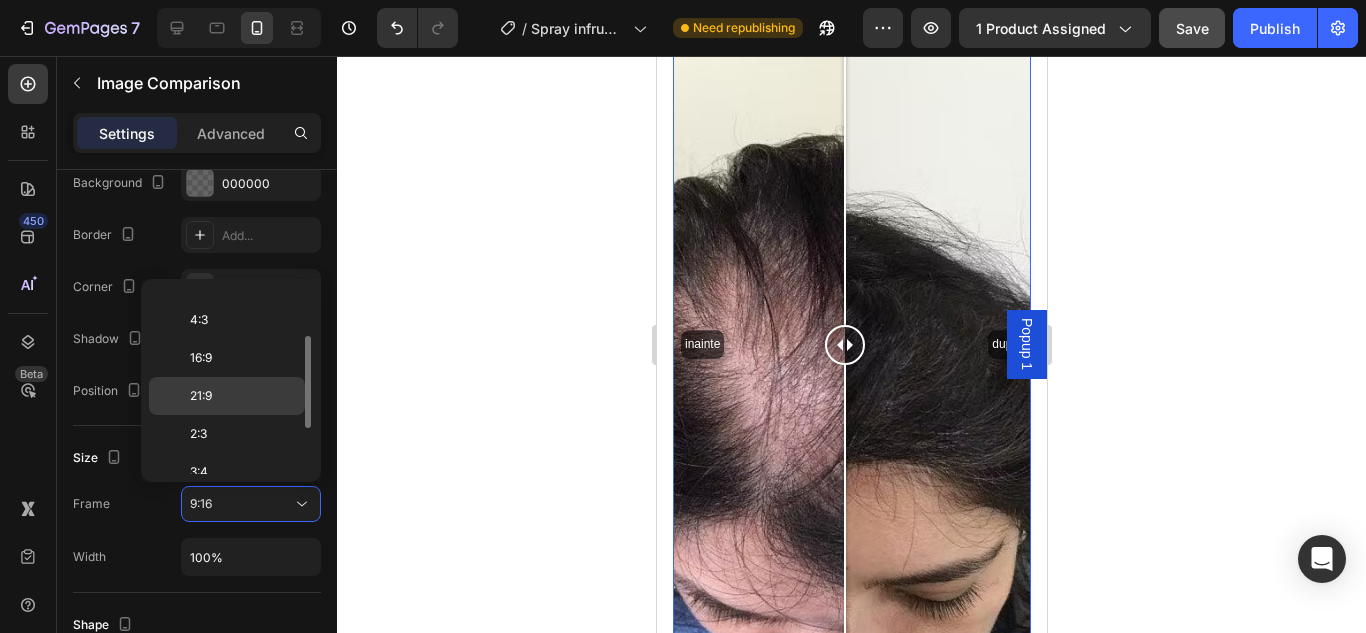 click on "21:9" at bounding box center [243, 396] 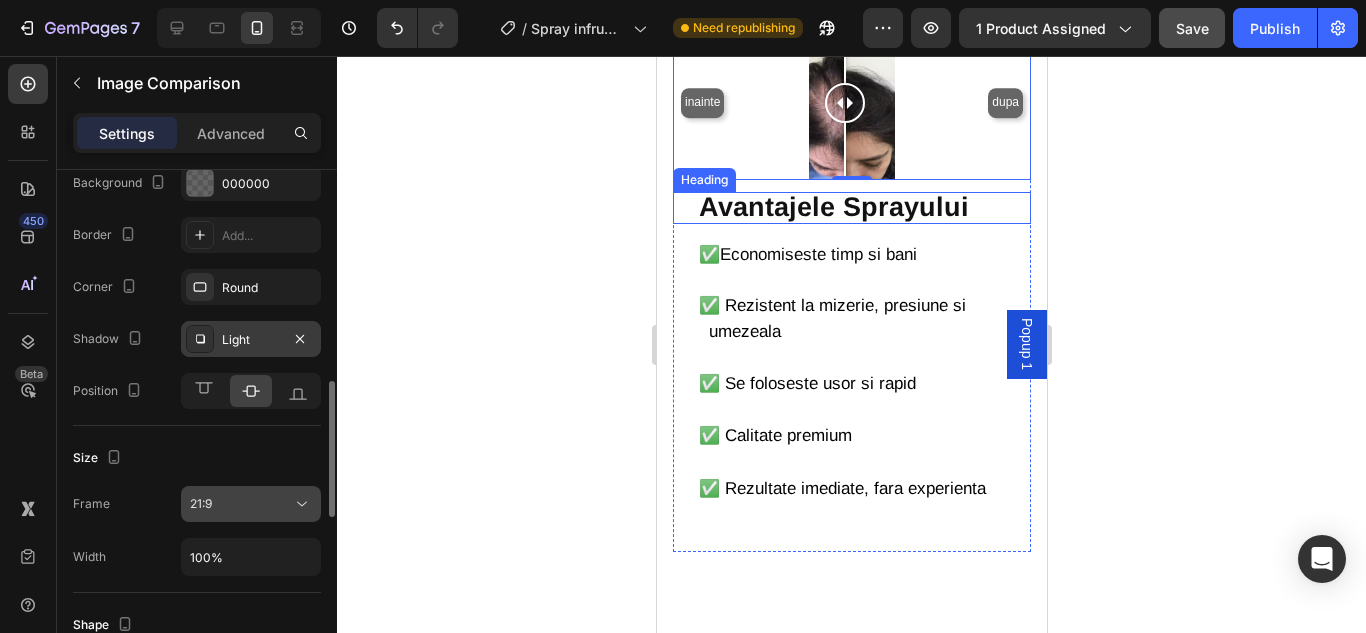 click on "21:9" 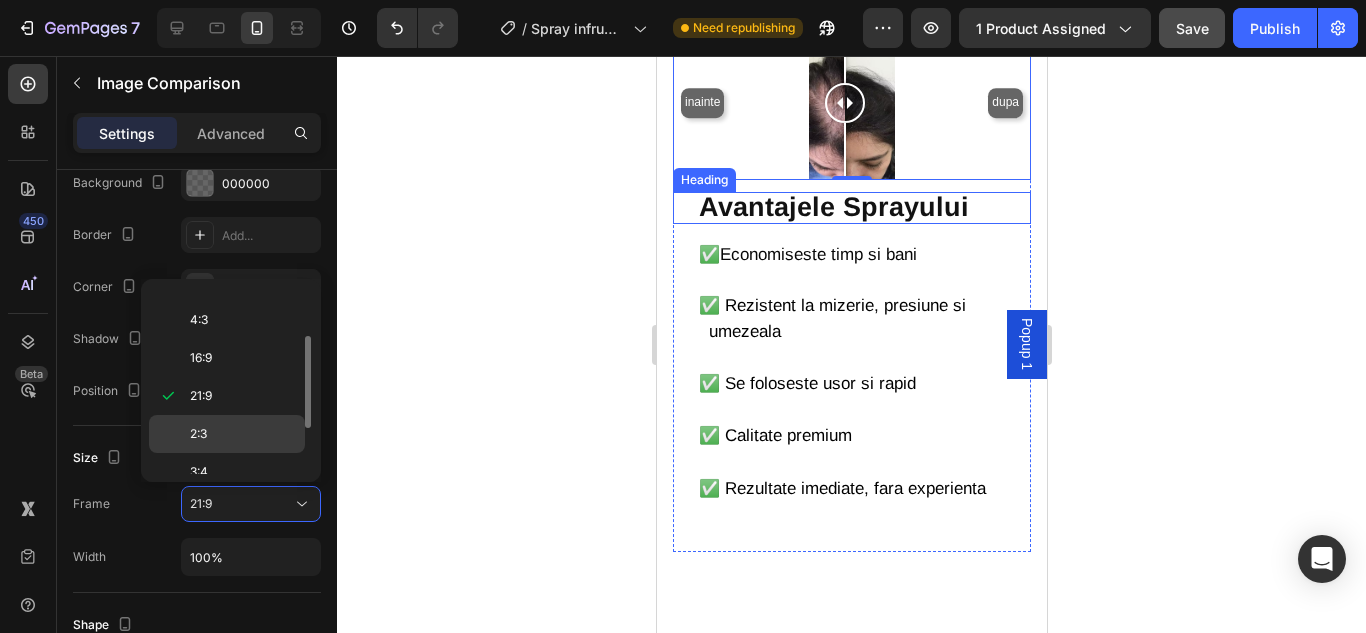 scroll, scrollTop: 193, scrollLeft: 0, axis: vertical 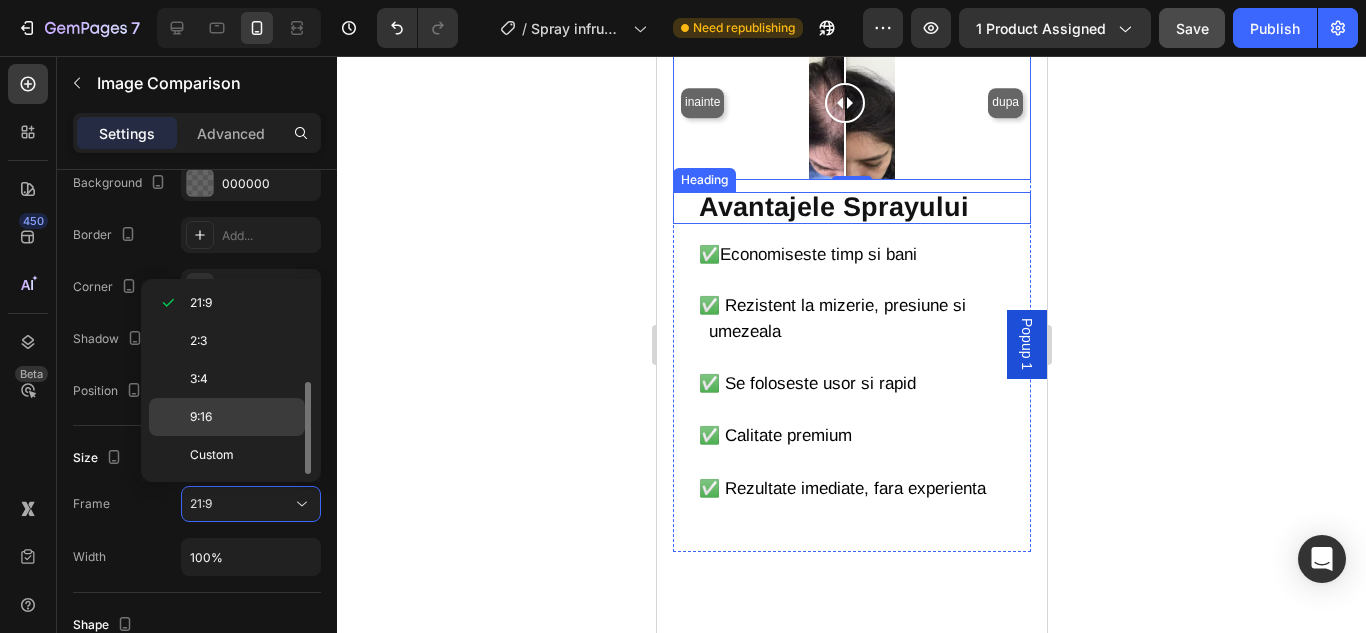 click on "9:16" at bounding box center [243, 417] 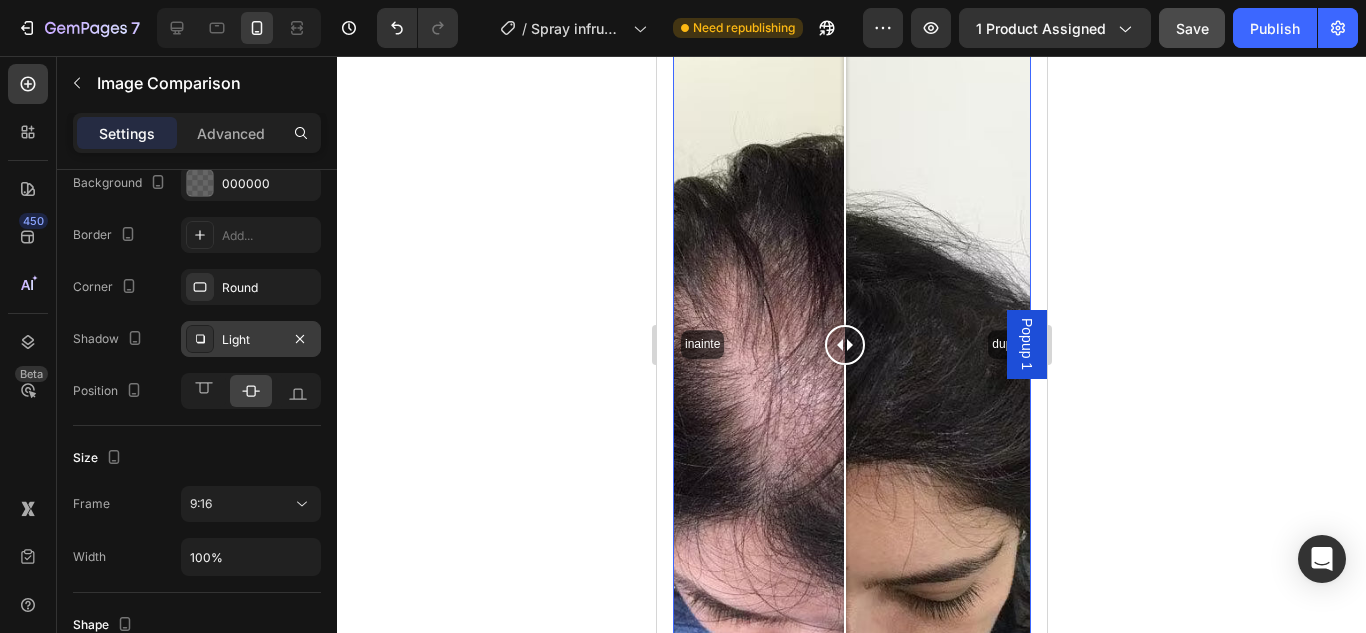 click 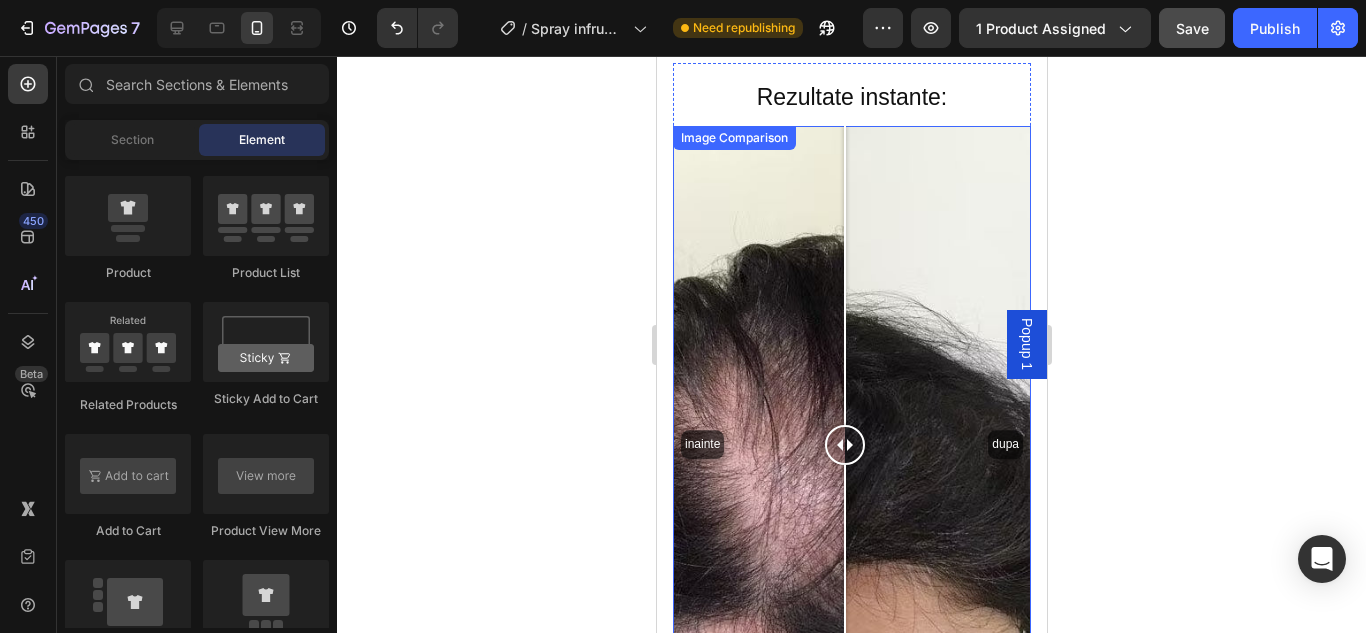 scroll, scrollTop: 1626, scrollLeft: 0, axis: vertical 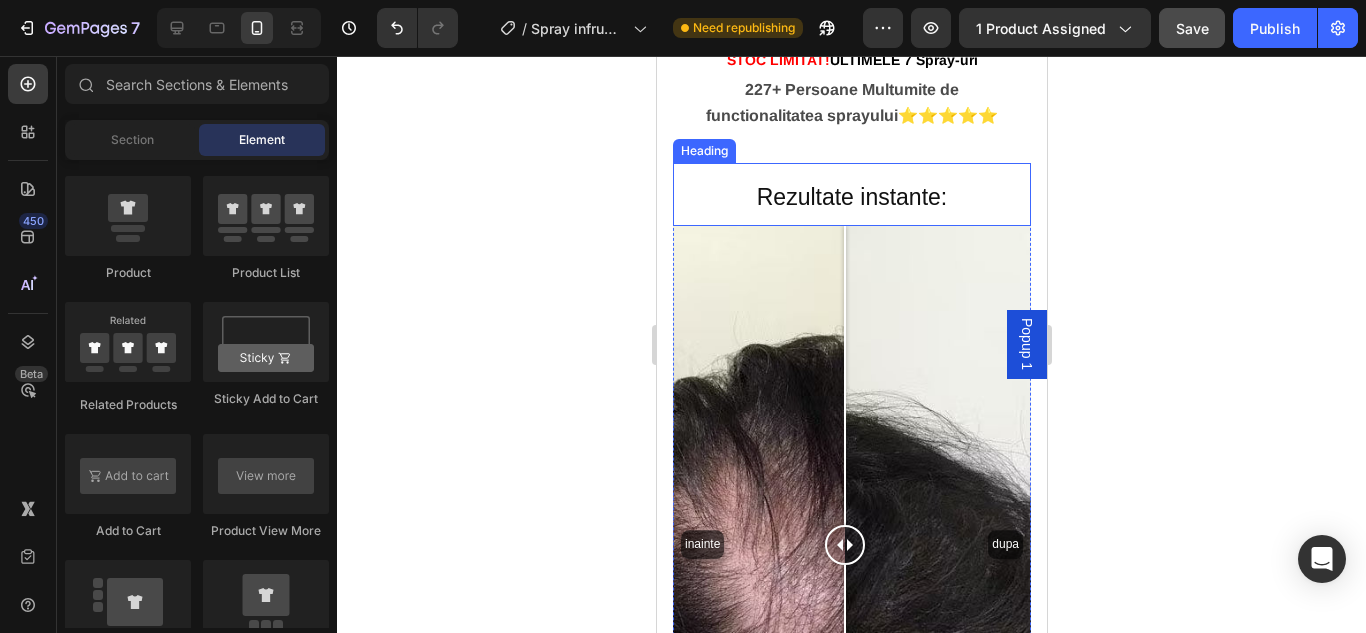 click on "Rezultate instante:" at bounding box center (851, 197) 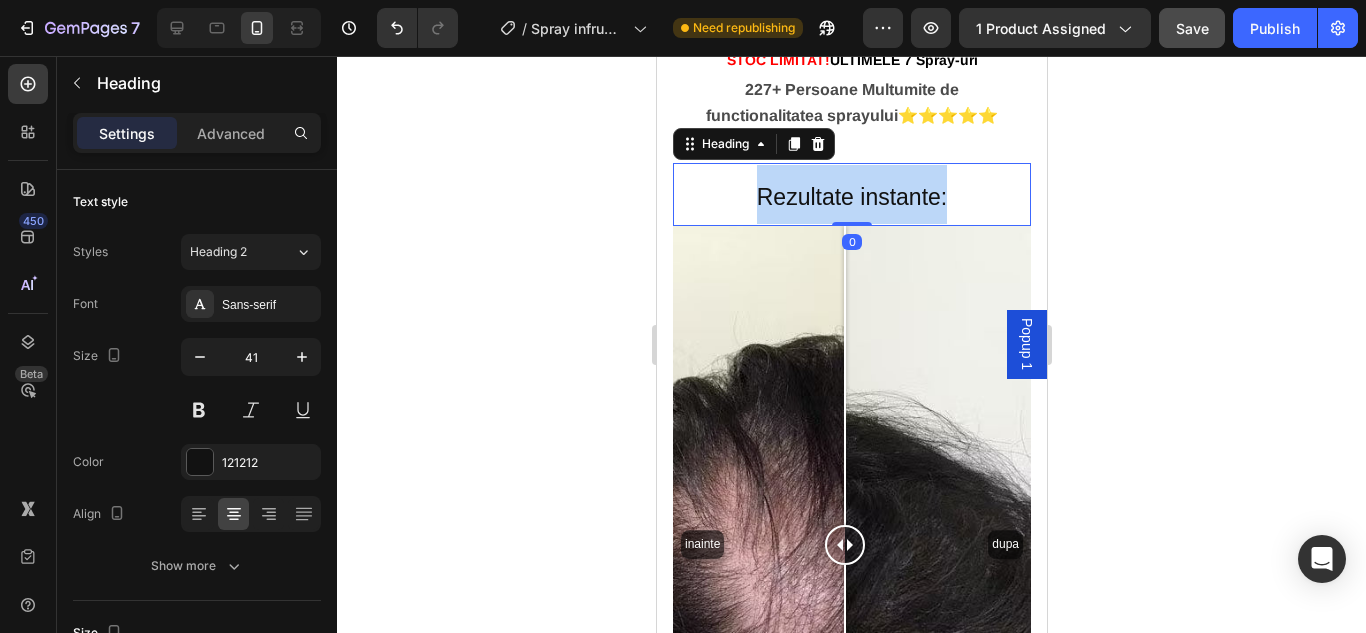 click on "Rezultate instante:" at bounding box center [851, 197] 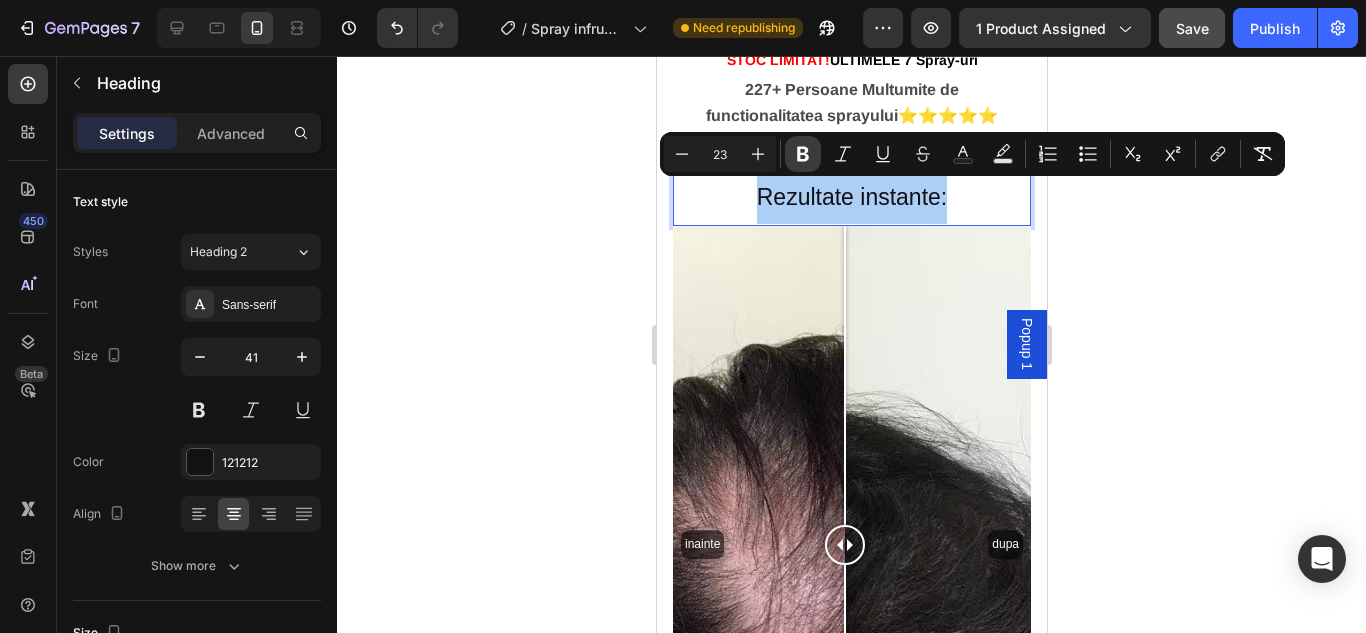 click 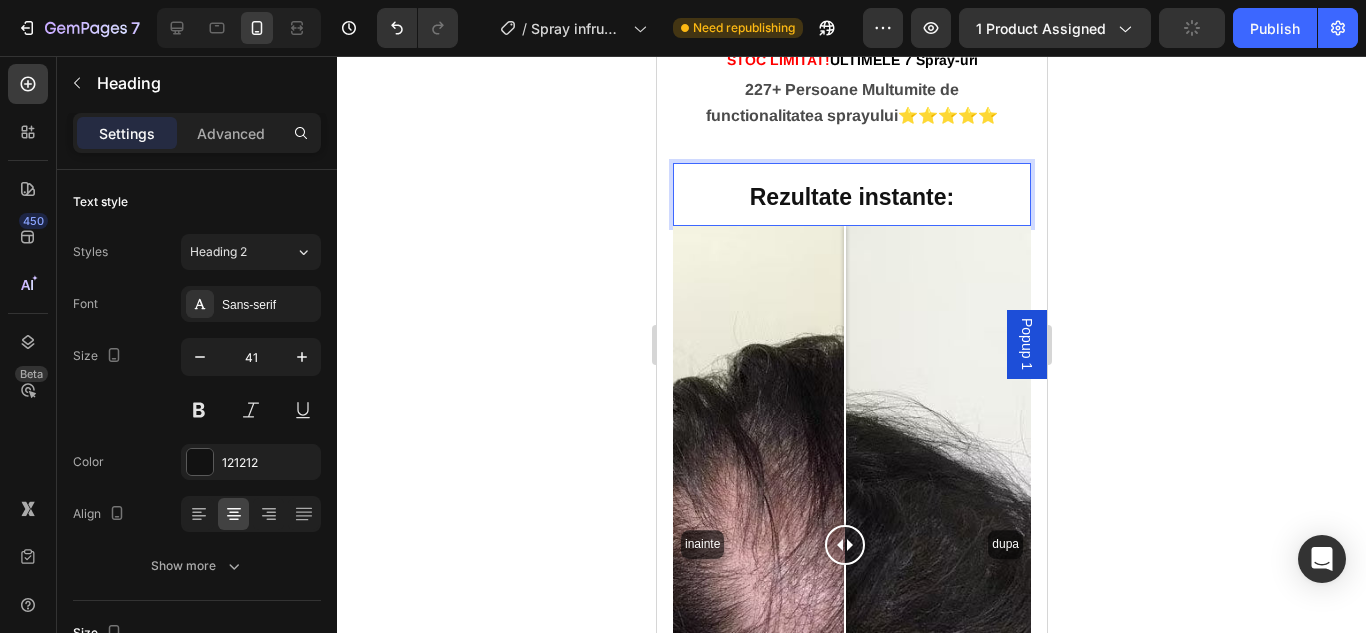 click 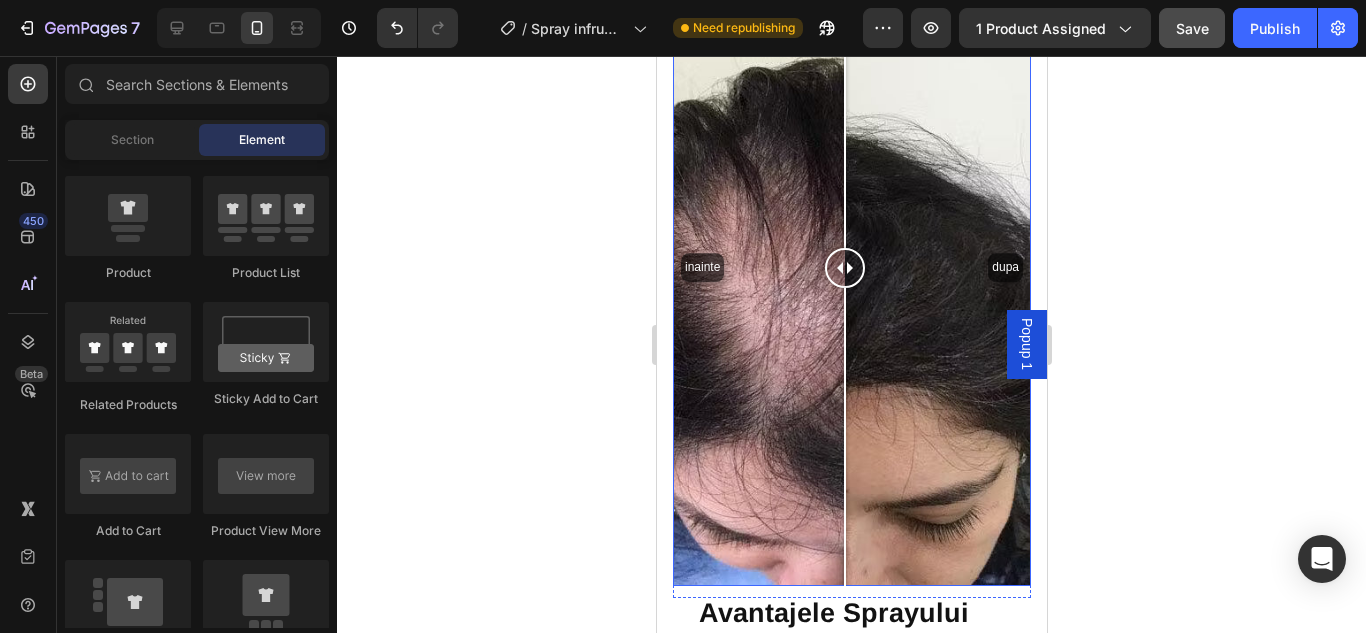 scroll, scrollTop: 1926, scrollLeft: 0, axis: vertical 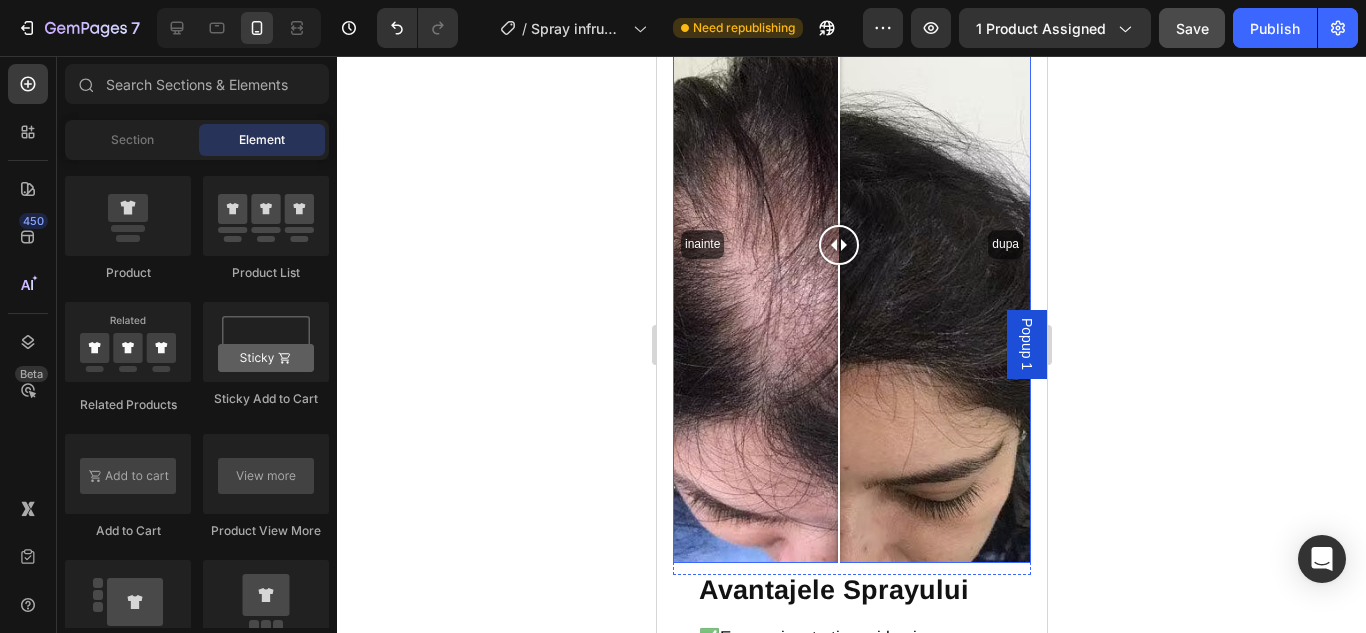 drag, startPoint x: 843, startPoint y: 234, endPoint x: 838, endPoint y: 281, distance: 47.26521 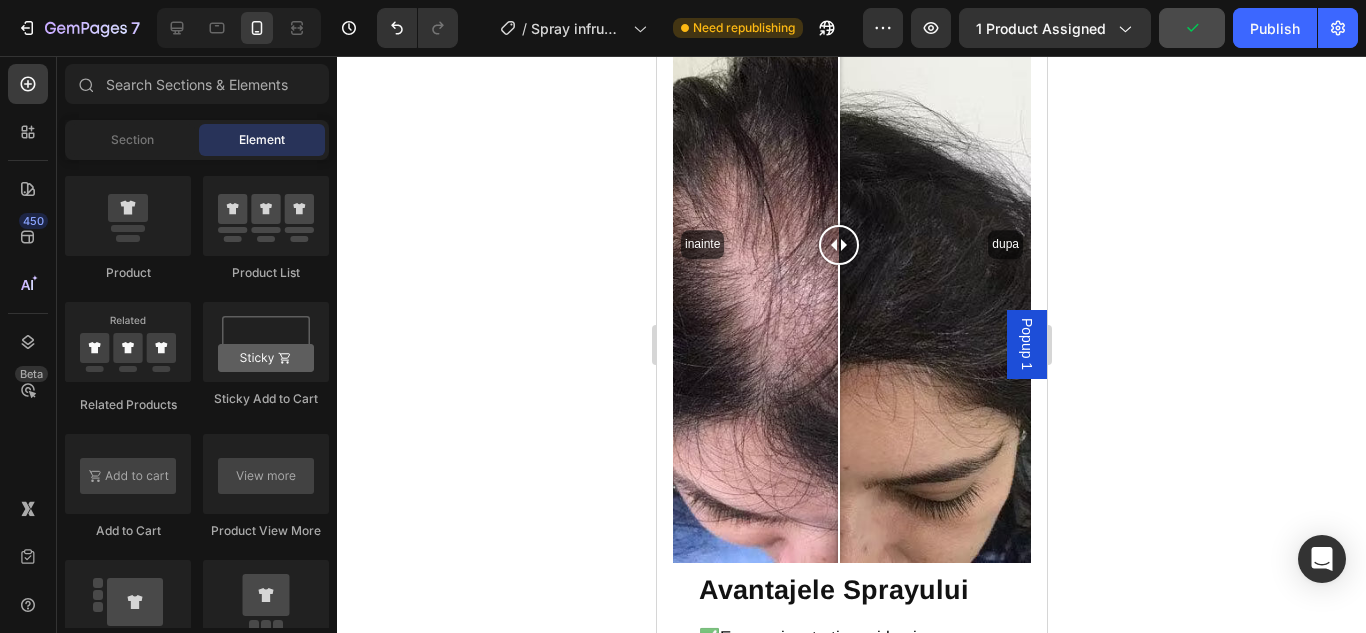 click 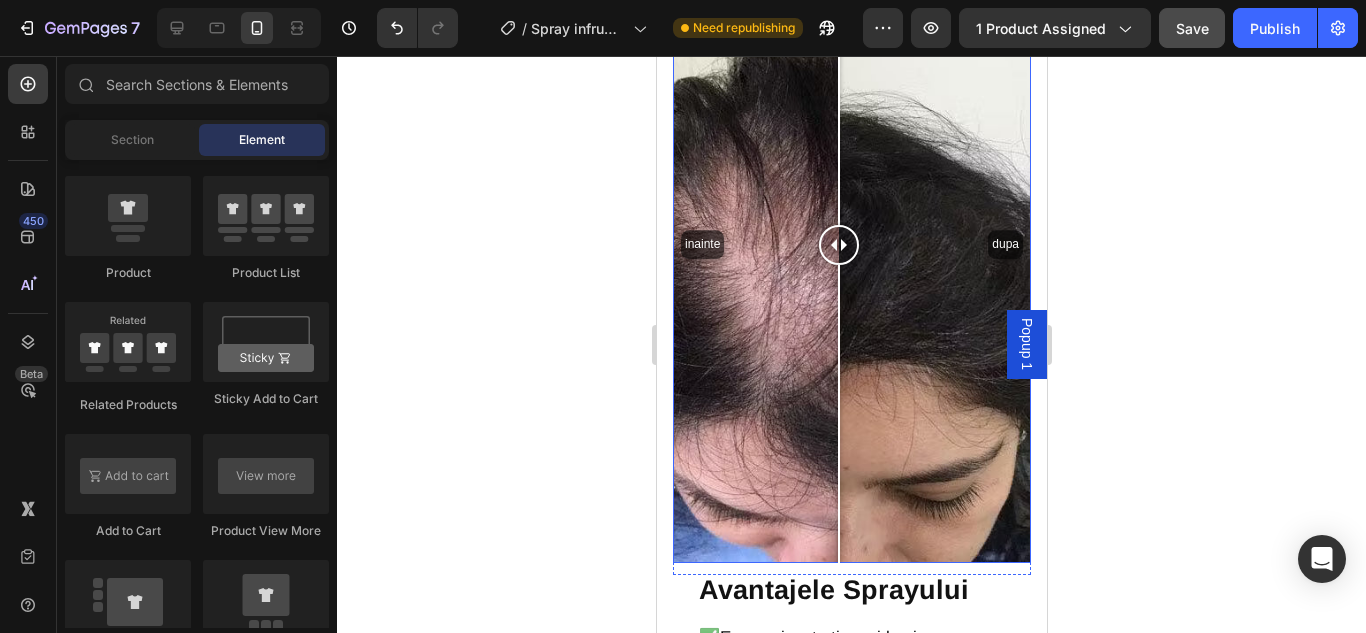 click on "inainte dupa" at bounding box center [851, 244] 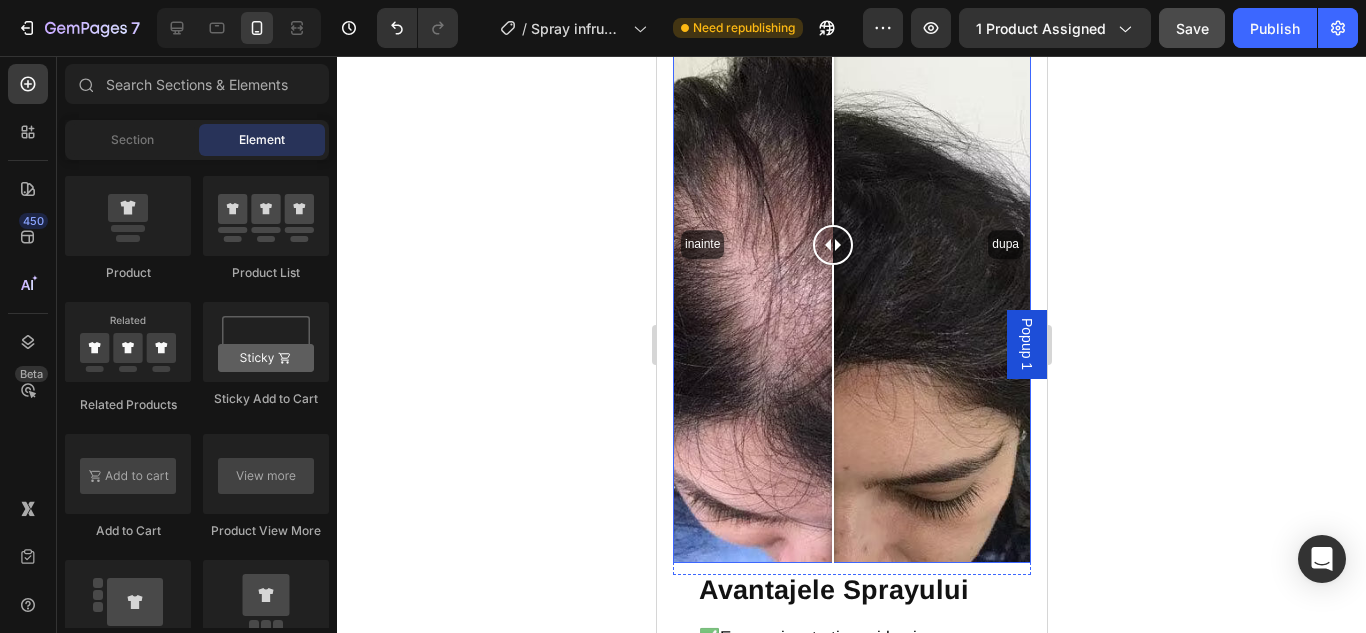 drag, startPoint x: 723, startPoint y: 318, endPoint x: 832, endPoint y: 311, distance: 109.22454 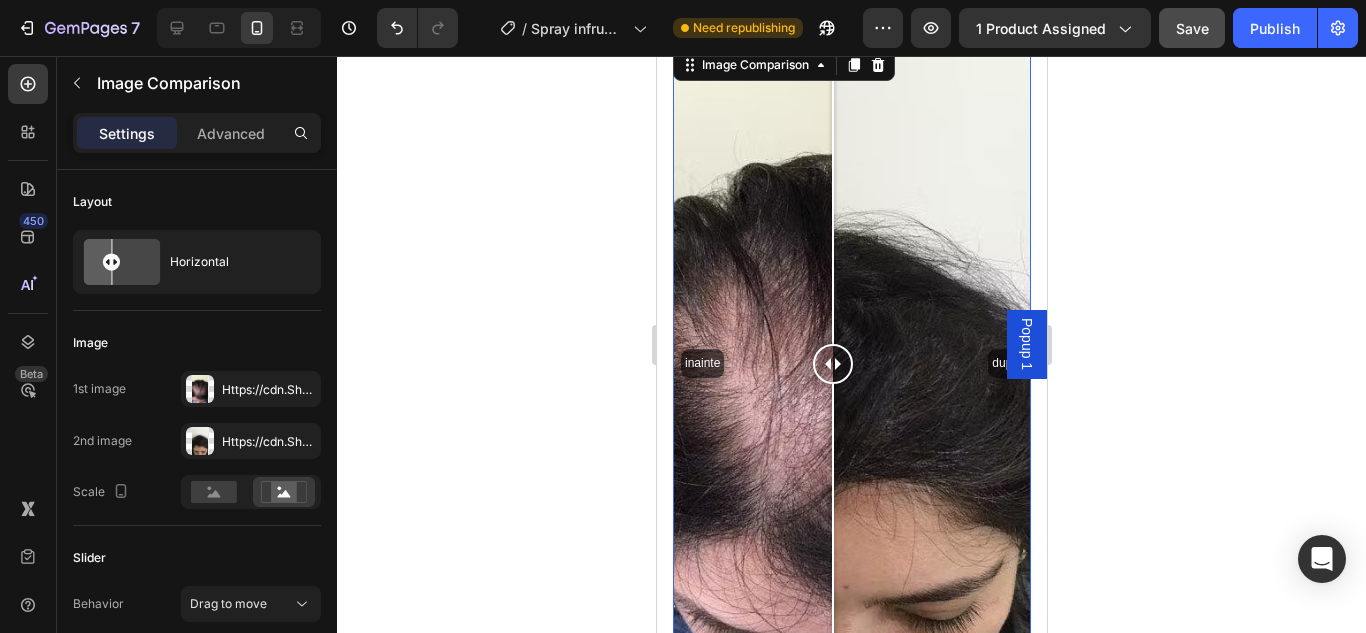 scroll, scrollTop: 1726, scrollLeft: 0, axis: vertical 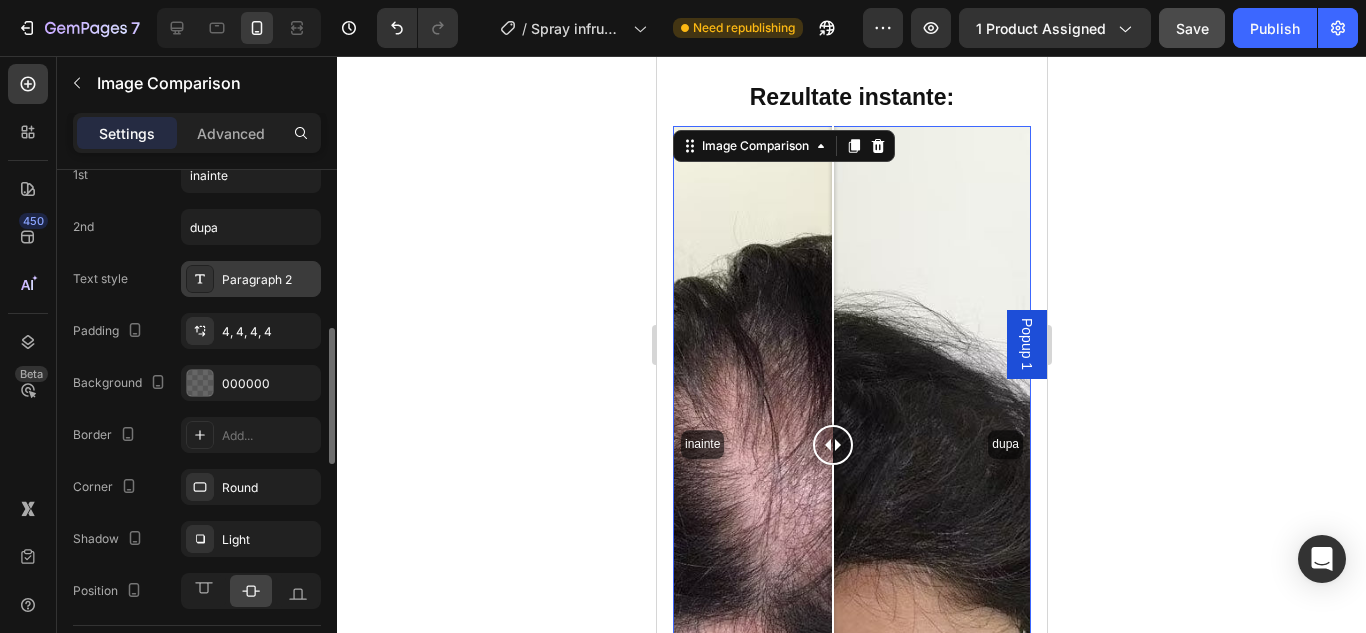 click on "Paragraph 2" at bounding box center (269, 280) 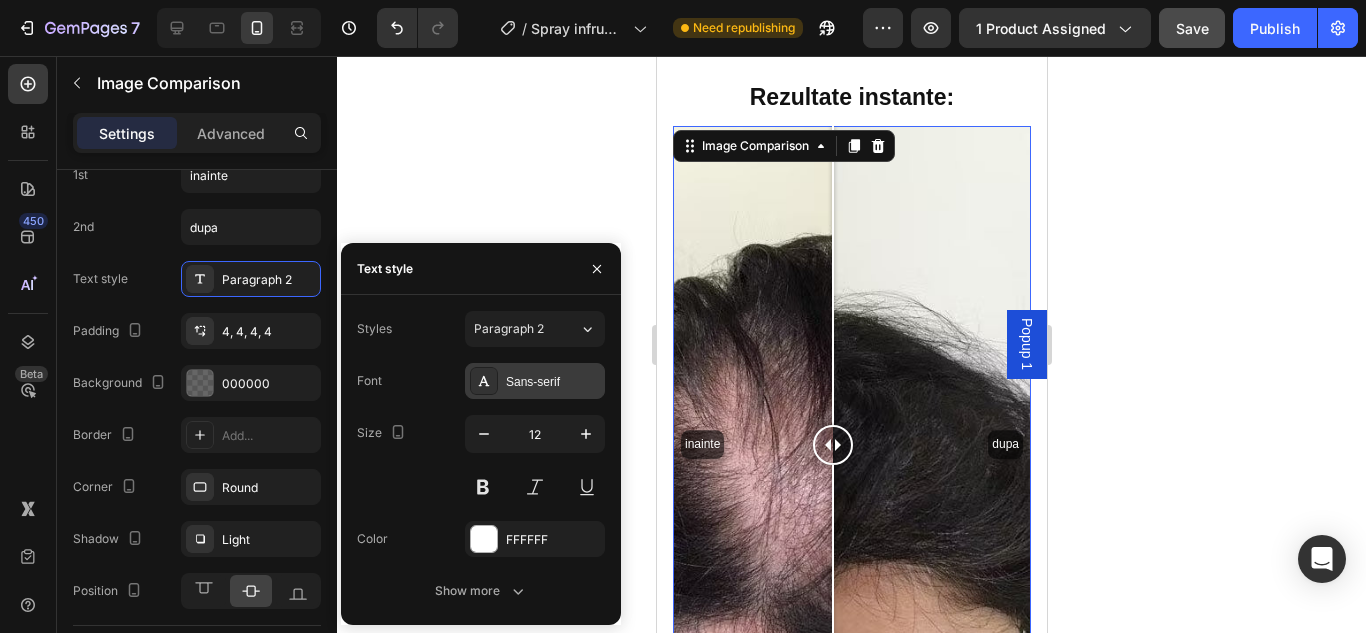click at bounding box center [484, 381] 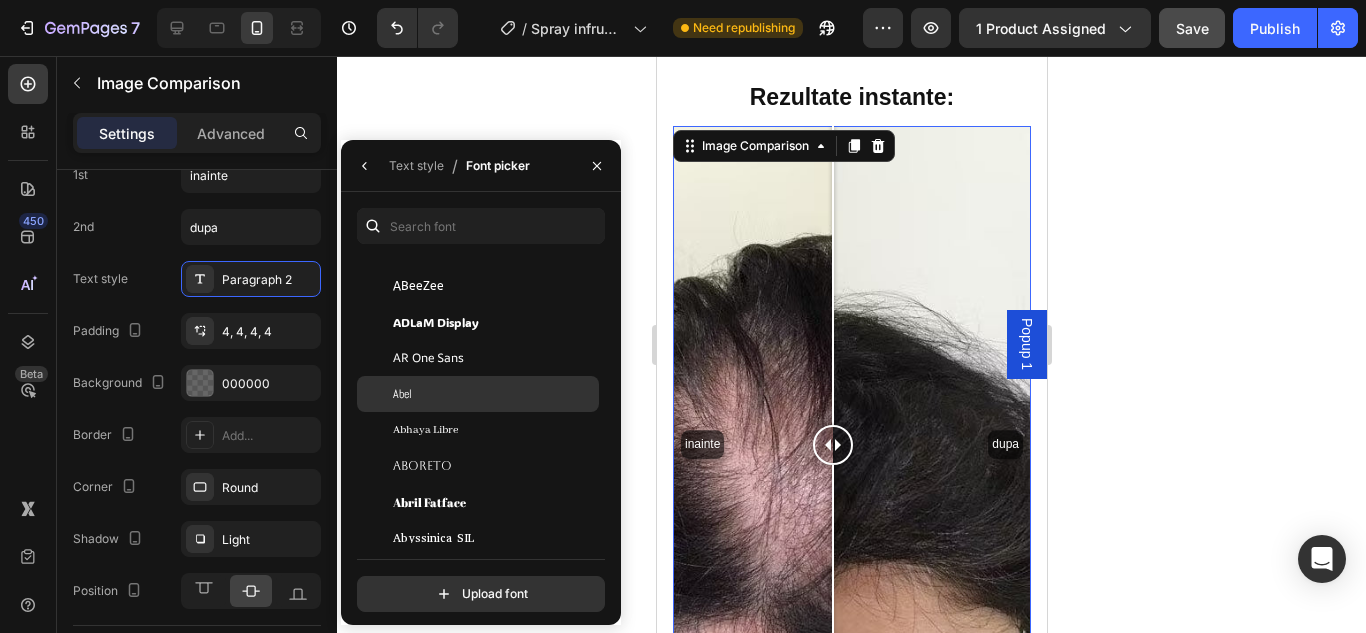 scroll, scrollTop: 100, scrollLeft: 0, axis: vertical 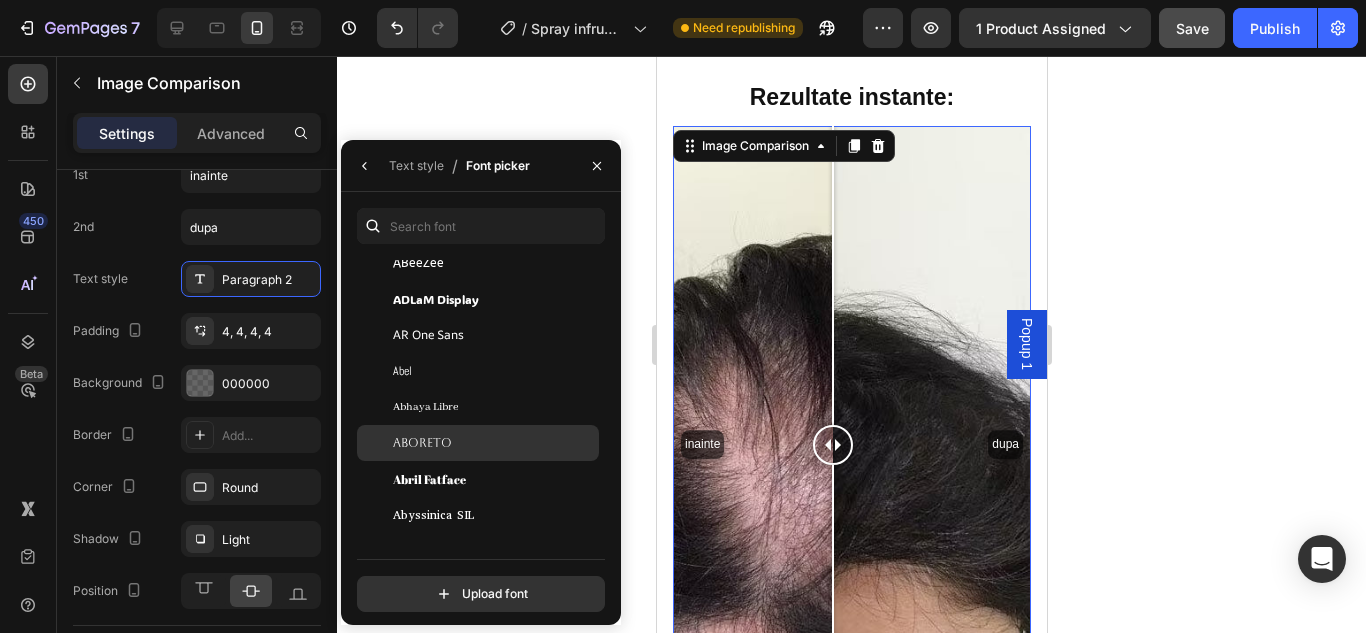 click on "Aboreto" at bounding box center [494, 443] 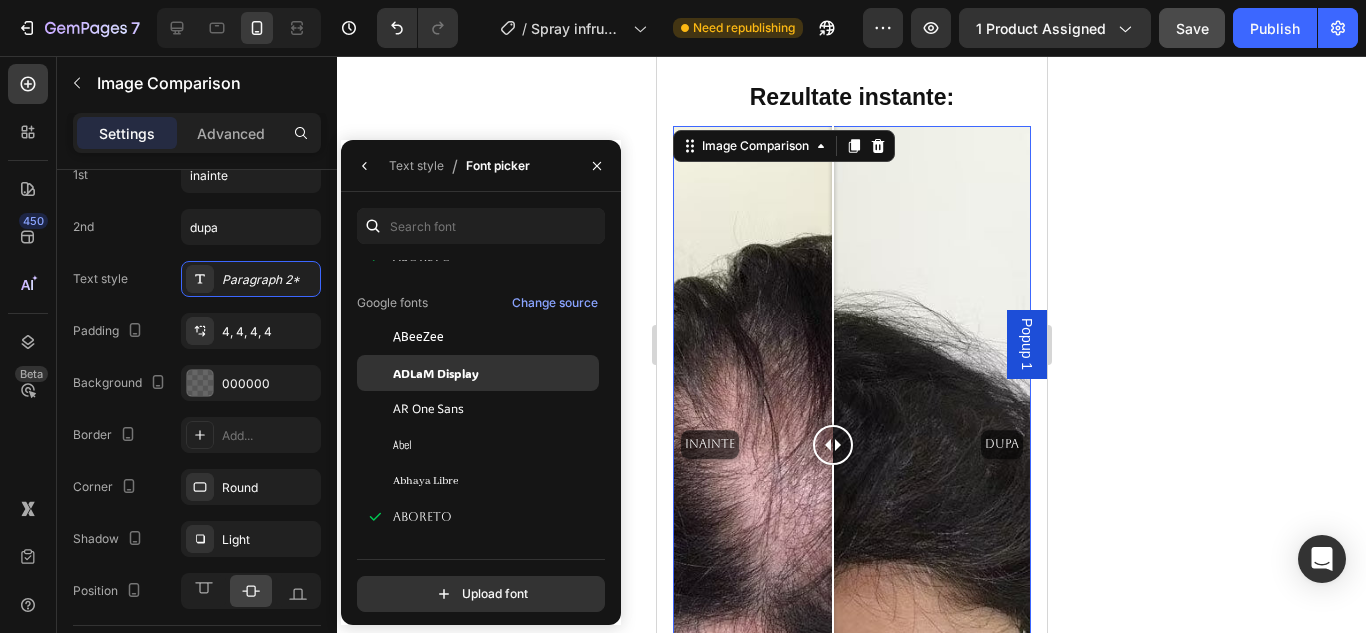 click on "ADLaM Display" at bounding box center [436, 373] 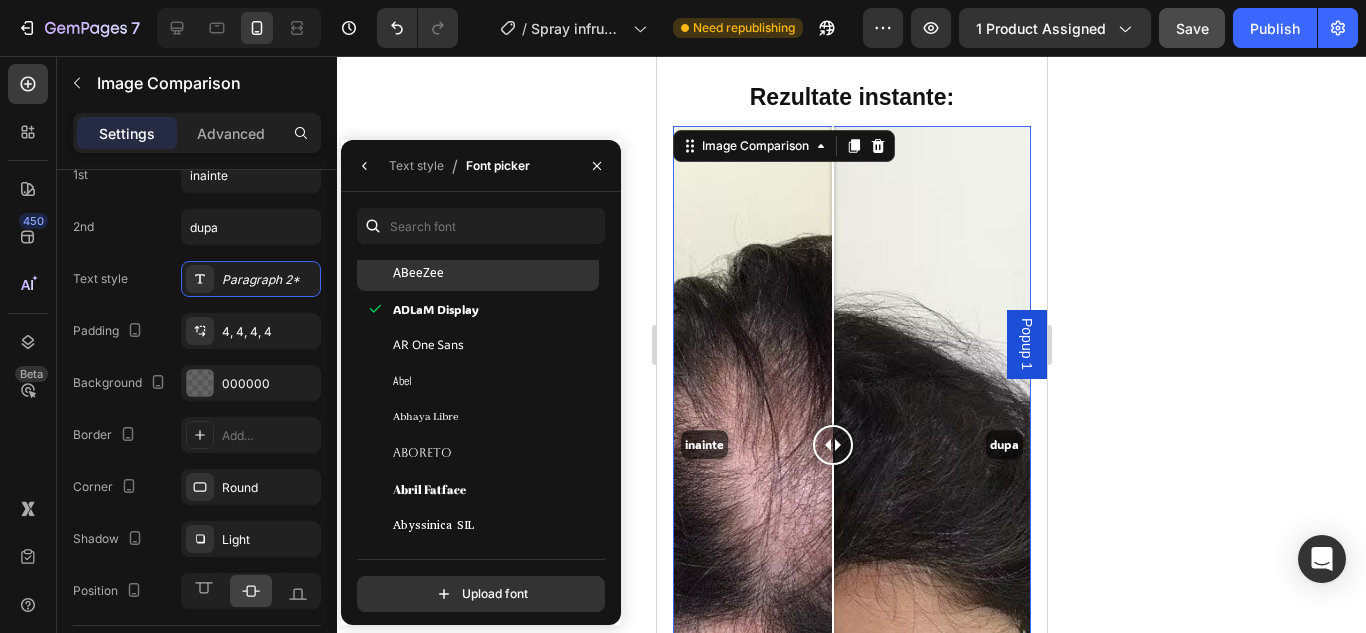 scroll, scrollTop: 300, scrollLeft: 0, axis: vertical 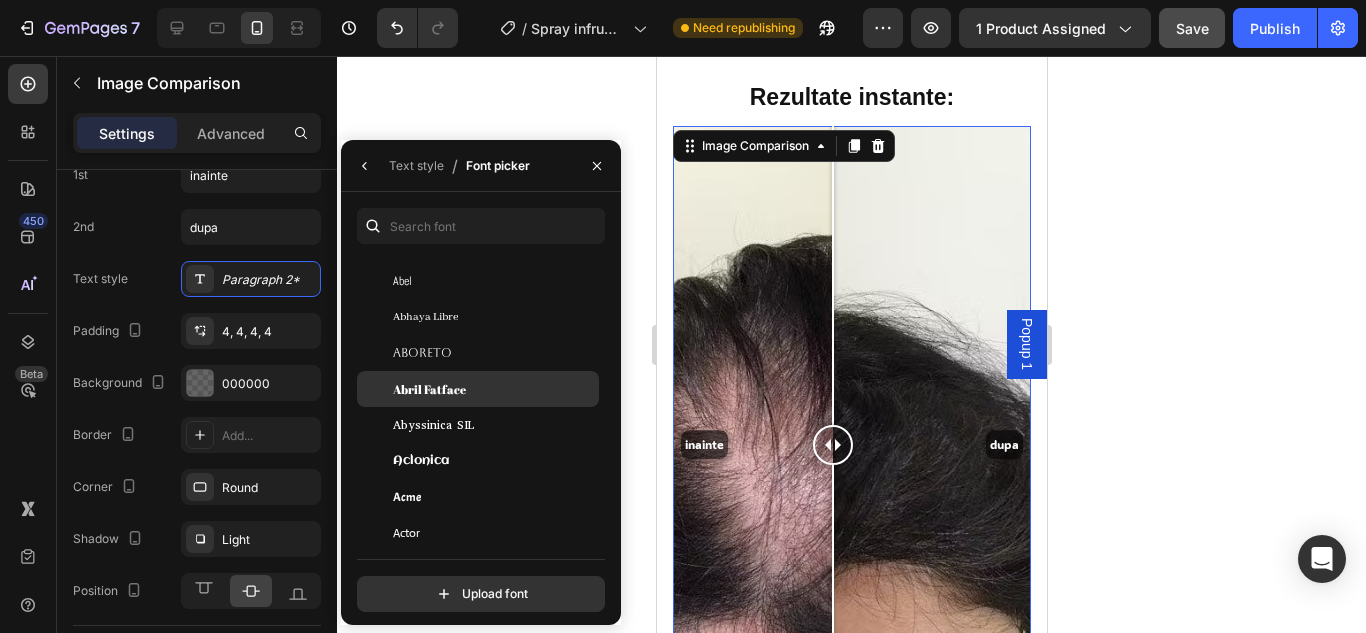 click on "Abril Fatface" at bounding box center (429, 389) 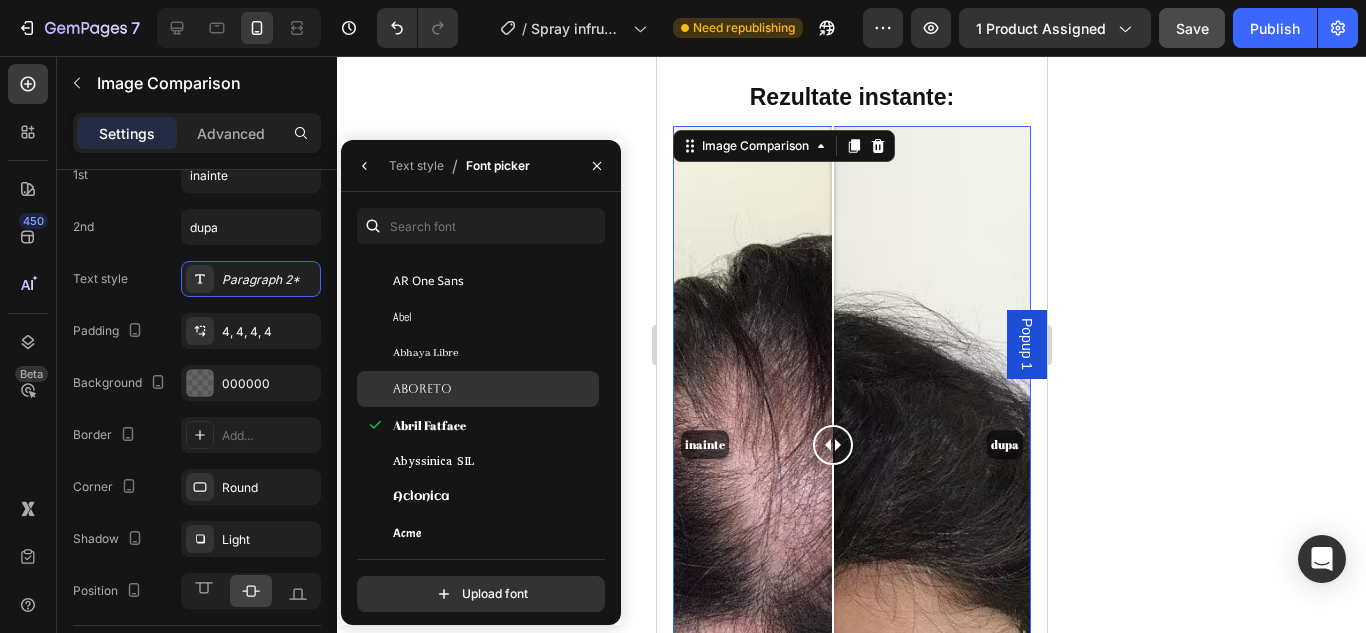 scroll, scrollTop: 400, scrollLeft: 0, axis: vertical 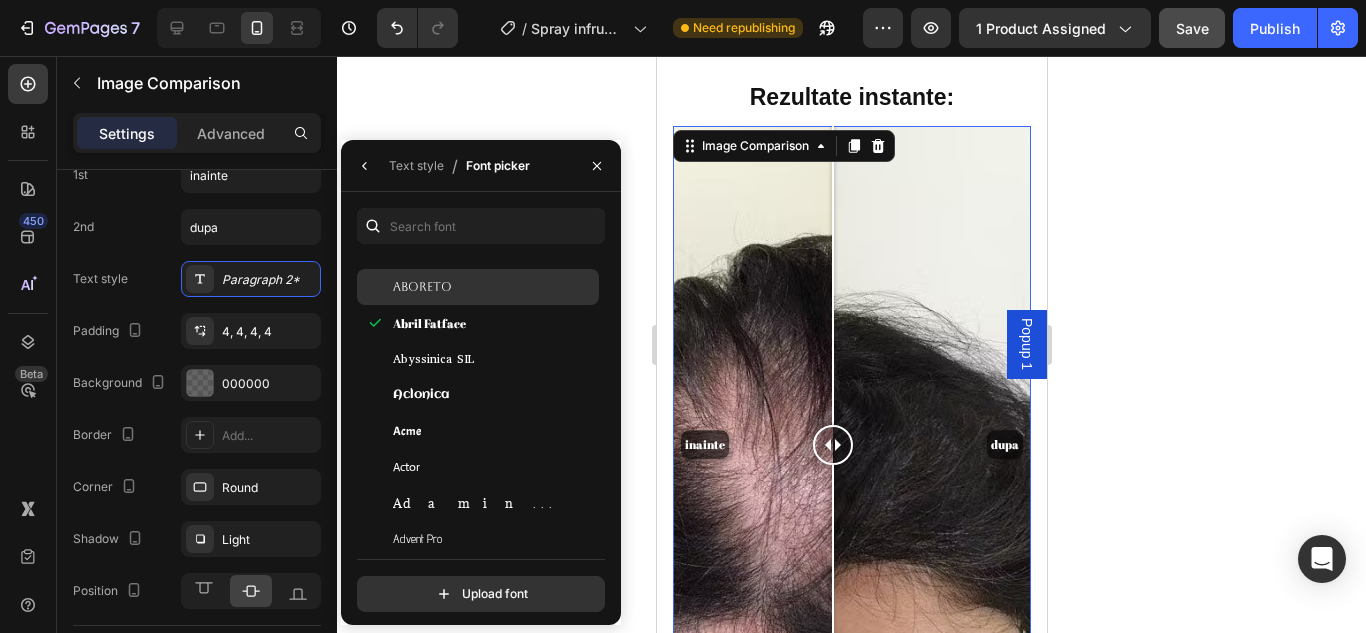 click on "Aclonica" 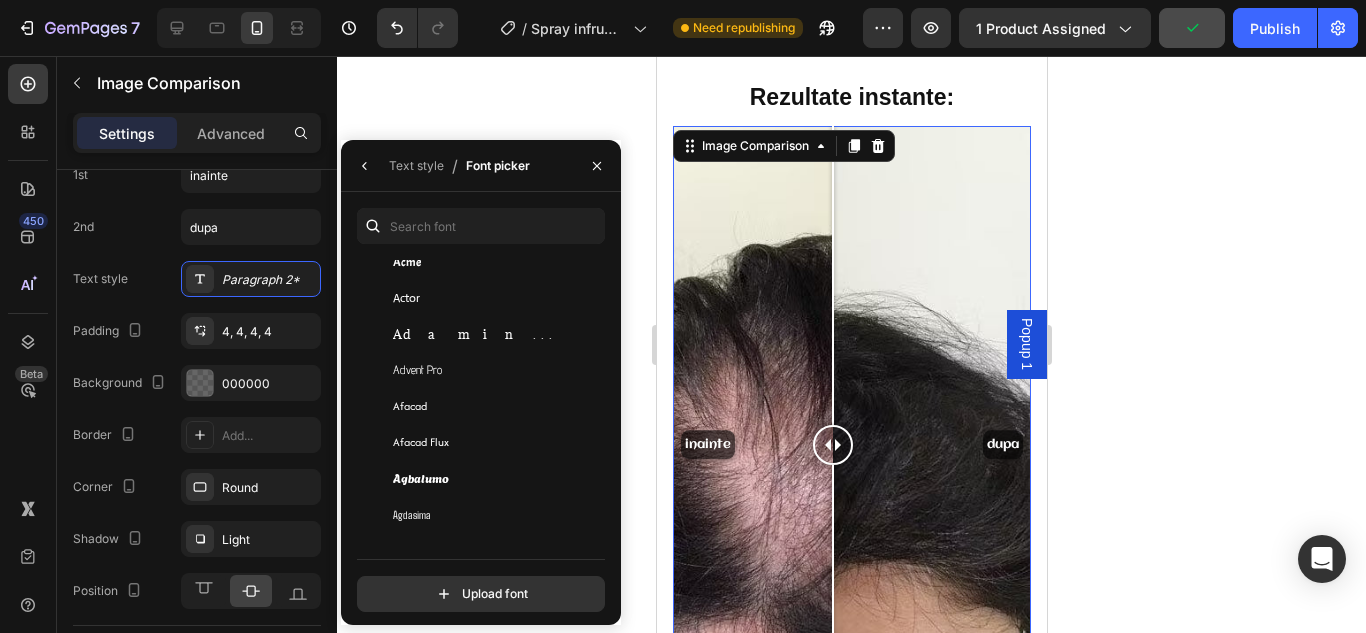 scroll, scrollTop: 500, scrollLeft: 0, axis: vertical 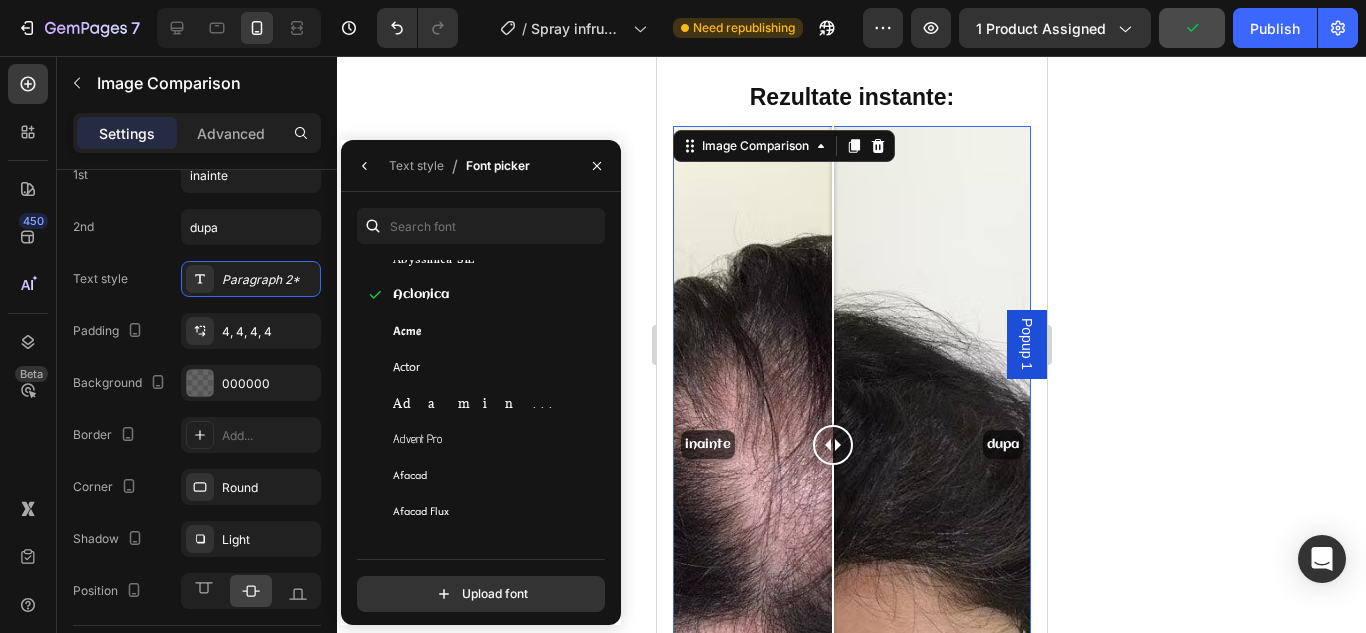 click 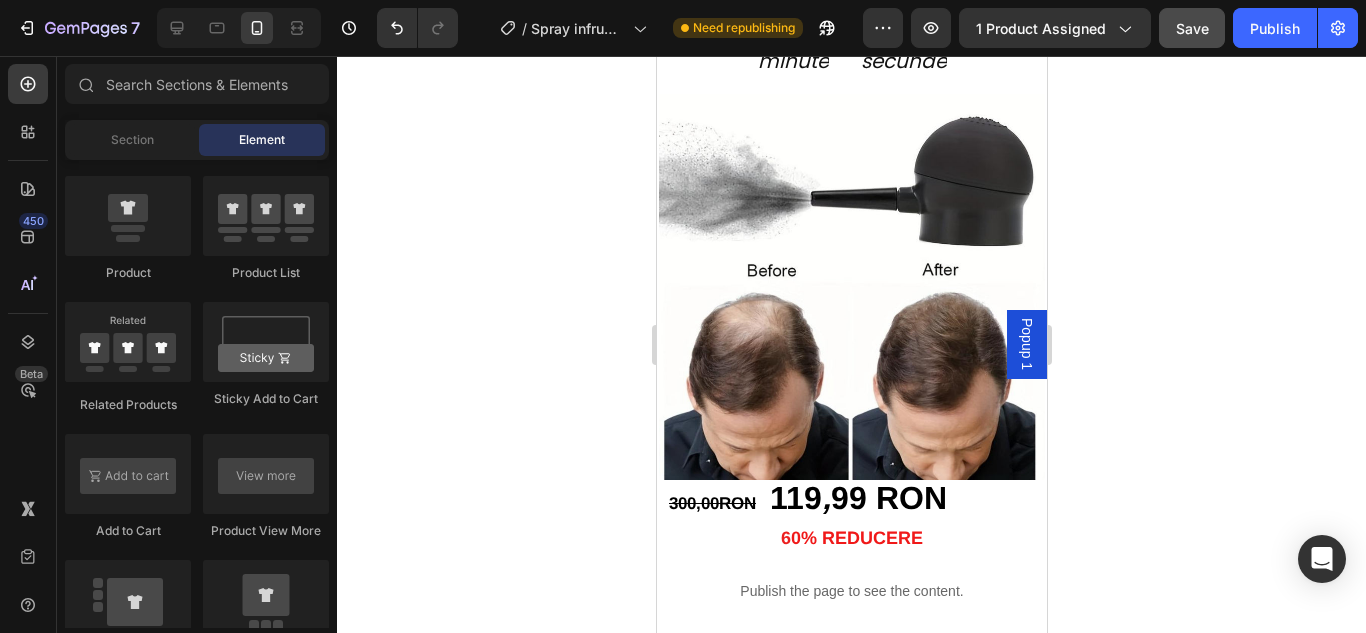 scroll, scrollTop: 26, scrollLeft: 0, axis: vertical 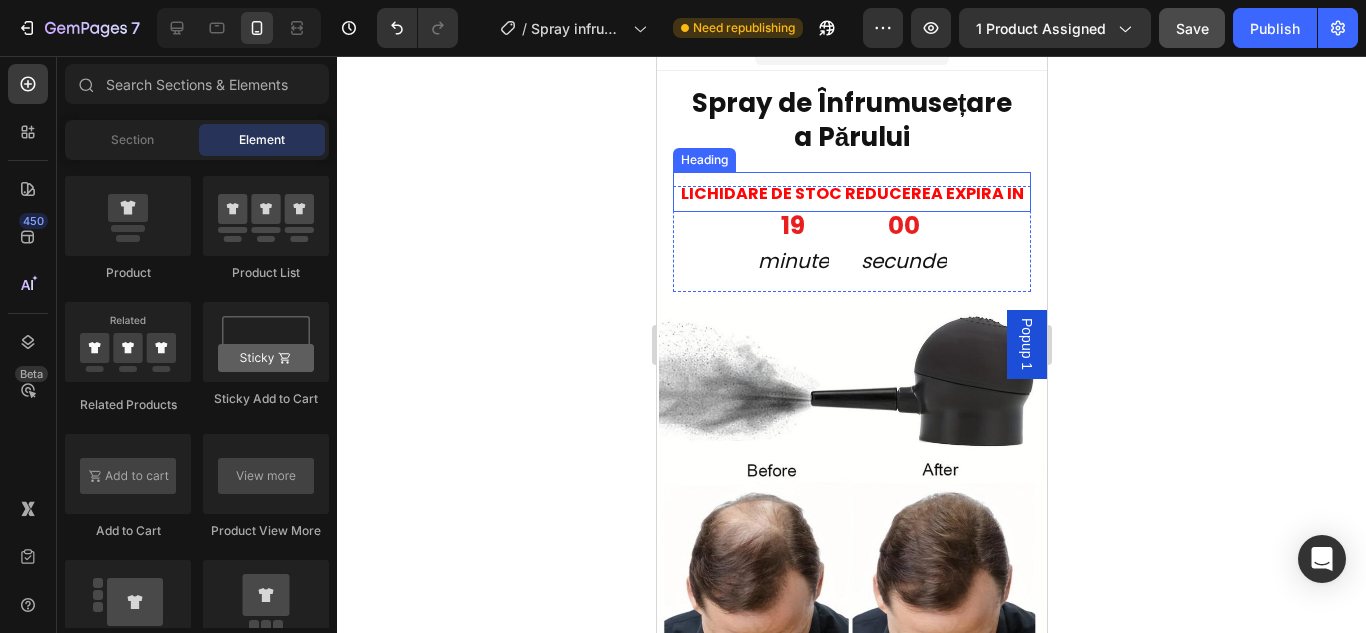 click on "Spray de Înfrumusețare a Părului" at bounding box center (851, 121) 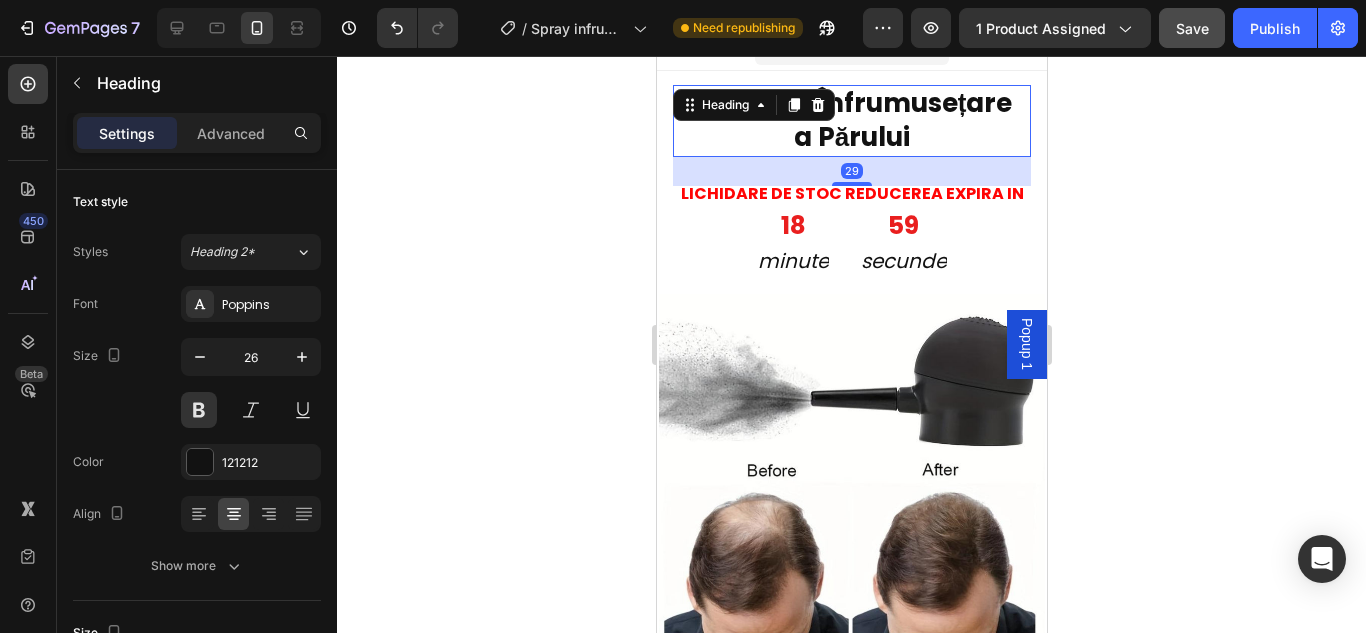 click on "Spray de Înfrumusețare a Părului" at bounding box center [851, 121] 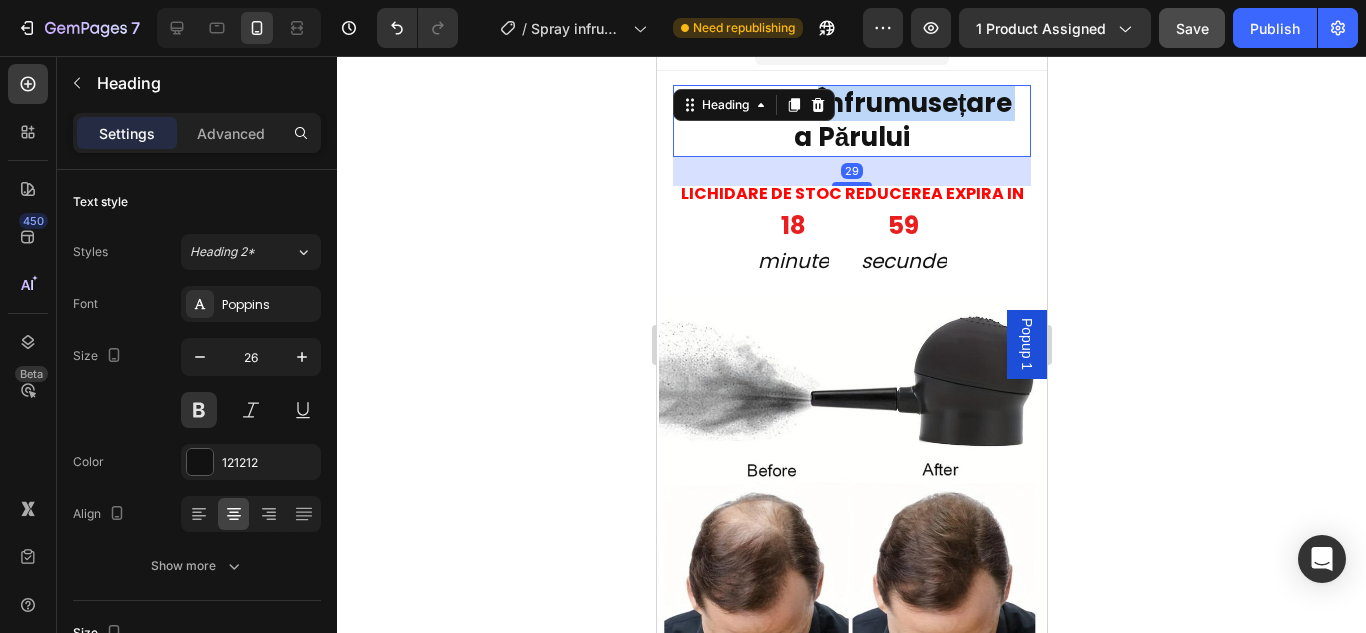 click on "Spray de Înfrumusețare a Părului" at bounding box center [851, 121] 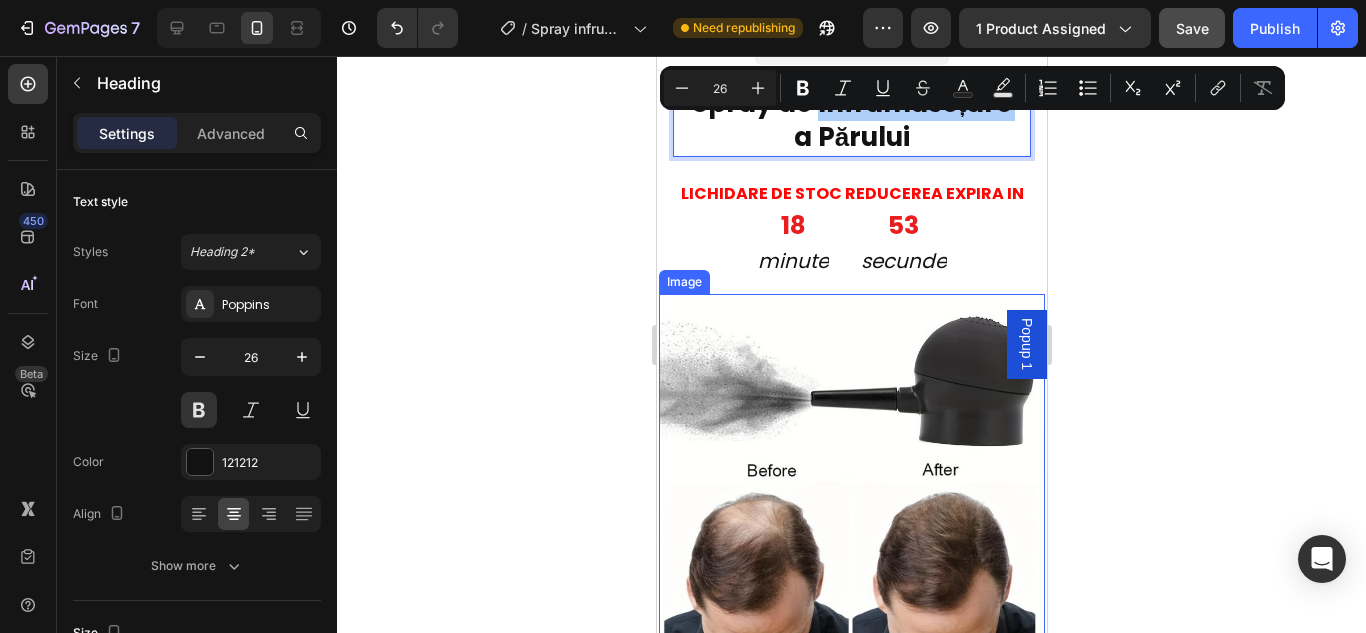 click at bounding box center (851, 487) 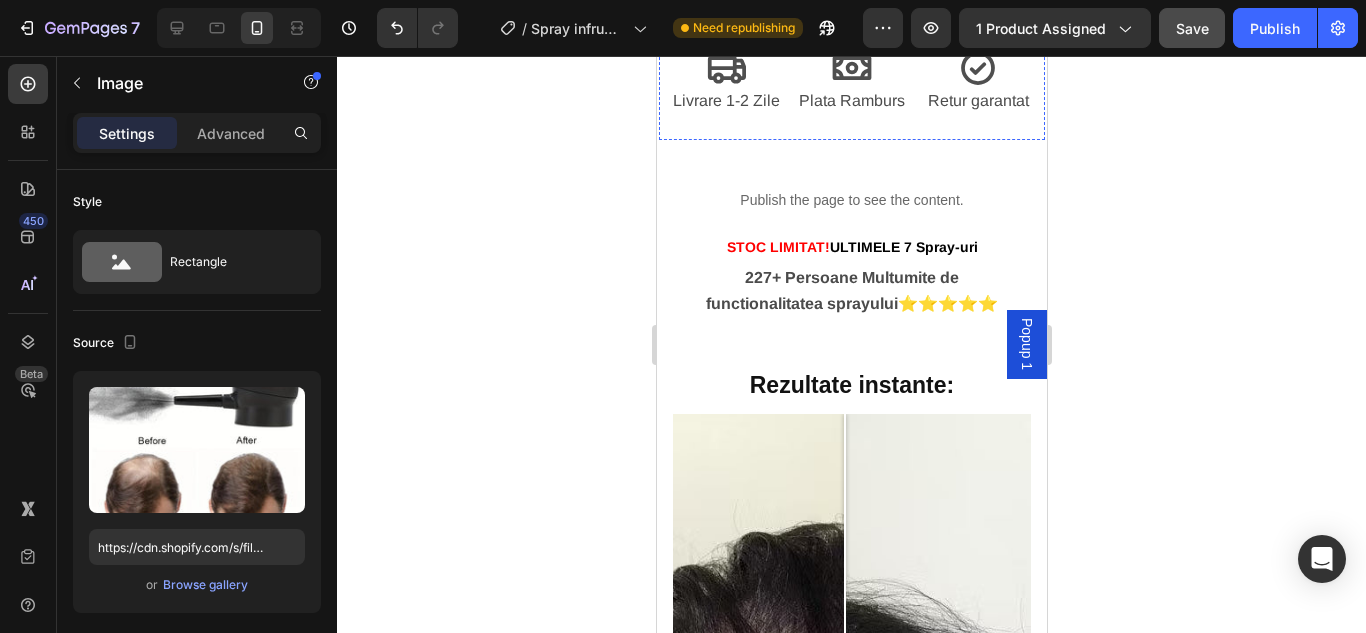 scroll, scrollTop: 1626, scrollLeft: 0, axis: vertical 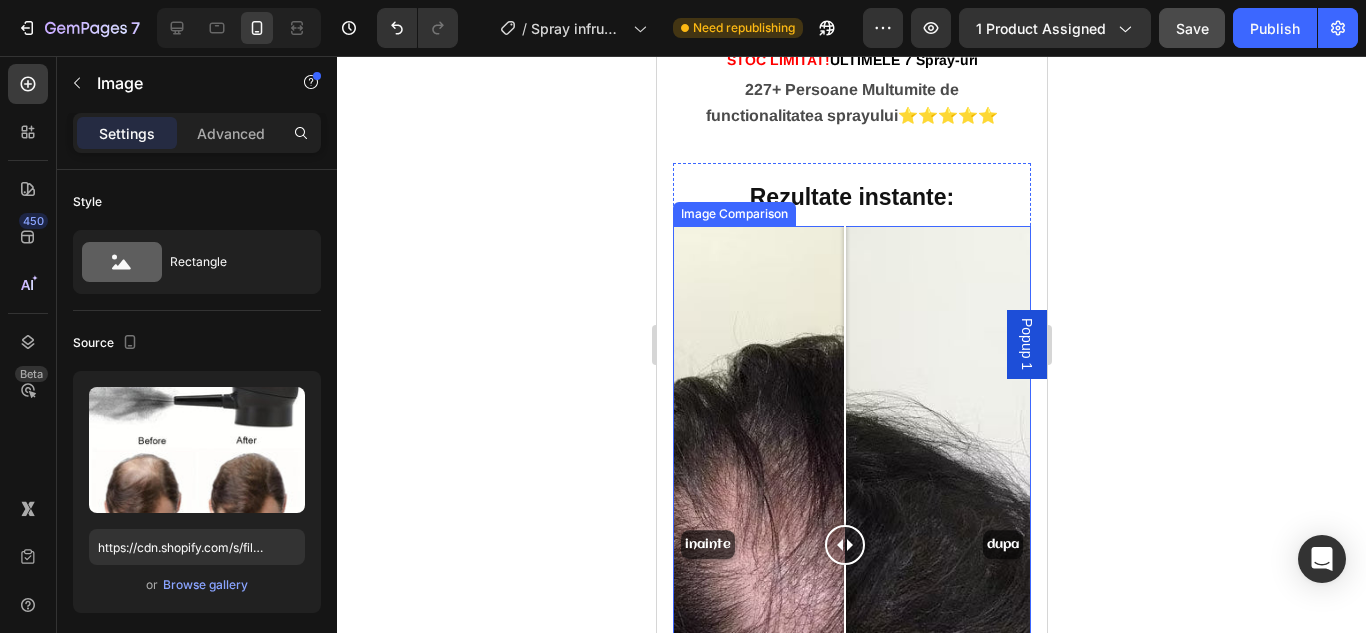 click on "inainte dupa" at bounding box center [851, 544] 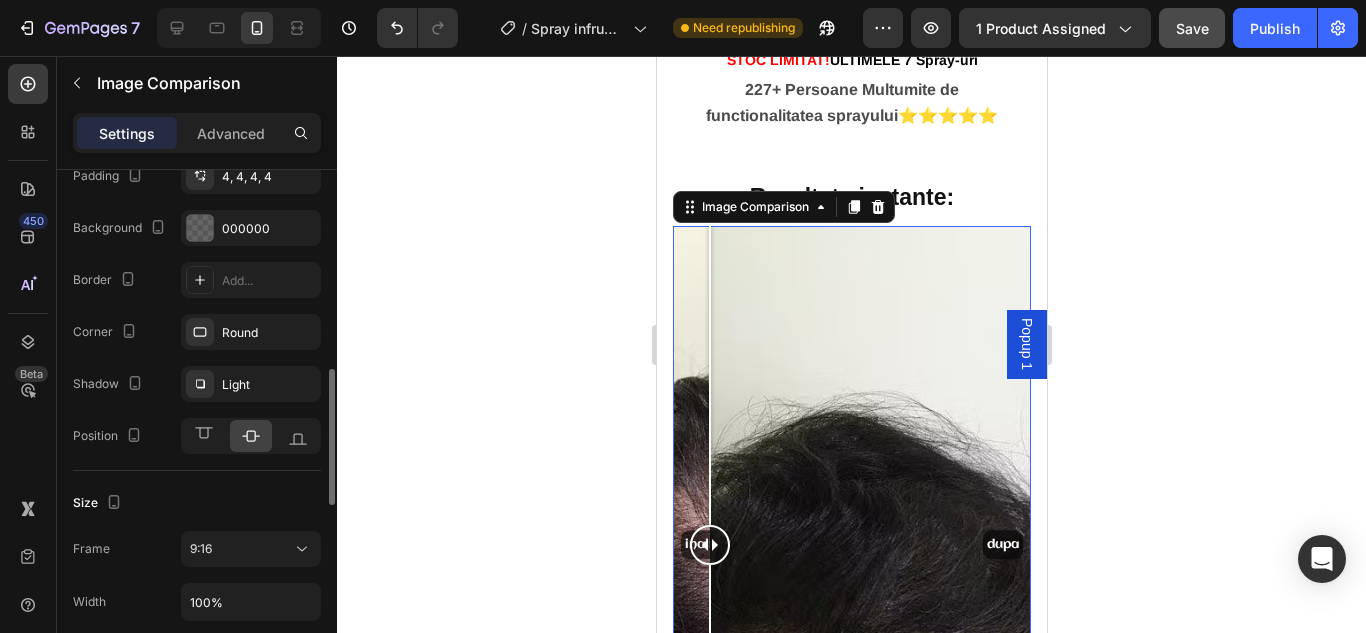 scroll, scrollTop: 655, scrollLeft: 0, axis: vertical 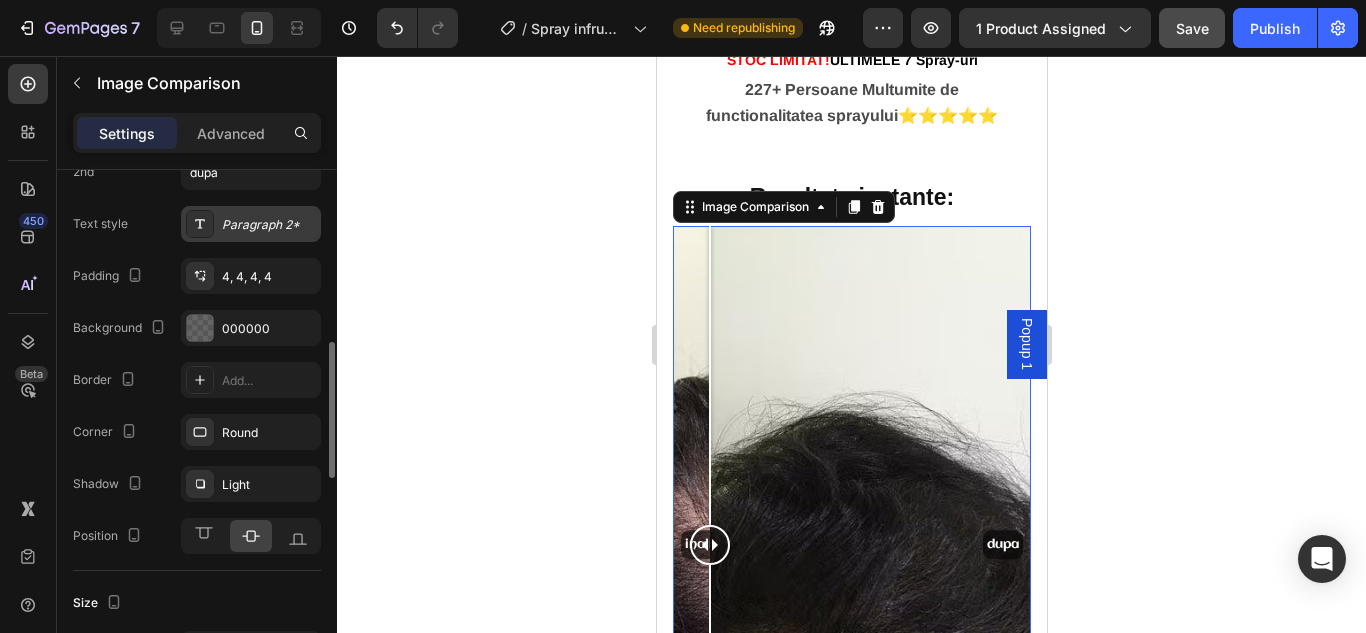 click on "Paragraph 2*" at bounding box center (269, 225) 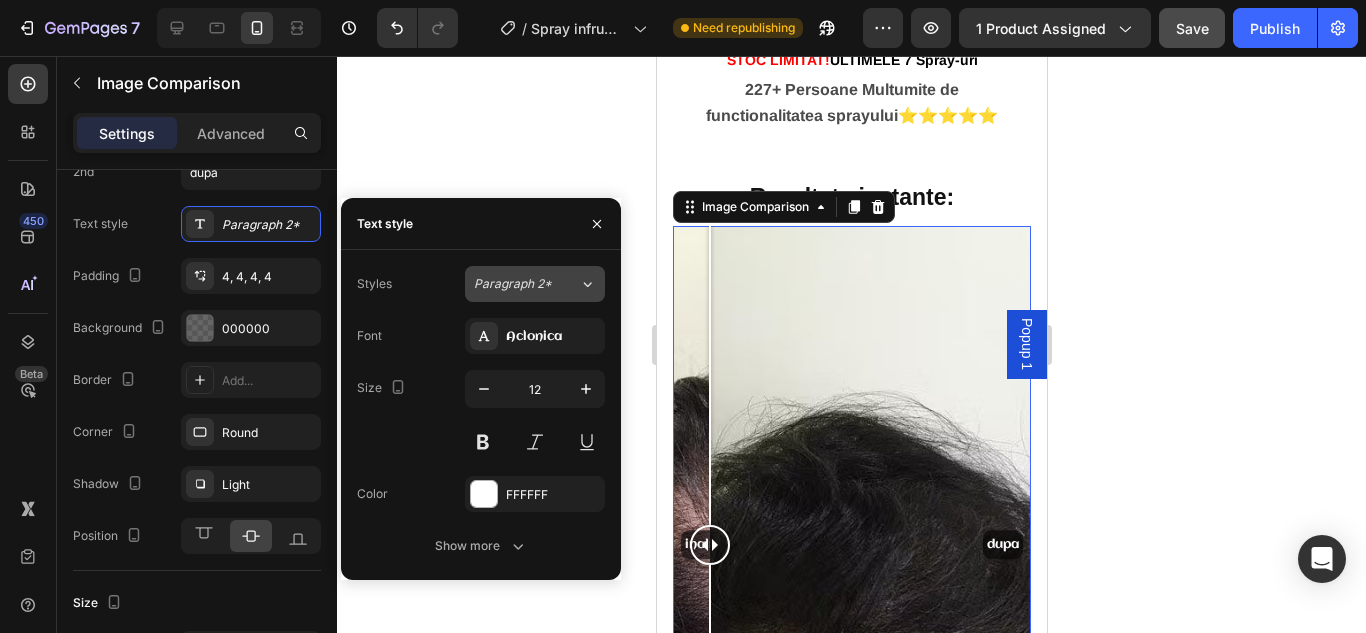 click on "Paragraph 2*" 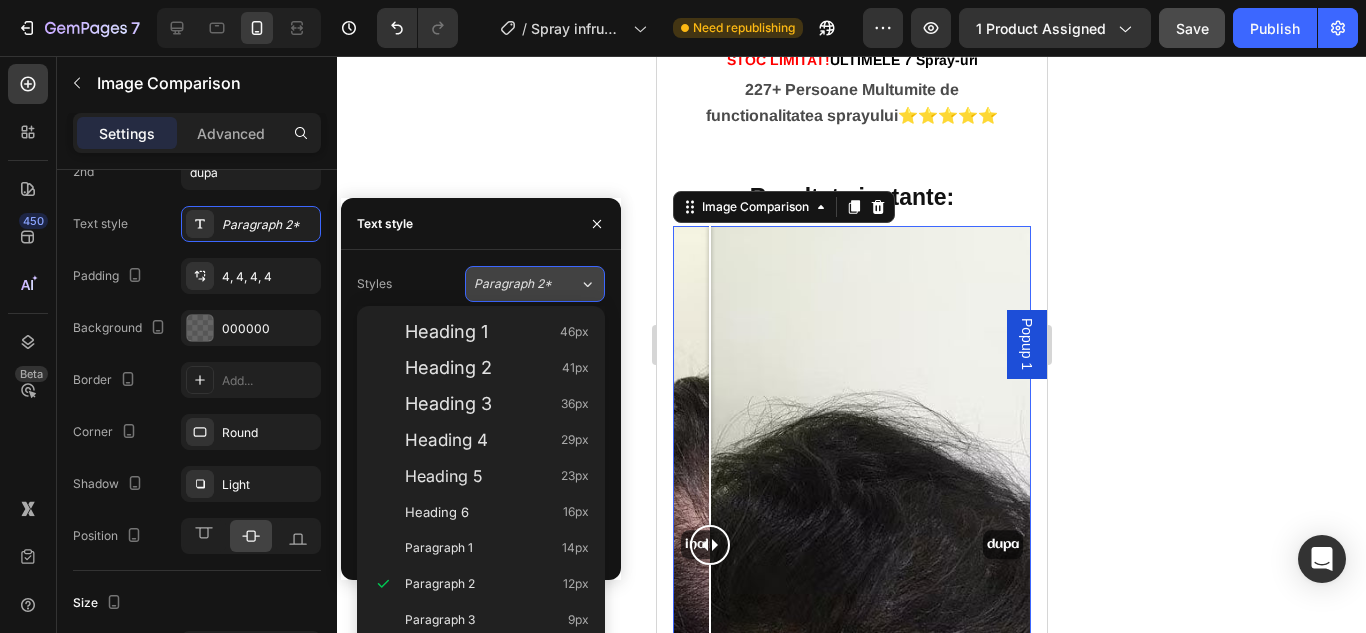 click on "Paragraph 2*" 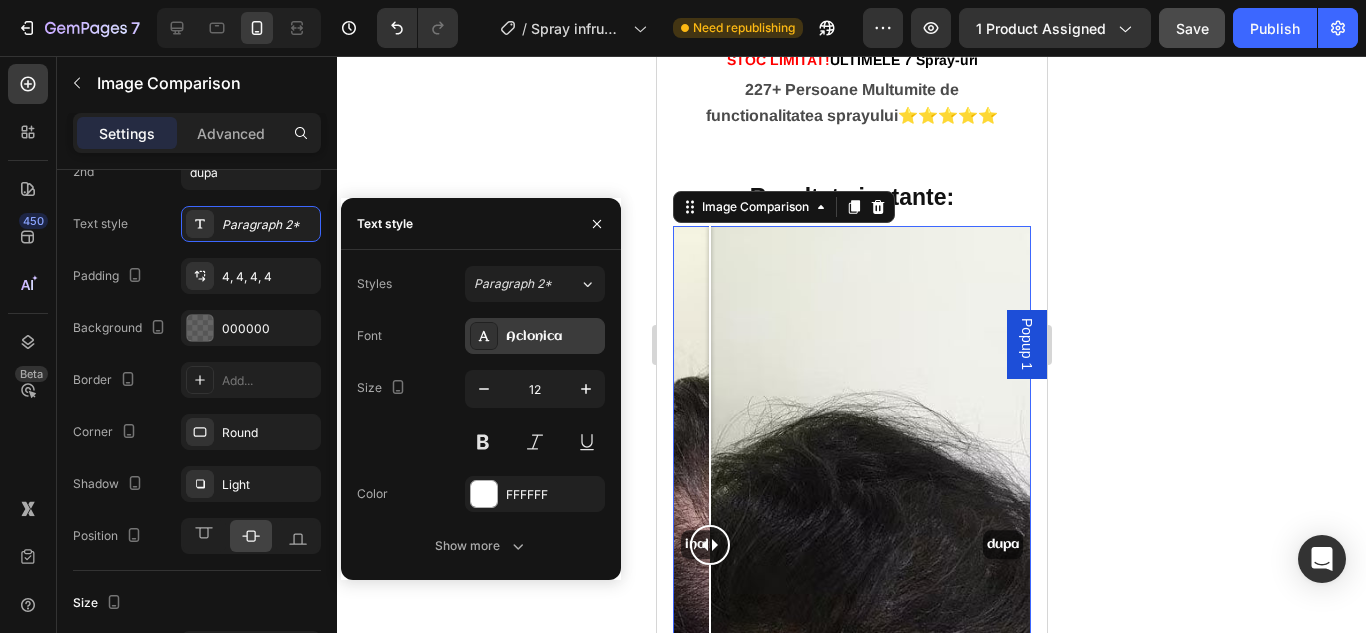 click on "Aclonica" at bounding box center [535, 336] 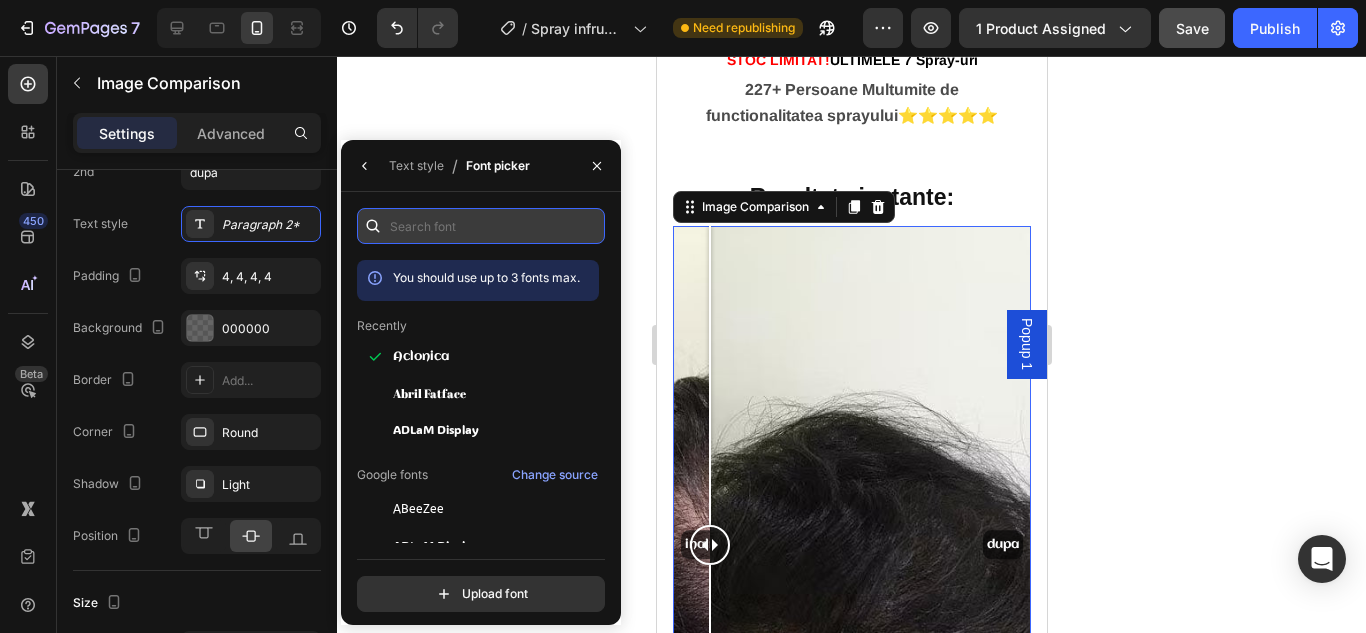 click at bounding box center (481, 226) 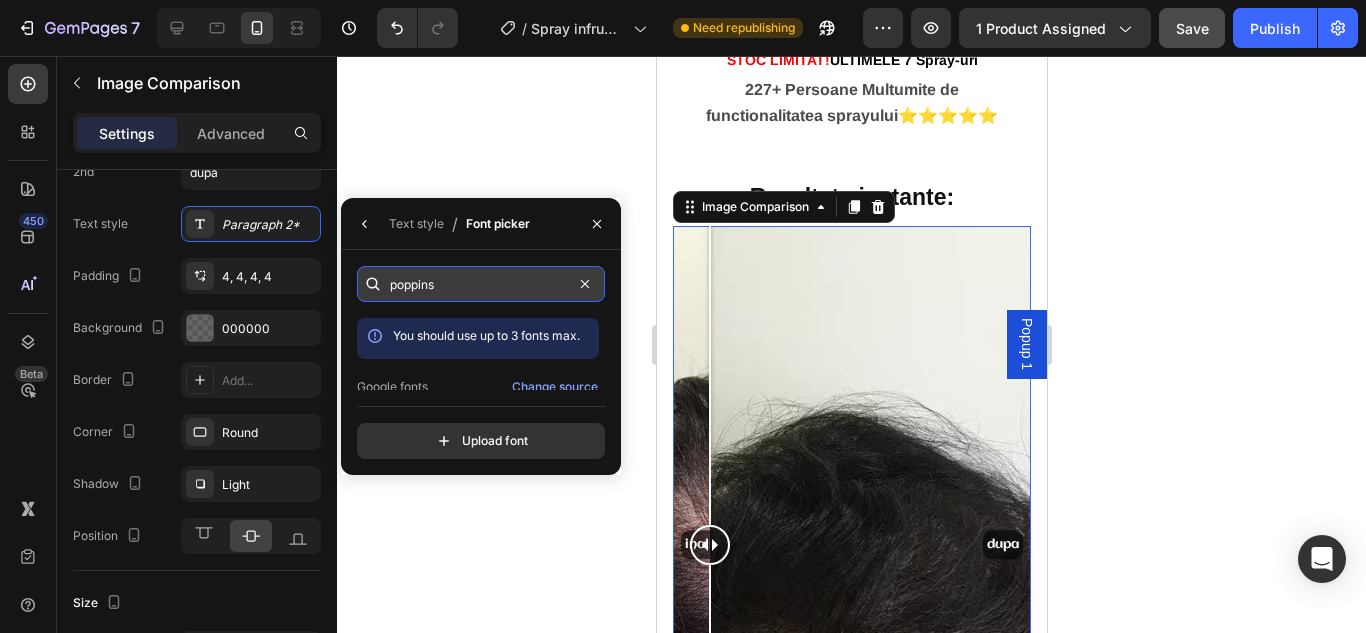 type on "poppins" 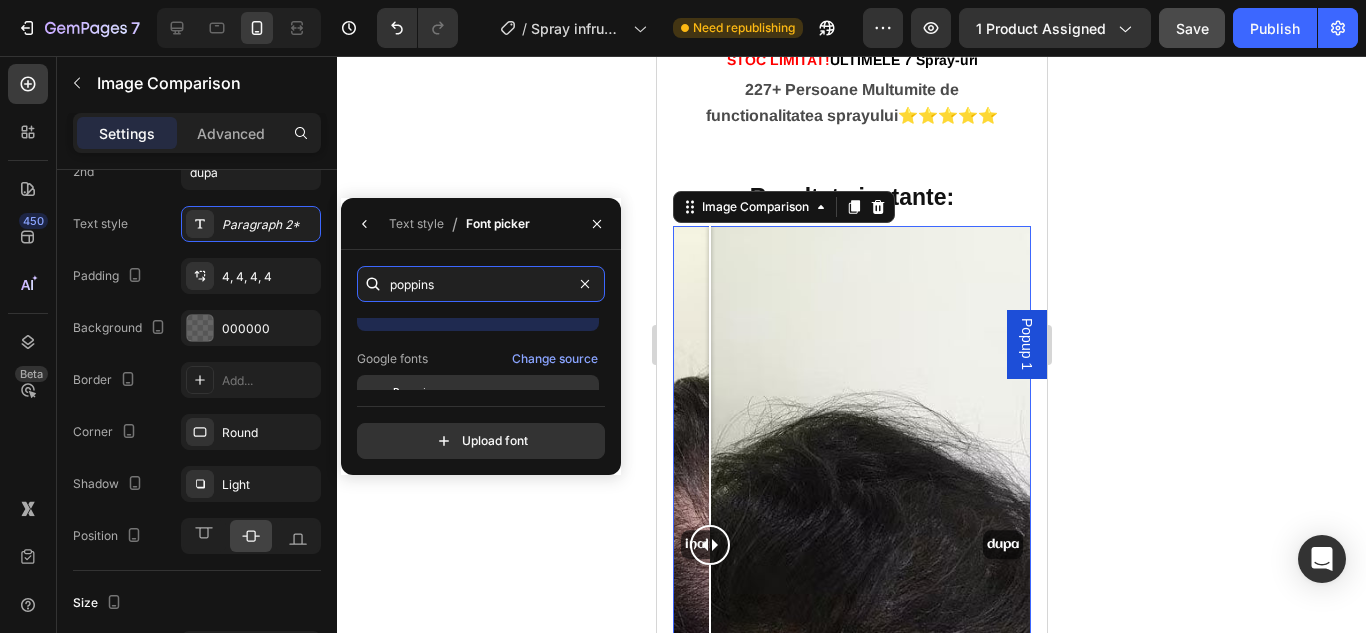 scroll, scrollTop: 49, scrollLeft: 0, axis: vertical 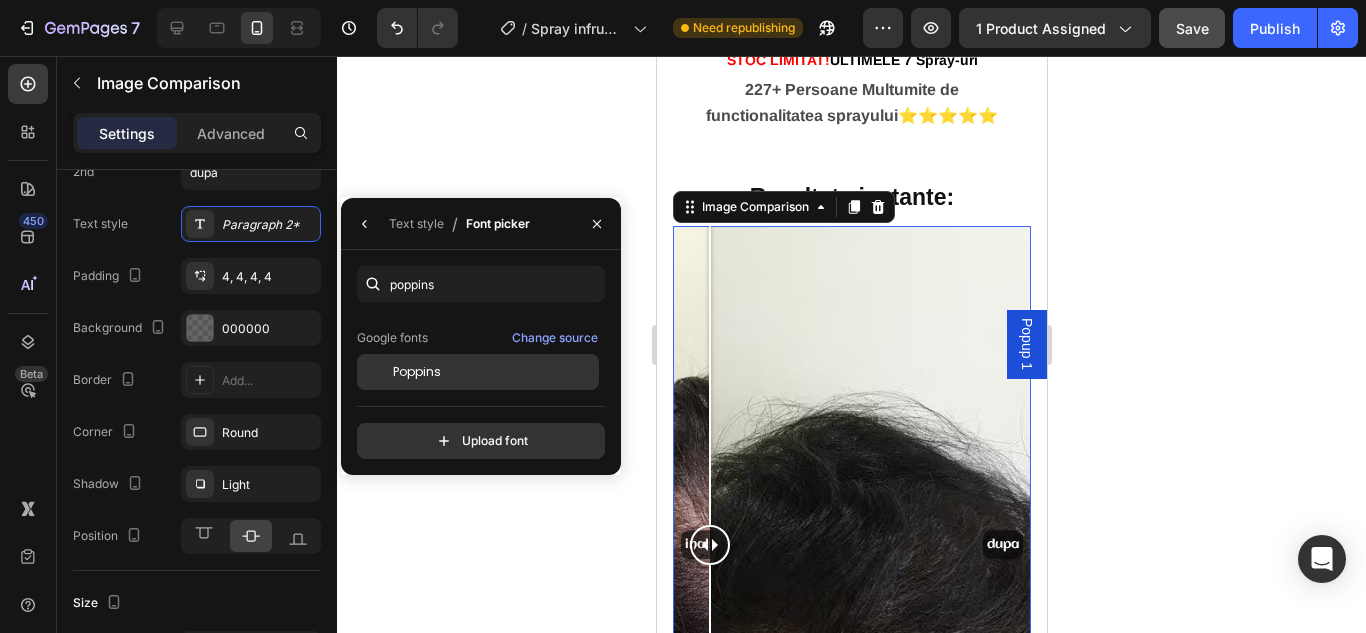 click on "Poppins" at bounding box center [494, 372] 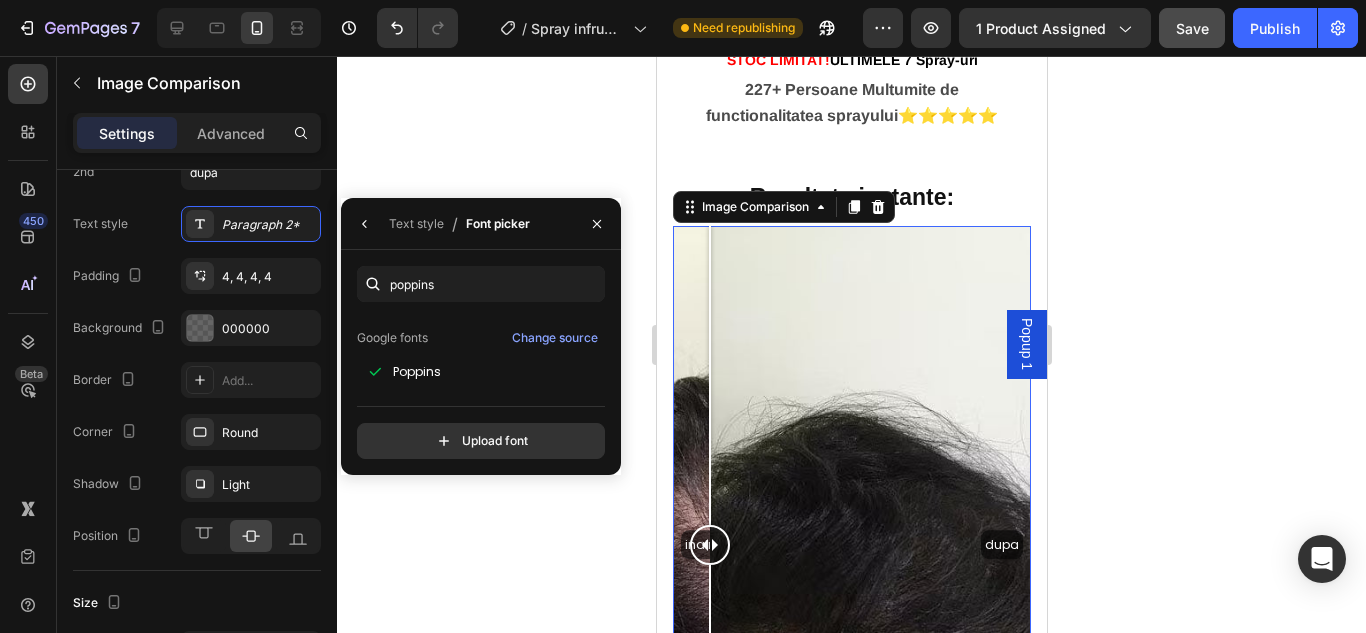 click 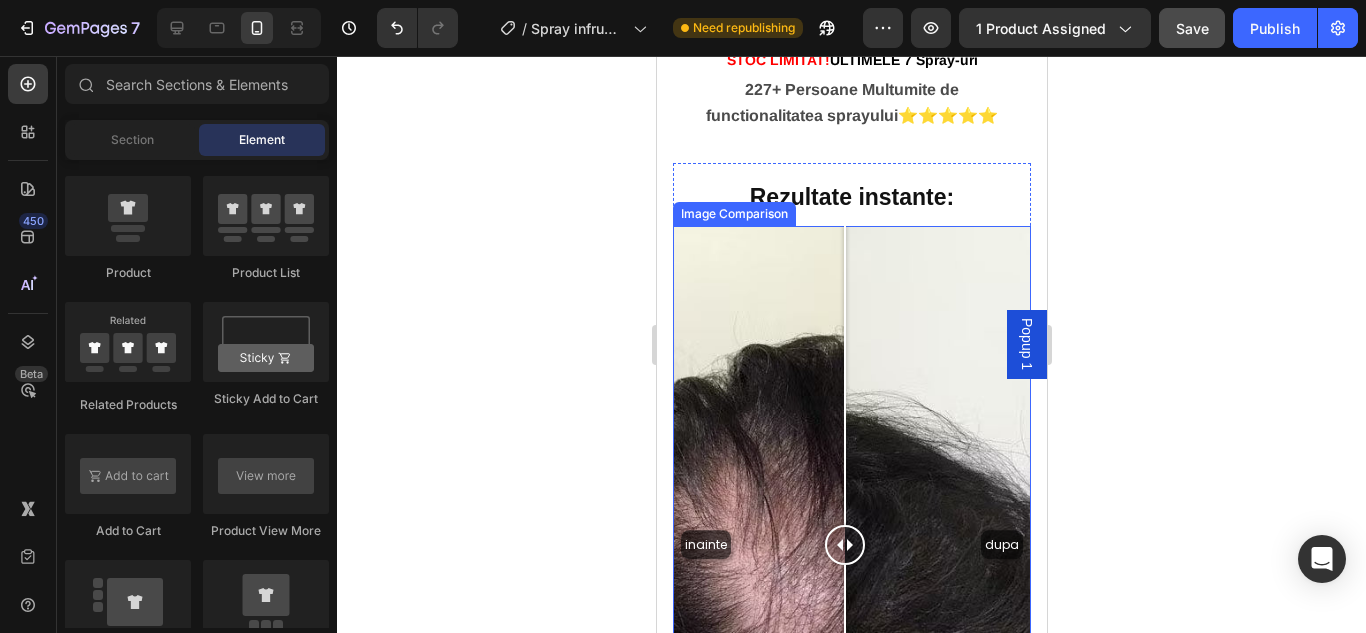 drag, startPoint x: 711, startPoint y: 528, endPoint x: 846, endPoint y: 536, distance: 135.23683 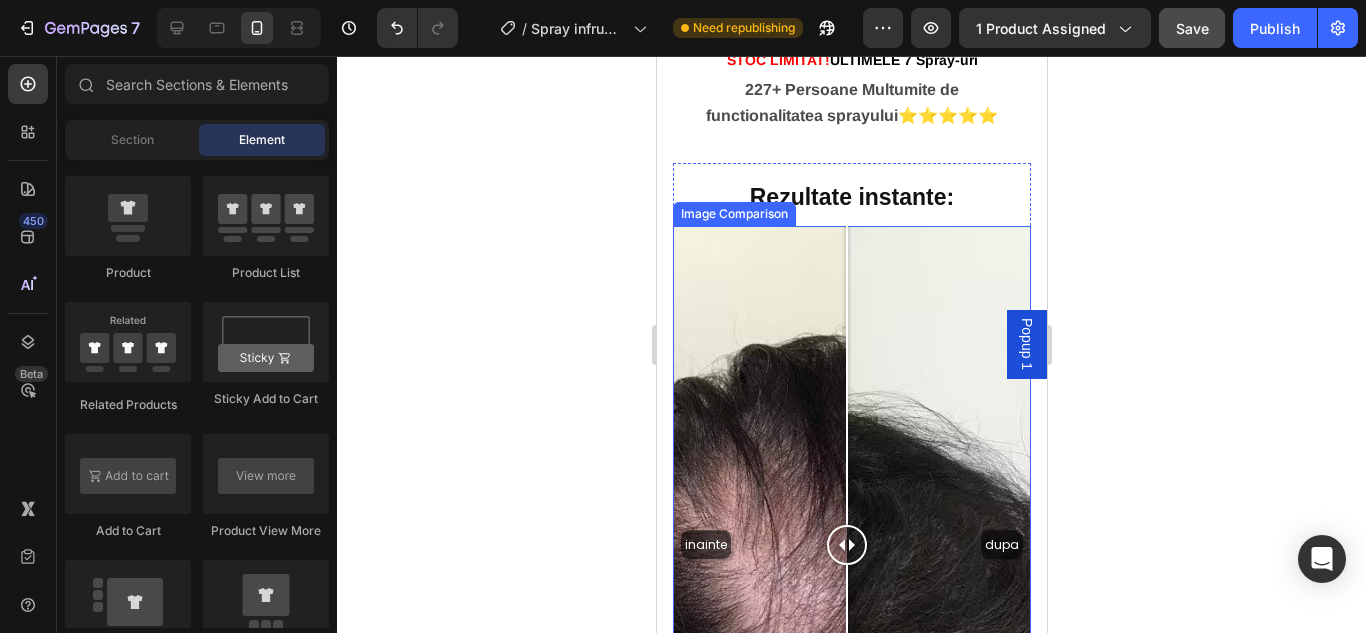 click 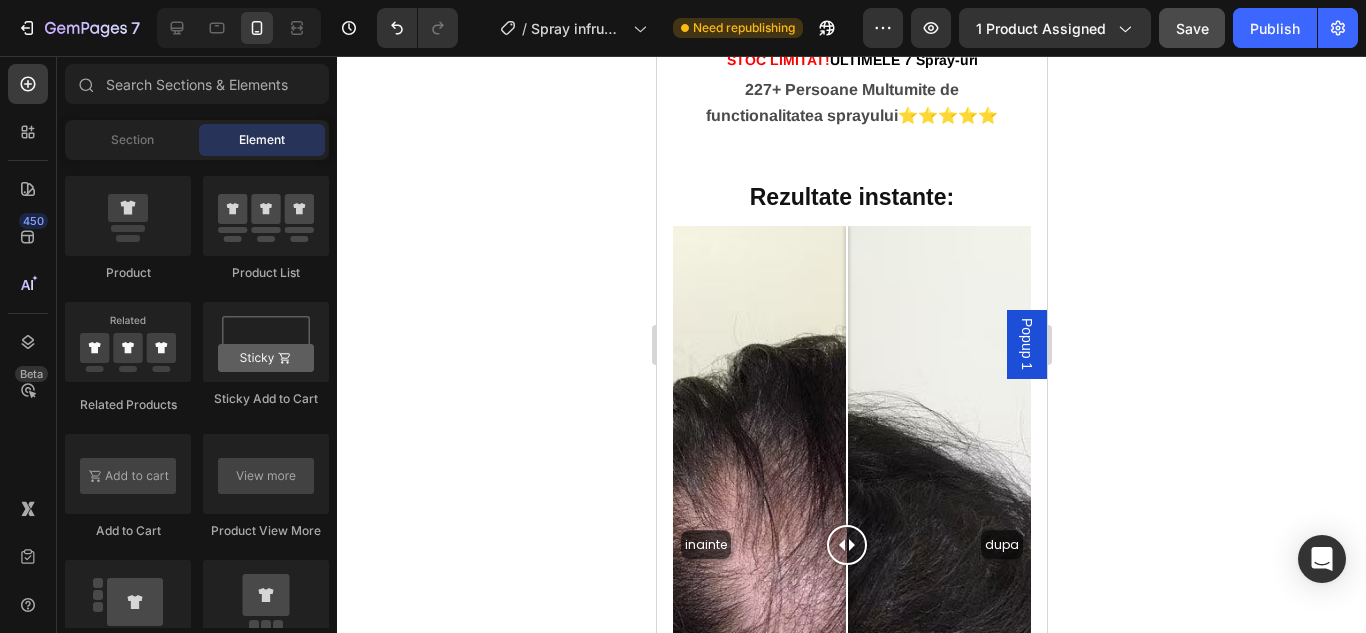 click on "Rezultate instante: Heading inainte dupa Image Comparison Row Avantajele Sprayului Heading ✅  Economiseste timp si bani   ✅ Rezistent la mizerie, presiune si               umezeala    ✅ Se foloseste usor si rapid   ✅ Calitate premium   ✅ Rezultate imediate, fara experienta   Text Block Section 4" at bounding box center (851, 683) 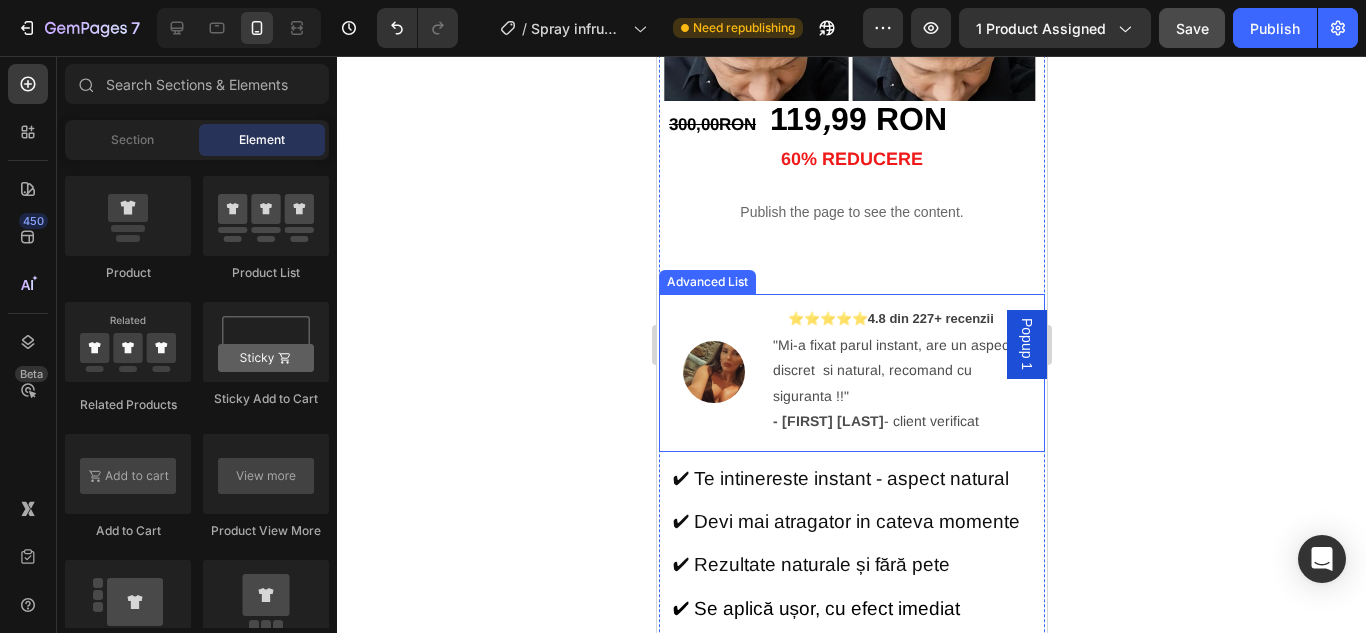 scroll, scrollTop: 700, scrollLeft: 0, axis: vertical 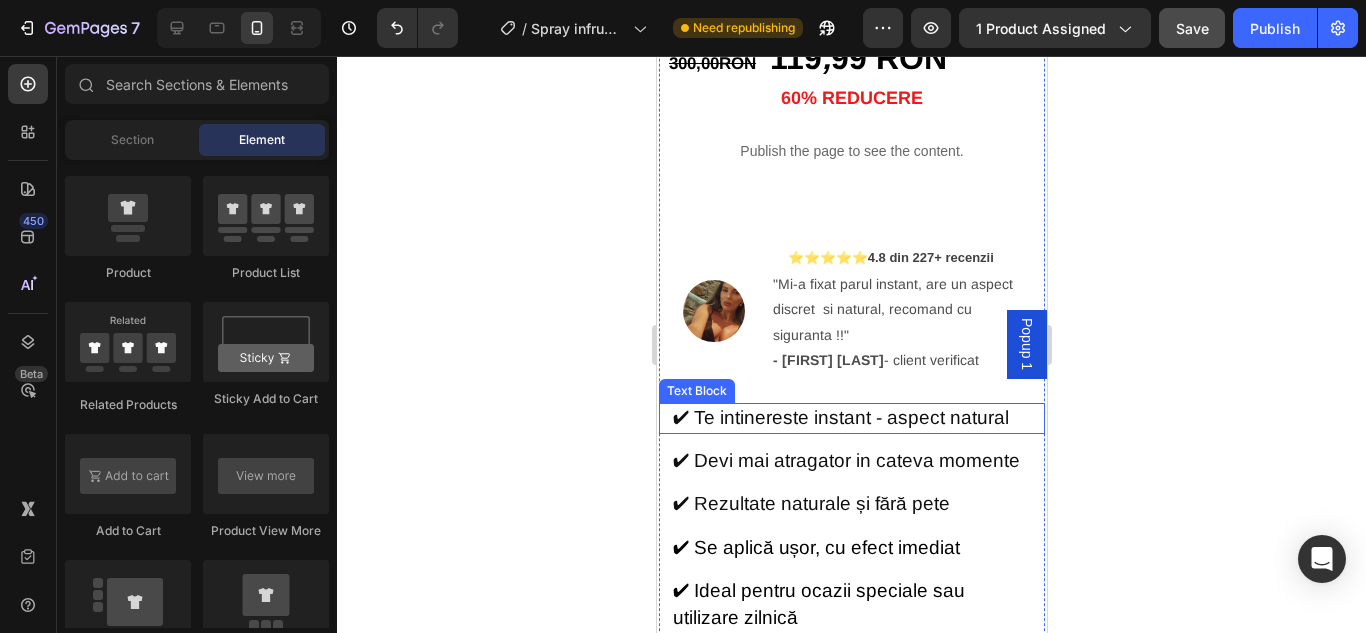 click on "✔ Te intinereste instant - aspect natural" at bounding box center [840, 417] 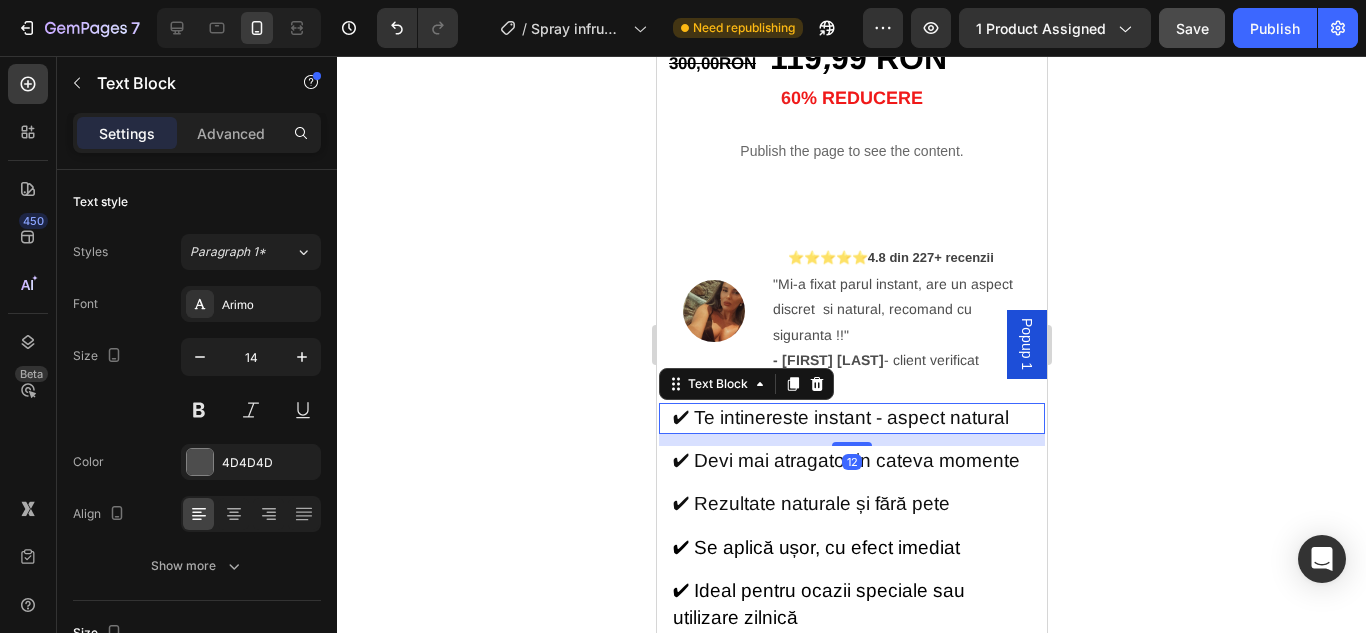 click on "✔ Te intinereste instant - aspect natural" at bounding box center [840, 417] 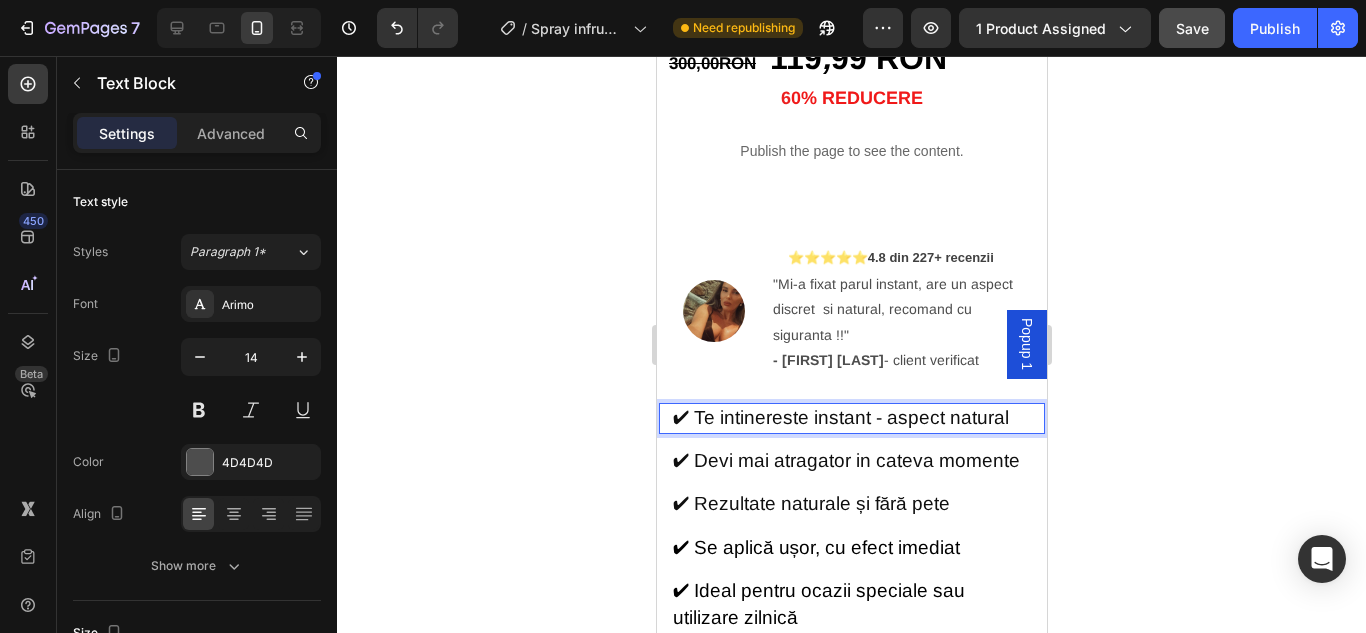 click on "✔ Te intinereste instant - aspect natural" at bounding box center [840, 417] 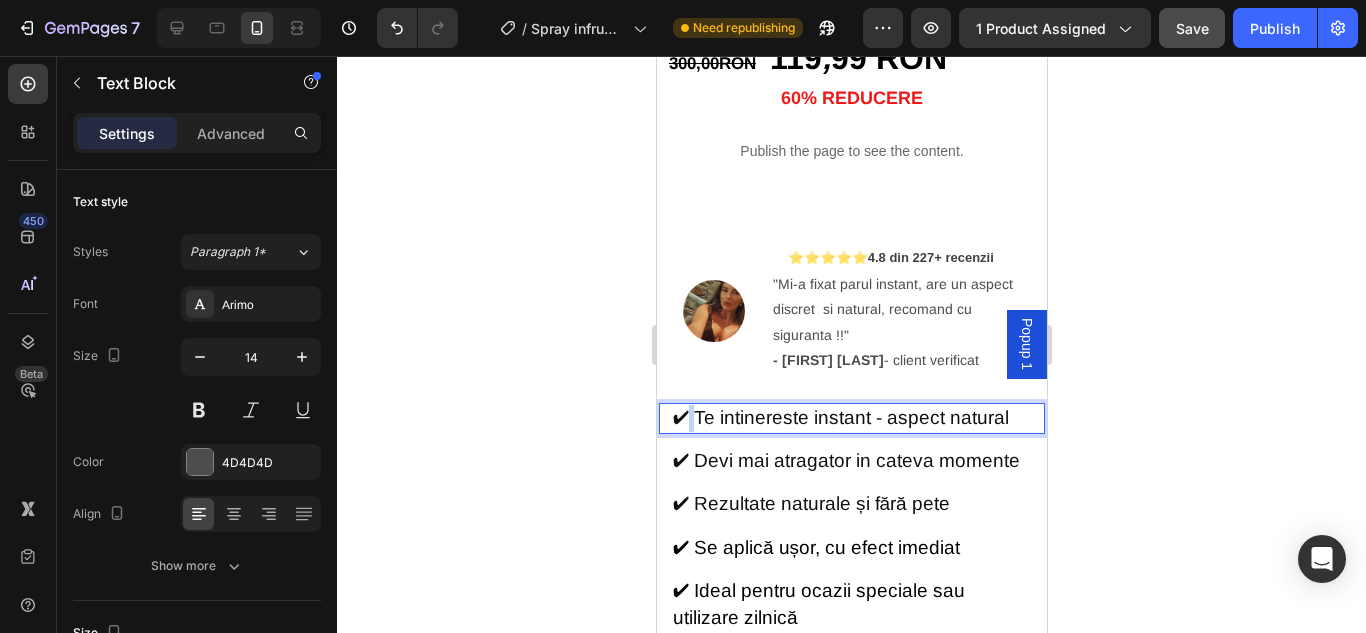 click on "✔ Te intinereste instant - aspect natural" at bounding box center [840, 417] 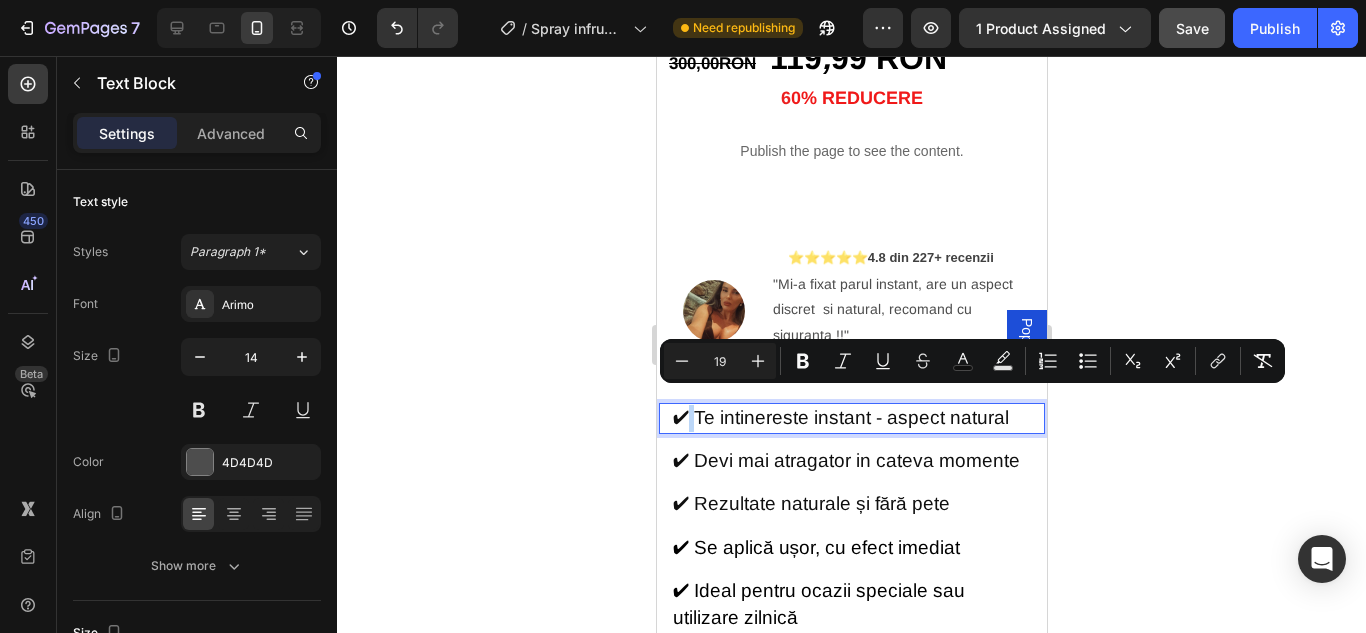 click on "✔ Te intinereste instant - aspect natural" at bounding box center (840, 417) 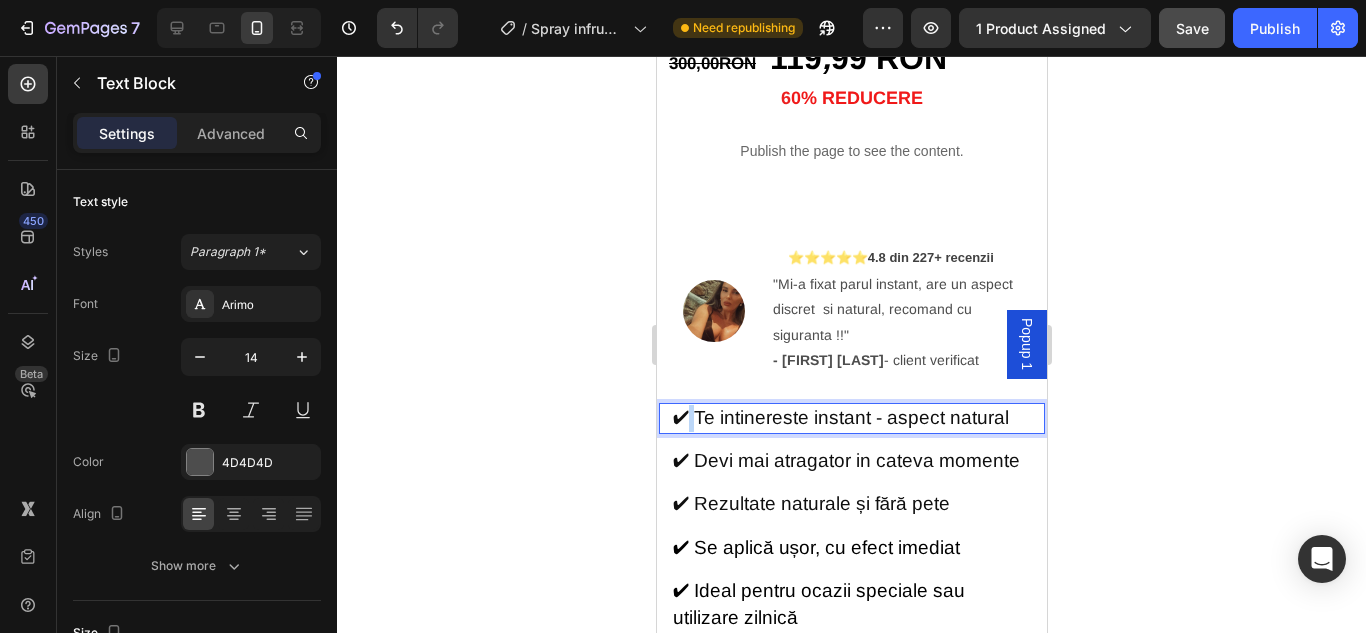 click on "✔ Te intinereste instant - aspect natural" at bounding box center [840, 417] 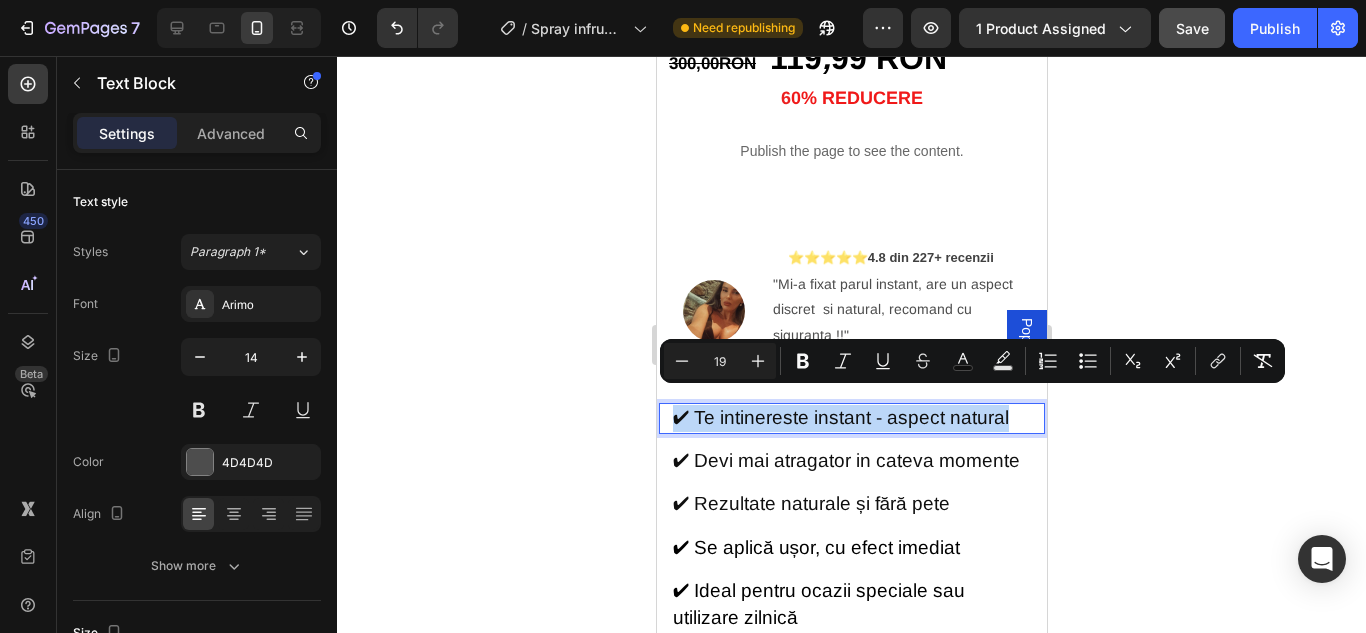 click on "✔ Te intinereste instant - aspect natural" at bounding box center [840, 417] 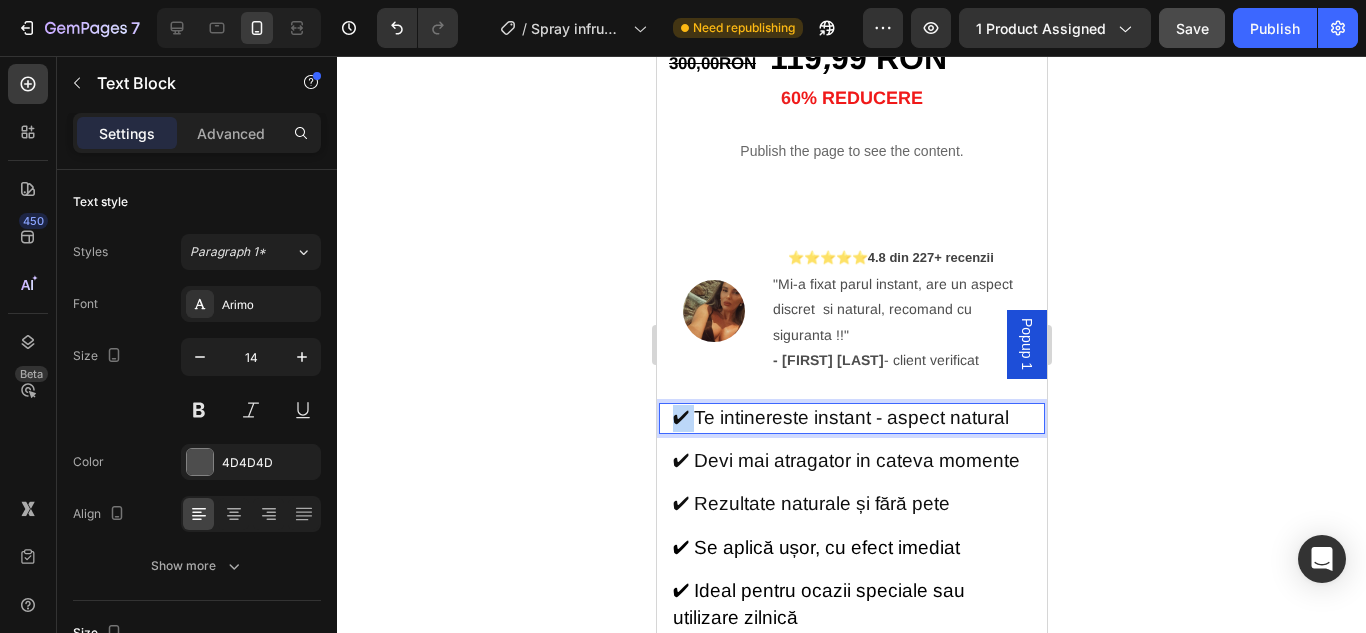 click on "✔ Te intinereste instant - aspect natural" at bounding box center [840, 417] 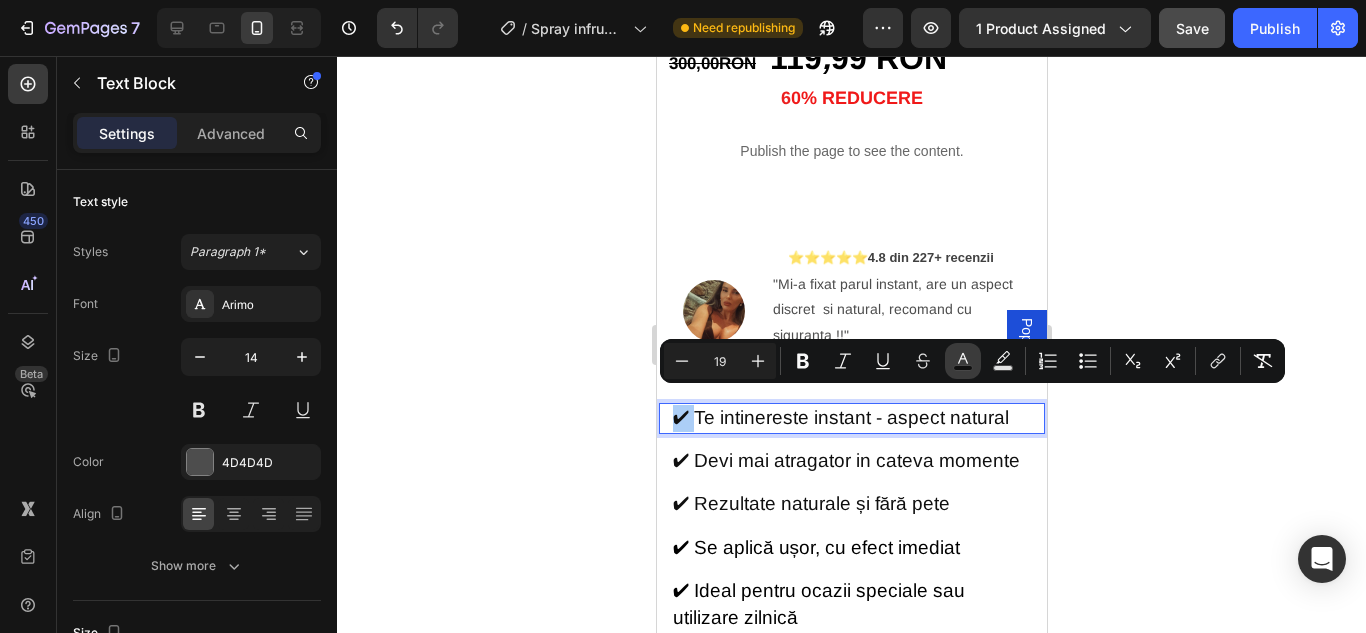 click on "color" at bounding box center [963, 361] 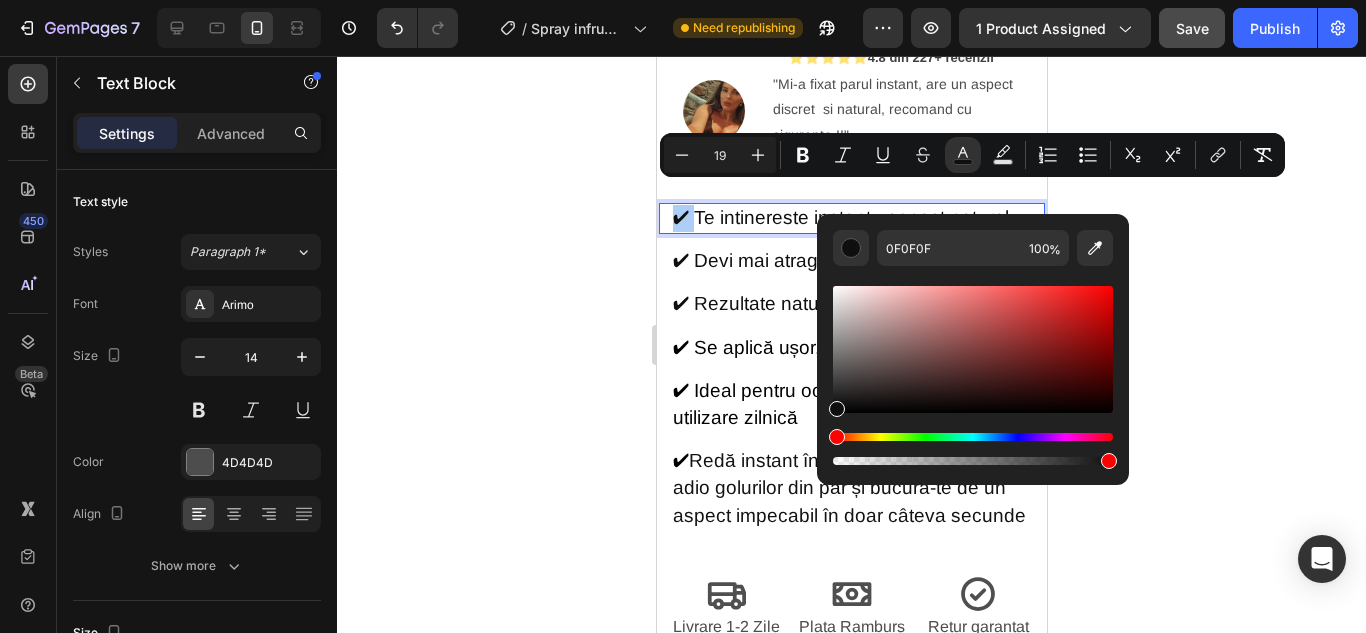 scroll, scrollTop: 1000, scrollLeft: 0, axis: vertical 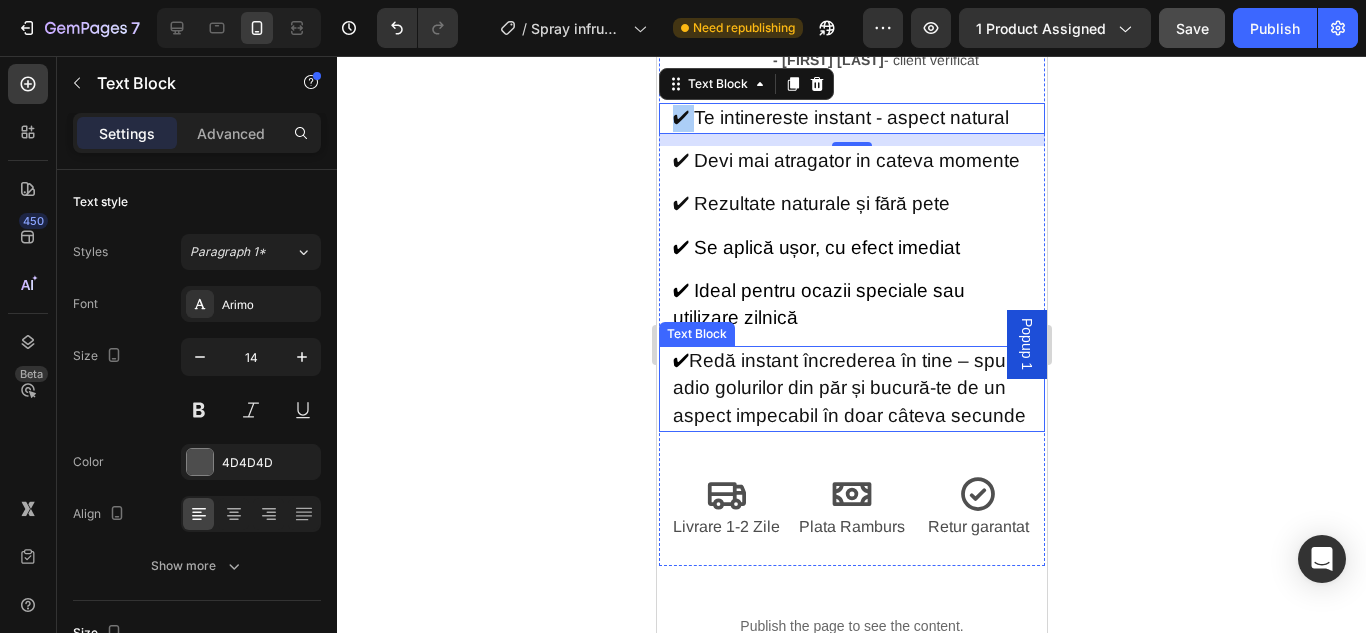 drag, startPoint x: 1582, startPoint y: 393, endPoint x: 986, endPoint y: 336, distance: 598.7195 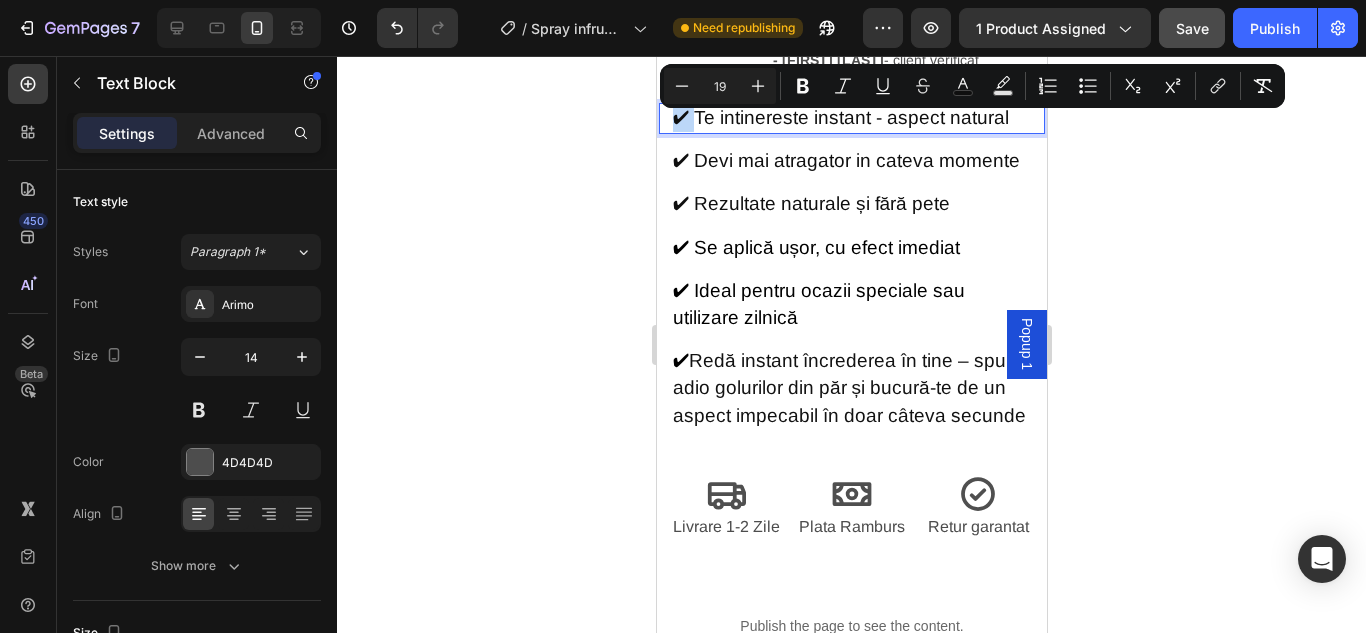 click on "✔ Te intinereste instant - aspect natural" at bounding box center (840, 117) 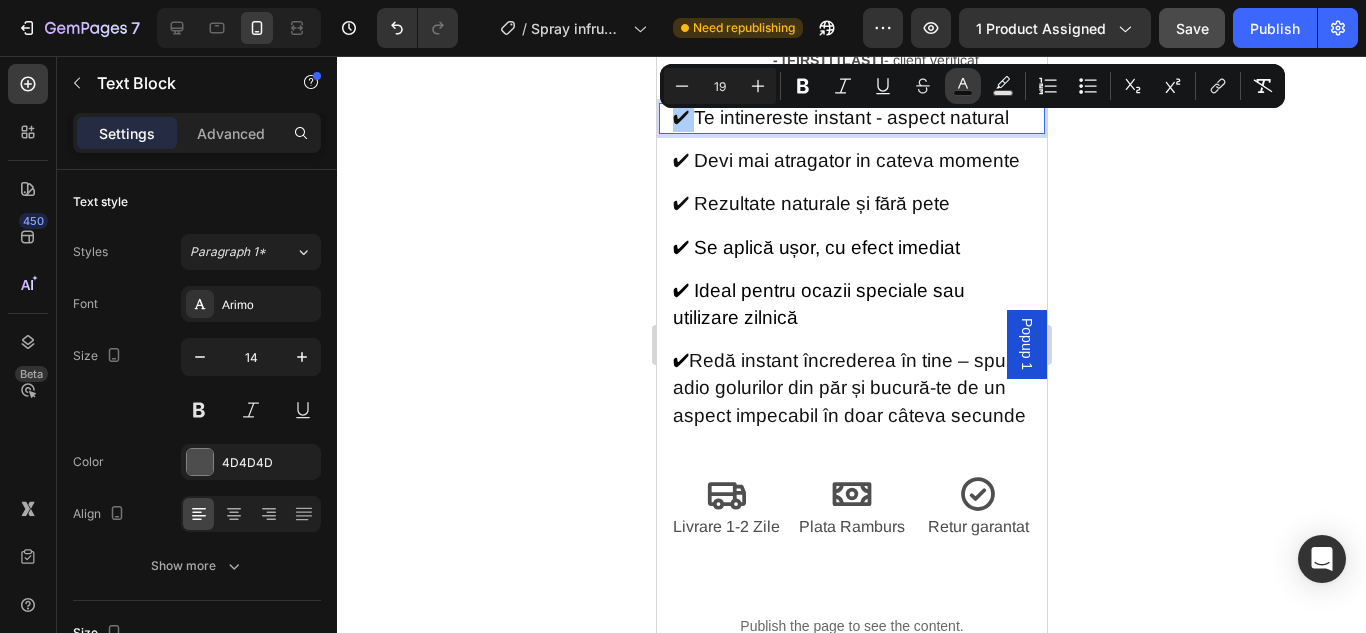 click 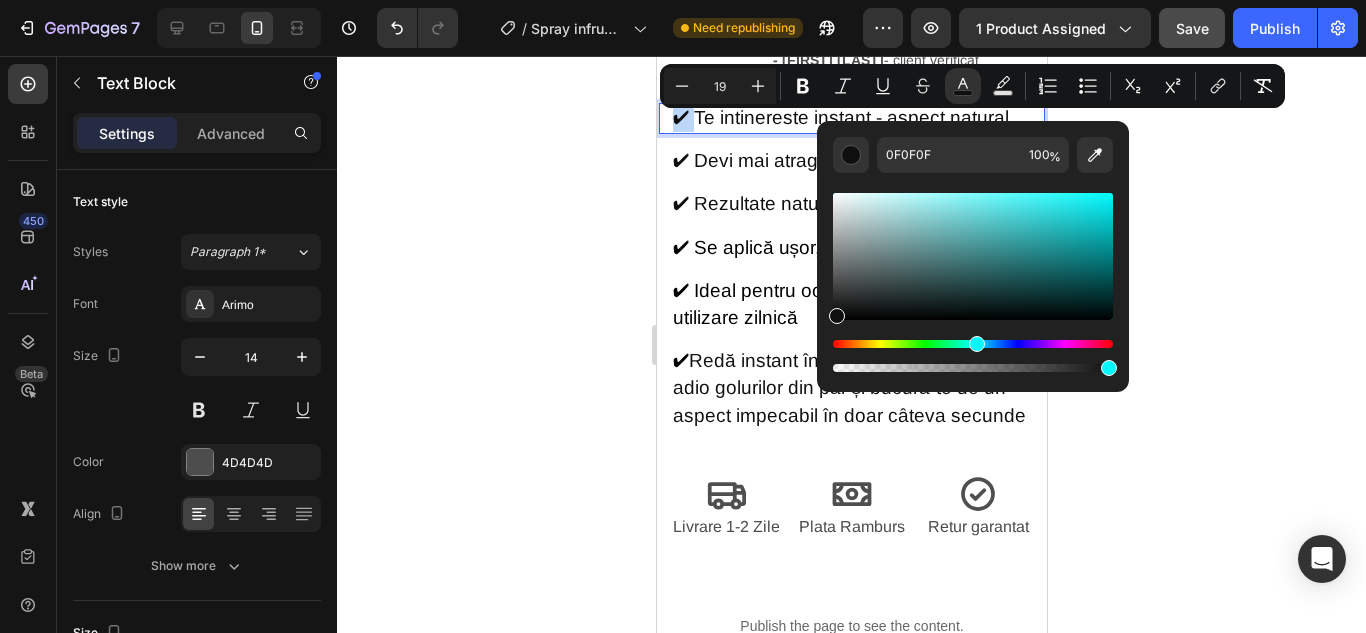 drag, startPoint x: 836, startPoint y: 343, endPoint x: 974, endPoint y: 343, distance: 138 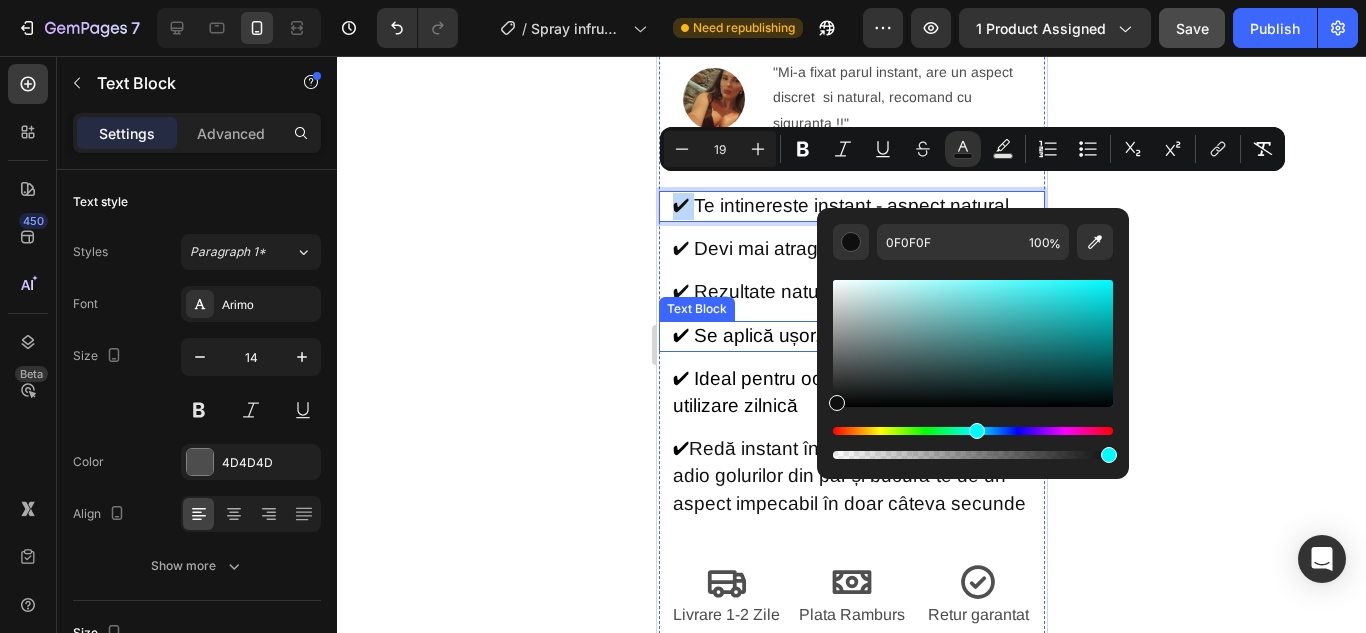 scroll, scrollTop: 900, scrollLeft: 0, axis: vertical 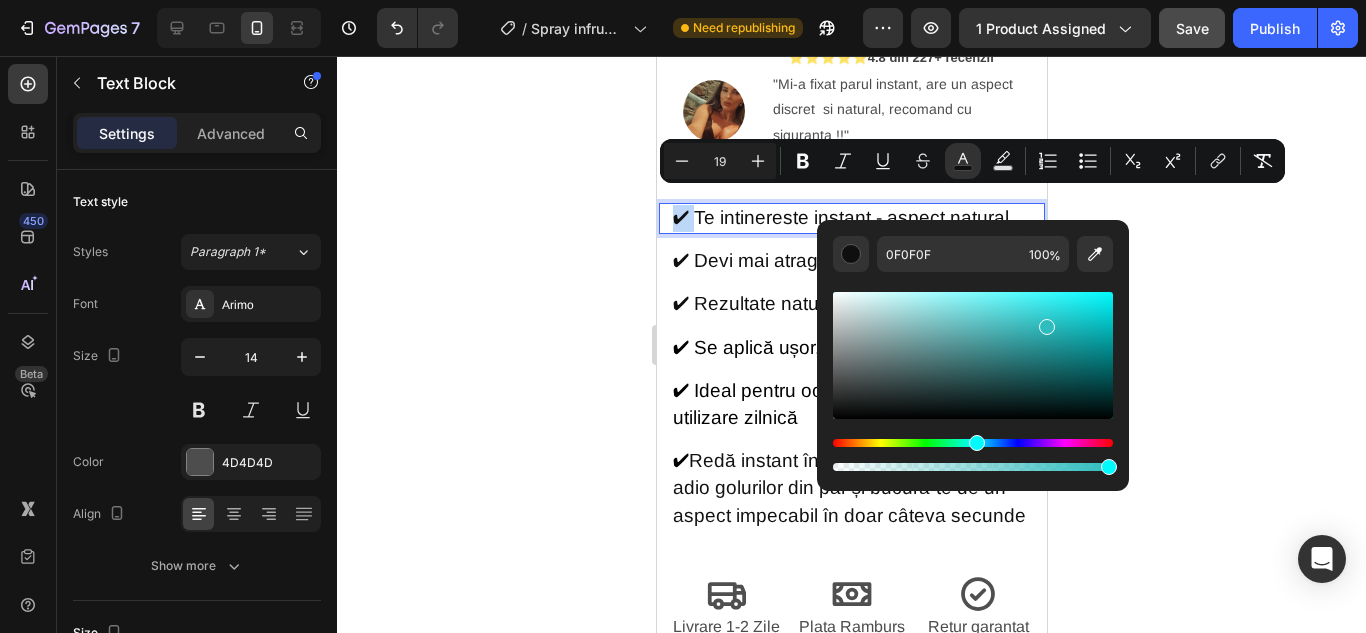 drag, startPoint x: 962, startPoint y: 328, endPoint x: 1046, endPoint y: 323, distance: 84.14868 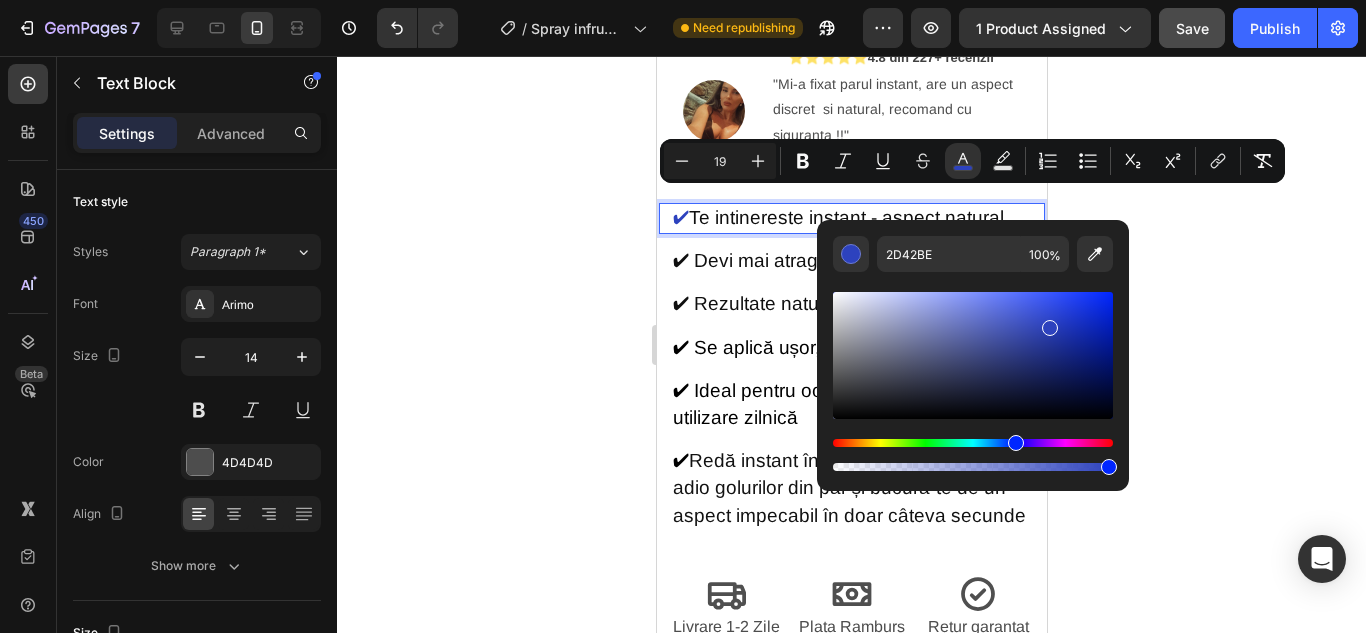 drag, startPoint x: 976, startPoint y: 439, endPoint x: 1013, endPoint y: 448, distance: 38.078865 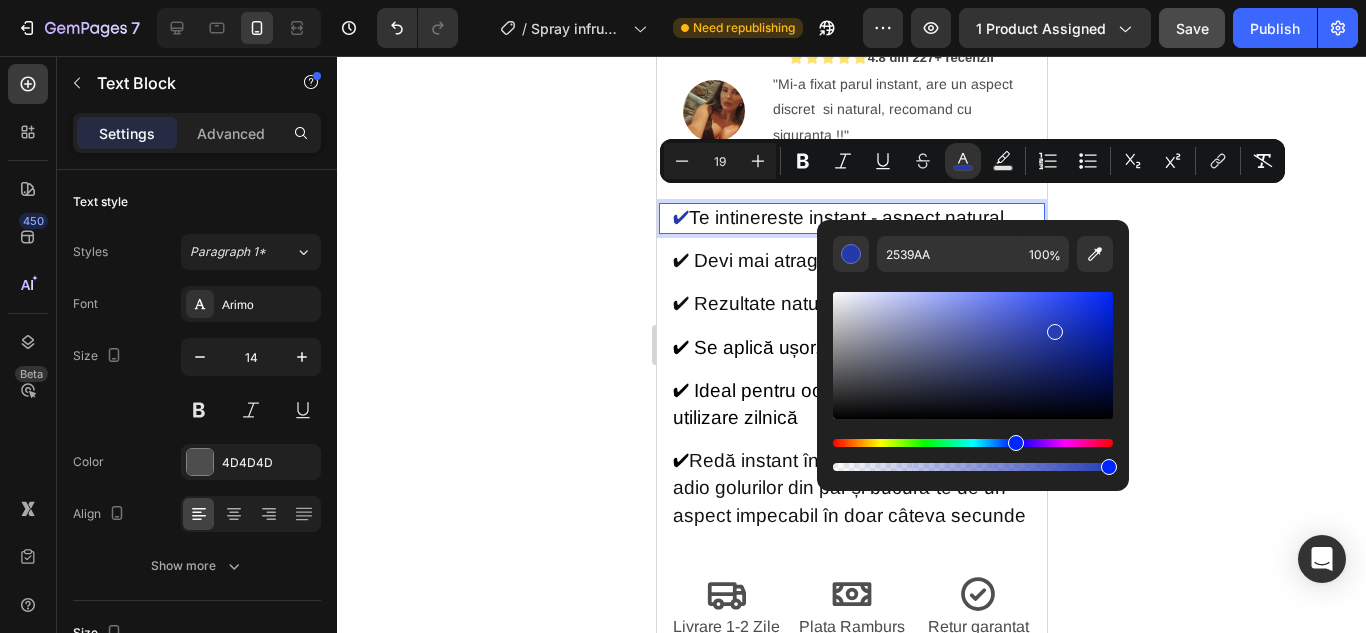 type on "273DB5" 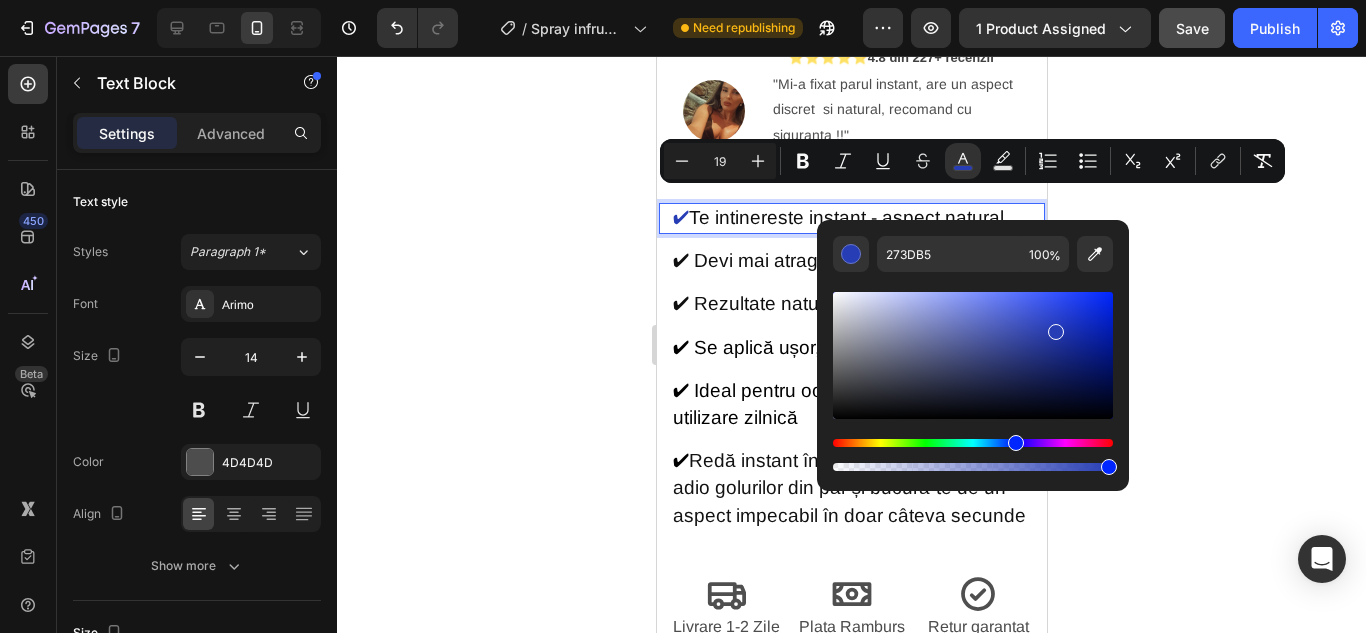 click at bounding box center [1056, 332] 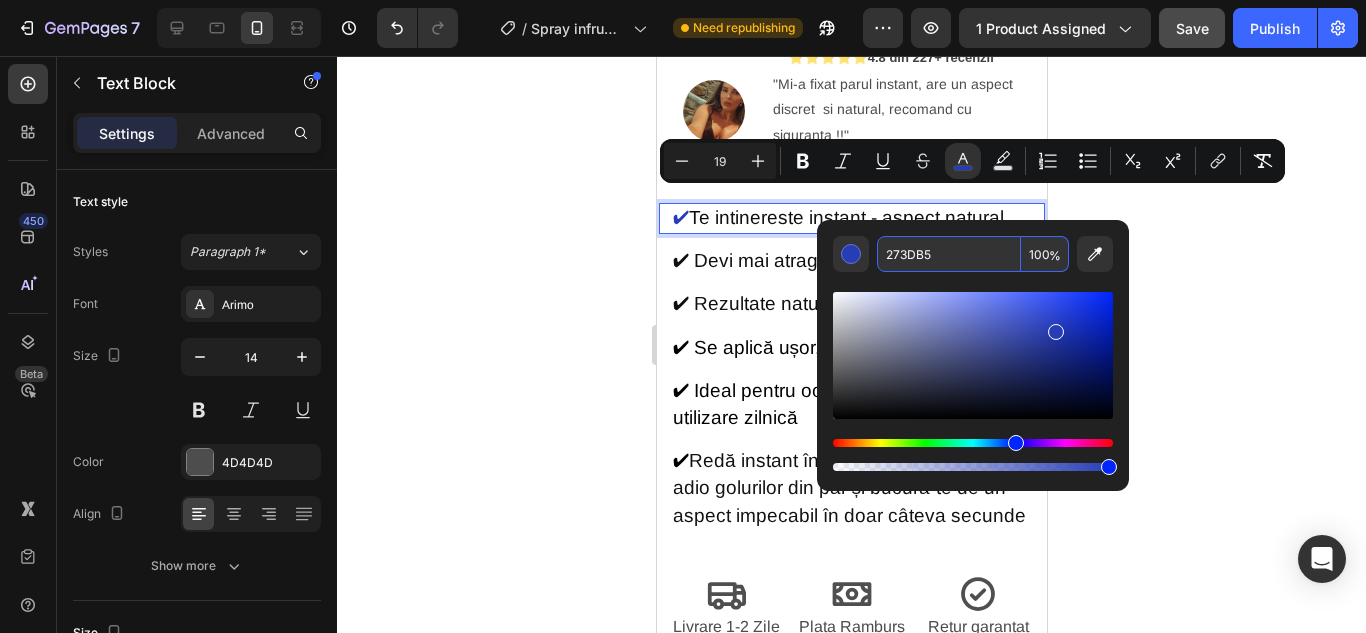 click on "273DB5" at bounding box center [949, 254] 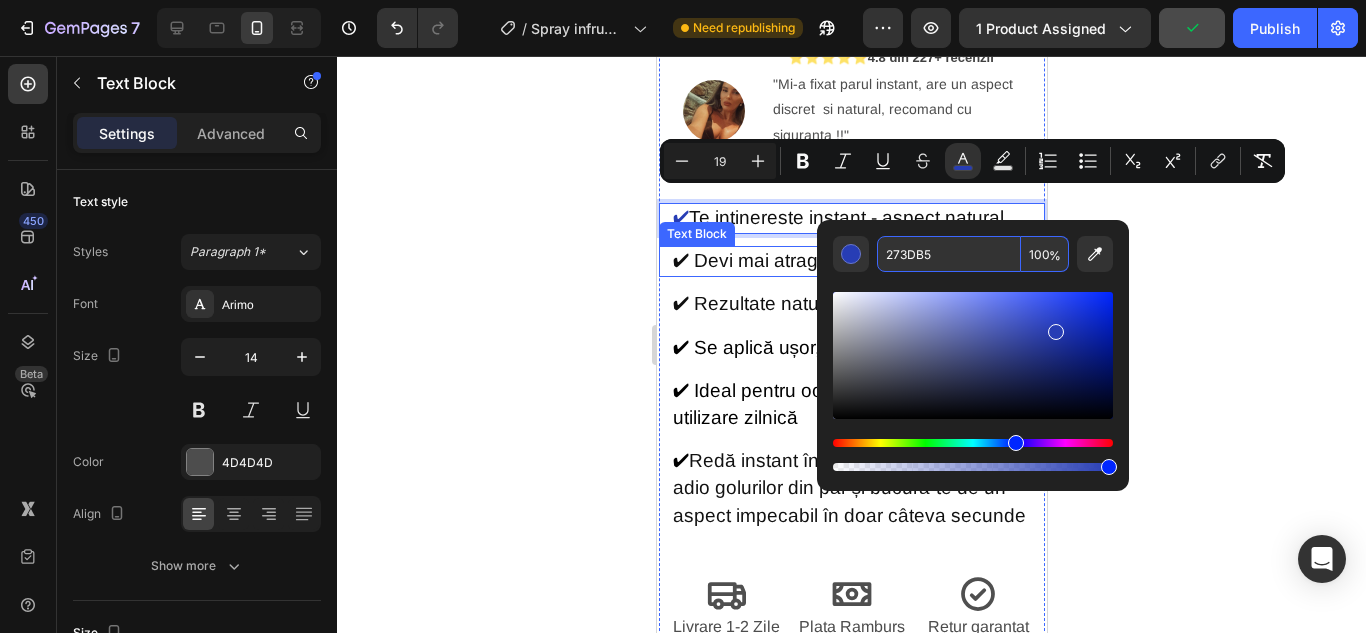 click on "✔ Devi mai atragator in cateva momente" at bounding box center (845, 260) 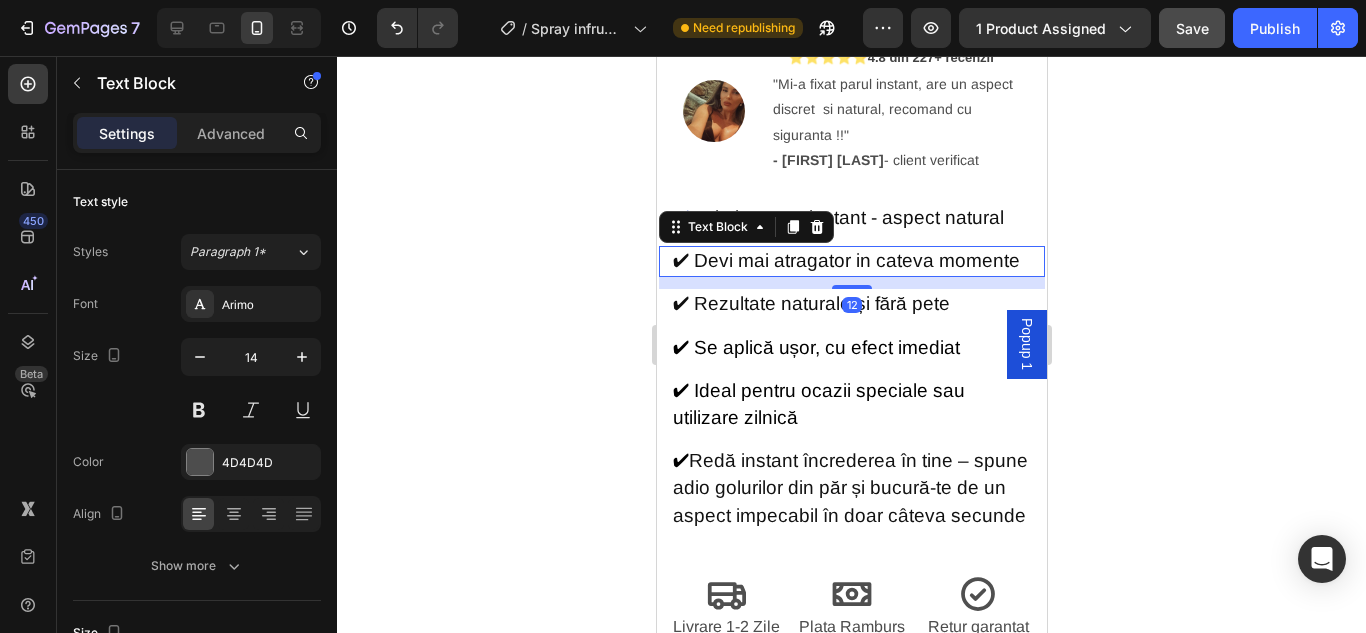 scroll, scrollTop: 655, scrollLeft: 0, axis: vertical 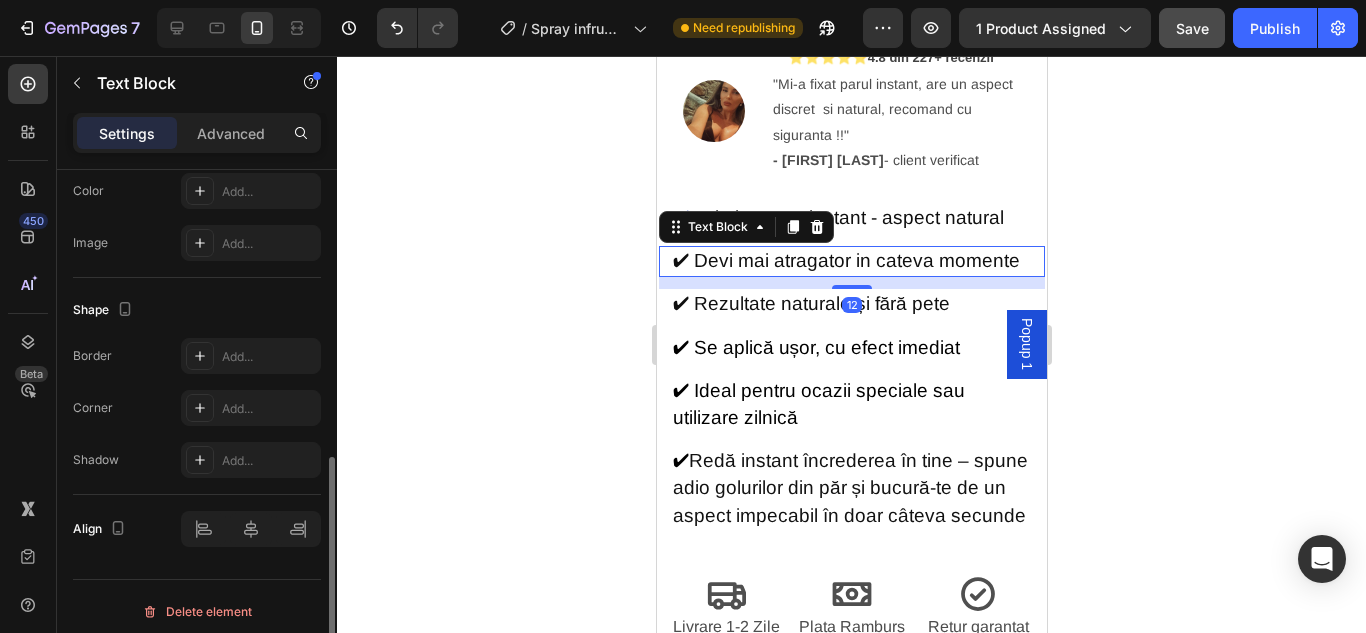 click on "✔ Devi mai atragator in cateva momente" at bounding box center (845, 260) 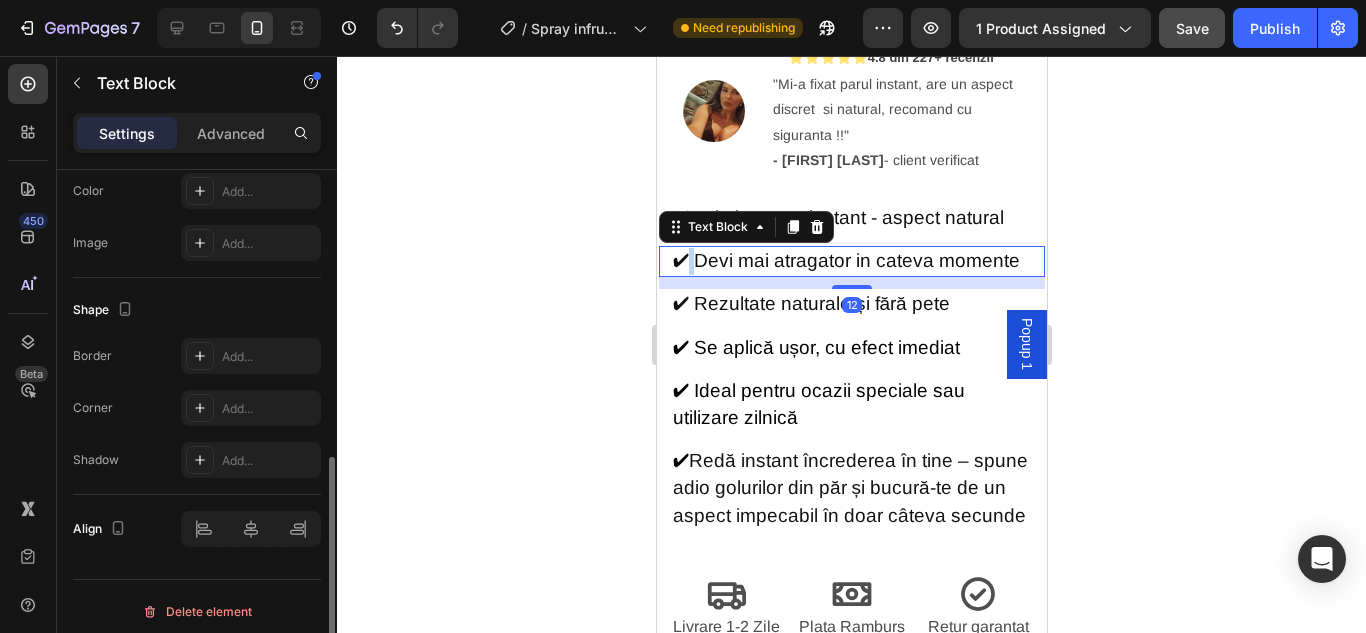 click on "✔ Devi mai atragator in cateva momente" at bounding box center [845, 260] 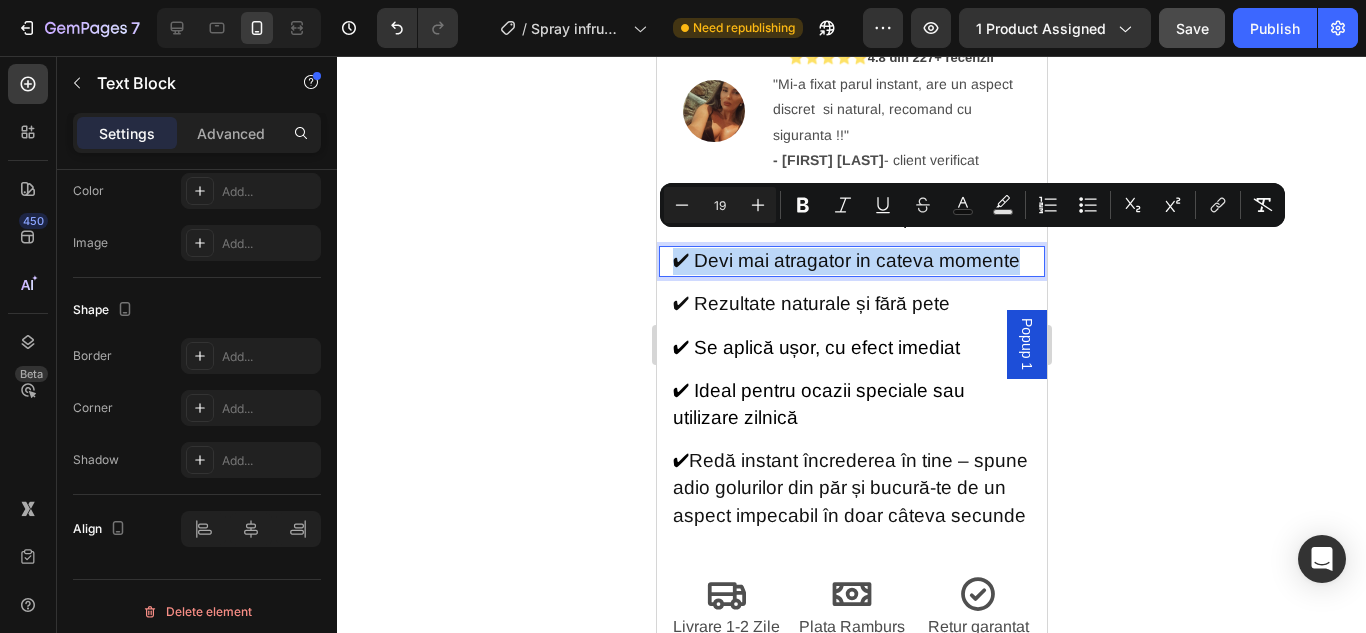 click on "✔ Devi mai atragator in cateva momente" at bounding box center (845, 260) 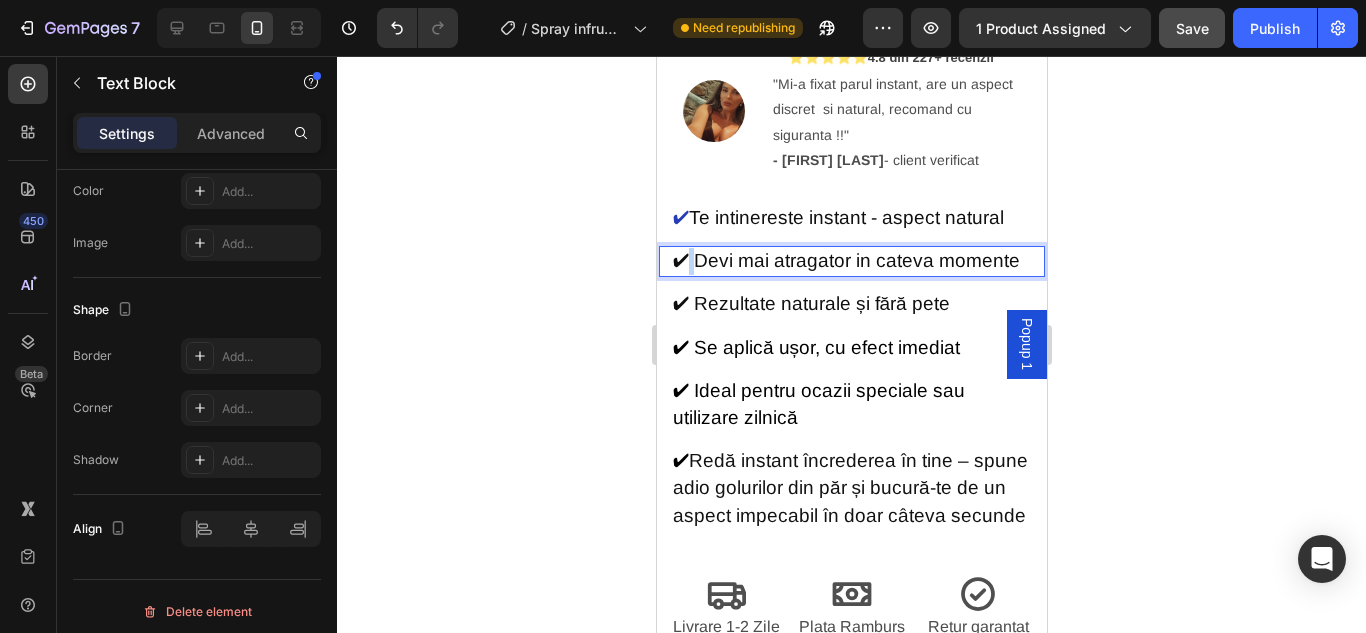 click on "✔ Devi mai atragator in cateva momente" at bounding box center [845, 260] 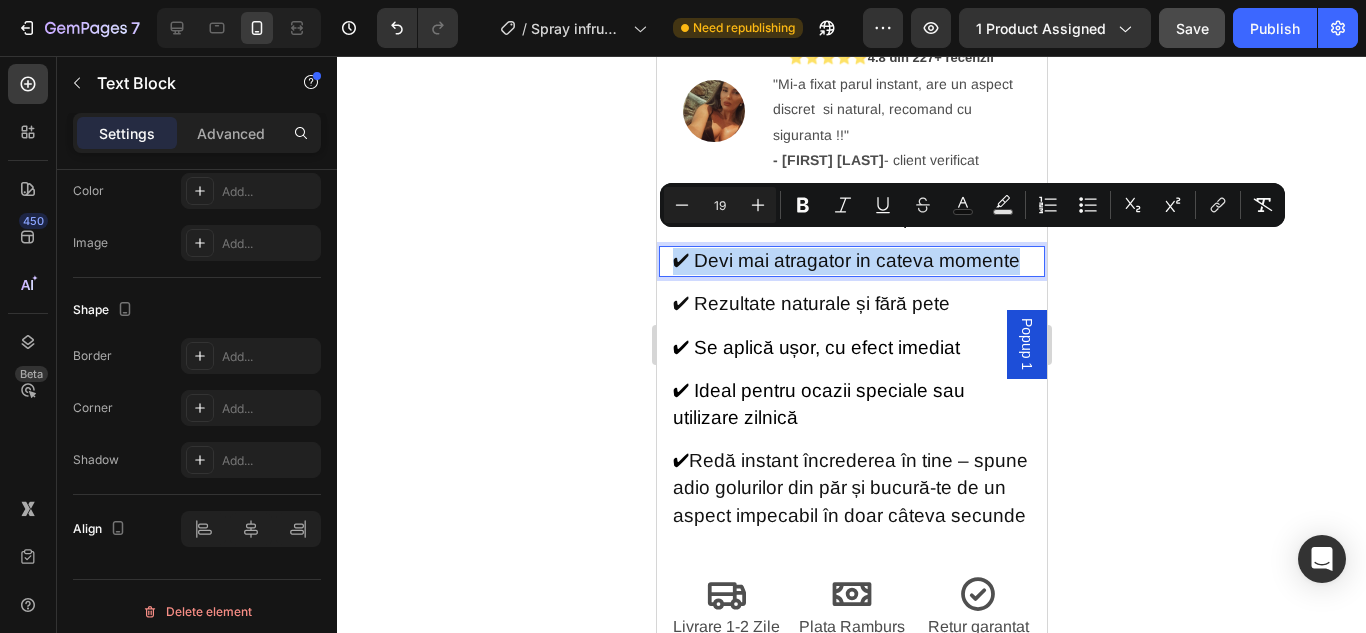 click on "✔ Devi mai atragator in cateva momente" at bounding box center [845, 260] 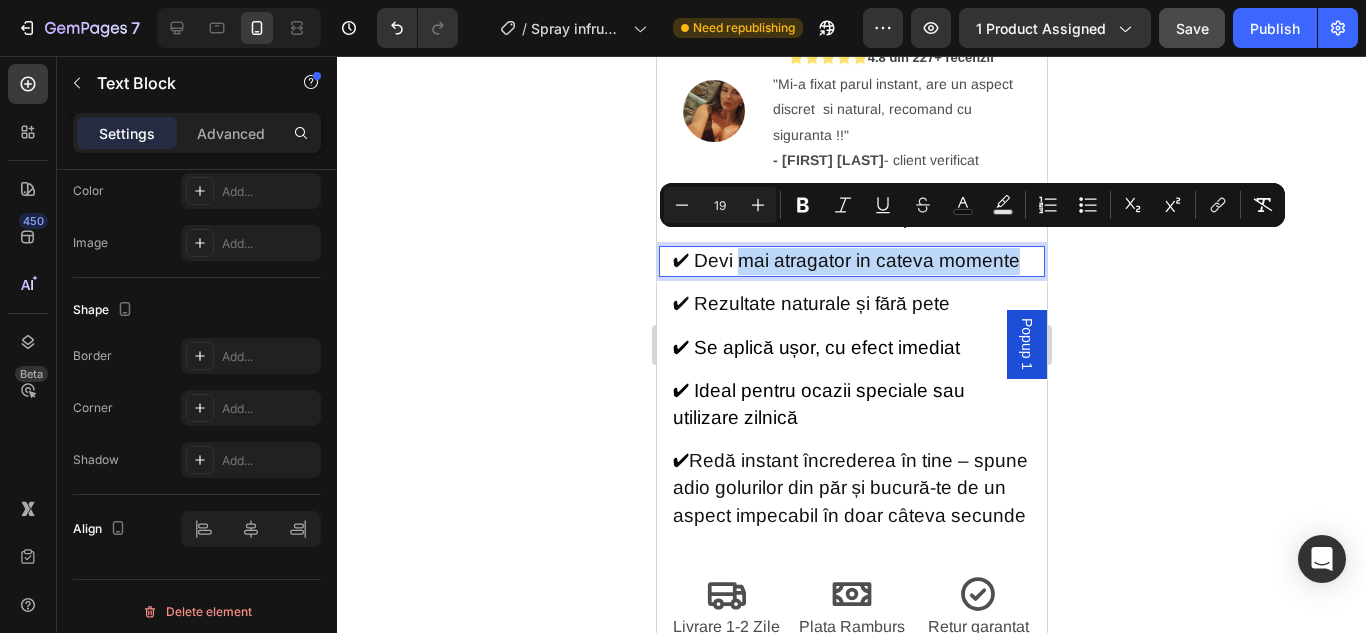 click on "✔ Devi mai atragator in cateva momente" at bounding box center (845, 260) 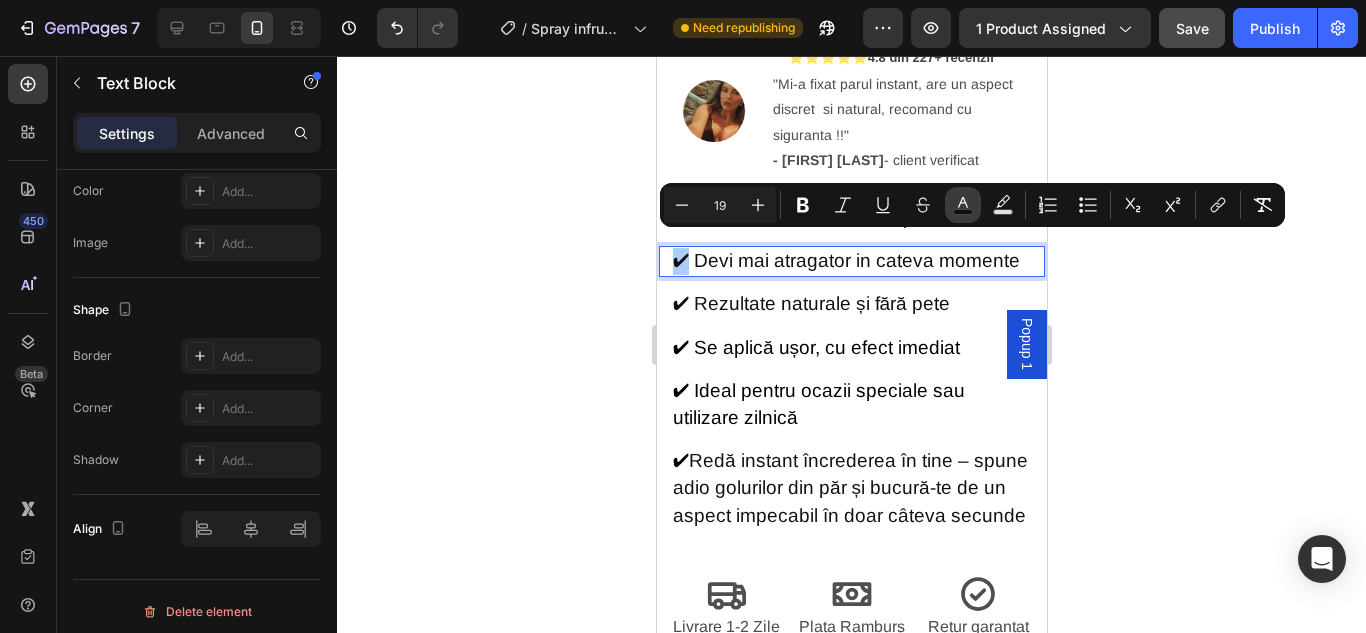 click 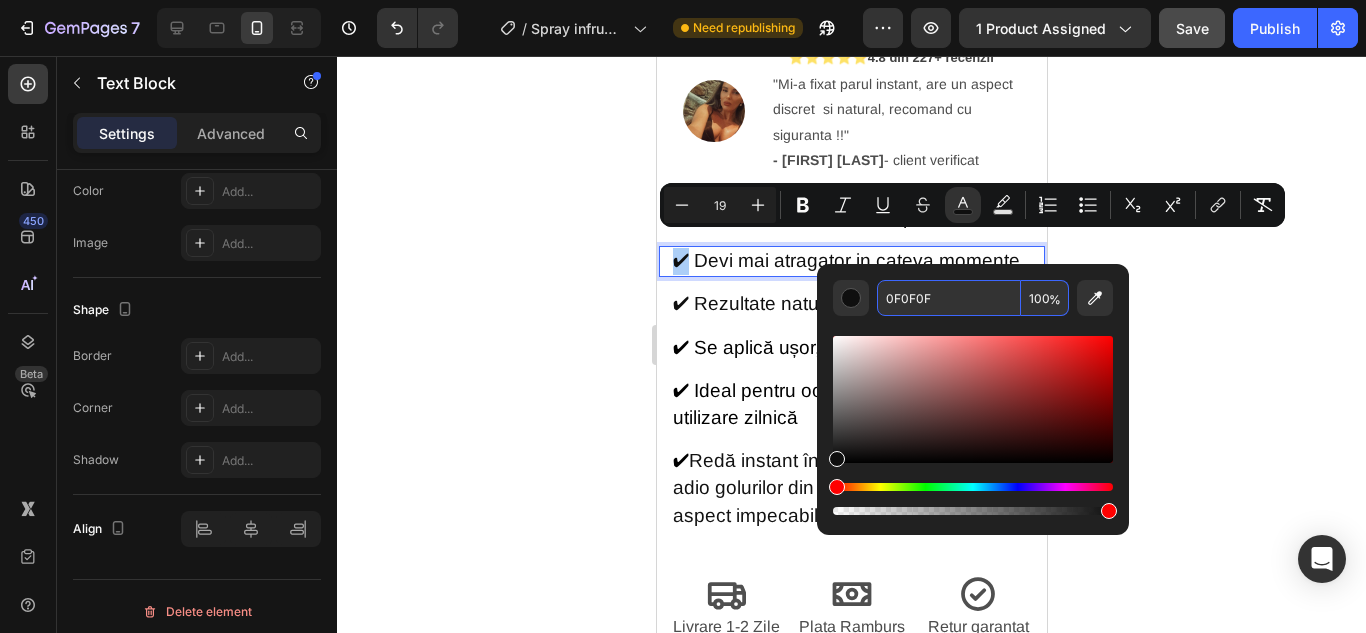 click on "0F0F0F" at bounding box center [949, 298] 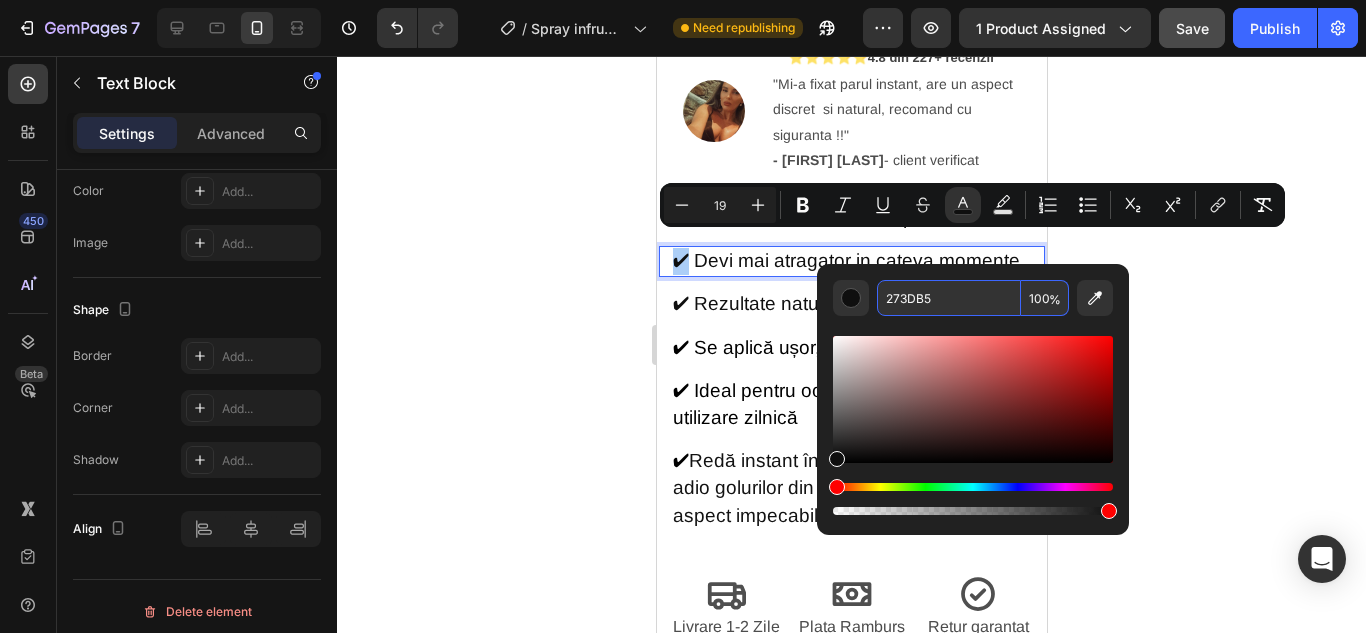 type on "273DB5" 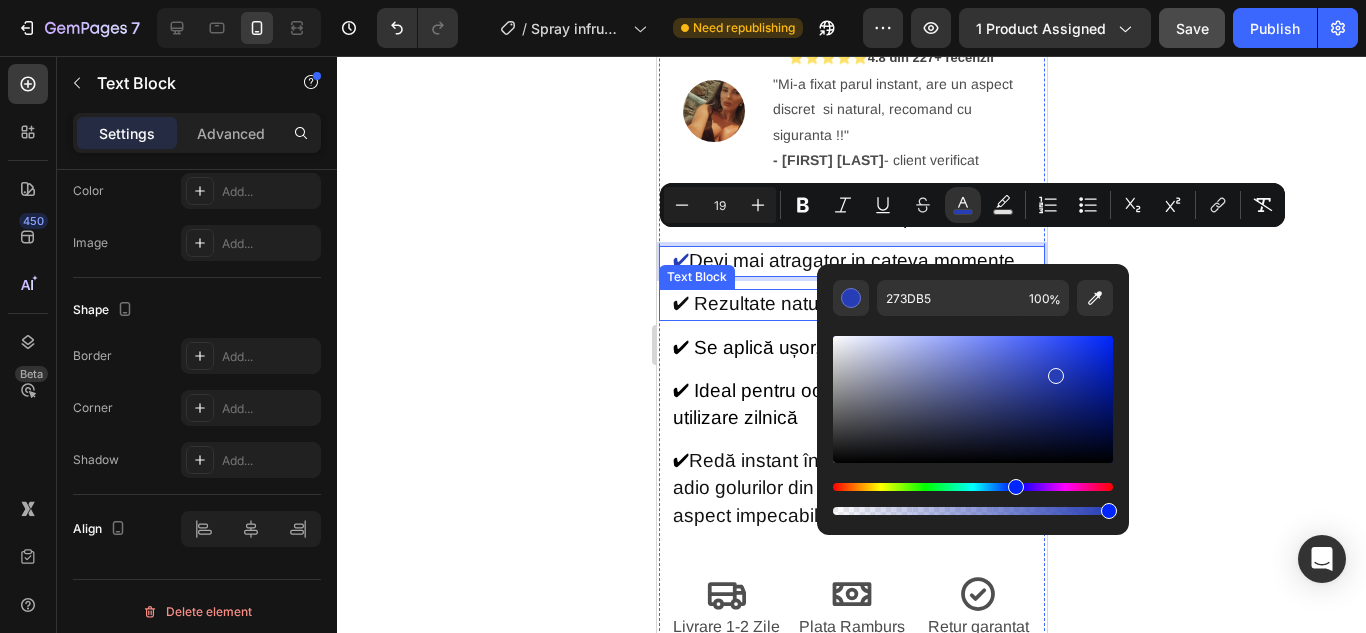 click on "✔ Rezultate naturale și fără pete" at bounding box center [810, 303] 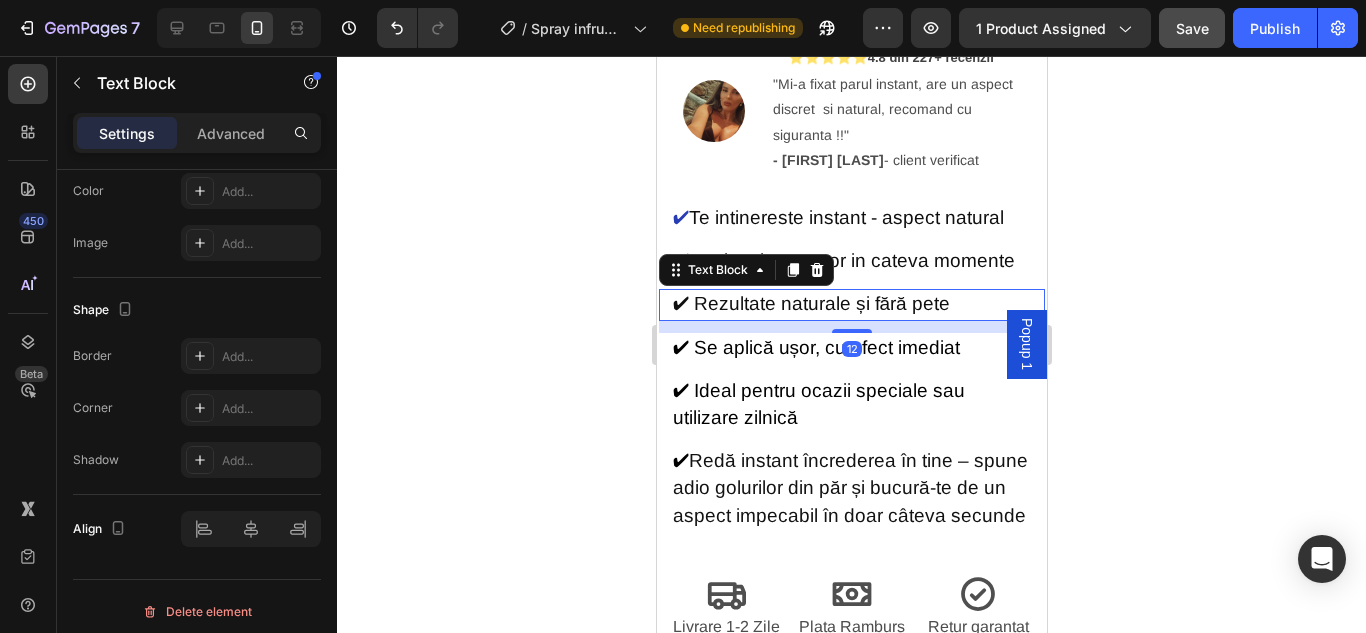 click on "✔ Rezultate naturale și fără pete" at bounding box center [810, 303] 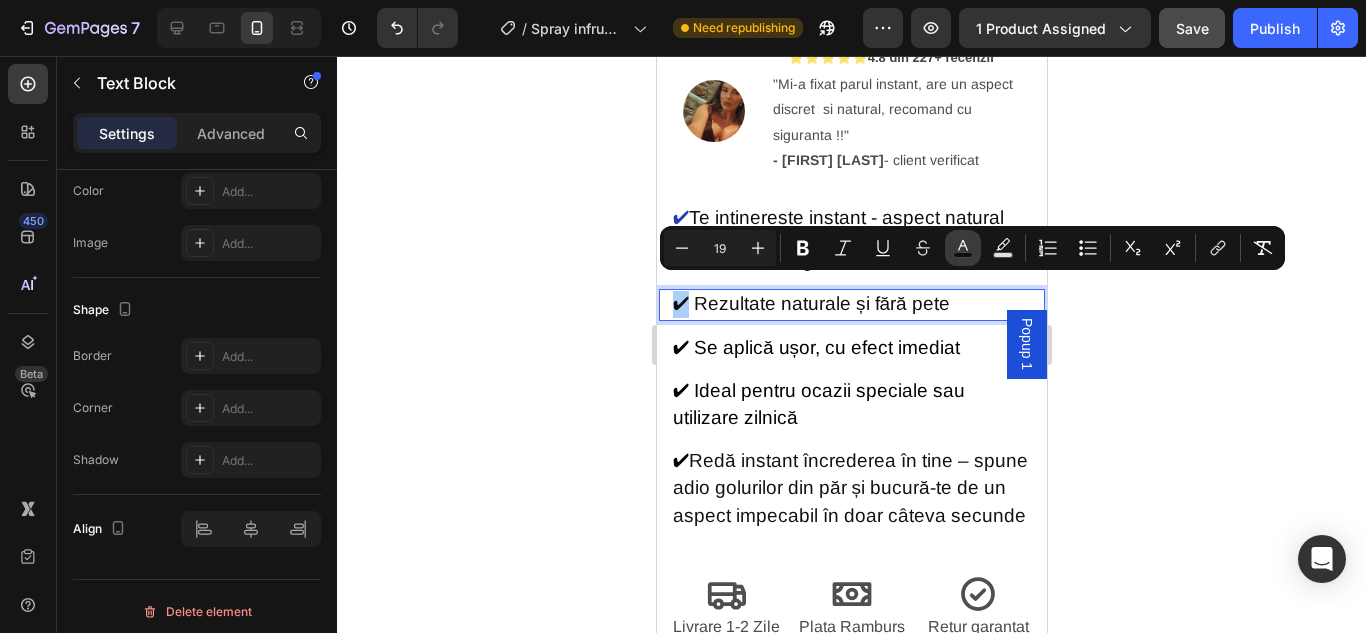 click 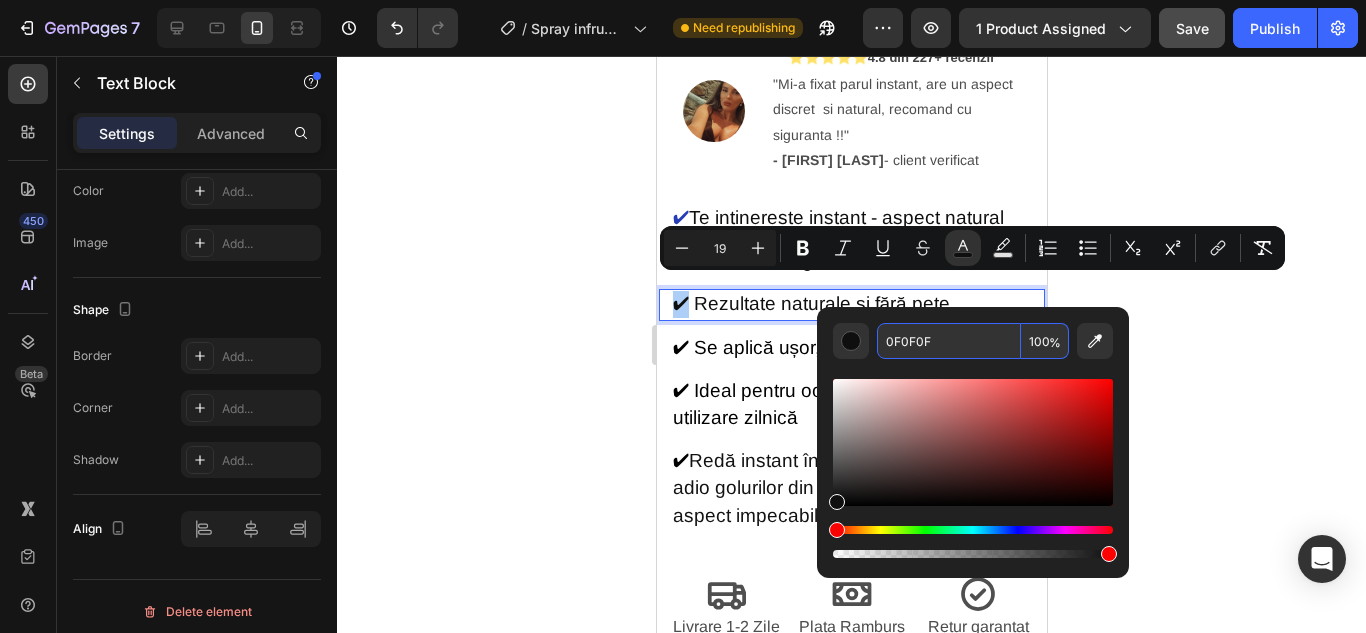 click on "0F0F0F" at bounding box center (949, 341) 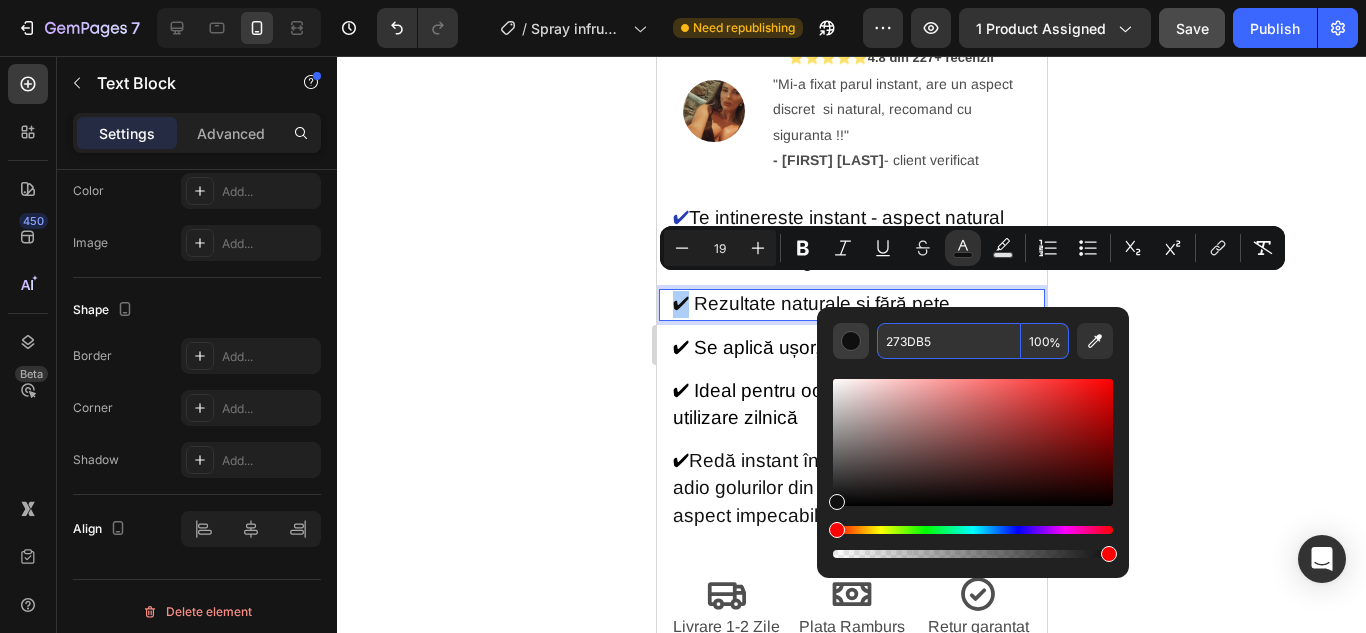 type on "273DB5" 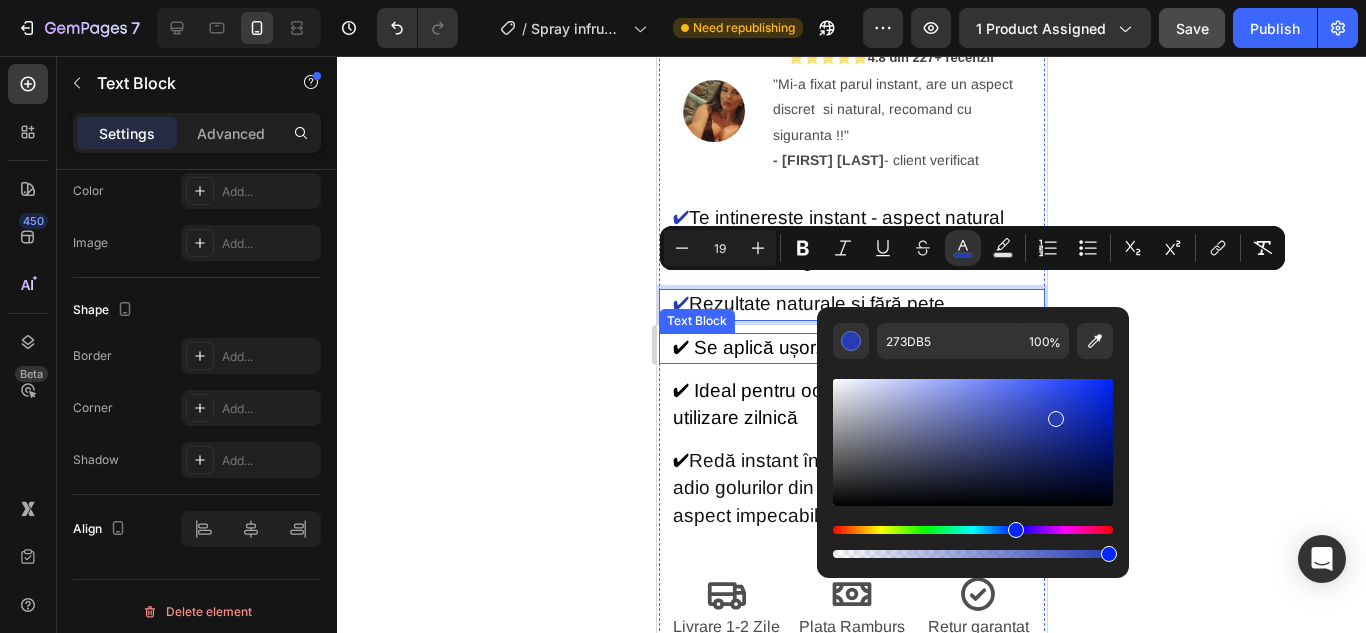 click on "✔ Se aplică ușor, cu efect imediat" at bounding box center (815, 347) 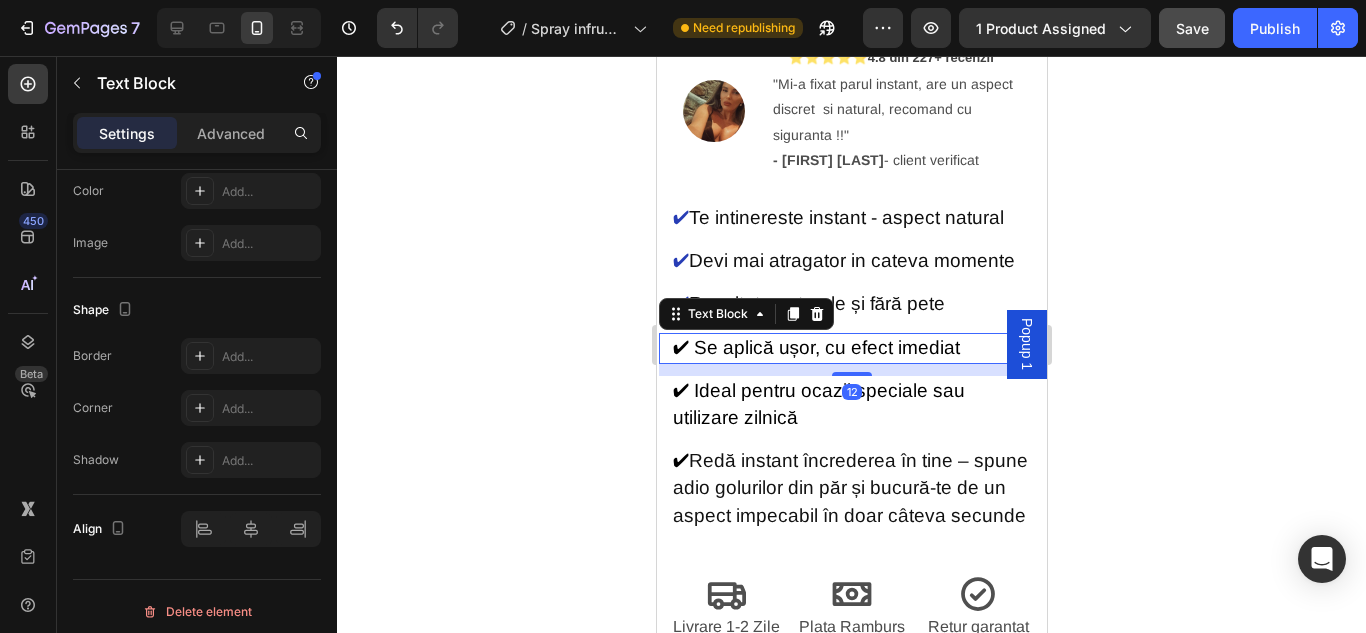 click on "✔ Se aplică ușor, cu efect imediat" at bounding box center (815, 347) 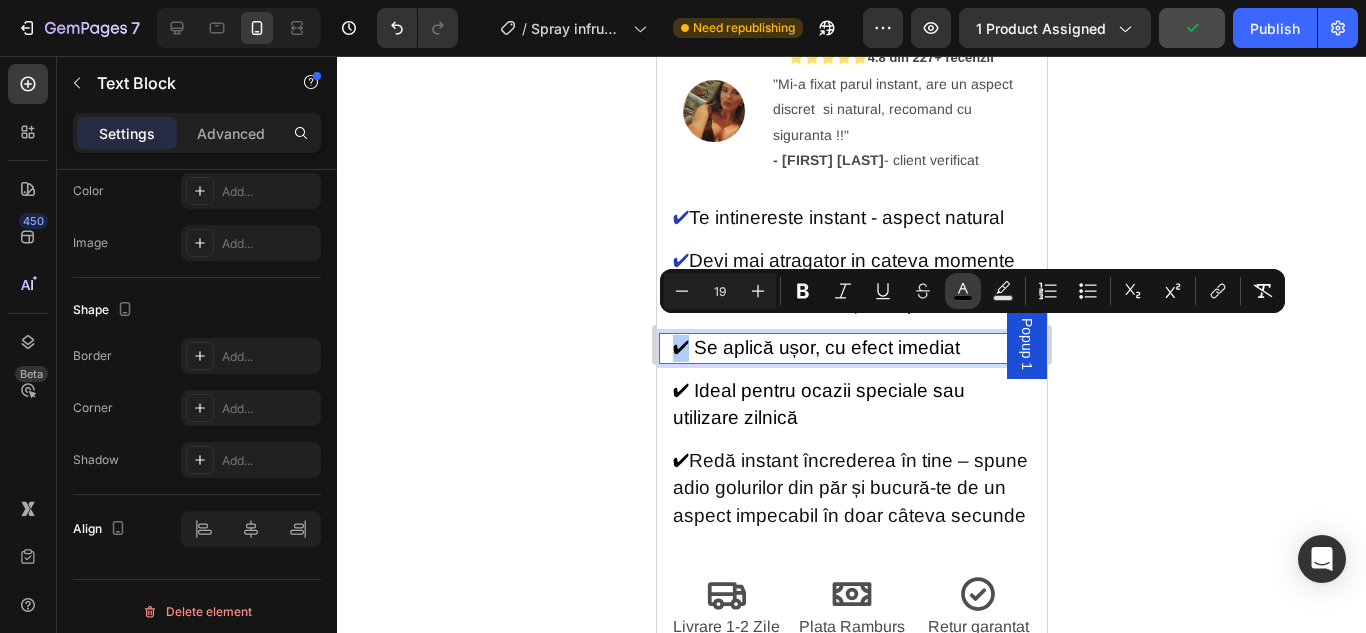 click on "color" at bounding box center [963, 291] 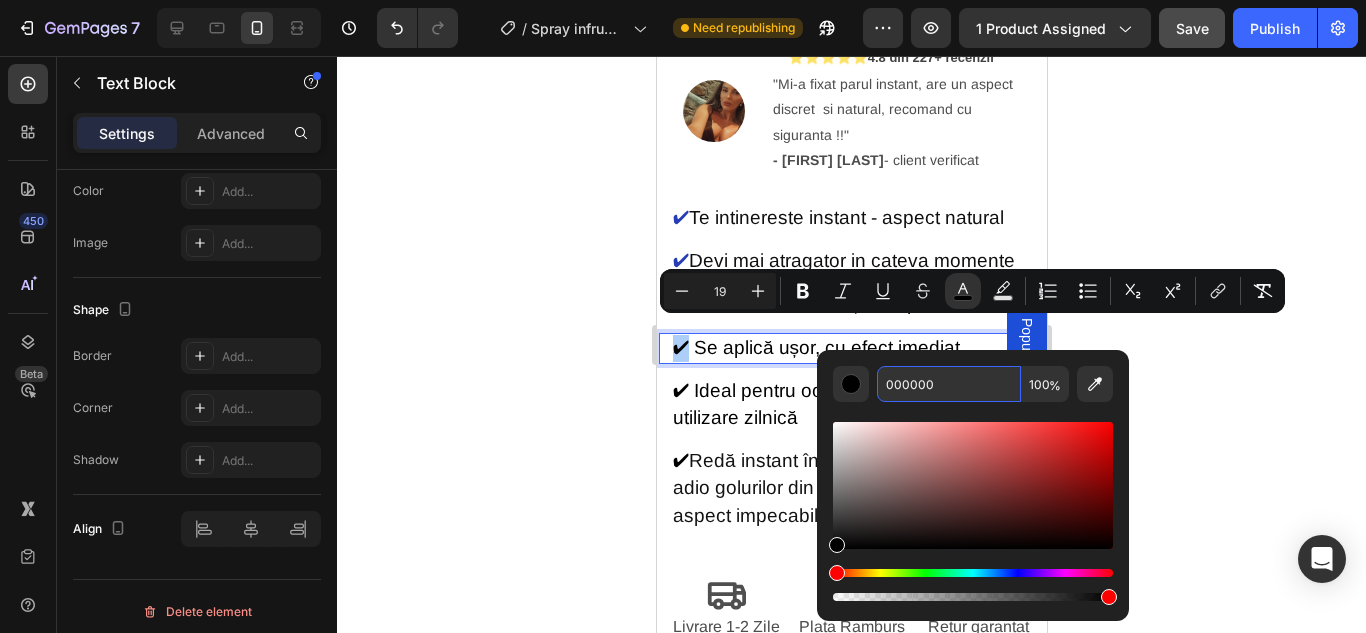 click on "000000" at bounding box center [949, 384] 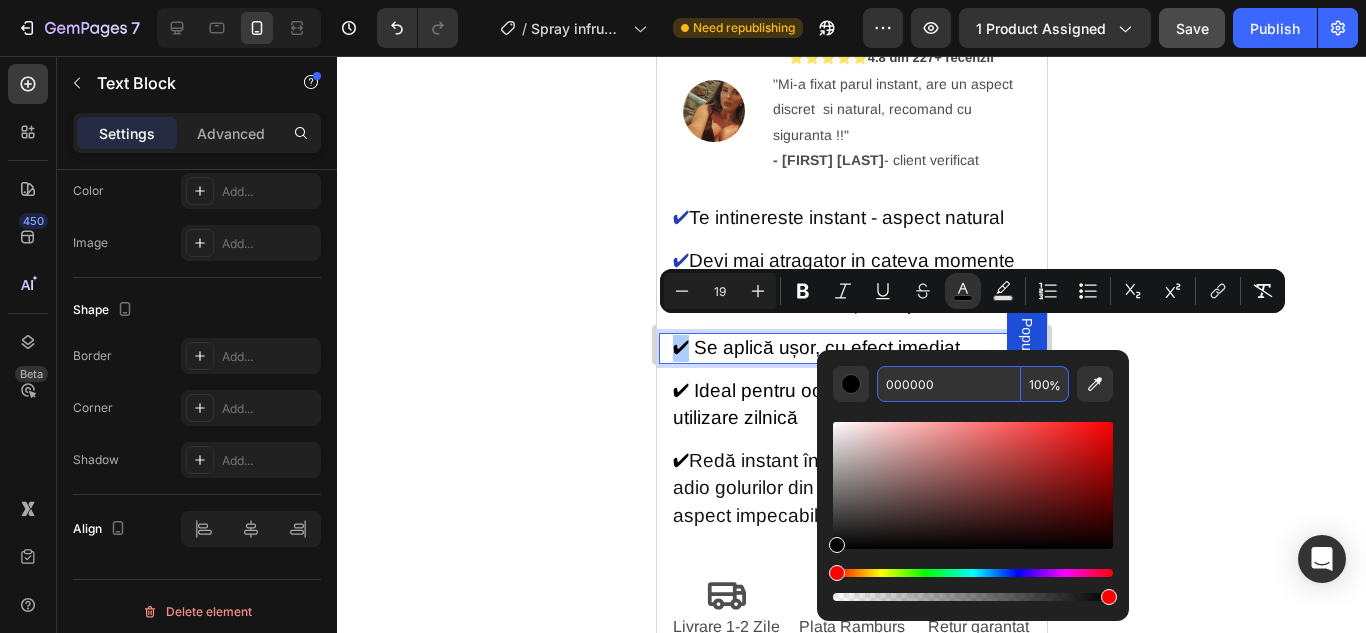 click on "000000" at bounding box center [949, 384] 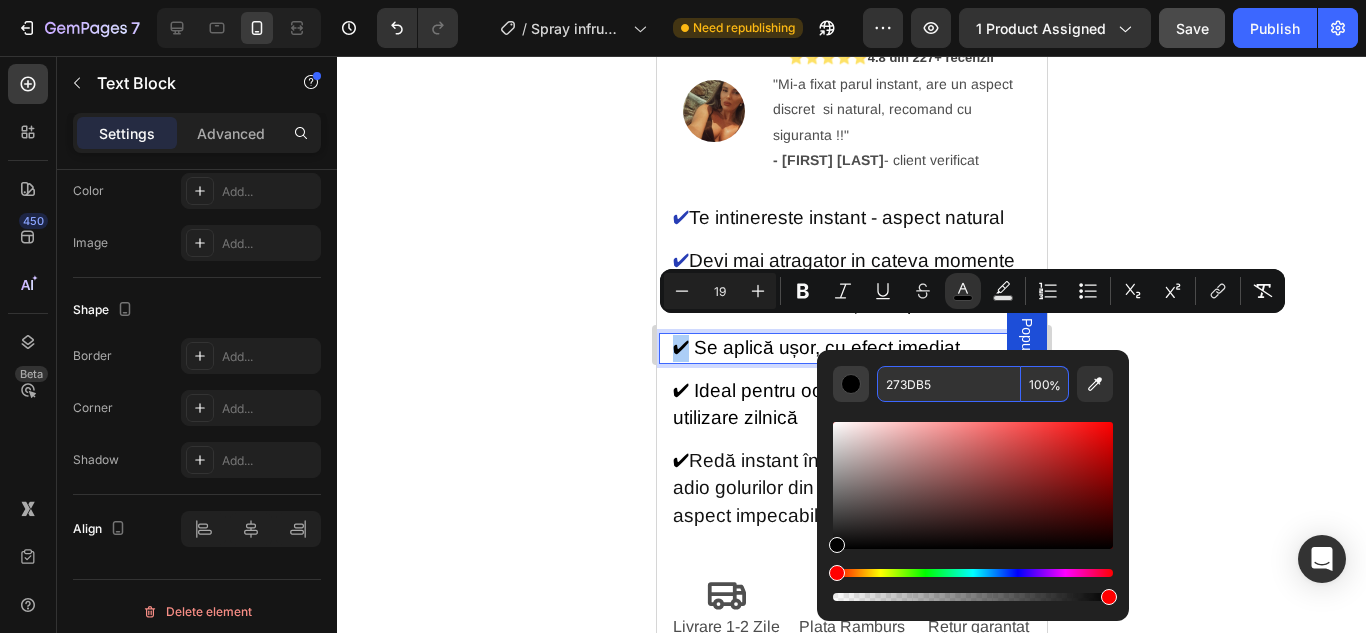 type on "273DB5" 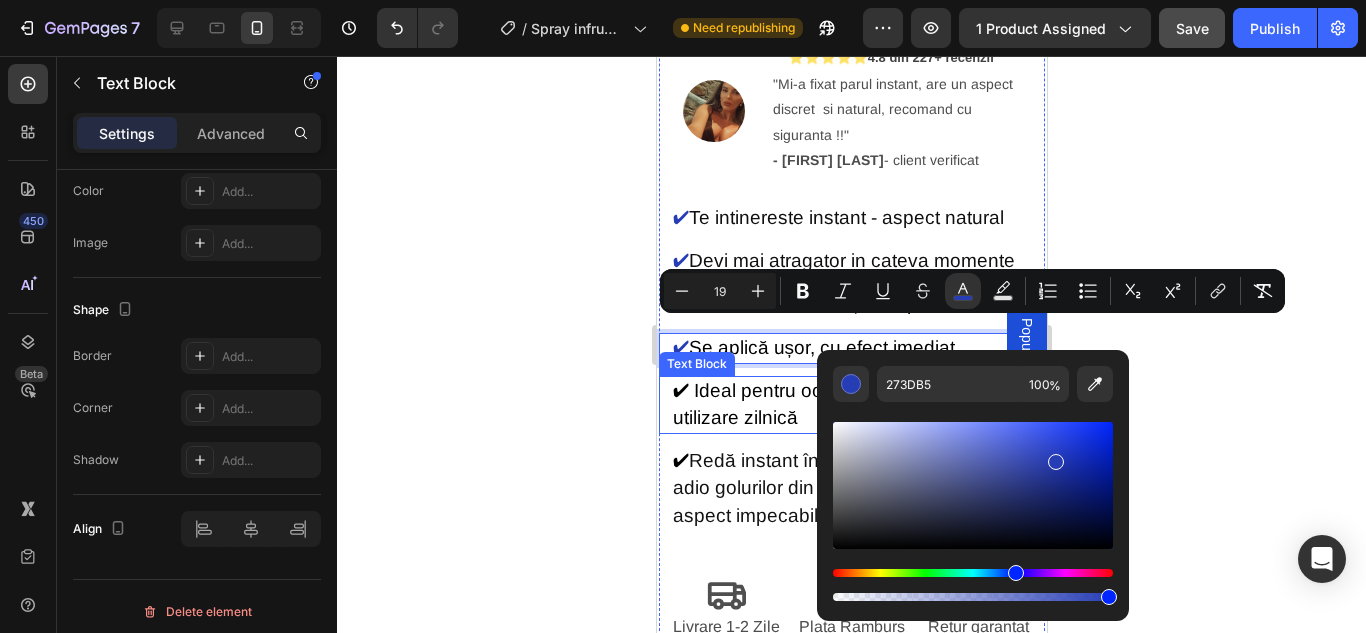 click on "✔ Ideal pentru ocazii speciale sau utilizare zilnică" at bounding box center [818, 404] 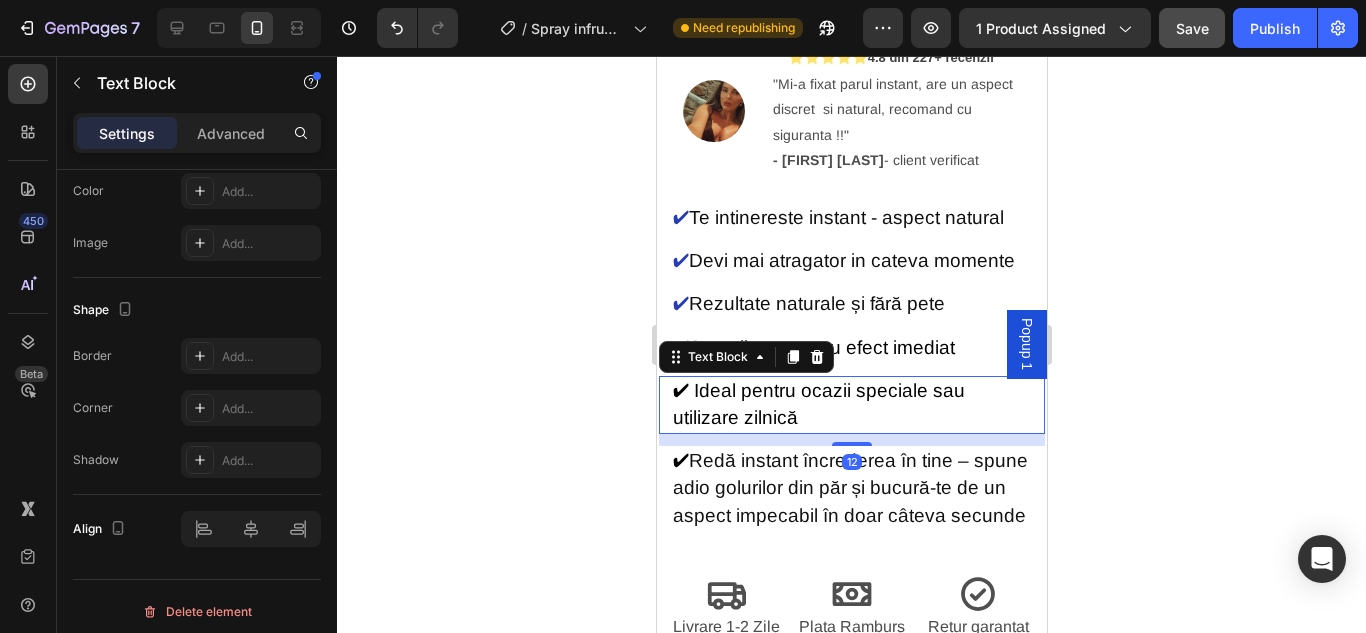 click on "✔ Ideal pentru ocazii speciale sau utilizare zilnică" at bounding box center (818, 404) 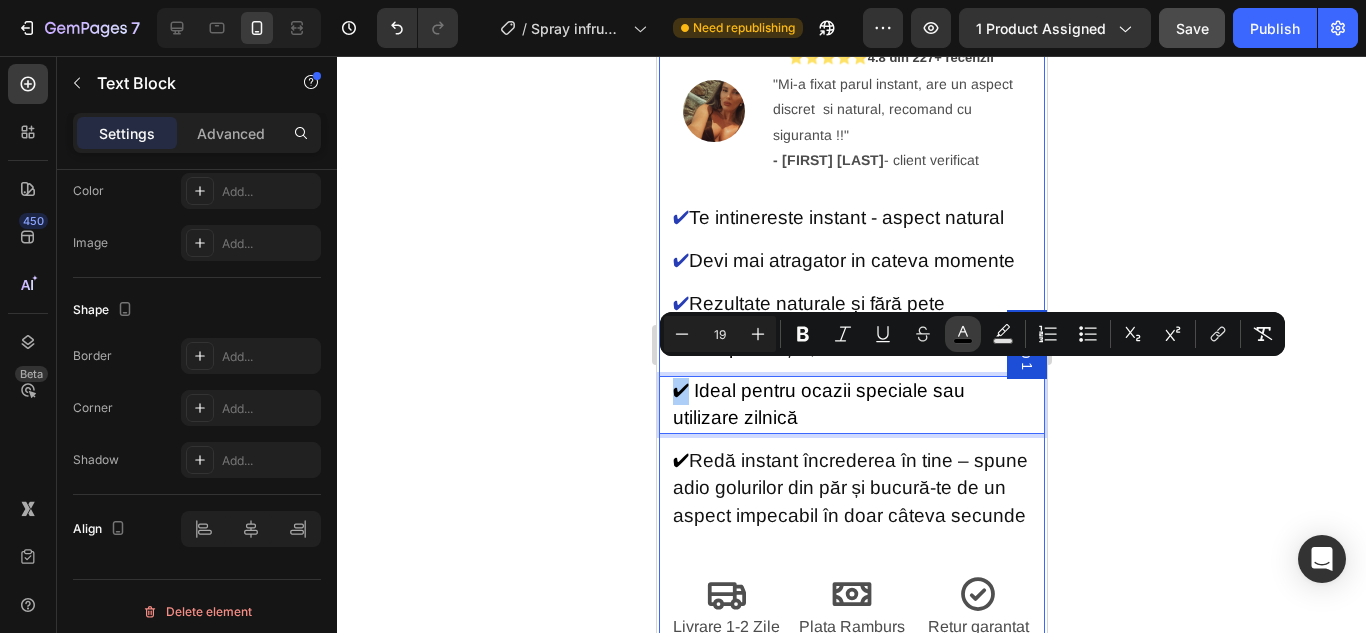 click 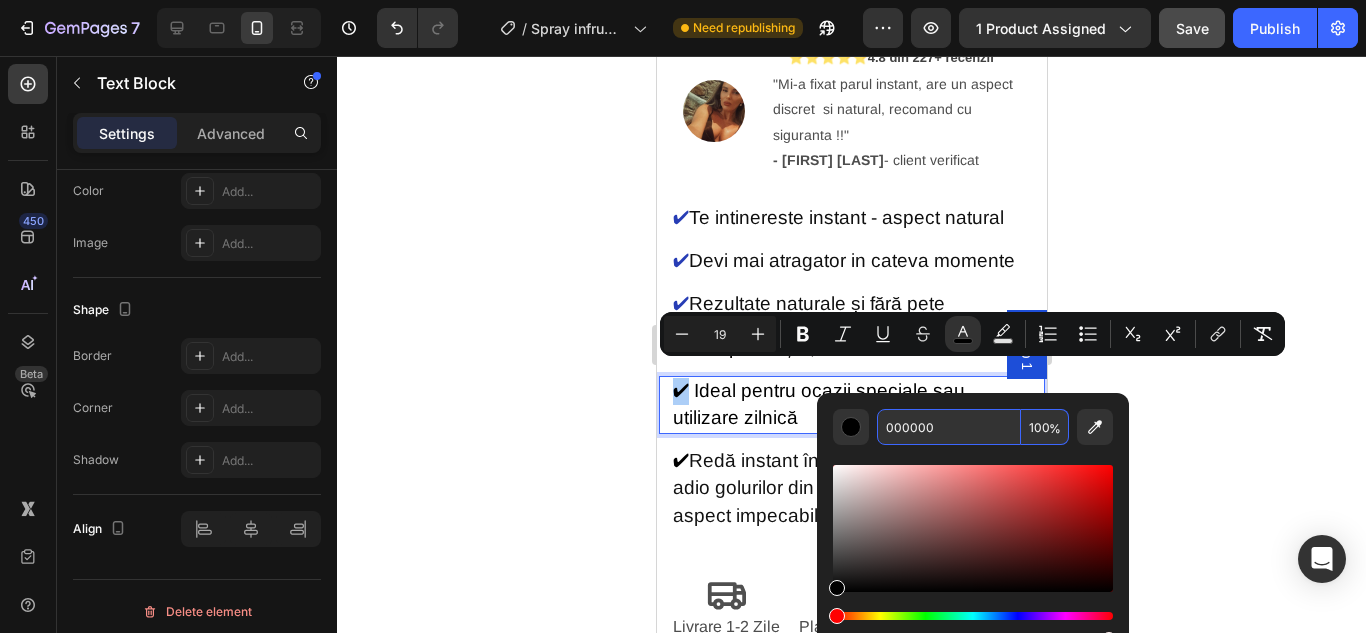 click on "000000" at bounding box center (949, 427) 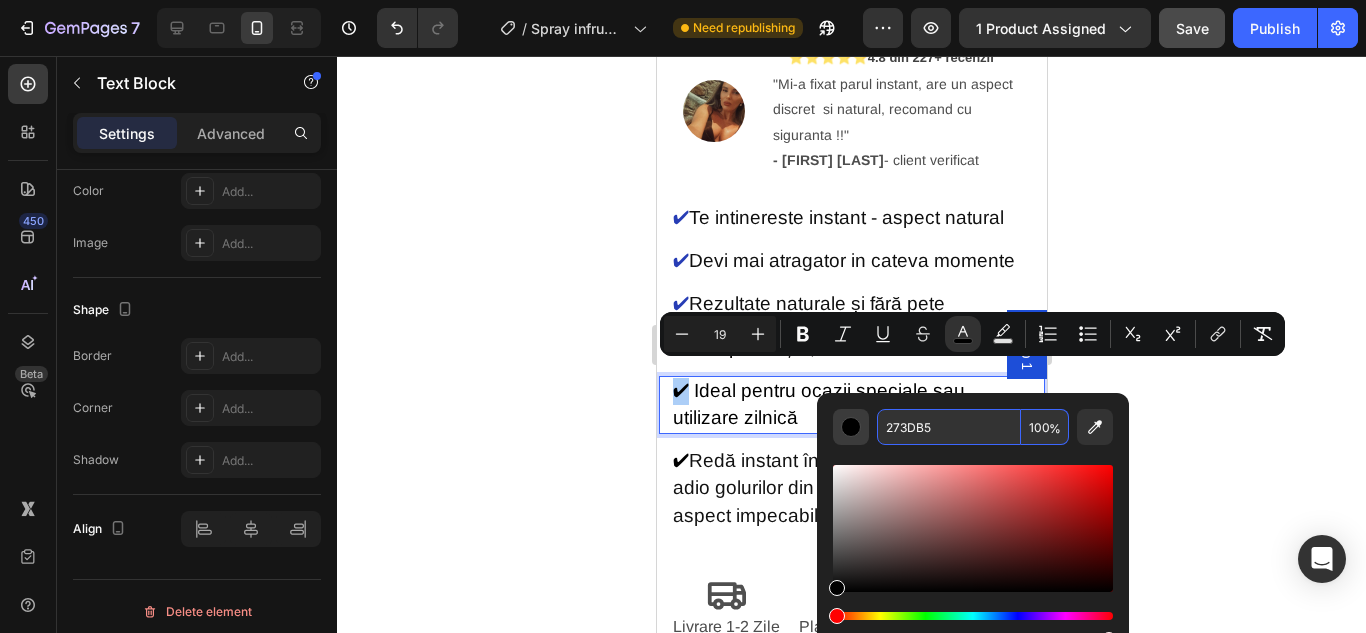 type on "273DB5" 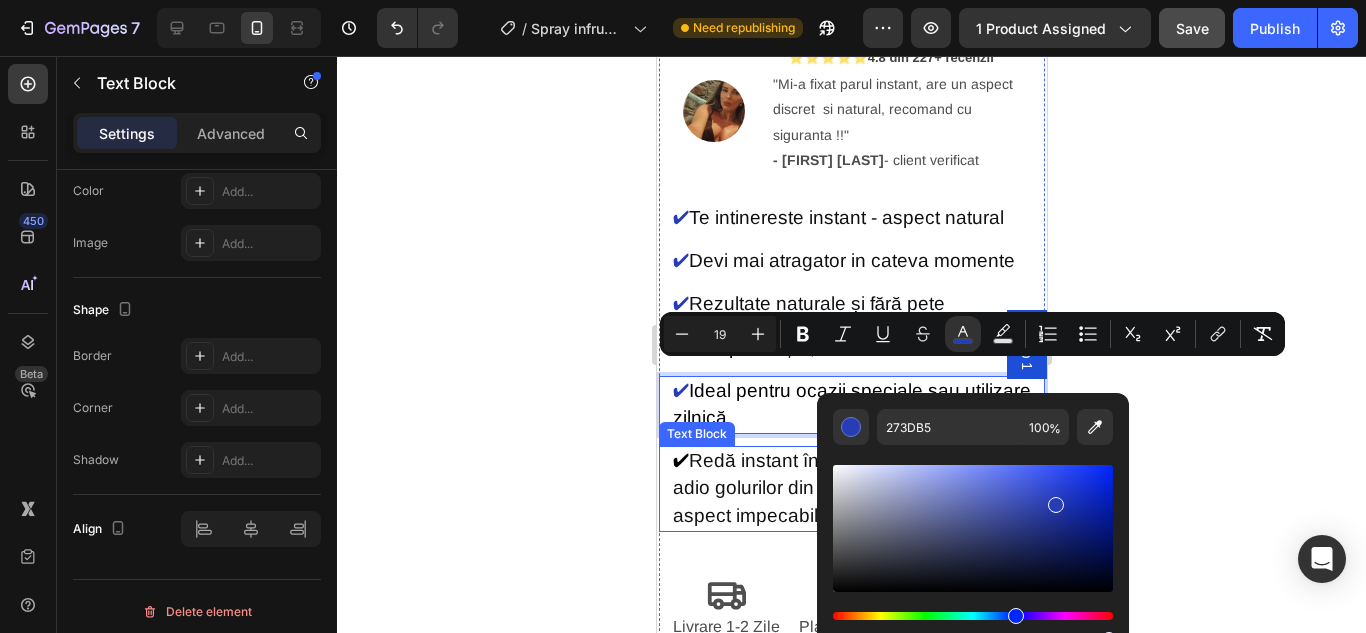 click on "✔" at bounding box center (680, 460) 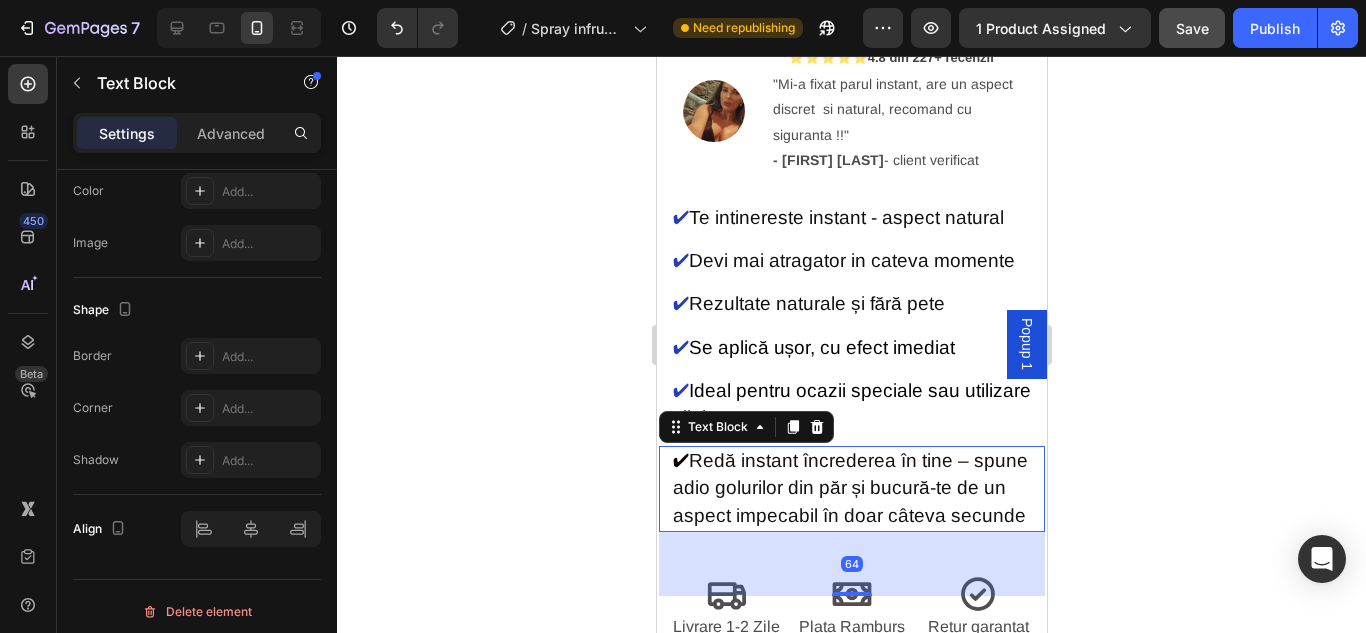 click on "✔" at bounding box center [680, 460] 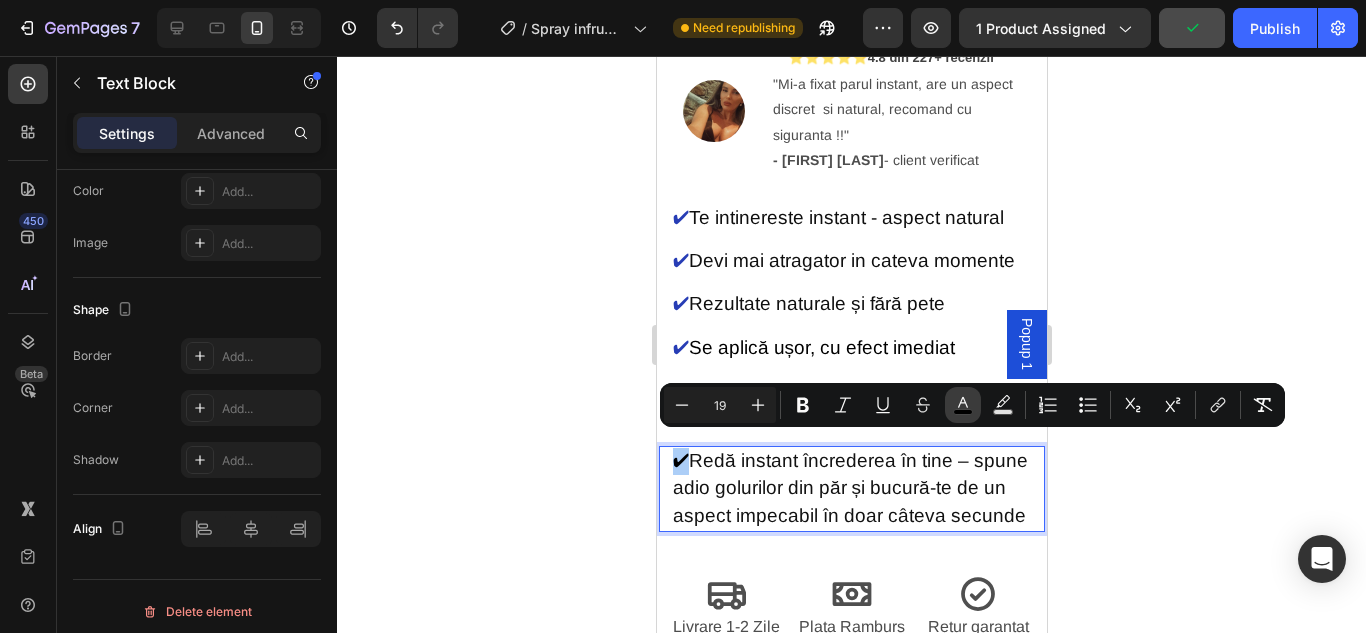 click on "color" at bounding box center [963, 405] 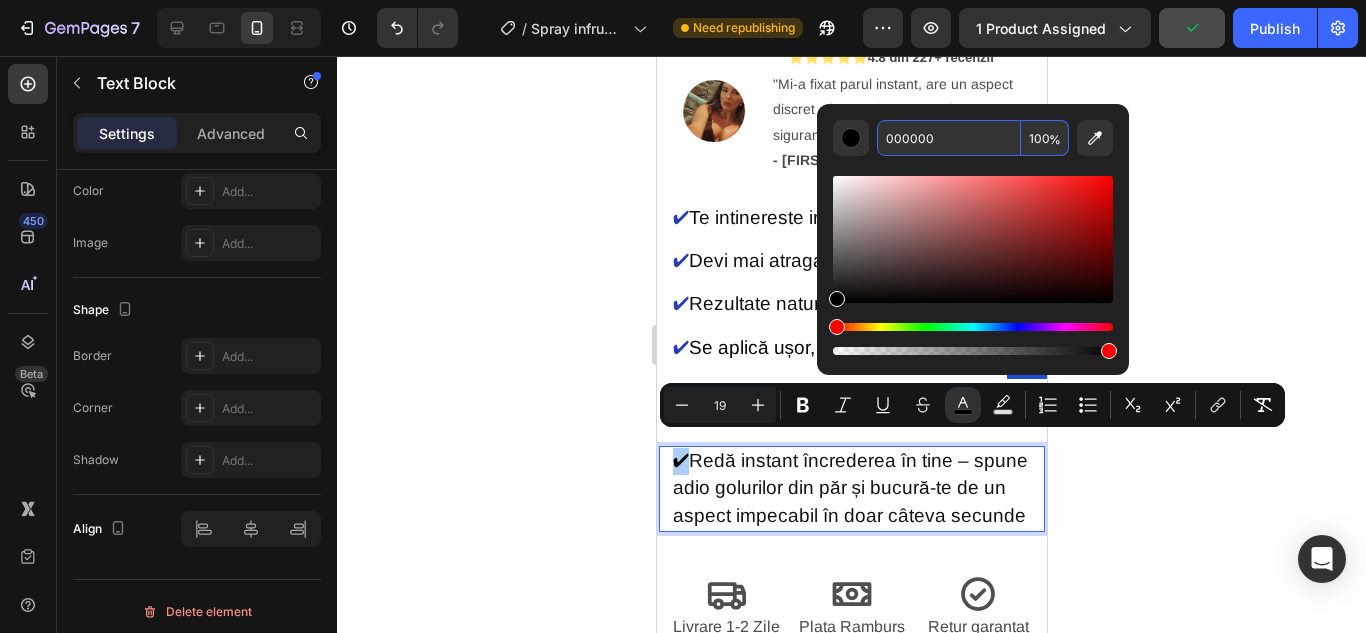 click on "000000" at bounding box center (949, 138) 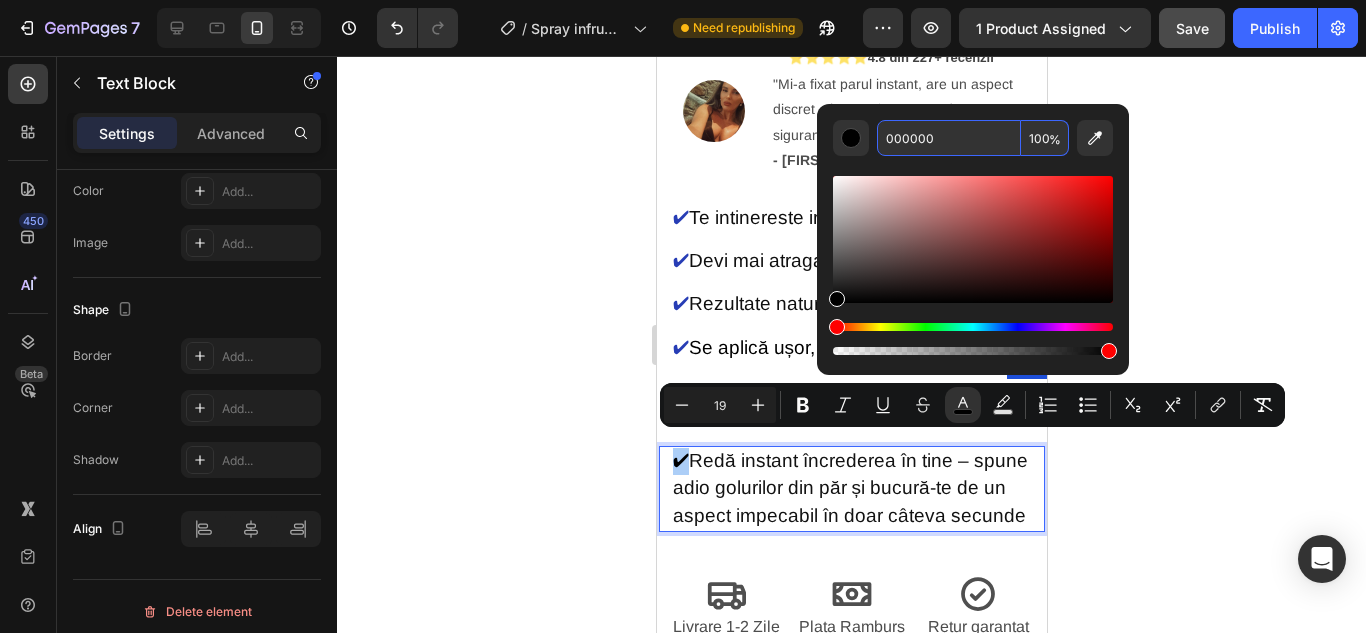 paste on "273DB5" 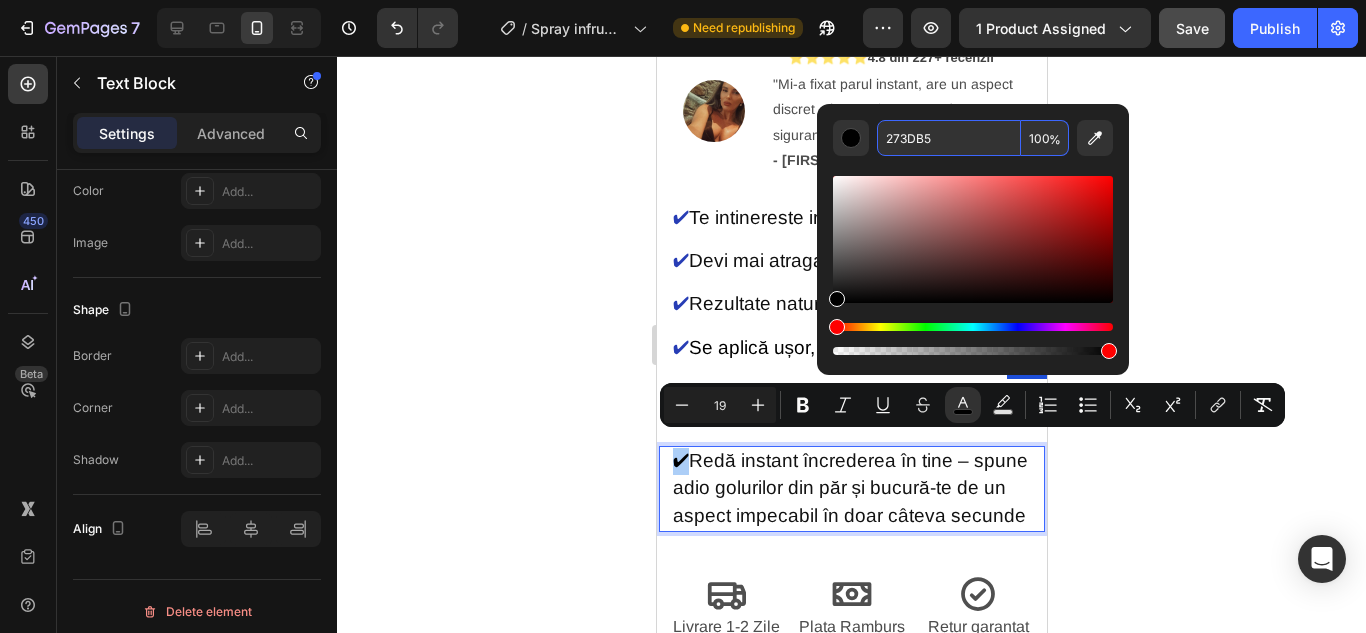 type on "273DB5" 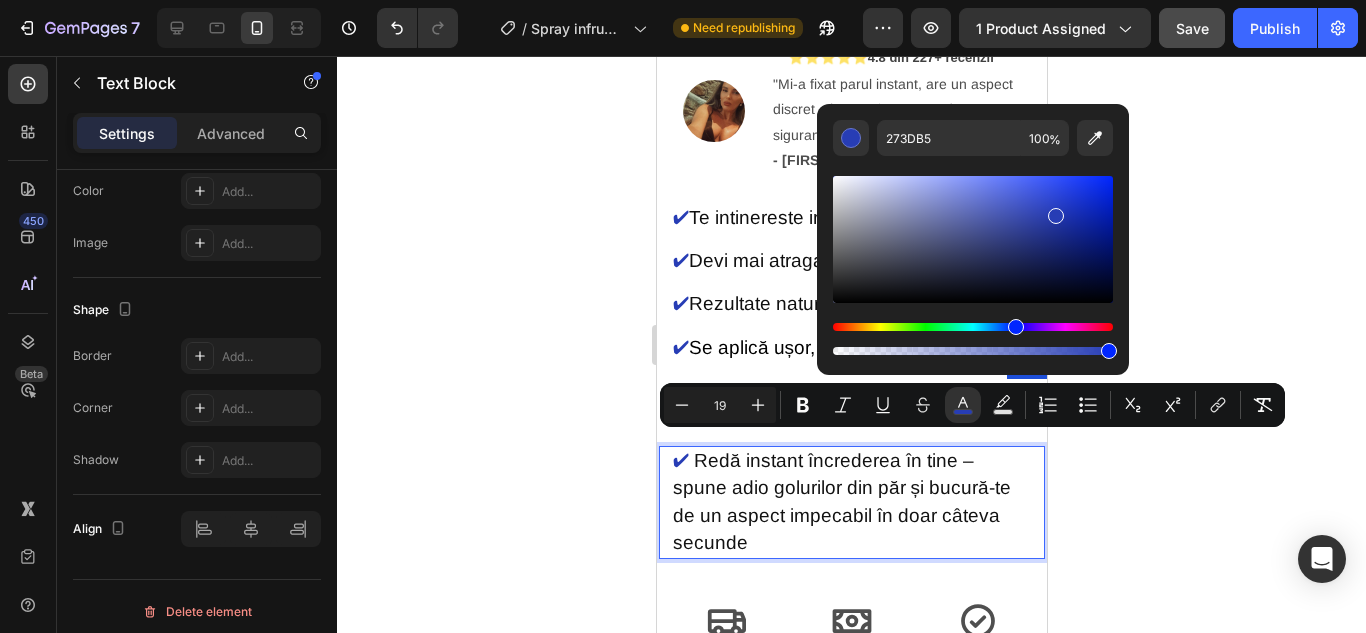 click 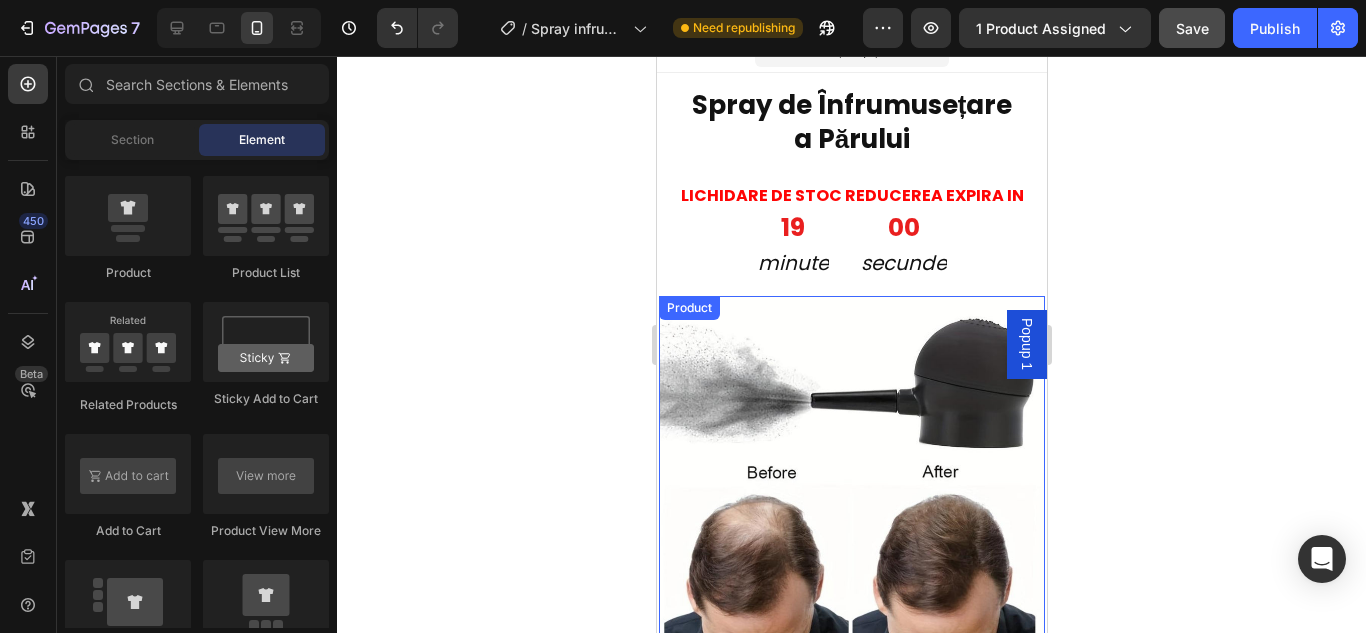 scroll, scrollTop: 0, scrollLeft: 0, axis: both 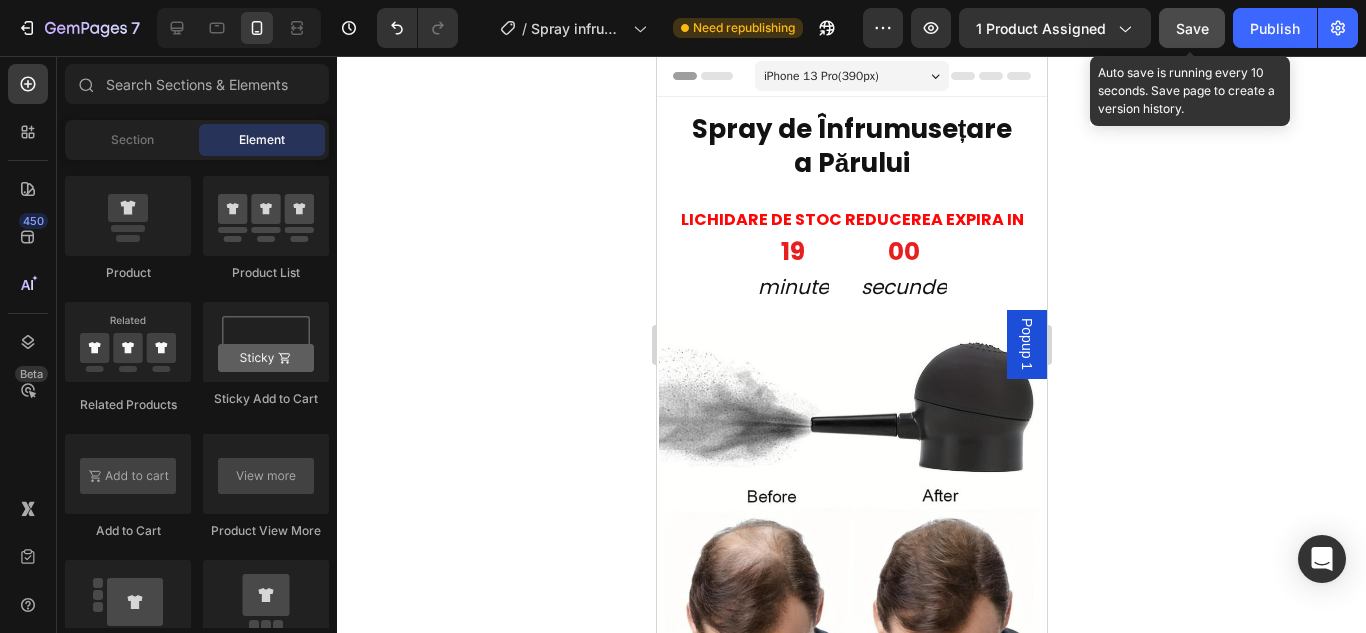 click on "Save" 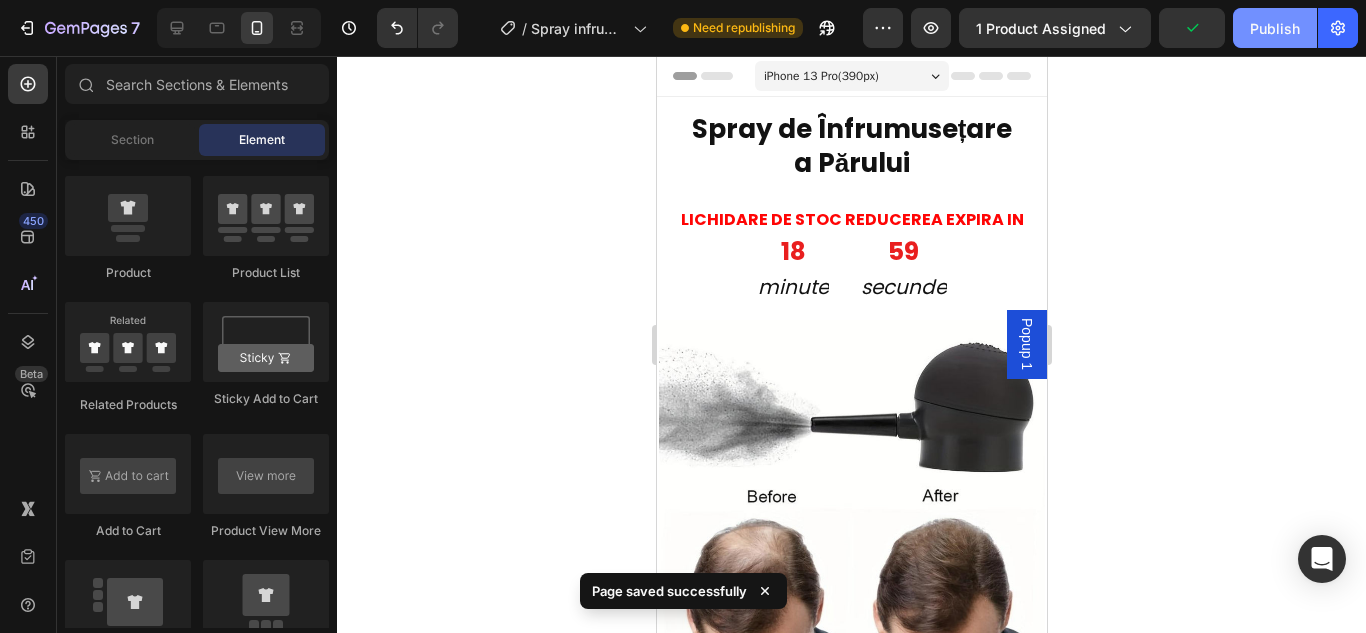 click on "Publish" 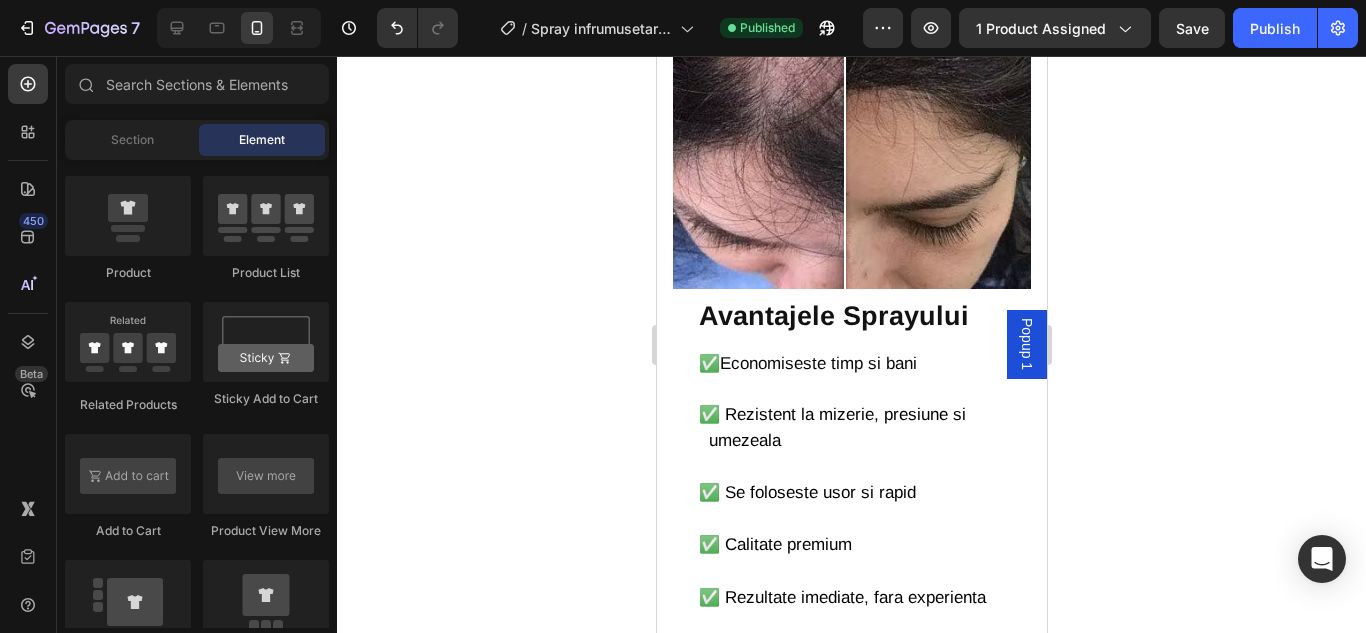 scroll, scrollTop: 2300, scrollLeft: 0, axis: vertical 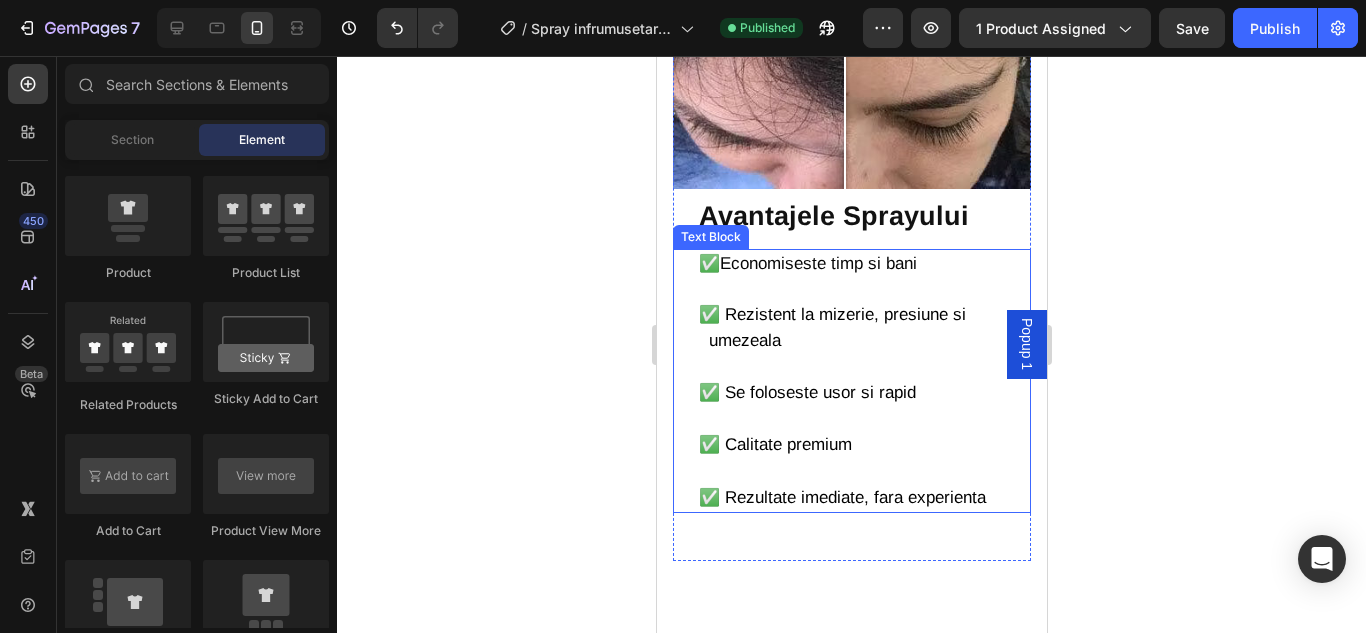 click on "Economiseste timp si bani" at bounding box center [817, 263] 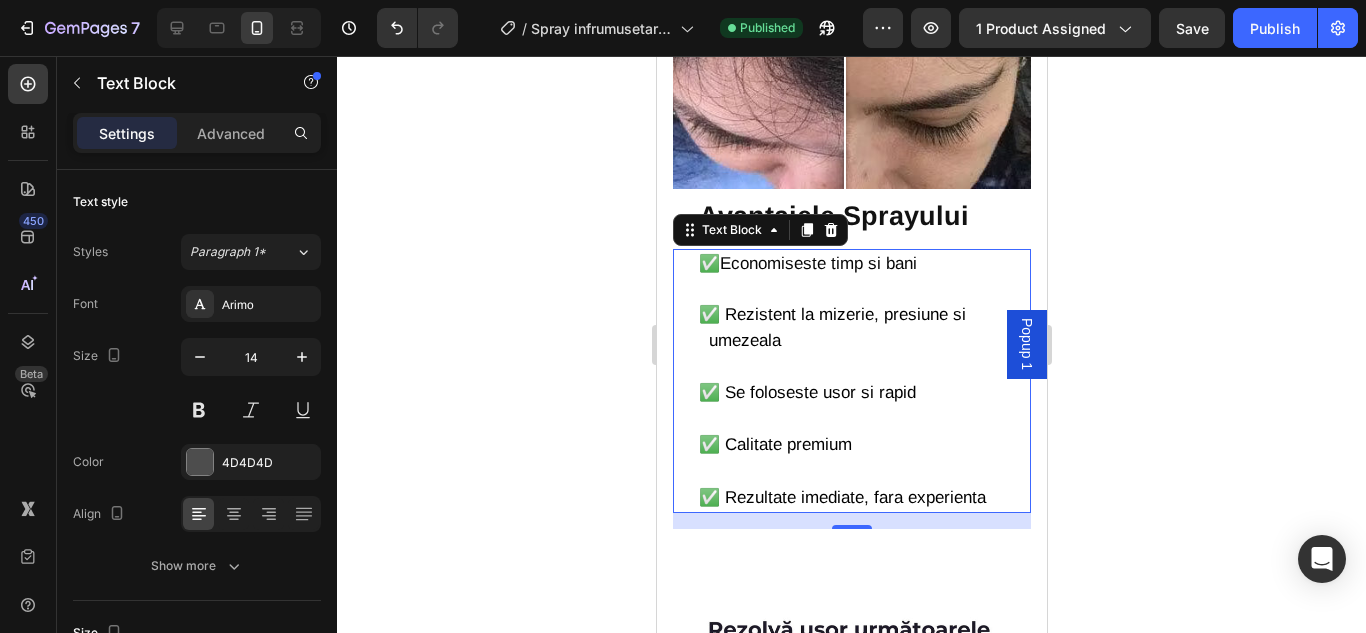 click on "✅  Economiseste timp si bani" at bounding box center [863, 264] 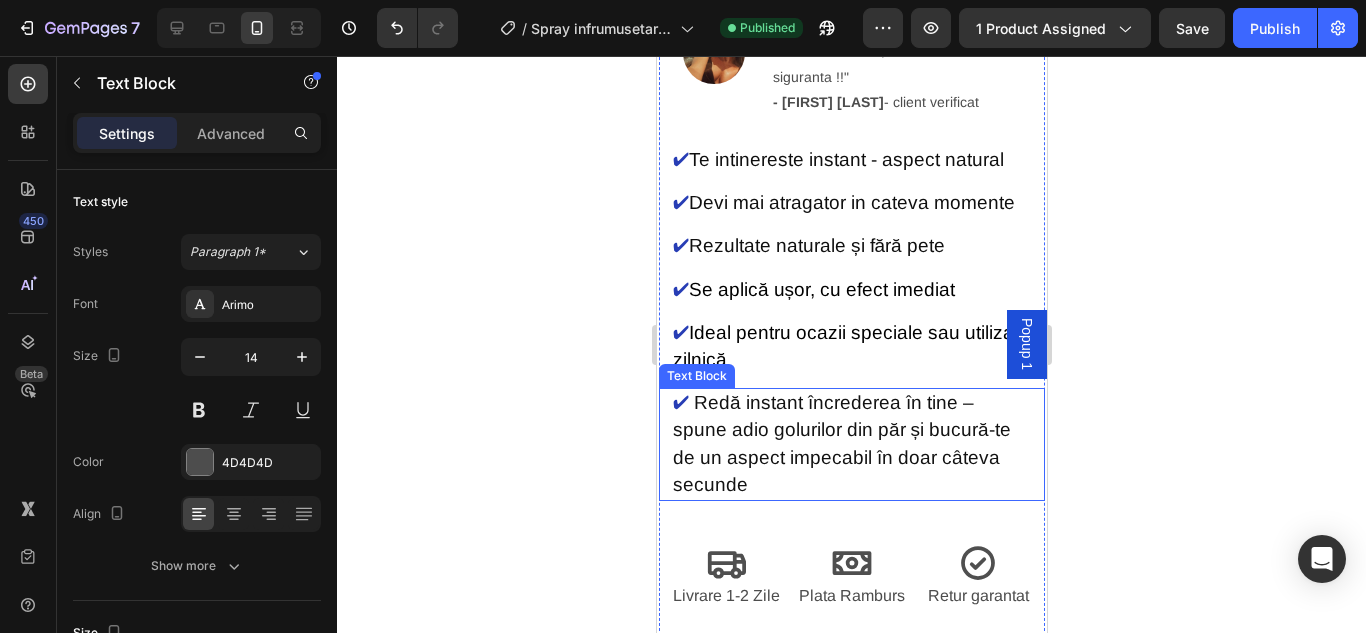 scroll, scrollTop: 900, scrollLeft: 0, axis: vertical 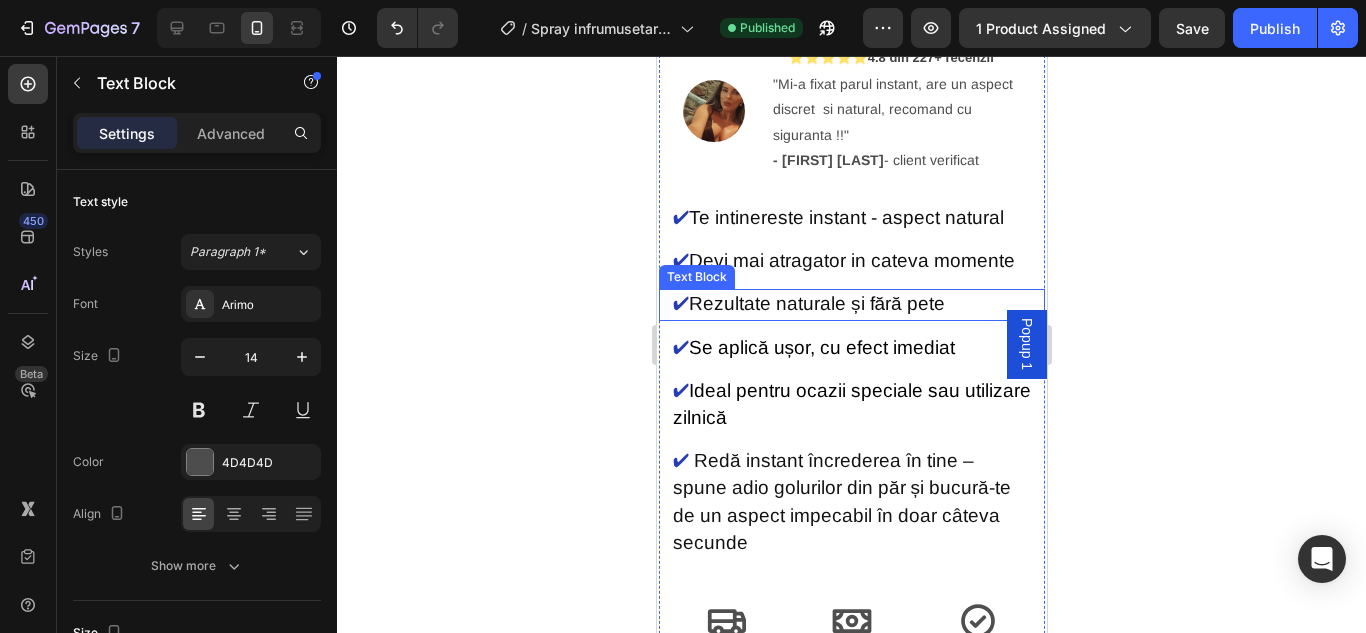 click on "✔" at bounding box center (680, 303) 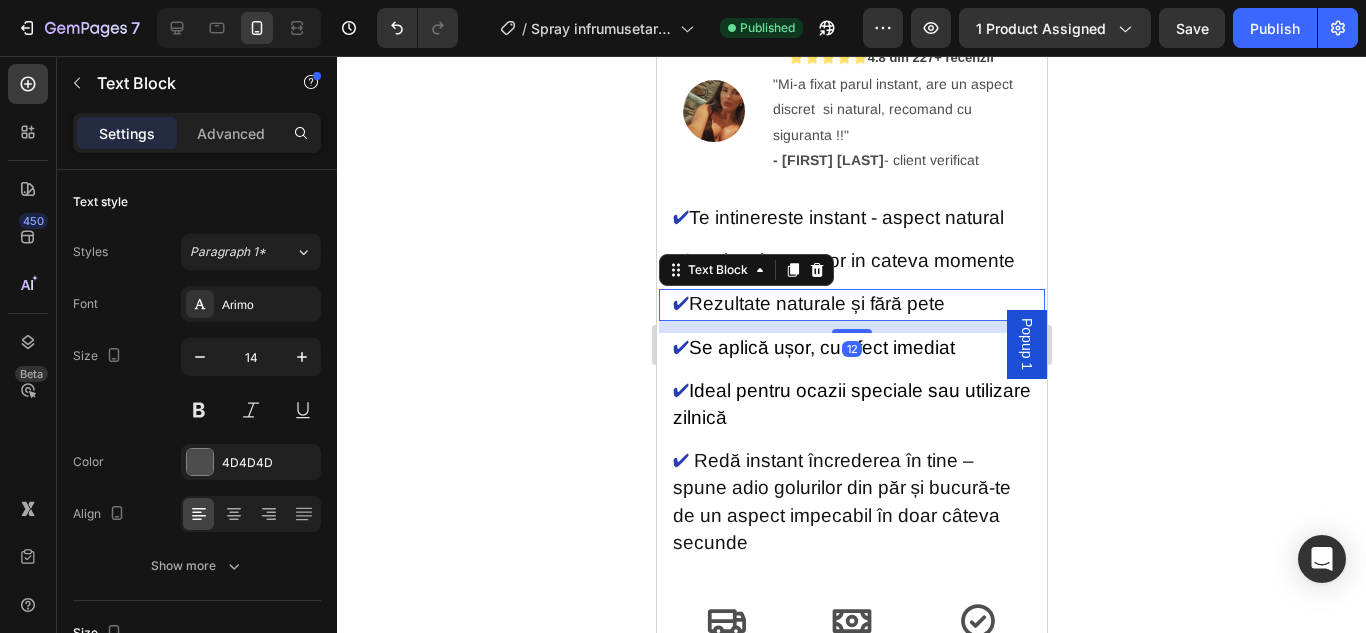 scroll, scrollTop: 655, scrollLeft: 0, axis: vertical 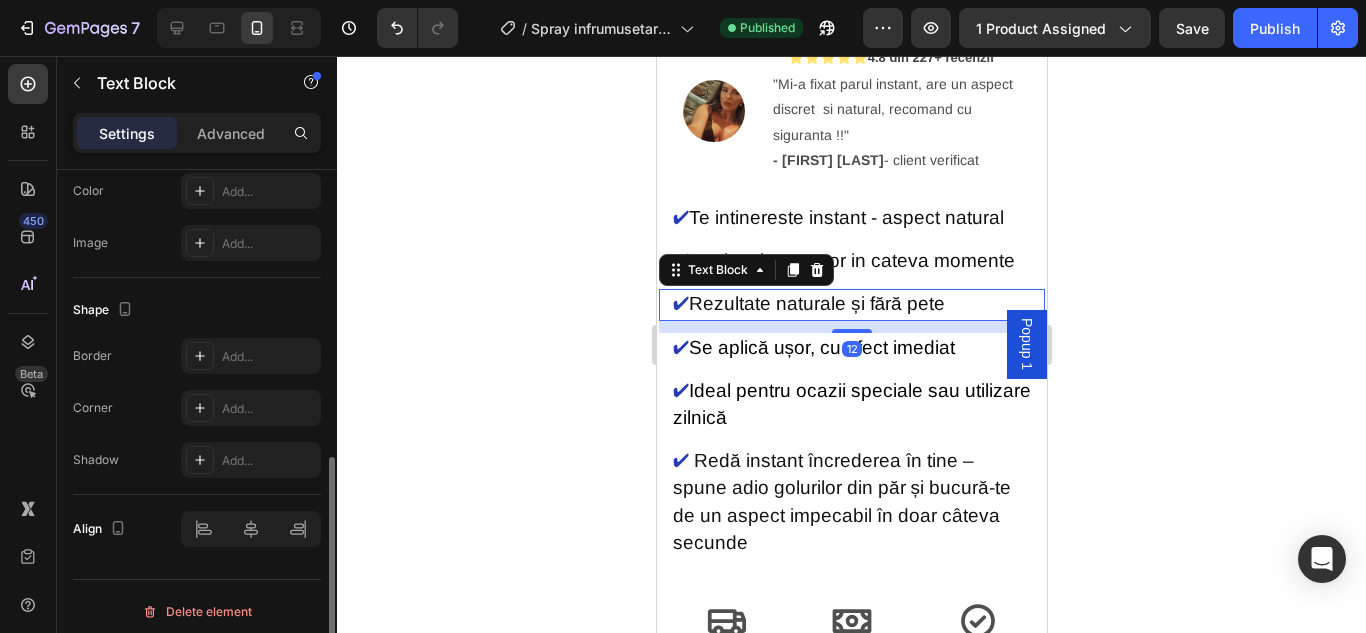click on "✔" at bounding box center [680, 303] 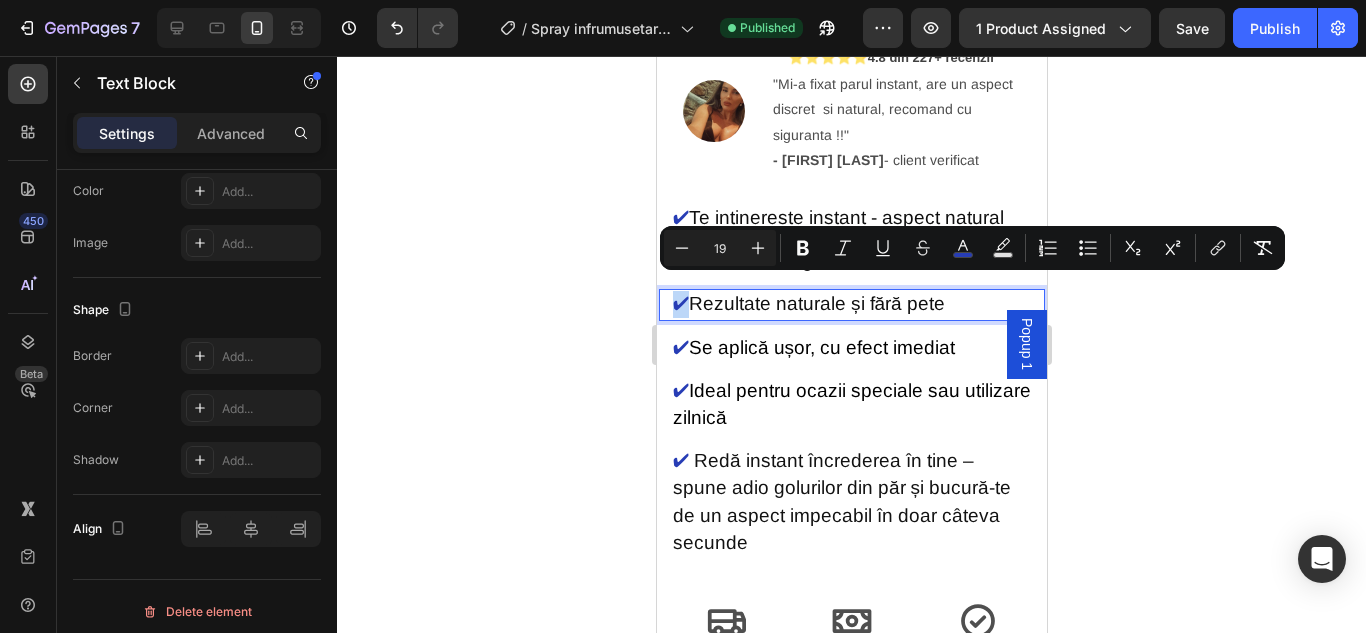 copy on "✔" 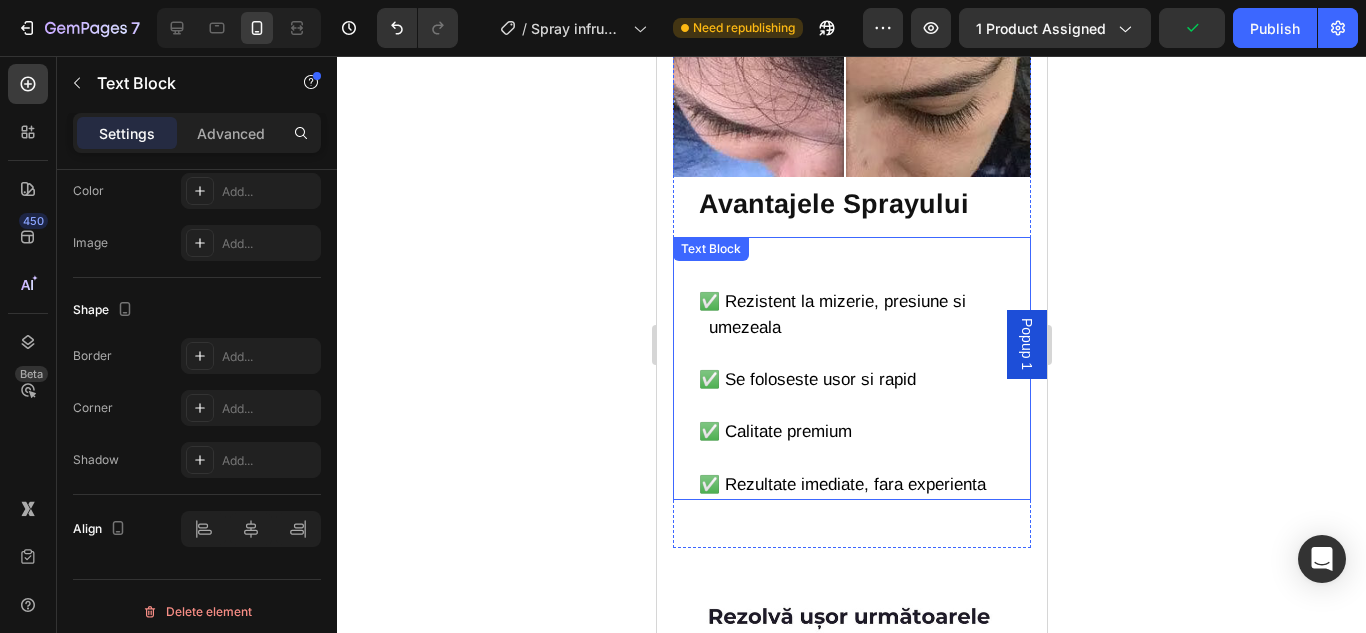 scroll, scrollTop: 2300, scrollLeft: 0, axis: vertical 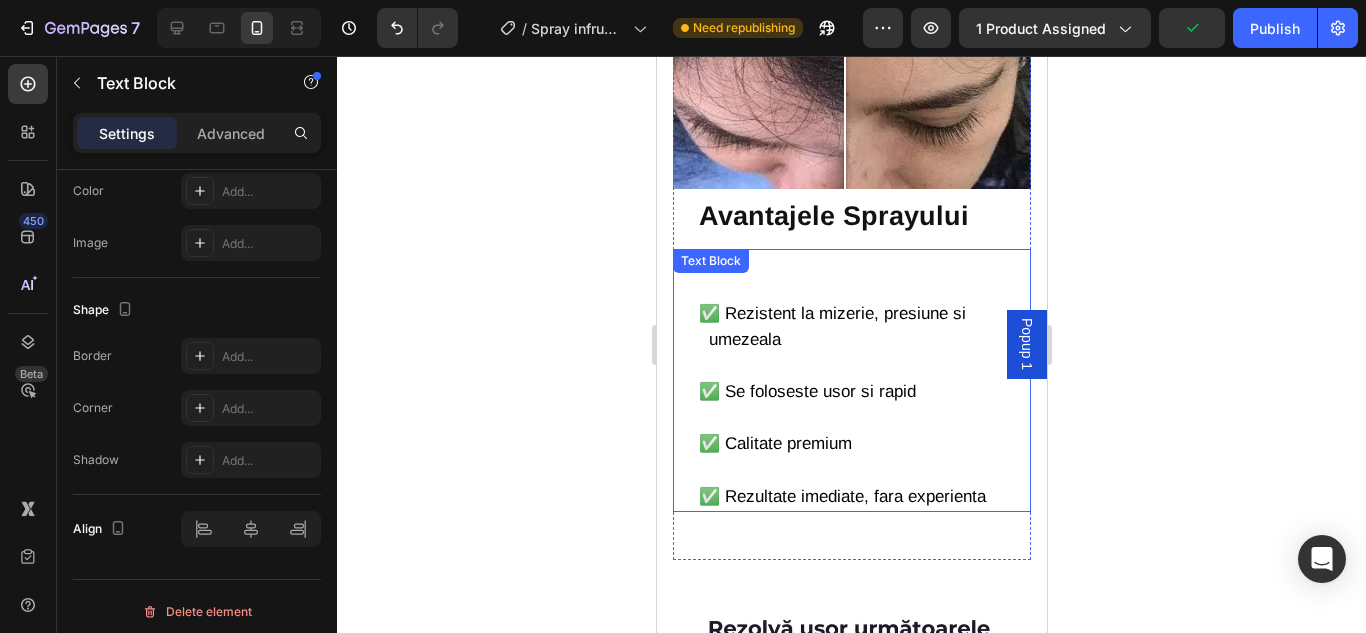 click at bounding box center (863, 288) 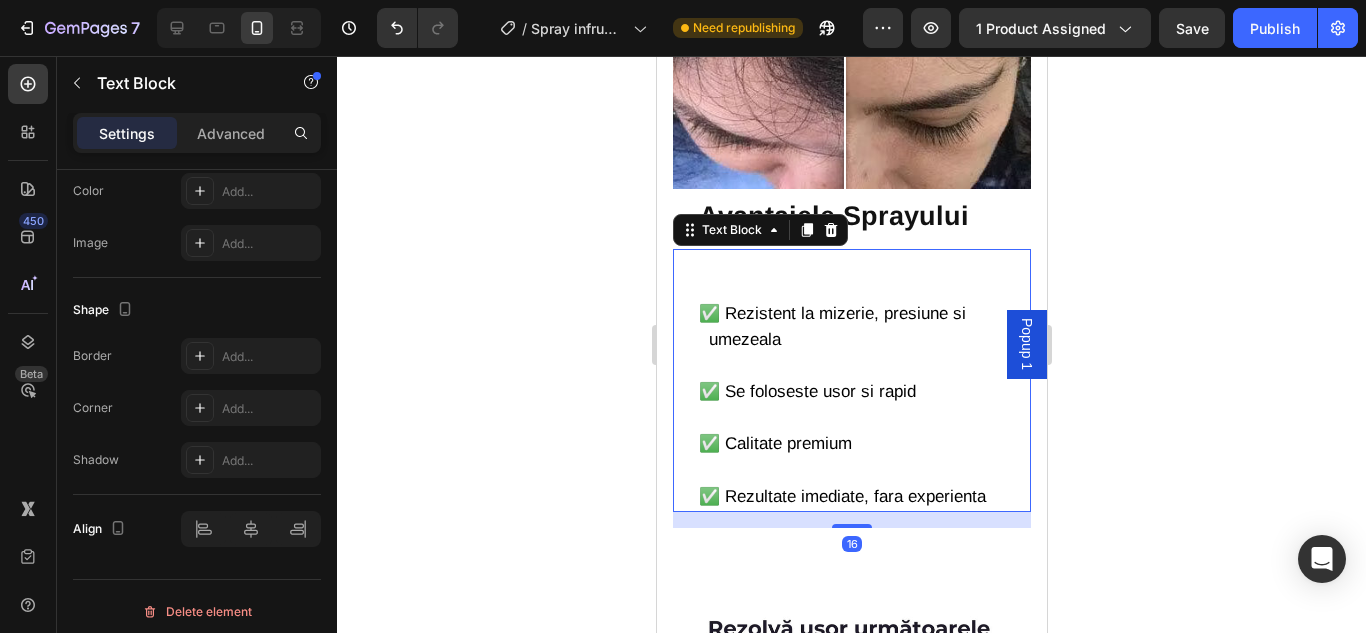 click at bounding box center (863, 288) 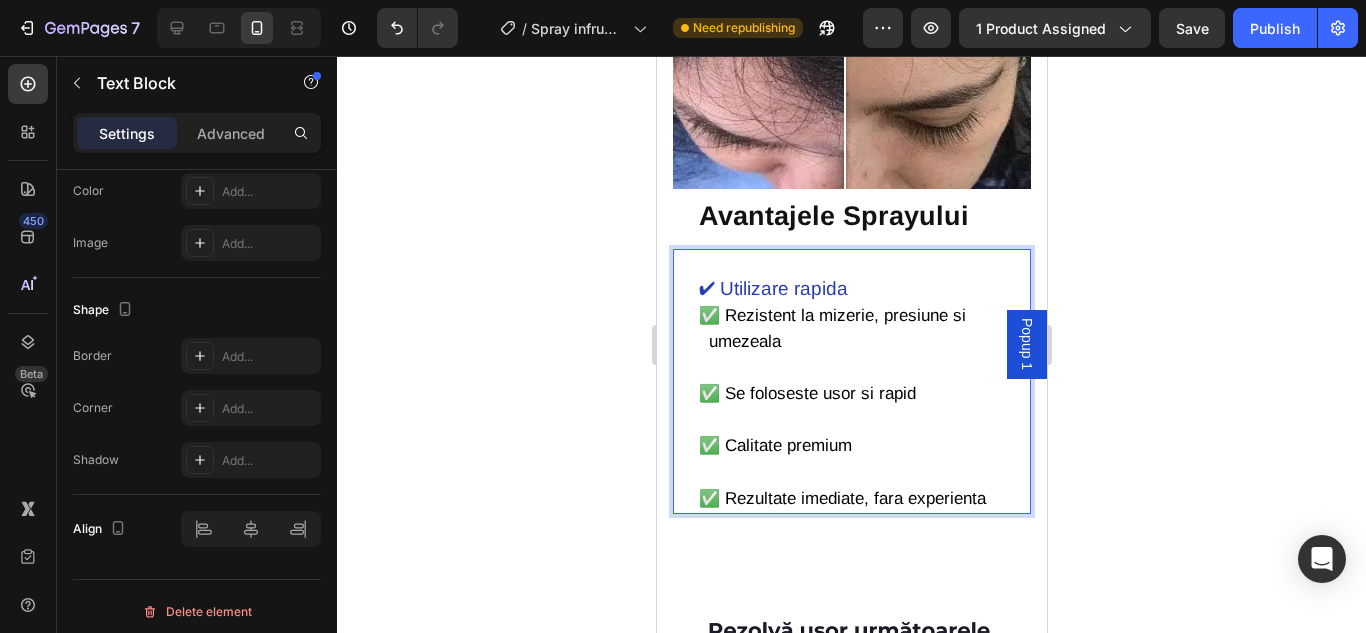 click on "✅ Rezistent la mizerie, presiune si               umezeala" at bounding box center [863, 329] 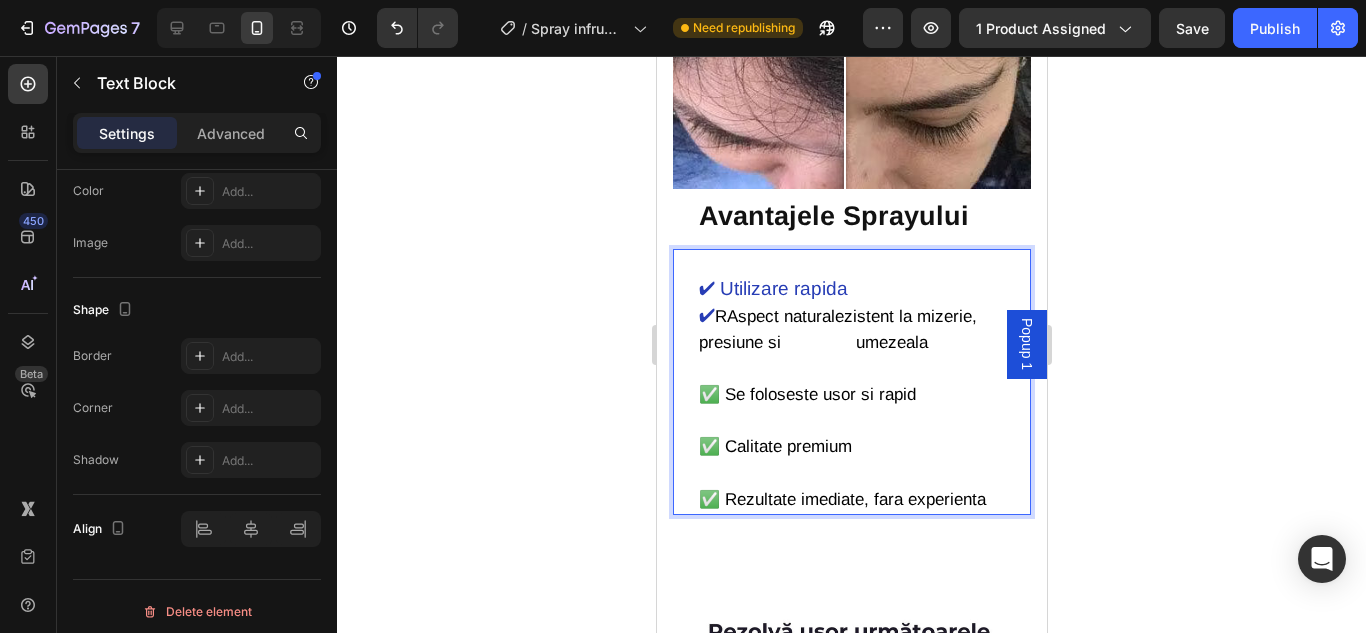 click on "RAspect naturalezistent la mizerie, presiune si               umezeala" at bounding box center [837, 329] 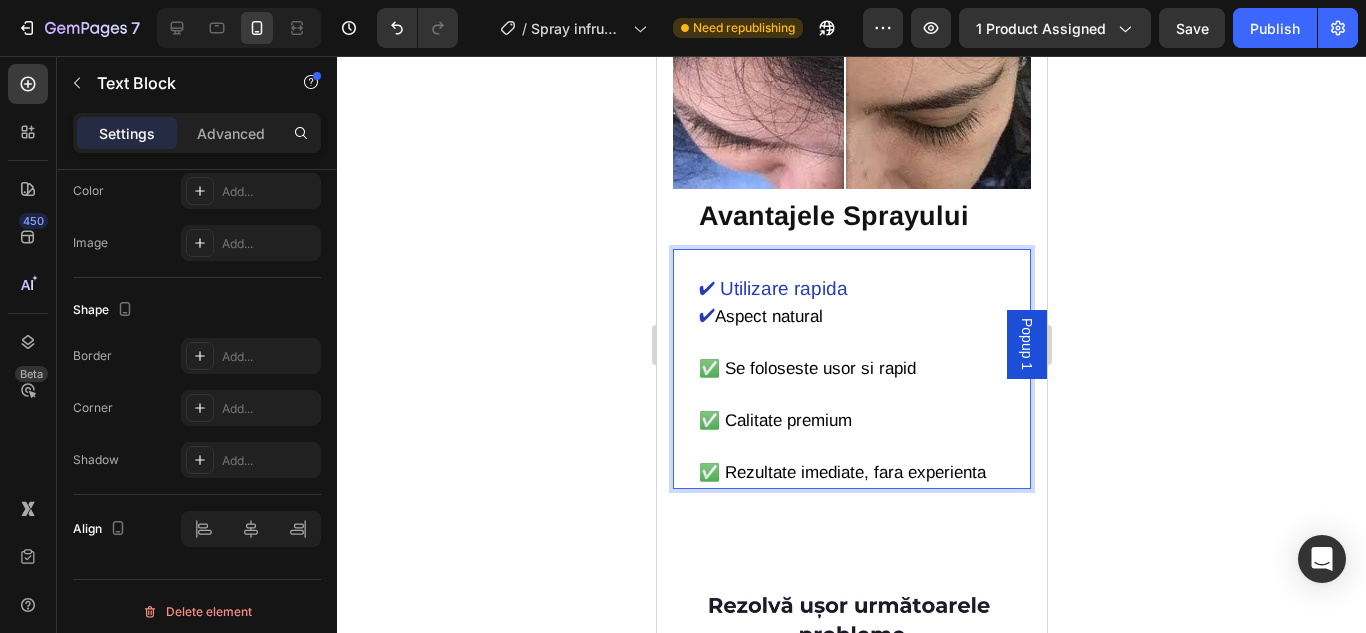 click on "✅ Se foloseste usor si rapid" at bounding box center [806, 368] 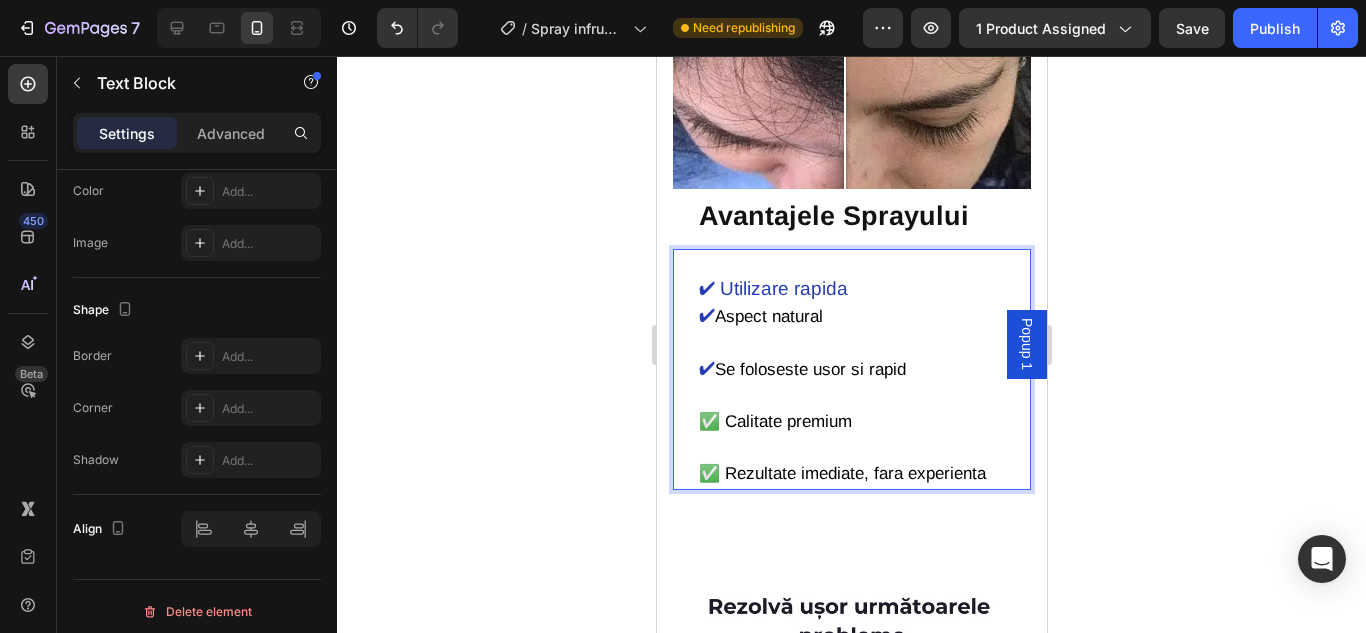 click on "Se foloseste usor si rapid" at bounding box center [809, 369] 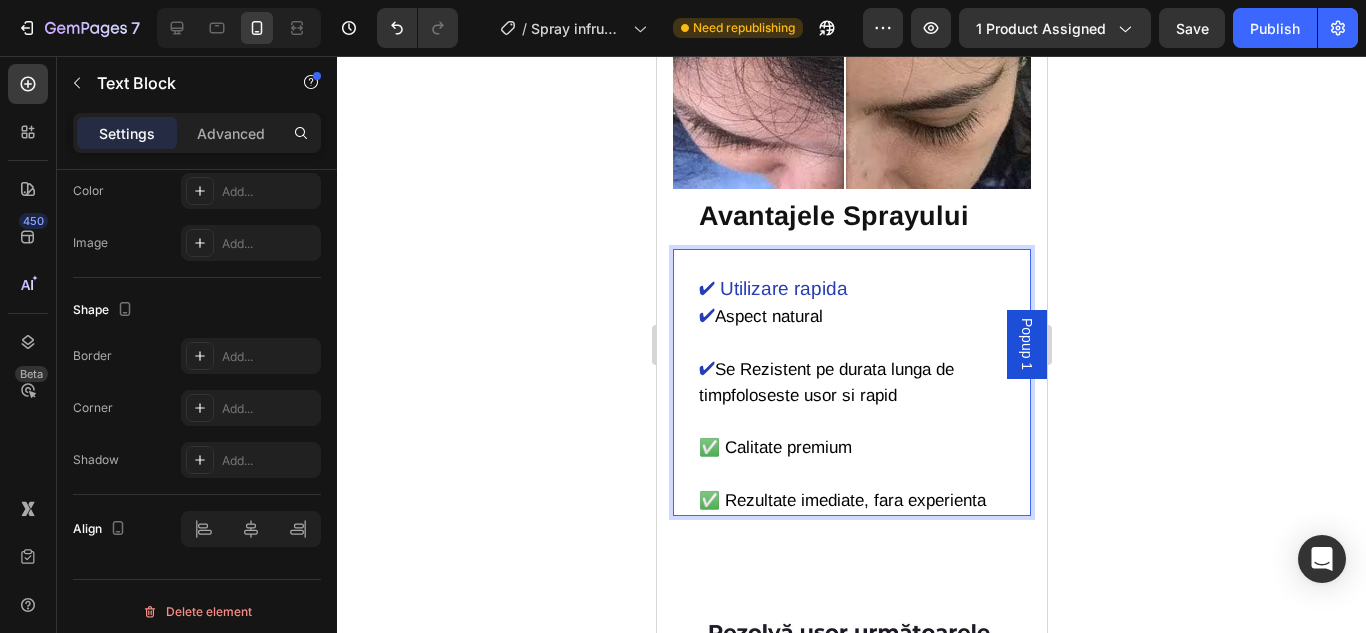 click on "✔  Se Rezistent pe durata lunga de timpfoloseste usor si rapid" at bounding box center (863, 396) 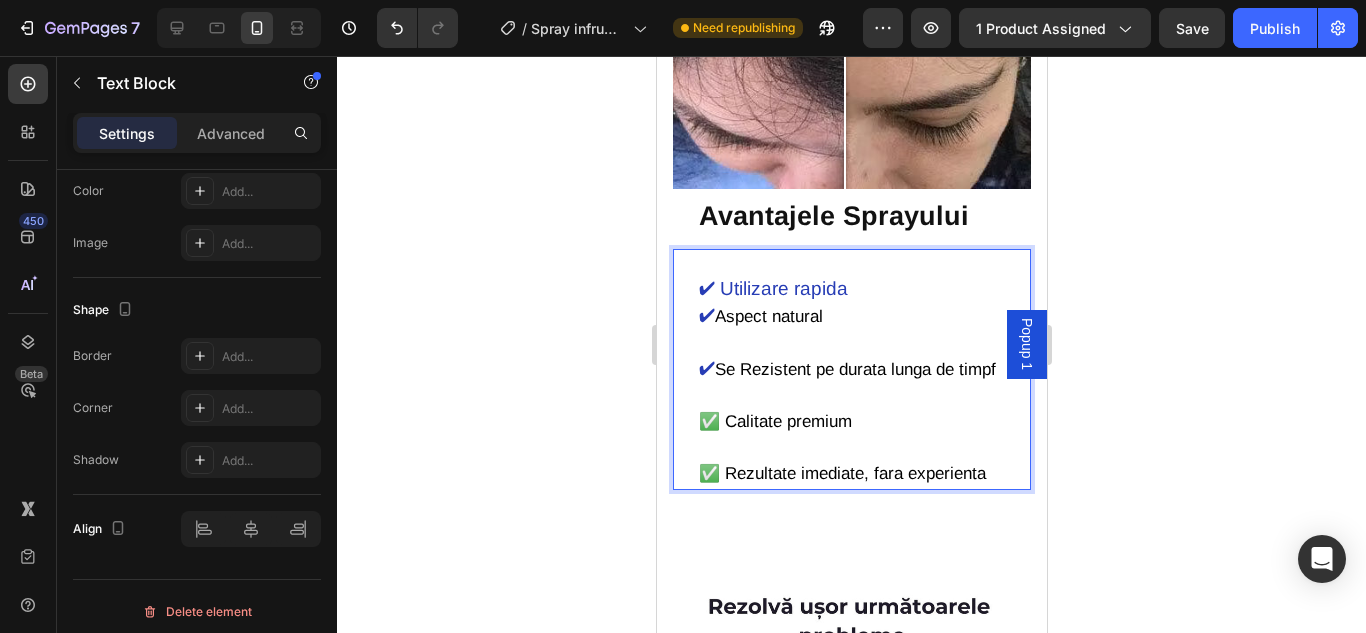 click on "Se Rezistent pe durata lunga de timpf" at bounding box center (854, 369) 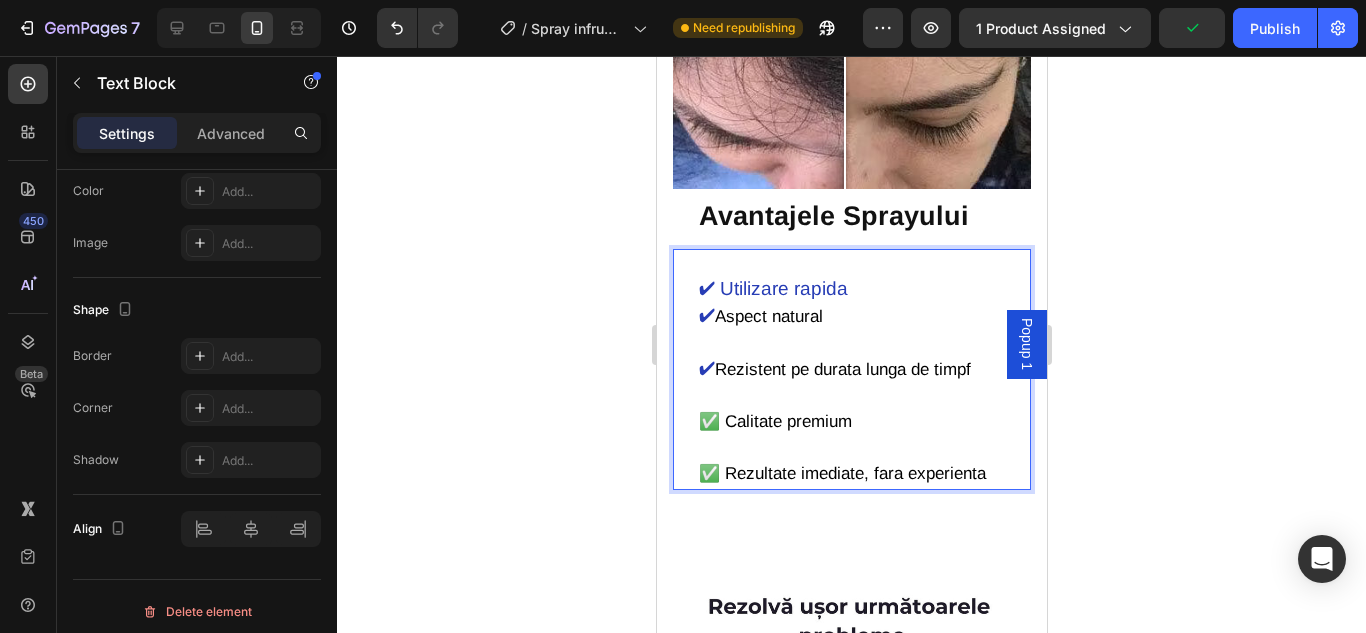 click on "✔ Utilizare rapida" at bounding box center [772, 288] 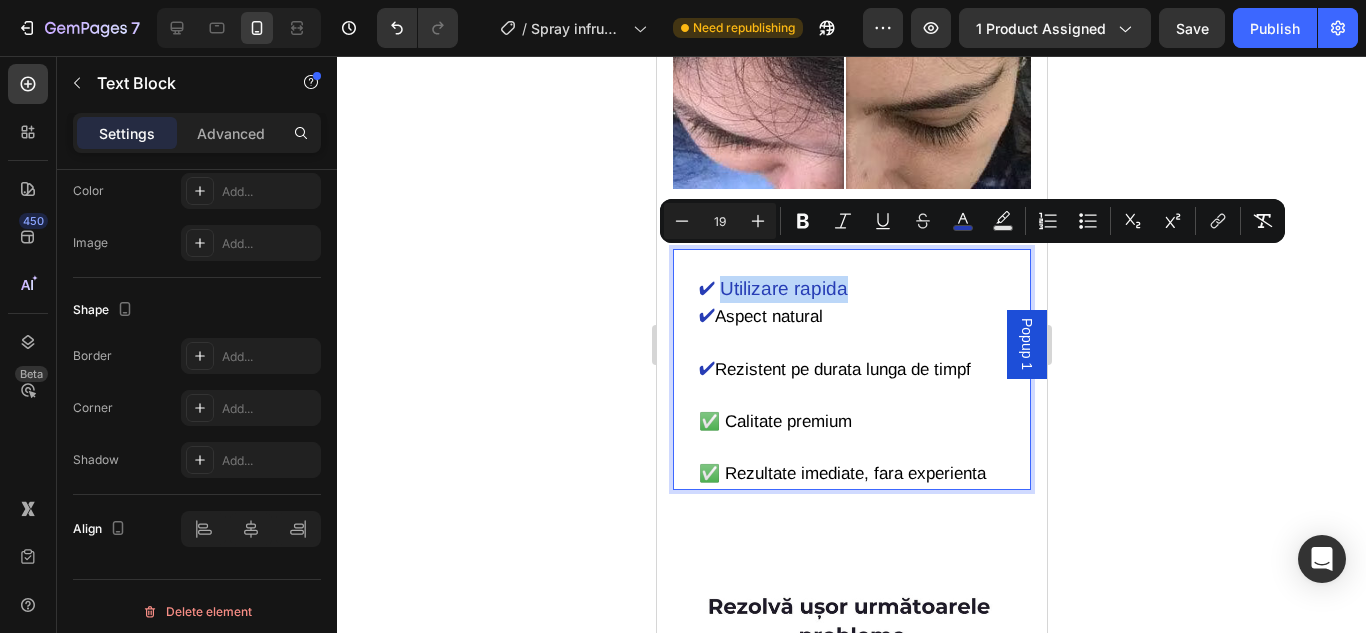 drag, startPoint x: 845, startPoint y: 260, endPoint x: 723, endPoint y: 260, distance: 122 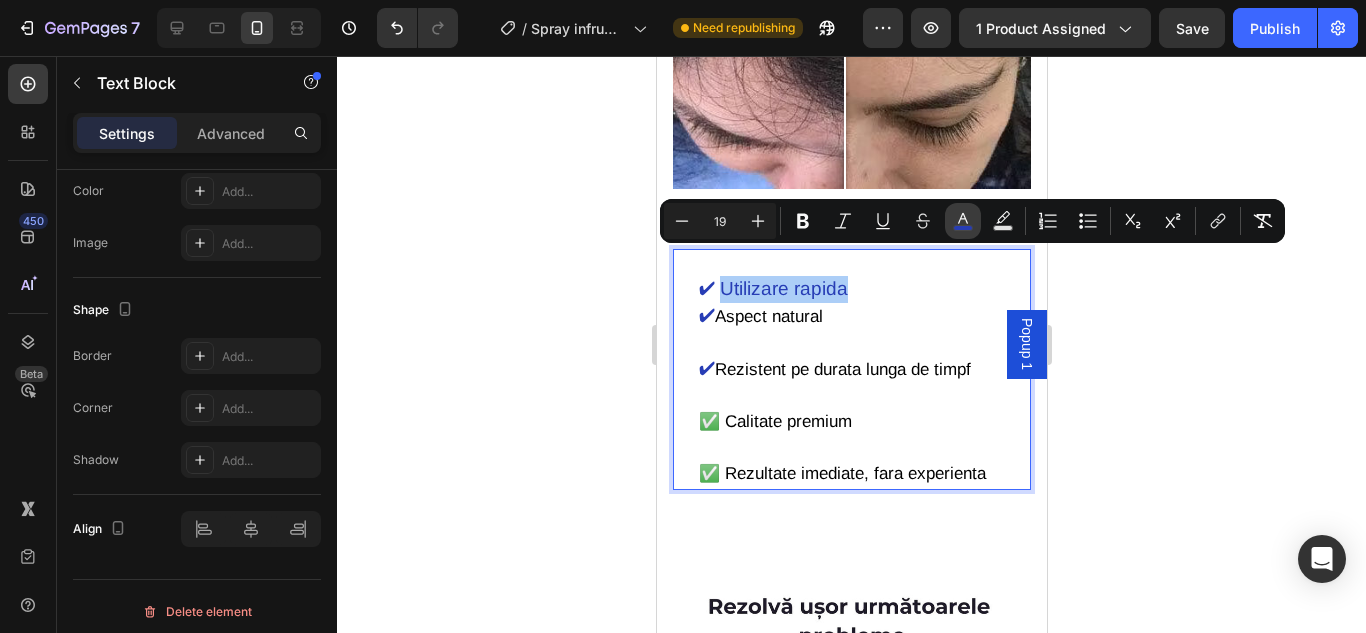 click 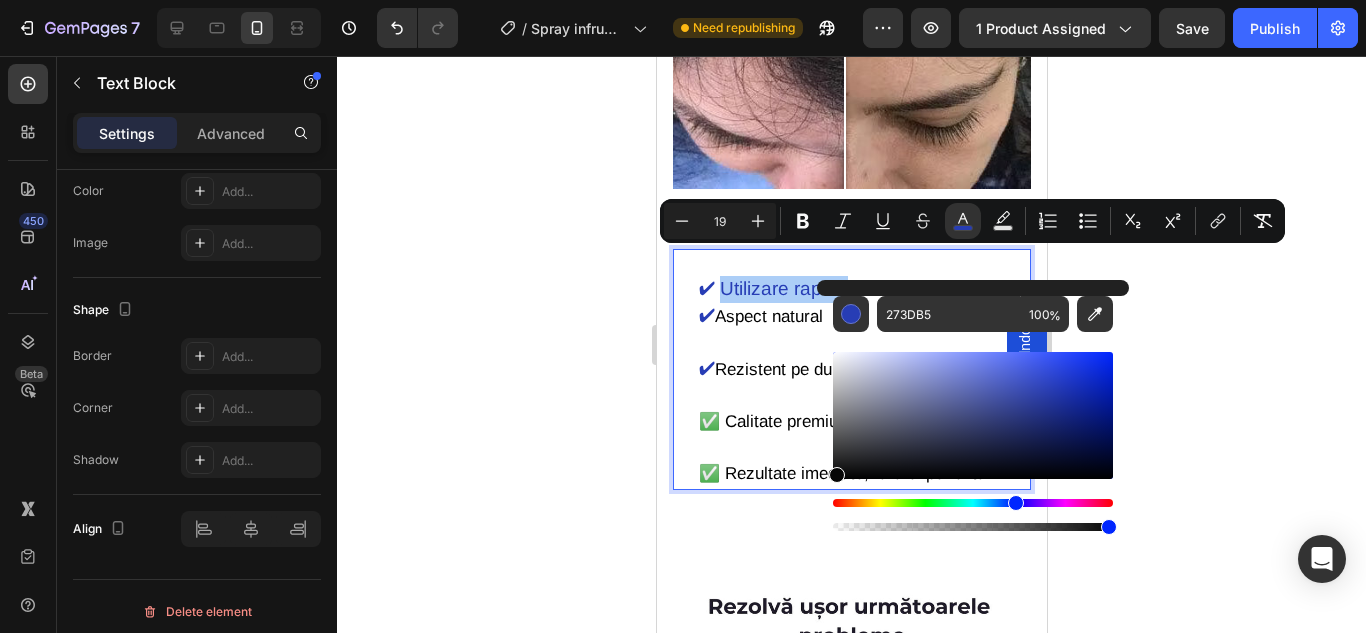 drag, startPoint x: 901, startPoint y: 406, endPoint x: 825, endPoint y: 475, distance: 102.64989 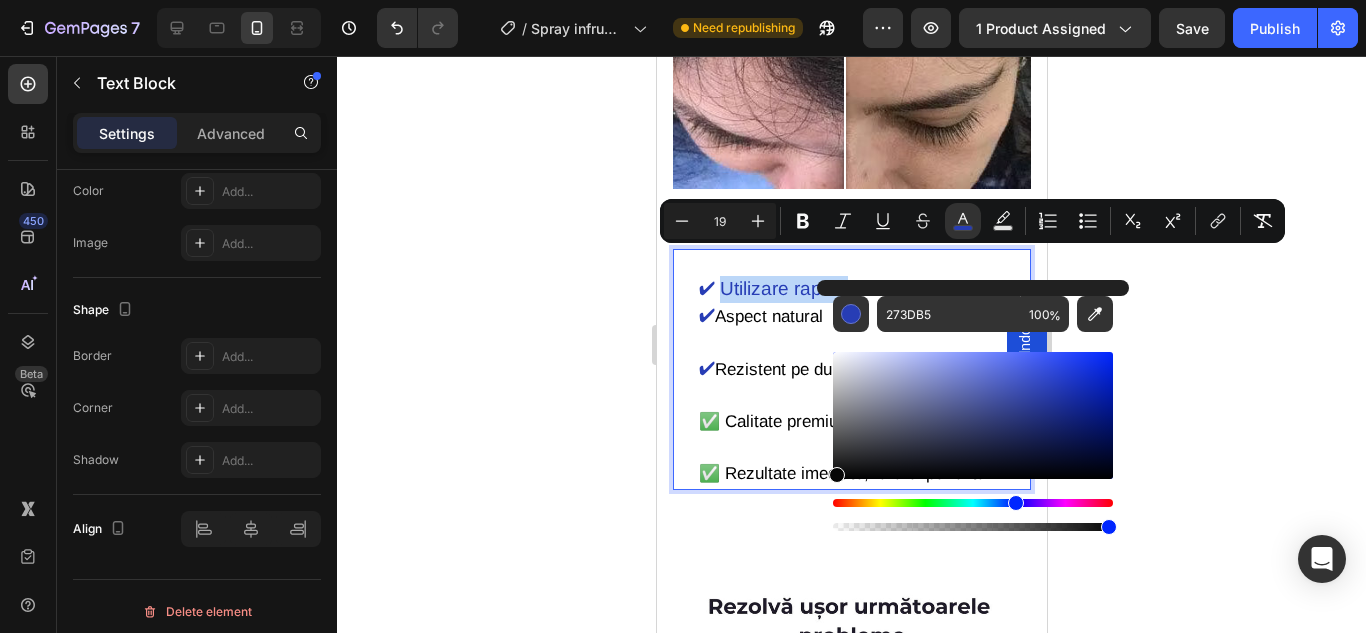 type on "070707" 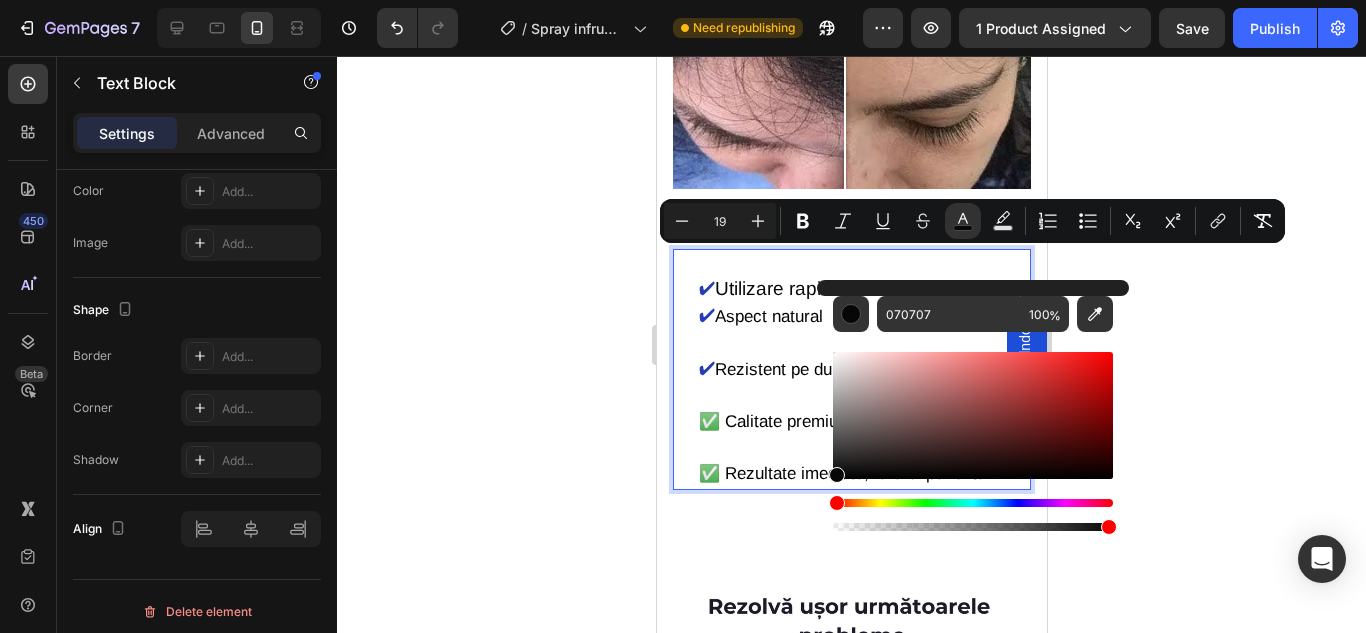 click 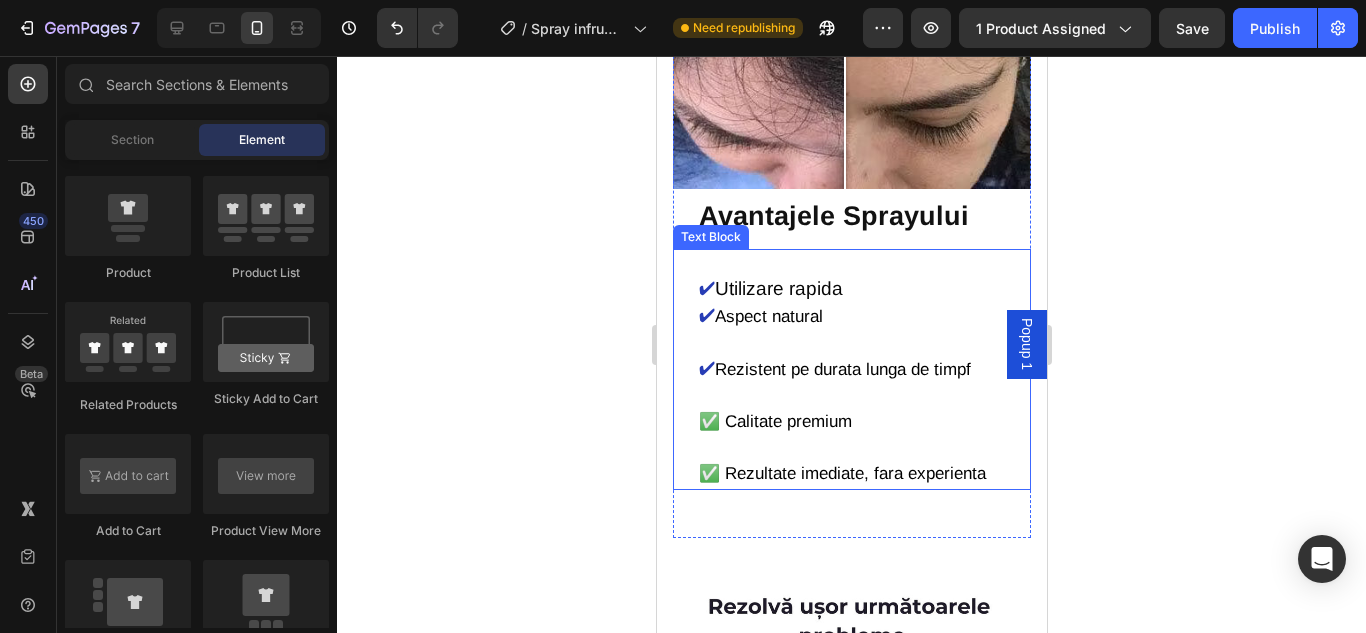 click on "✅ Calitate premium" at bounding box center (863, 435) 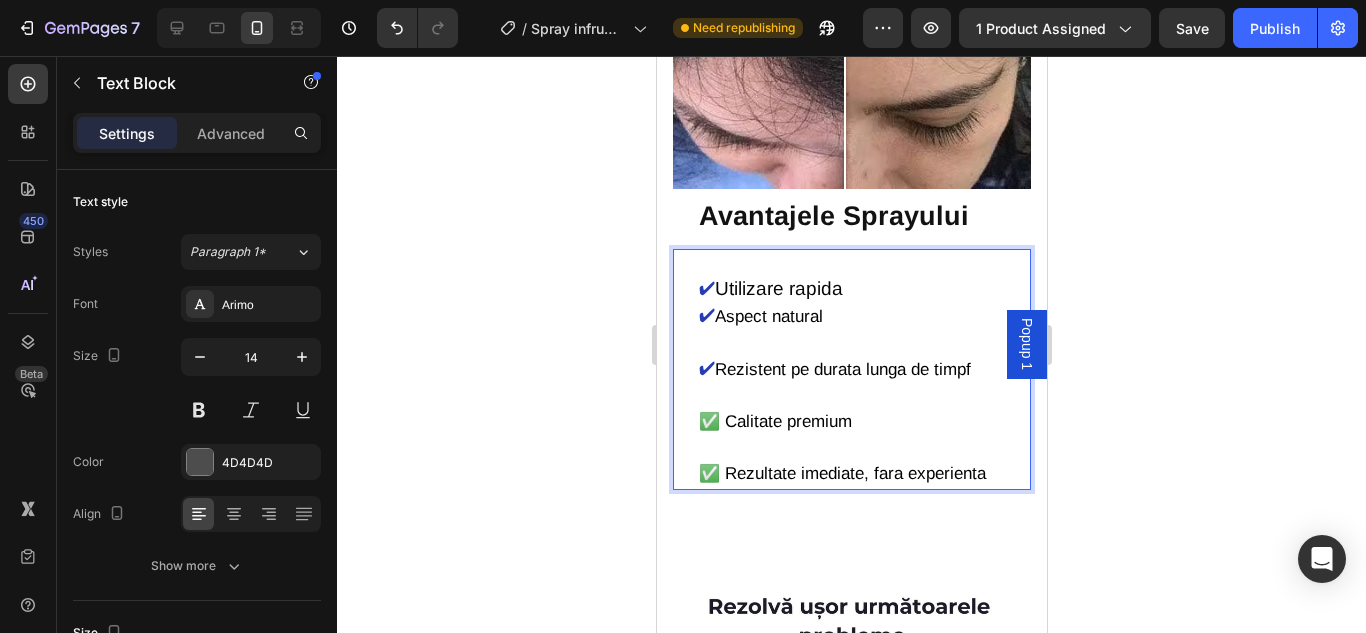 click on "✅ Calitate premium" at bounding box center [774, 421] 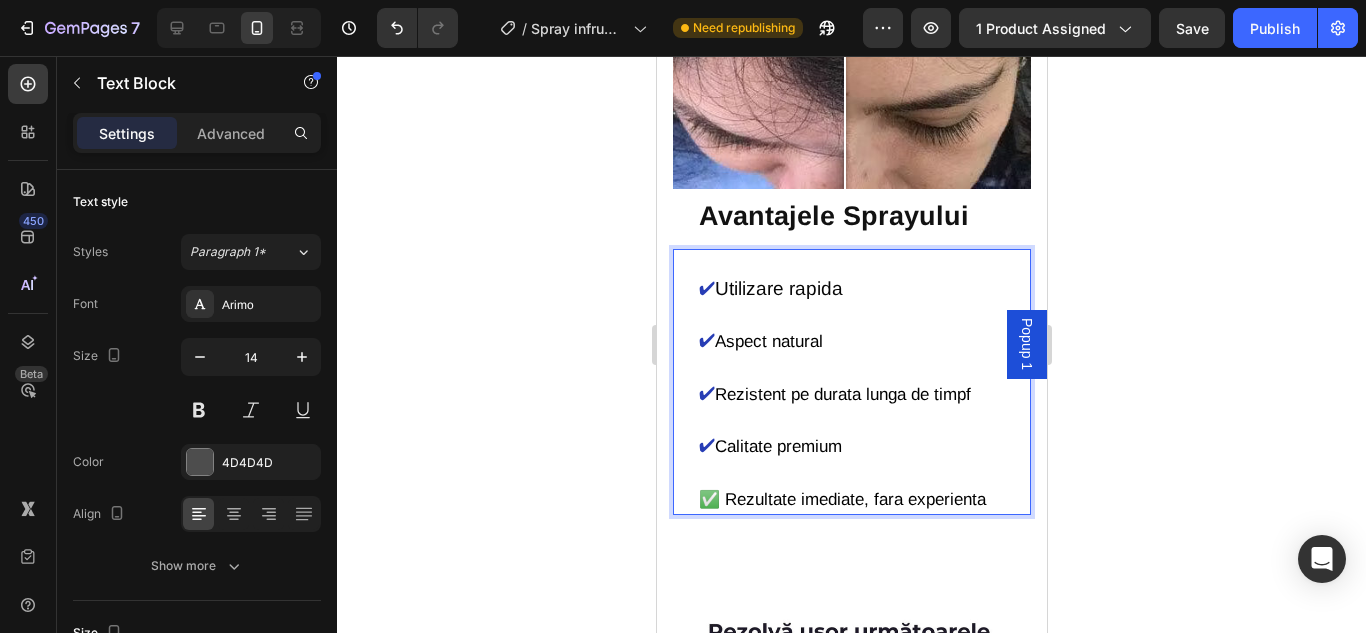 click on "✔  Rezistent pe durata lunga de timpf" at bounding box center (863, 407) 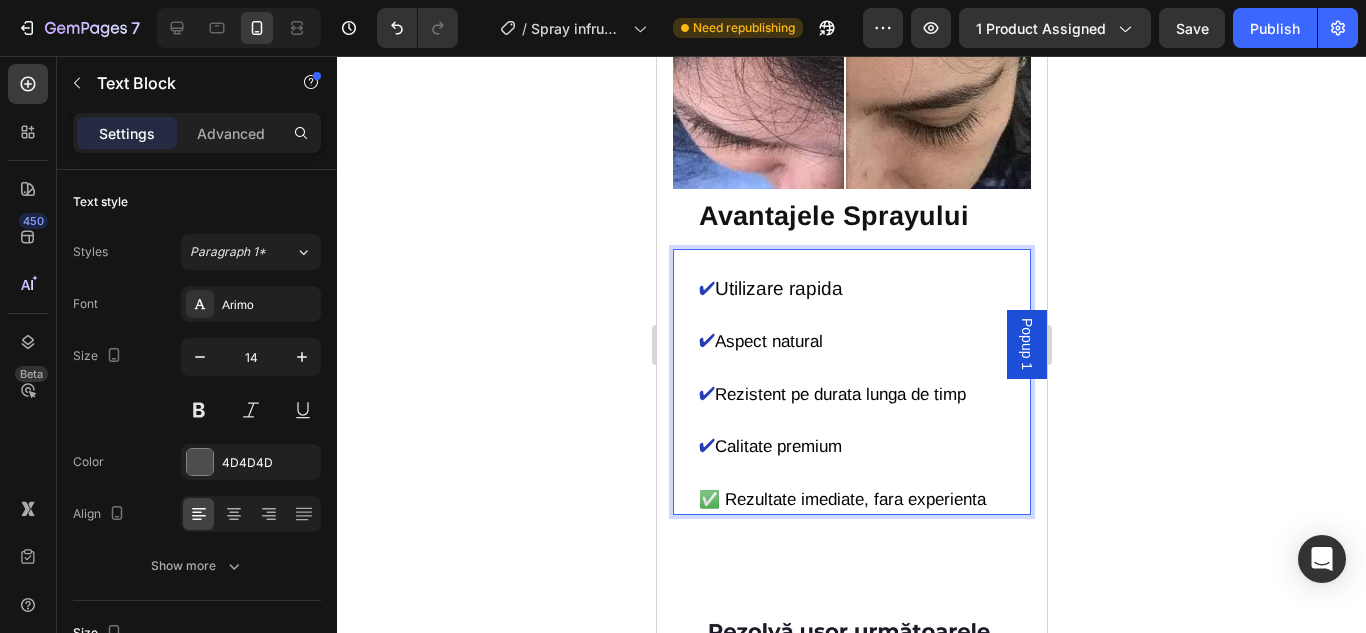 click on "✅ Rezultate imediate, fara experienta" at bounding box center (844, 499) 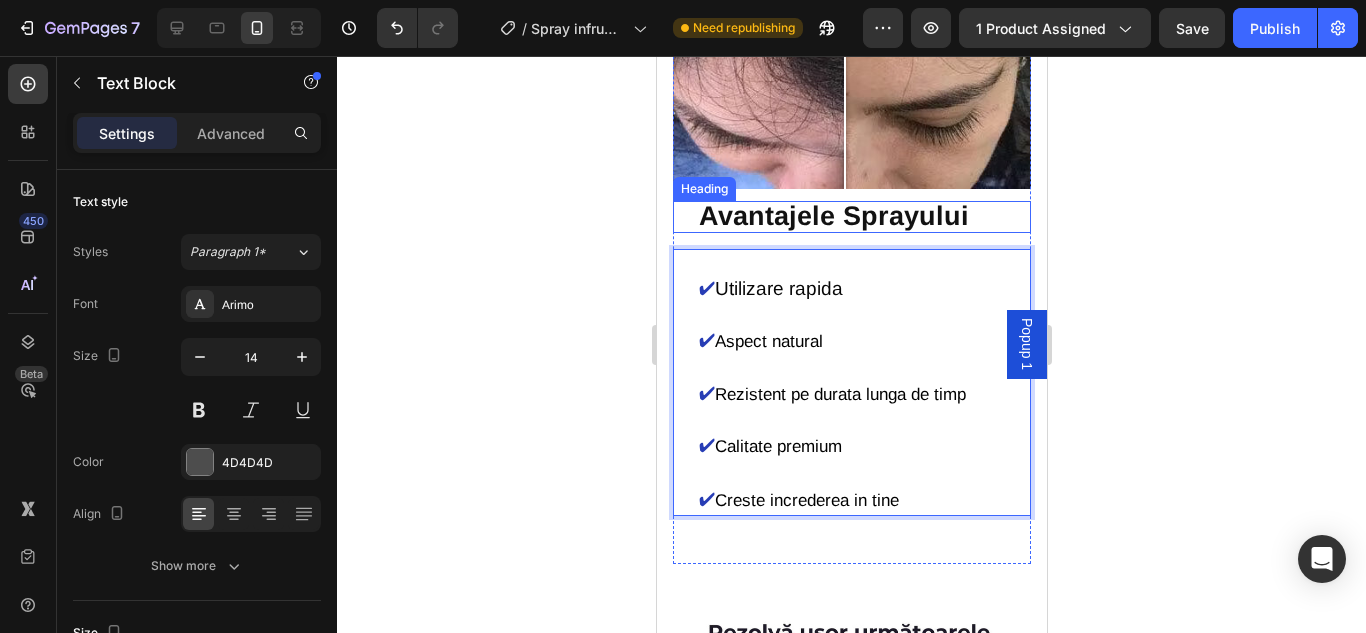 click on "Avantajele Sprayului" at bounding box center [833, 216] 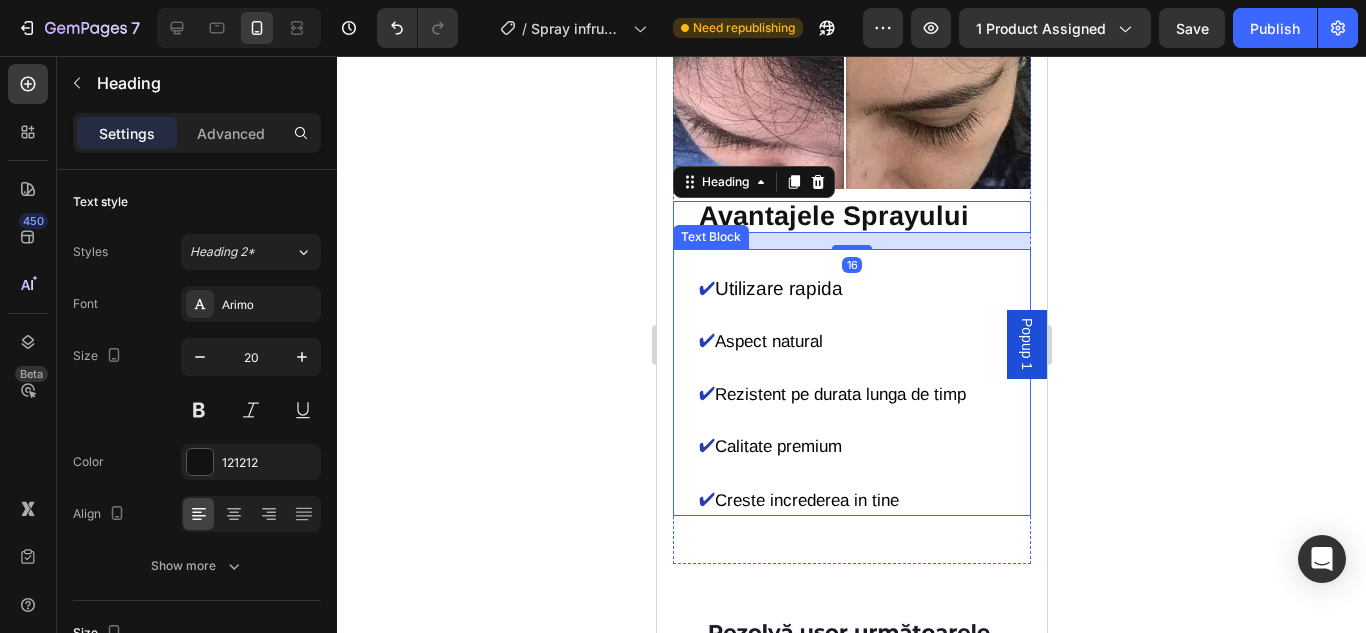 click on "✔  Utilizare rapida" at bounding box center (863, 289) 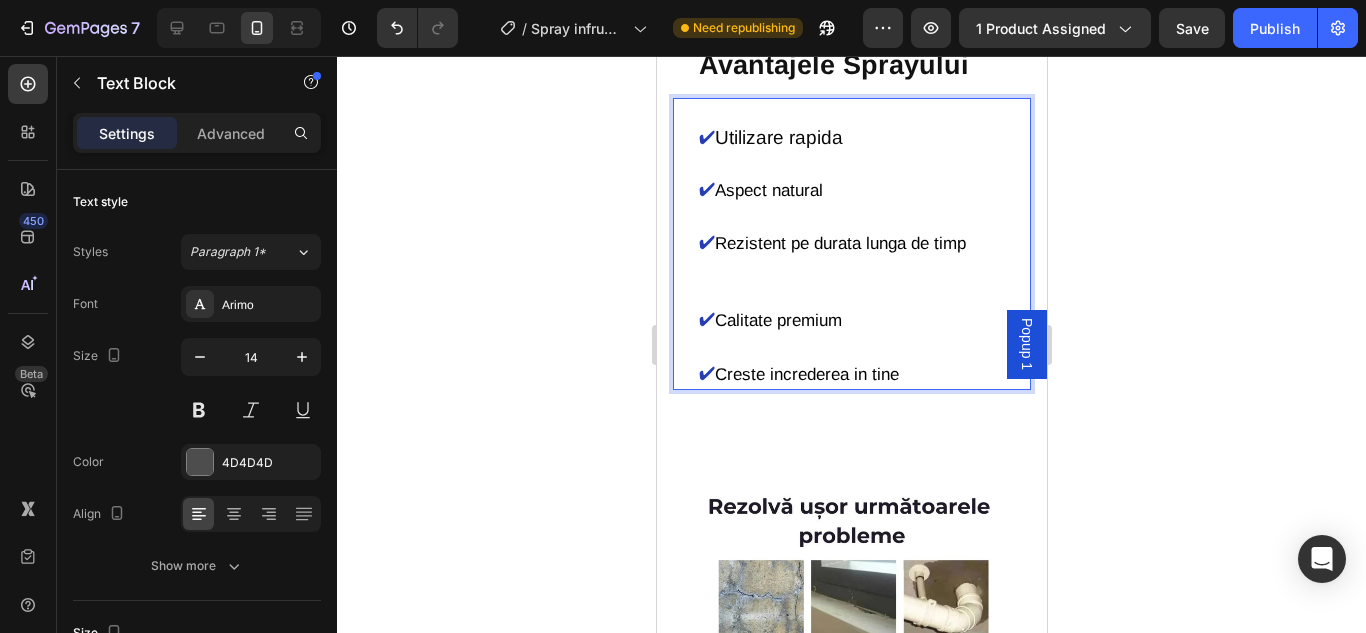 scroll, scrollTop: 2600, scrollLeft: 0, axis: vertical 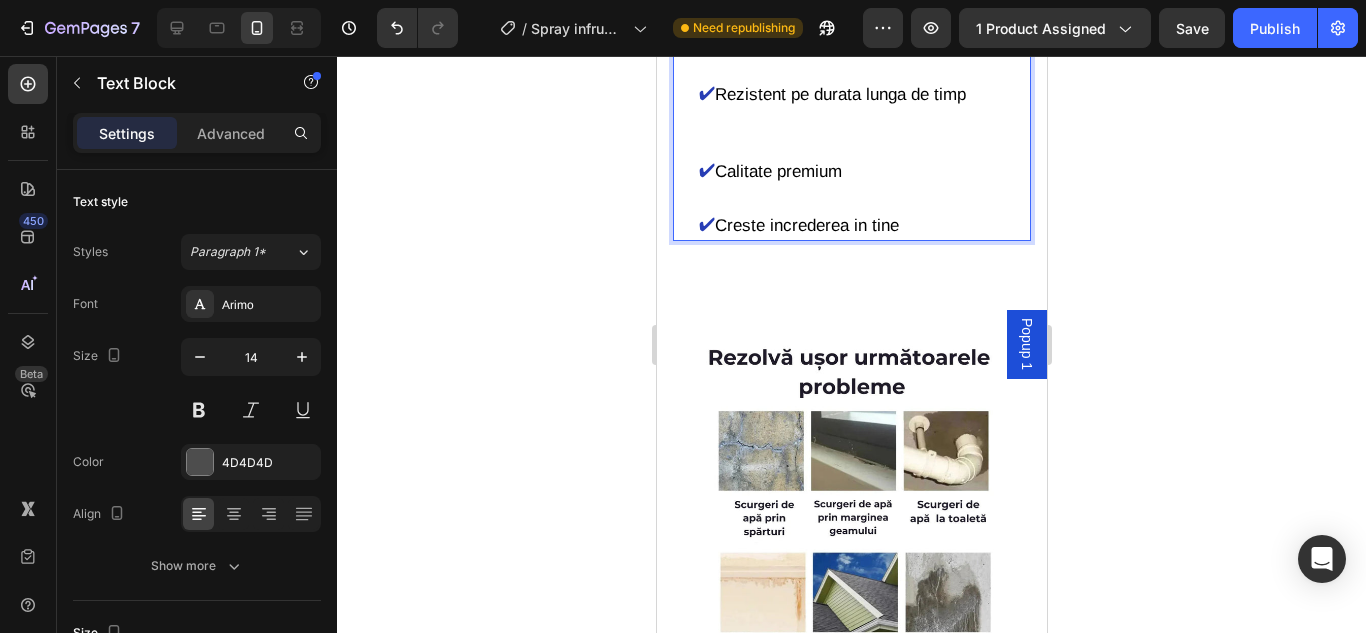 click at bounding box center (851, 516) 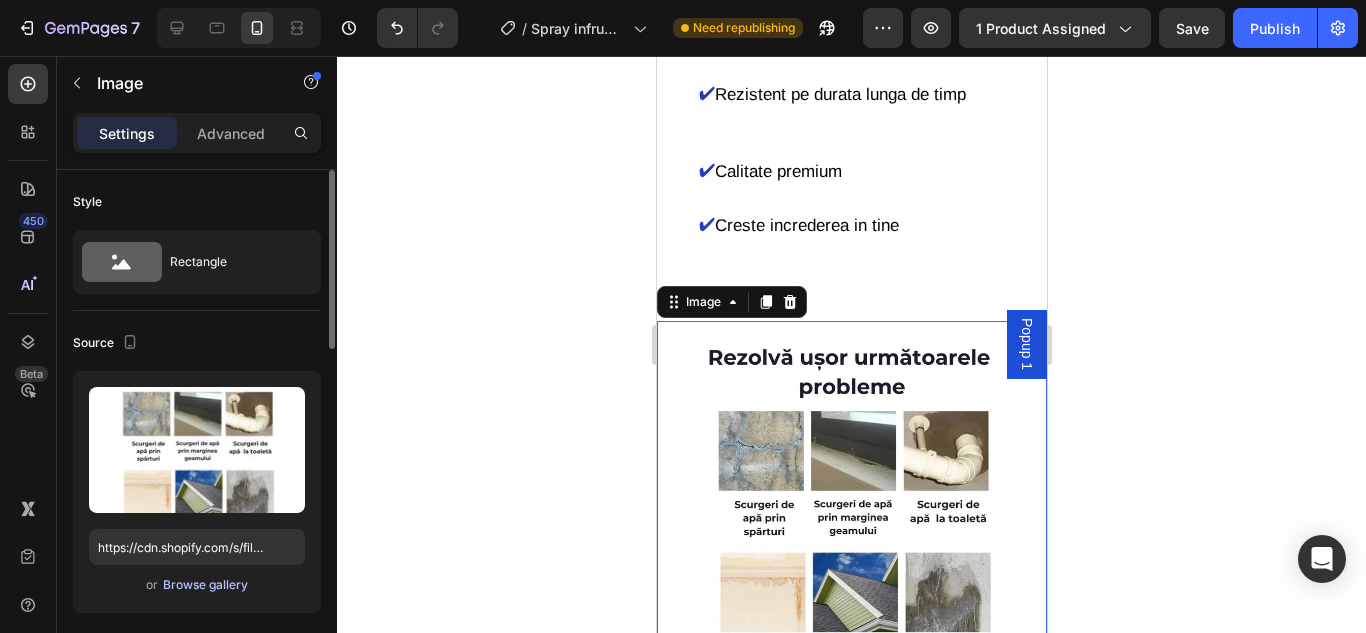 click on "Browse gallery" at bounding box center [205, 585] 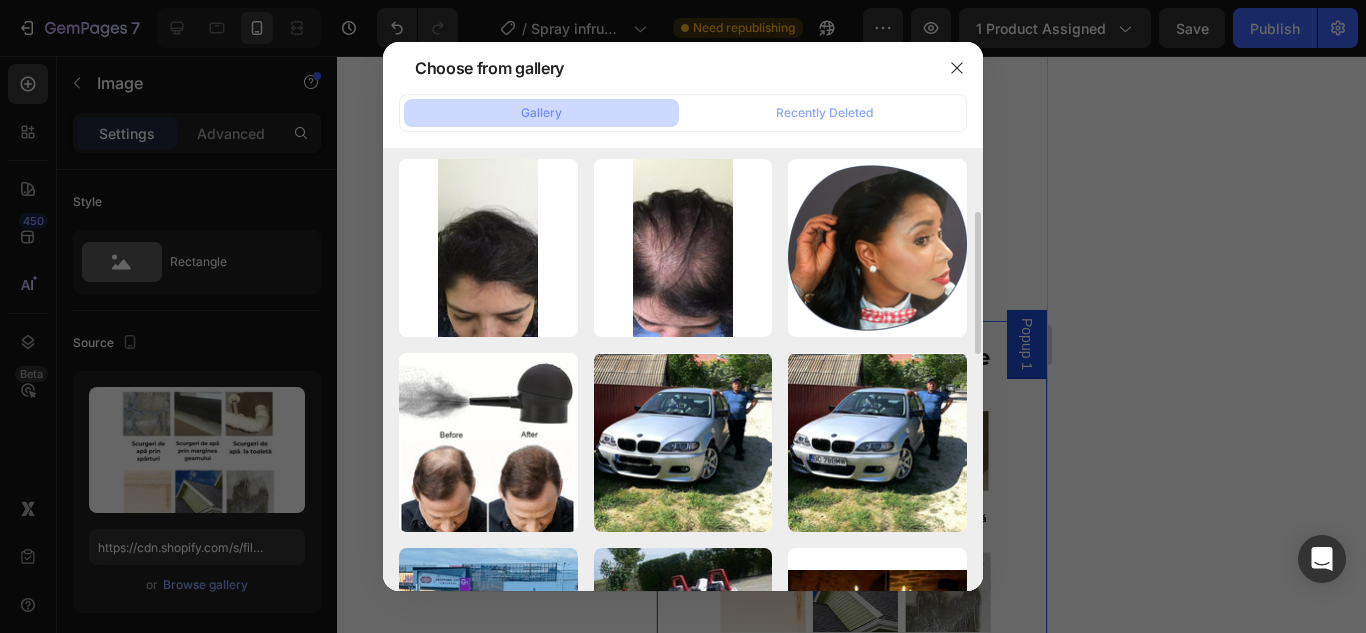 scroll, scrollTop: 0, scrollLeft: 0, axis: both 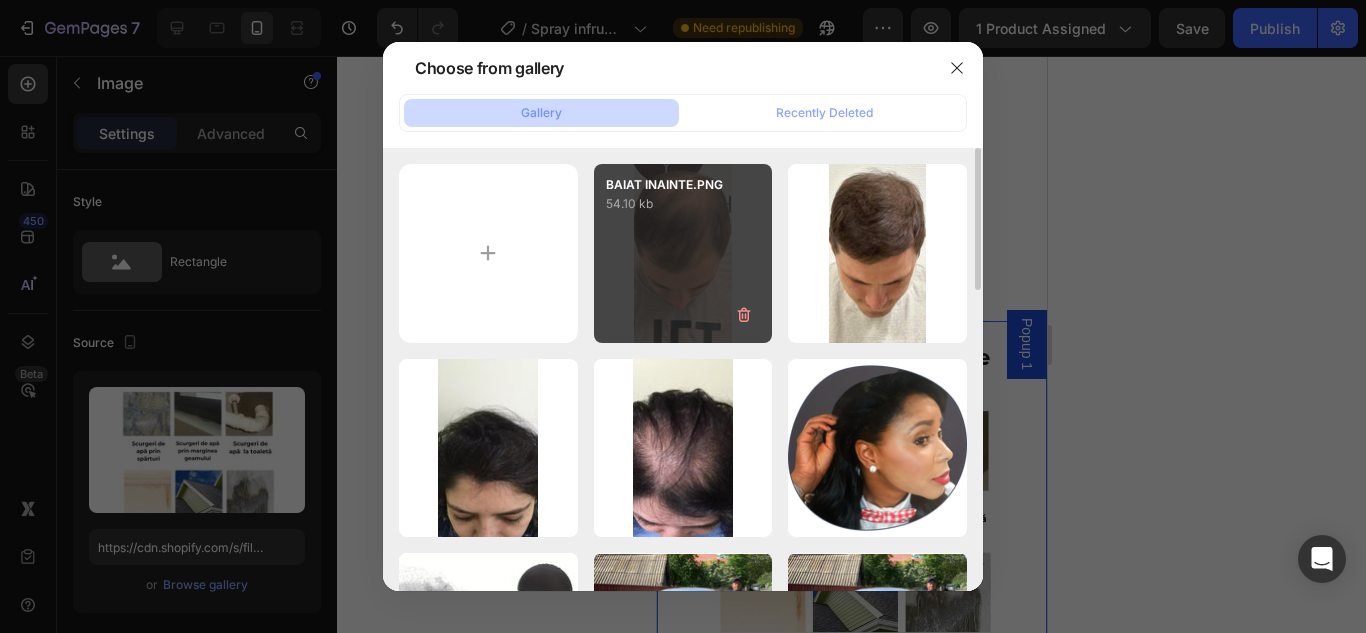 click on "BAIAT INAINTE.PNG 54.10 kb" at bounding box center (683, 253) 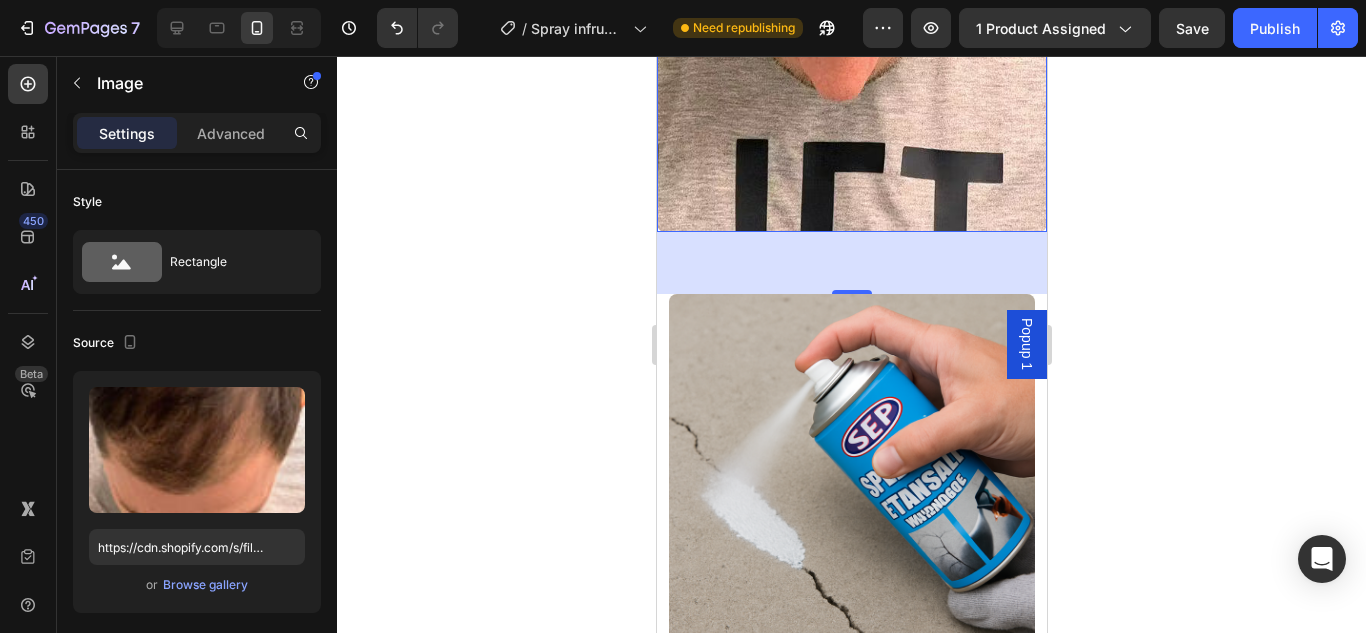 scroll, scrollTop: 3400, scrollLeft: 0, axis: vertical 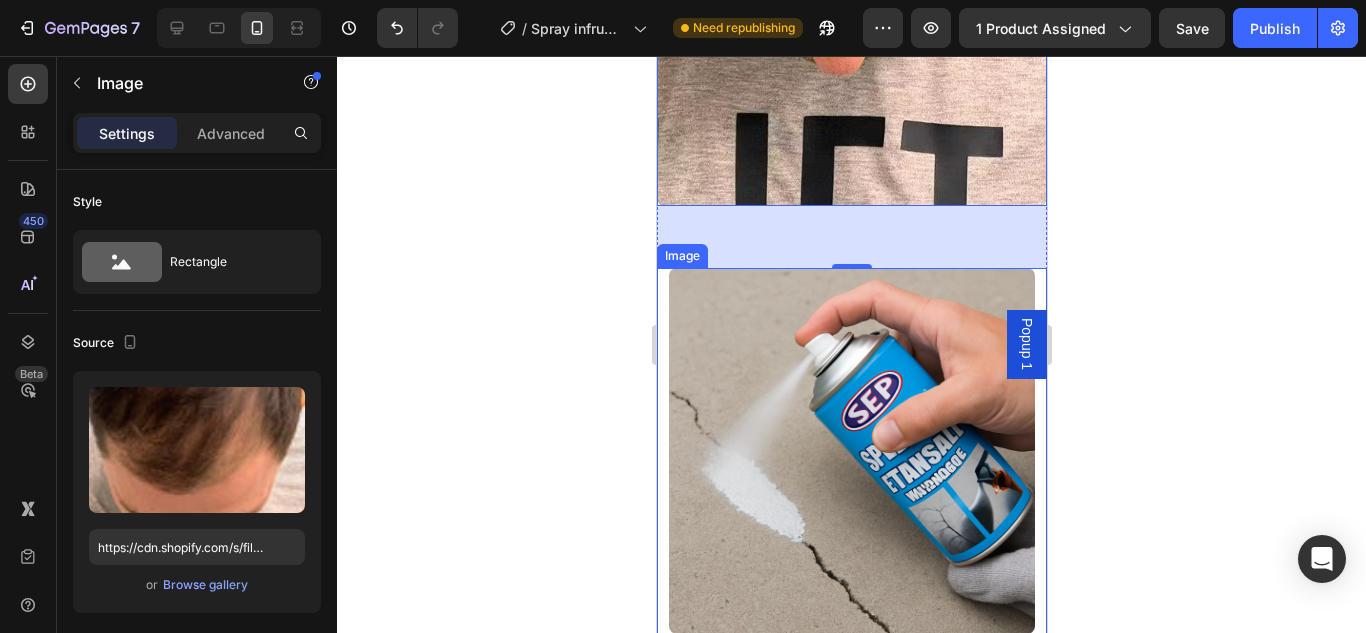 click at bounding box center (851, 451) 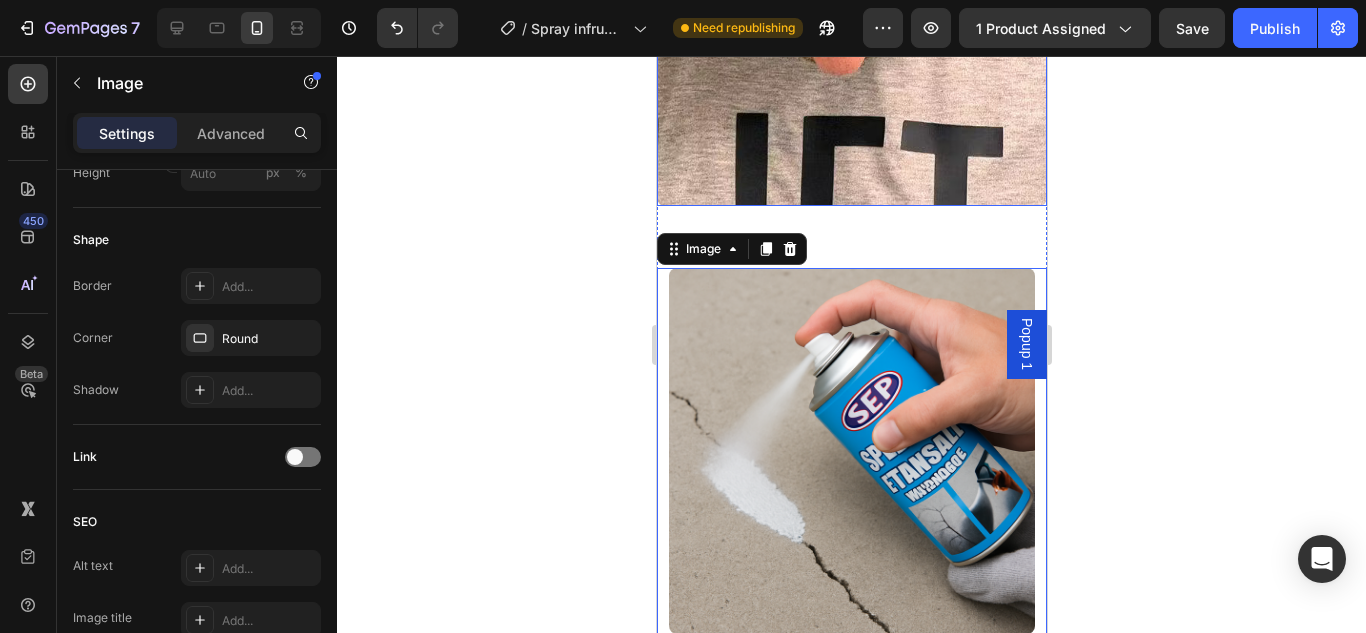 click at bounding box center (851, -151) 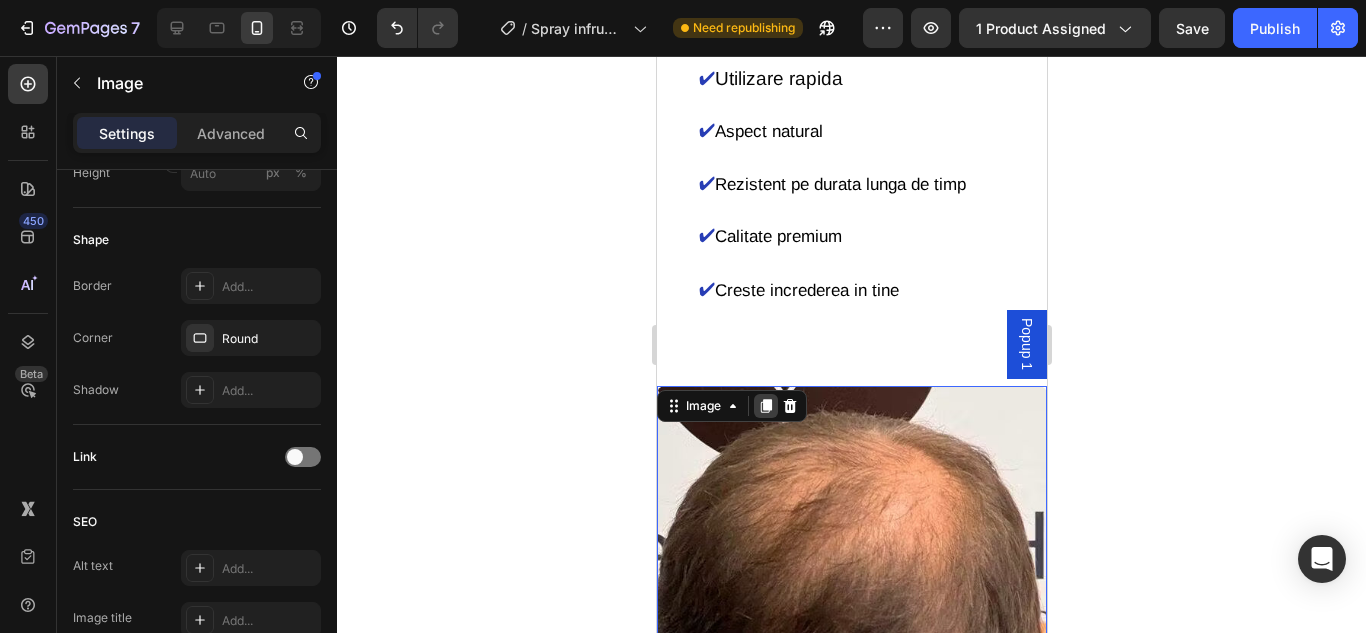 click at bounding box center [765, 406] 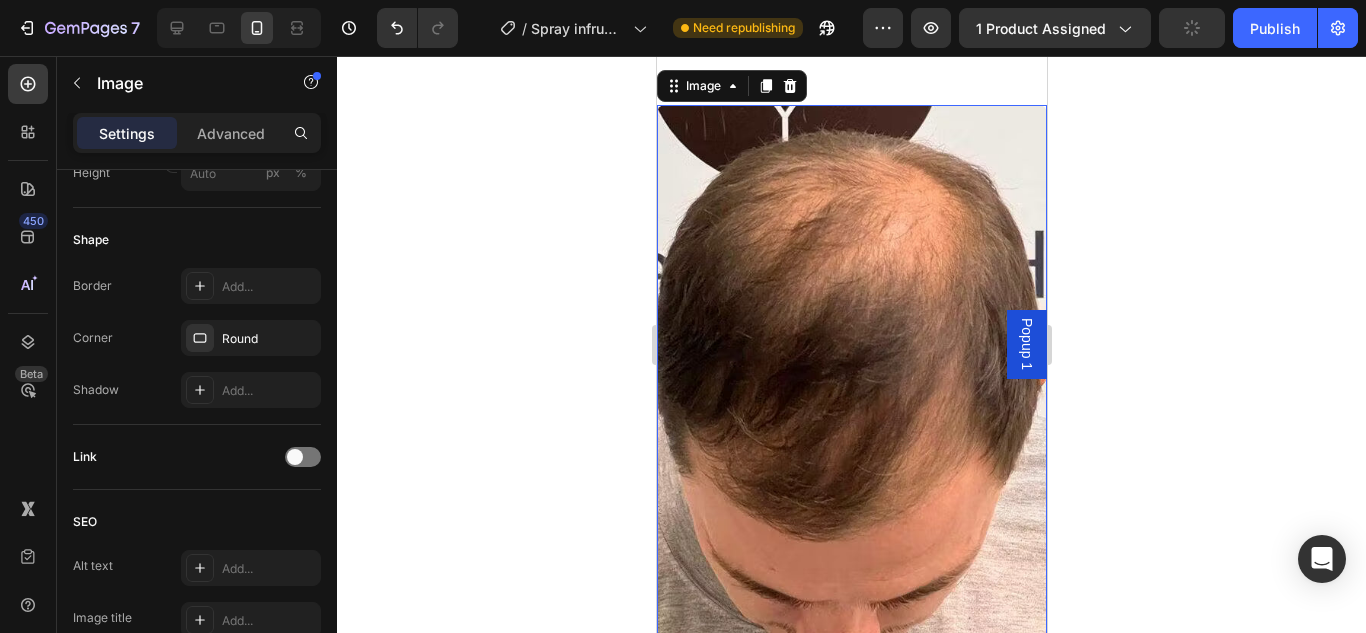 scroll, scrollTop: 3586, scrollLeft: 0, axis: vertical 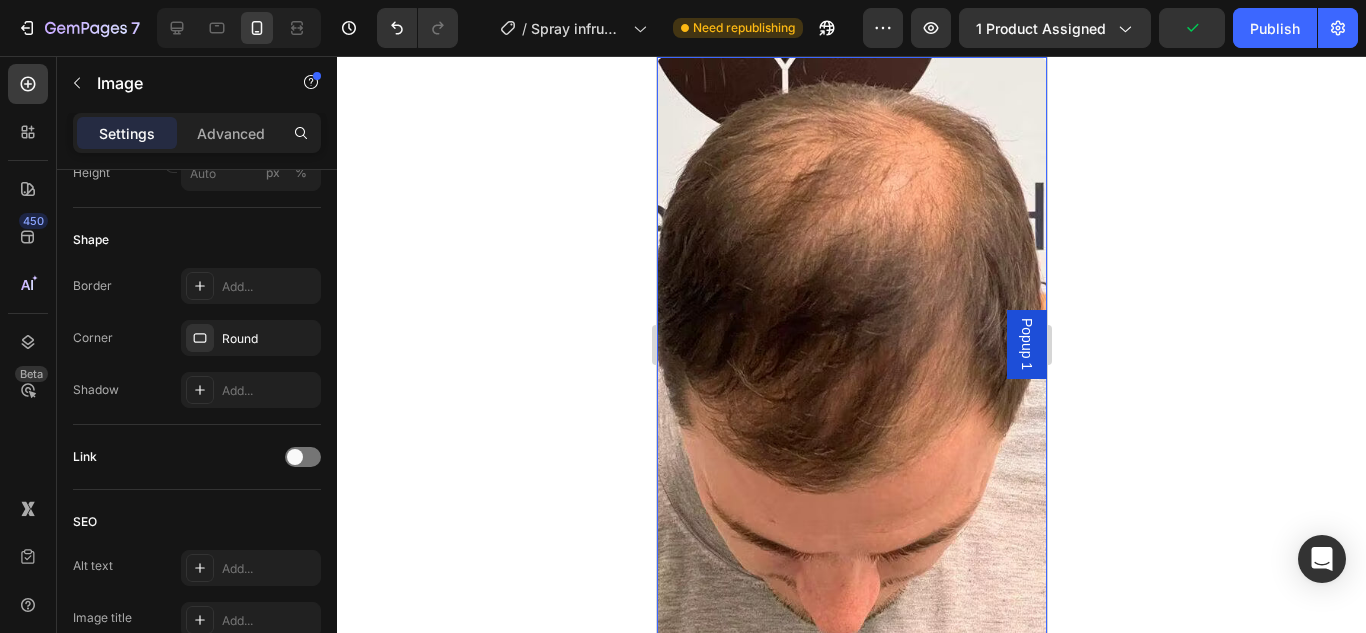 click at bounding box center [851, 412] 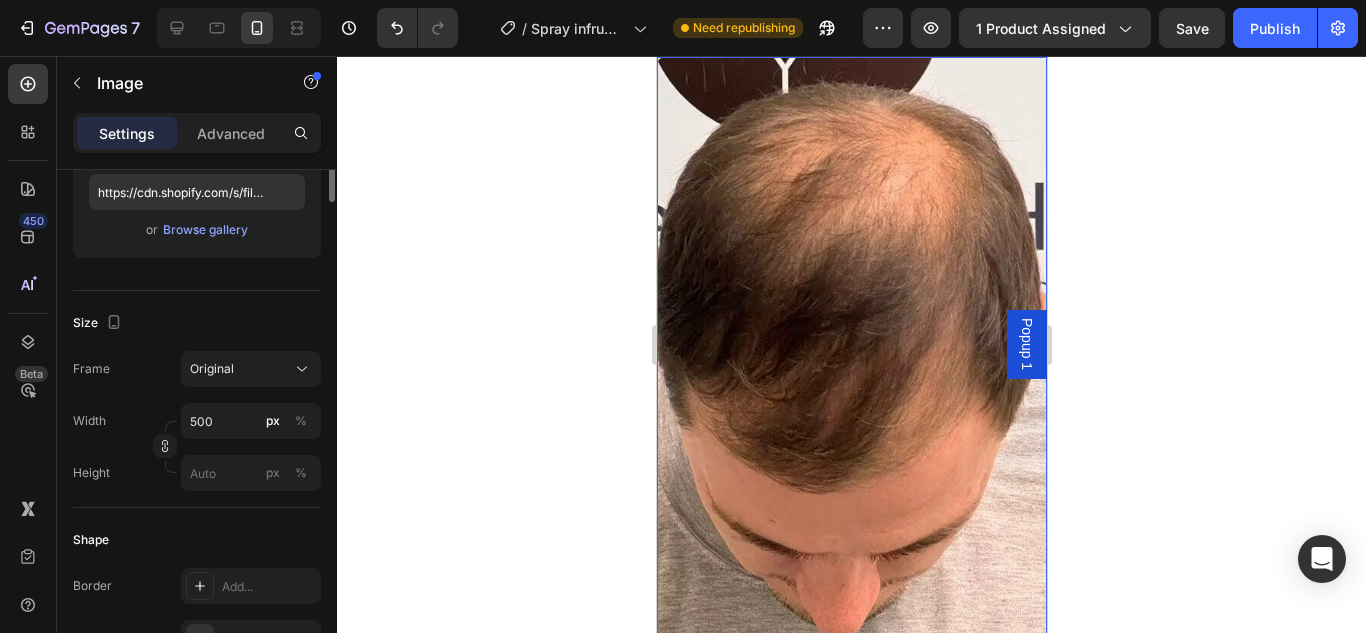 scroll, scrollTop: 55, scrollLeft: 0, axis: vertical 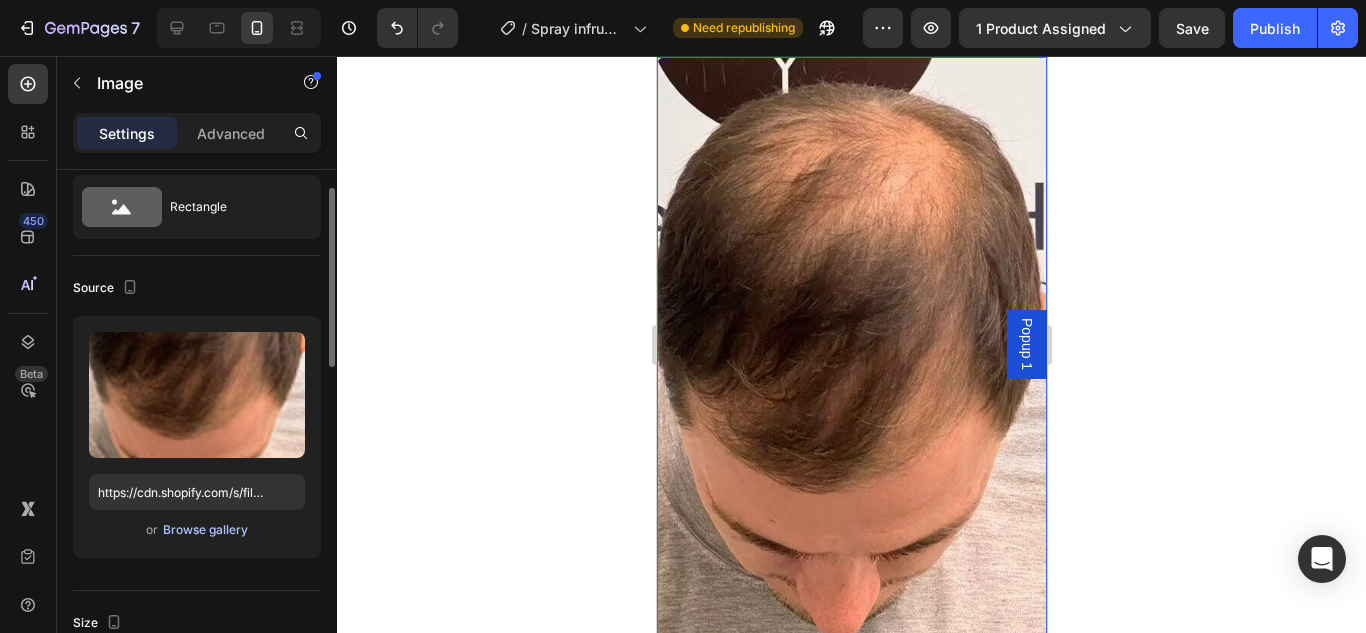 click on "Browse gallery" at bounding box center (205, 530) 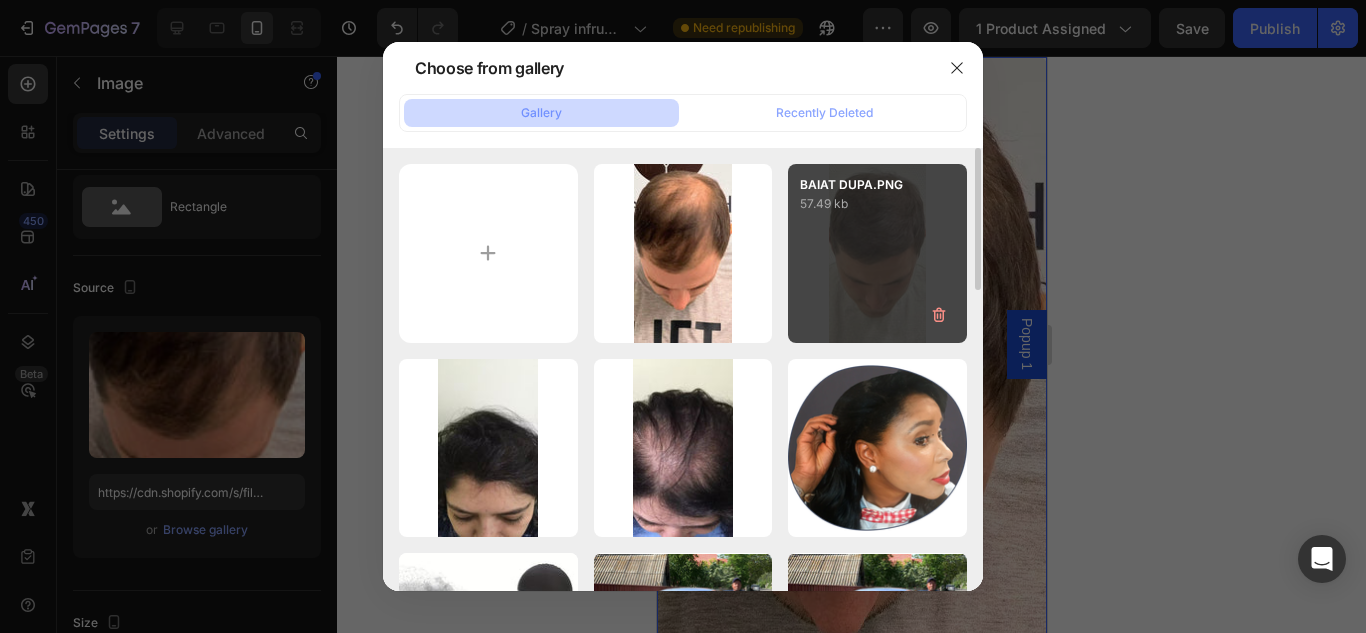 click on "BAIAT DUPA.PNG 57.49 kb" at bounding box center (877, 253) 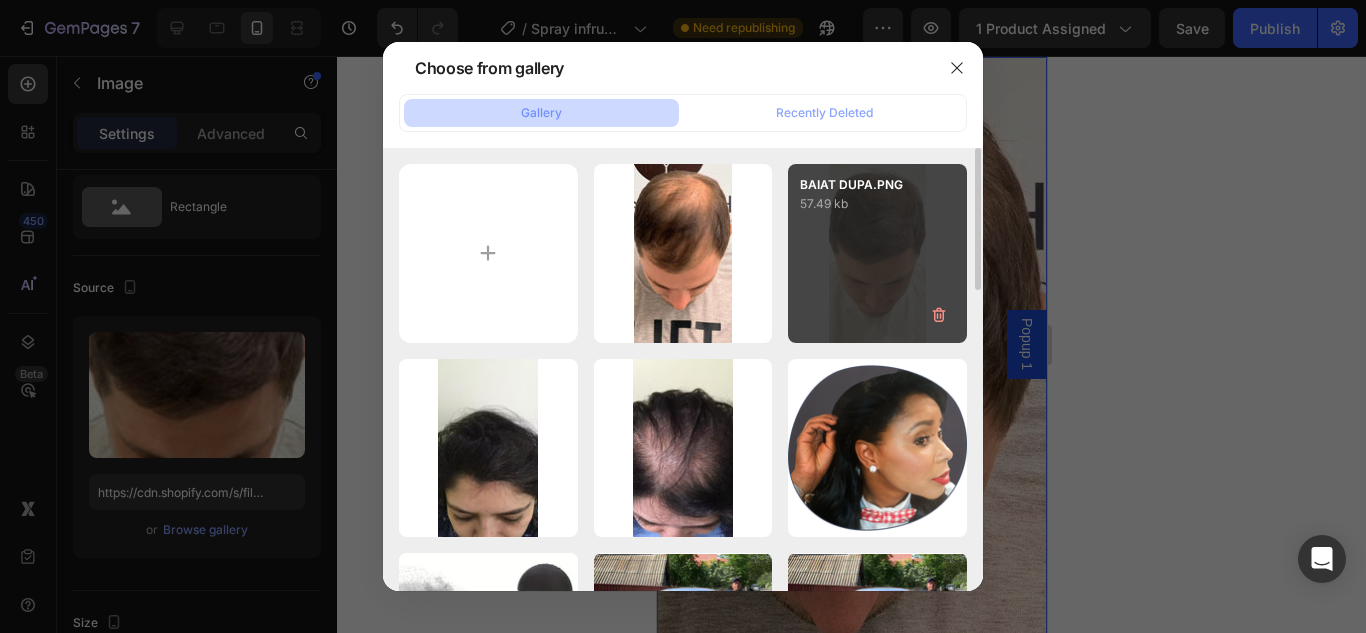 type on "https://cdn.shopify.com/s/files/1/0874/3501/8564/files/gempages_537037857848558672-9d4ab310-dce2-44ea-a0fe-e623fb2aed72.avif" 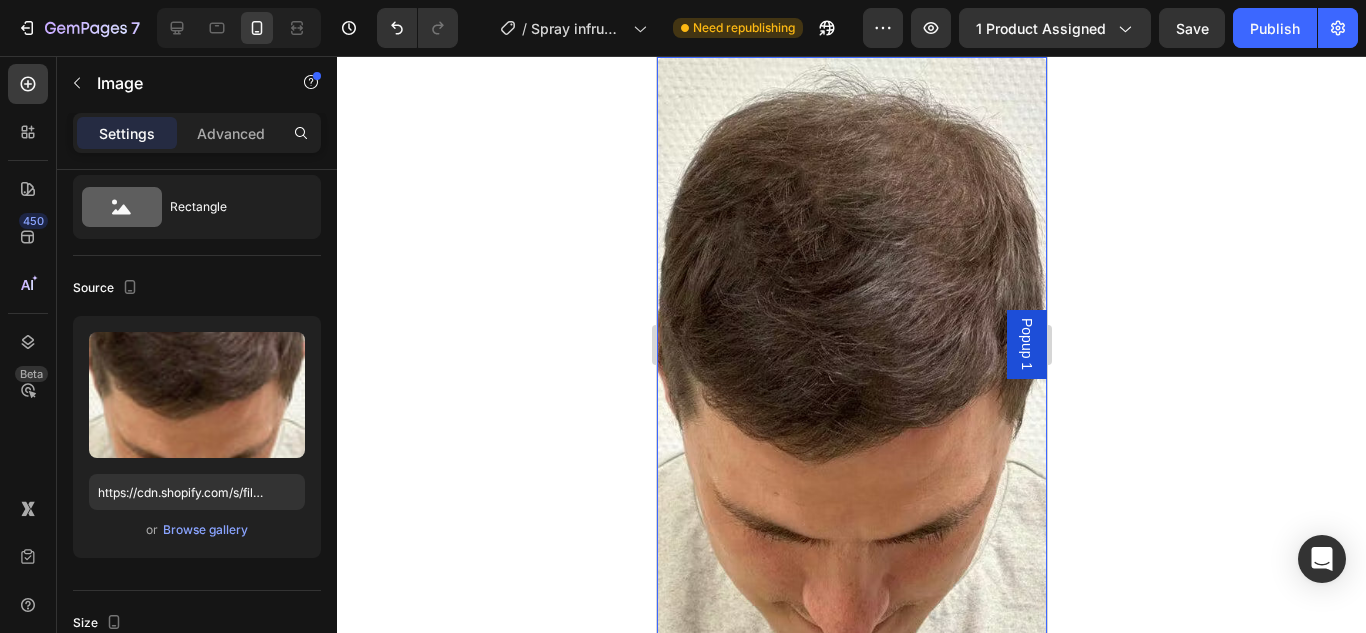 click 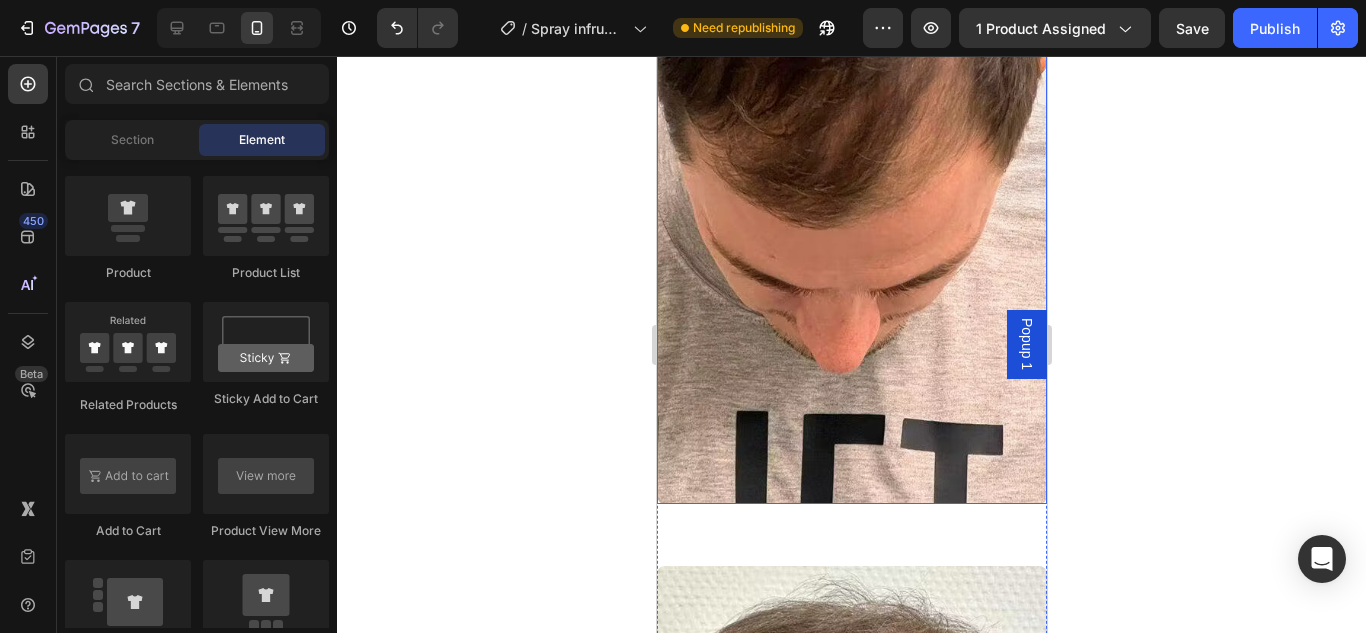 scroll, scrollTop: 2586, scrollLeft: 0, axis: vertical 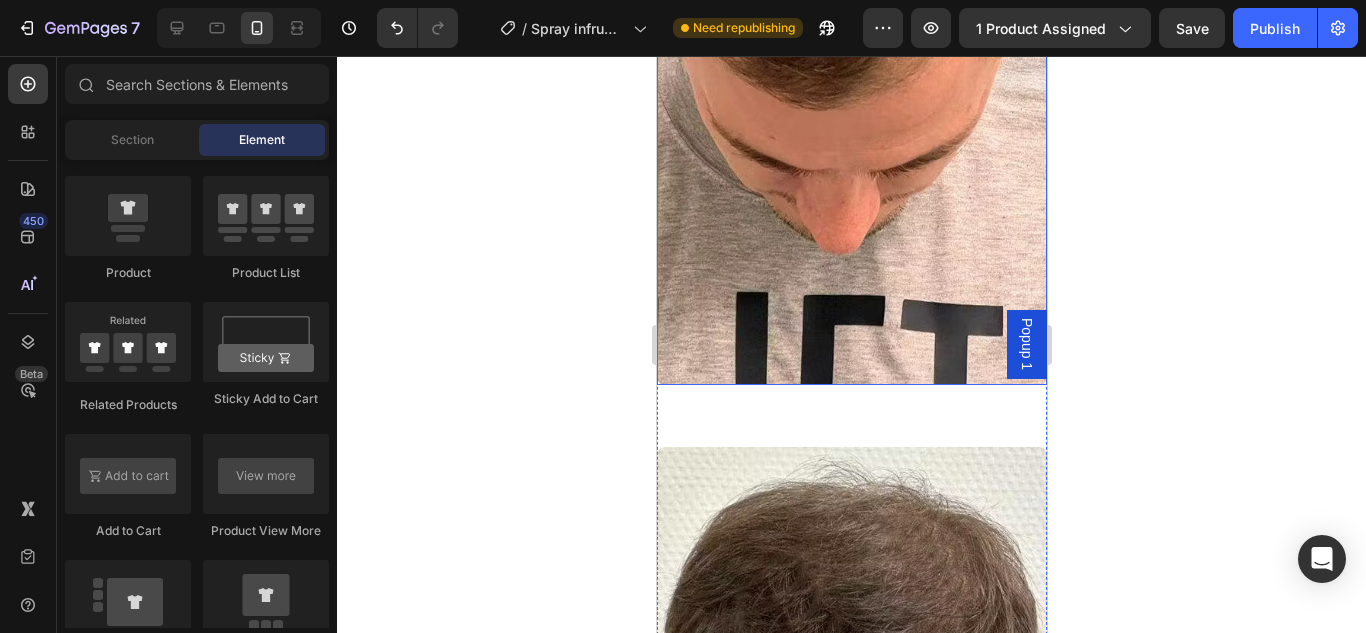 click at bounding box center (851, 28) 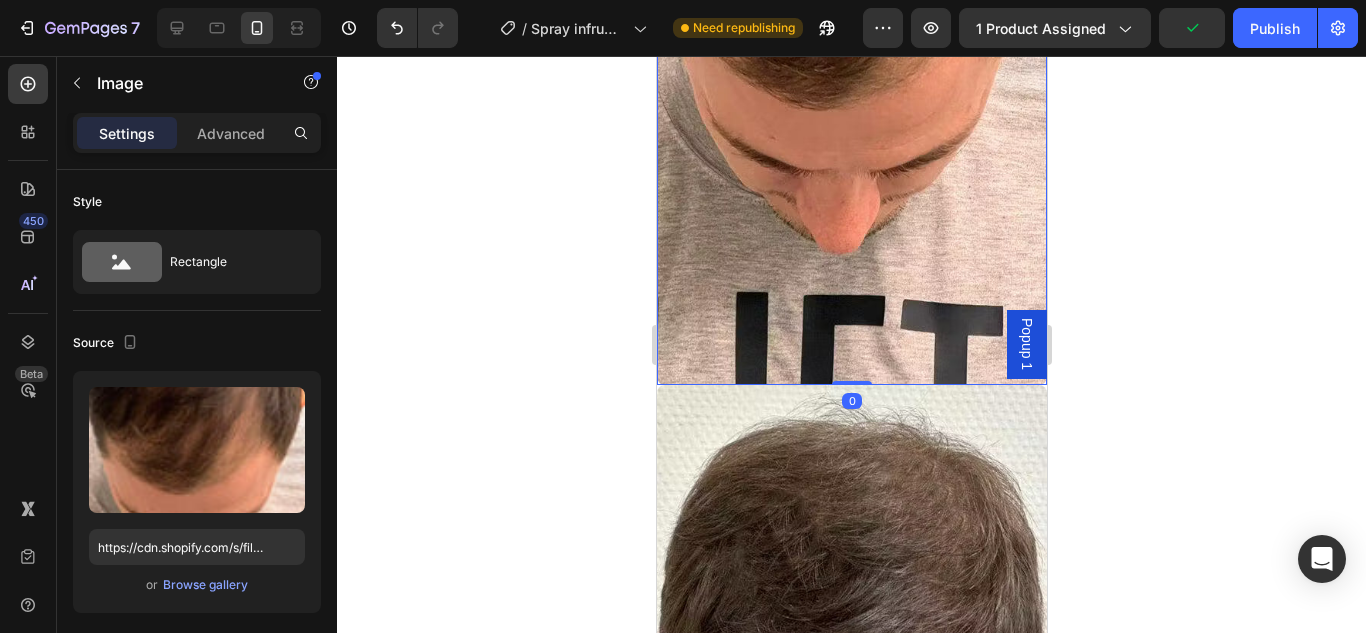 drag, startPoint x: 838, startPoint y: 416, endPoint x: 842, endPoint y: 341, distance: 75.10659 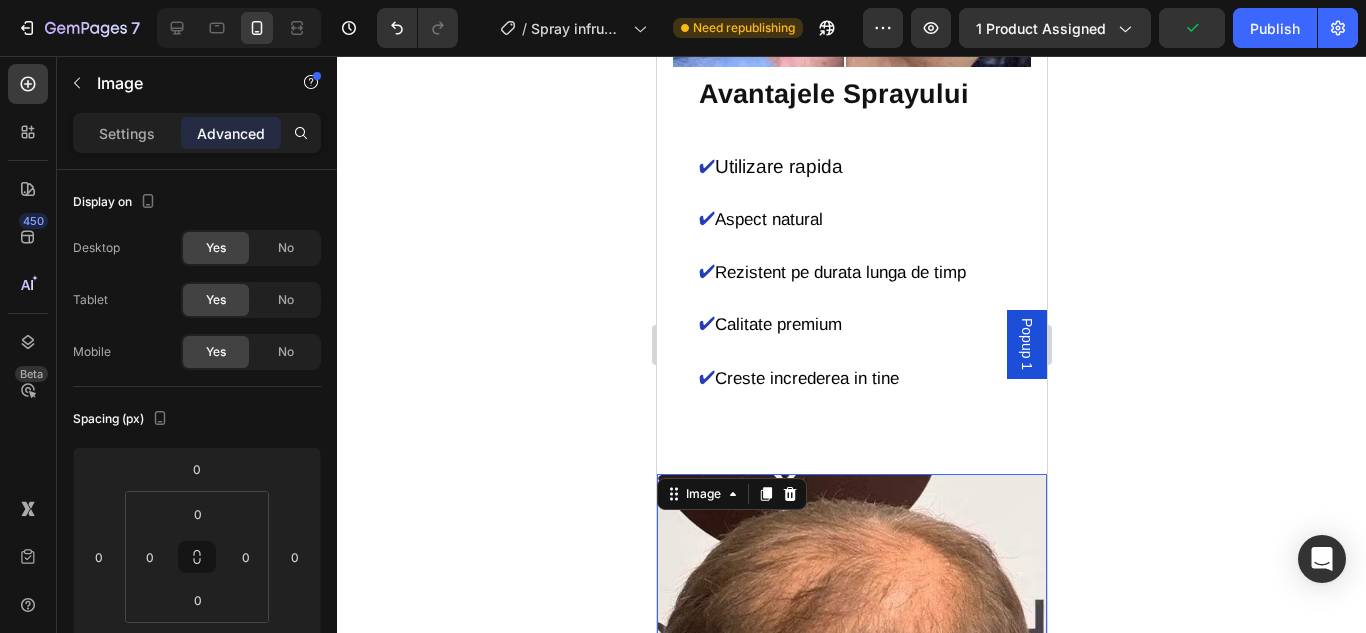 scroll, scrollTop: 2396, scrollLeft: 0, axis: vertical 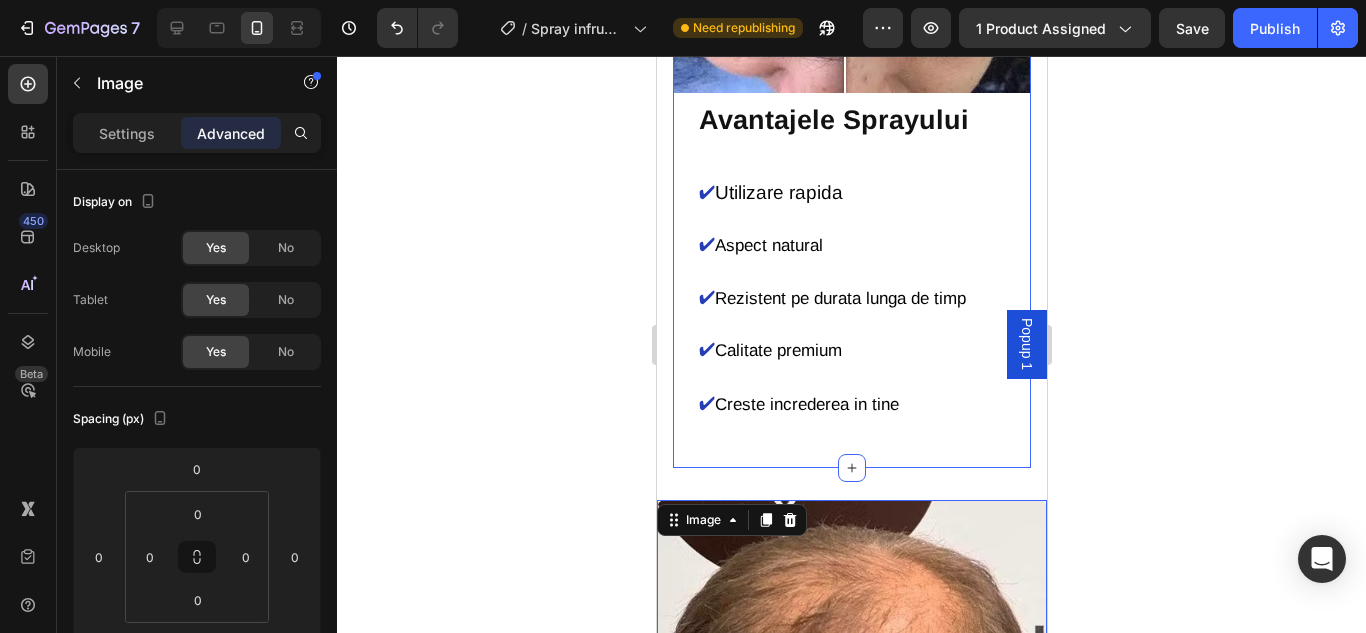 click on "Image   0 Image Image Section 5" at bounding box center [851, 1441] 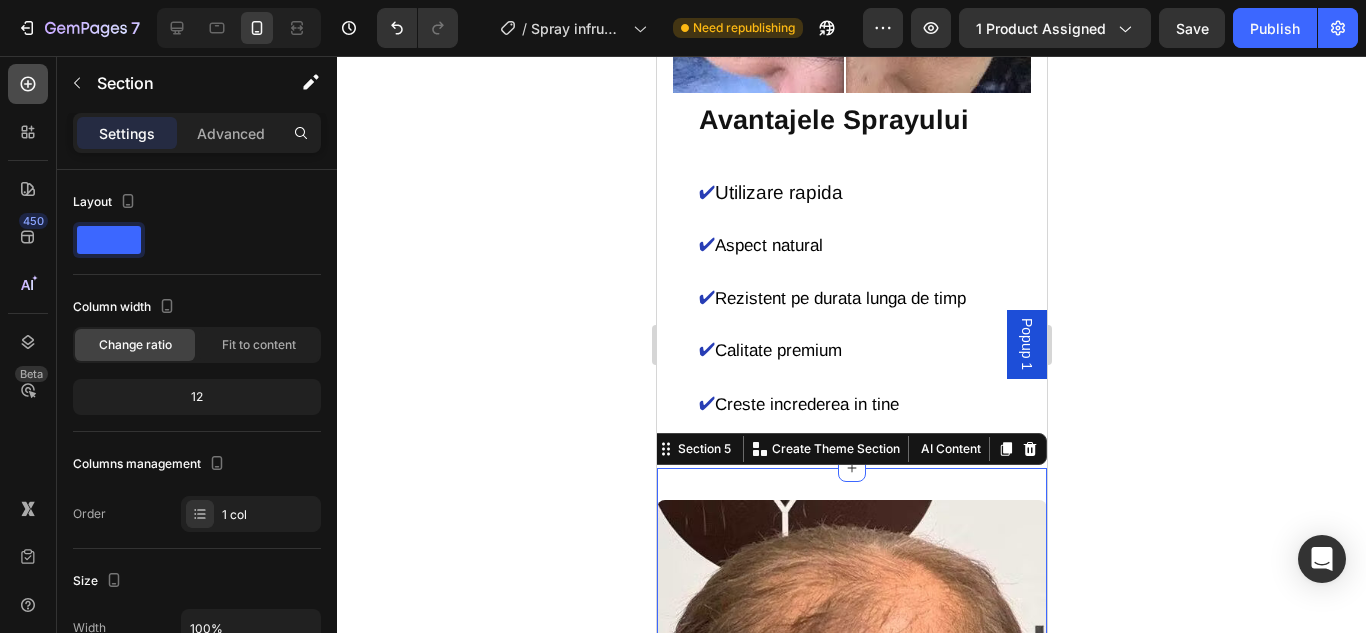 click 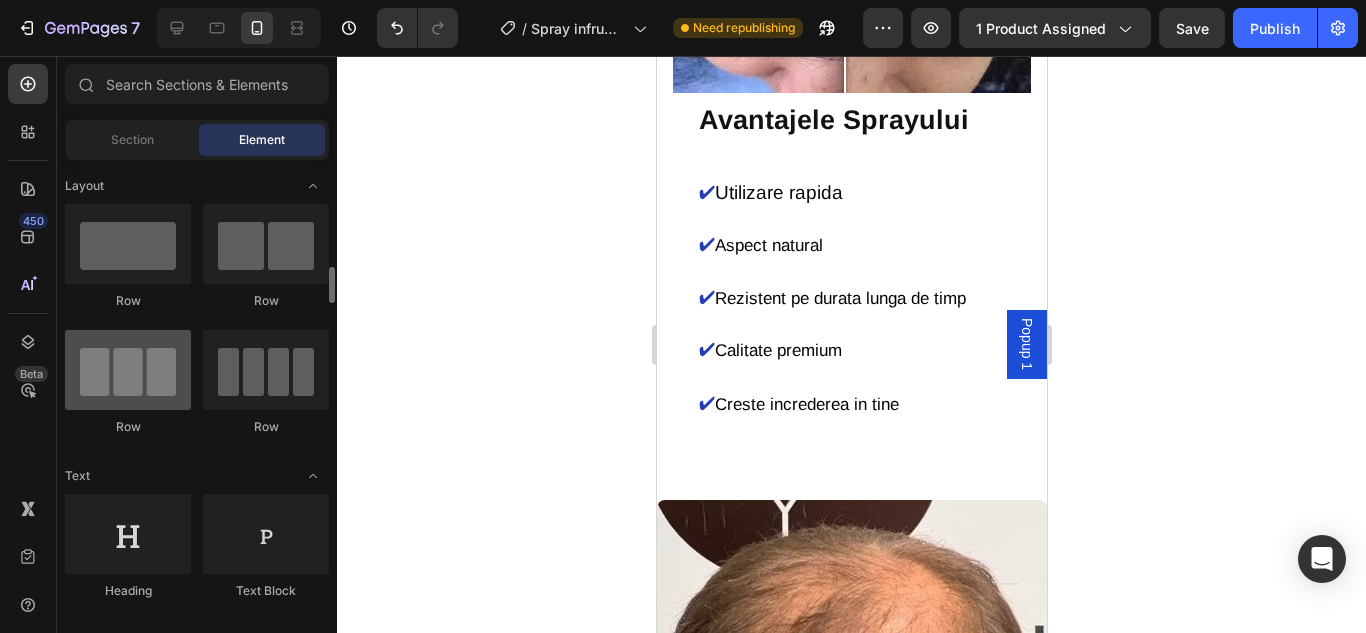 scroll, scrollTop: 100, scrollLeft: 0, axis: vertical 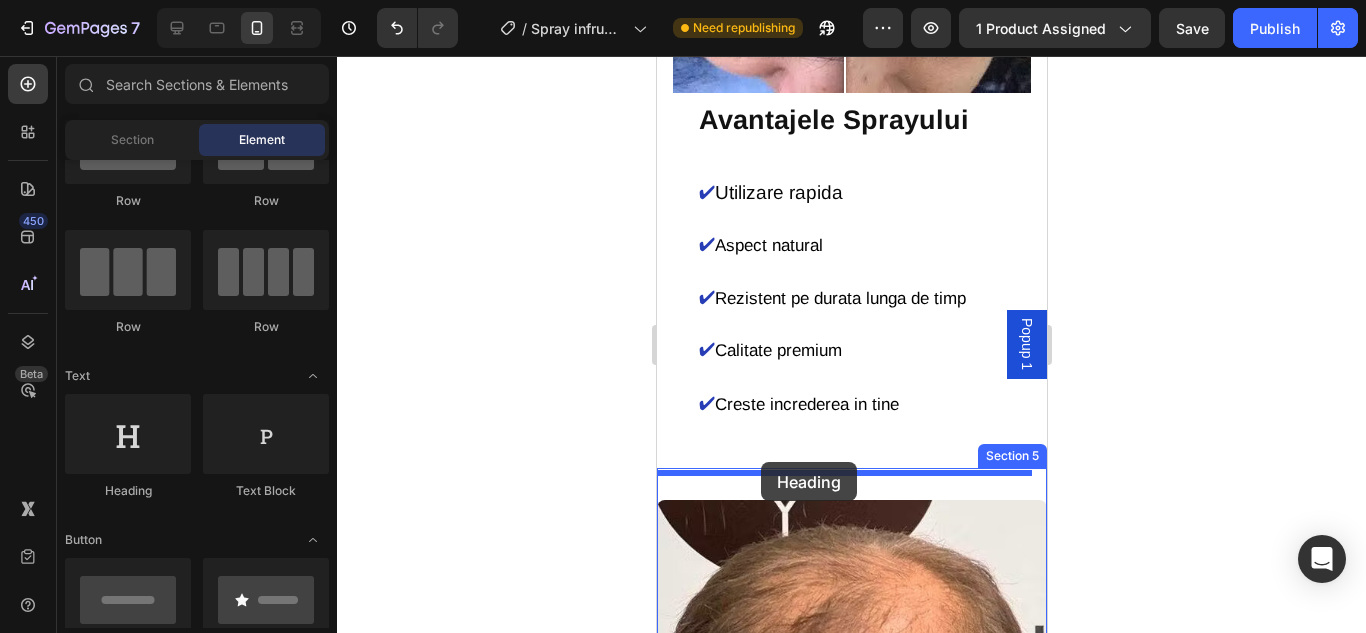 drag, startPoint x: 796, startPoint y: 478, endPoint x: 760, endPoint y: 462, distance: 39.39543 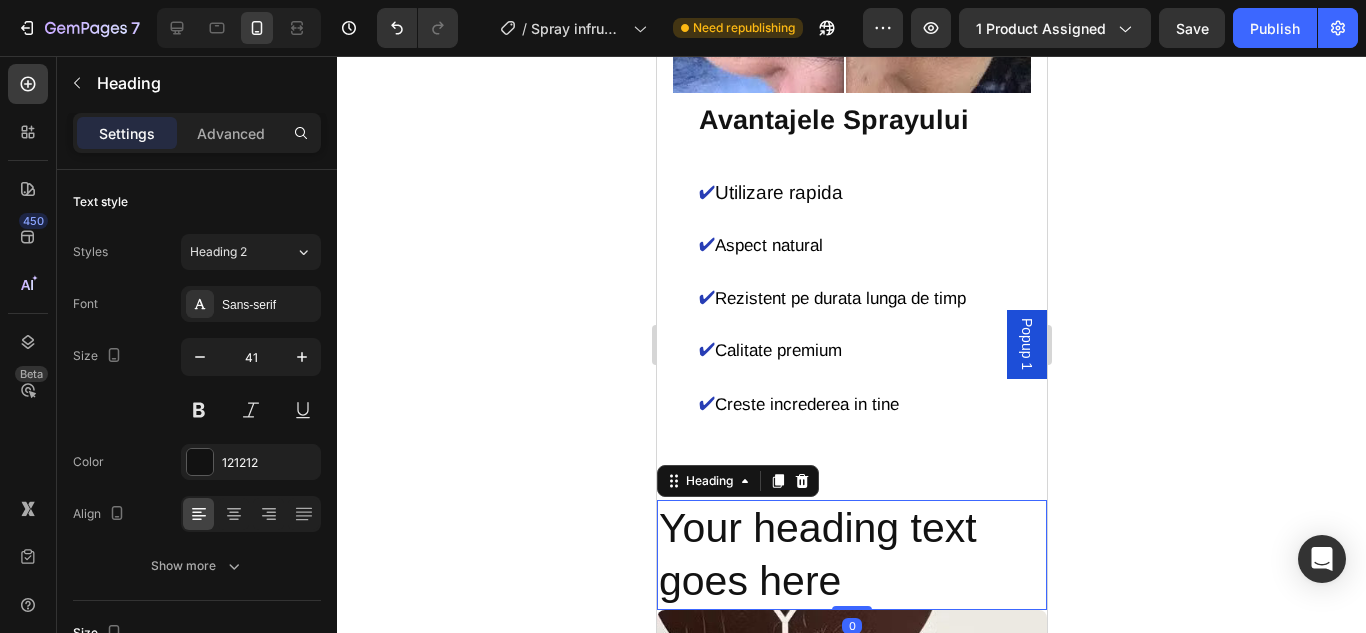 click on "Your heading text goes here" at bounding box center [851, 555] 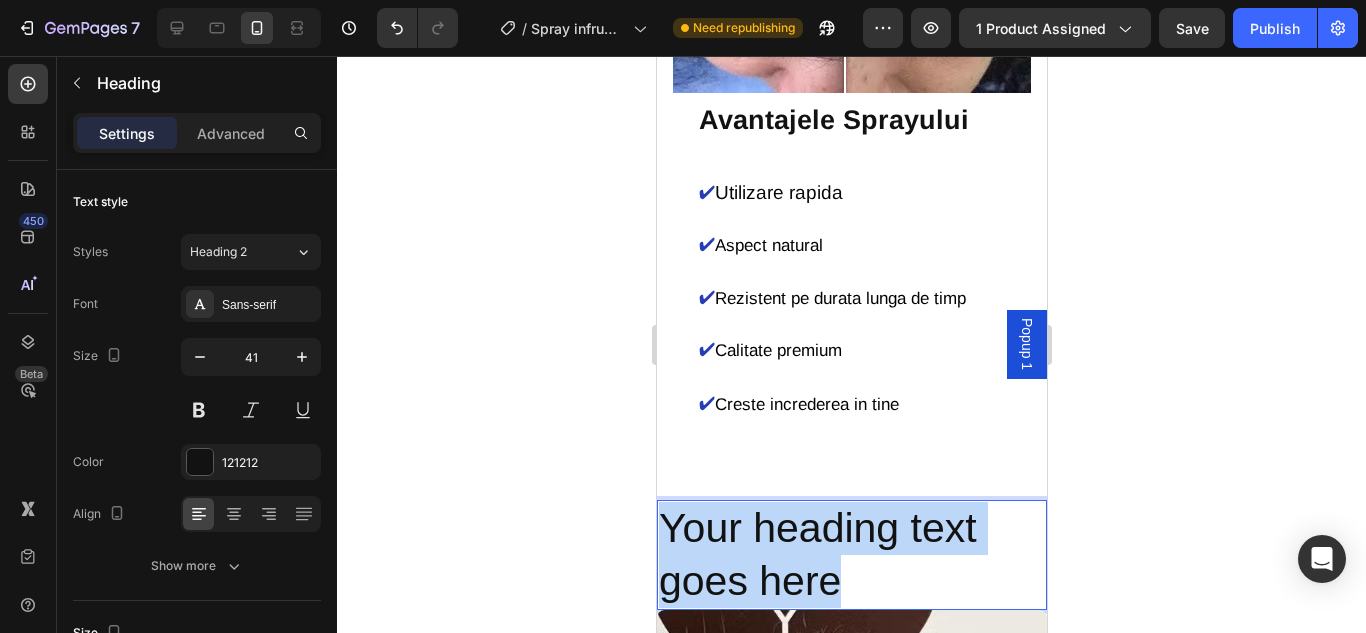 click on "Your heading text goes here" at bounding box center (851, 555) 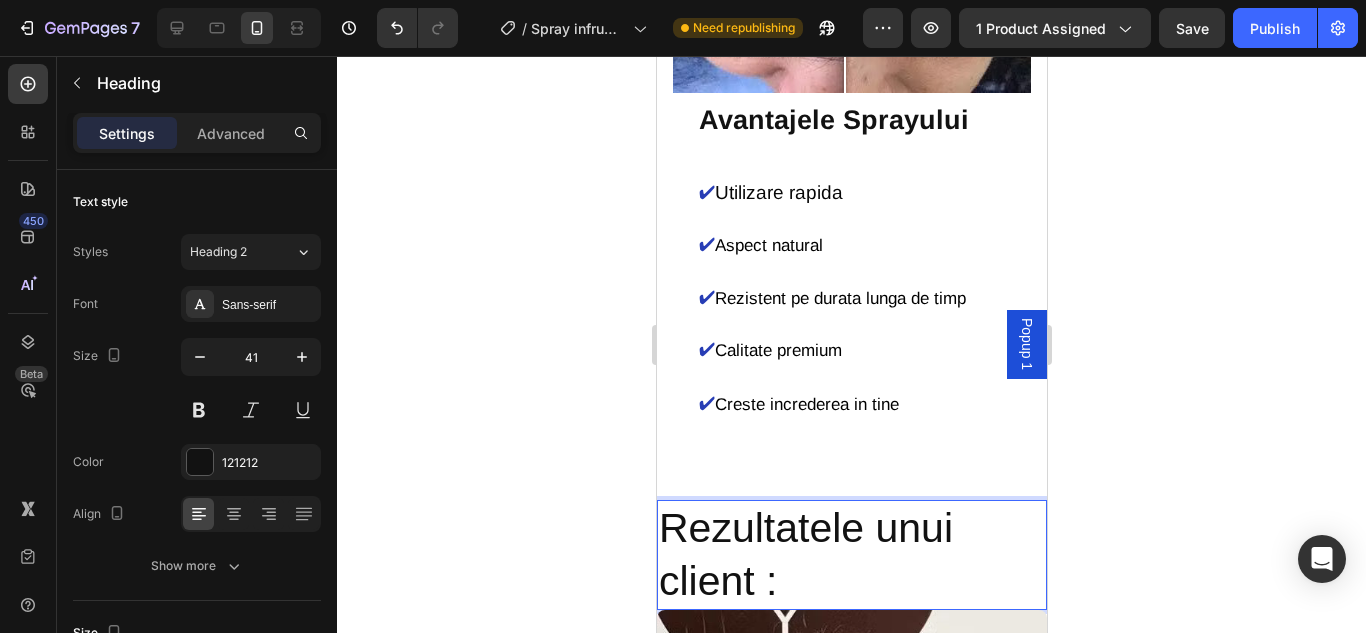 click on "Rezultatele unui client :" at bounding box center (851, 555) 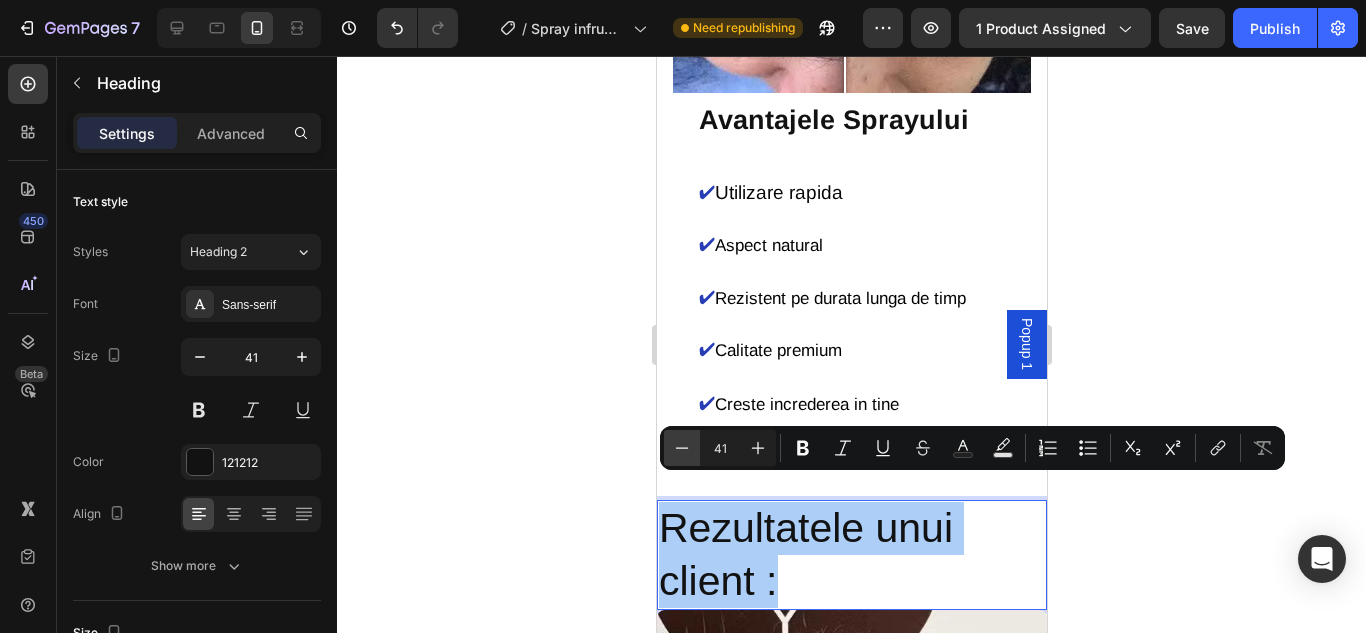 click on "Minus" at bounding box center [682, 448] 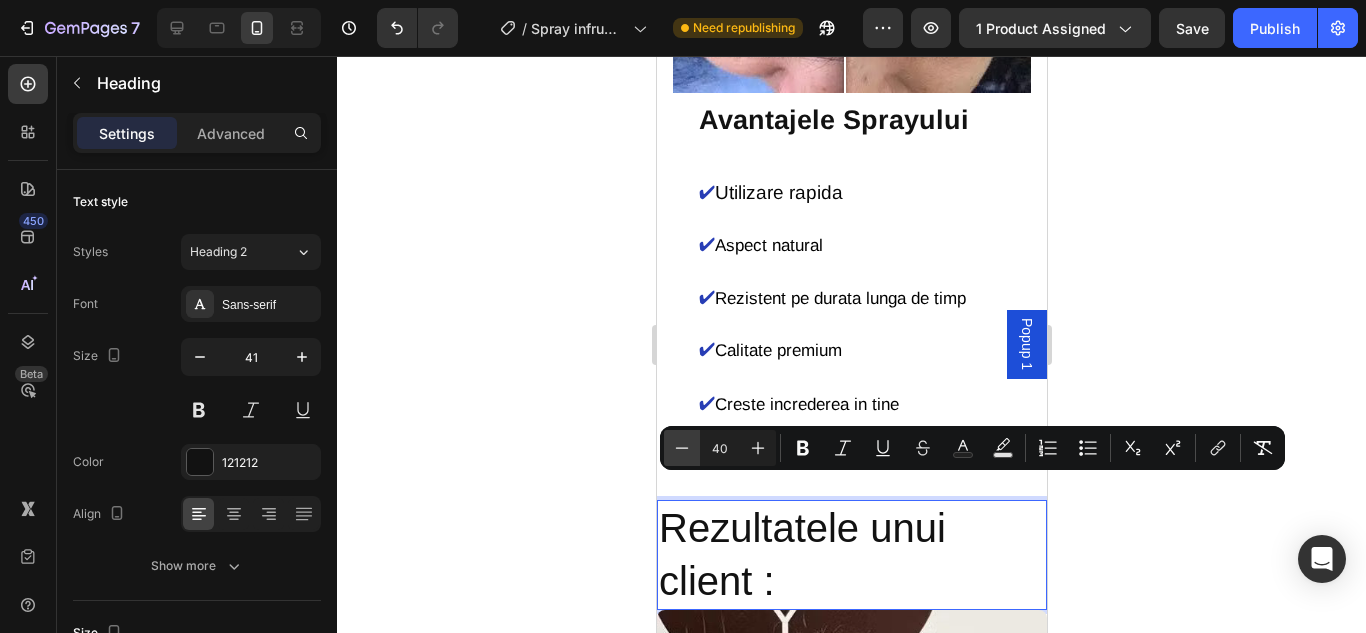 click on "Minus" at bounding box center [682, 448] 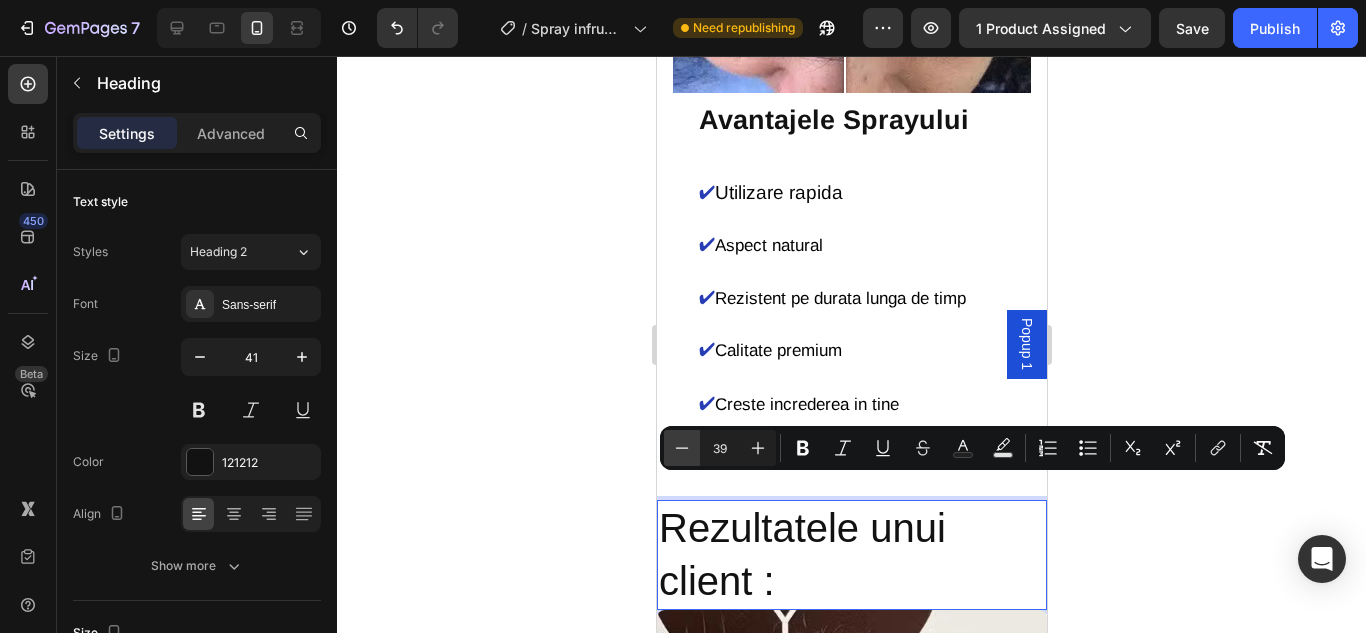 click on "Minus" at bounding box center [682, 448] 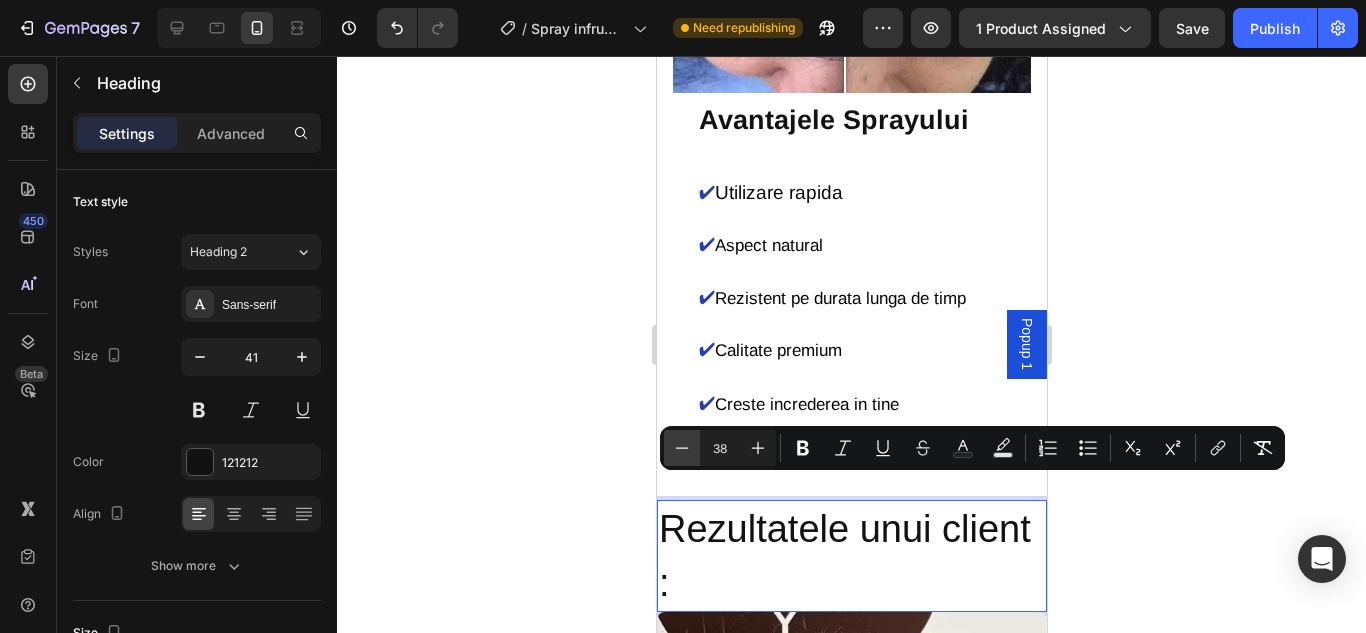 click on "Minus" at bounding box center (682, 448) 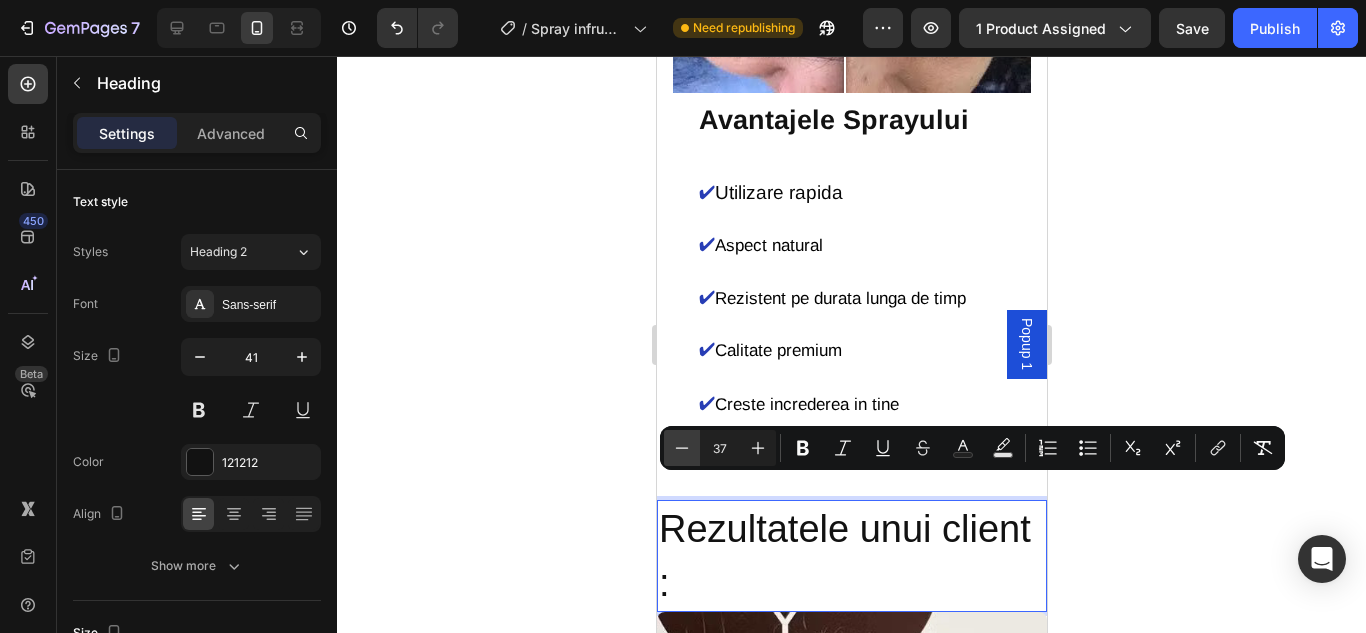 click on "Minus" at bounding box center [682, 448] 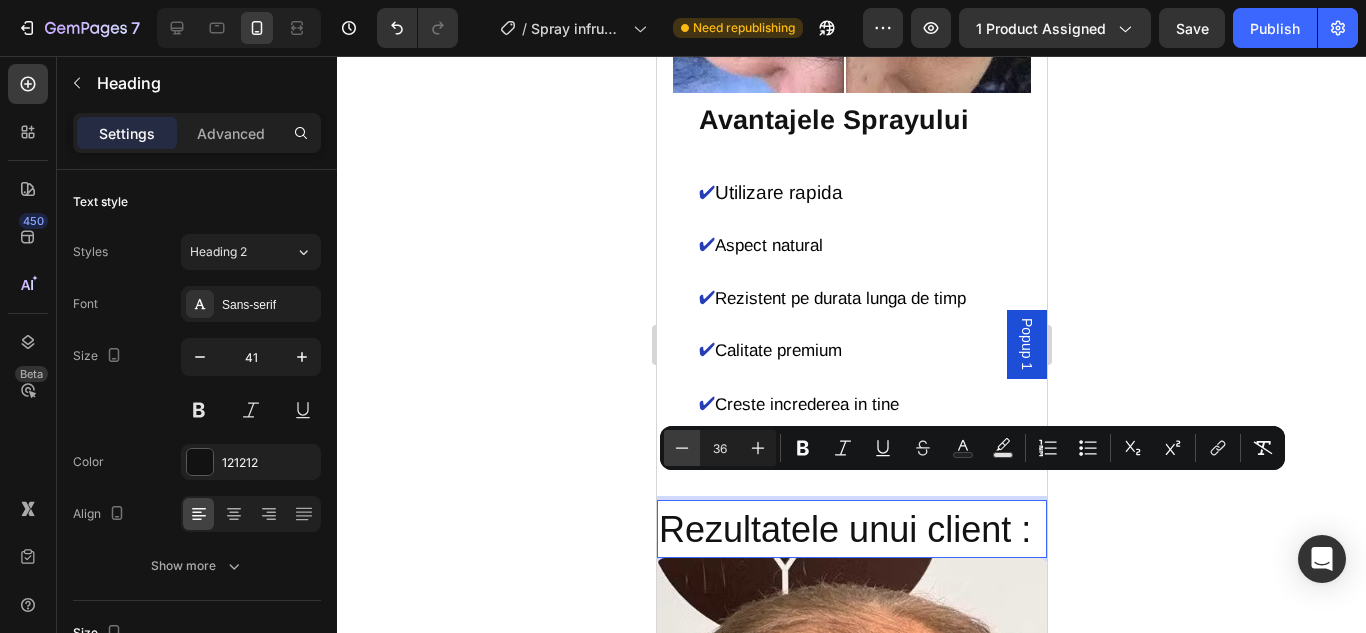 click on "Minus" at bounding box center (682, 448) 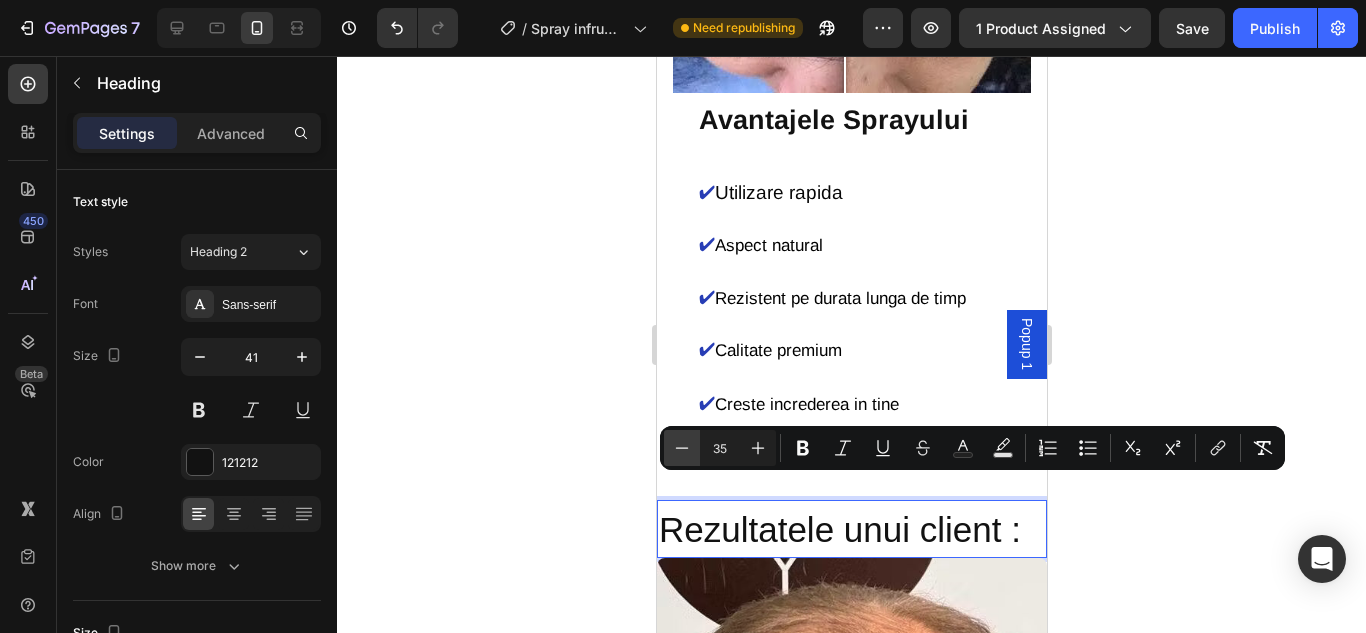 click on "Minus" at bounding box center [682, 448] 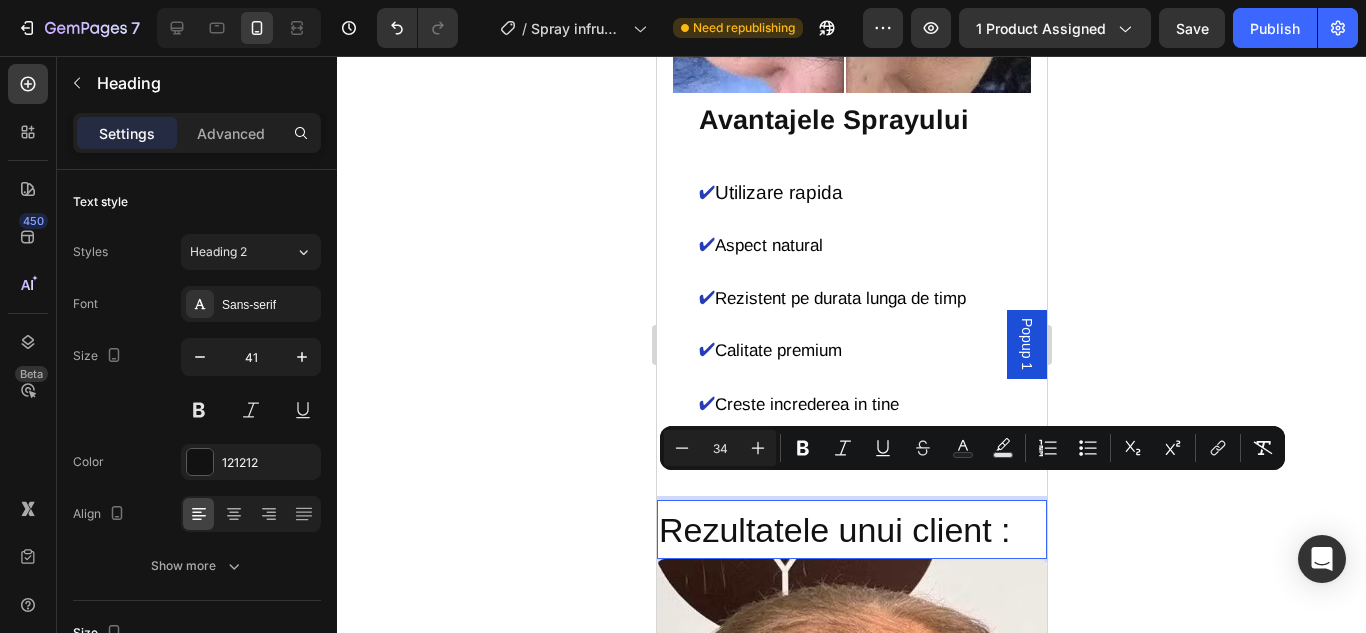 click on "Rezultatele unui client :" at bounding box center (851, 529) 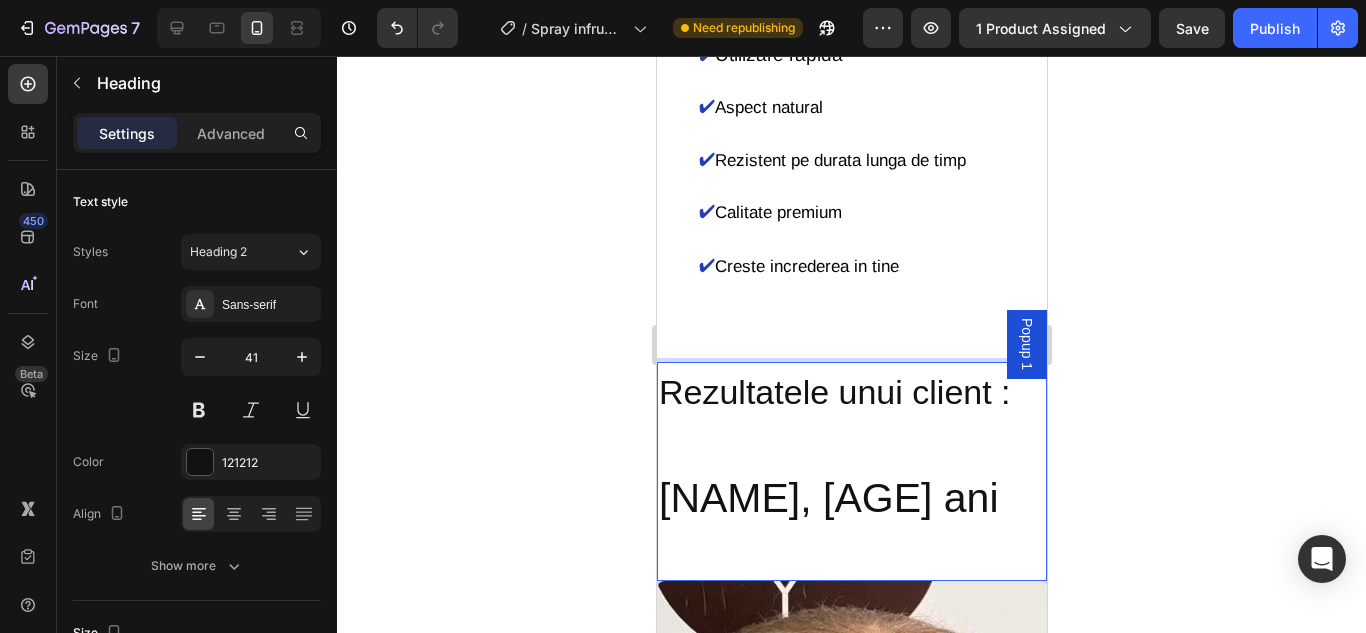 scroll, scrollTop: 2596, scrollLeft: 0, axis: vertical 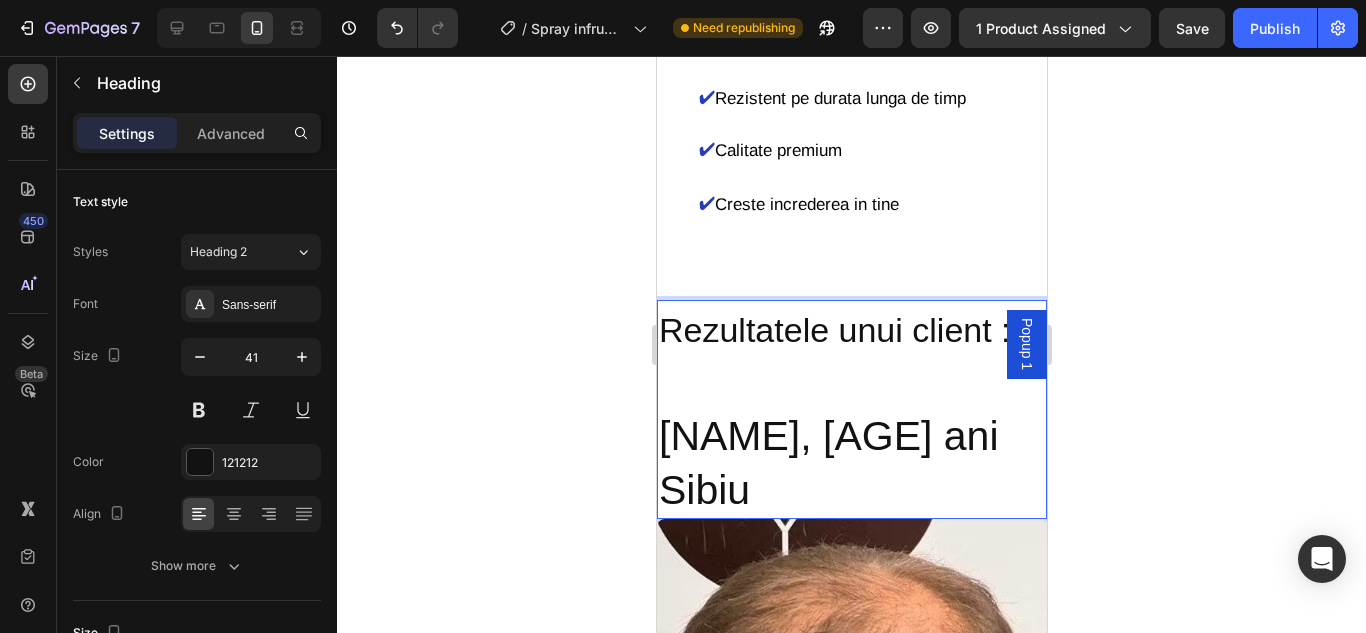 click on "Rezultatele unui client : Andrei, 35 ani Sibiu" at bounding box center (851, 409) 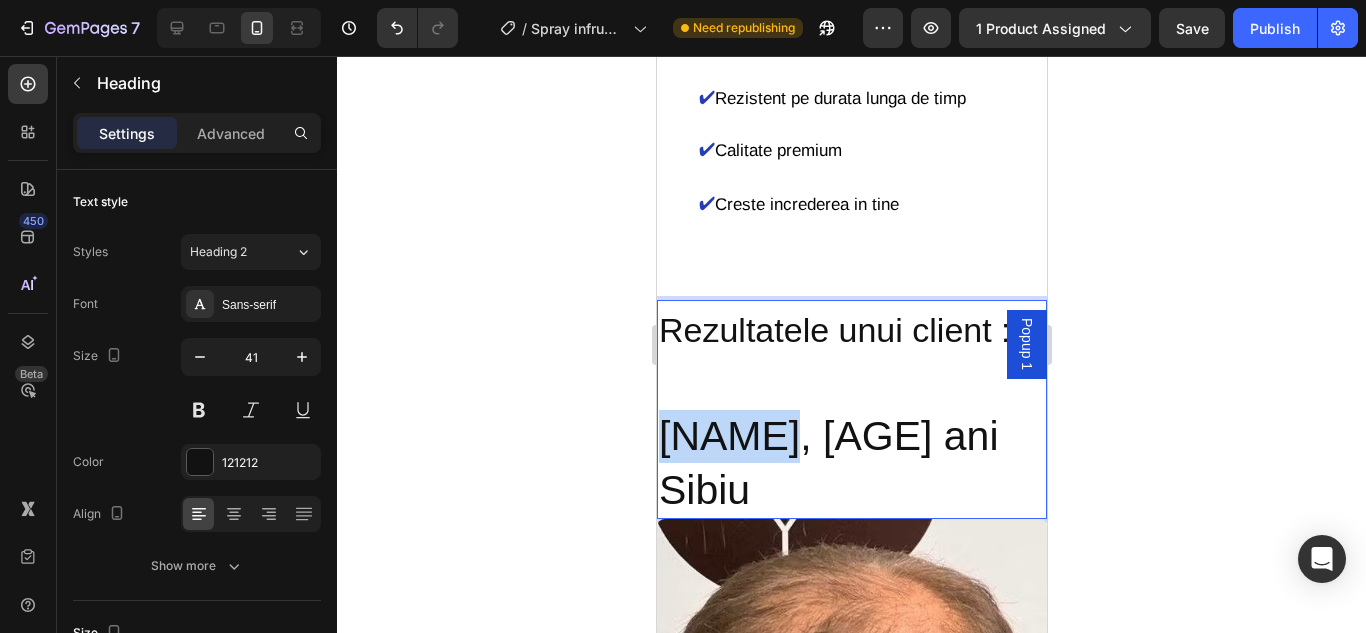 click on "Rezultatele unui client : Andrei, 35 ani Sibiu" at bounding box center [851, 409] 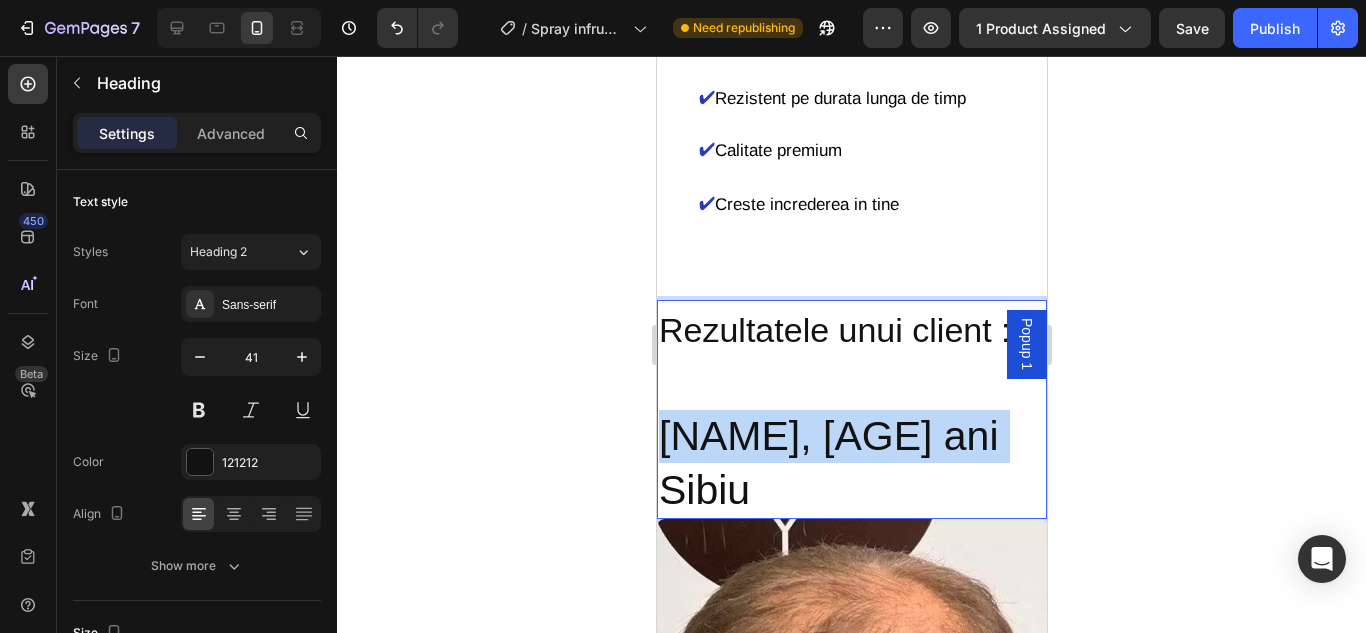 click on "Rezultatele unui client : Andrei, 35 ani Sibiu" at bounding box center (851, 409) 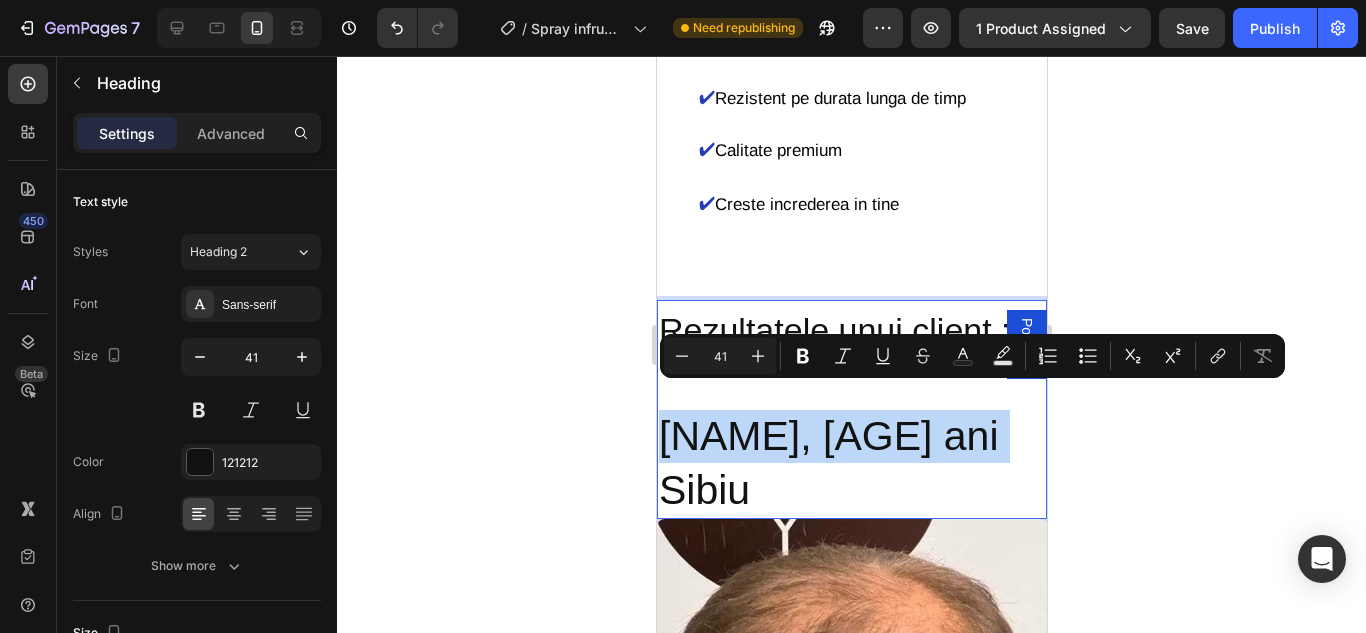click on "Rezultatele unui client : Andrei, 35 ani Sibiu" at bounding box center (851, 409) 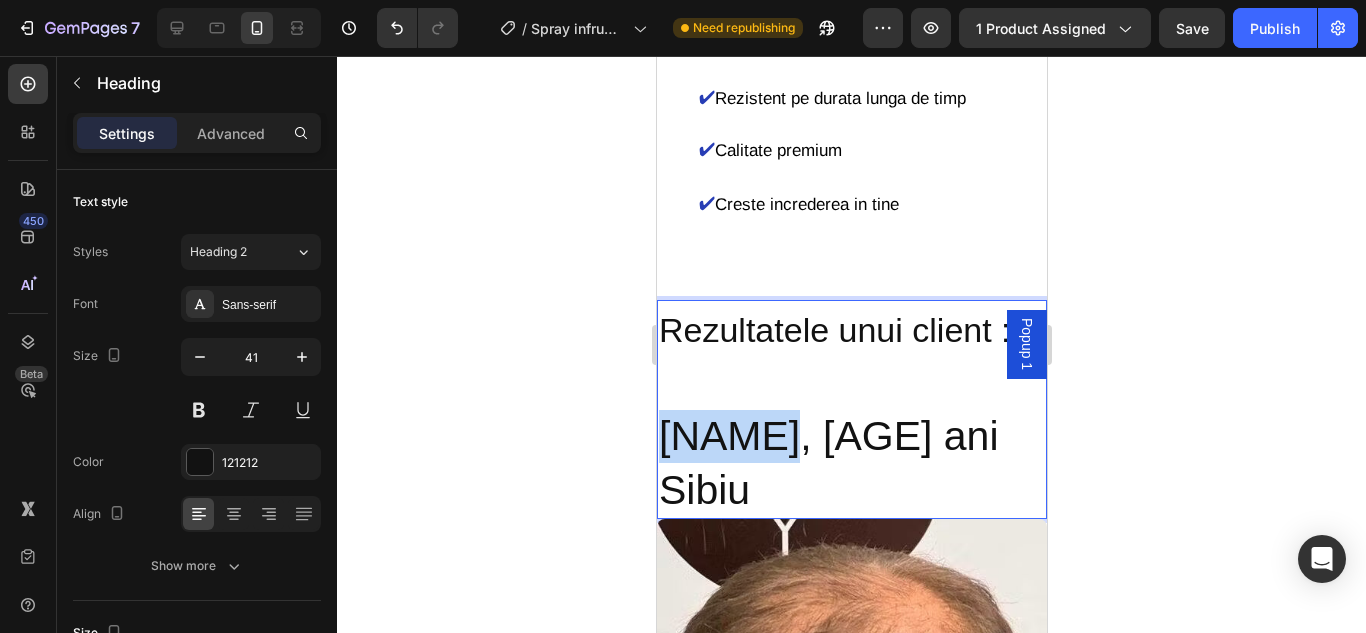 click on "Rezultatele unui client : Andrei, 35 ani Sibiu" at bounding box center [851, 409] 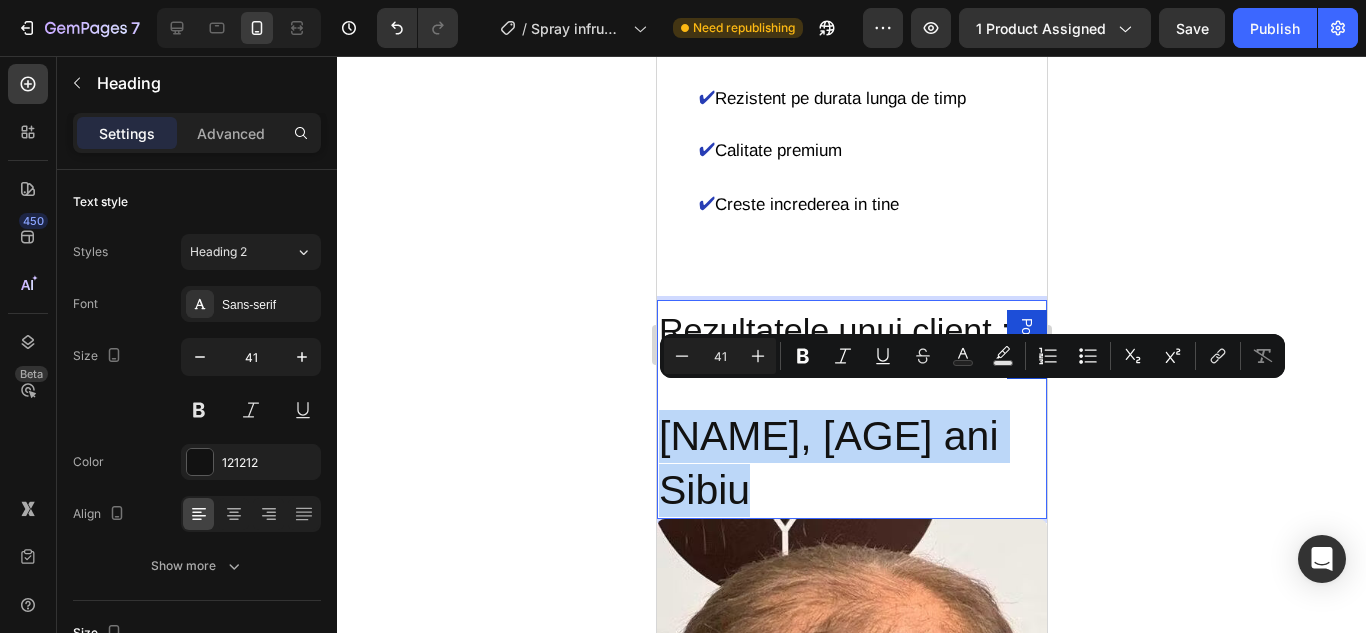 drag, startPoint x: 753, startPoint y: 464, endPoint x: 664, endPoint y: 408, distance: 105.15227 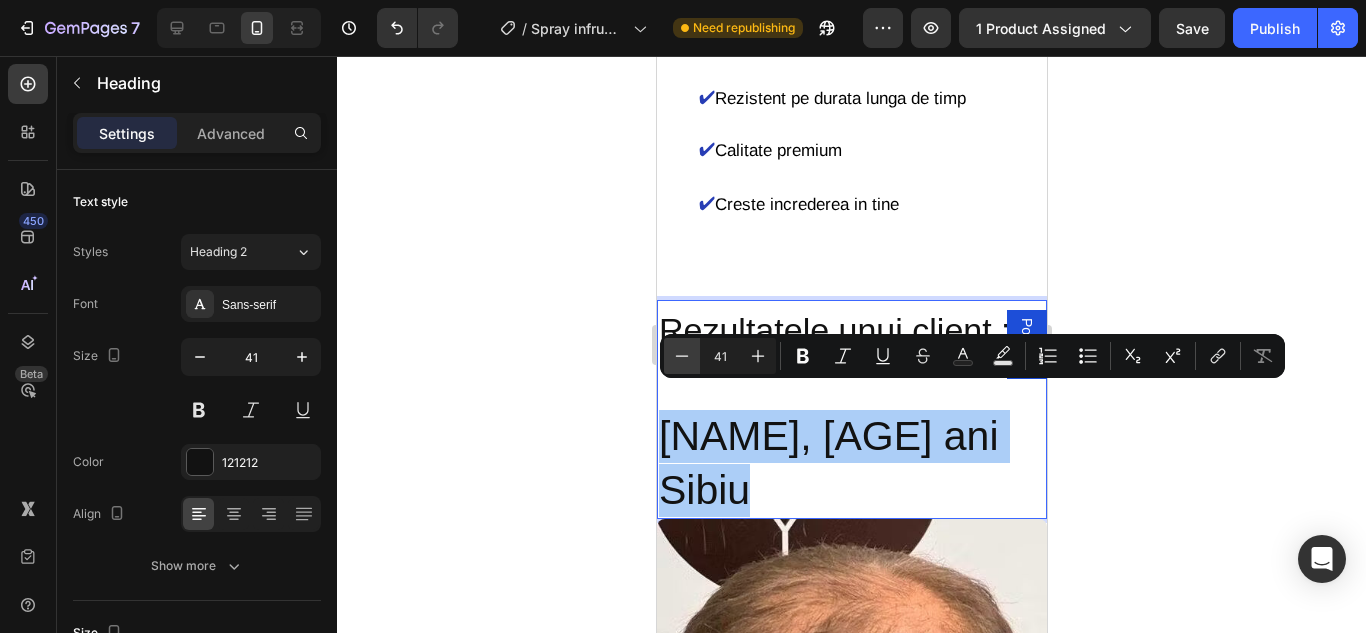 click 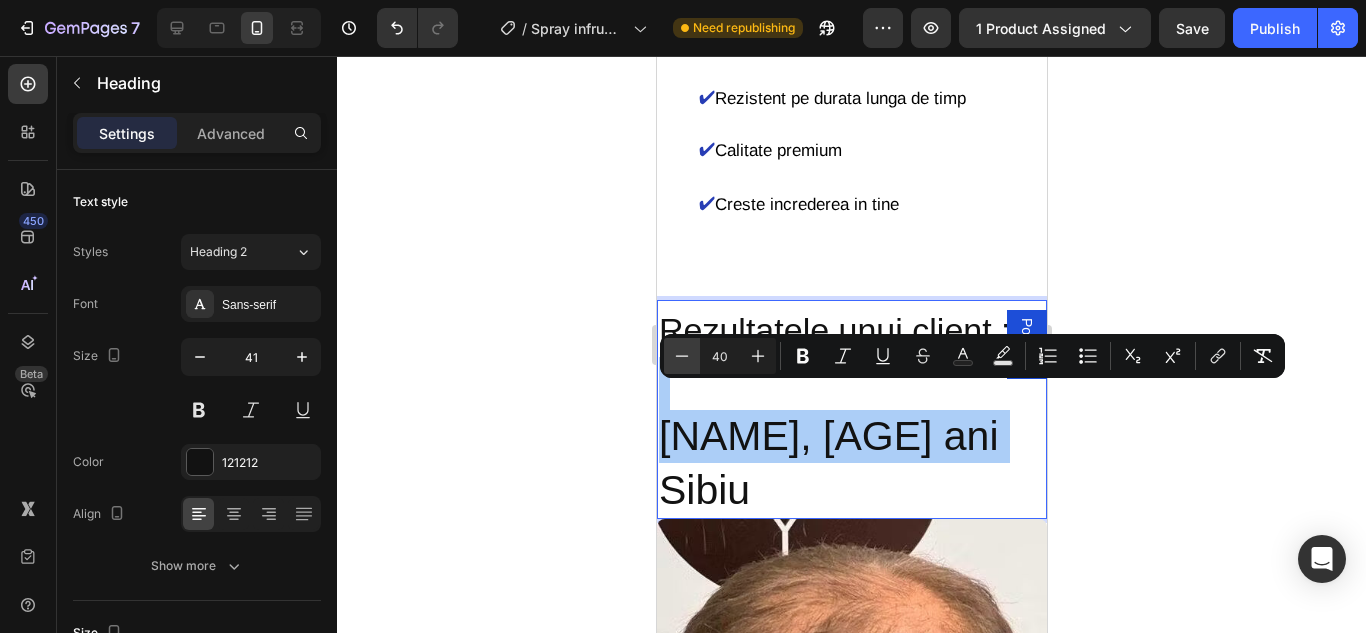 click 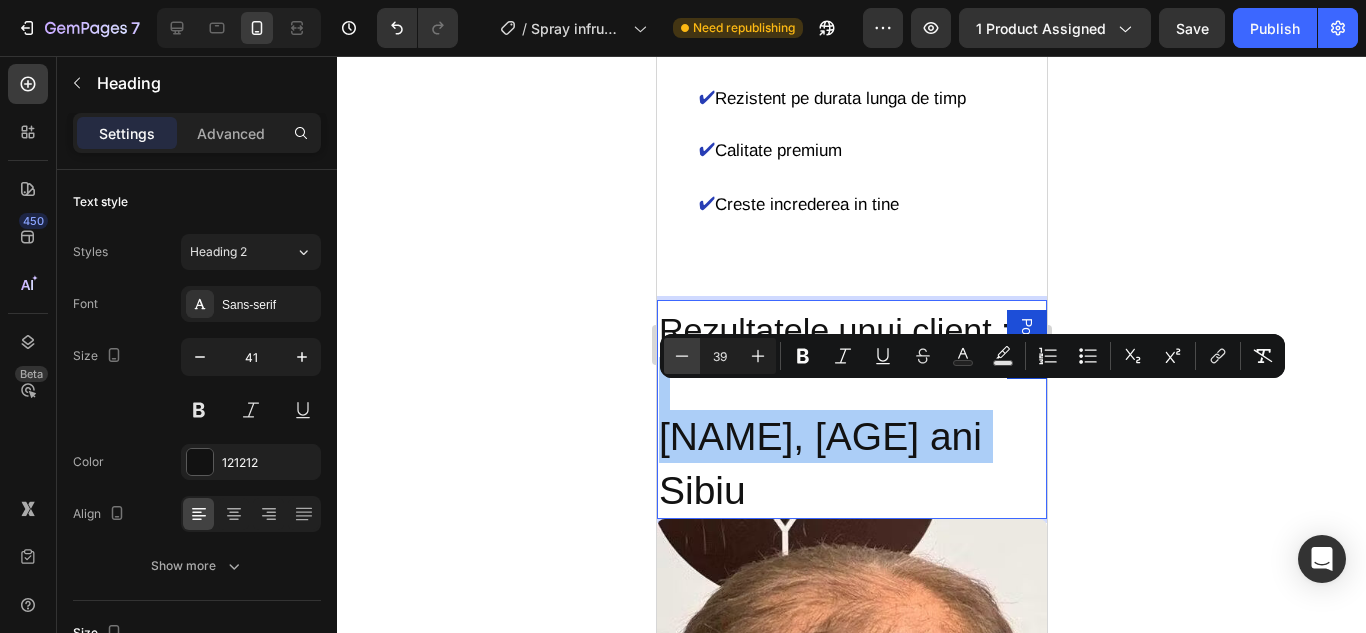 click 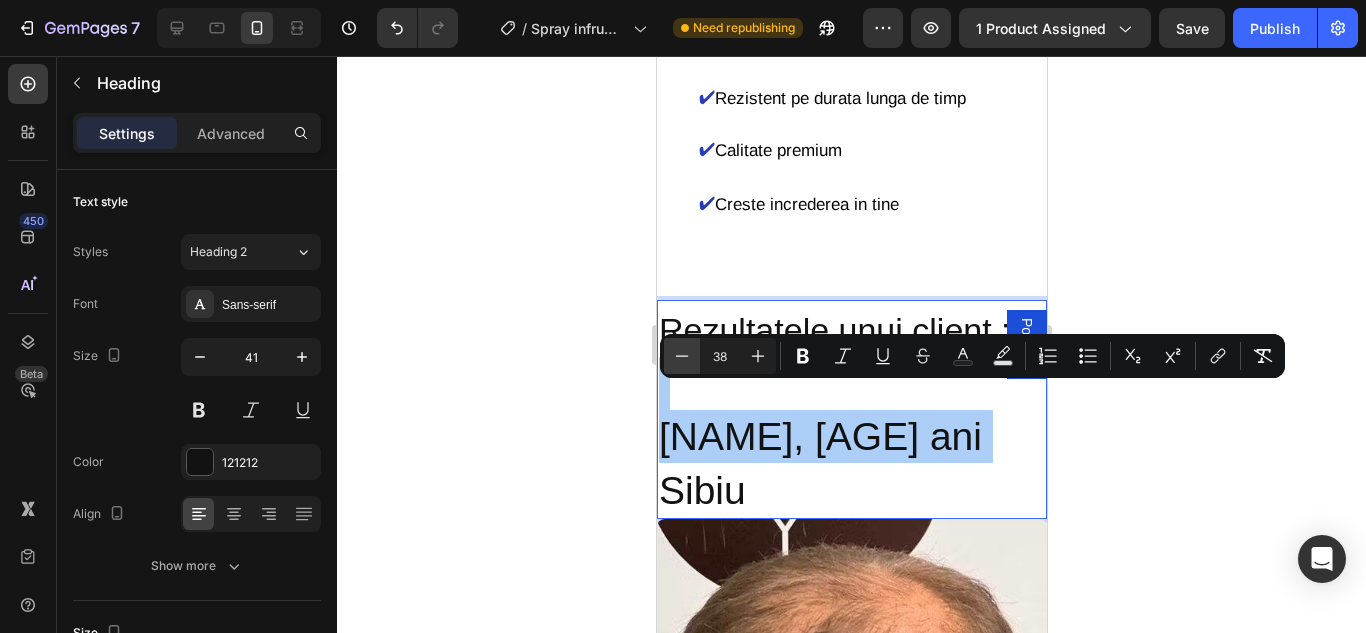 click 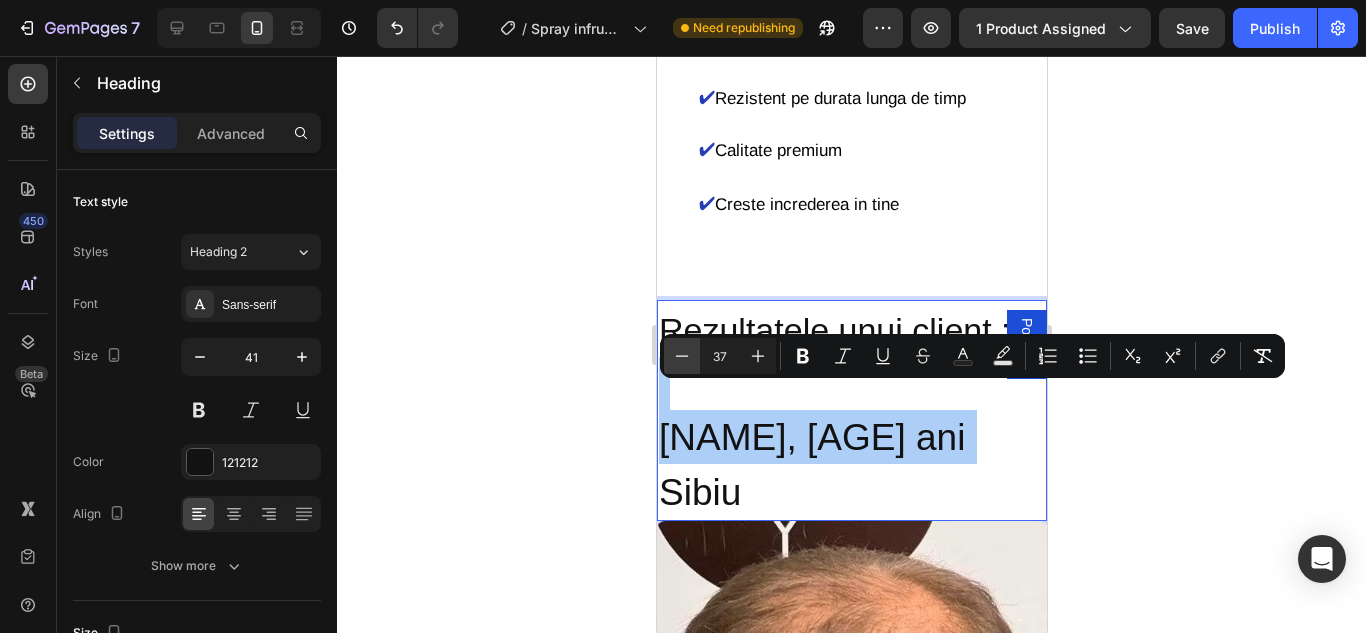 click 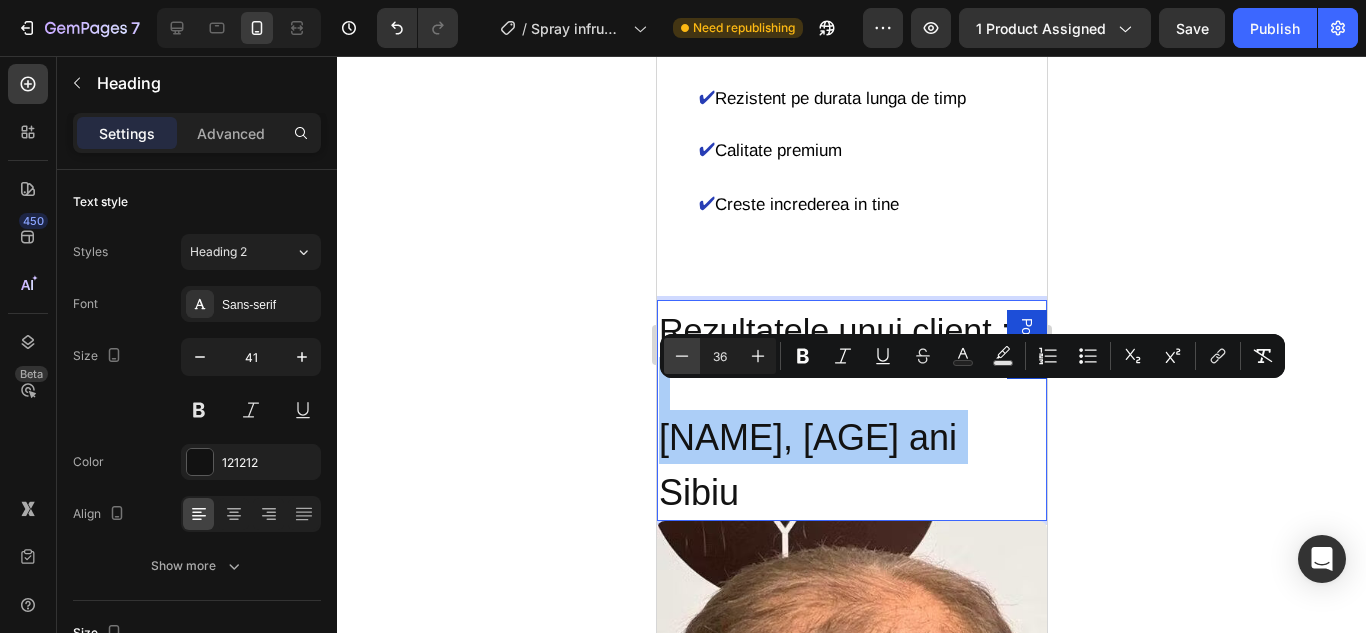 click 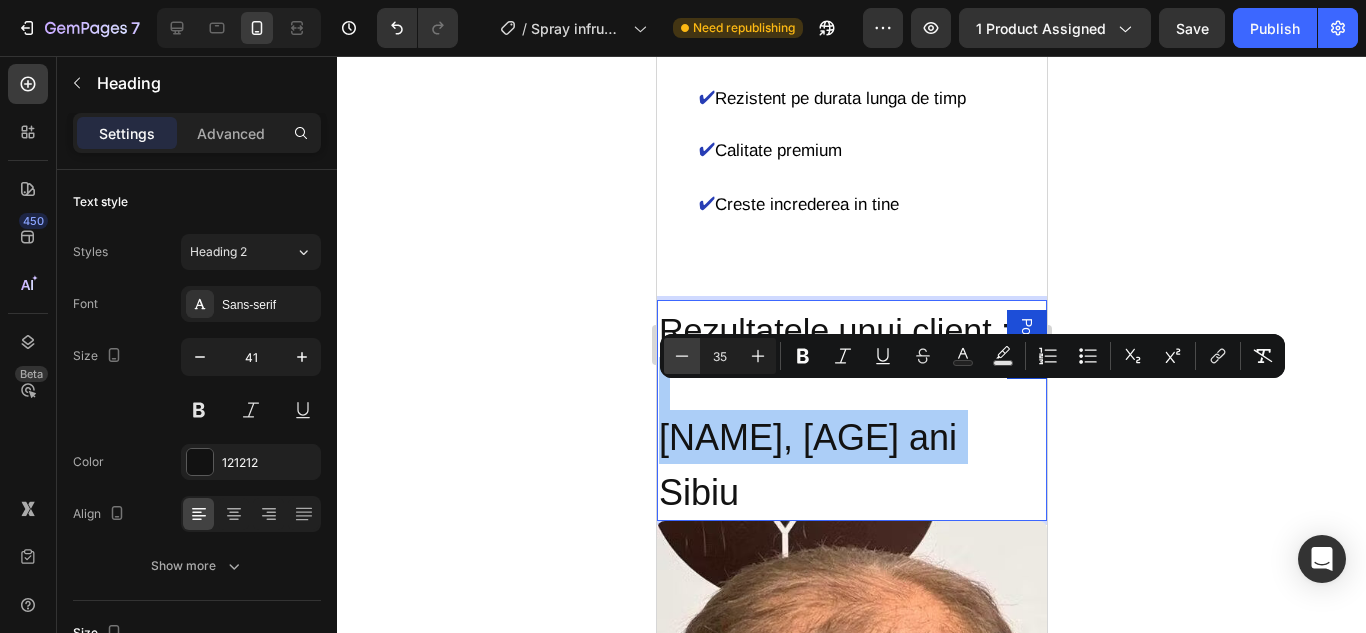 click 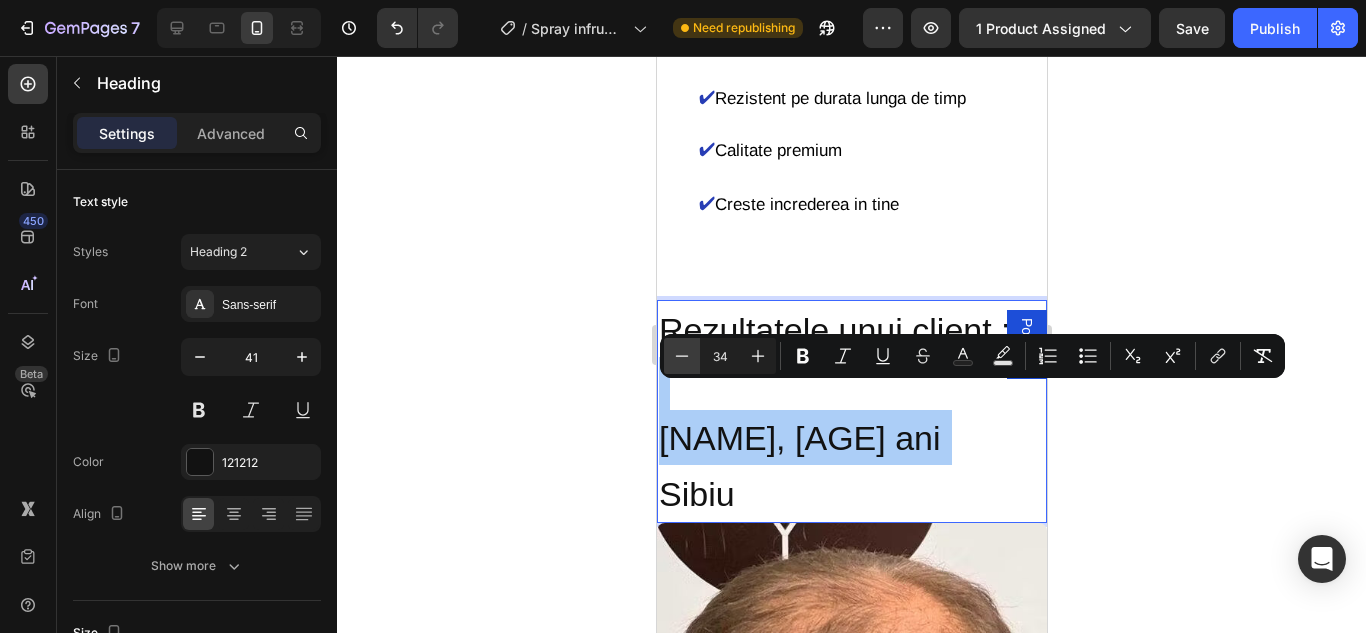 click 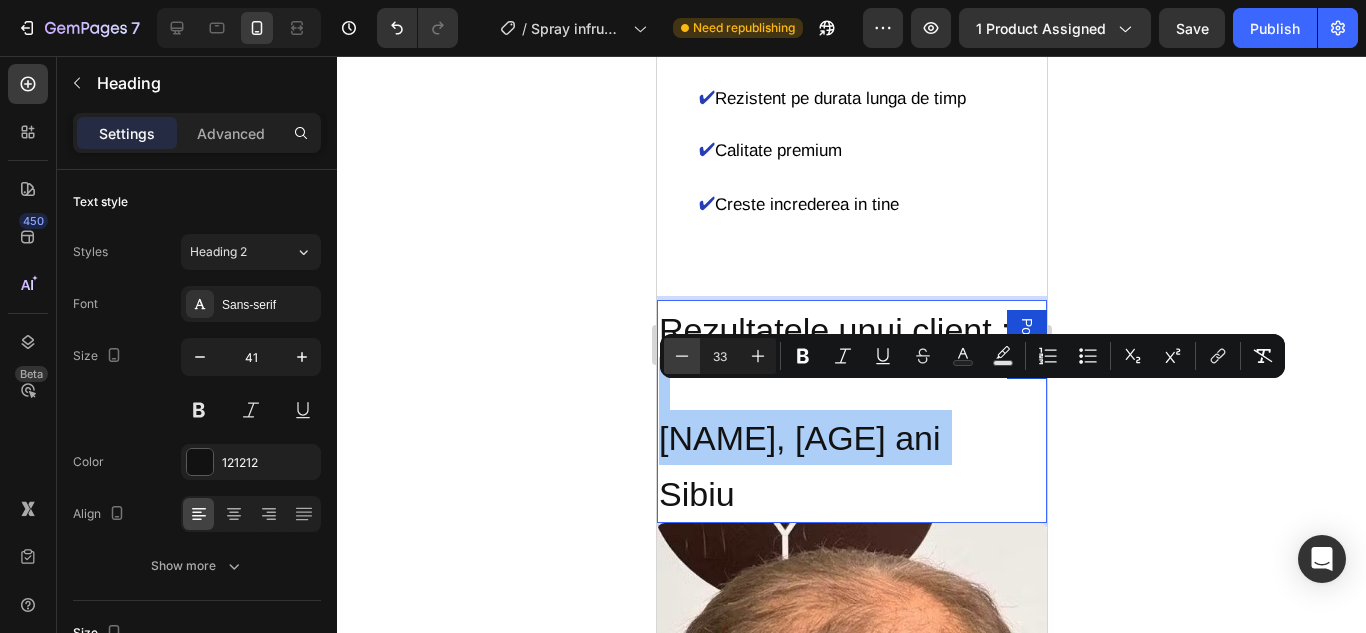 click 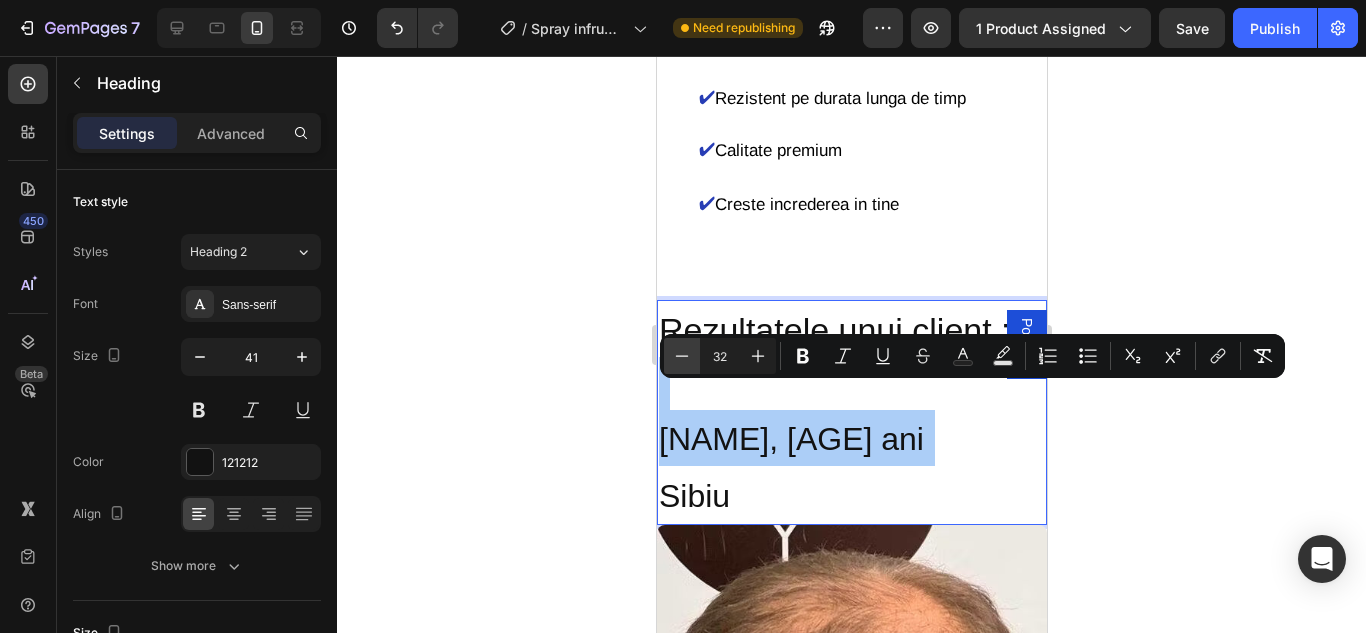click 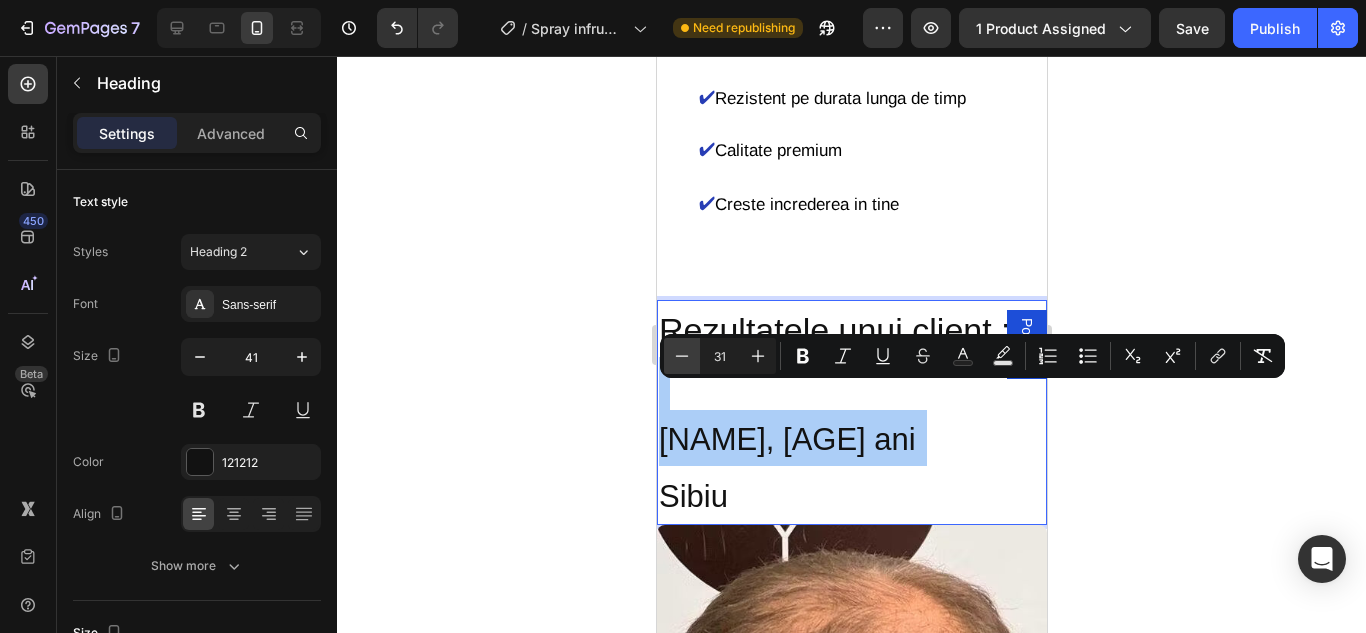 click 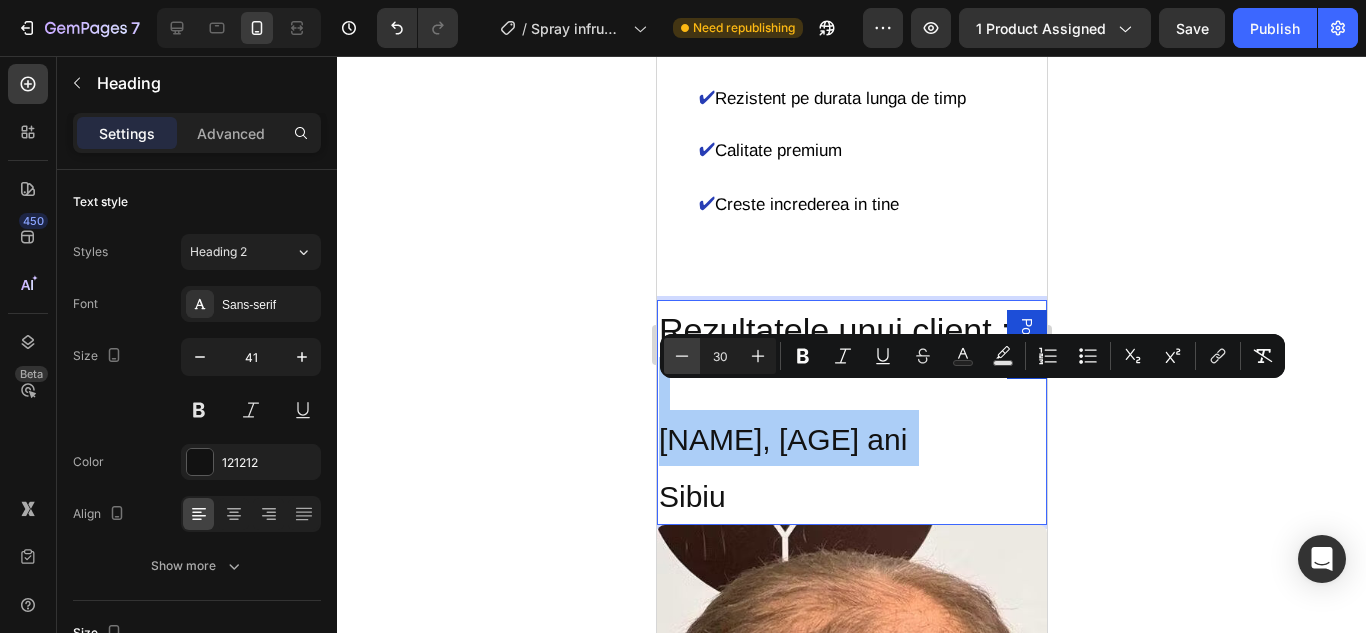 click 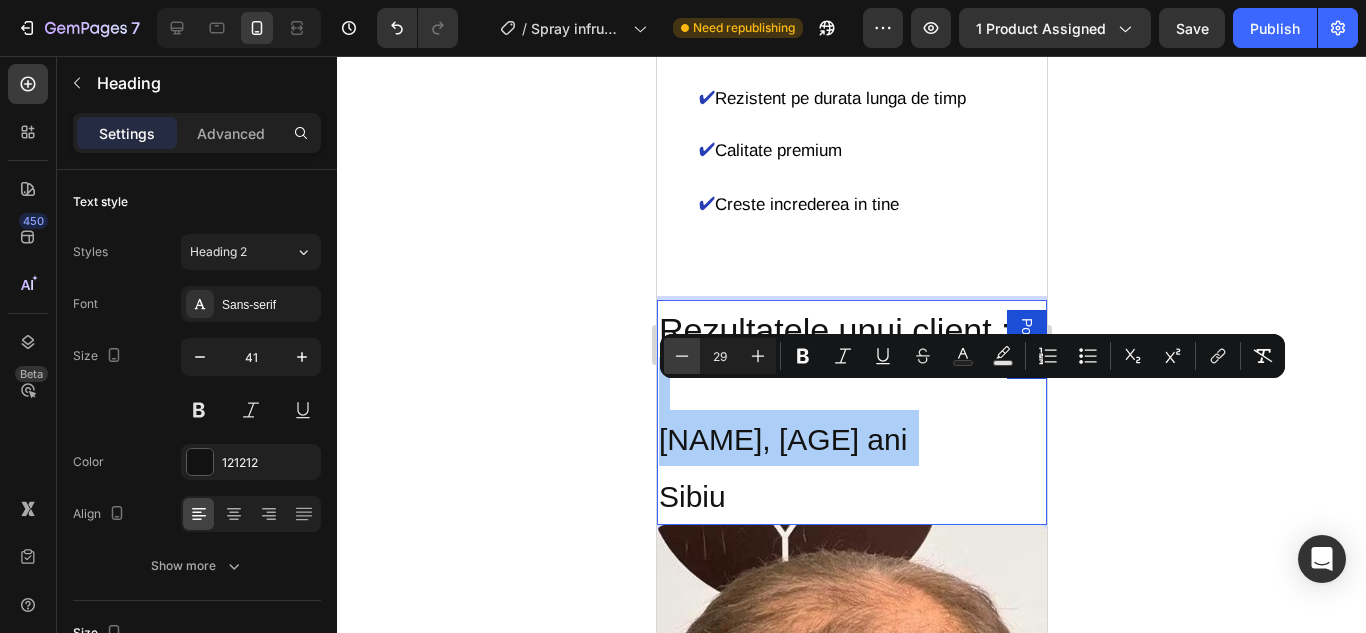 click 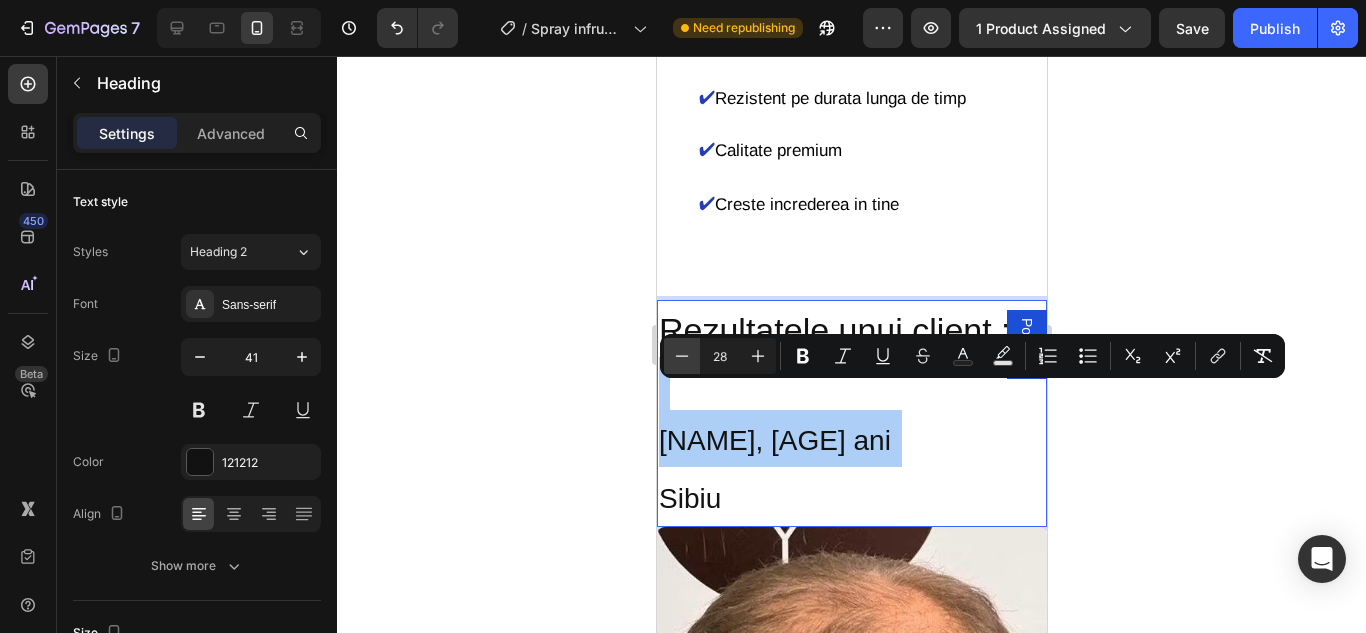 click 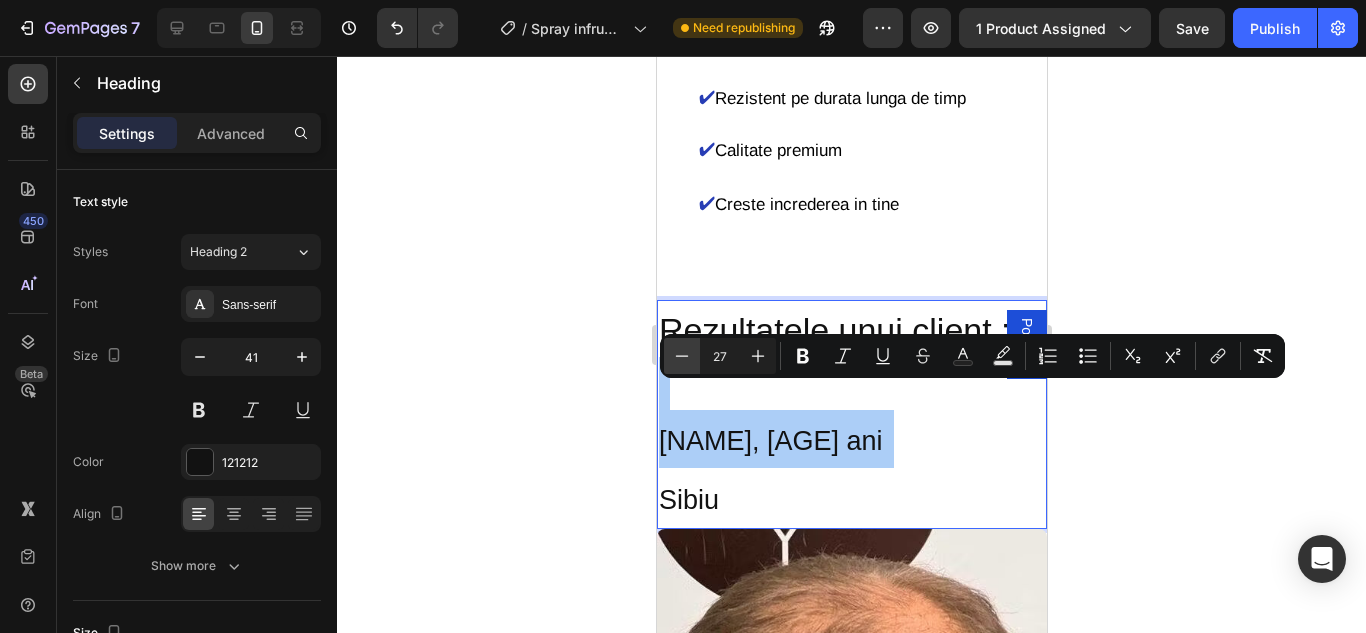 click 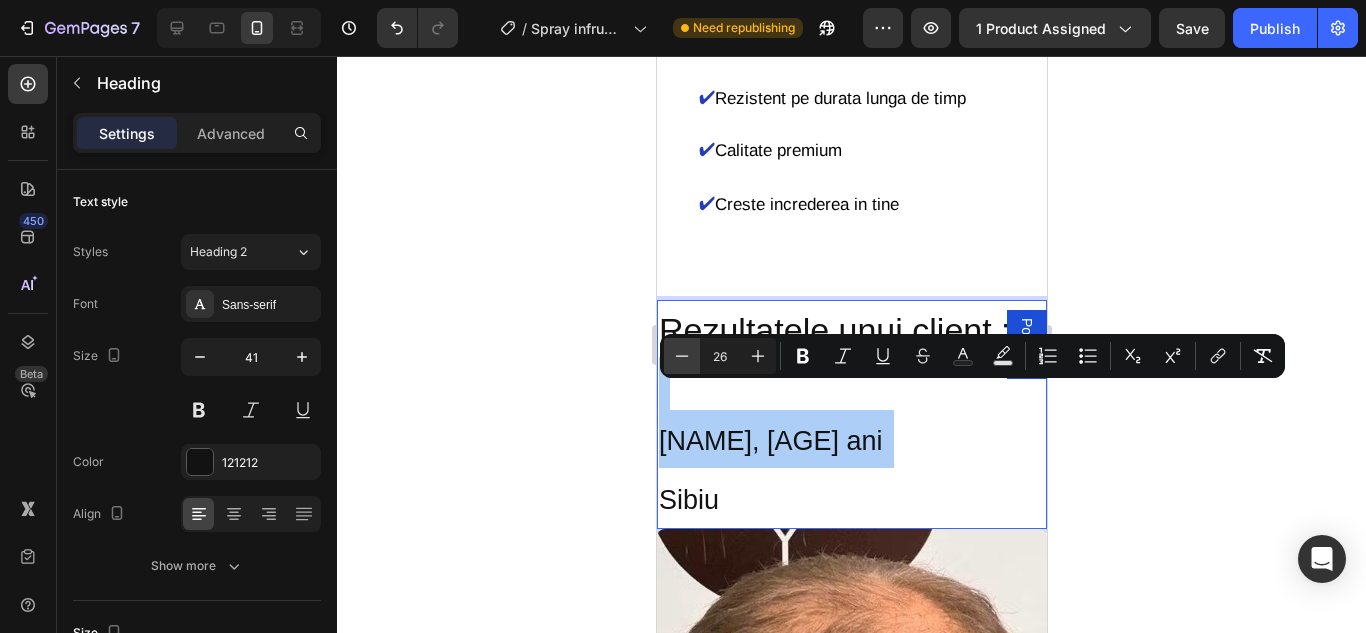 click 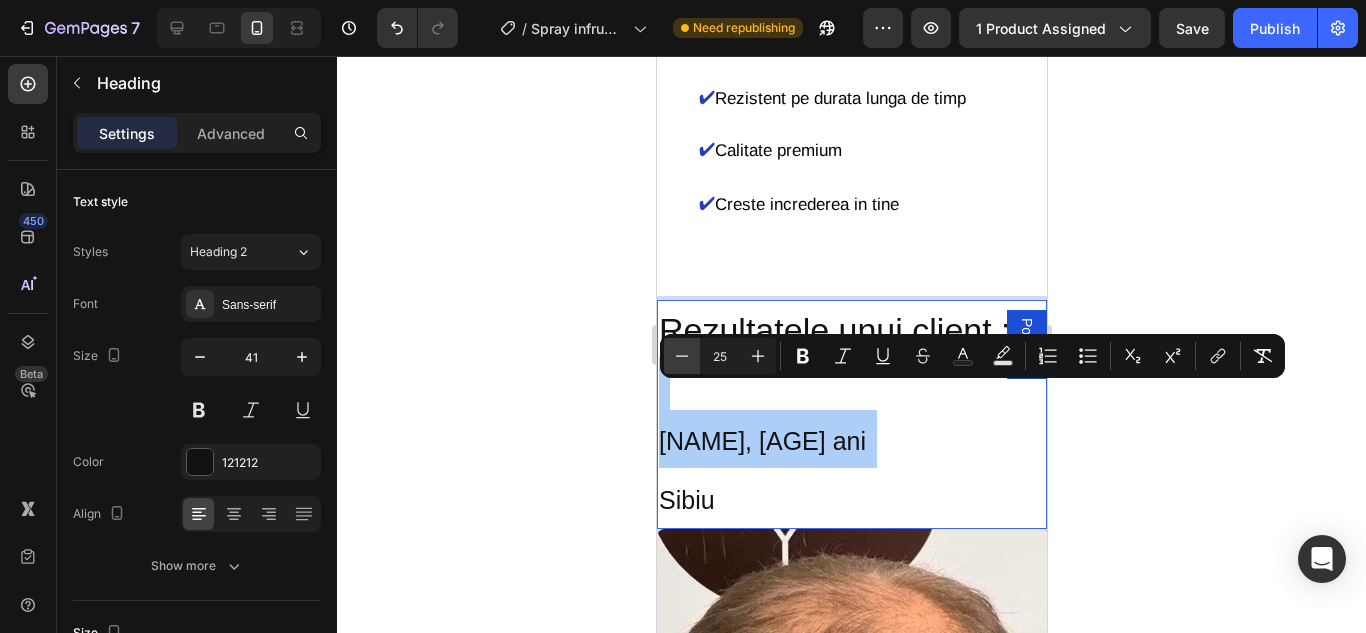 click 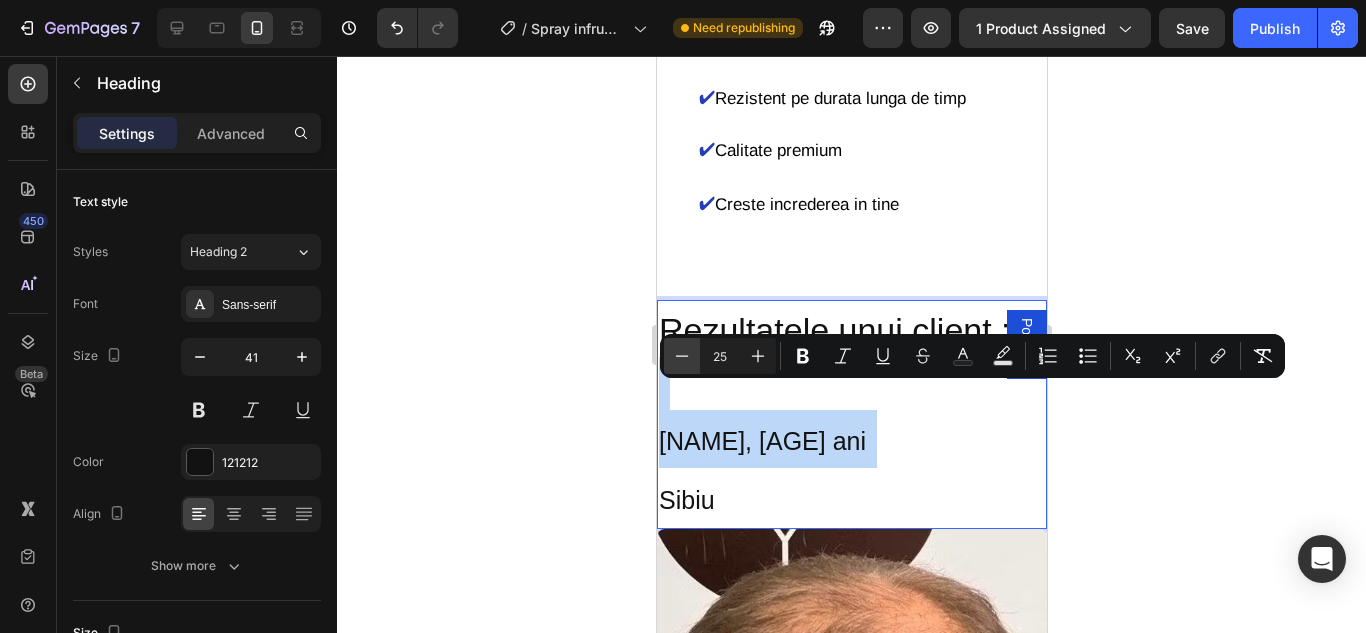 type on "24" 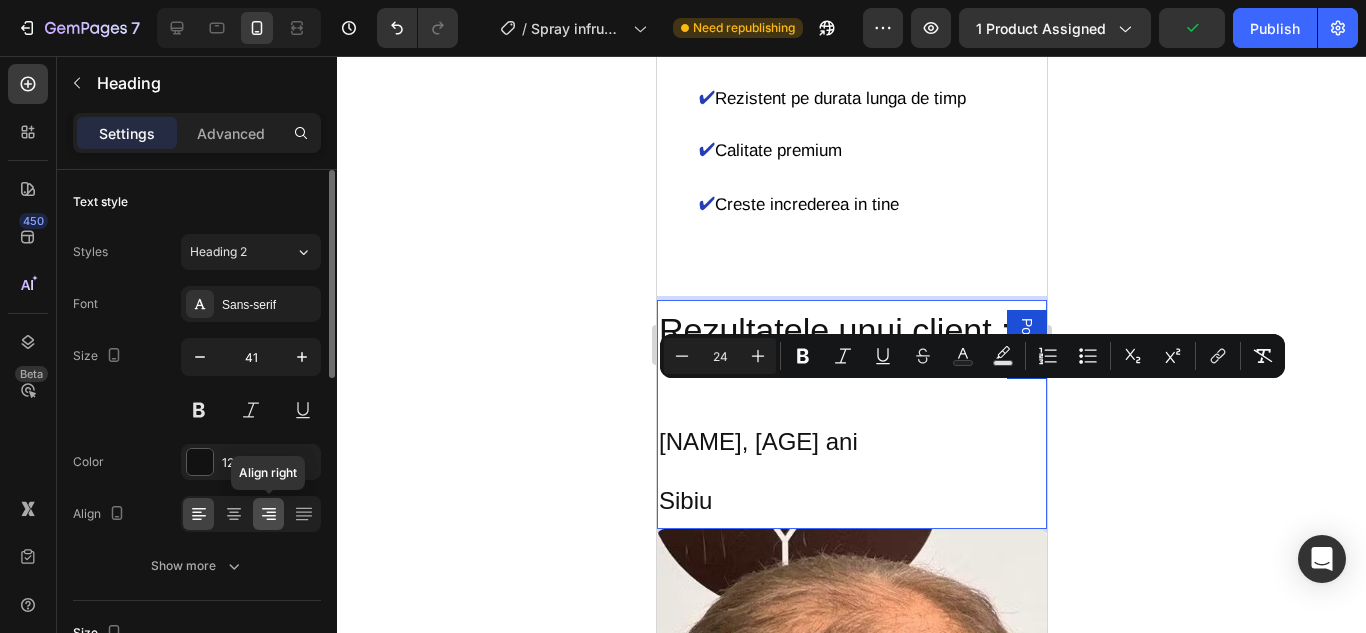 click 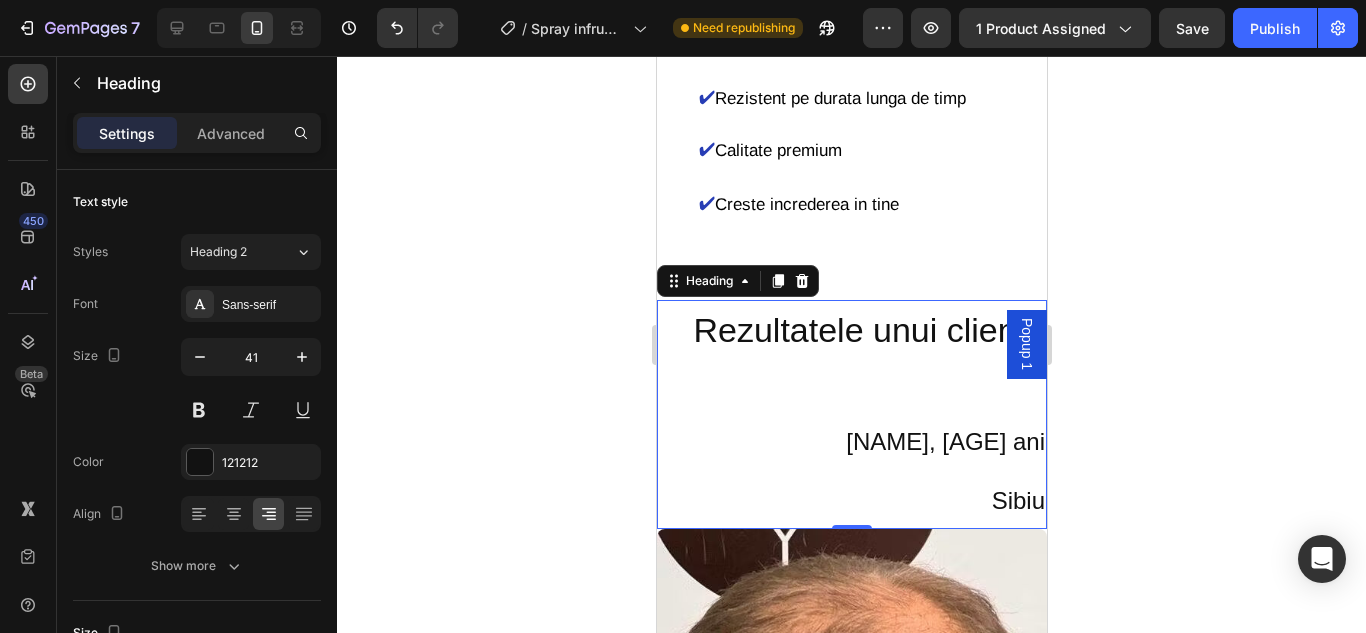 click on "Rezultatele unui client : Andrei, 35 ani Sibiu" at bounding box center (851, 414) 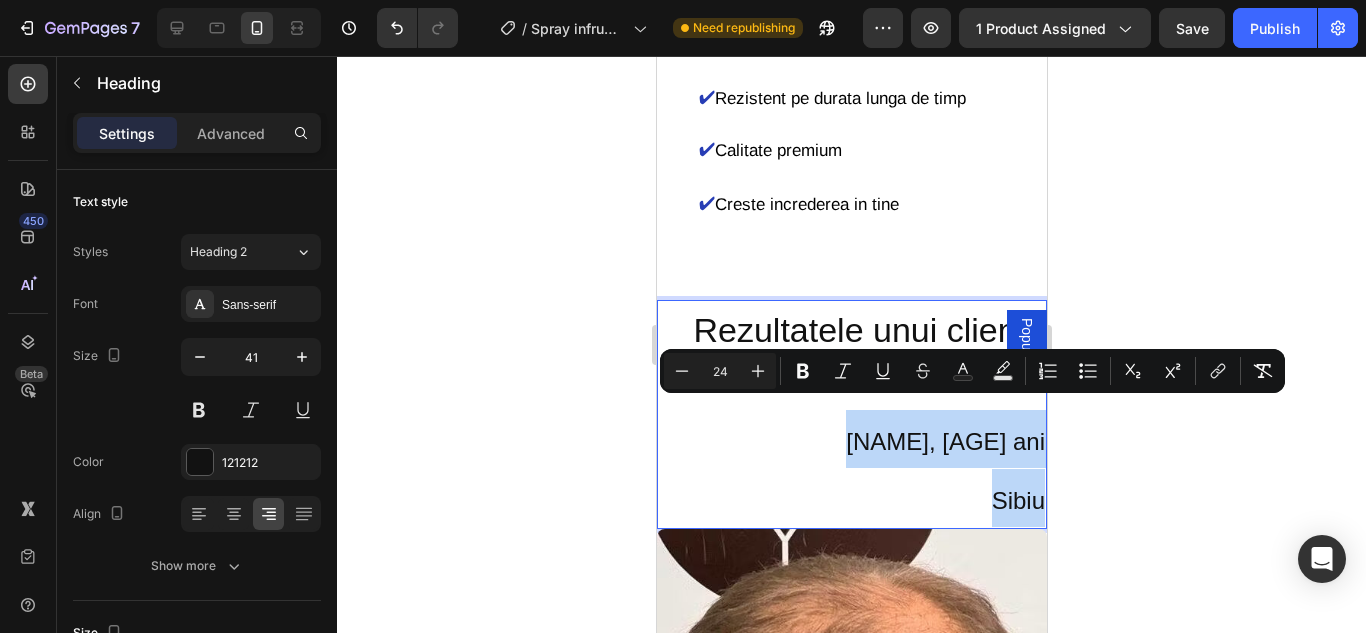 drag, startPoint x: 882, startPoint y: 406, endPoint x: 1033, endPoint y: 474, distance: 165.60495 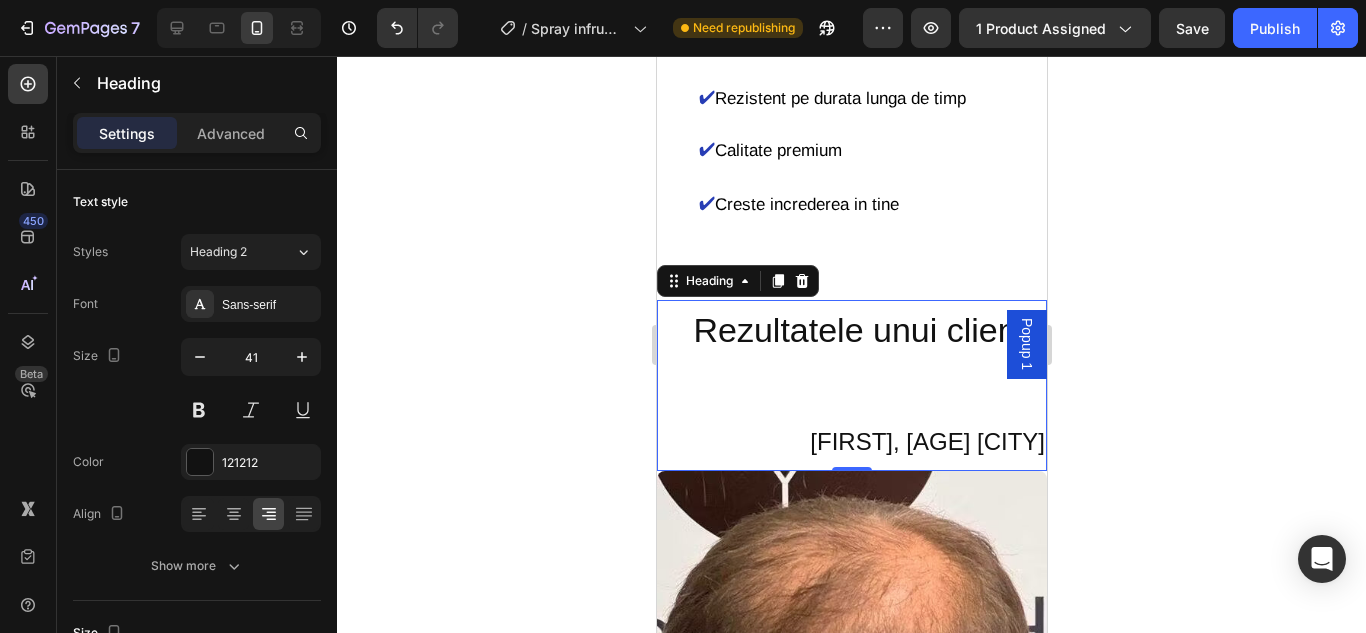 click 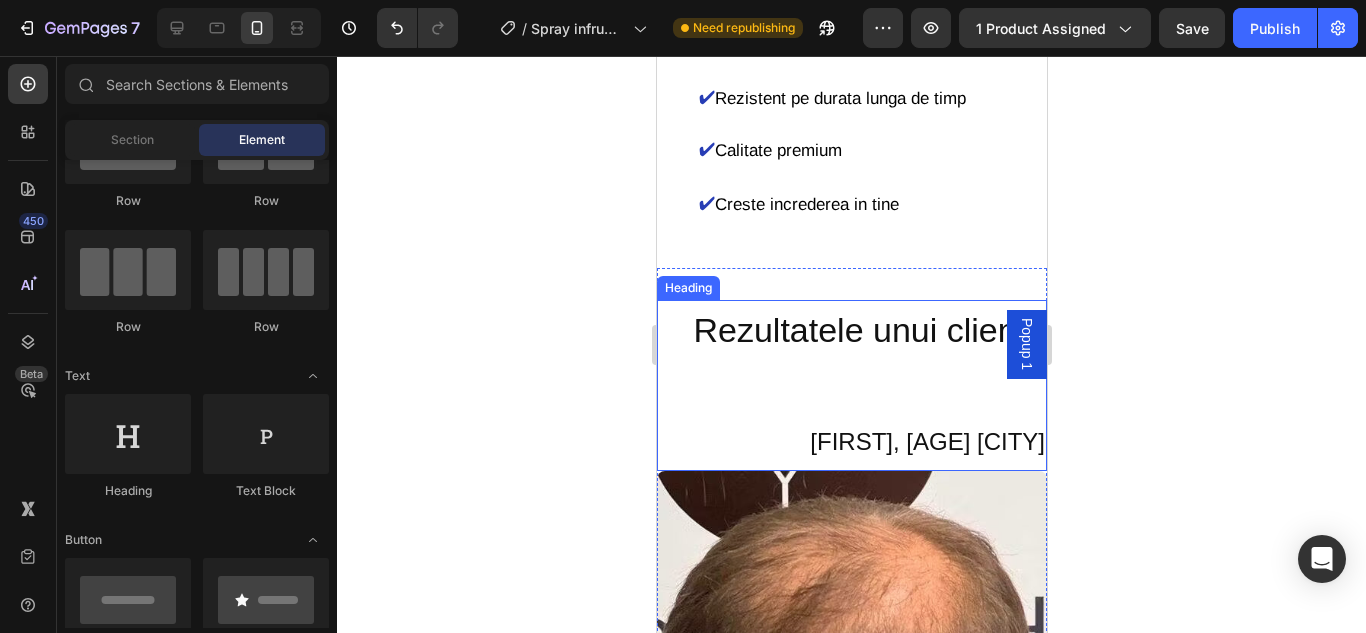 click on "Andrei, 35 ani Sibiu" at bounding box center [926, 441] 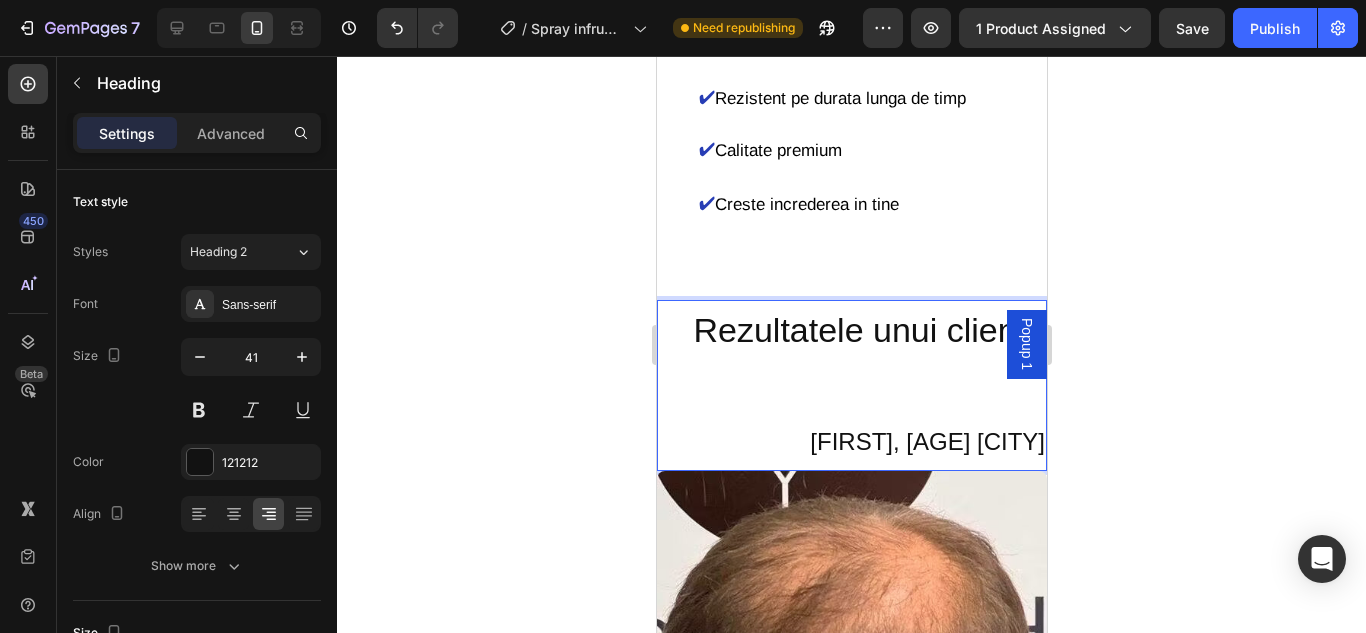 click on "Andrei, 35 ani Sibiu" at bounding box center [926, 441] 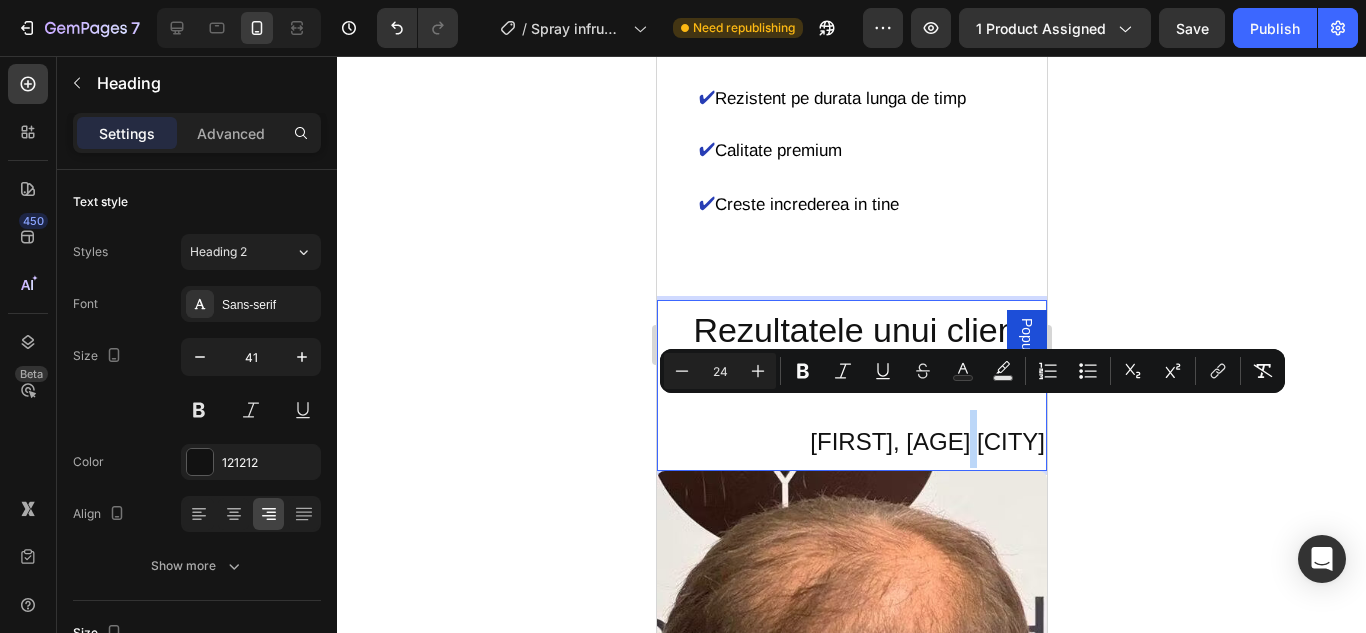 click on "Andrei, 35 ani Sibiu" at bounding box center [926, 441] 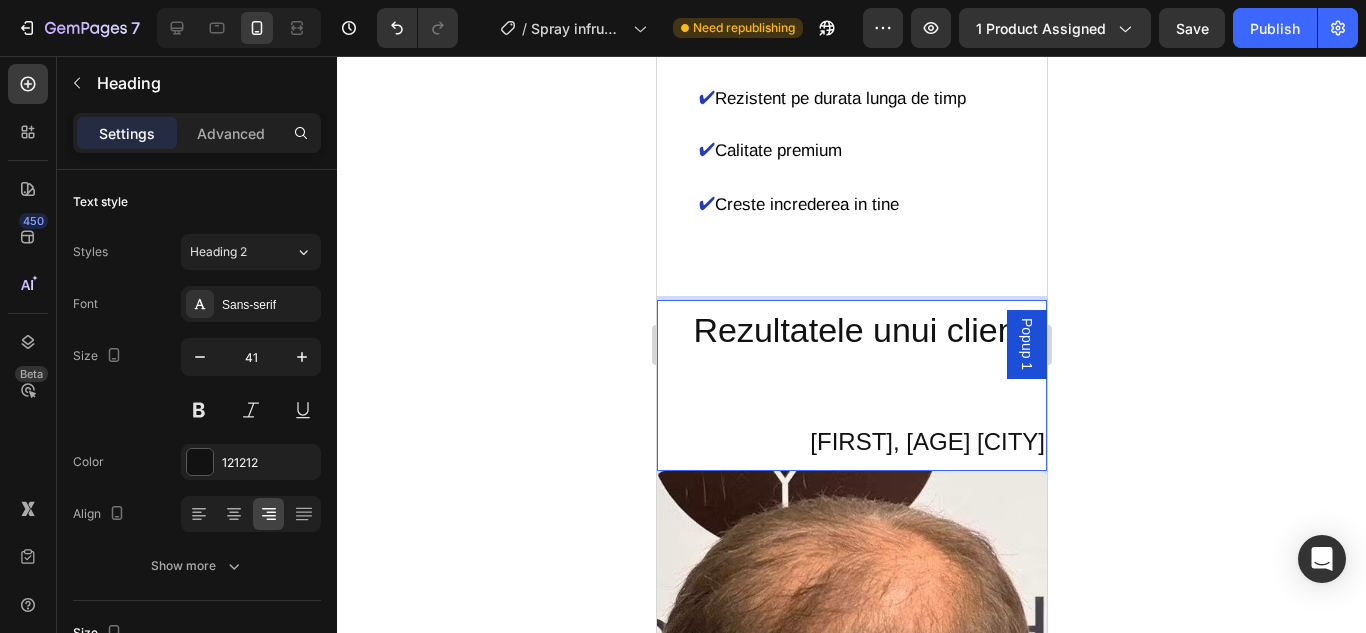 click on "Save" at bounding box center (1192, 28) 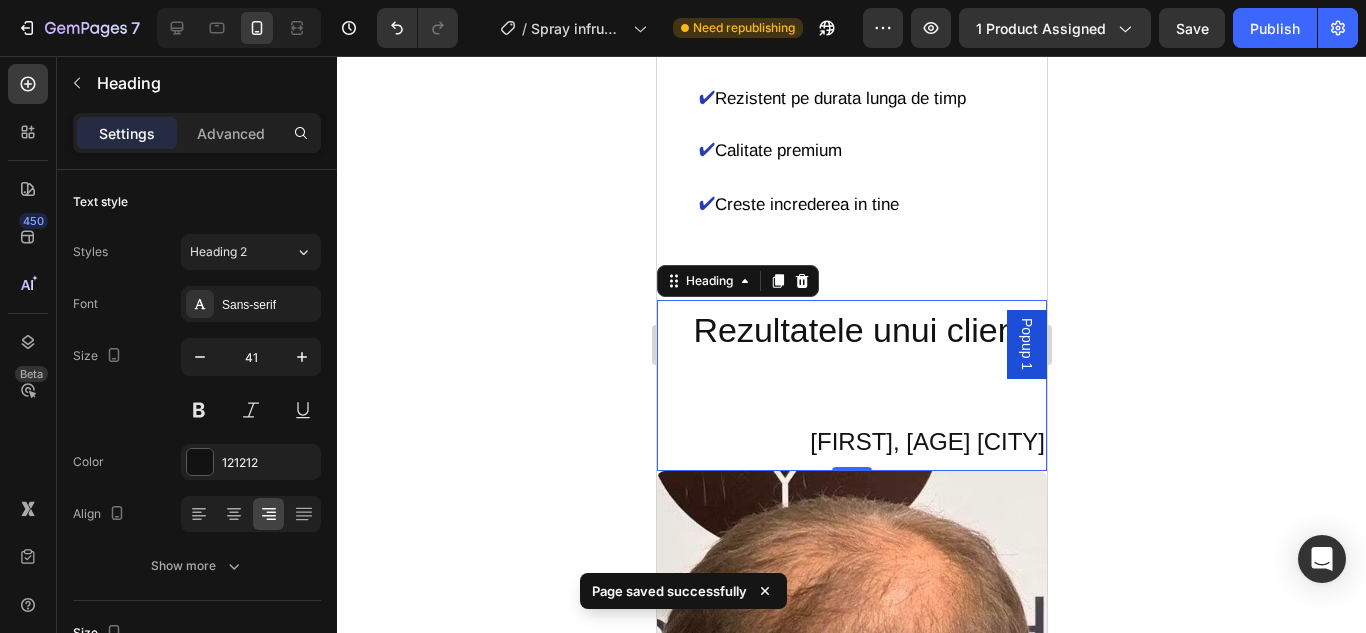 type 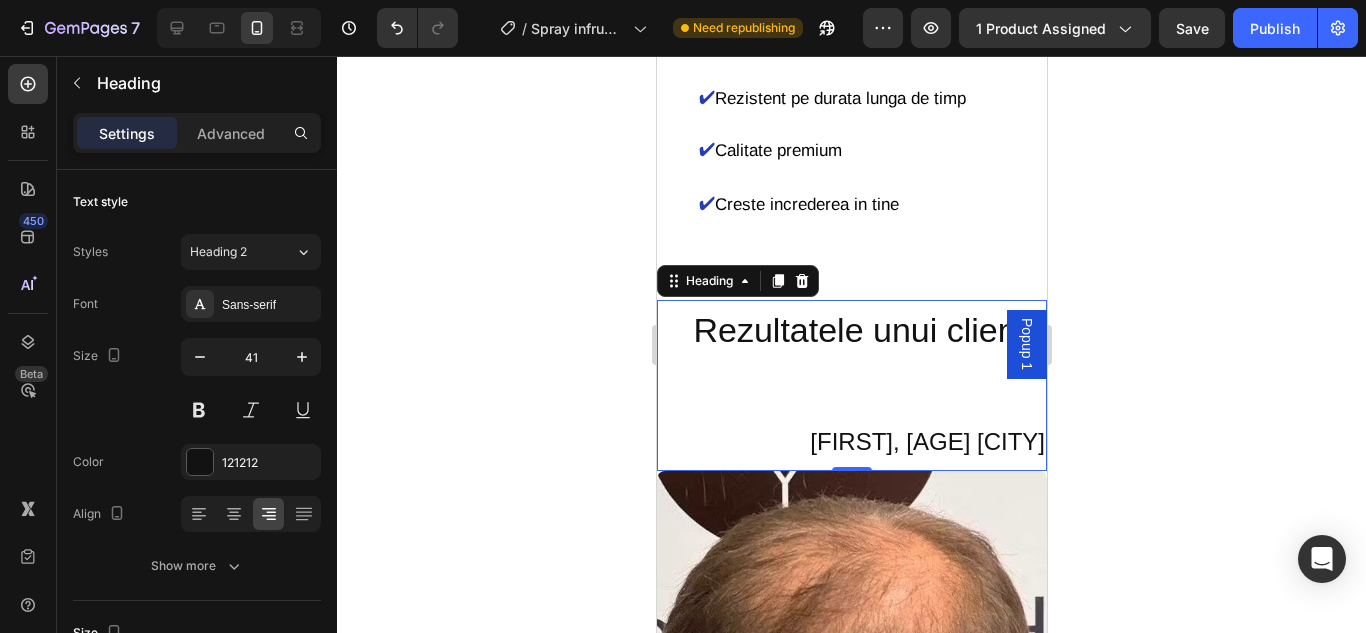 click on "Andrei, 35 ani Sibiu" at bounding box center (926, 441) 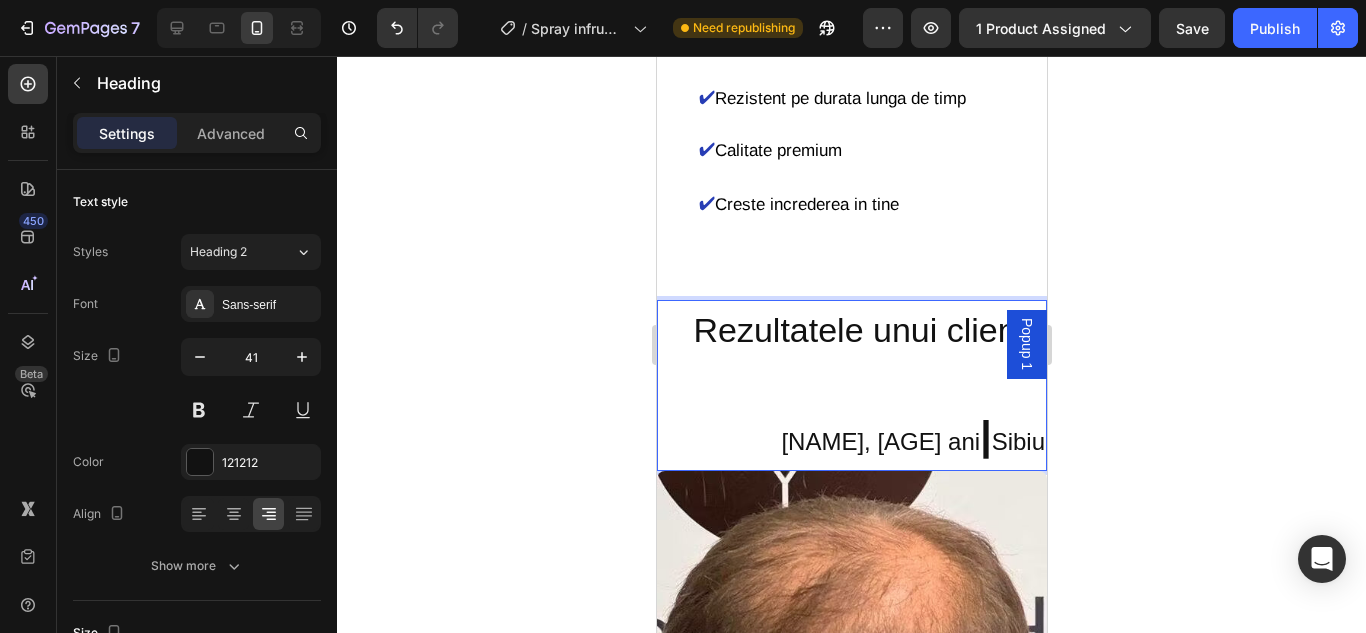 click on "|" at bounding box center [984, 436] 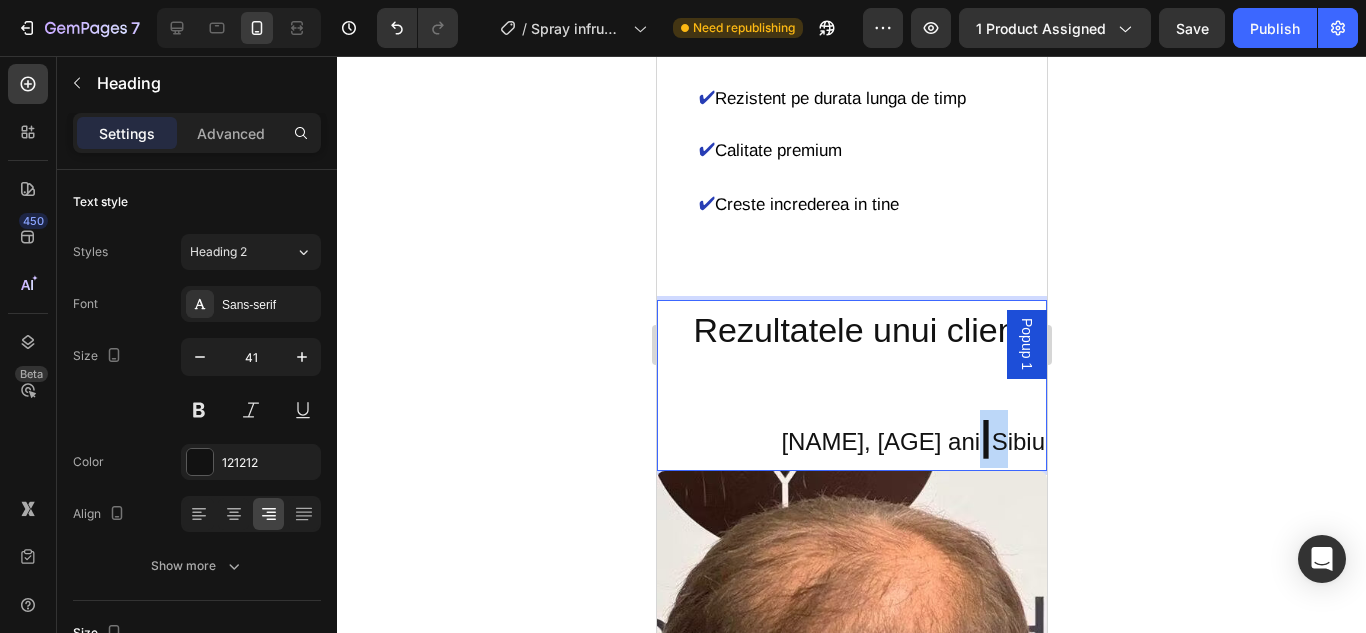 click on "|" at bounding box center [984, 436] 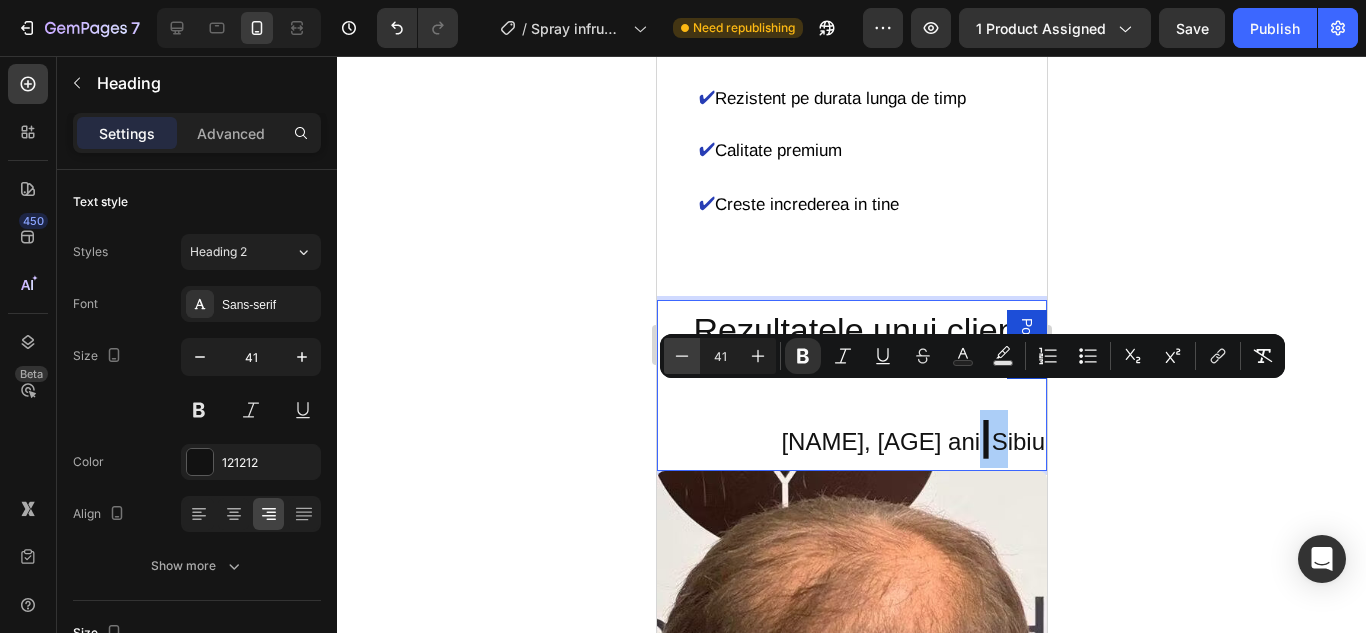 click on "Minus" at bounding box center (682, 356) 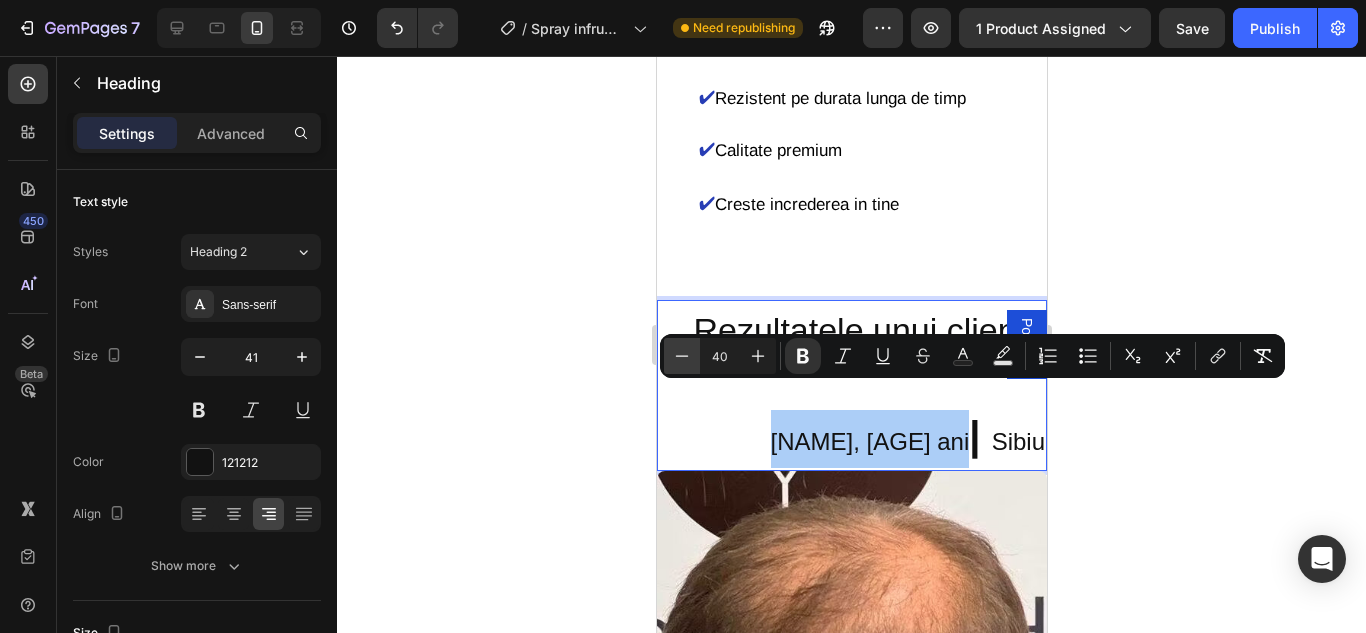 click on "Minus" at bounding box center (682, 356) 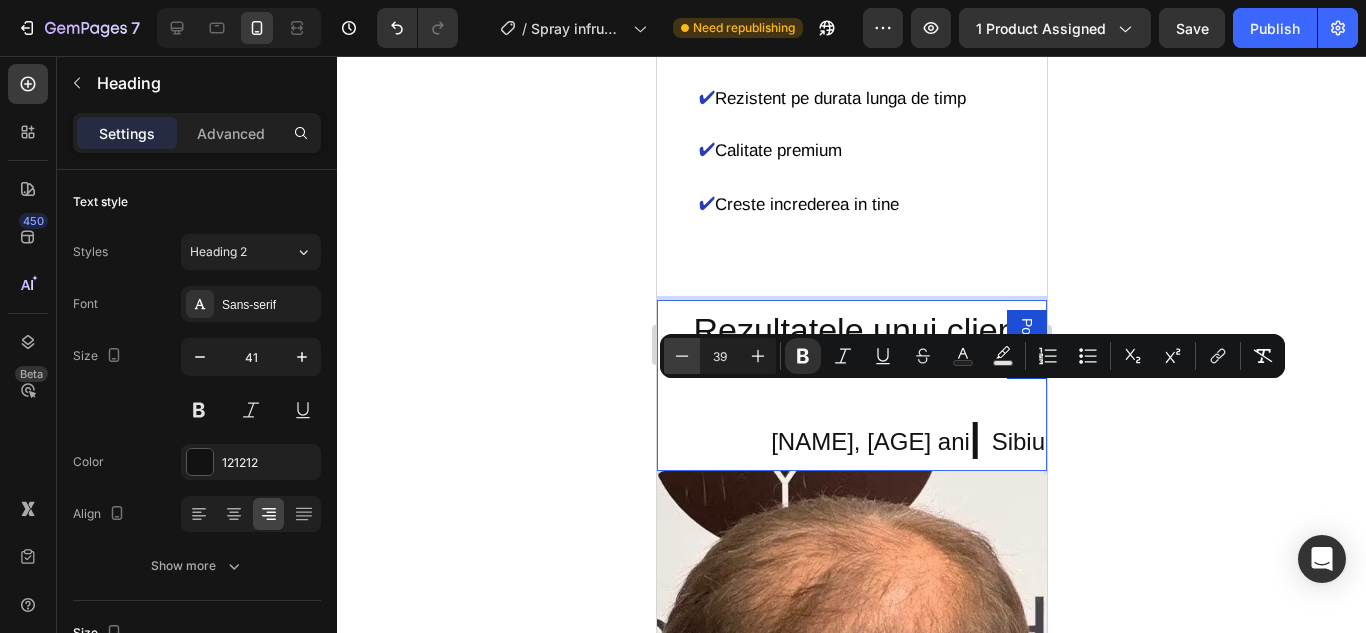 click on "Minus" at bounding box center [682, 356] 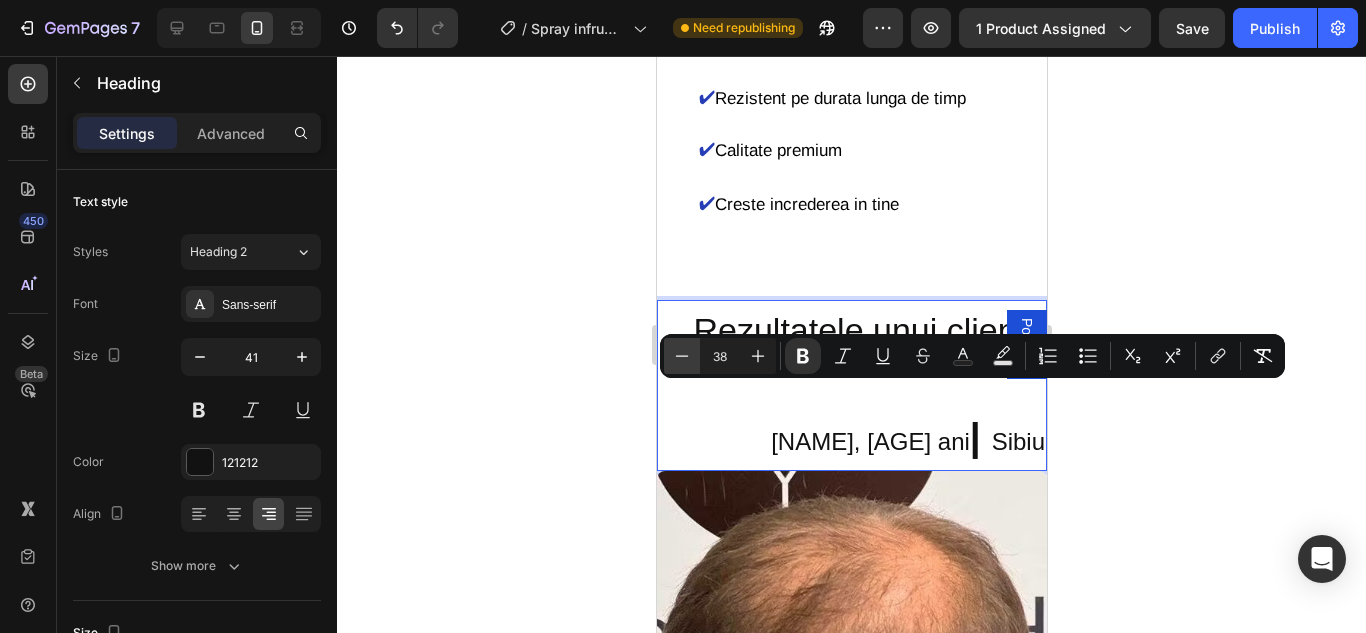 click on "Minus" at bounding box center (682, 356) 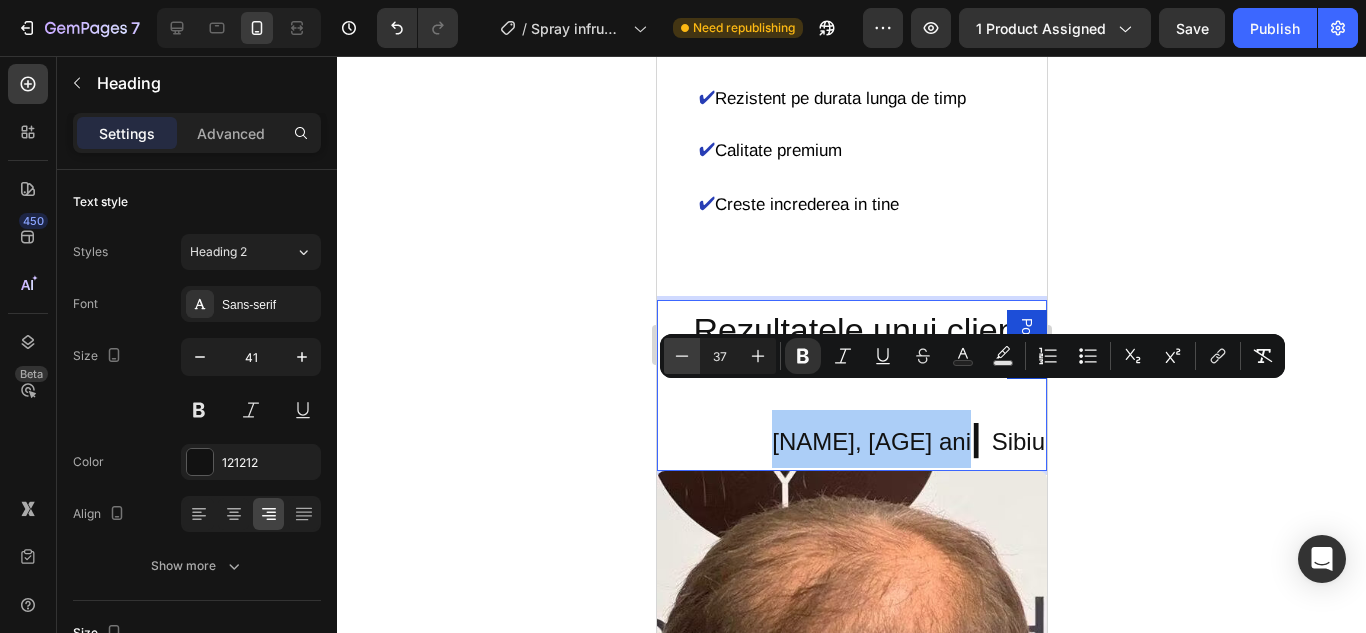 click on "Minus" at bounding box center [682, 356] 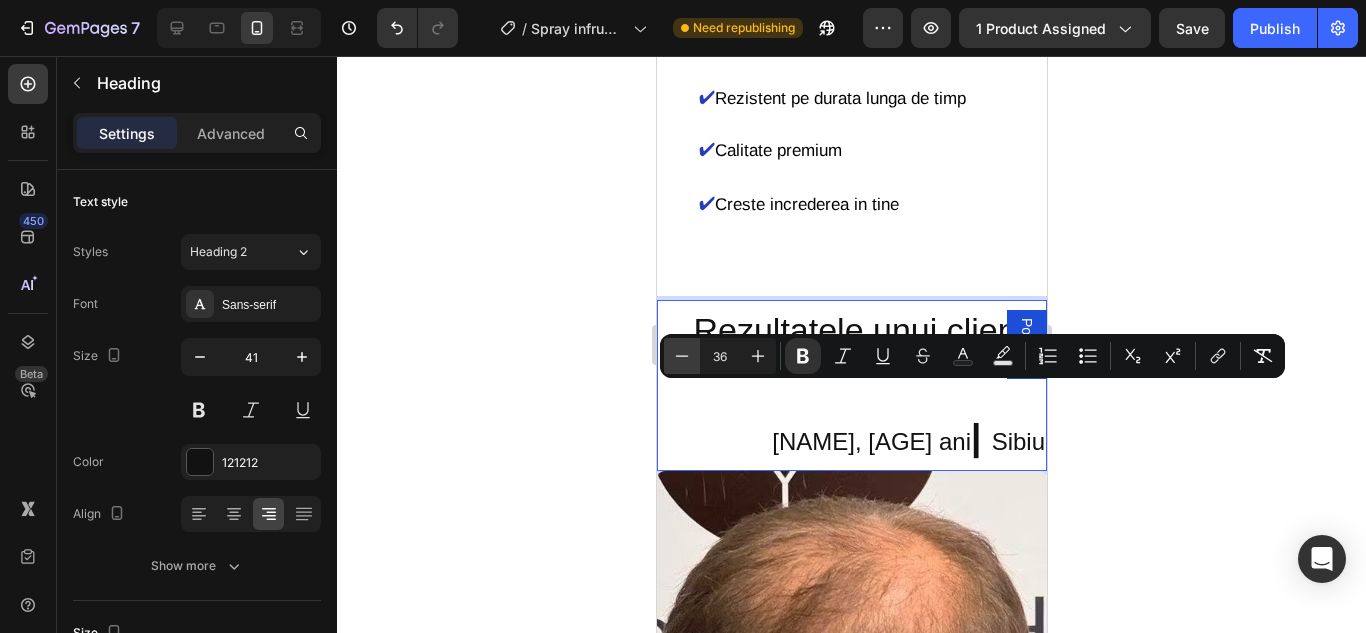 click on "Minus" at bounding box center (682, 356) 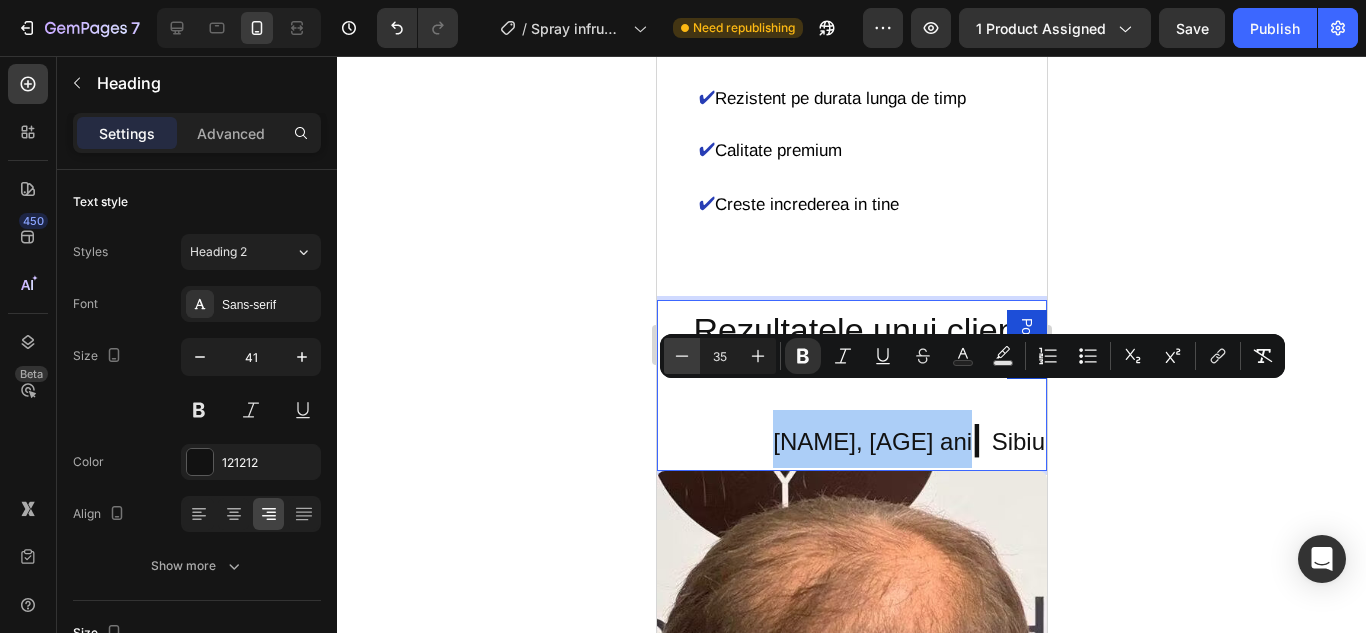 click on "Minus" at bounding box center (682, 356) 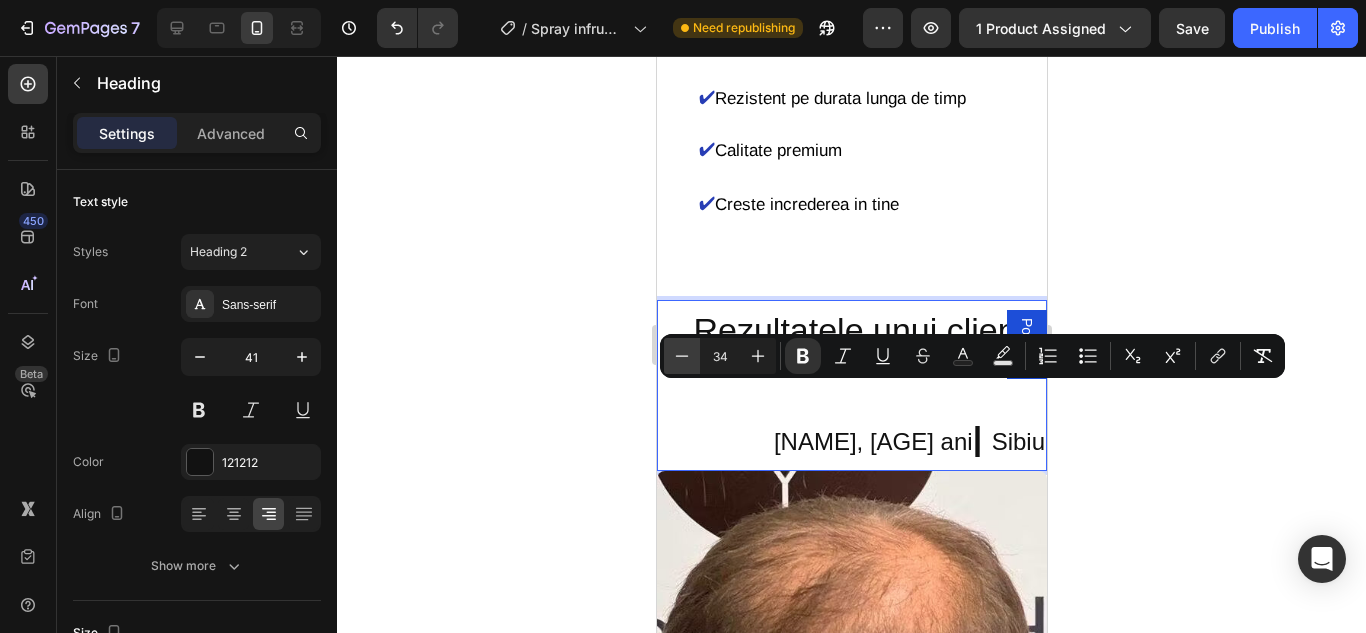 click on "Minus" at bounding box center [682, 356] 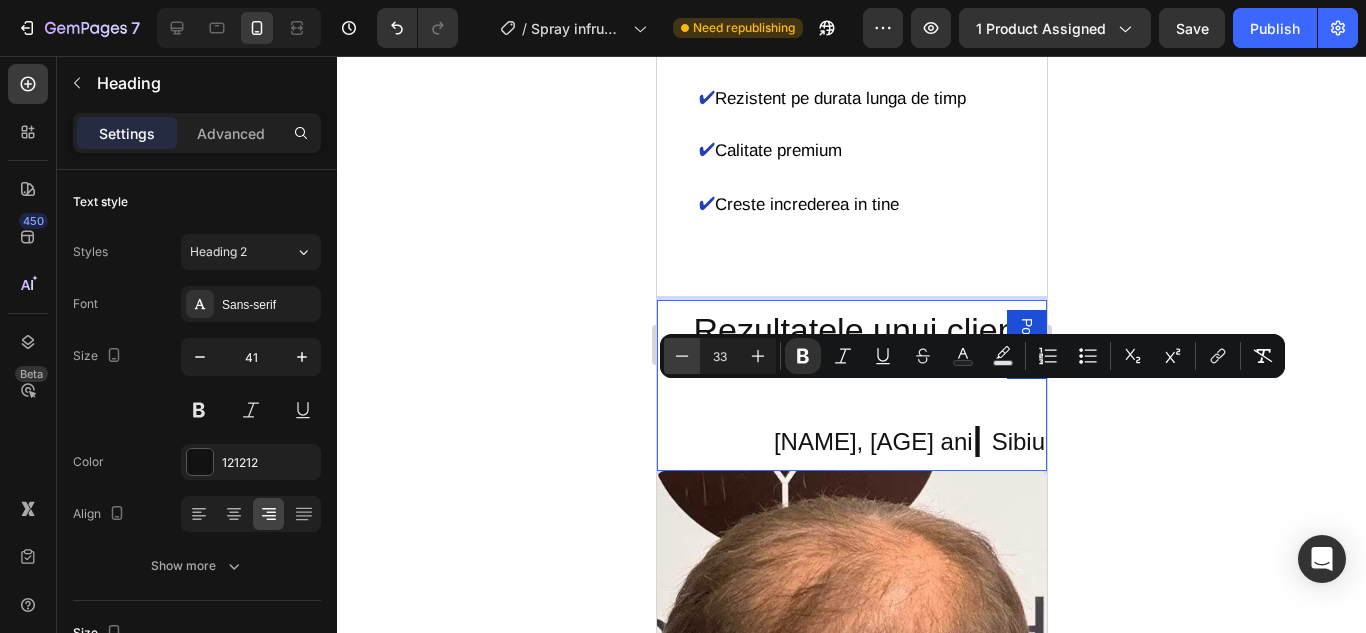 click on "Minus" at bounding box center (682, 356) 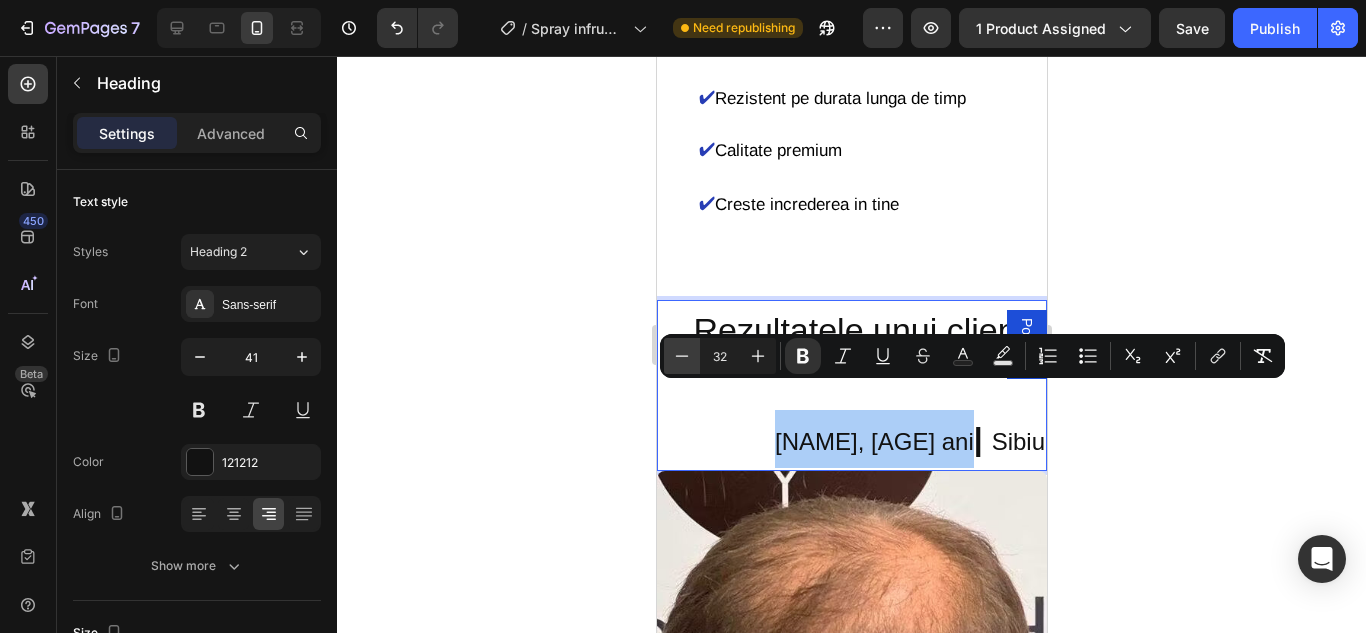 click on "Minus" at bounding box center (682, 356) 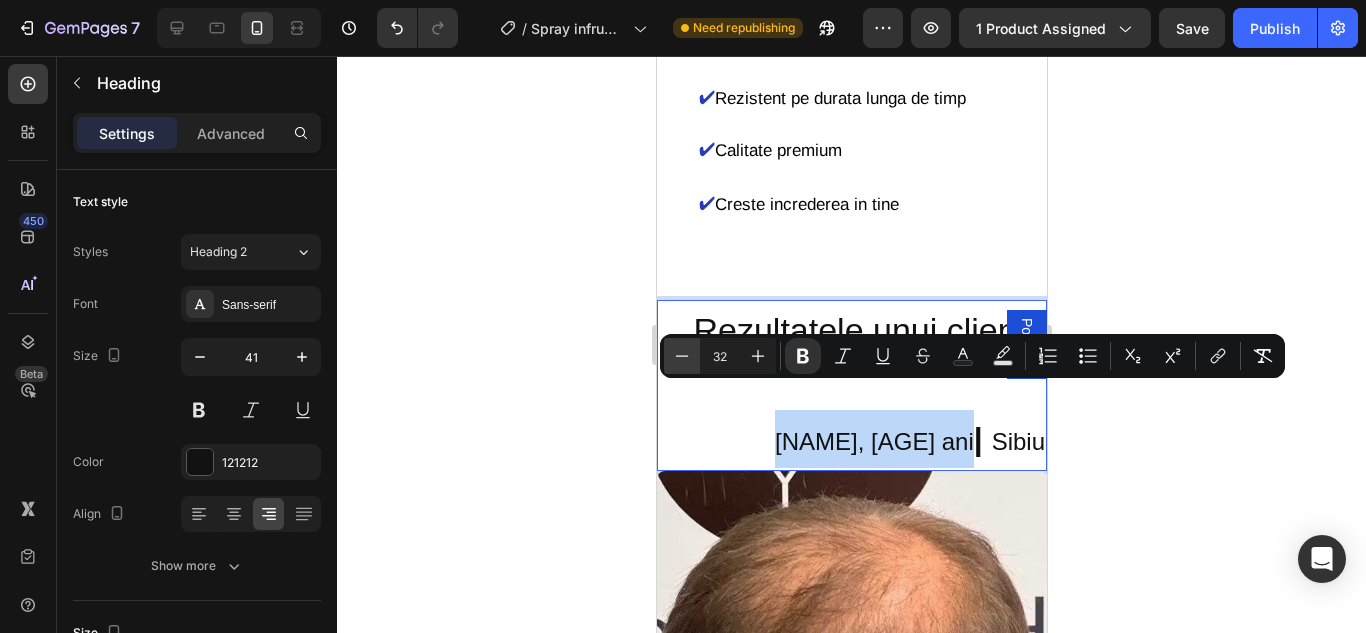 type on "31" 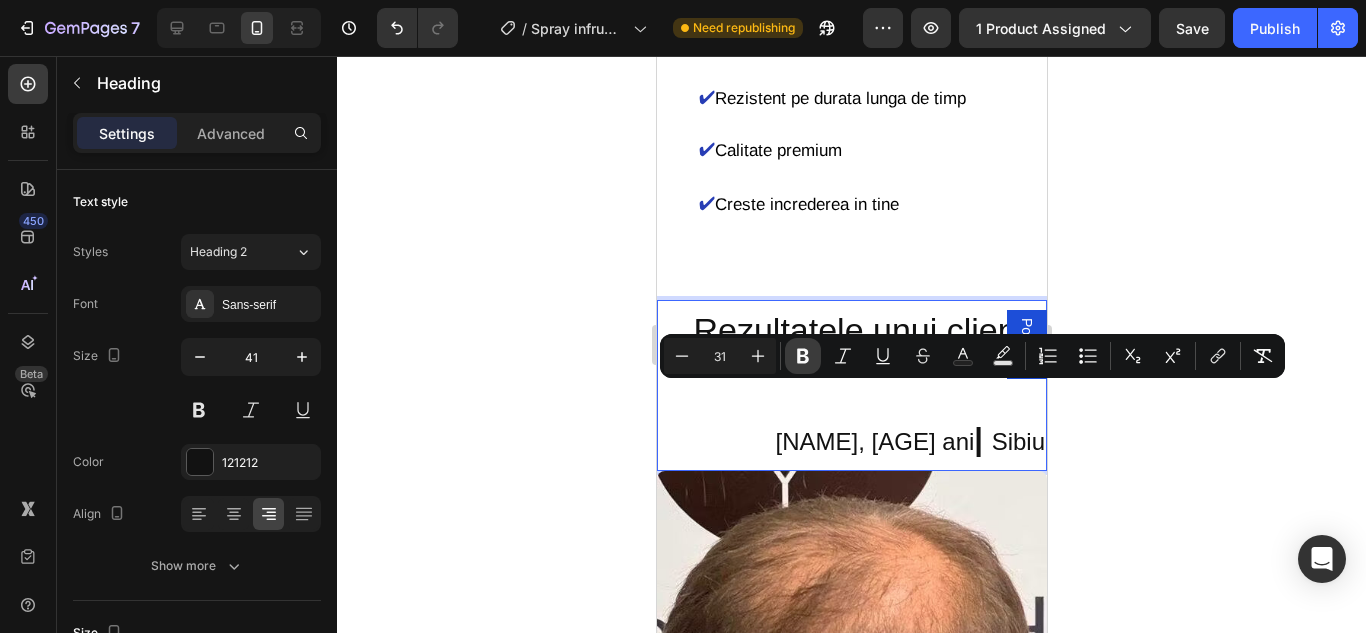 click 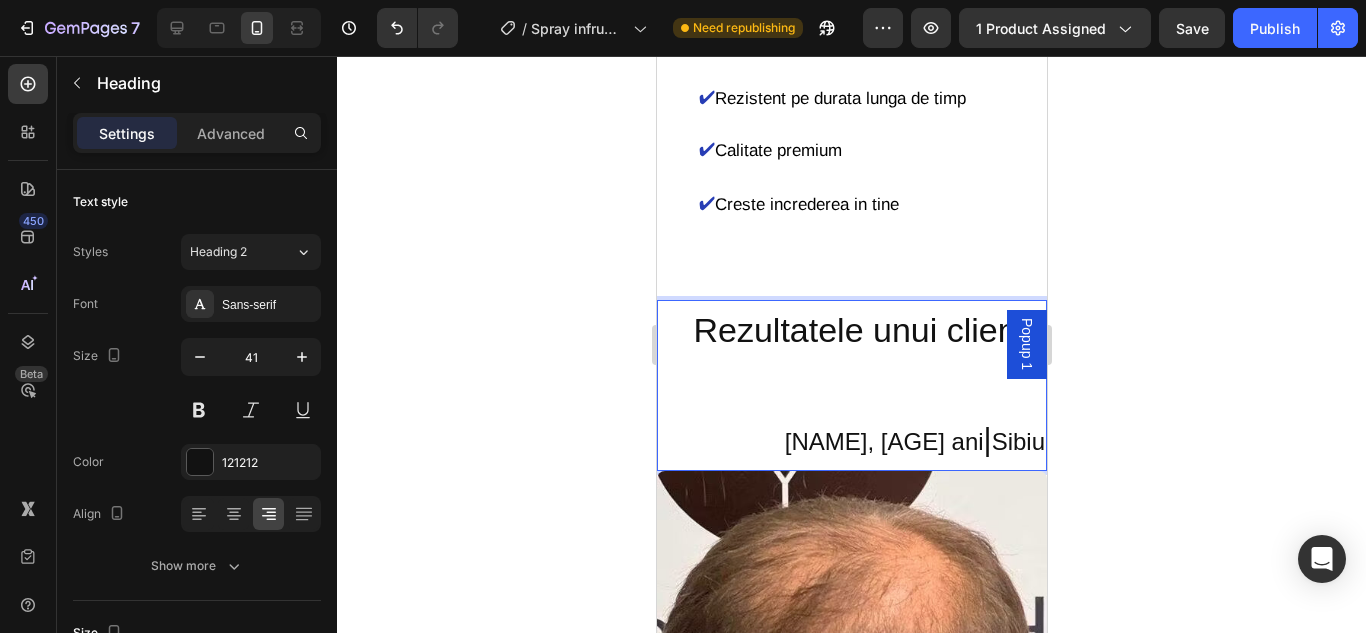 click on "|" at bounding box center [987, 439] 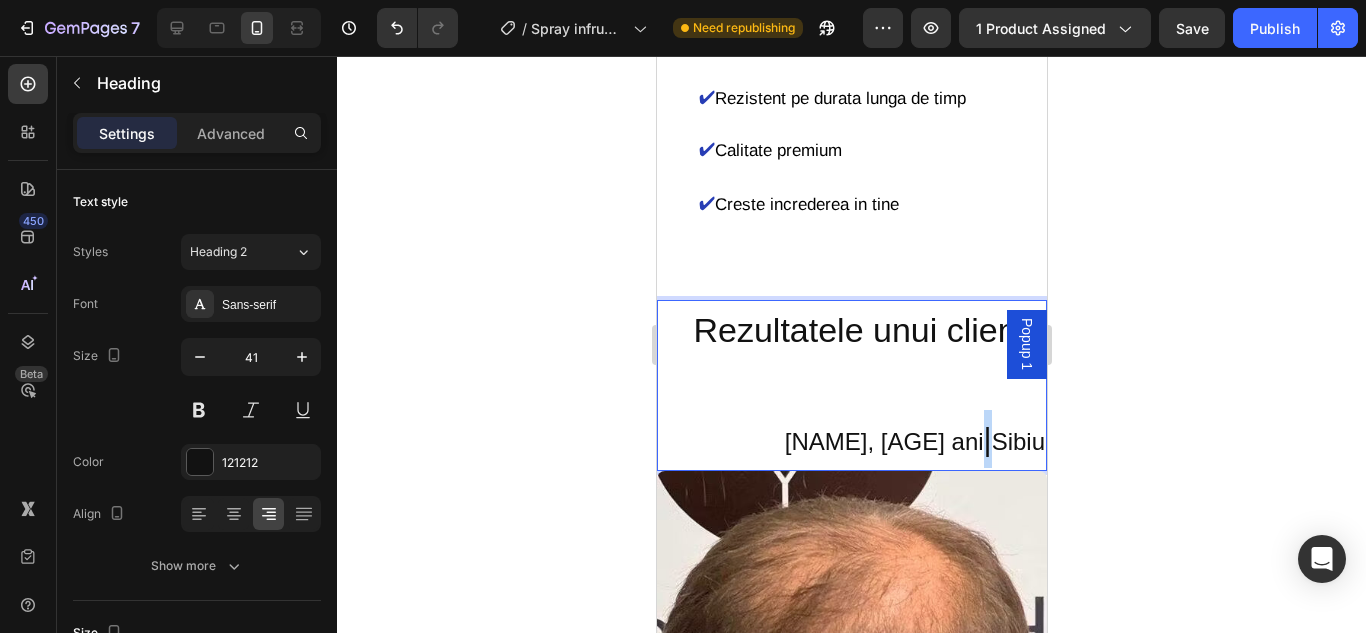 click on "|" at bounding box center [987, 439] 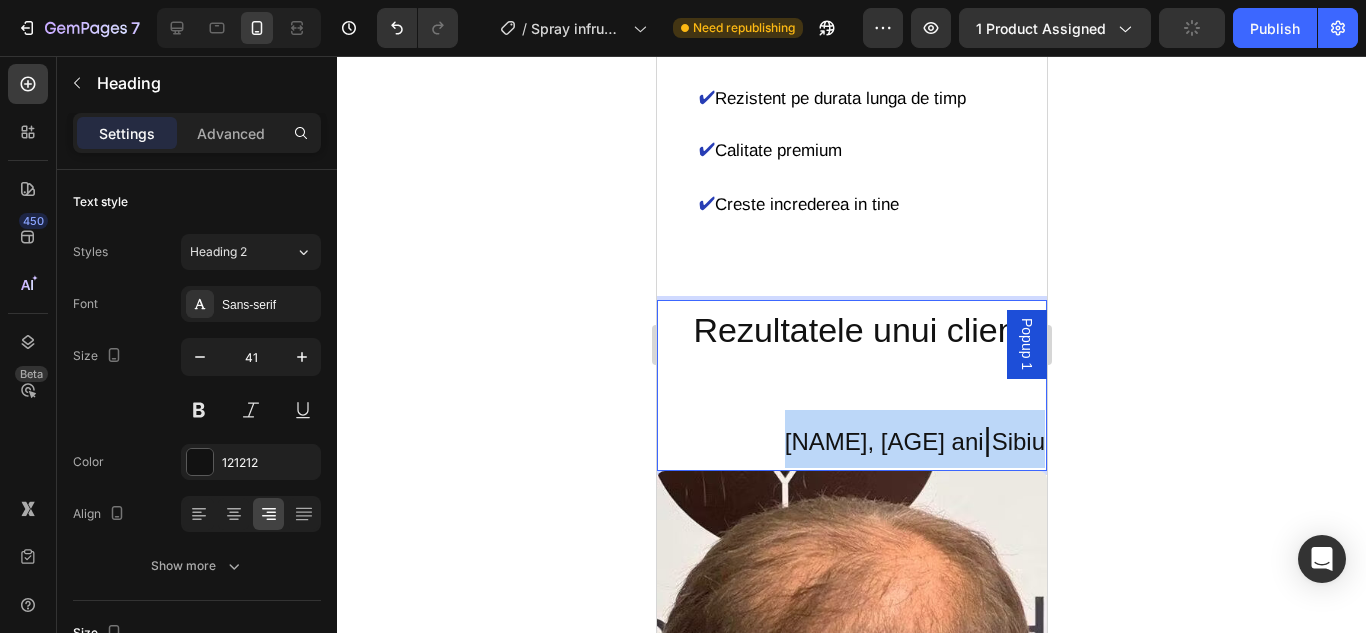 click on "|" at bounding box center [987, 439] 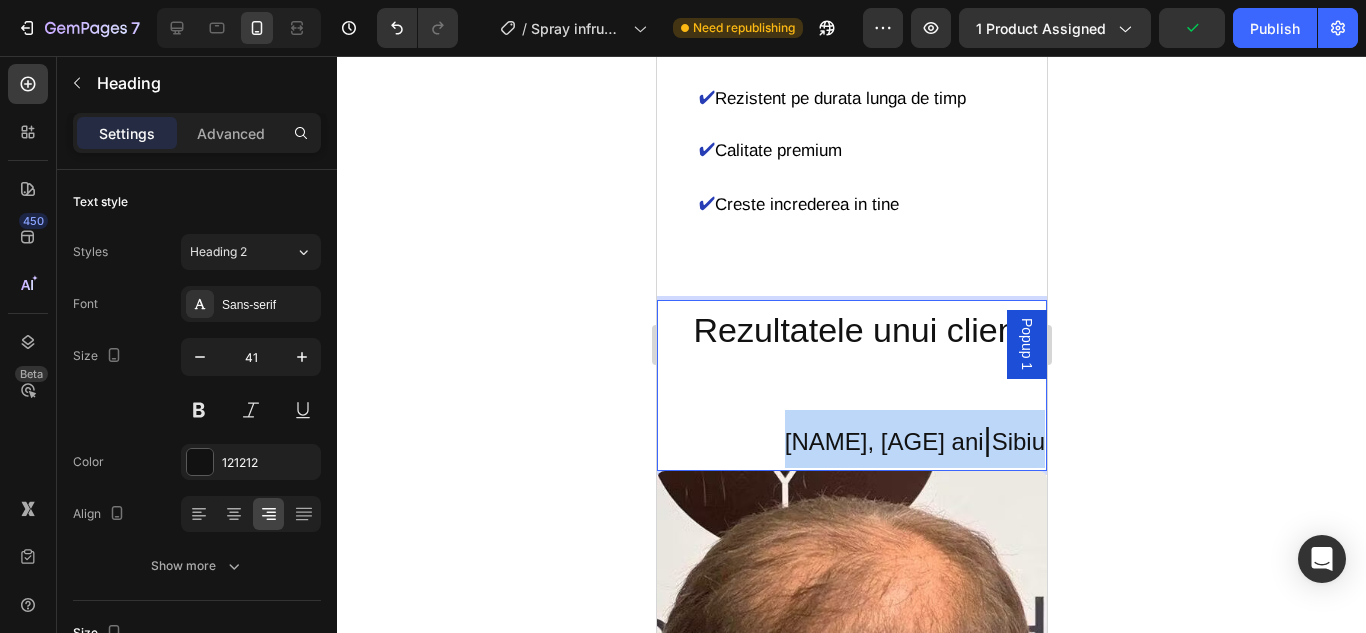 click on "|" at bounding box center [987, 439] 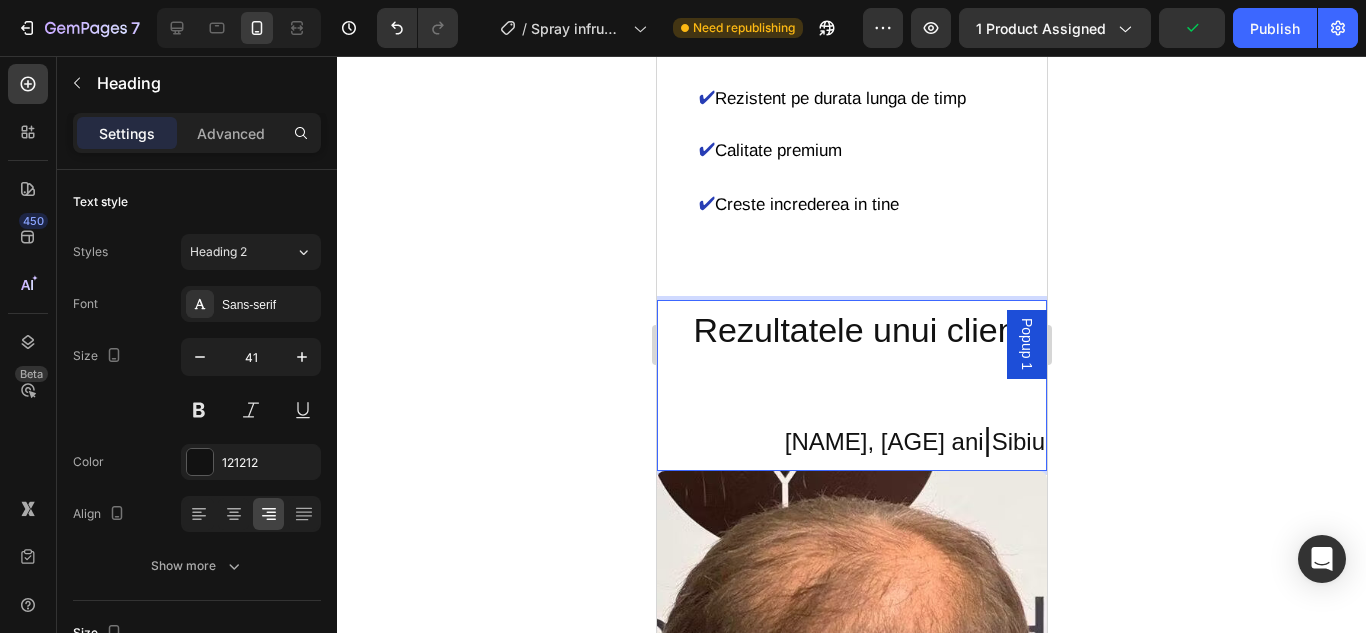 click on "Rezultatele unui client : Andrei, 35 ani  |  Sibiu" at bounding box center [851, 385] 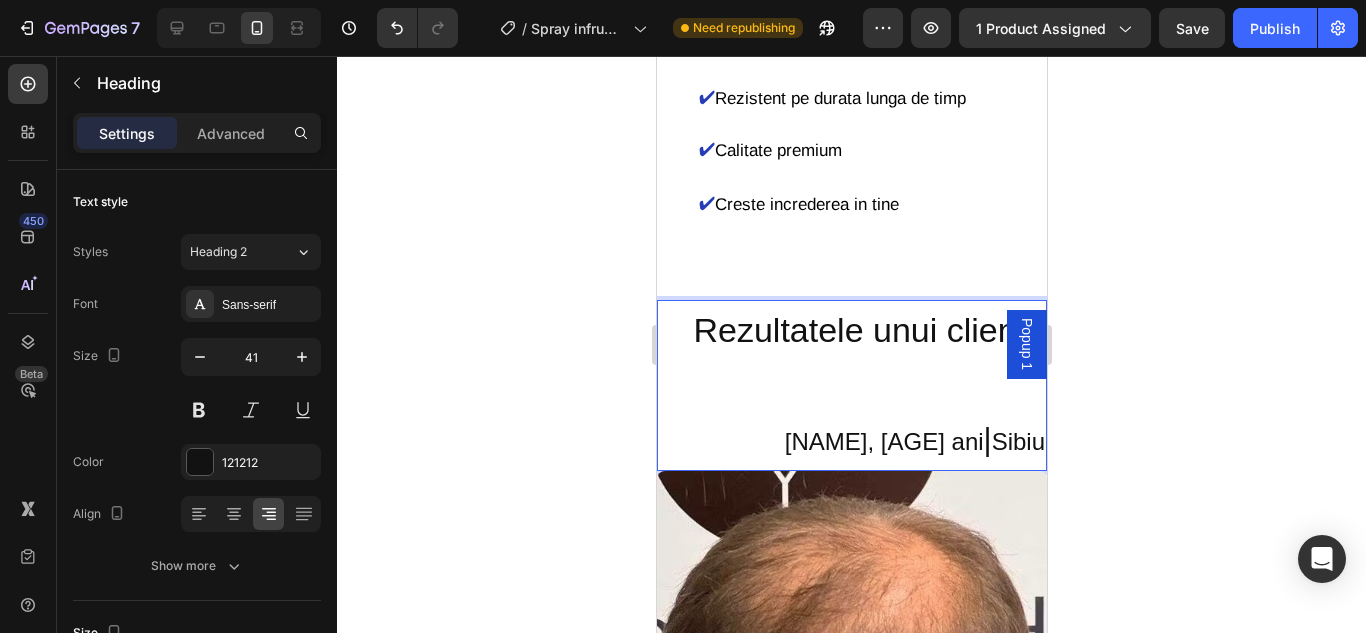 click on "|" at bounding box center (987, 439) 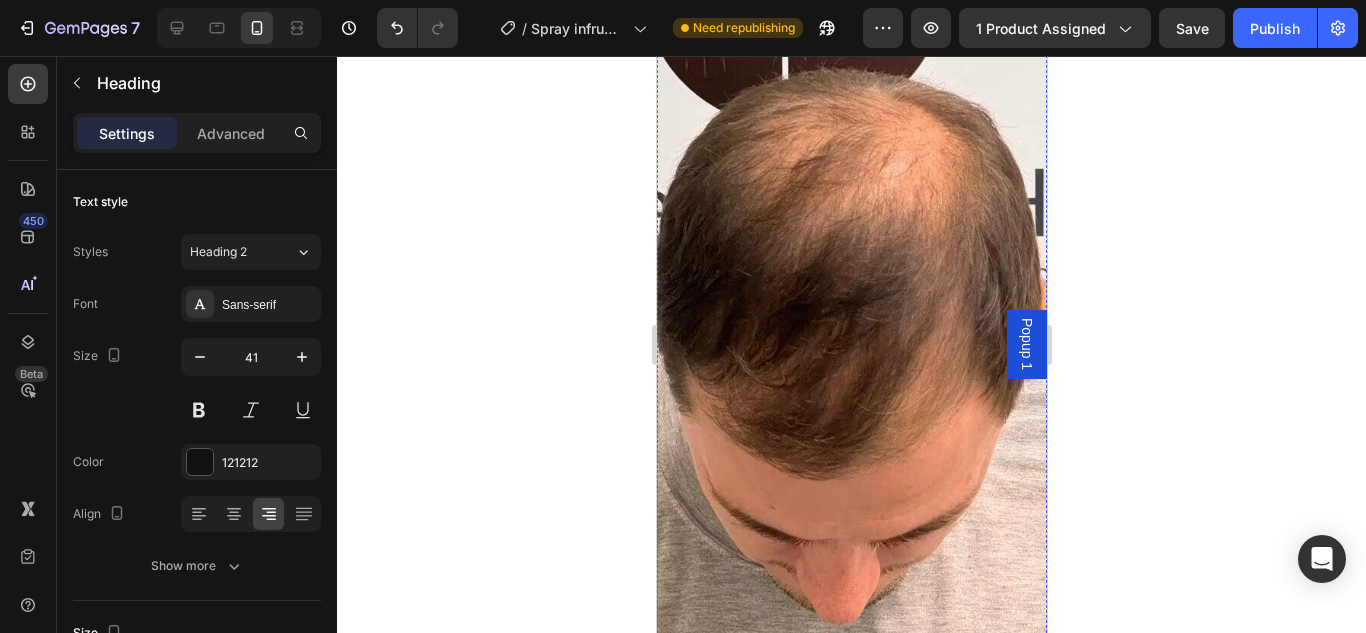 scroll, scrollTop: 2996, scrollLeft: 0, axis: vertical 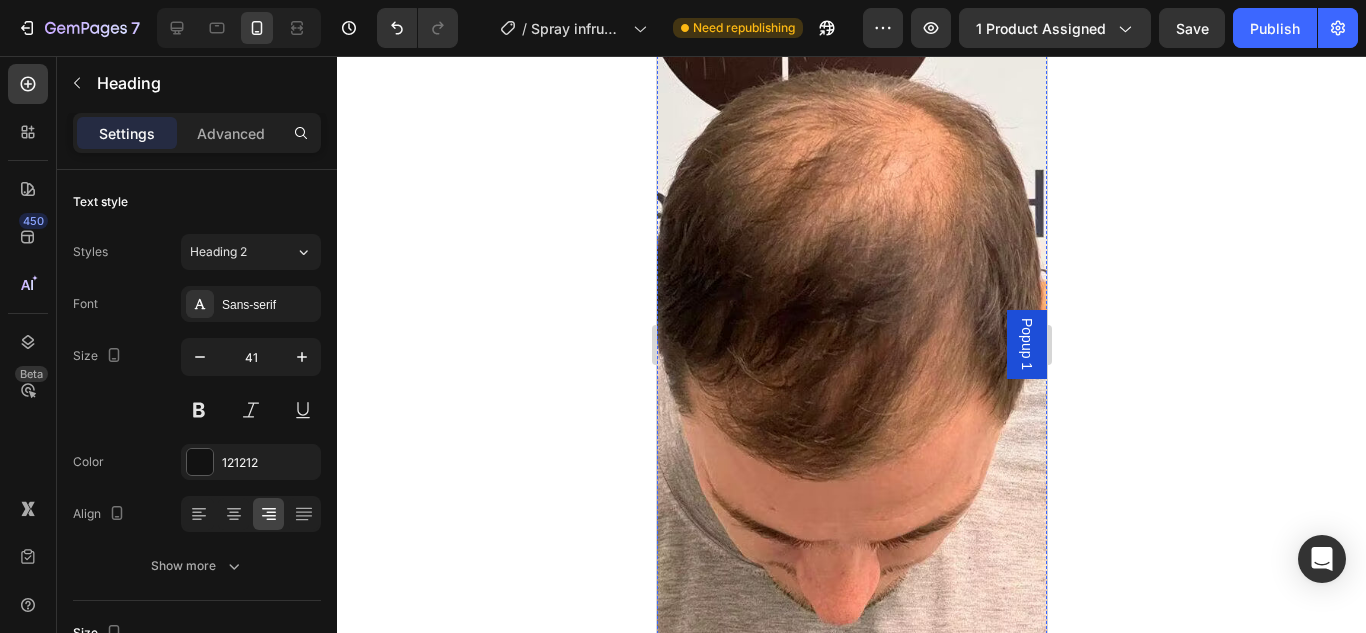click at bounding box center [851, 399] 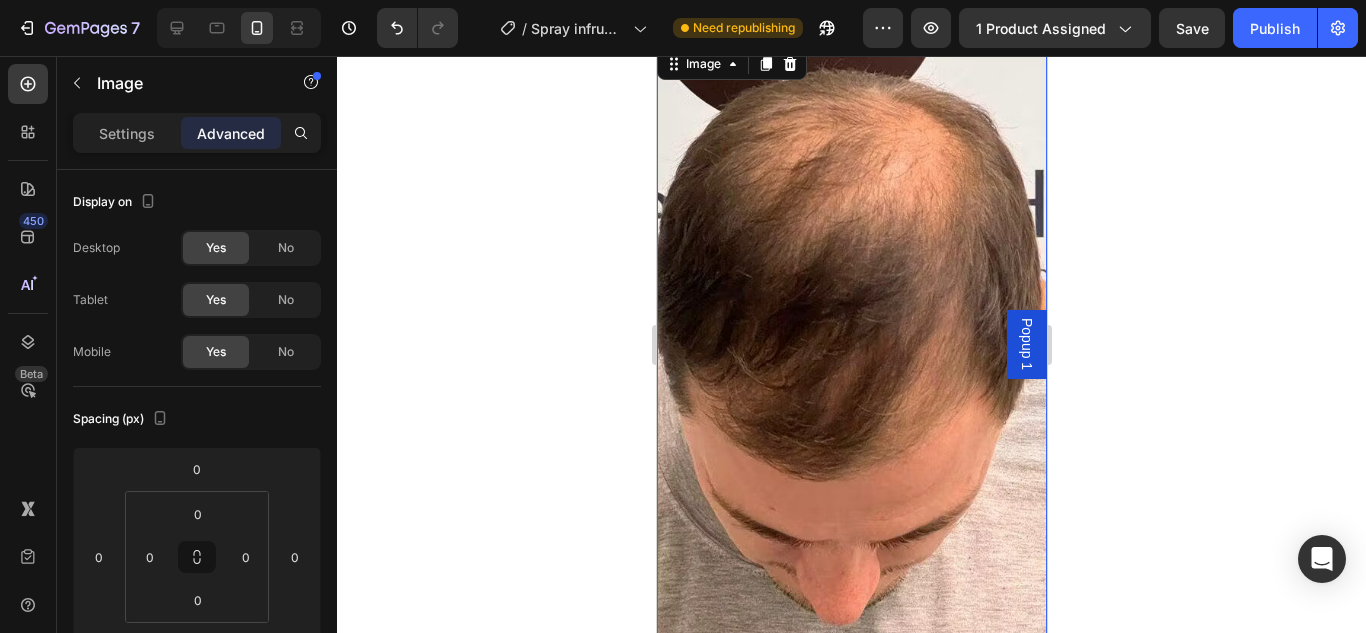 click at bounding box center [851, 399] 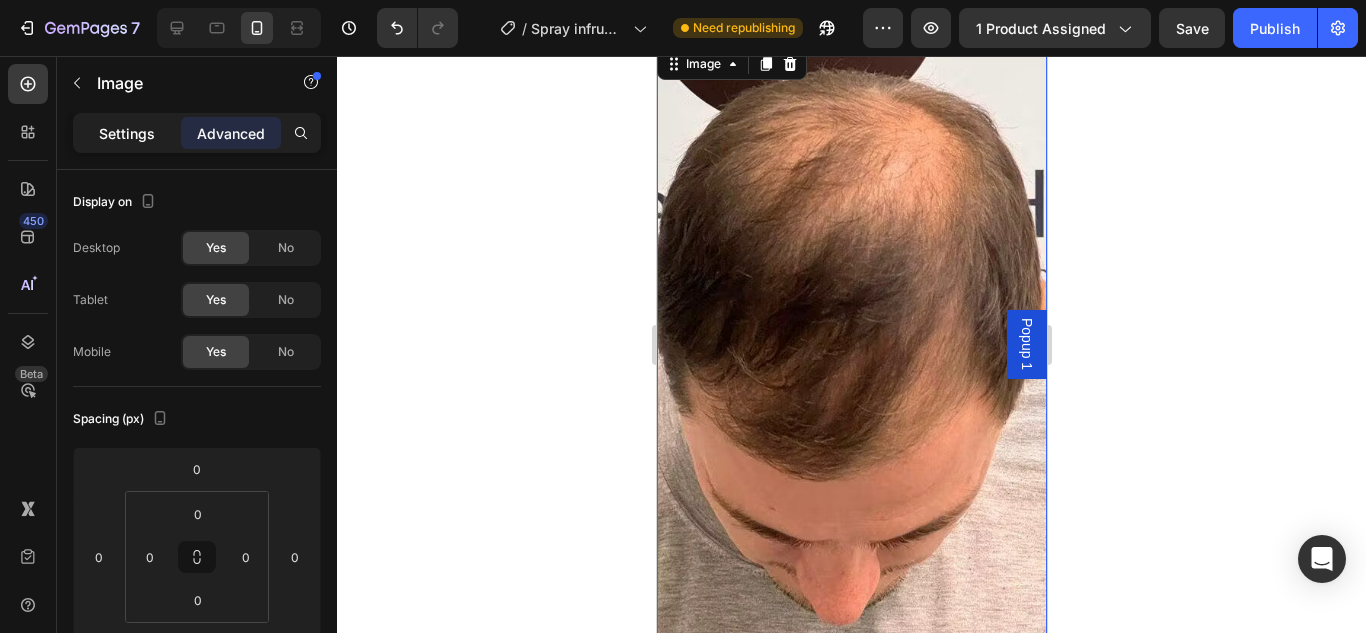 click on "Settings" at bounding box center (127, 133) 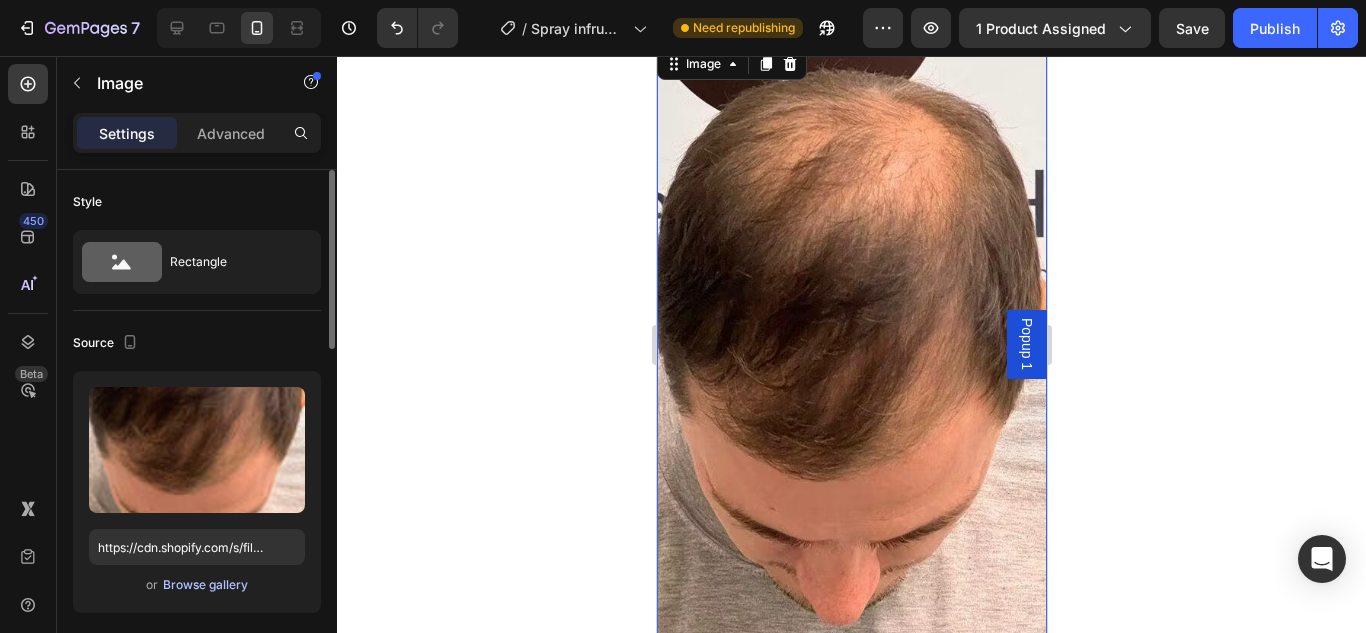 click on "Browse gallery" at bounding box center [205, 585] 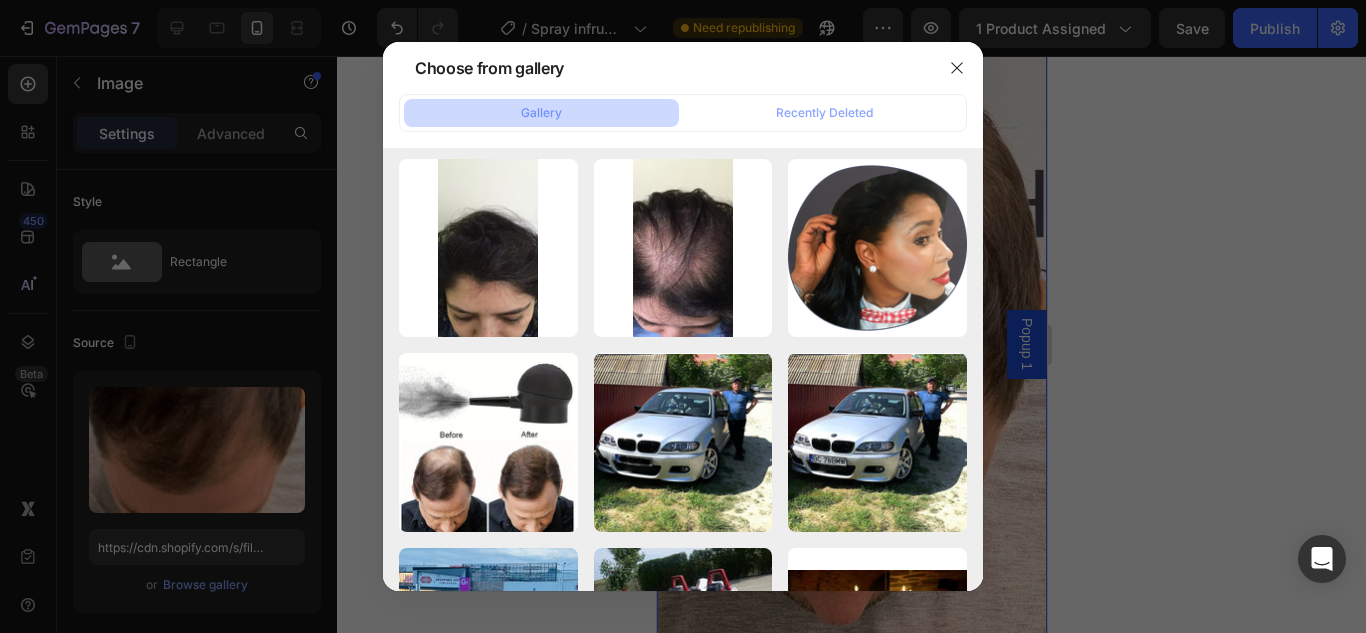 scroll, scrollTop: 0, scrollLeft: 0, axis: both 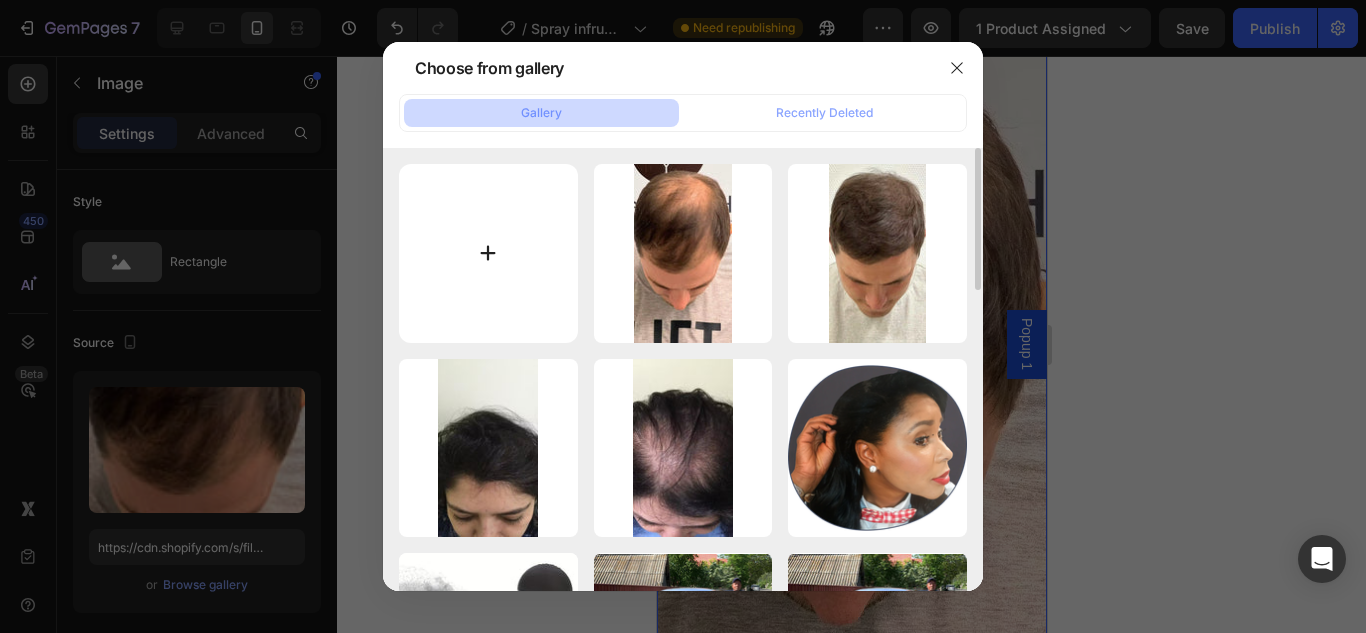 click at bounding box center (488, 253) 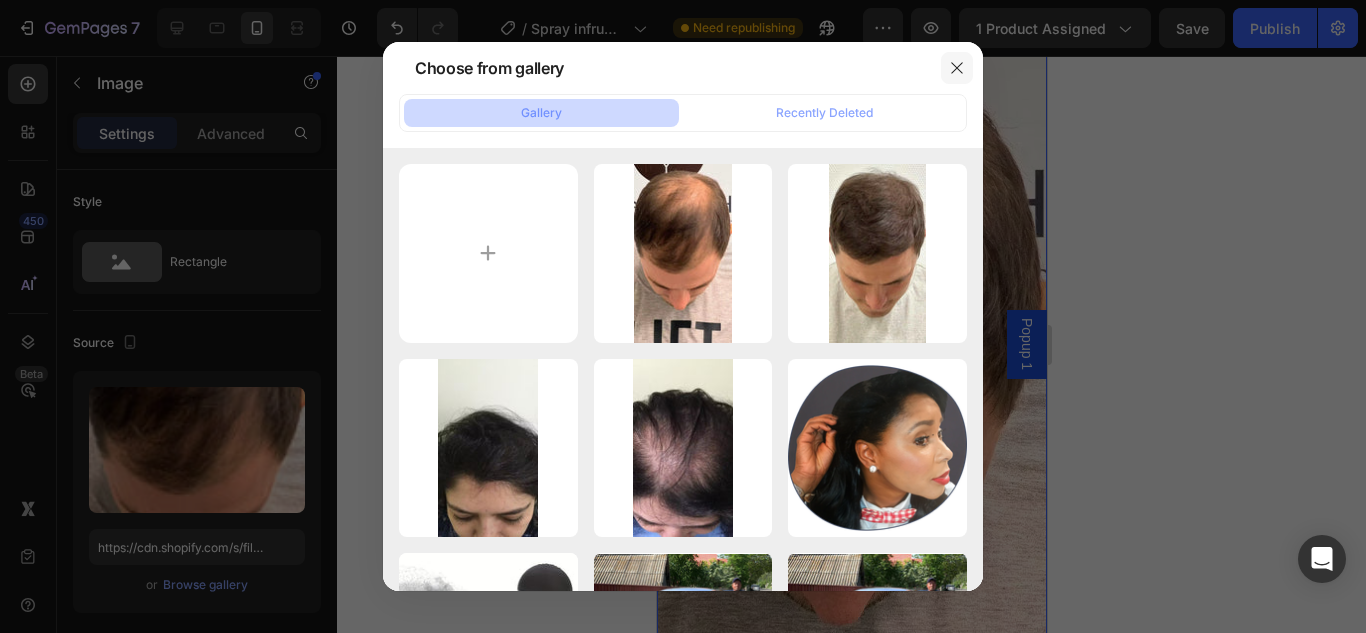 click 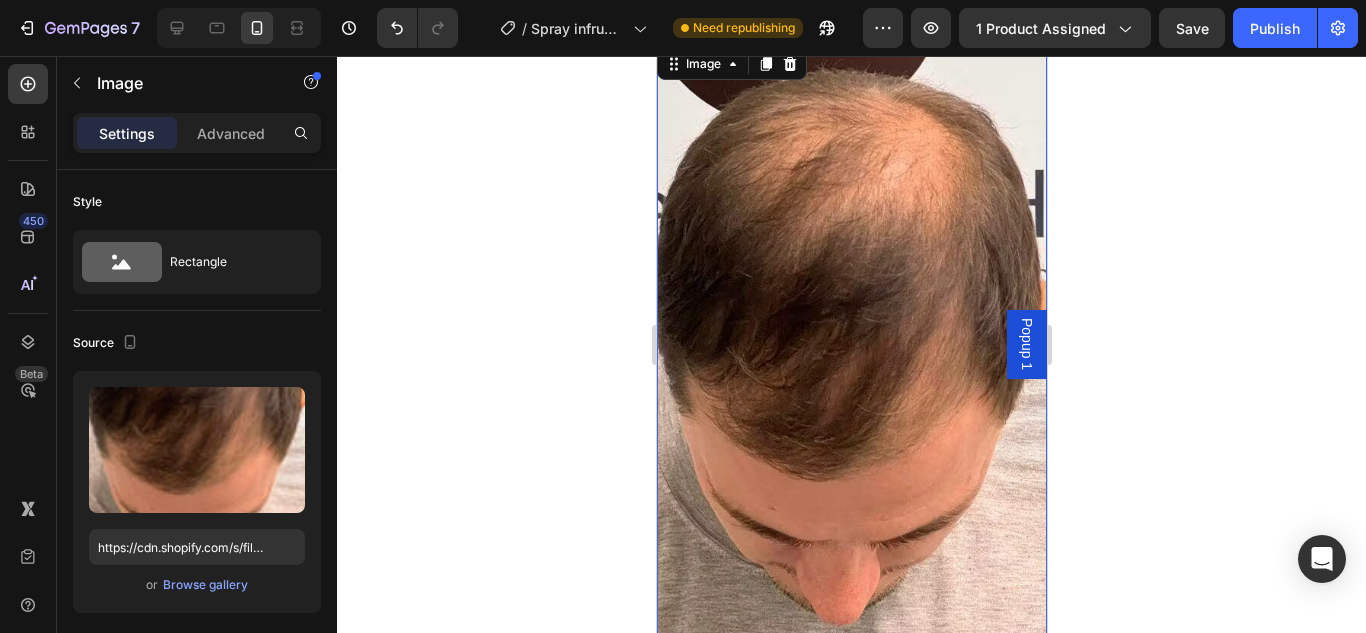 click 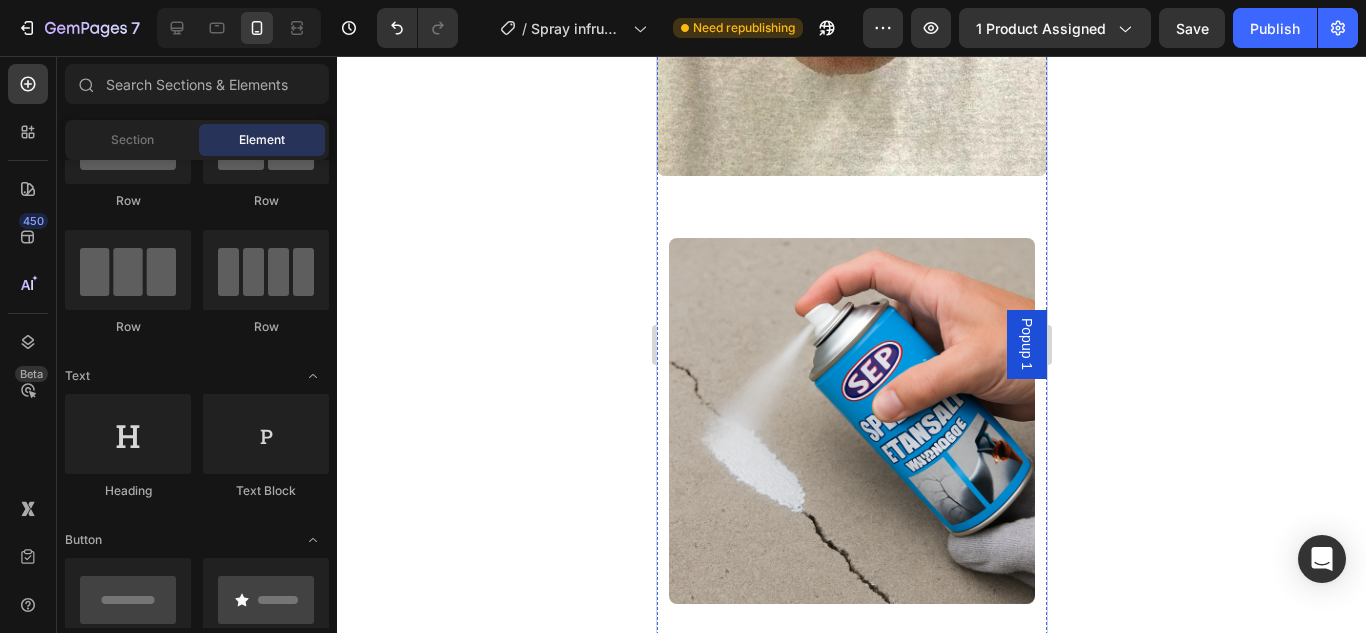 scroll, scrollTop: 4296, scrollLeft: 0, axis: vertical 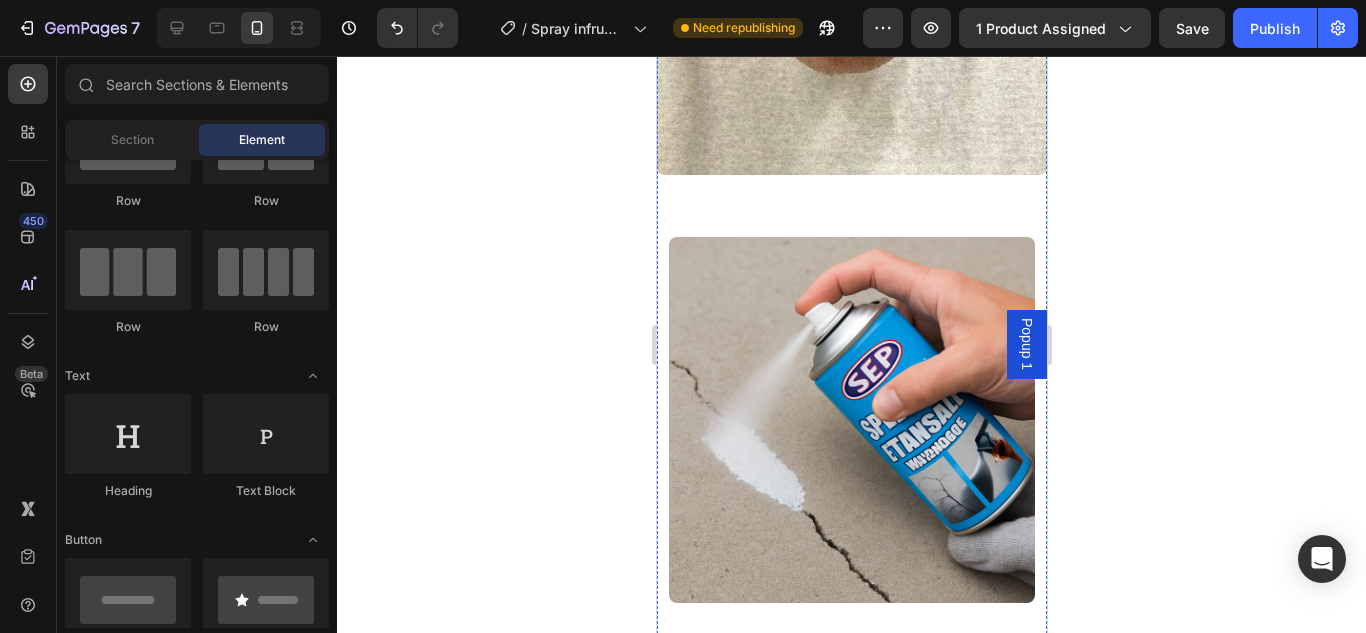 click at bounding box center [851, 420] 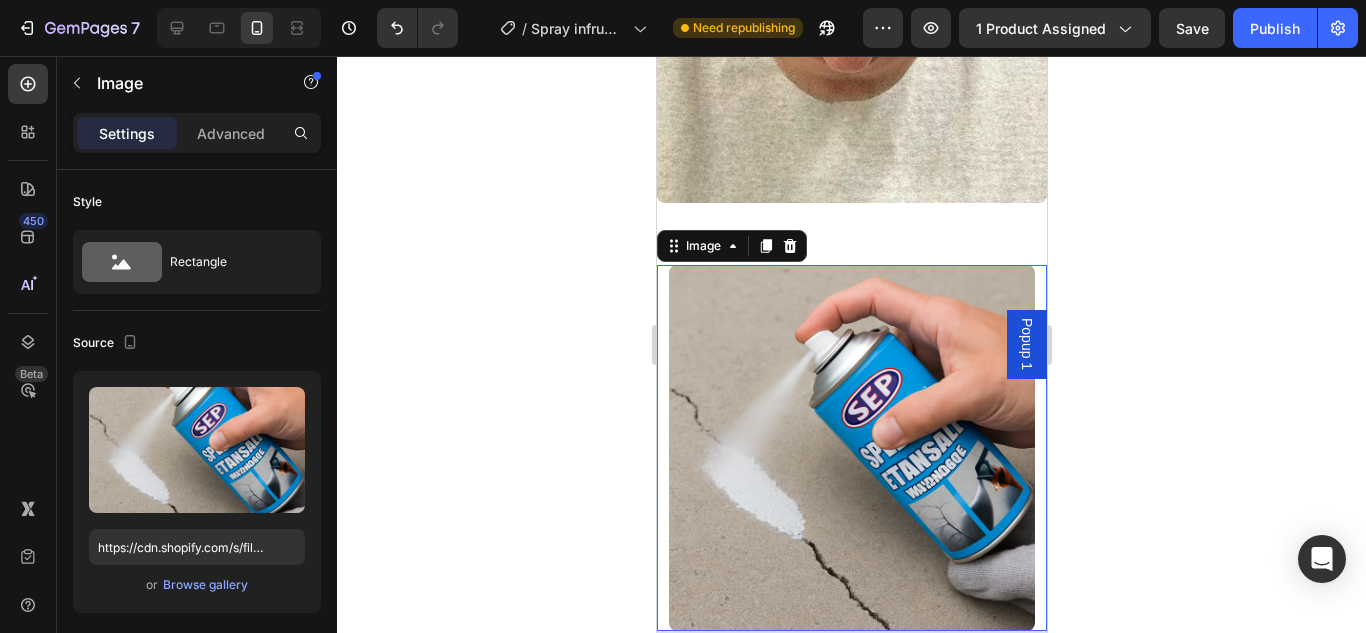 scroll, scrollTop: 4196, scrollLeft: 0, axis: vertical 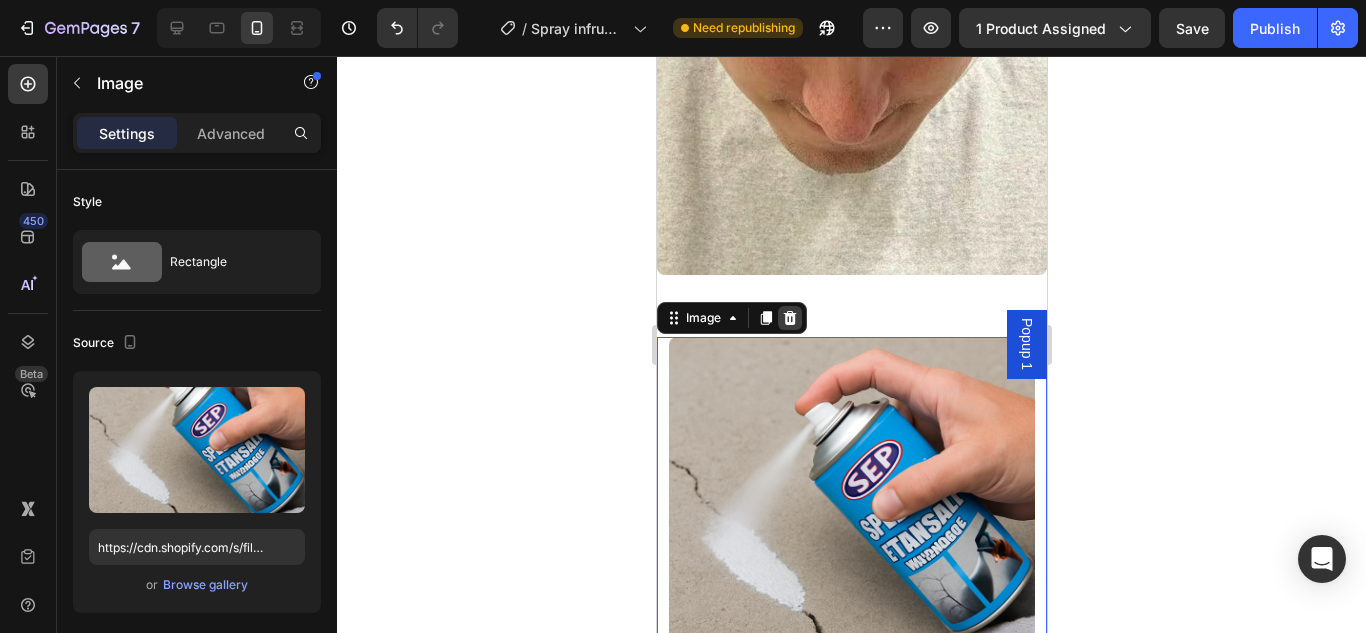 click at bounding box center [789, 318] 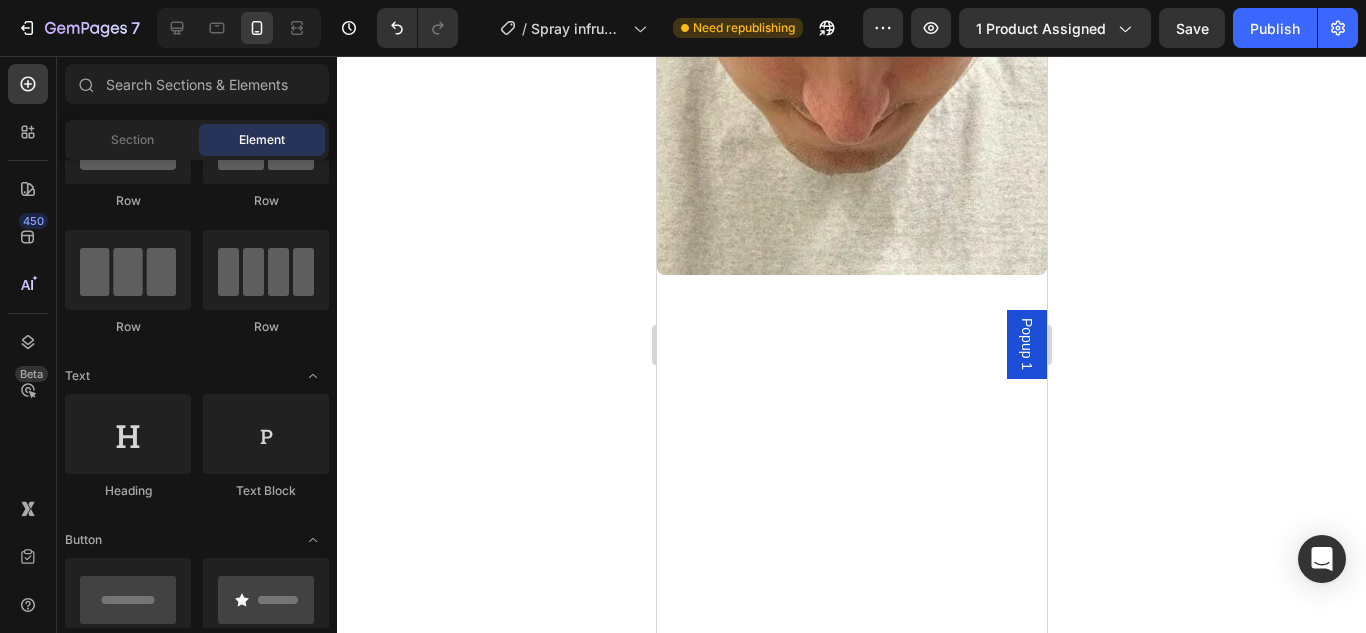 click at bounding box center [851, 399] 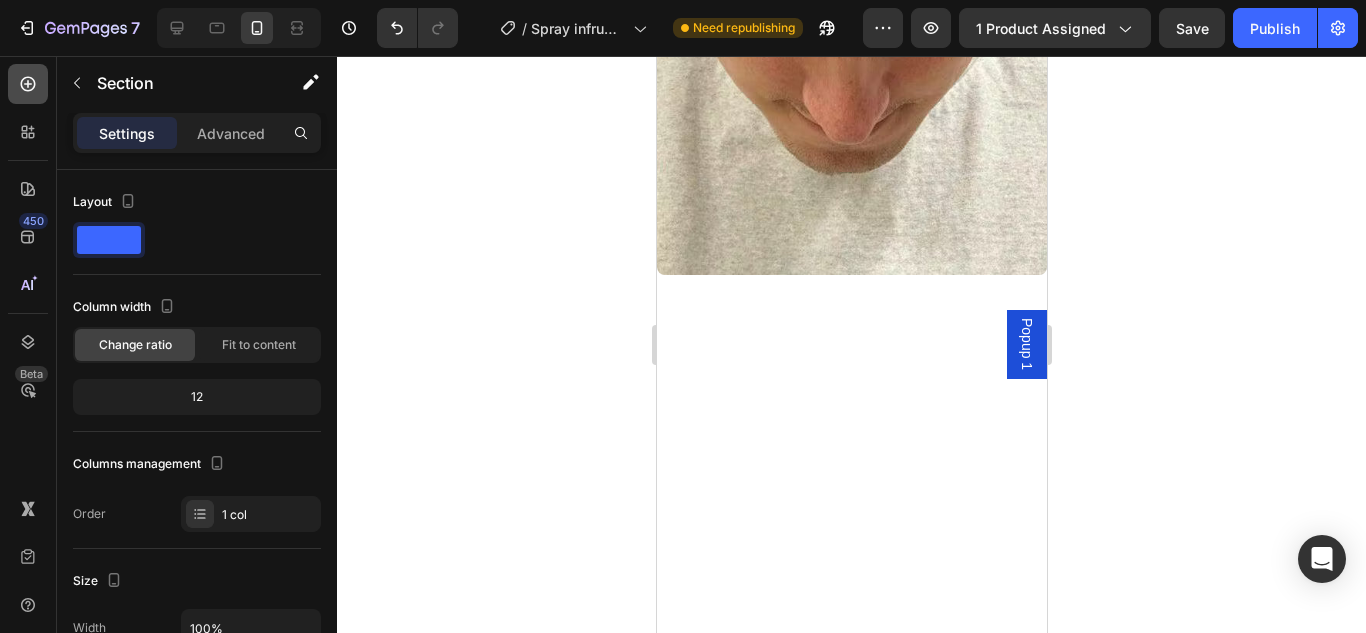 click 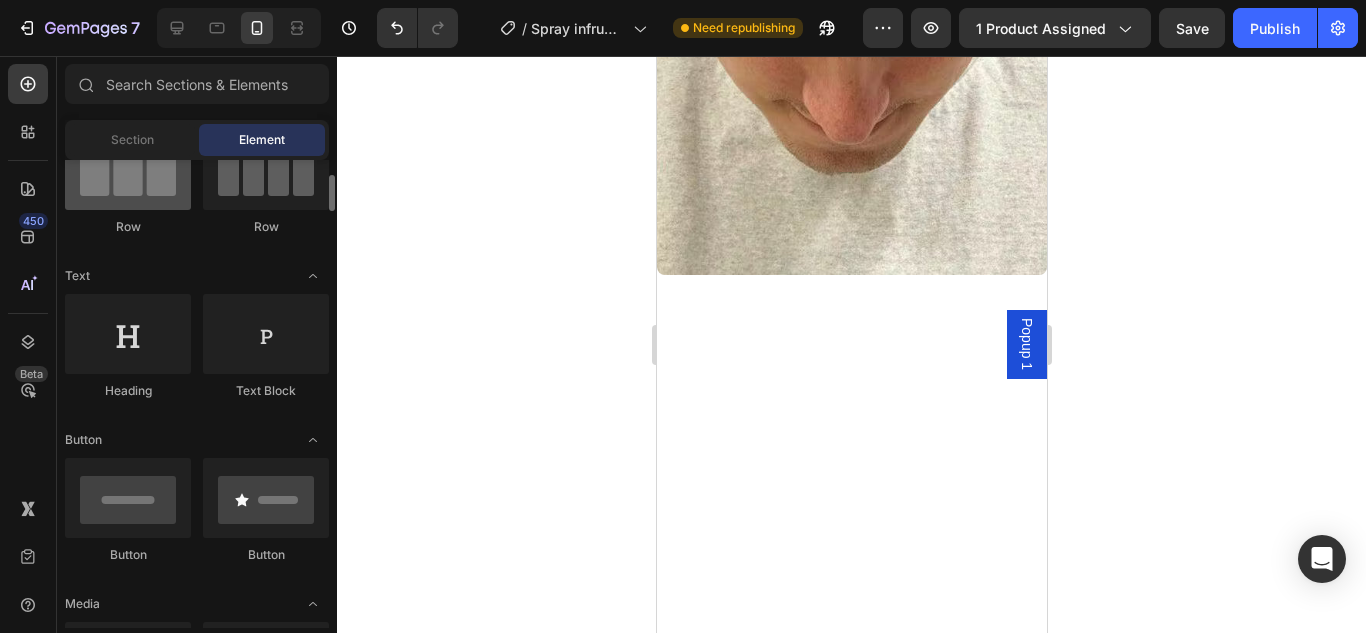 scroll, scrollTop: 300, scrollLeft: 0, axis: vertical 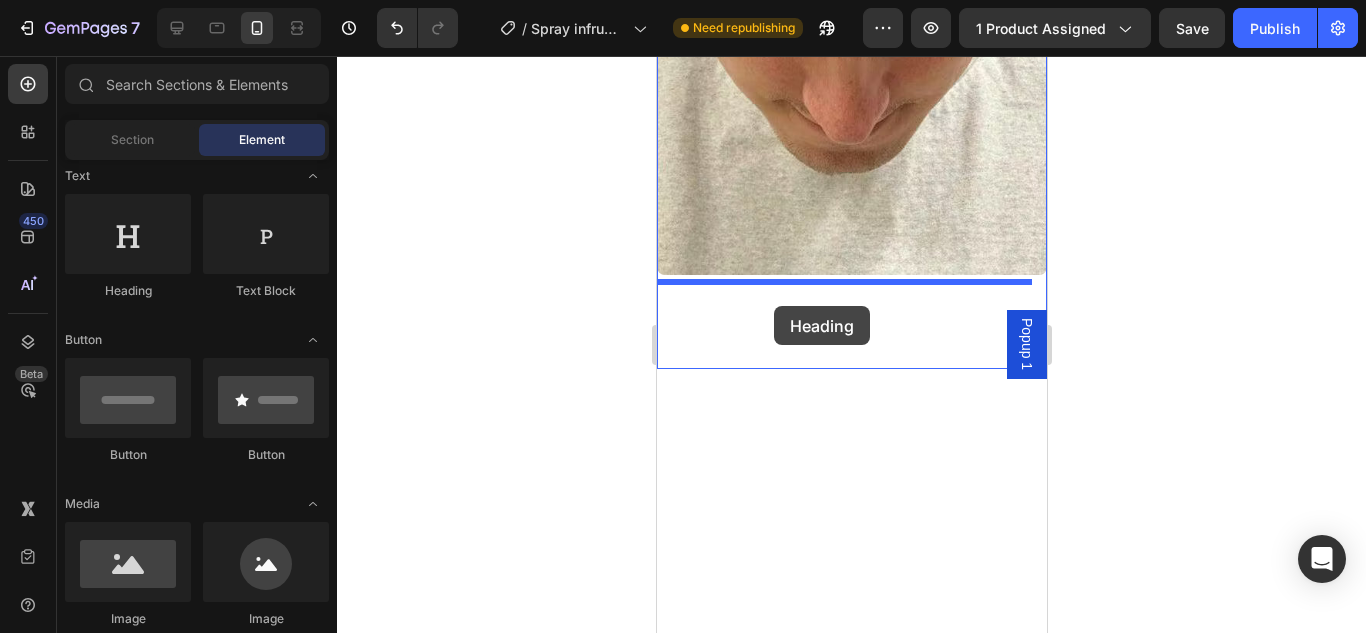 drag, startPoint x: 793, startPoint y: 293, endPoint x: 774, endPoint y: 306, distance: 23.021729 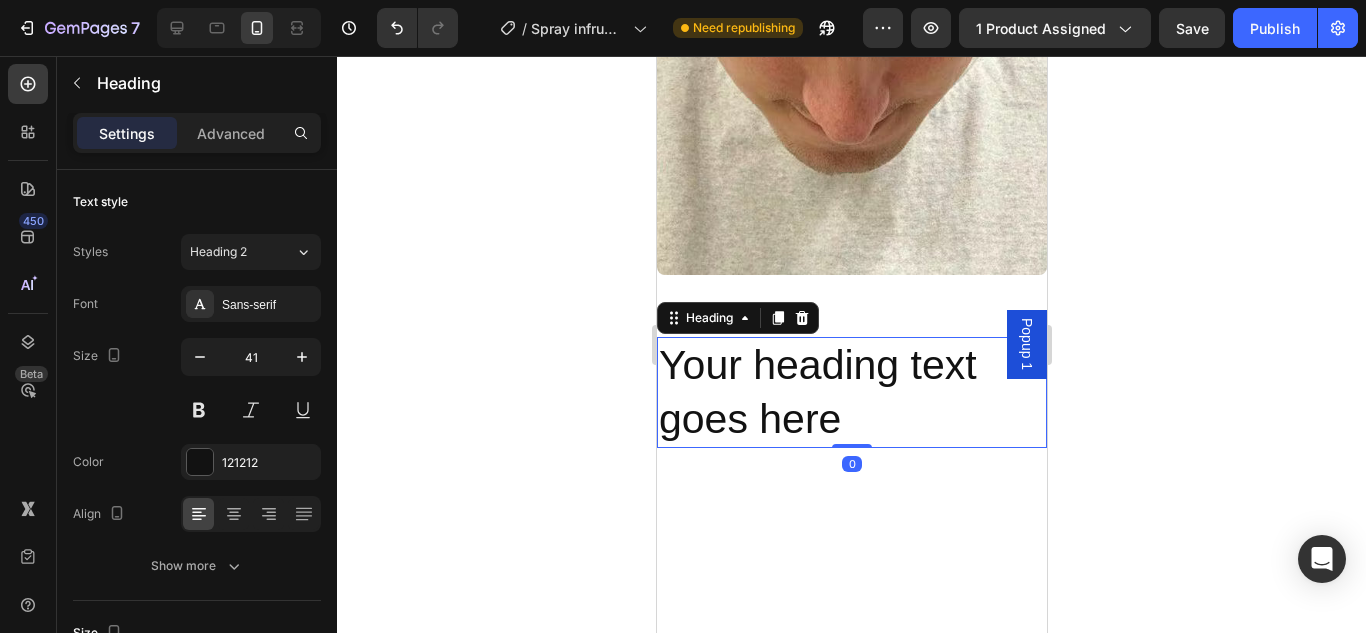 click on "Your heading text goes here" at bounding box center [851, 392] 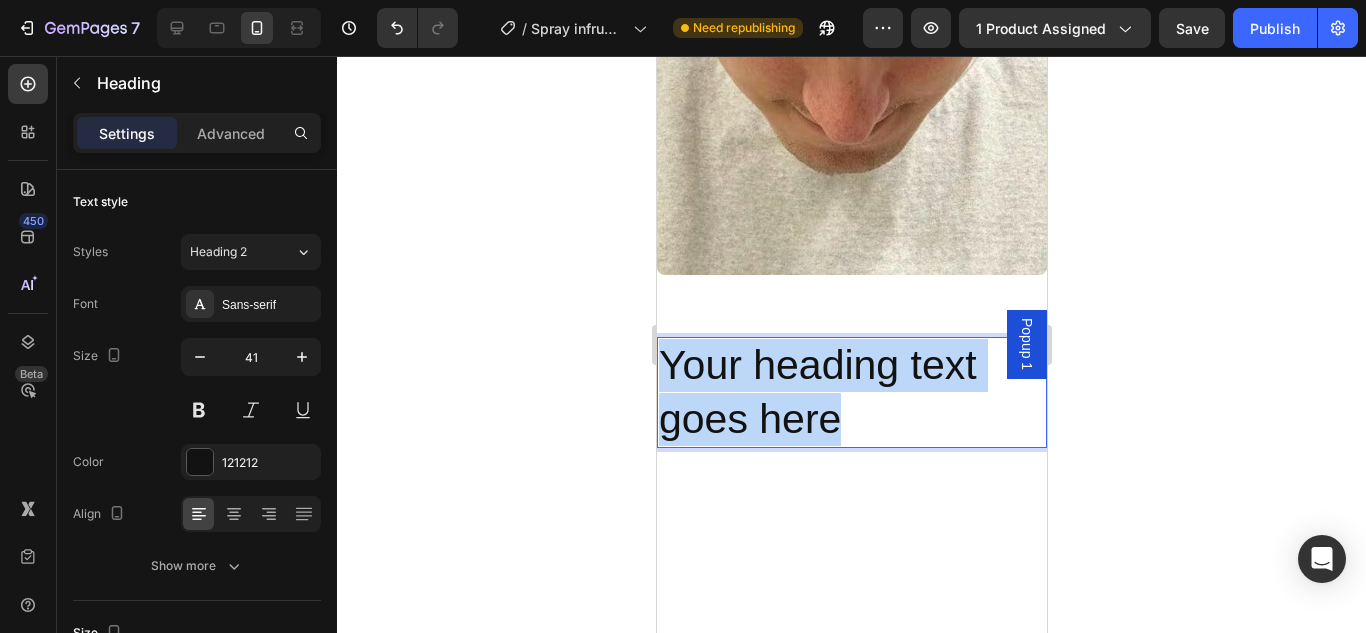 click on "Your heading text goes here" at bounding box center (851, 392) 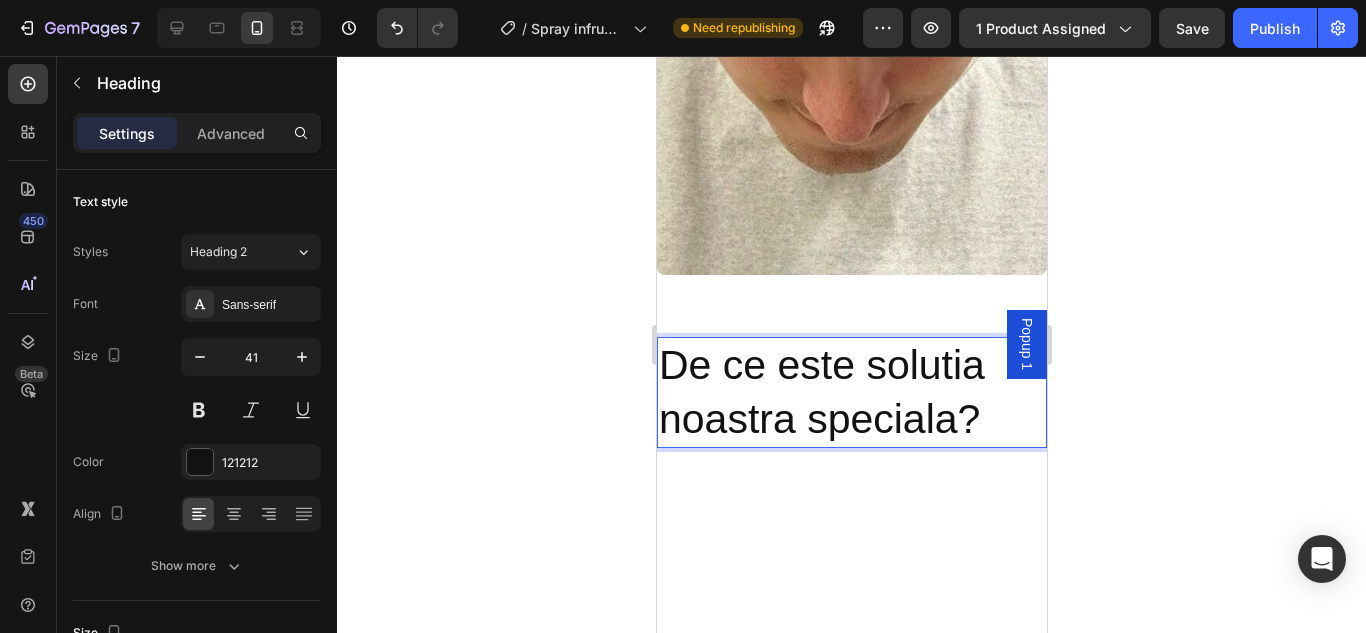 click on "De ce este solutia noastra speciala?" at bounding box center (851, 392) 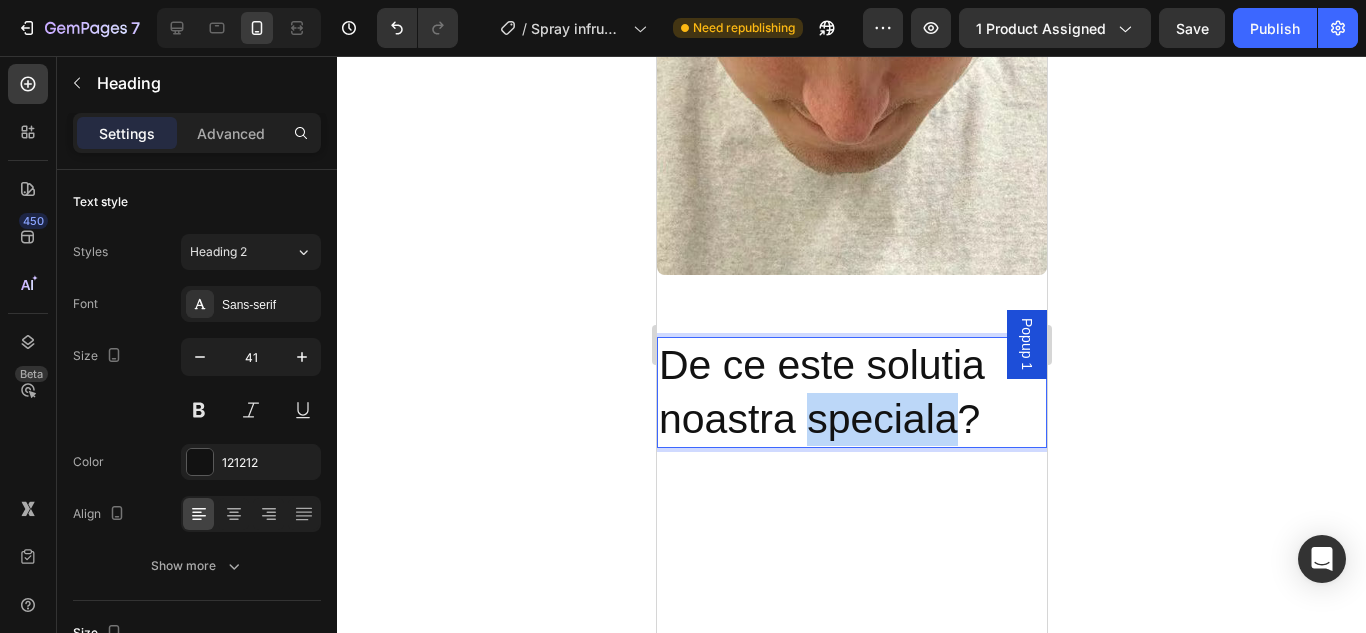 click on "De ce este solutia noastra speciala?" at bounding box center [851, 392] 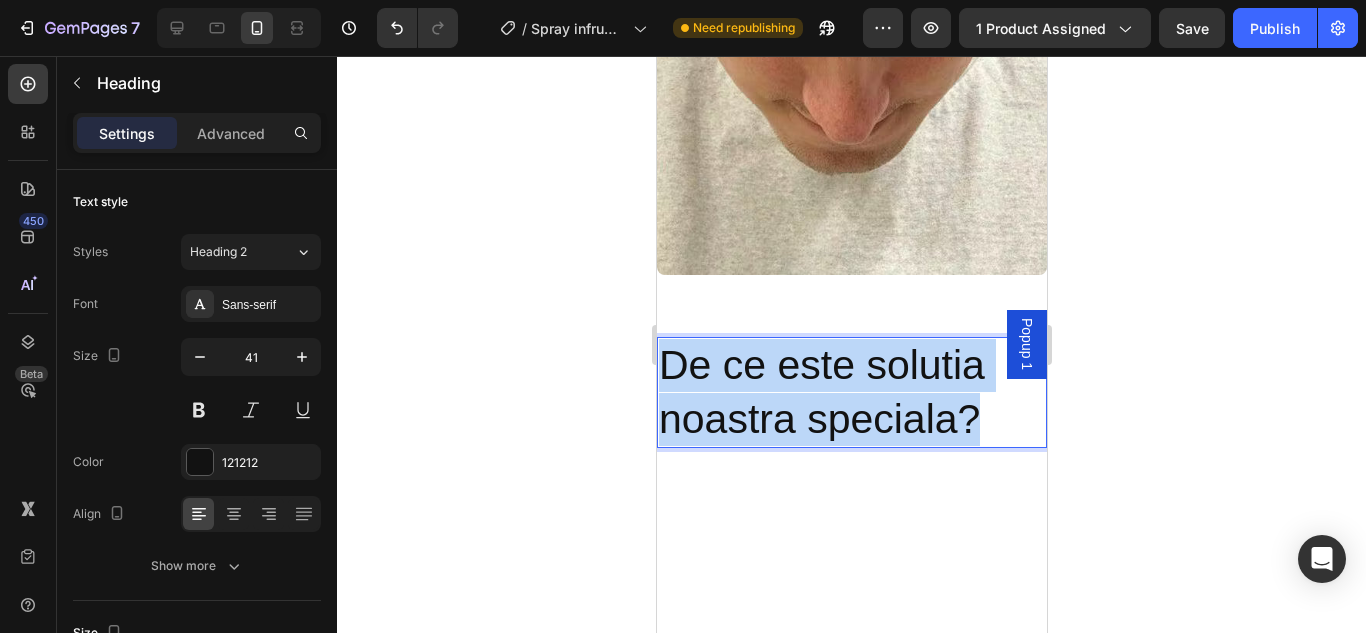 click on "De ce este solutia noastra speciala?" at bounding box center [851, 392] 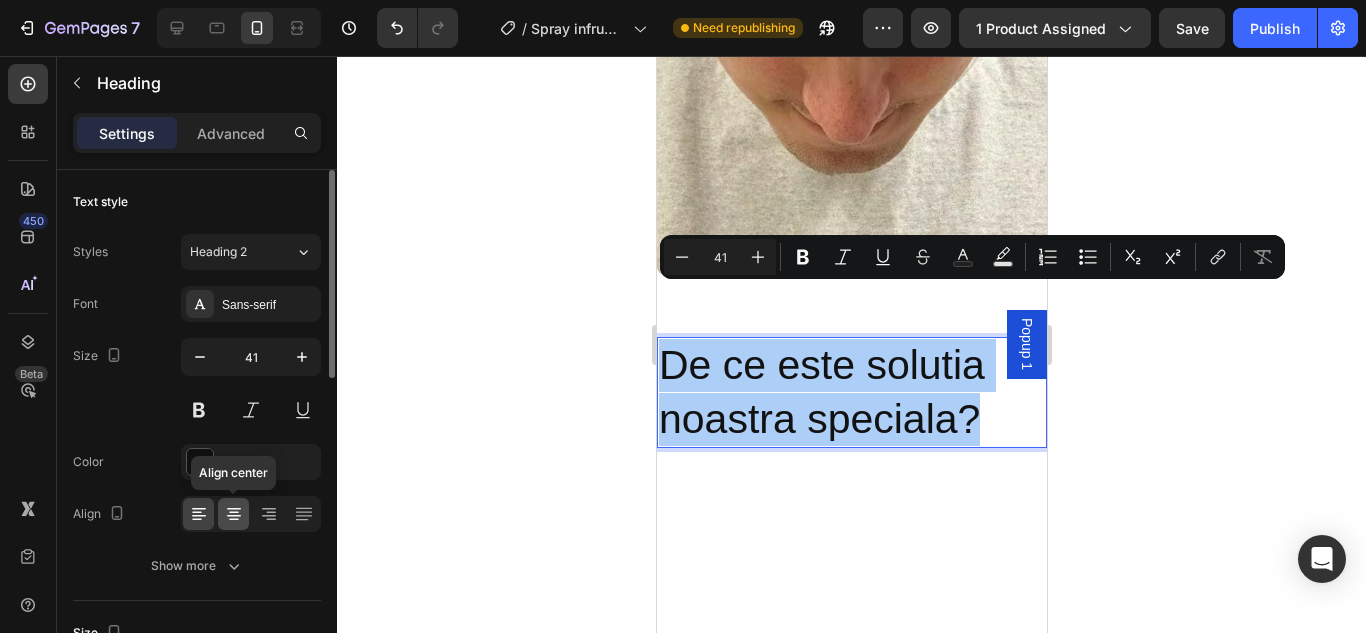 click 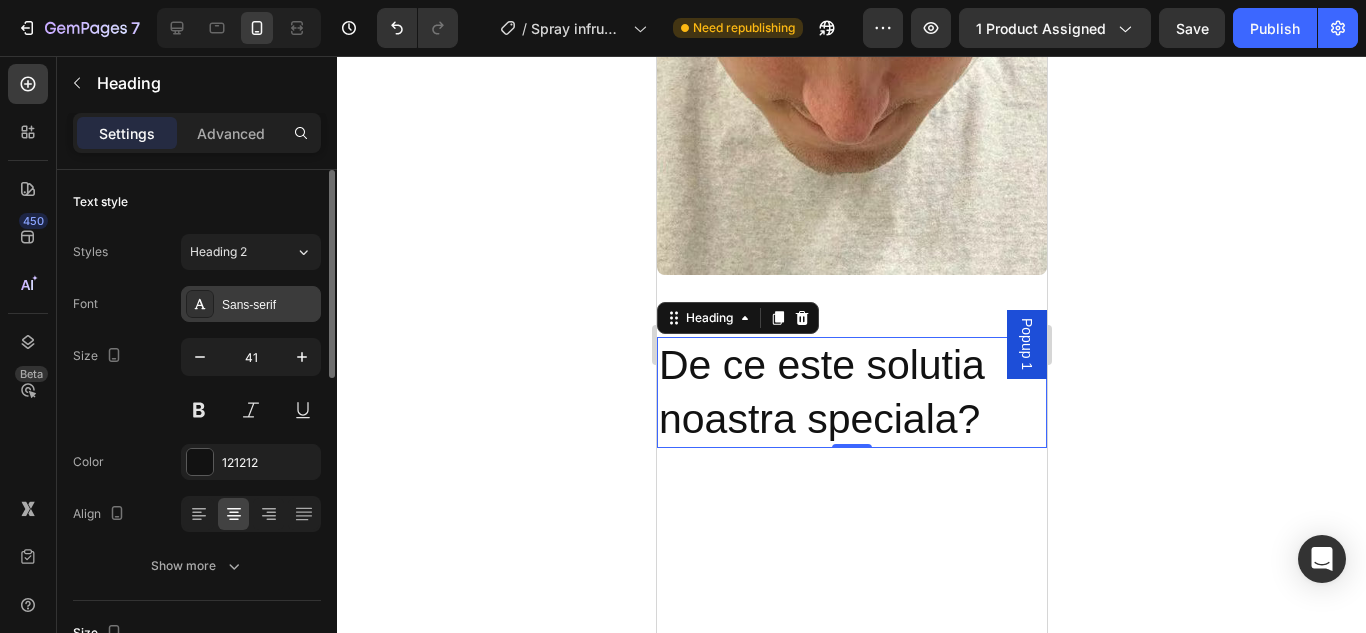 click on "Sans-serif" at bounding box center (251, 304) 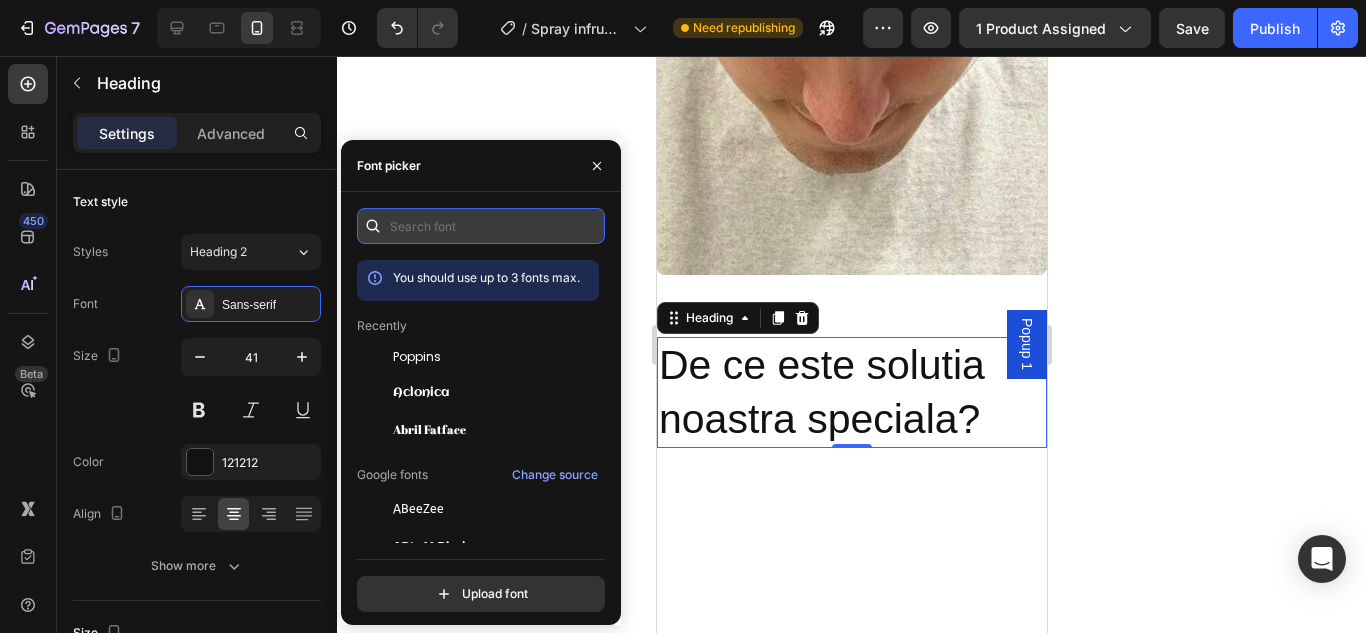 click at bounding box center [481, 226] 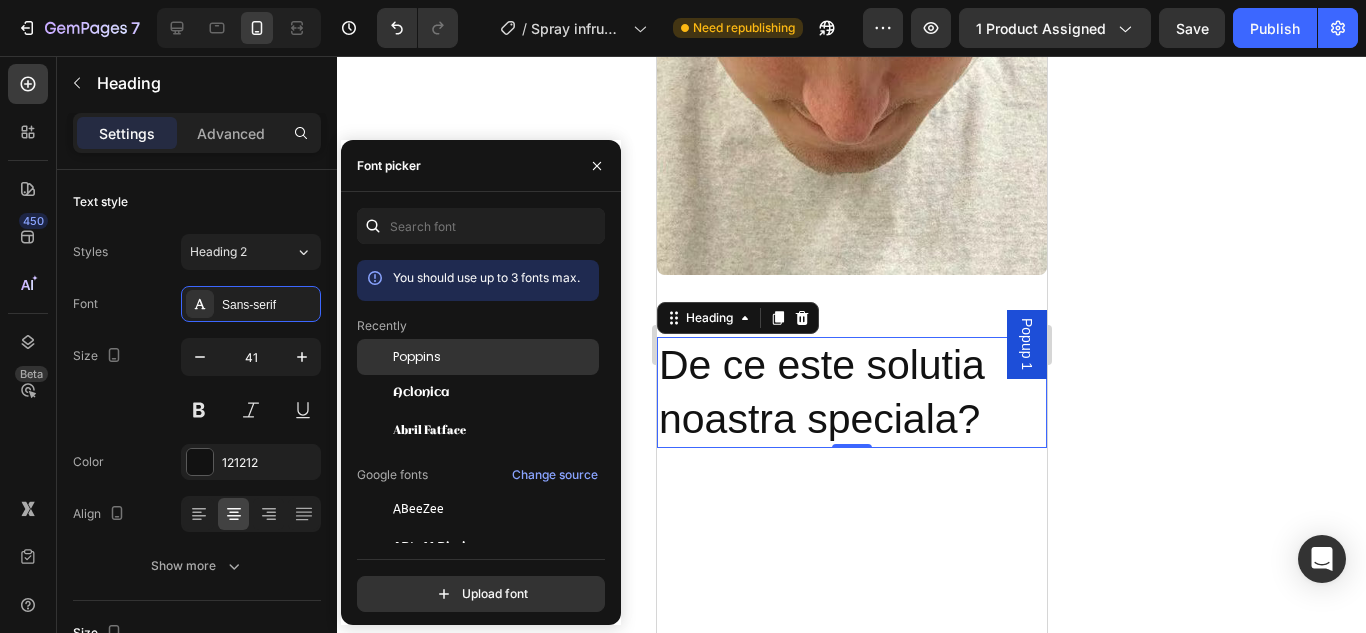 click on "Poppins" at bounding box center [417, 357] 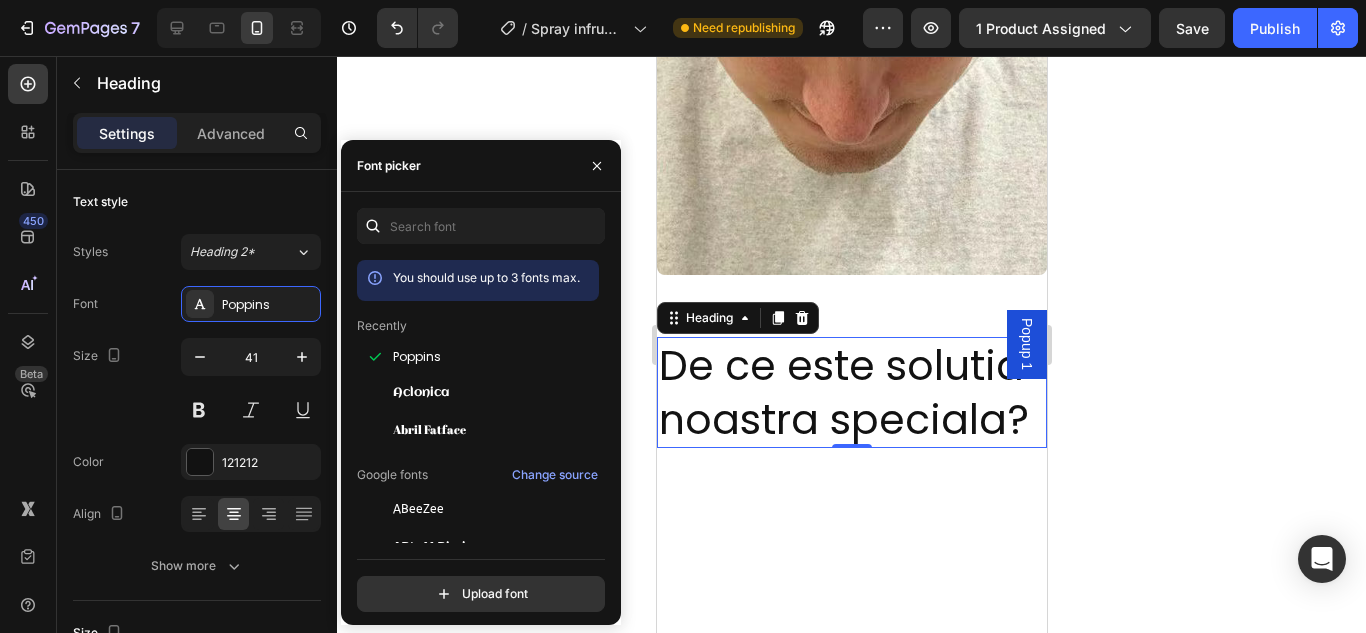 click at bounding box center [851, 510] 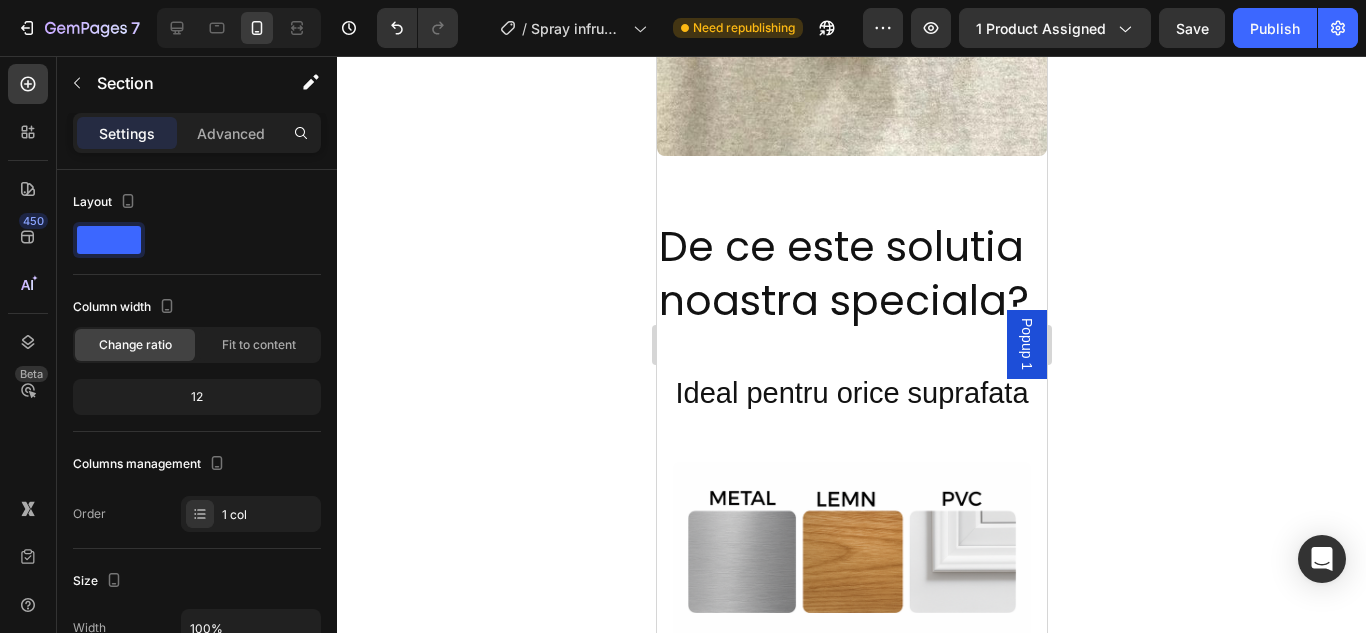 scroll, scrollTop: 4396, scrollLeft: 0, axis: vertical 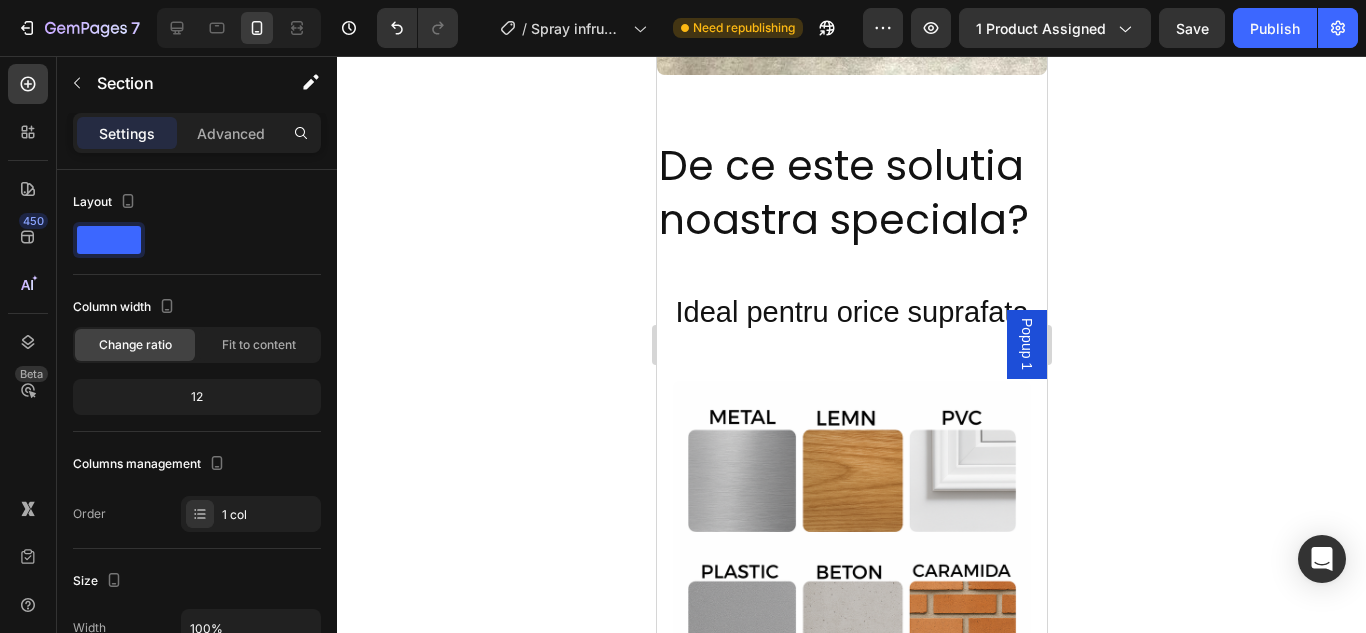 click at bounding box center [851, 560] 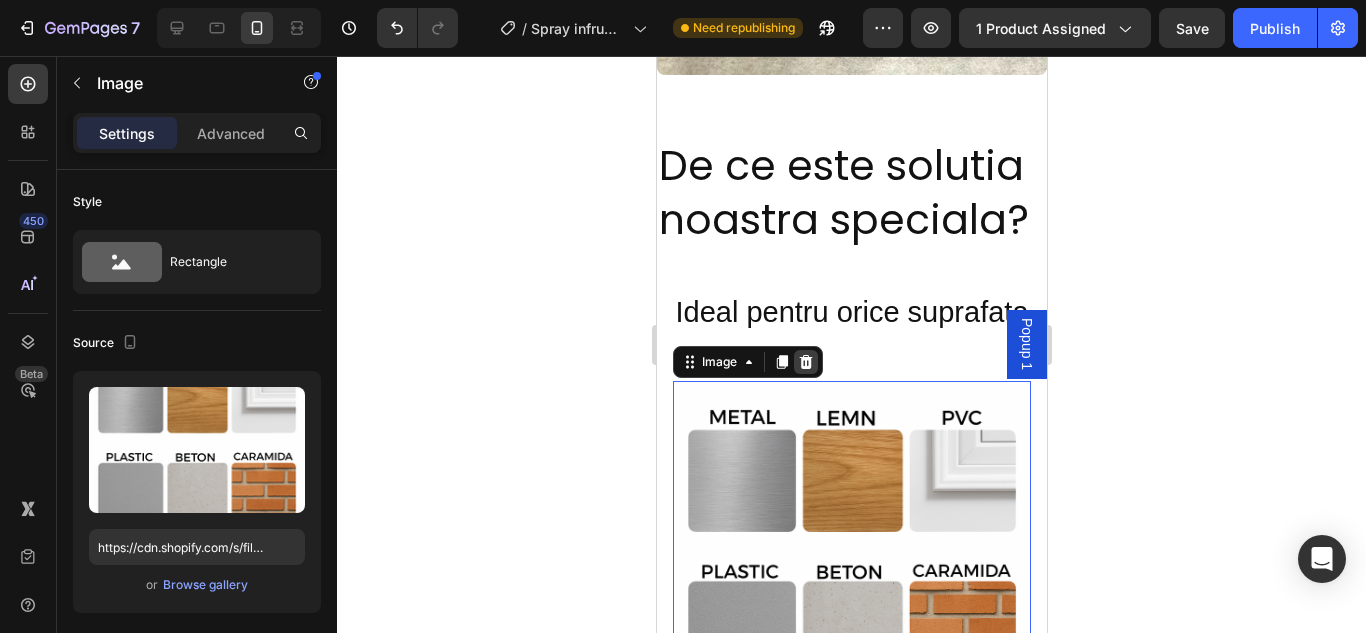 click 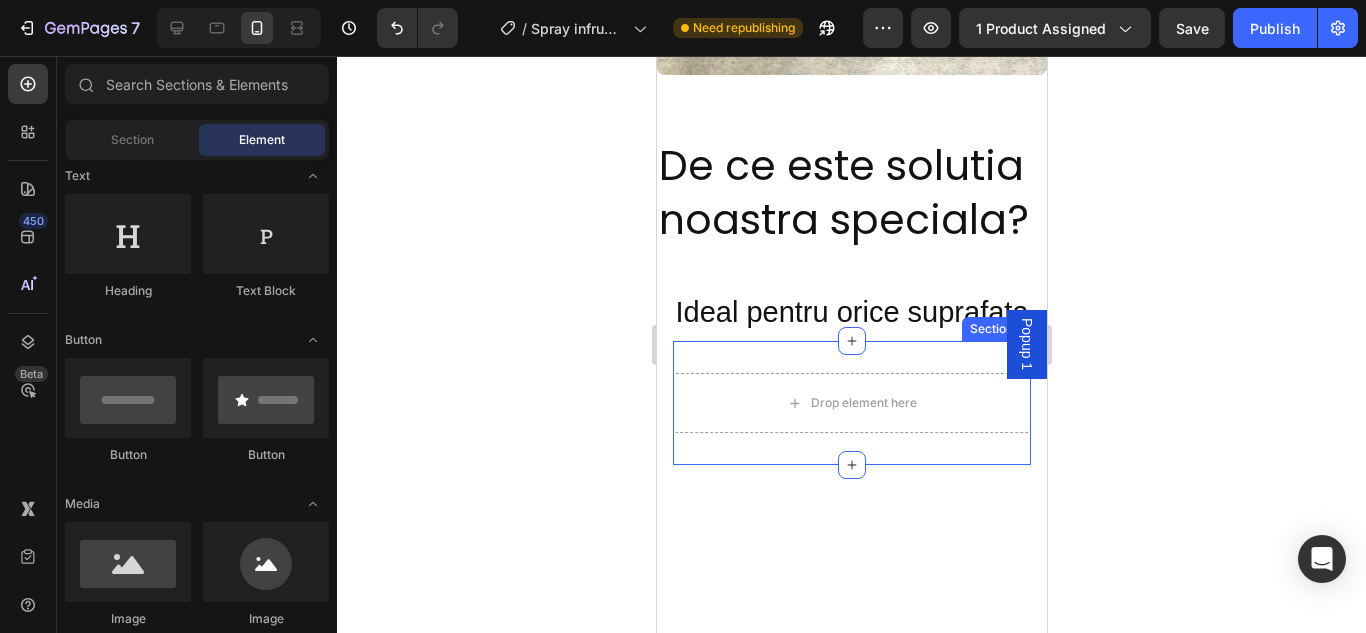 click on "Ideal pentru orice suprafata" at bounding box center (851, 310) 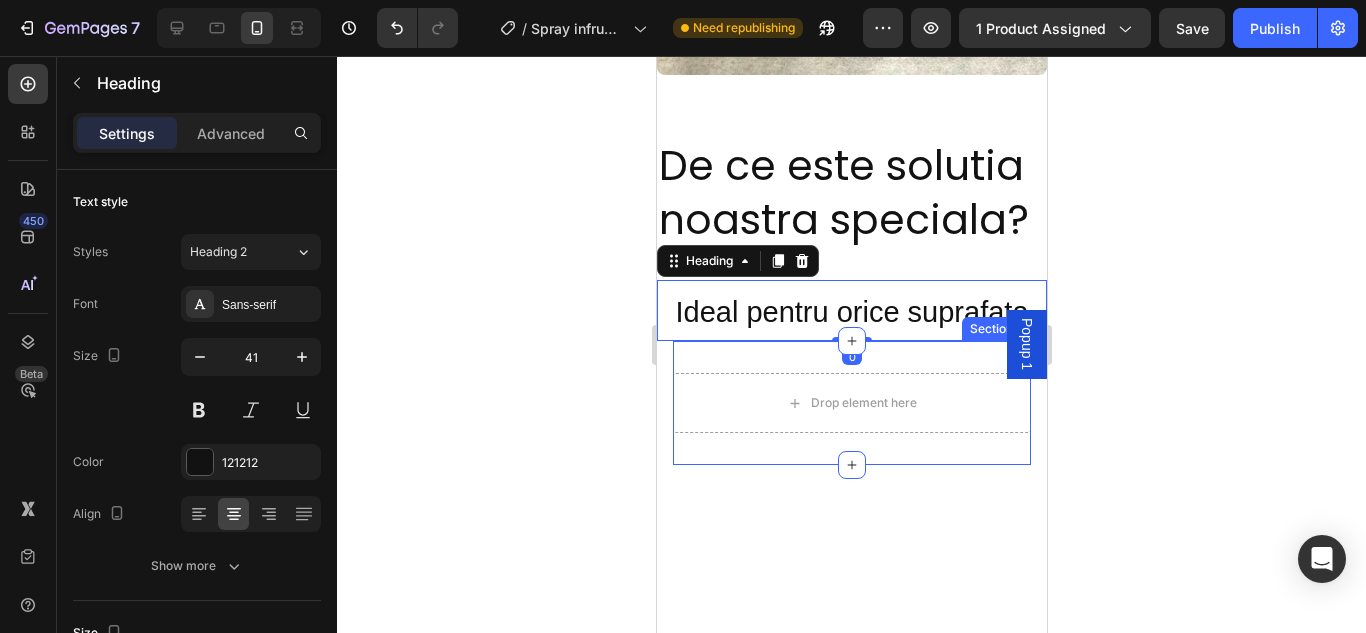 click on "Drop element here" at bounding box center (851, 403) 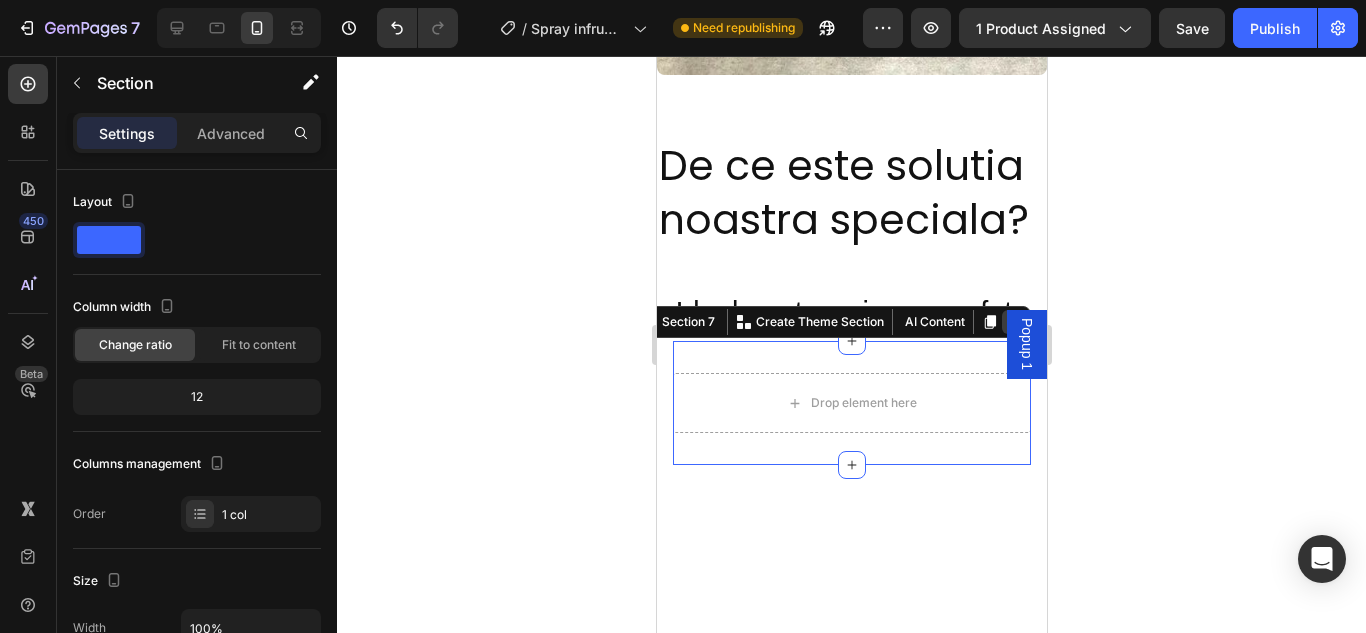 click 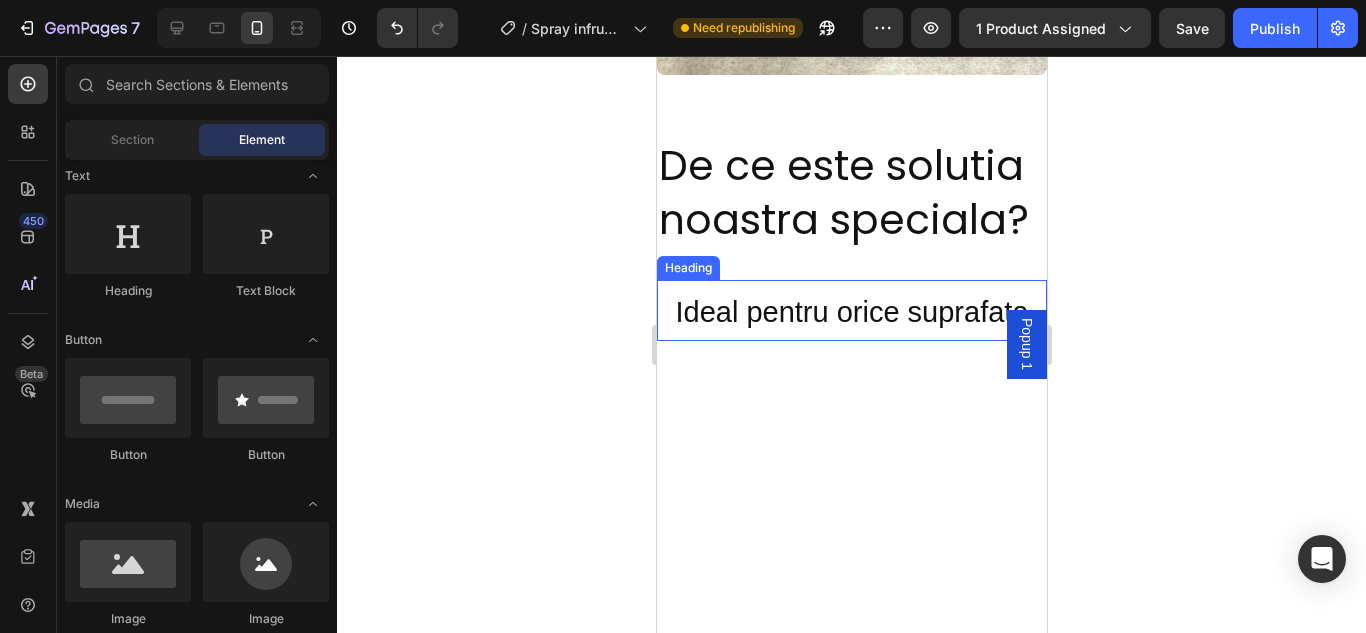 click on "Ideal pentru orice suprafata" at bounding box center (850, 312) 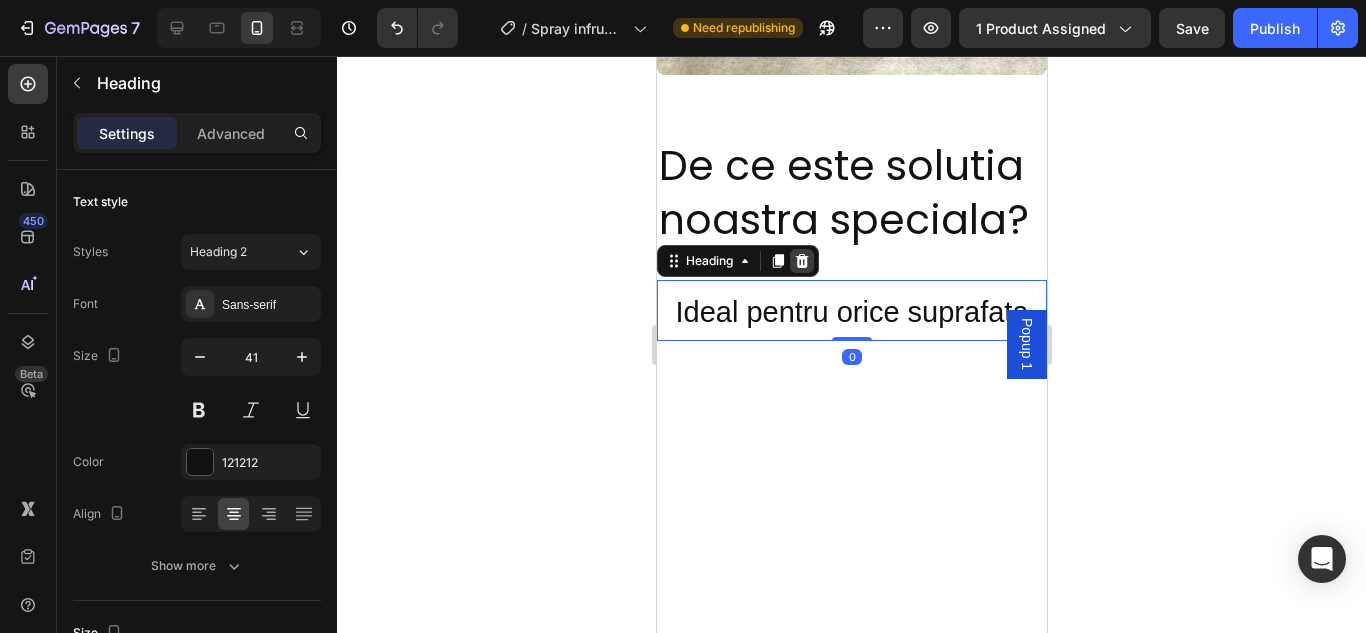 click 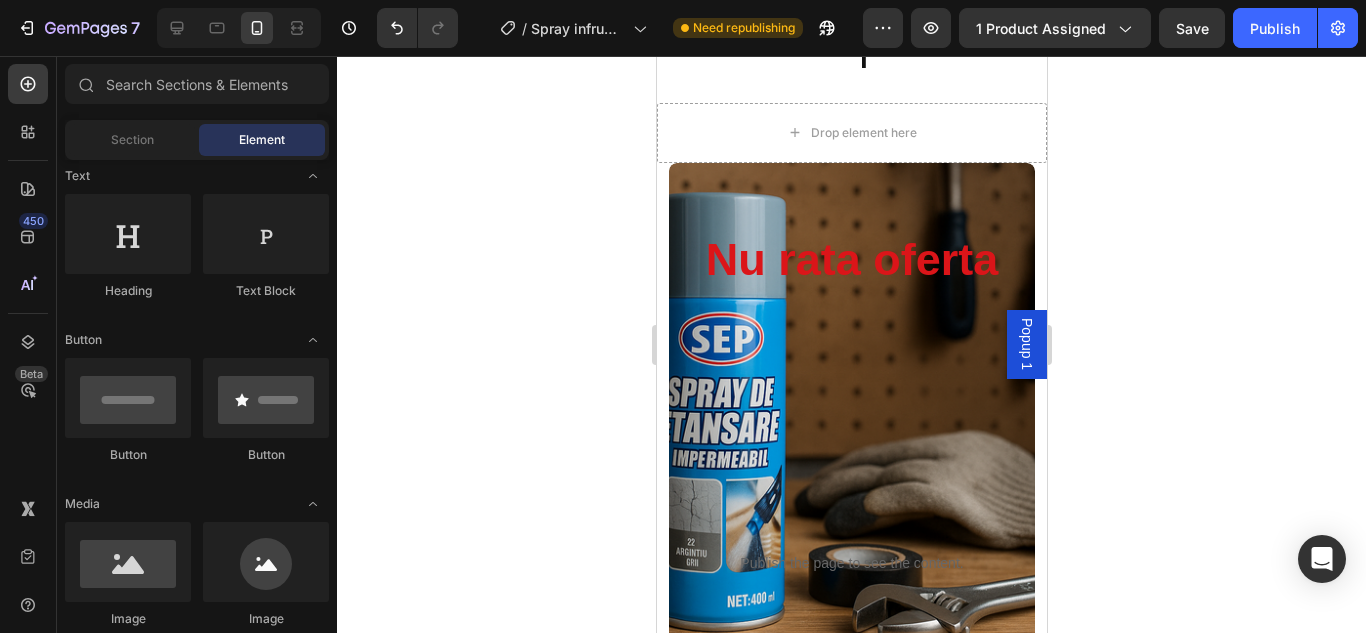 scroll, scrollTop: 4396, scrollLeft: 0, axis: vertical 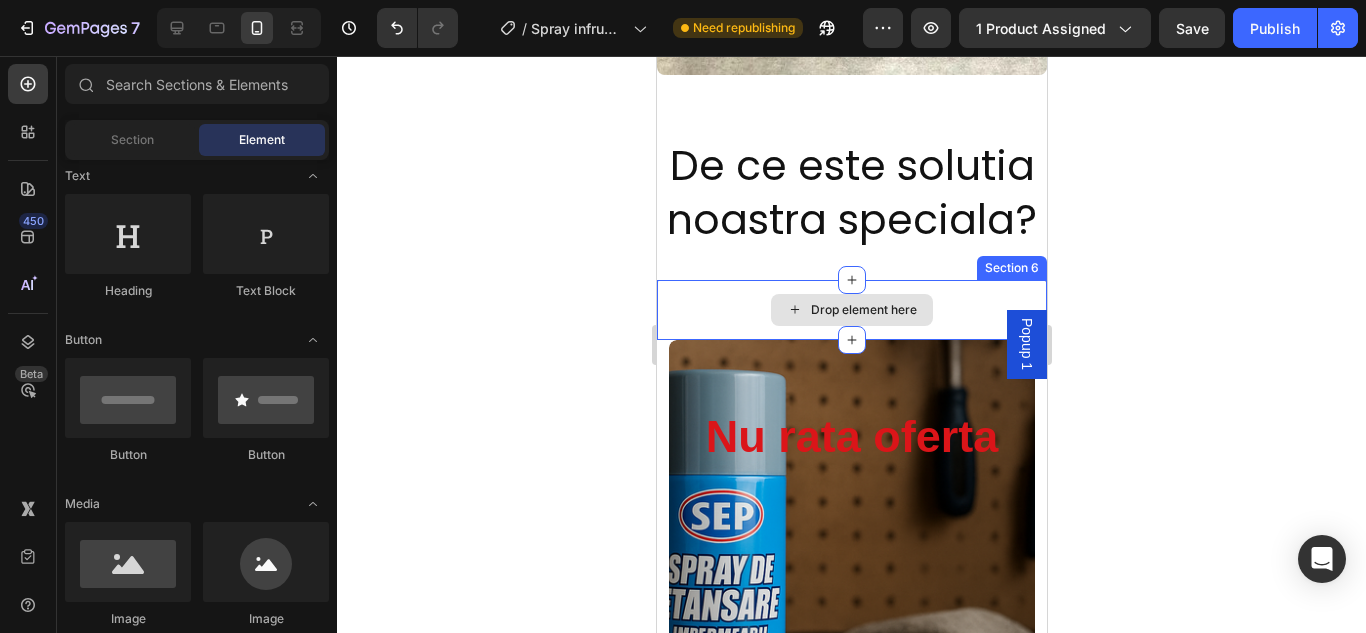 click on "Drop element here" at bounding box center [851, 310] 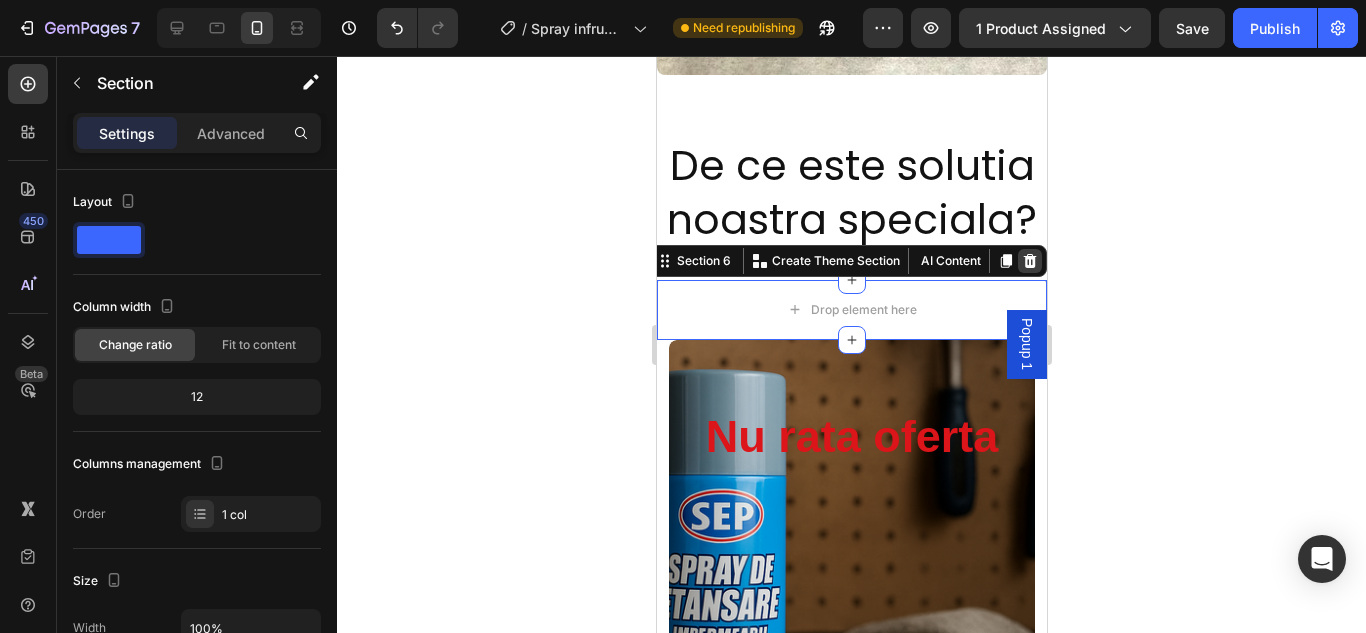 click 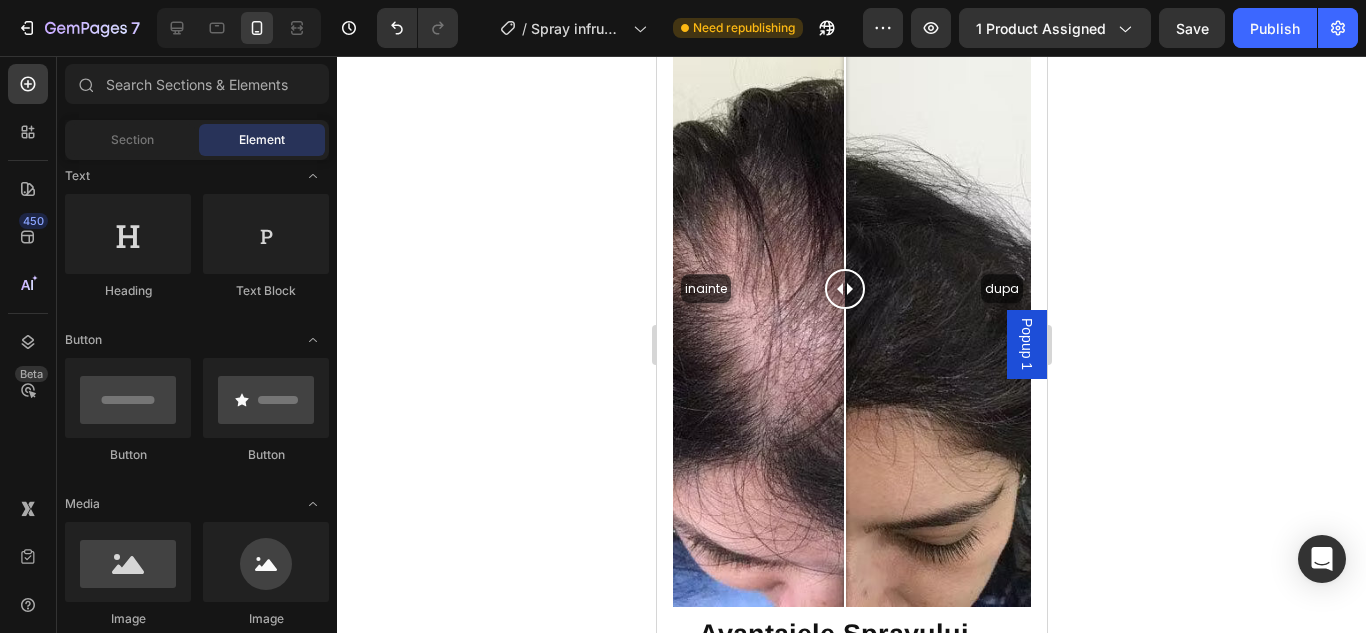 scroll, scrollTop: 1938, scrollLeft: 0, axis: vertical 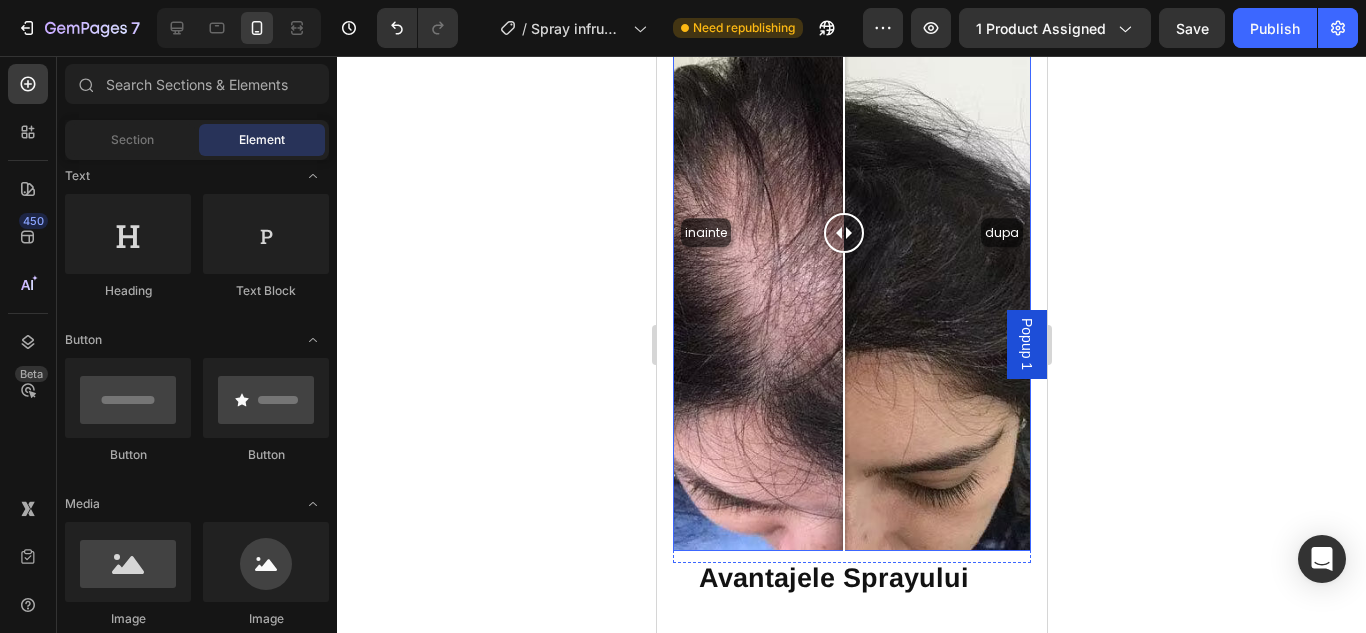 drag, startPoint x: 843, startPoint y: 222, endPoint x: 840, endPoint y: 267, distance: 45.099888 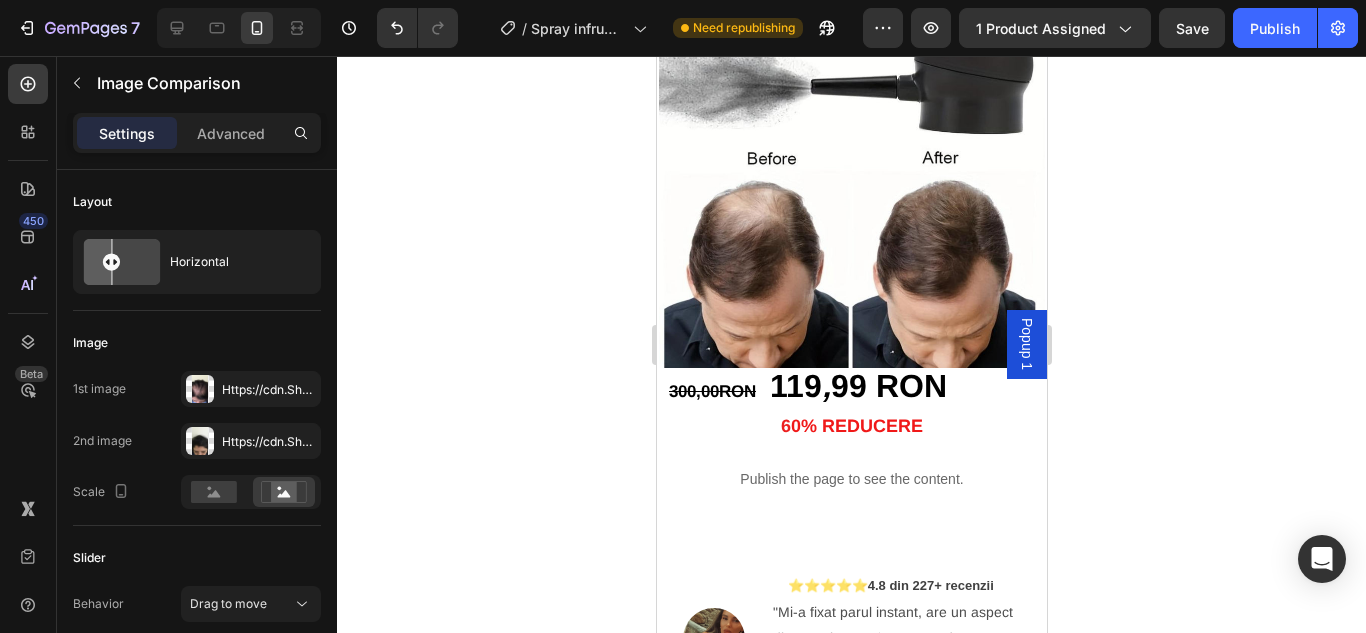 scroll, scrollTop: 0, scrollLeft: 0, axis: both 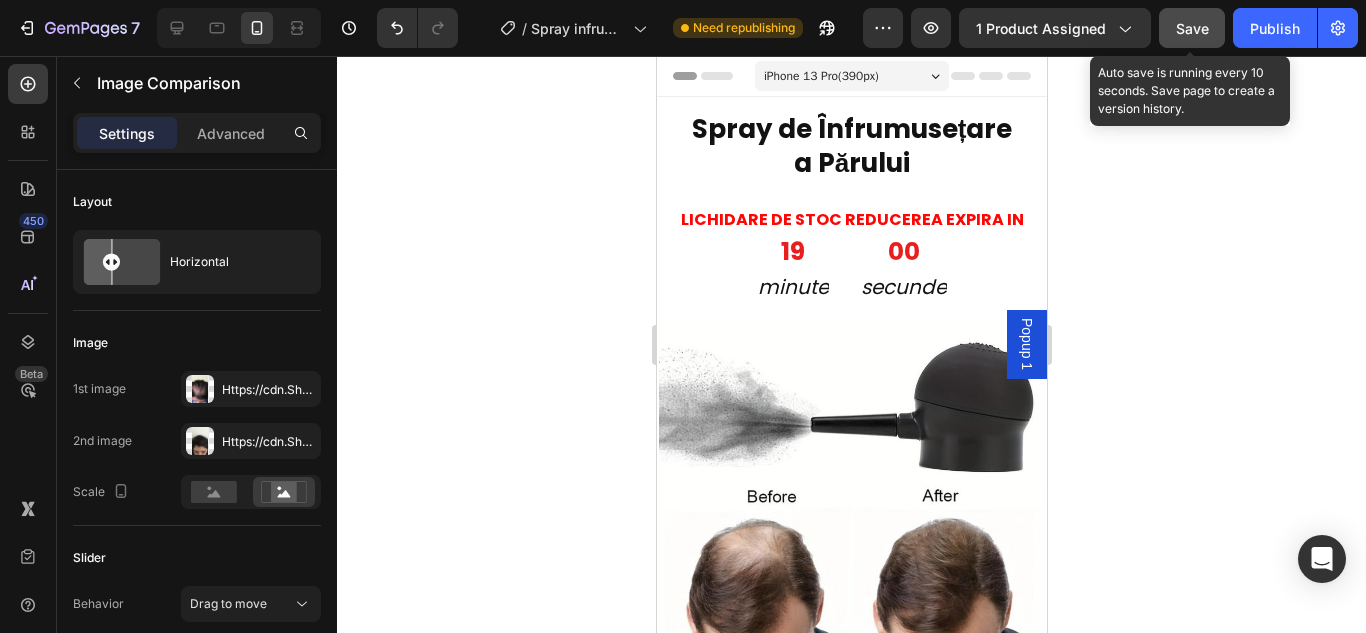 click on "Save" 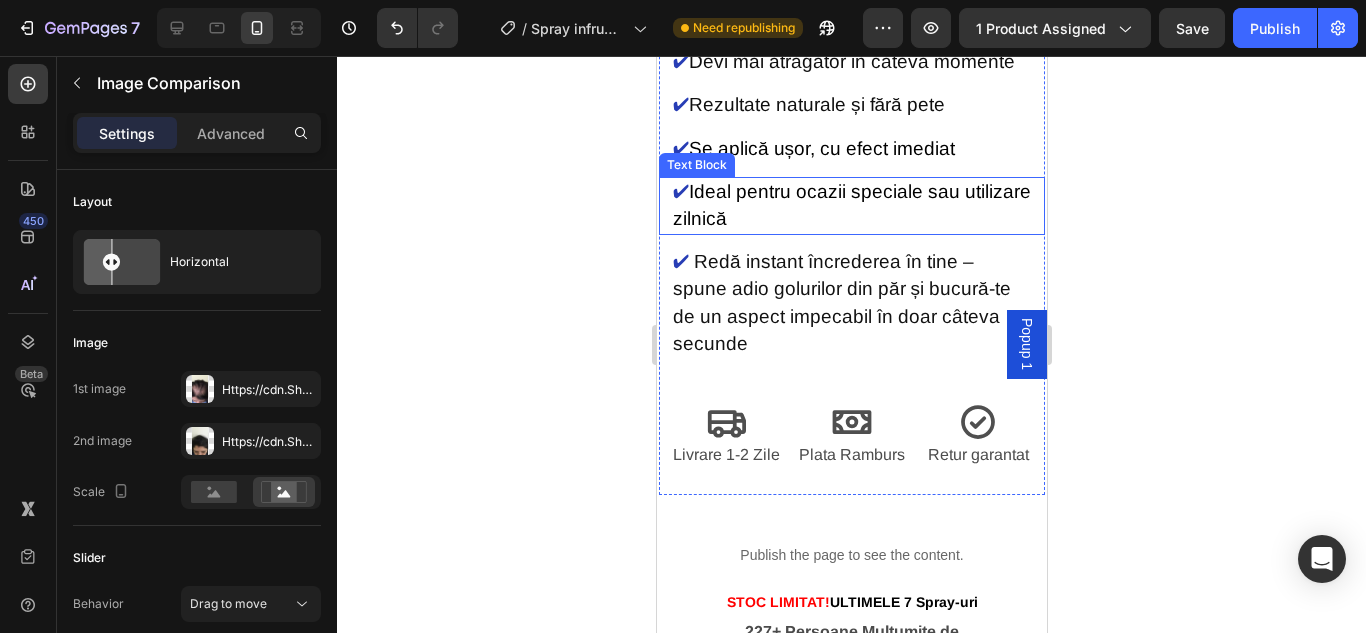 scroll, scrollTop: 1100, scrollLeft: 0, axis: vertical 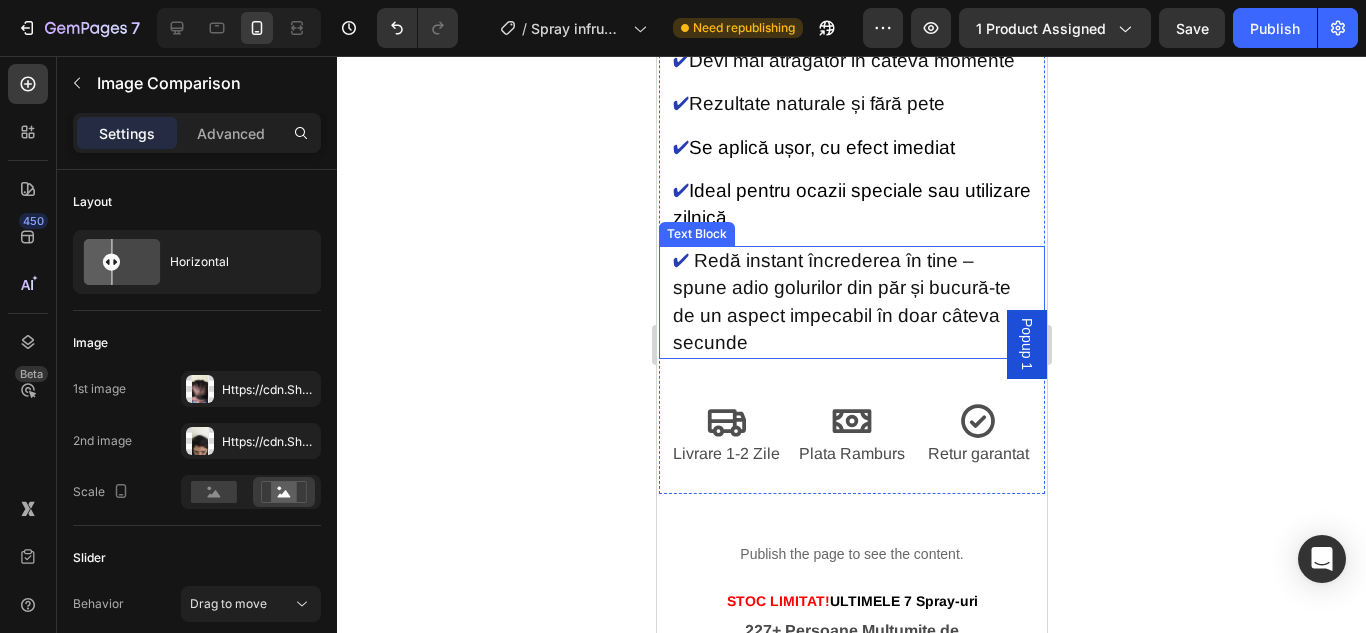 click on "✔   Redă instant încrederea în tine – spune adio golurilor din păr și bucură-te de un aspect impecabil în doar câteva secunde" at bounding box center (851, 302) 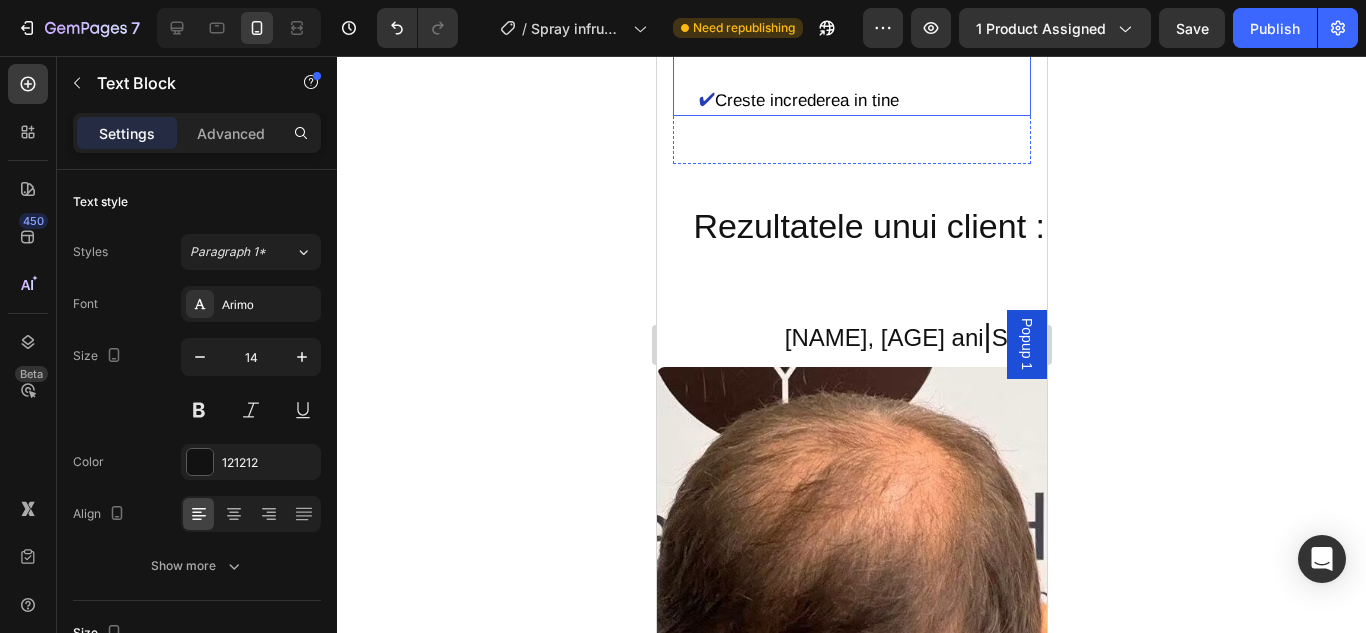 scroll, scrollTop: 2900, scrollLeft: 0, axis: vertical 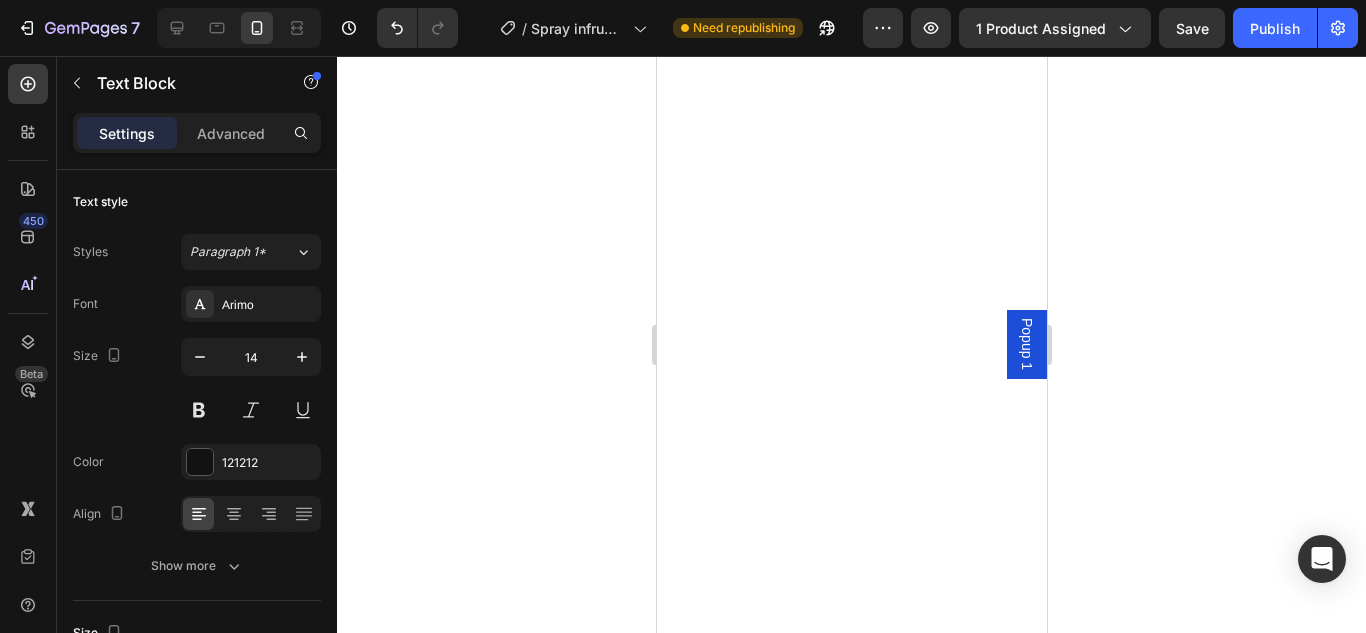 click on "De ce este solutia noastra speciala?" at bounding box center (851, -1143) 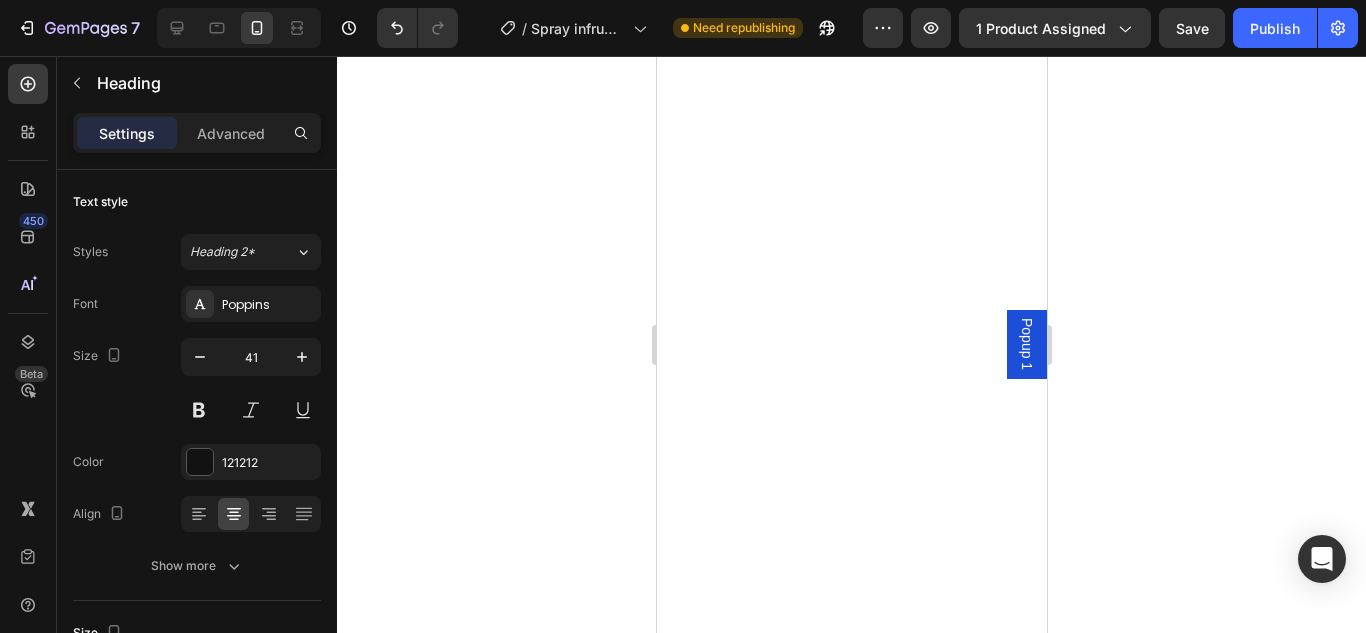 click on "Rezultatele unui client : [FIRST], [AGE] ani  |  [CITY] Heading Image Image De ce este solutia noastra speciala? Heading   0 Section 5" at bounding box center [851, -1260] 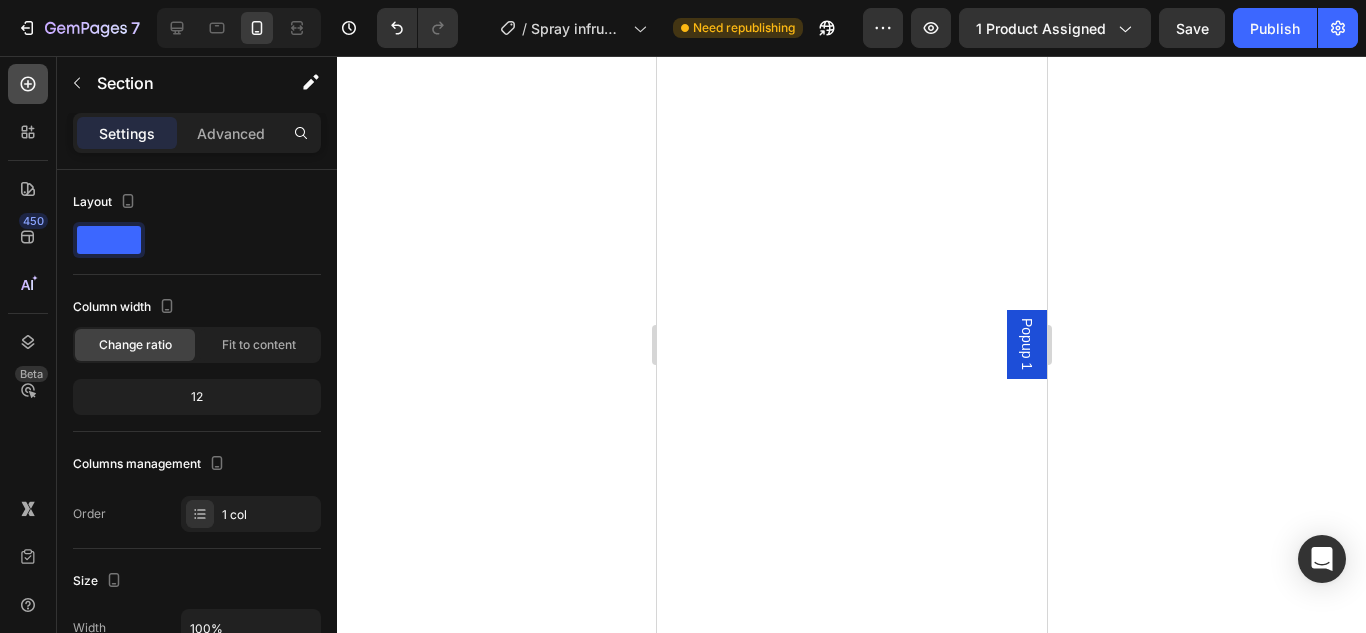 click 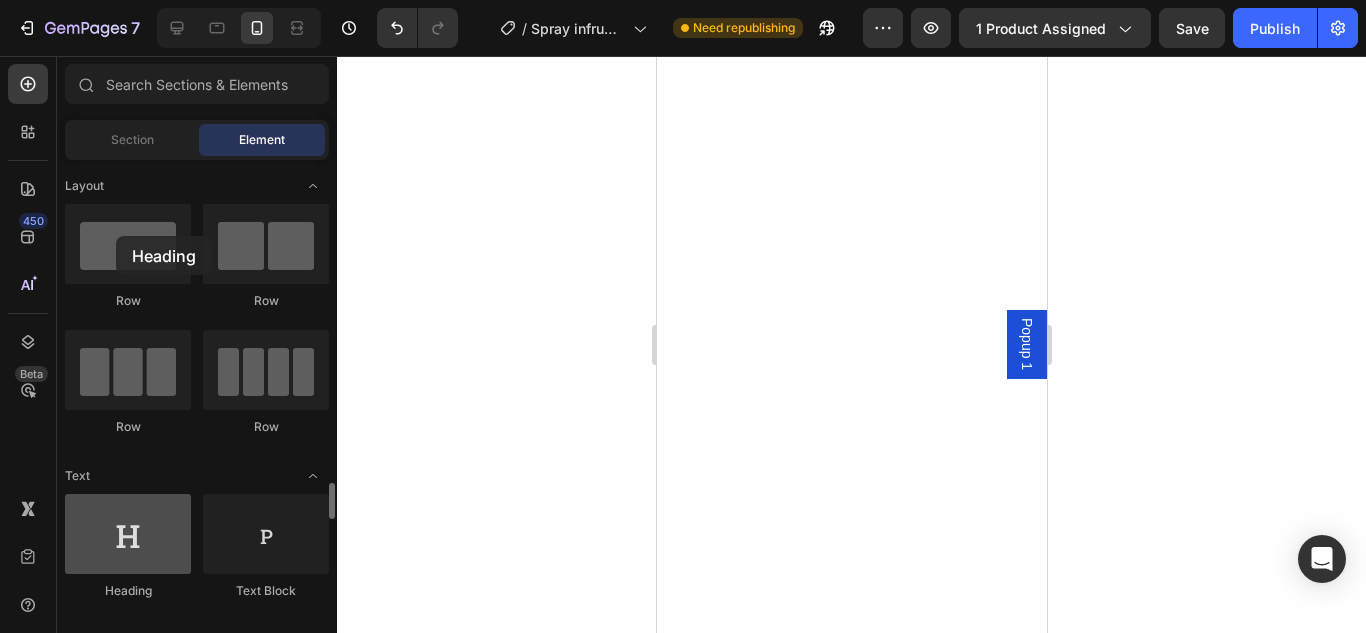 drag, startPoint x: 140, startPoint y: 254, endPoint x: 116, endPoint y: 236, distance: 30 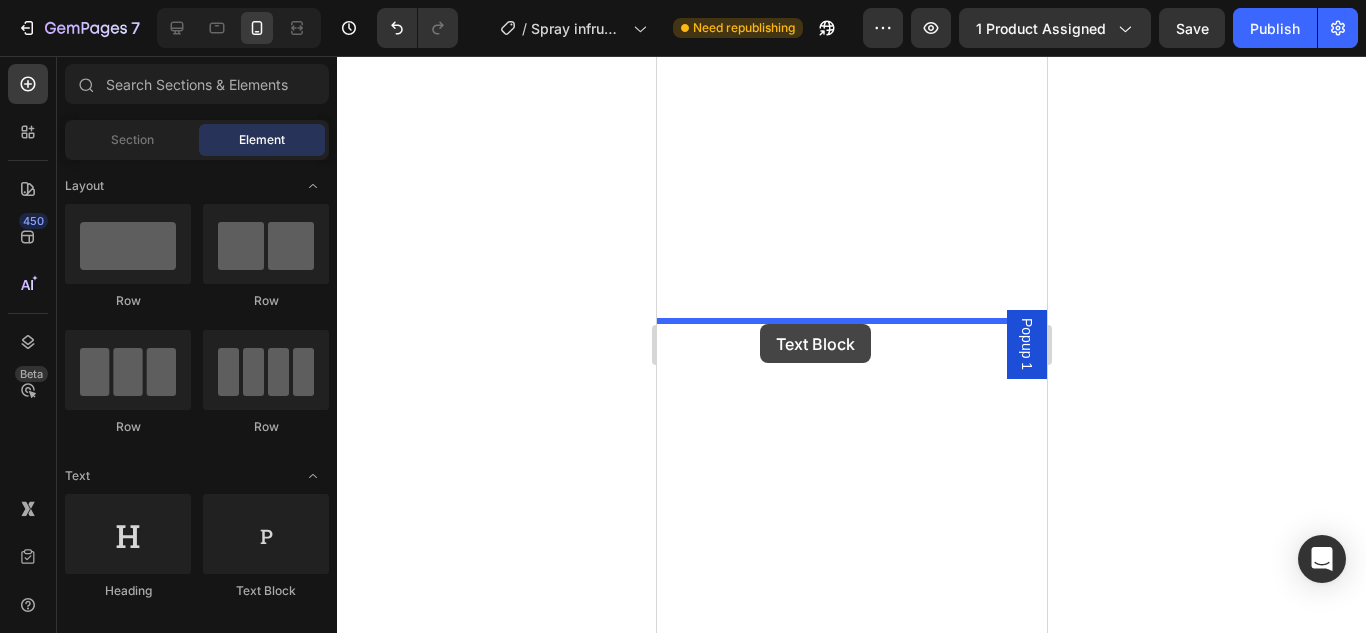 drag, startPoint x: 946, startPoint y: 301, endPoint x: 759, endPoint y: 324, distance: 188.40913 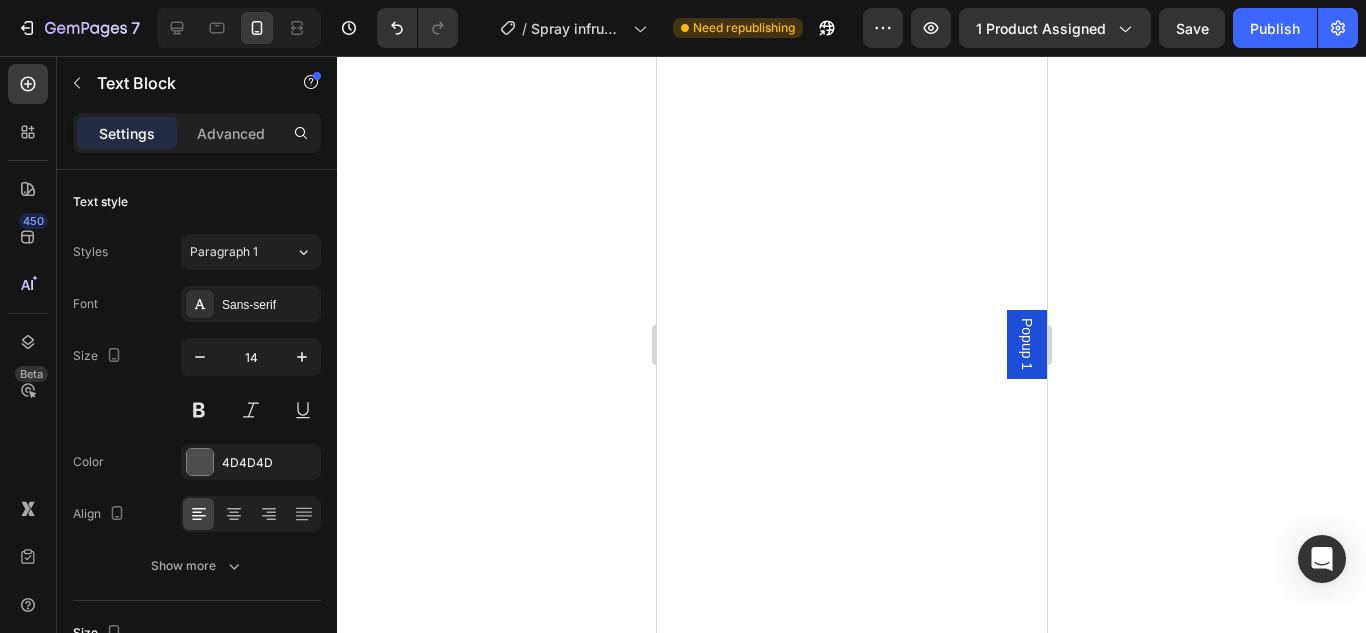 click on "Replace this text with your content" at bounding box center (851, -1009) 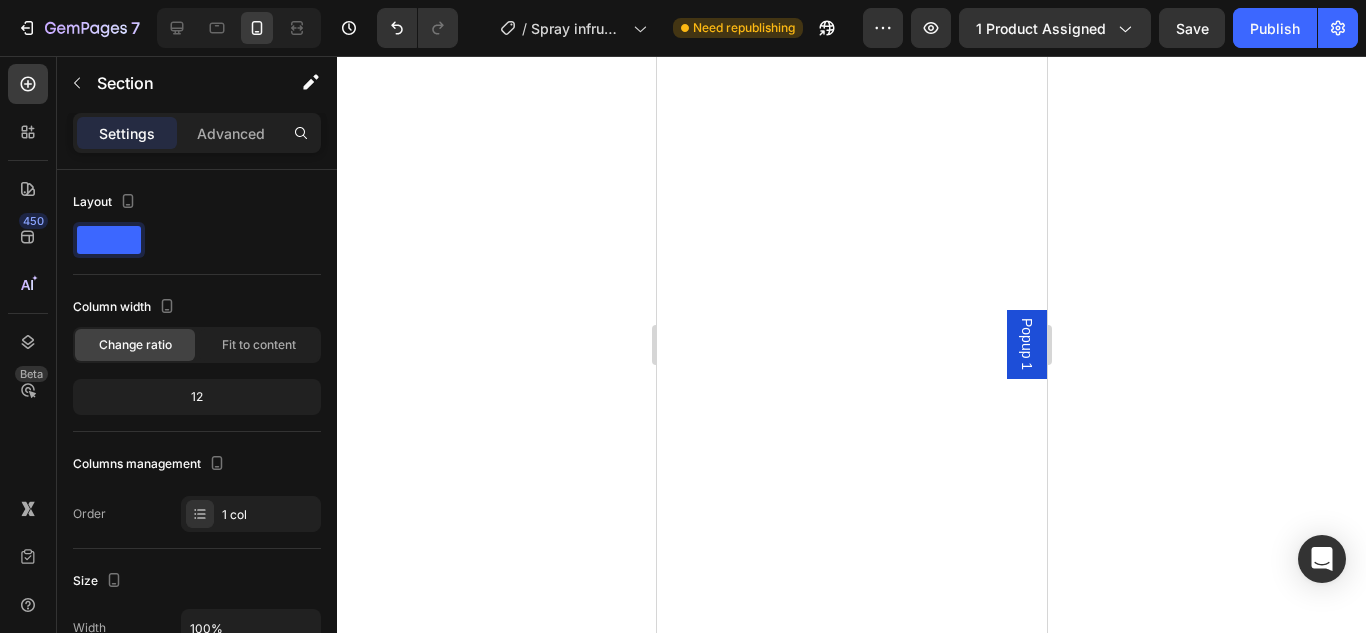 click 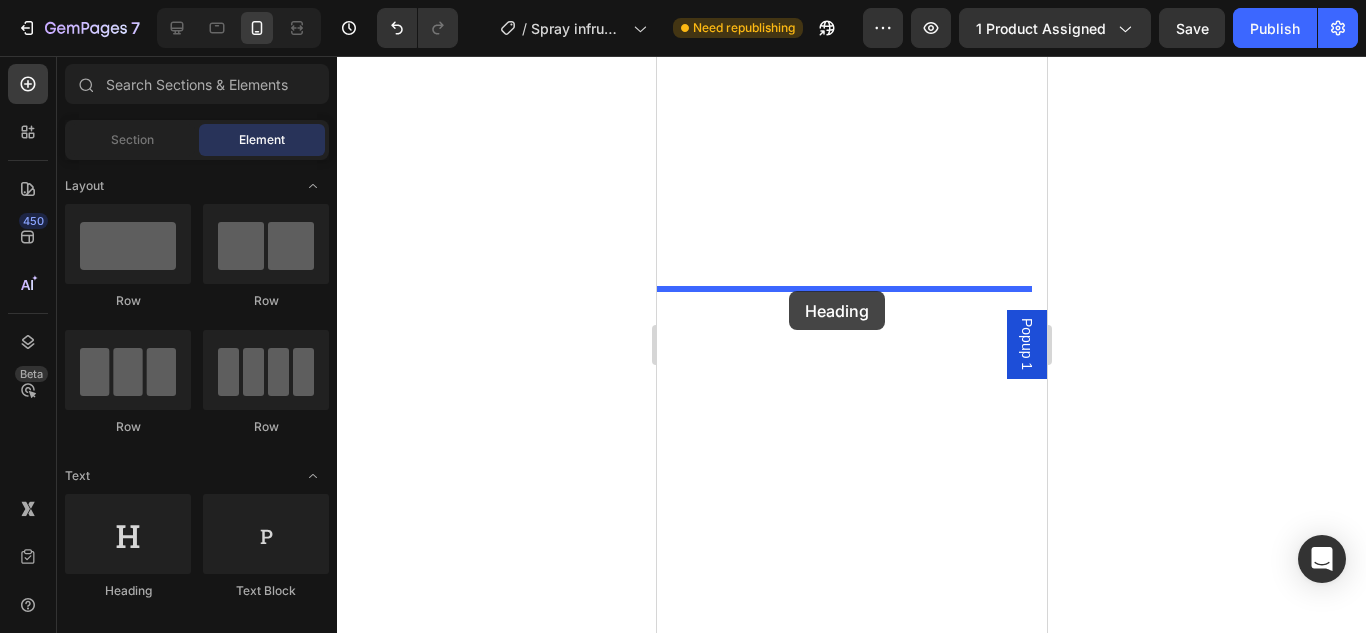 drag, startPoint x: 776, startPoint y: 274, endPoint x: 788, endPoint y: 291, distance: 20.808653 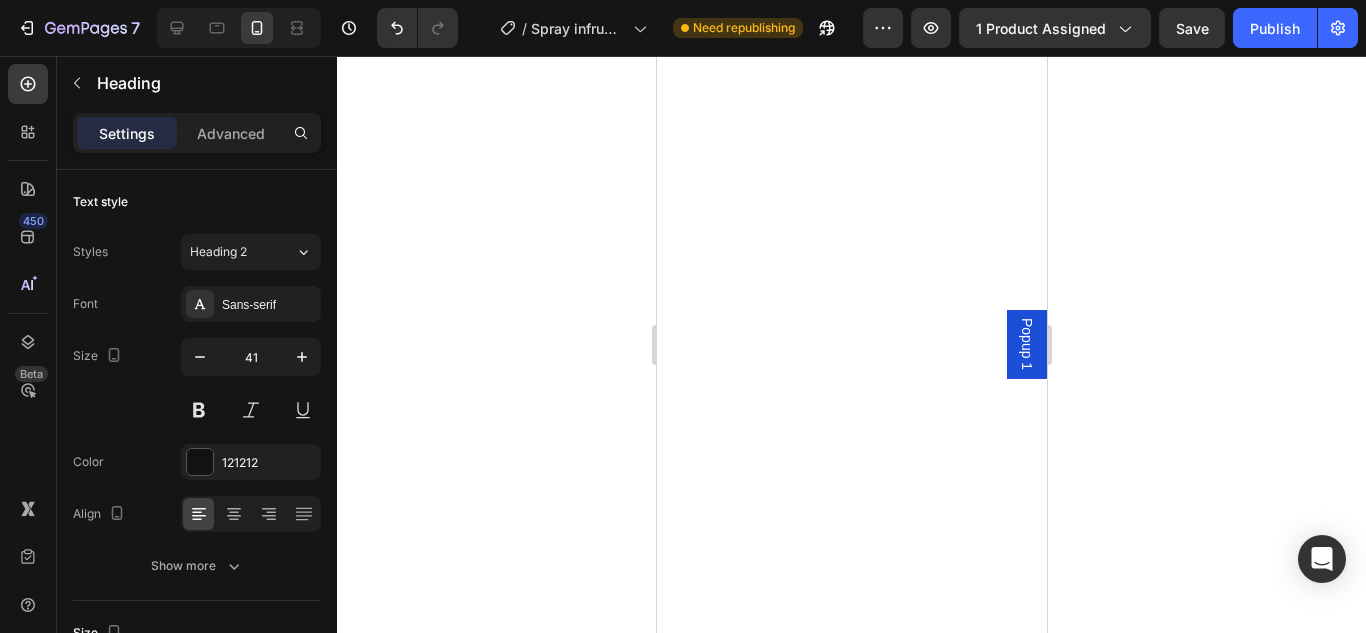 click on "Your heading text goes here" at bounding box center (851, -1032) 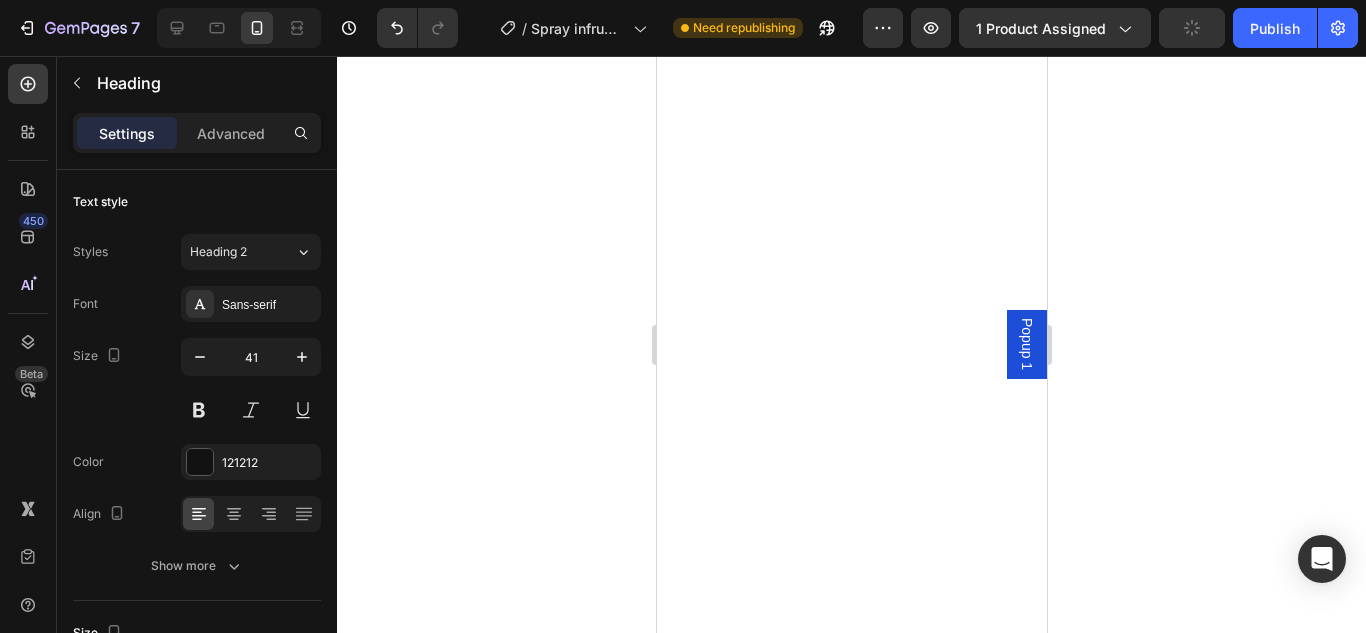 click on "Your heading text goes here" at bounding box center [851, -1032] 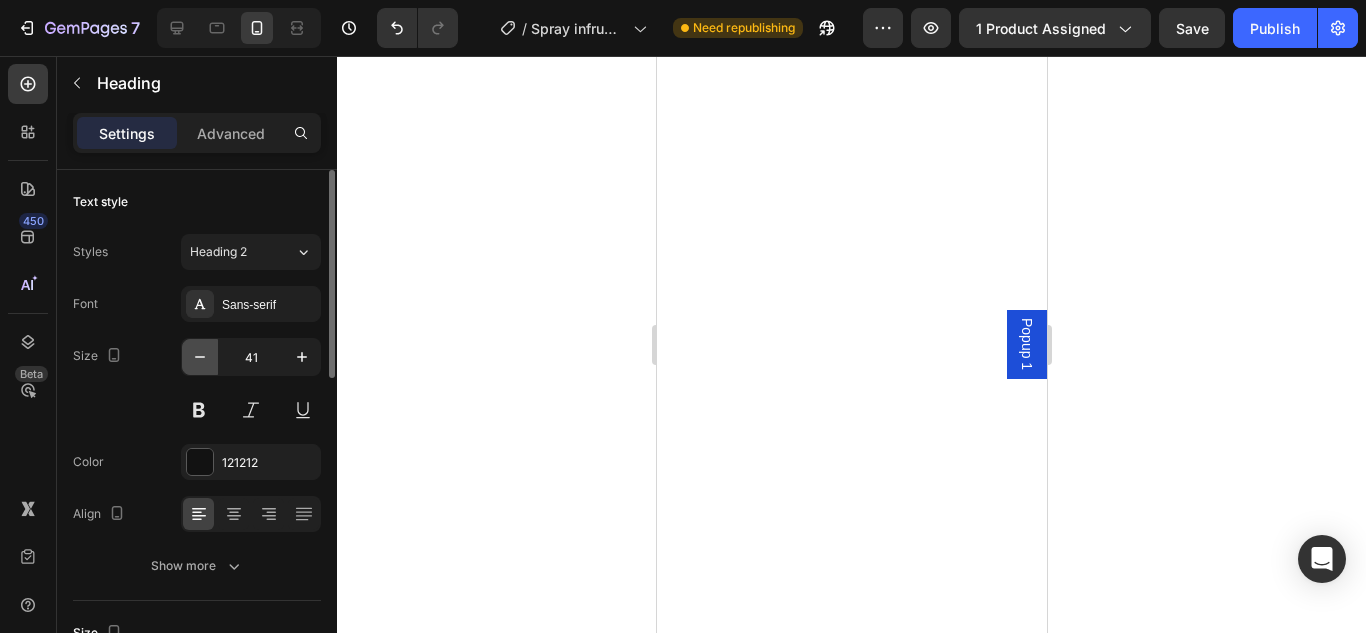 click 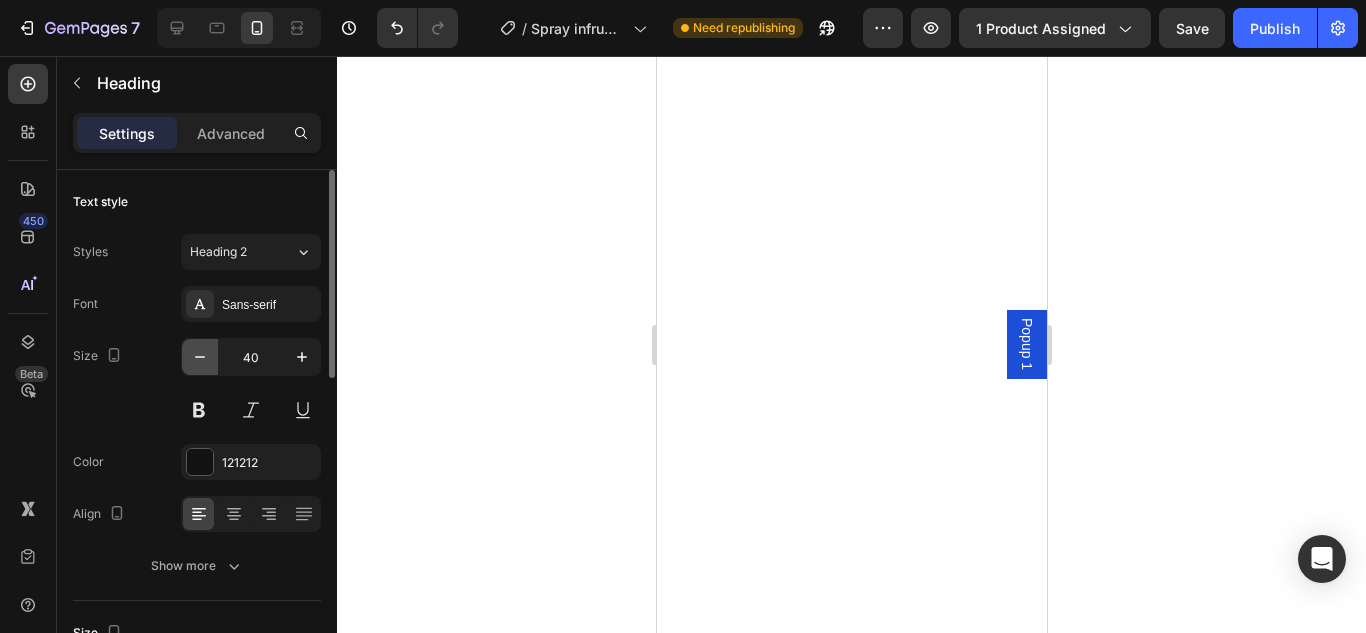 click 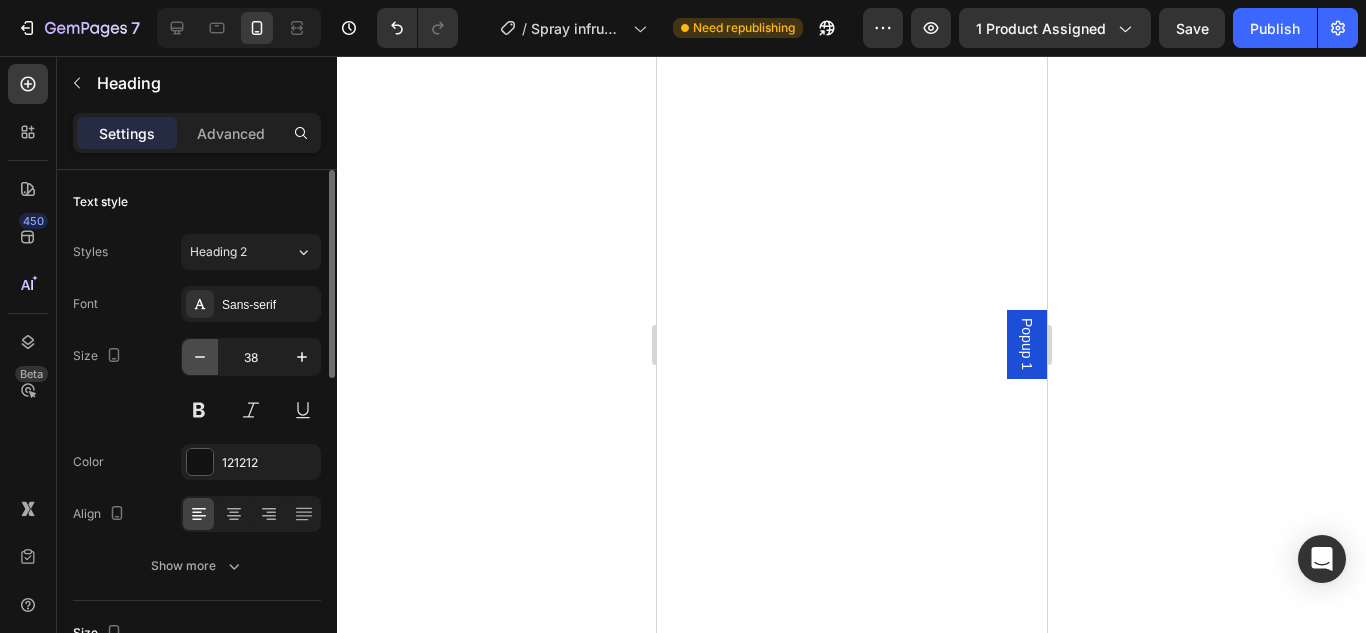 click 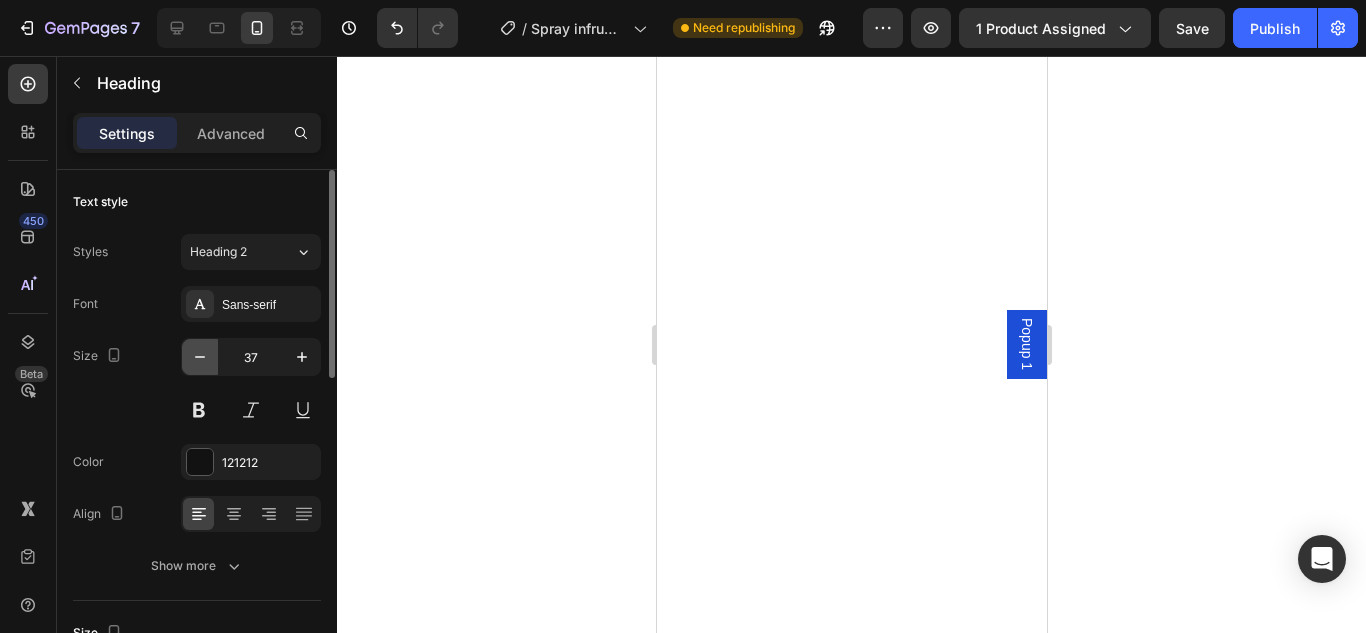 click 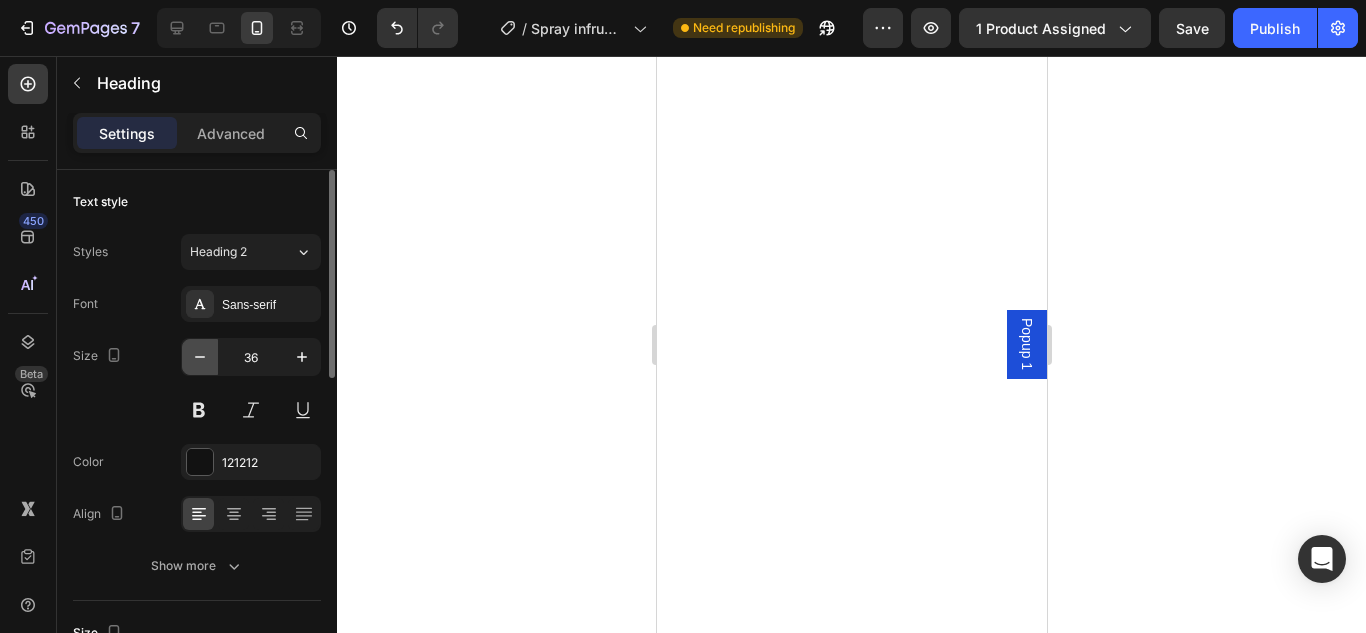 click 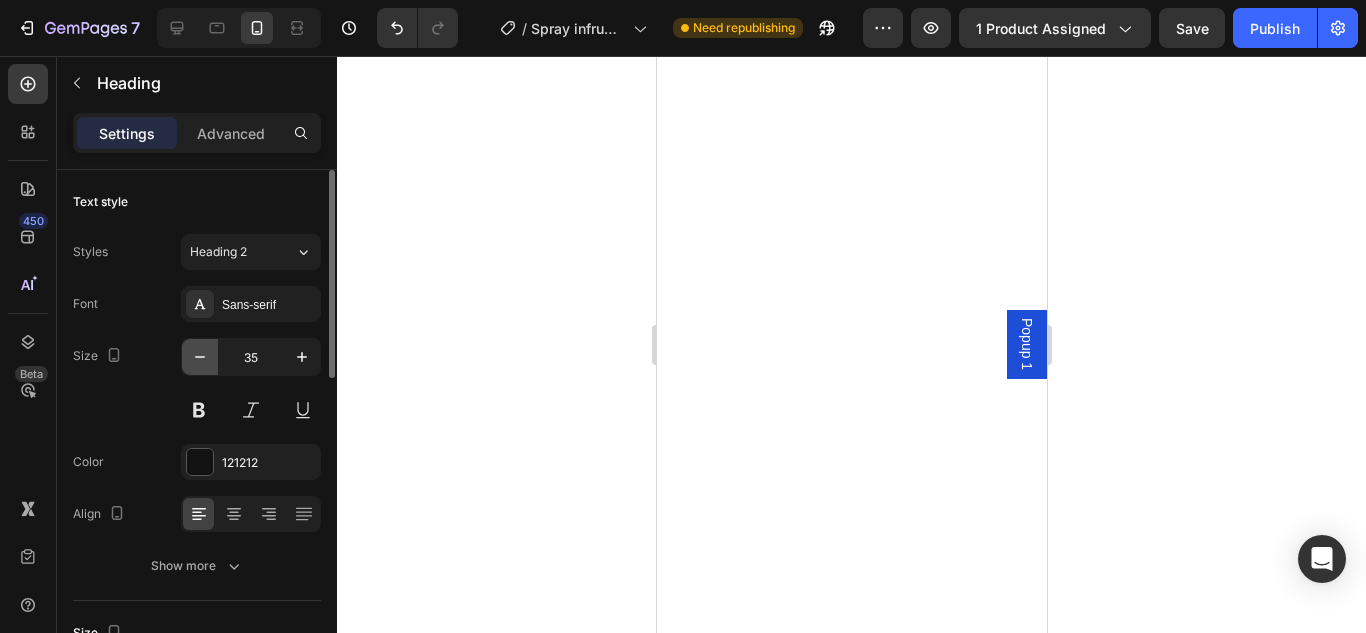 click 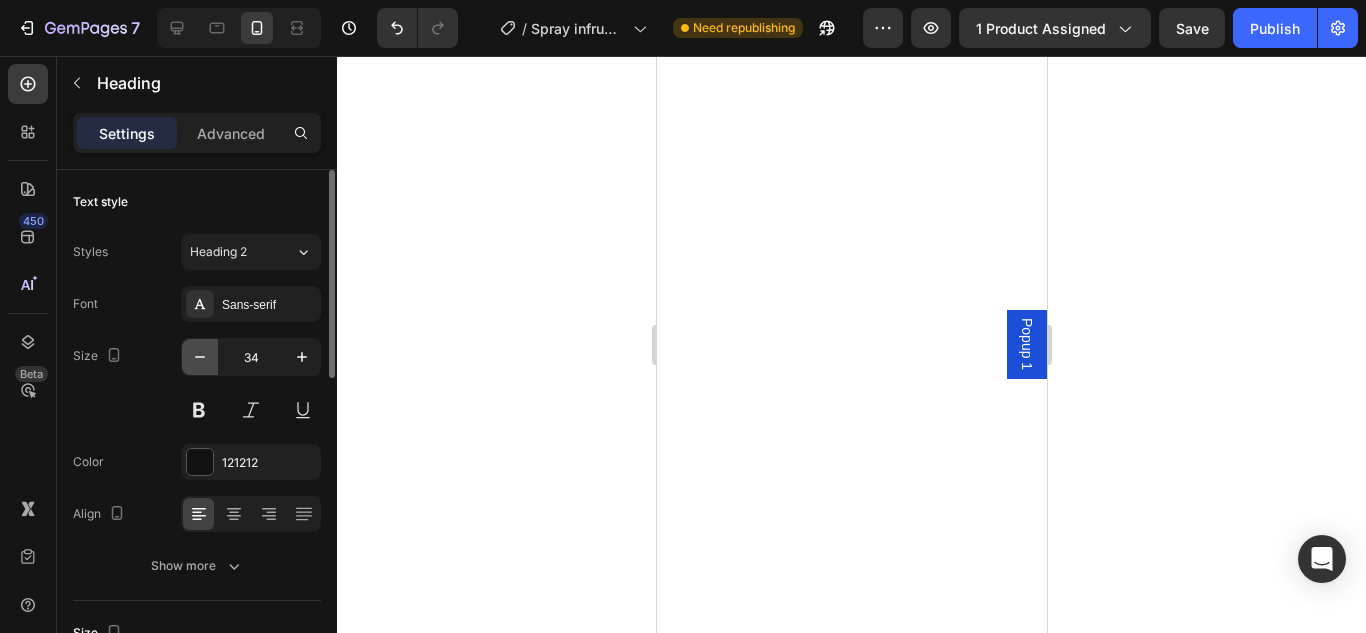 click 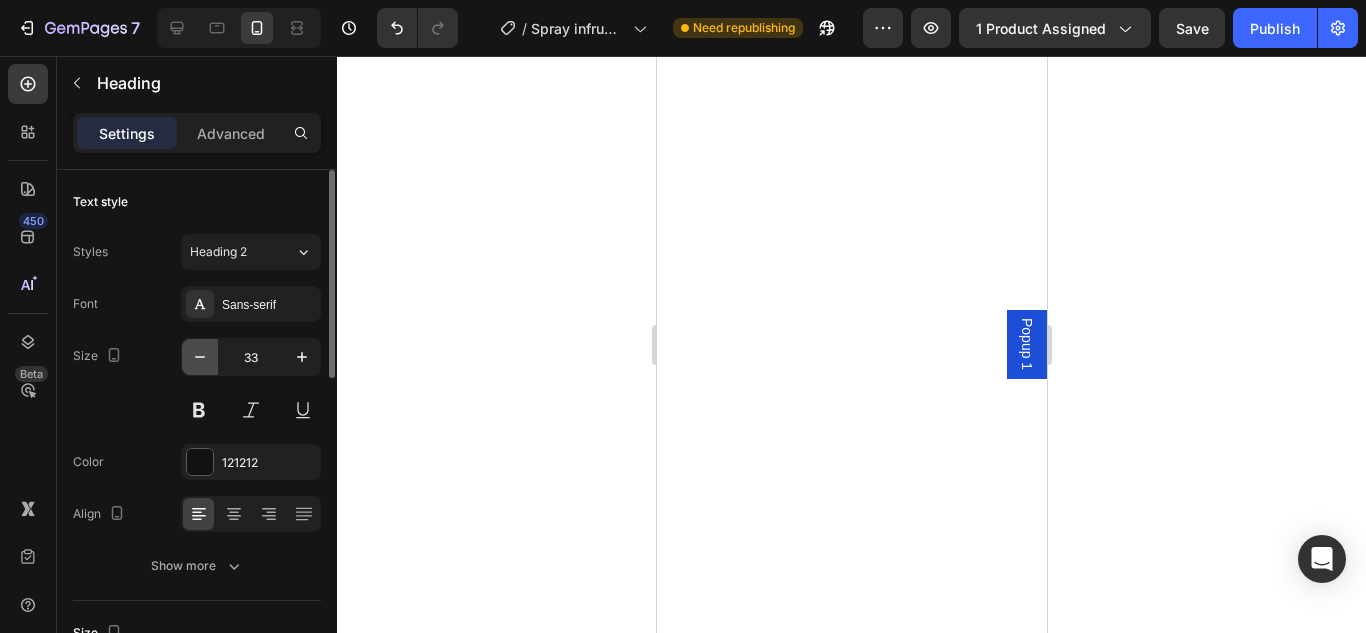 type on "32" 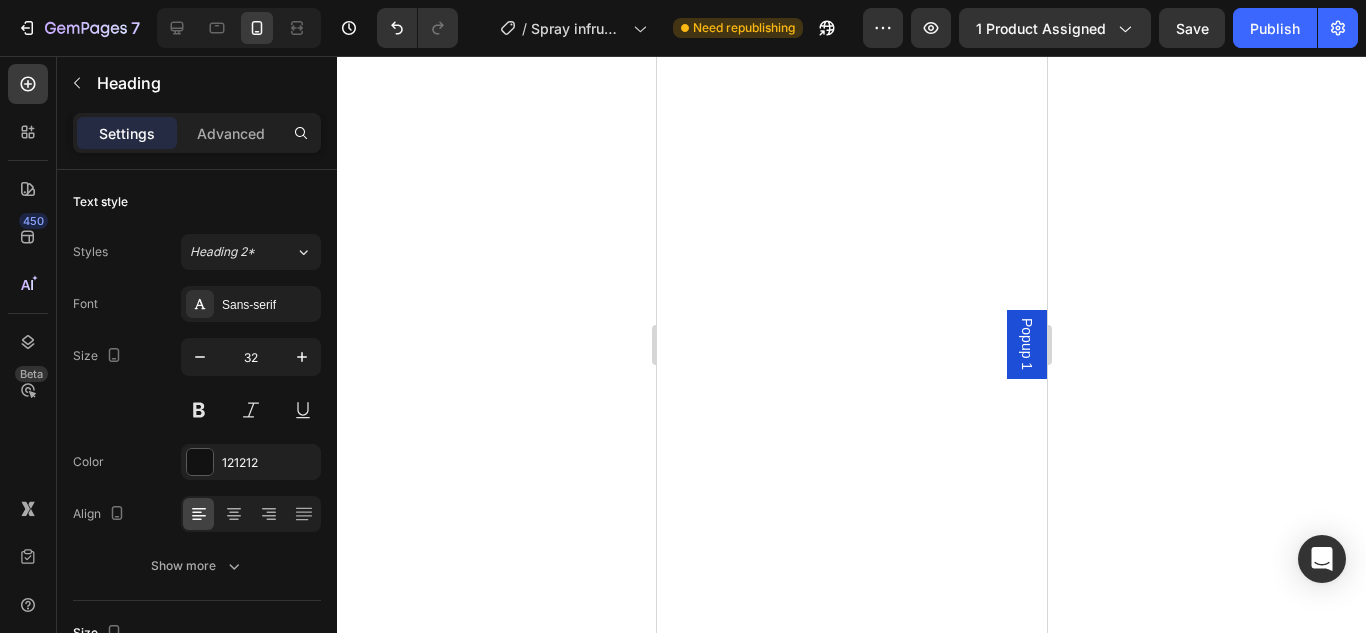 click at bounding box center (851, -1064) 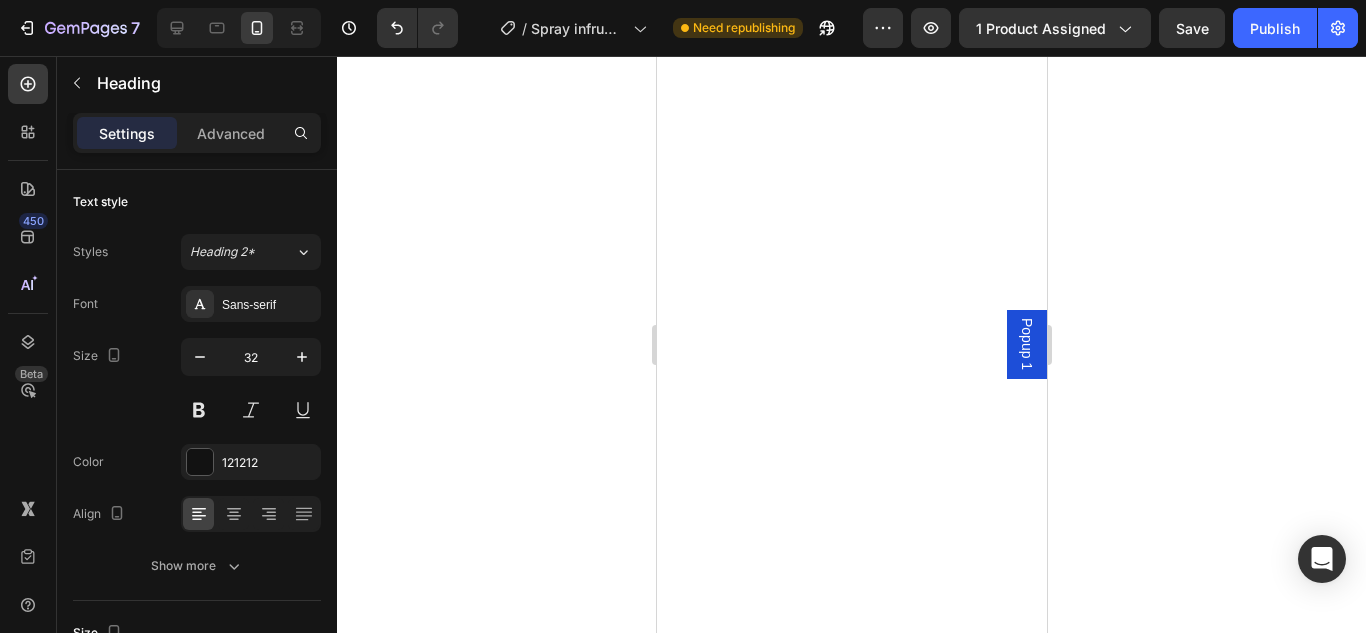 scroll, scrollTop: 5089, scrollLeft: 0, axis: vertical 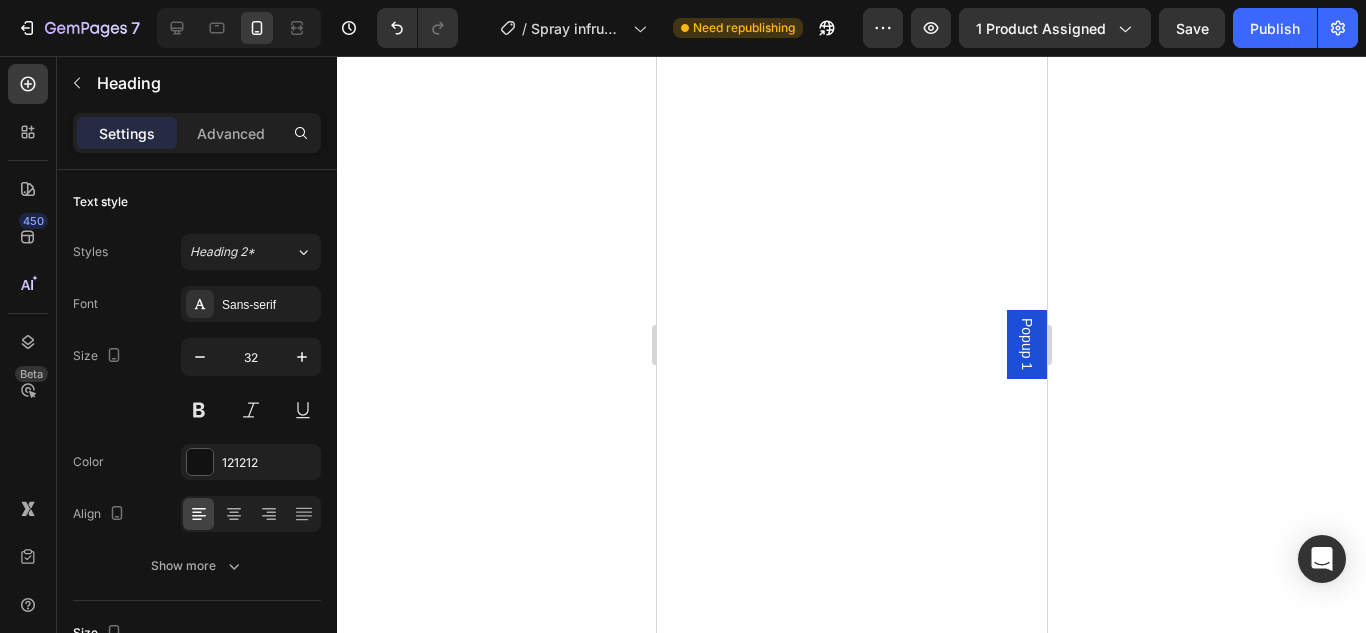 drag, startPoint x: 833, startPoint y: 589, endPoint x: 660, endPoint y: 130, distance: 490.52014 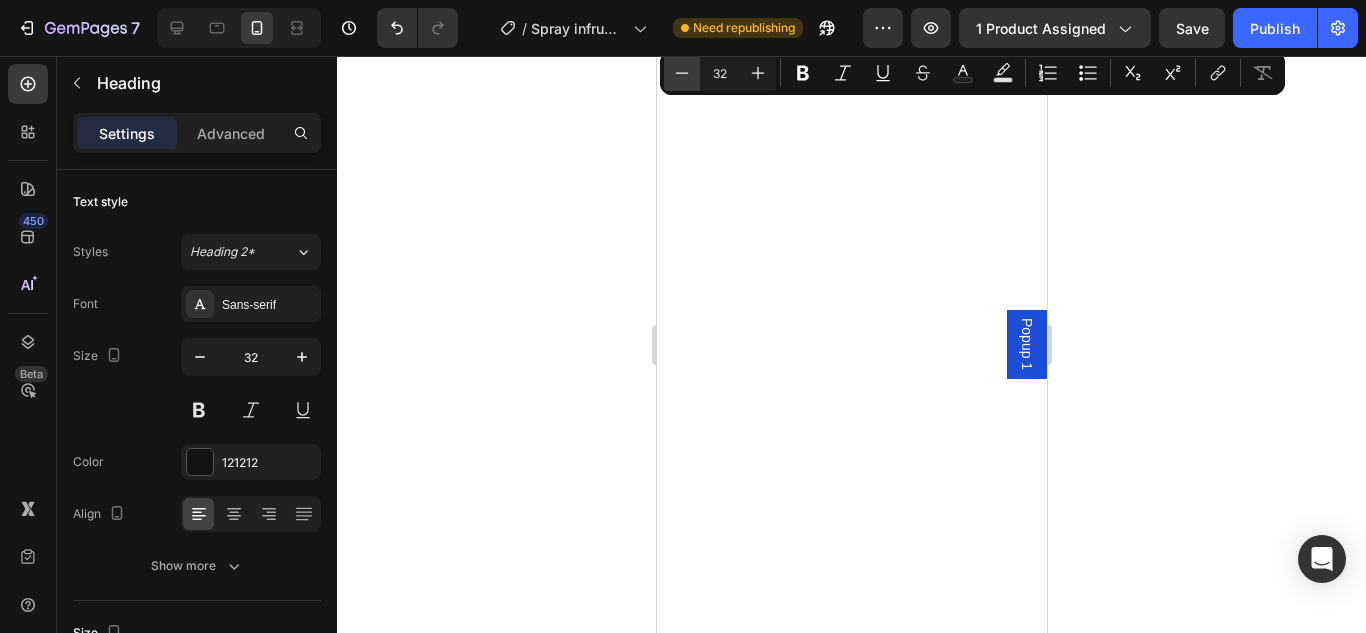 click 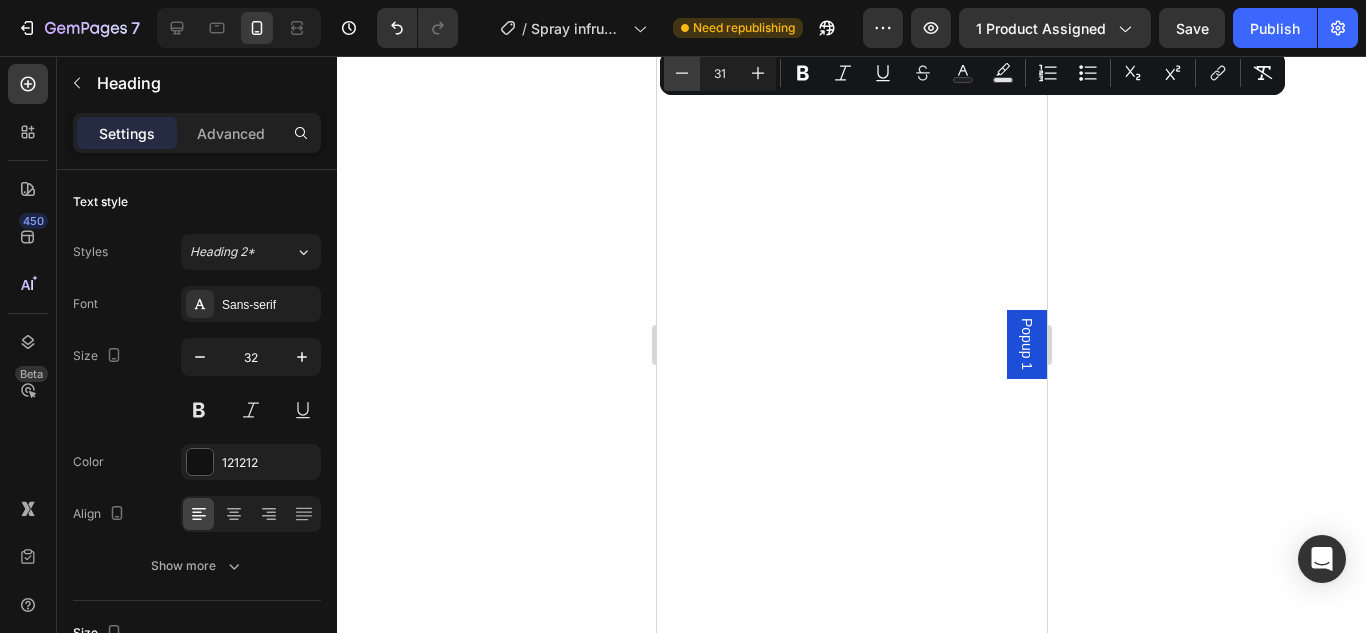 click 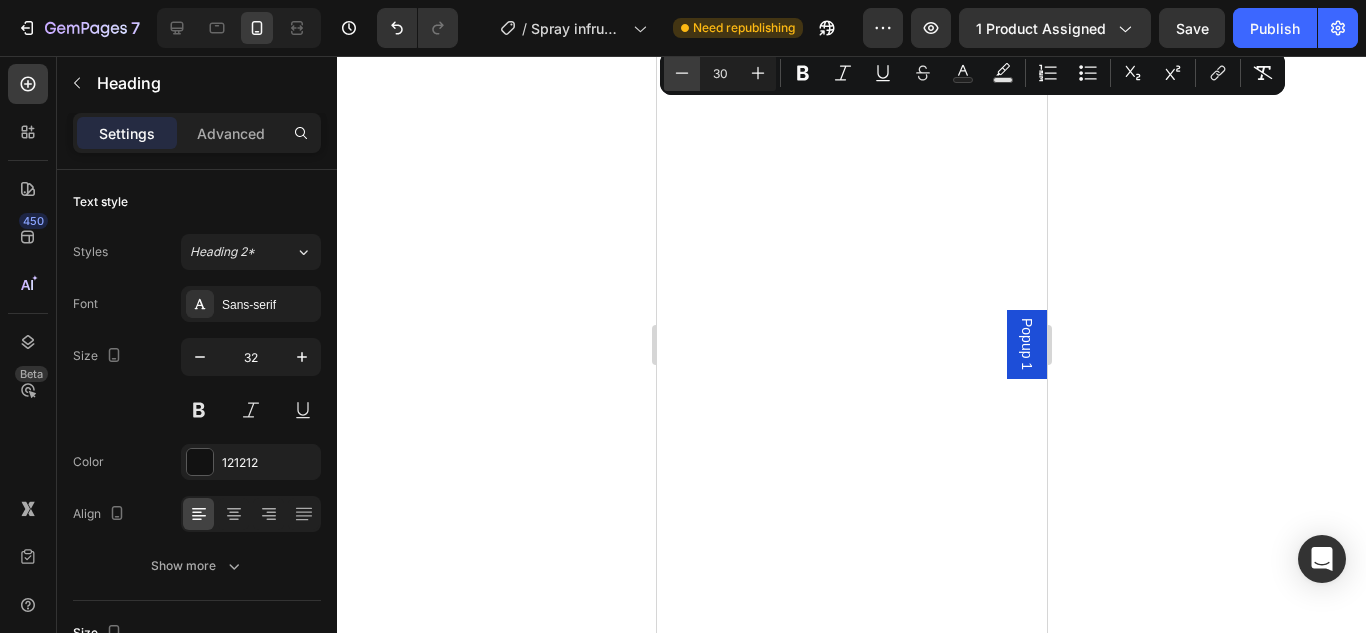 click 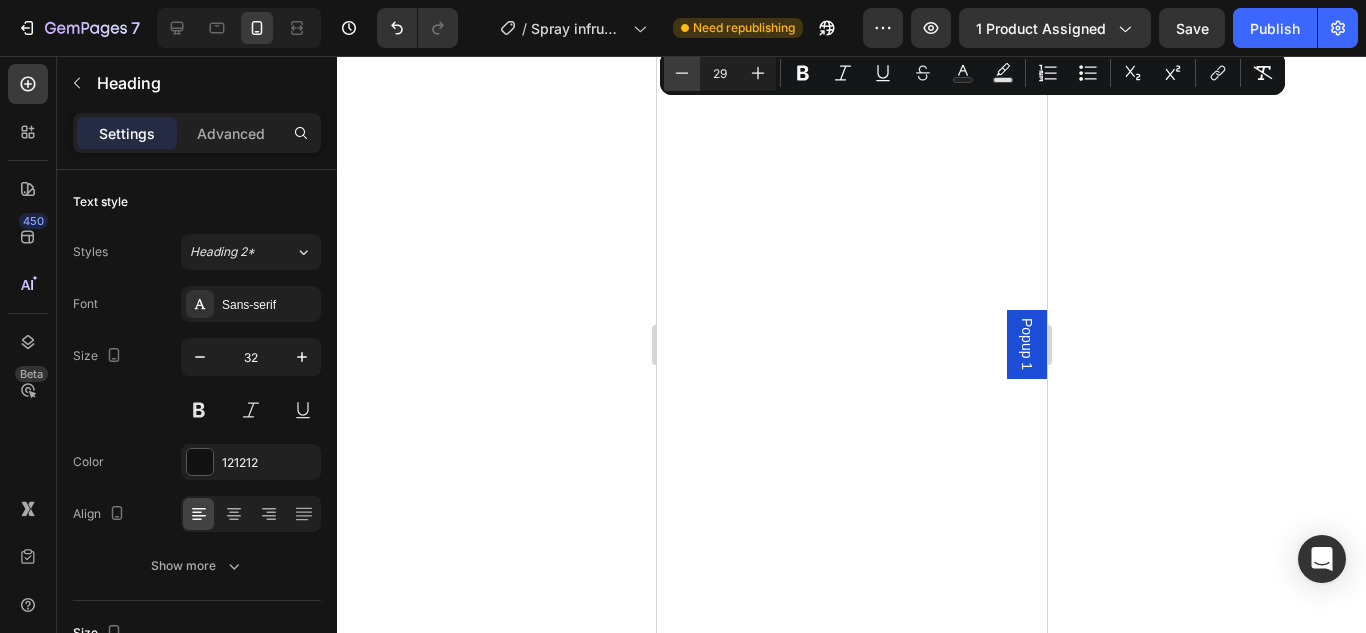 click 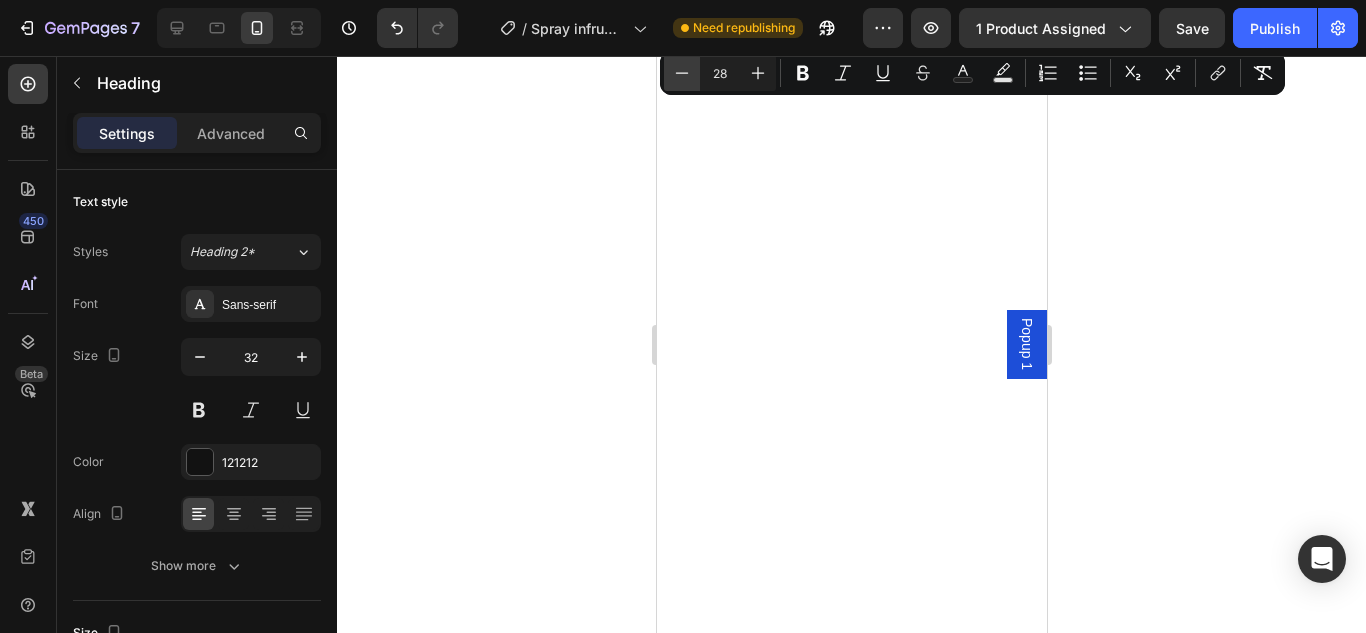 click 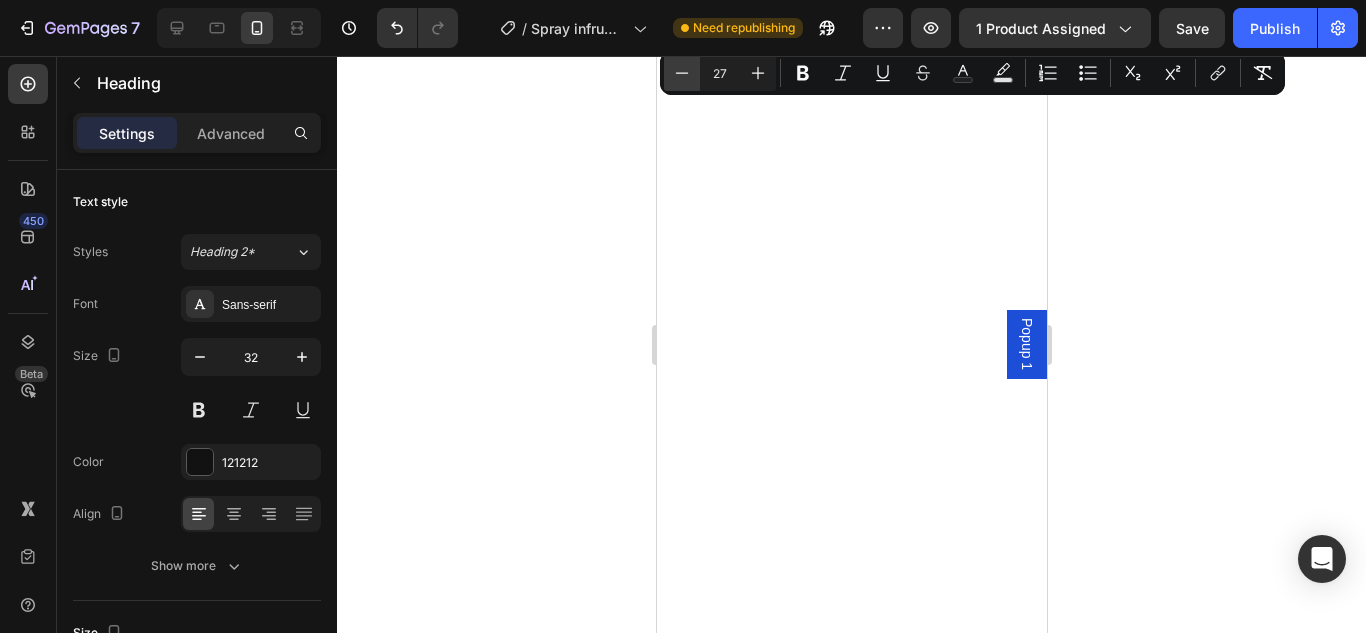 click 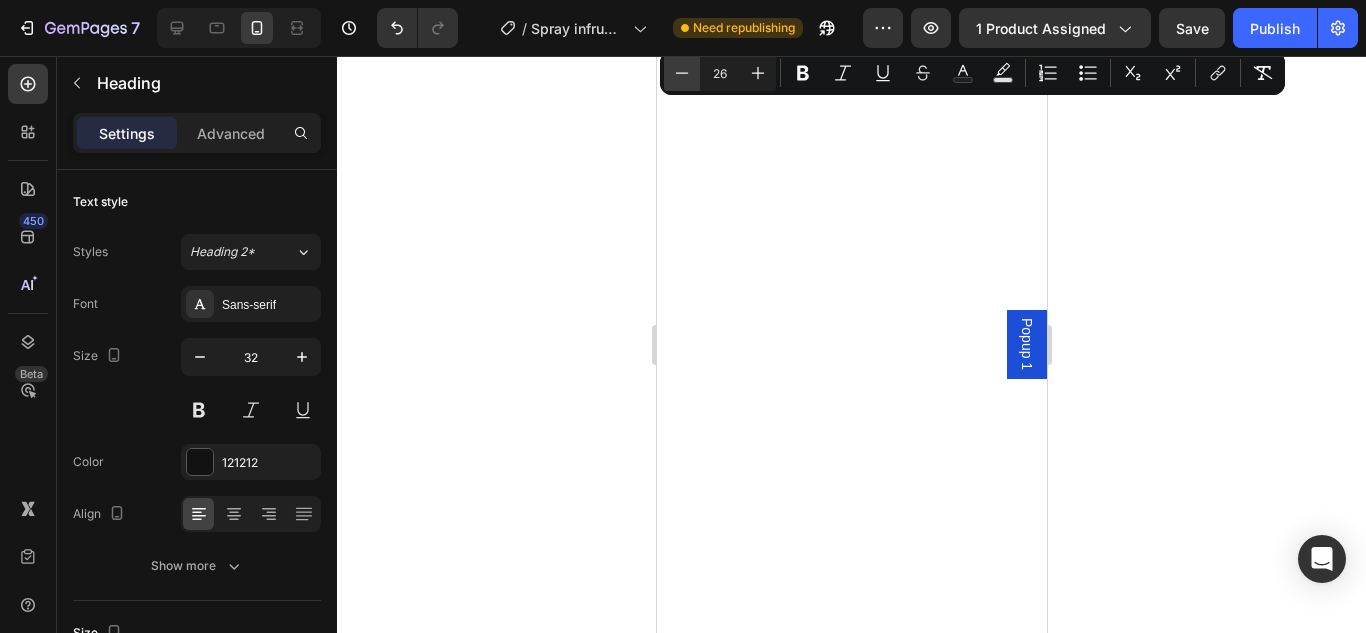 click 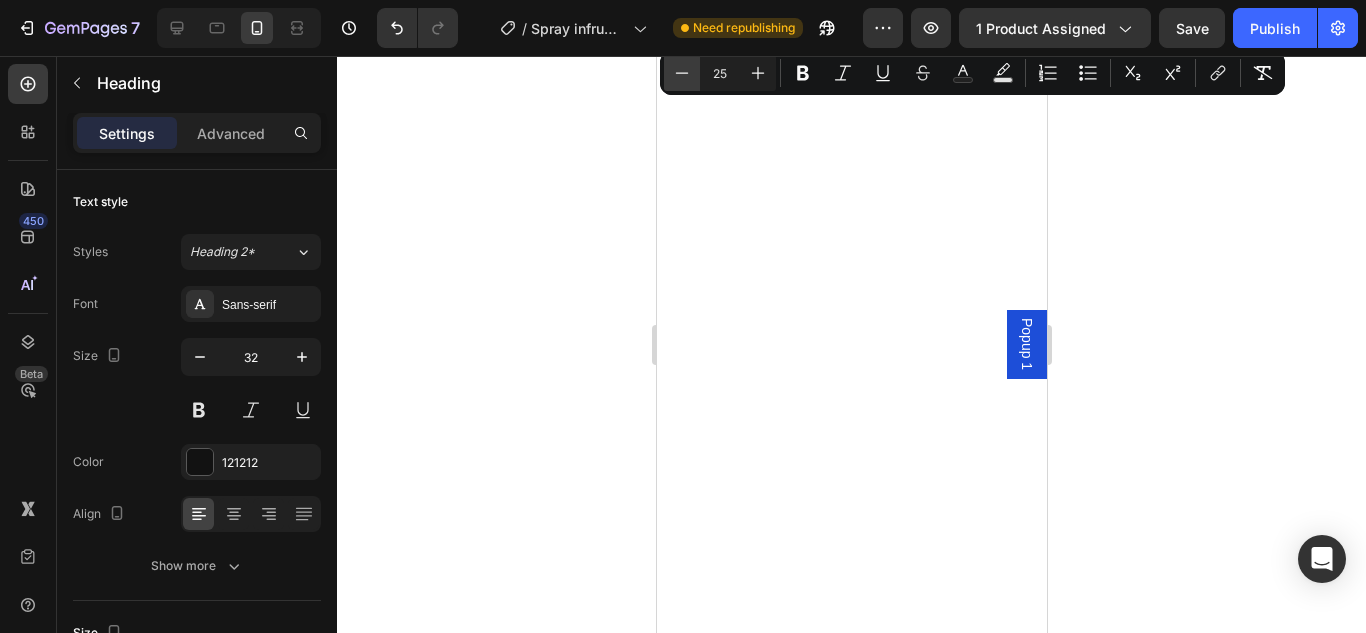 click 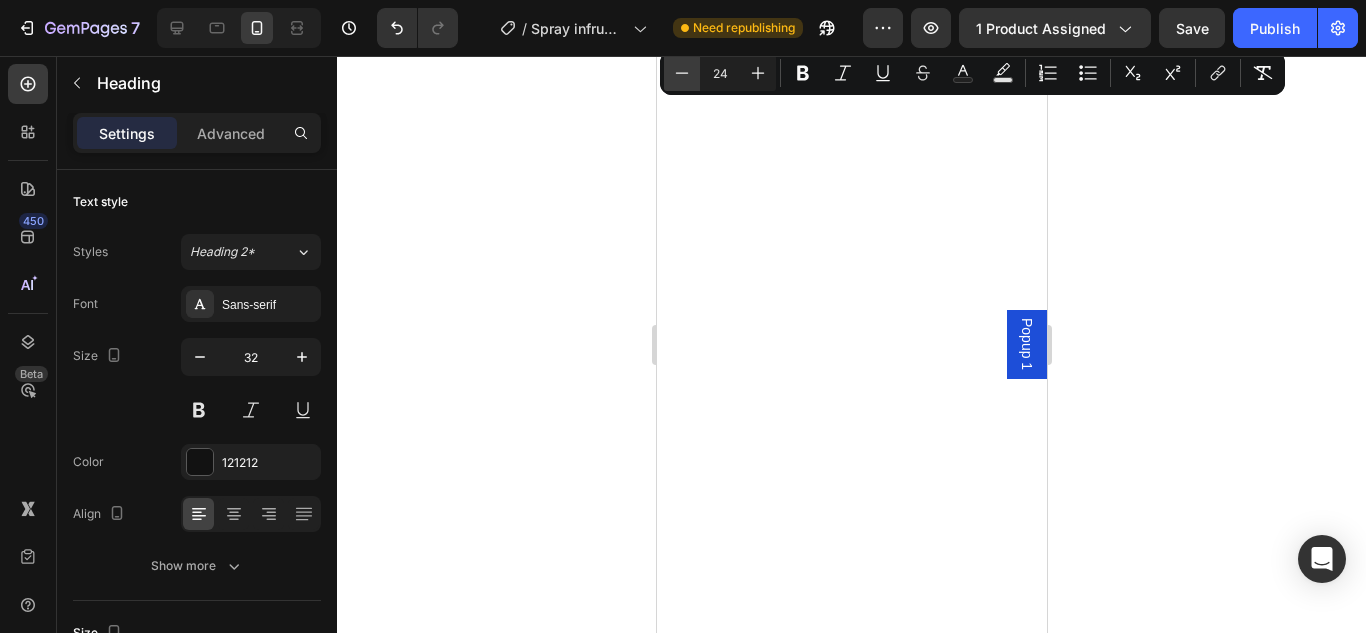 click 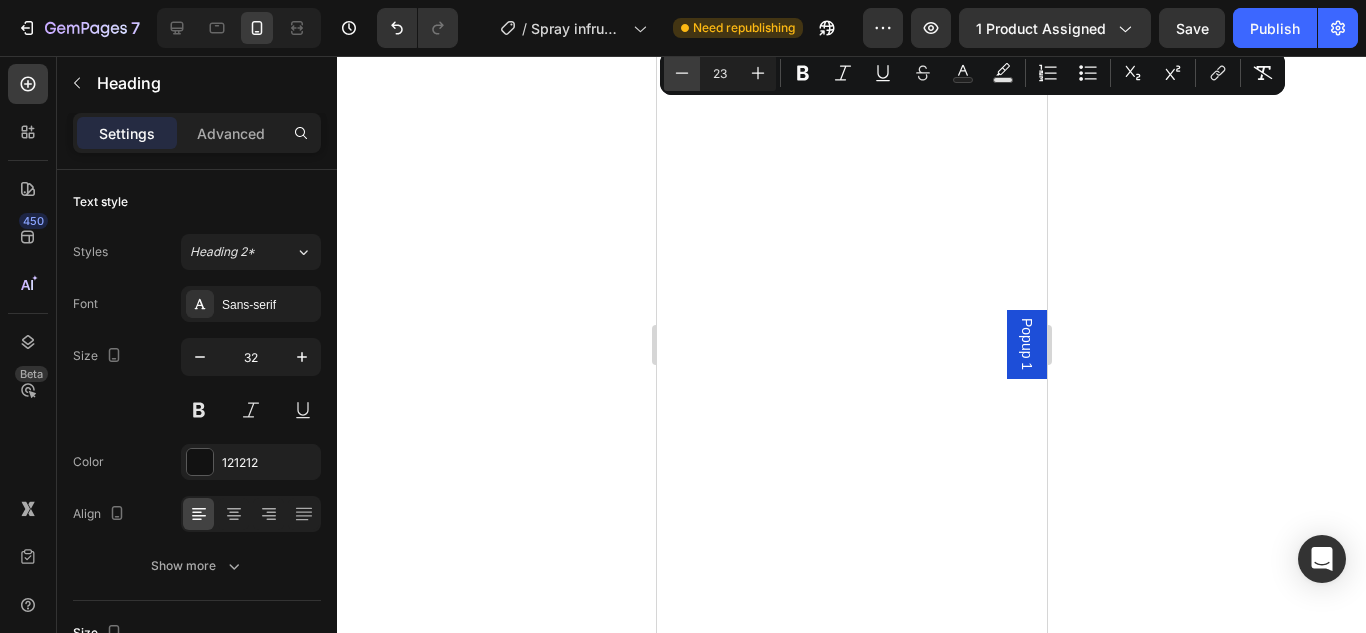 click 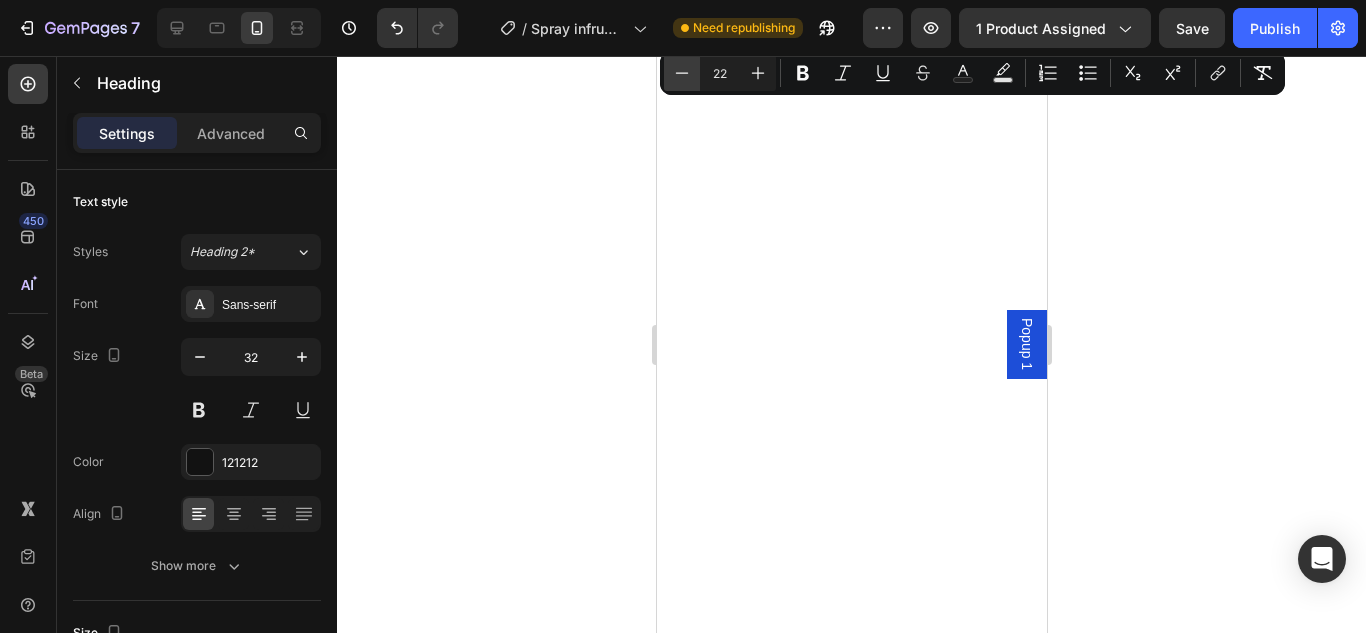 click 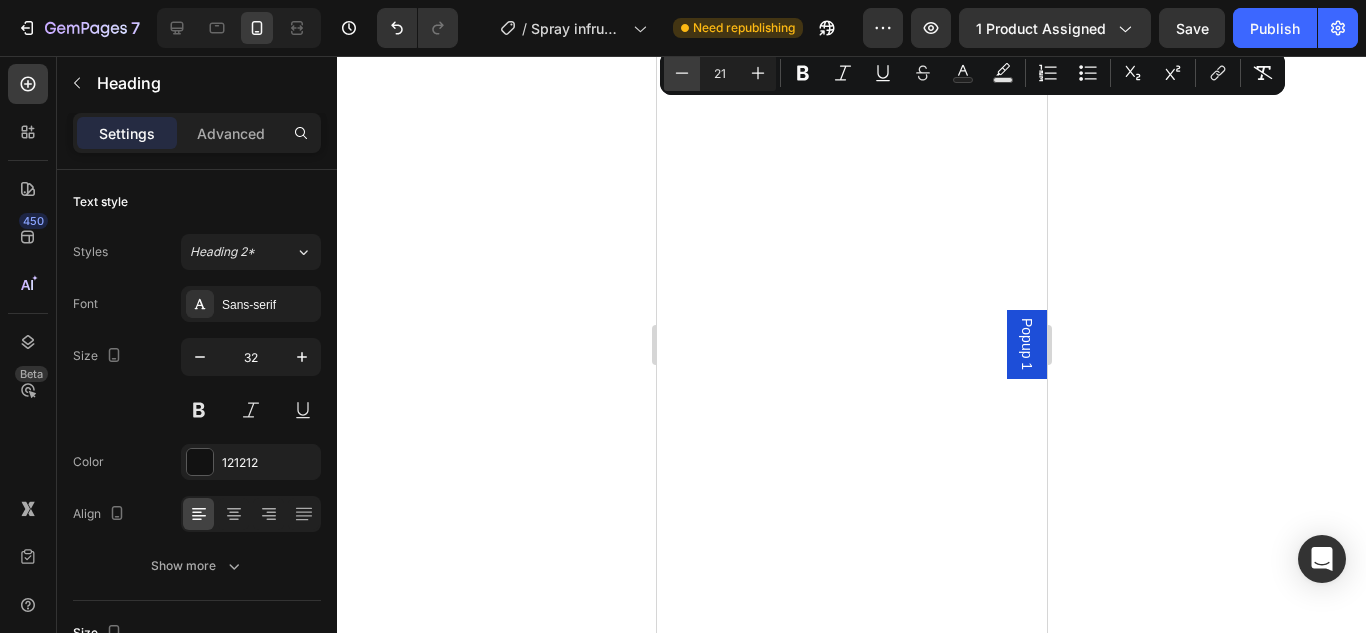 click 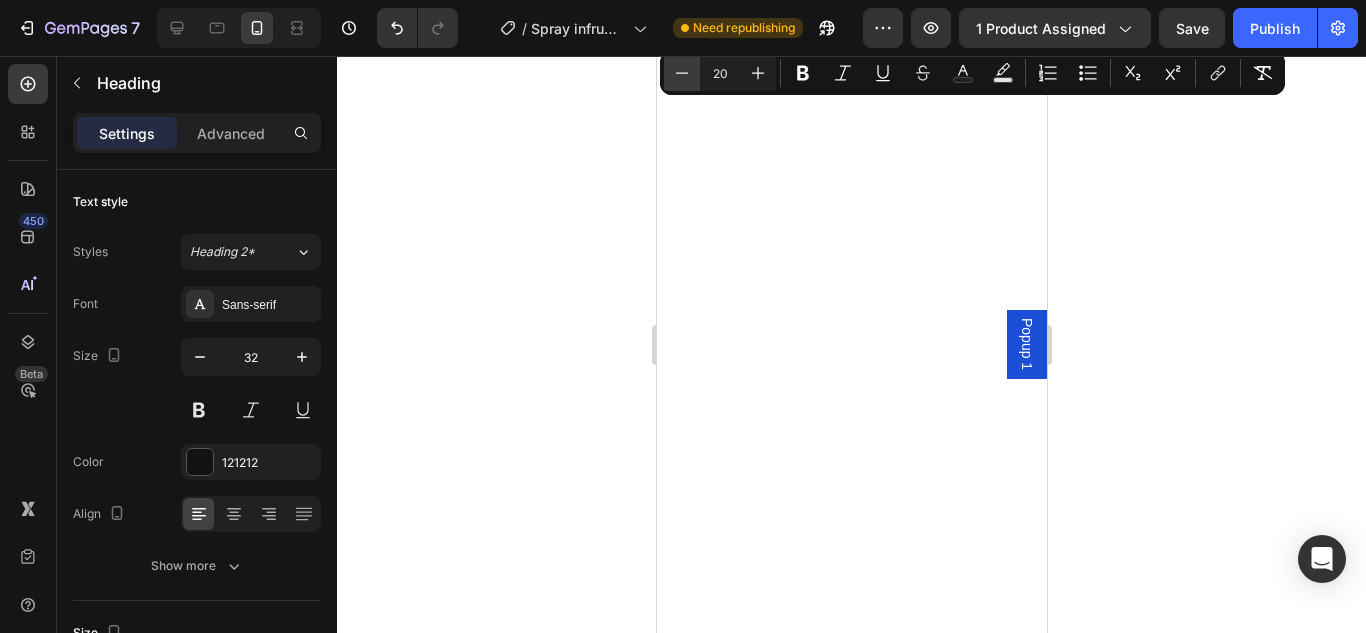 click 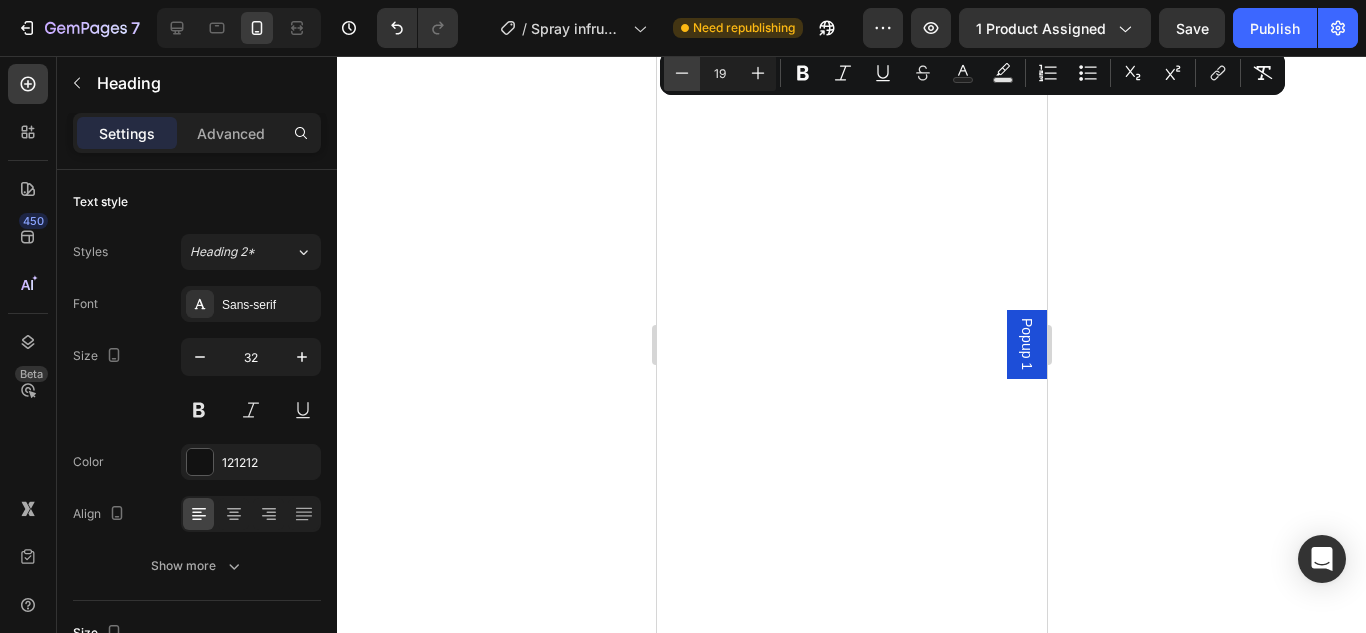 click 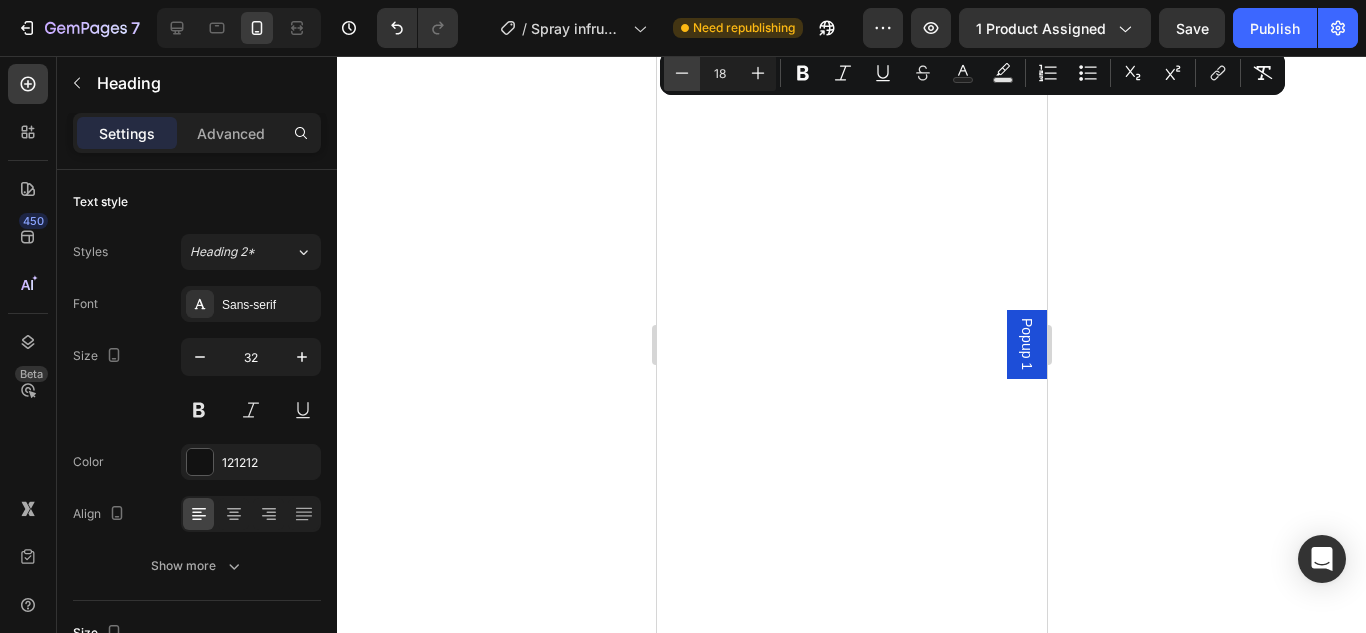 click 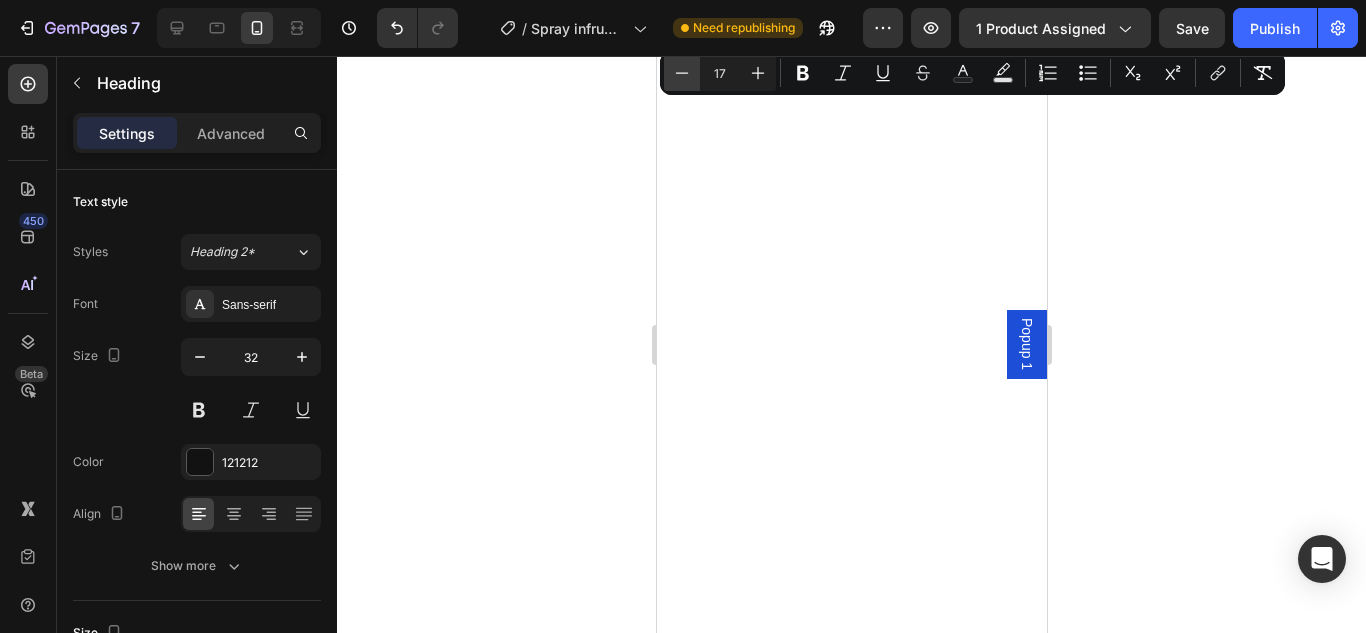 click 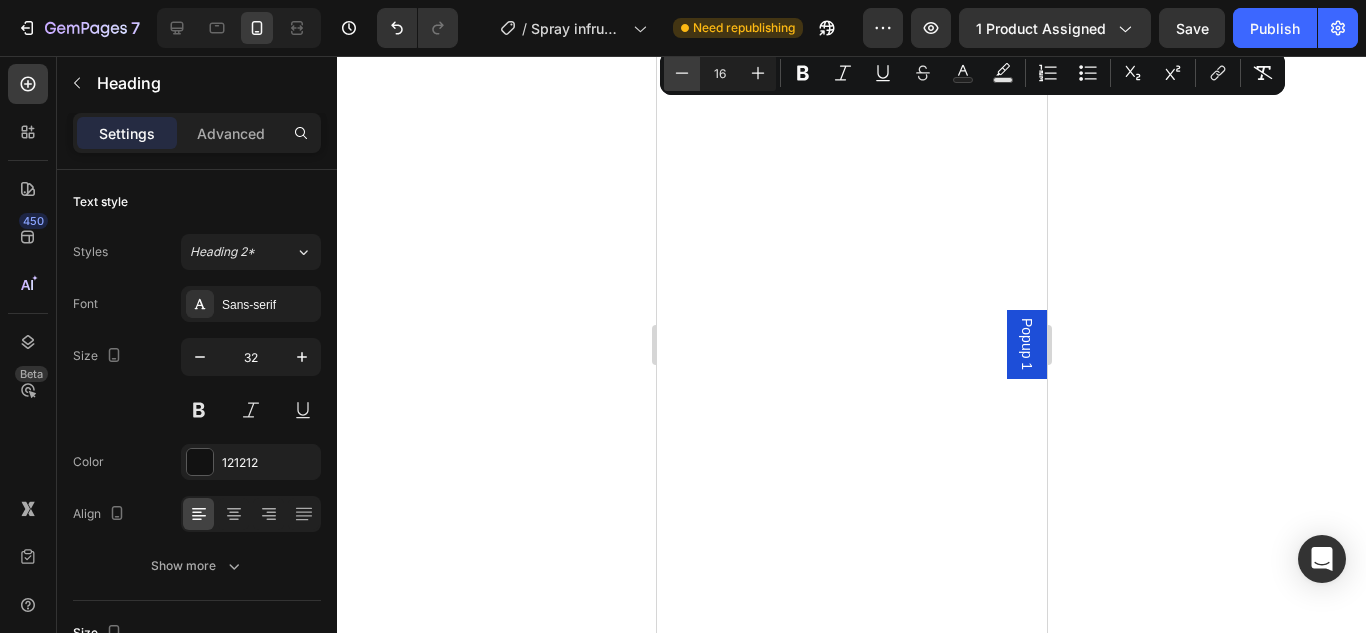 click 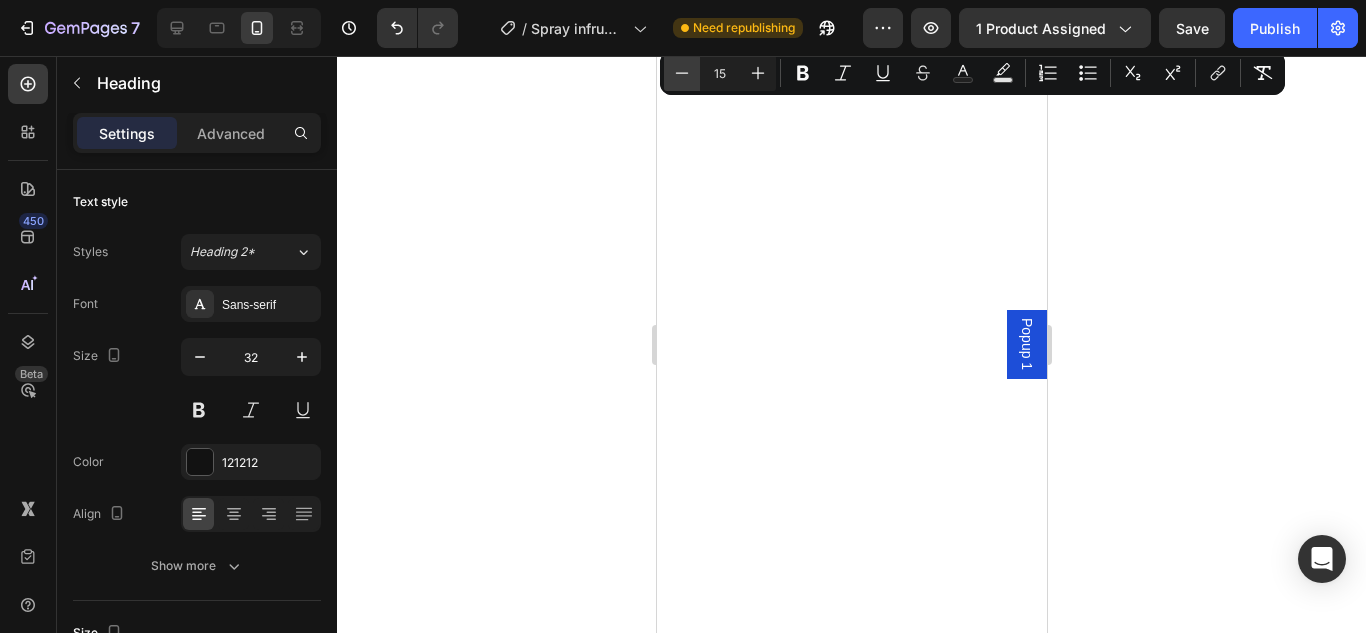 click 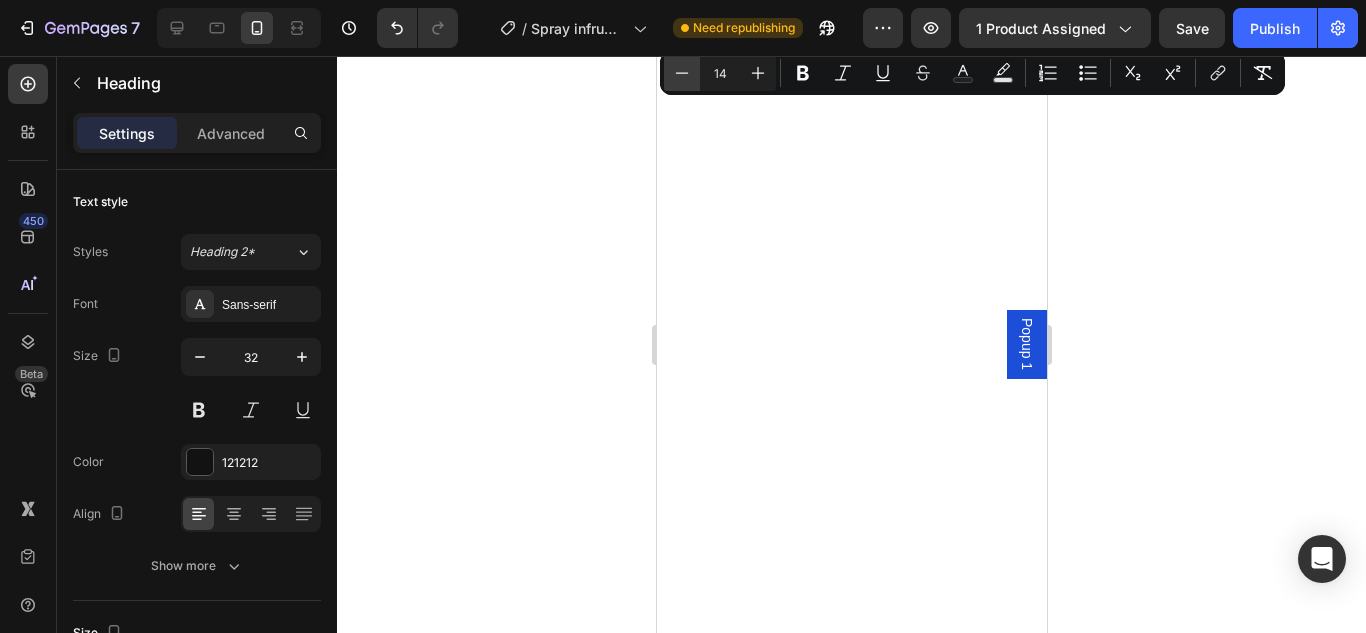 click 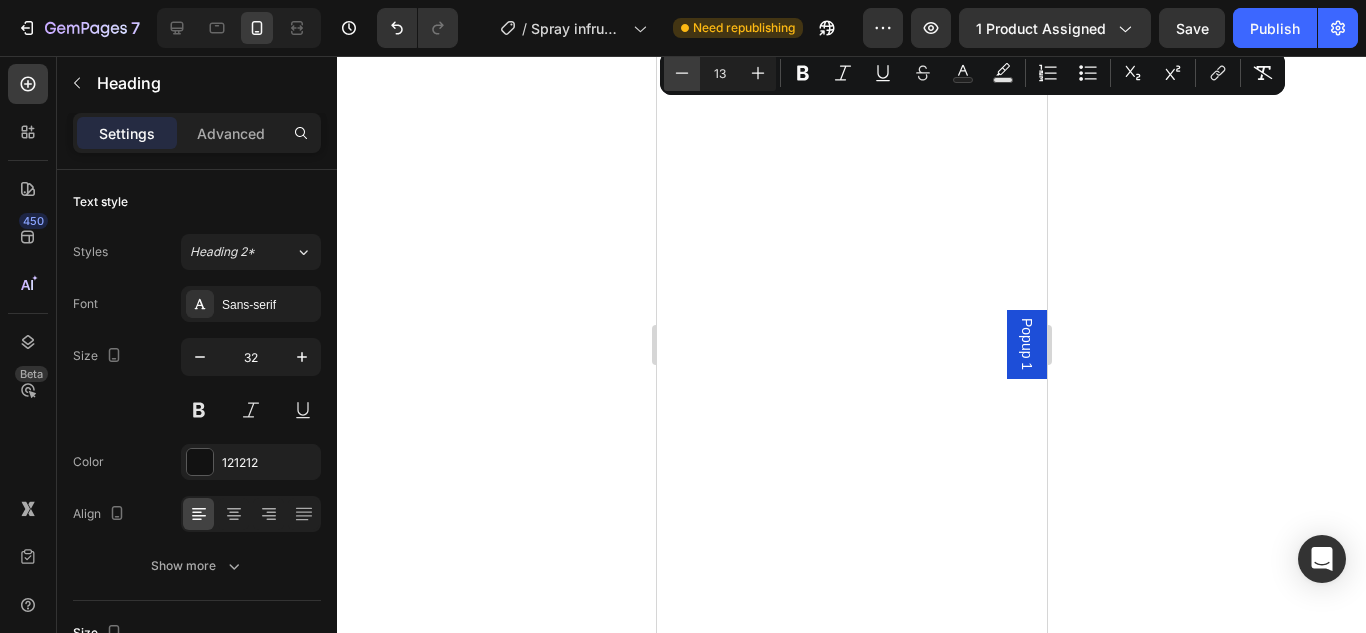 click 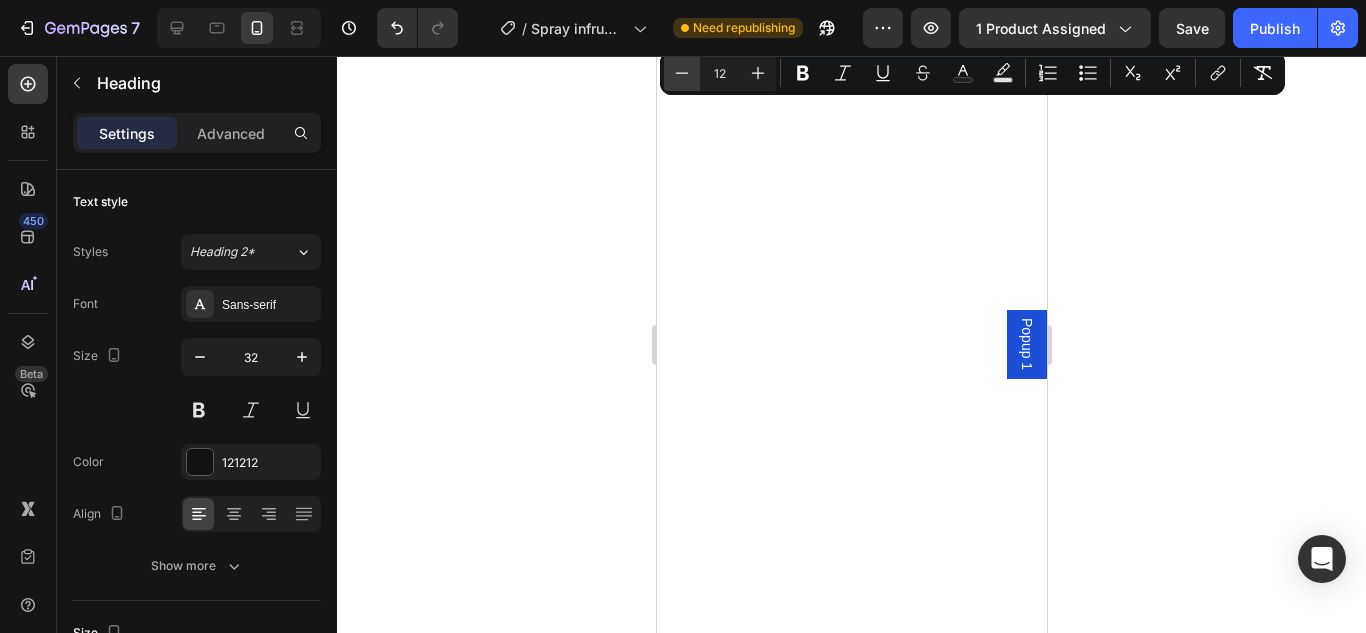 click 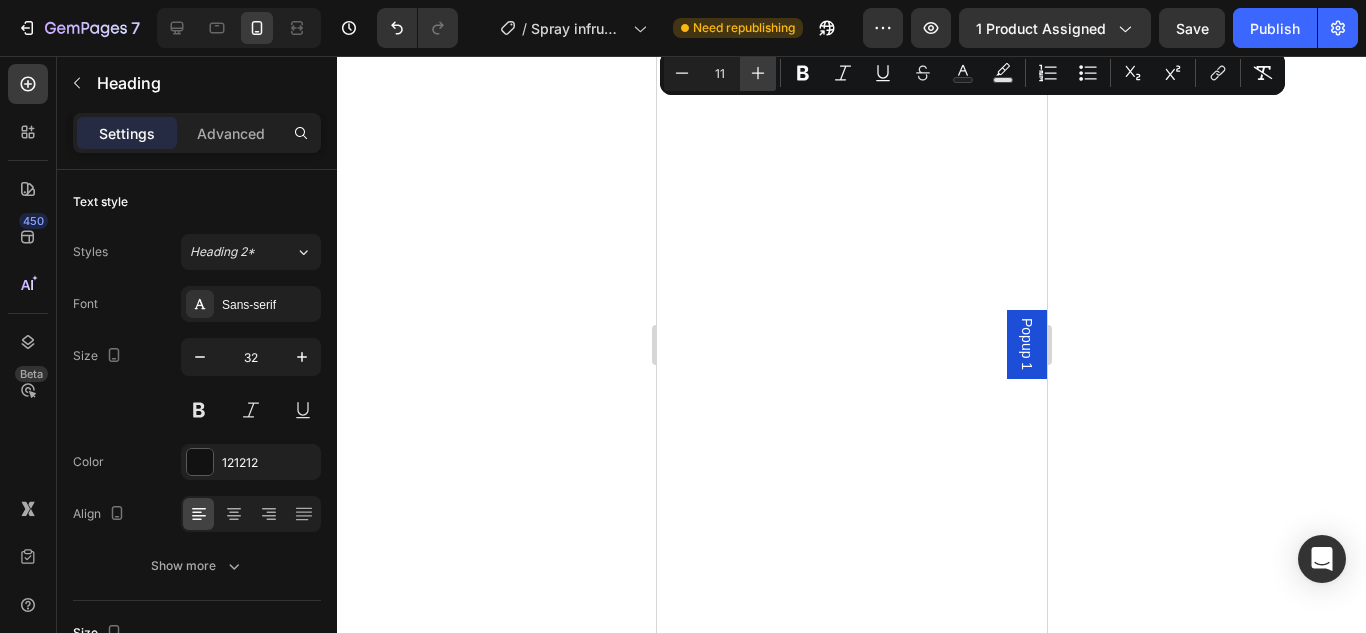 click 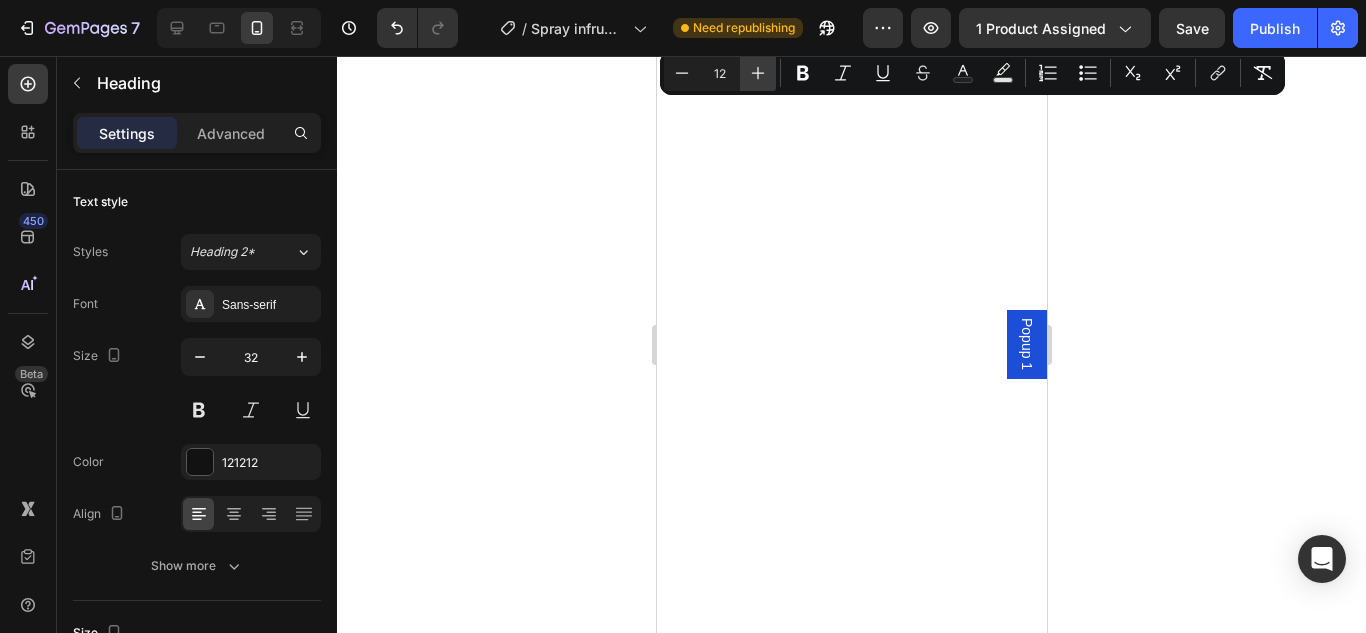 click 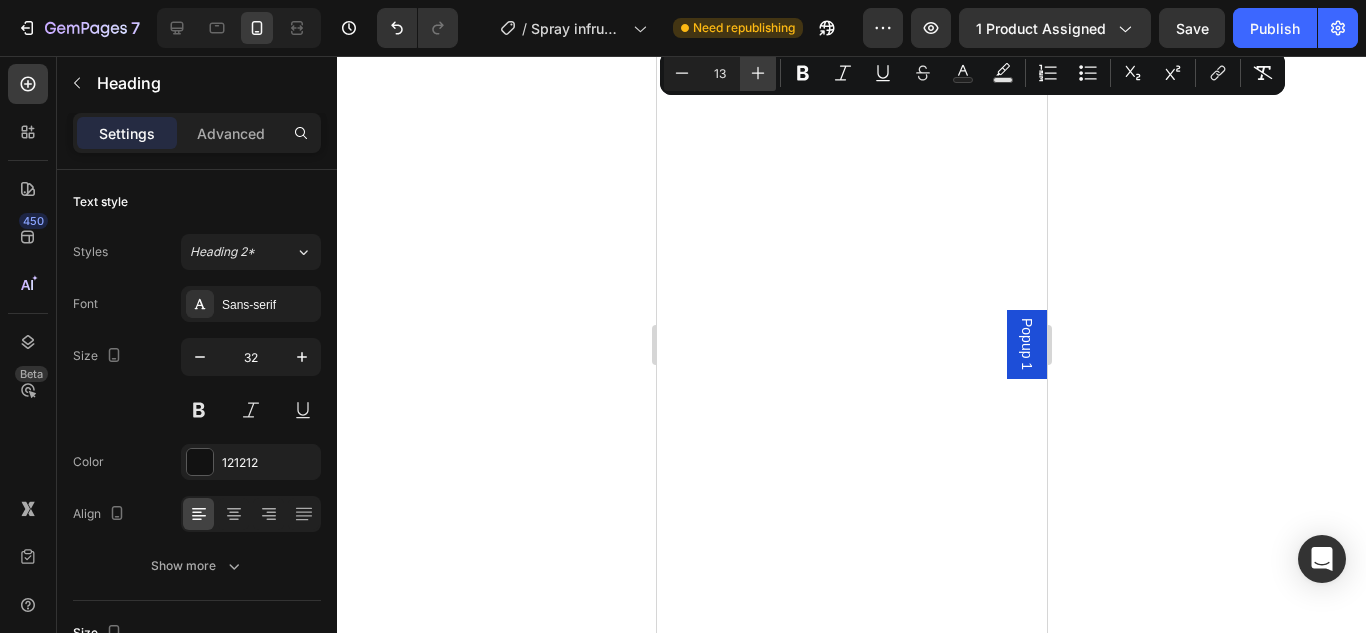 click 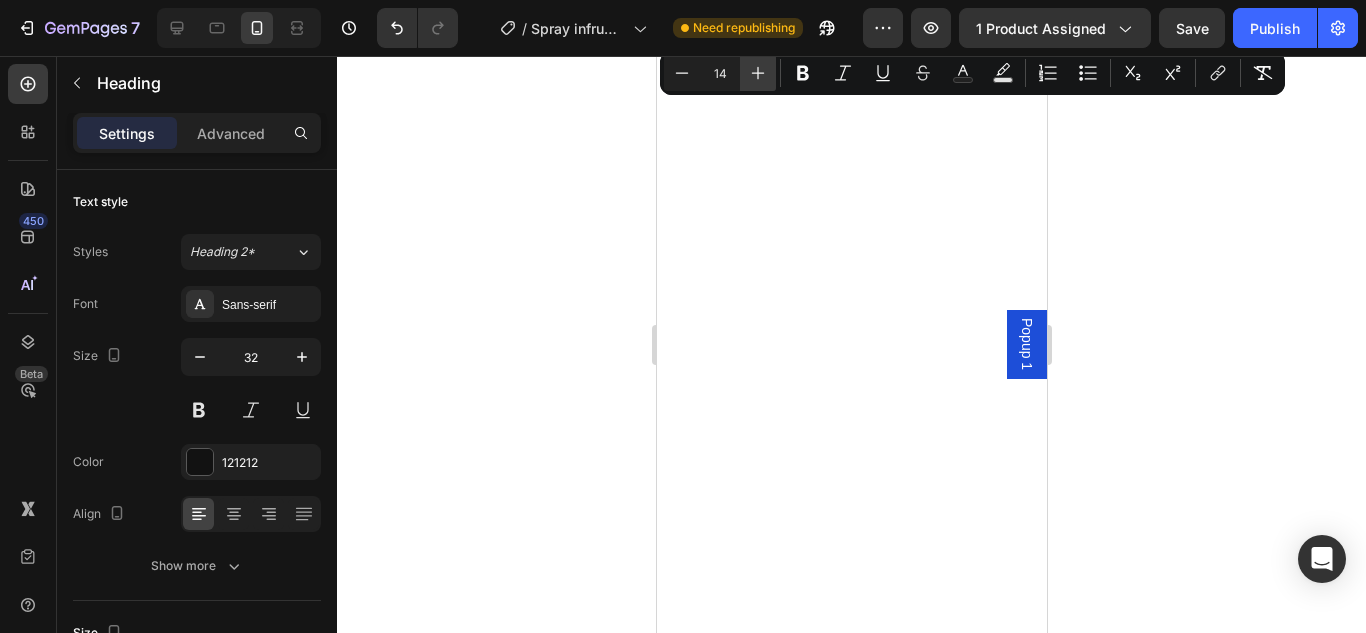 click 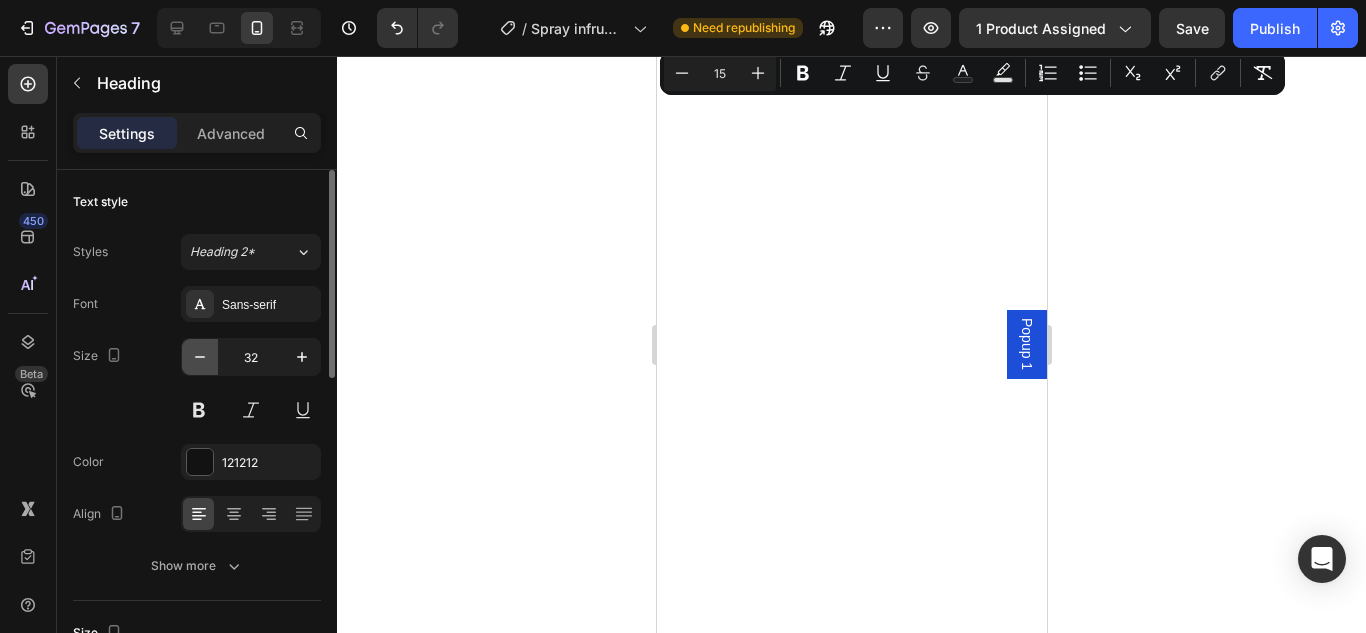 click 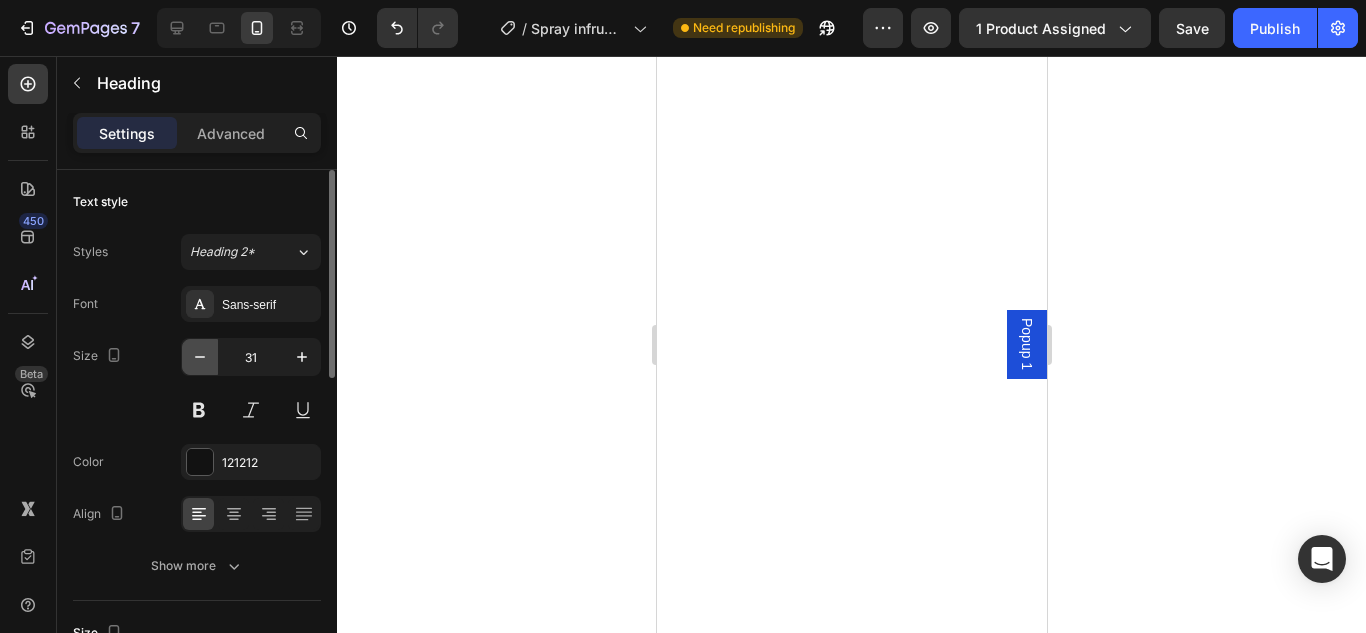 click 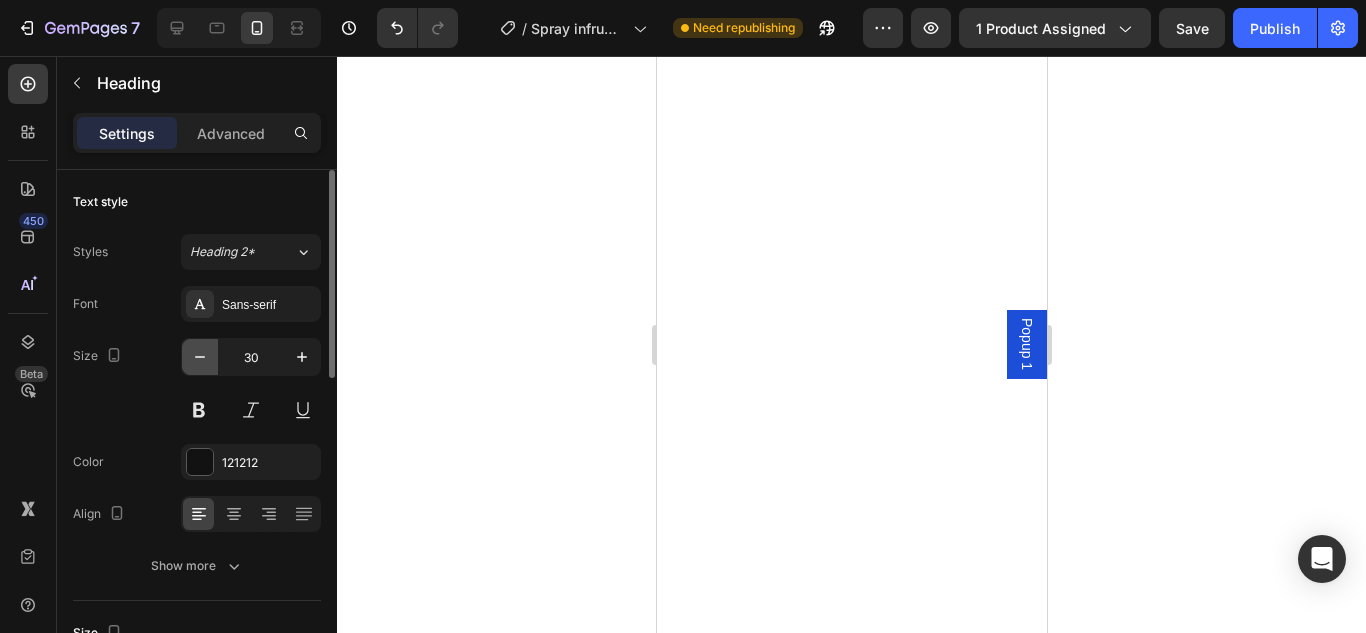 click 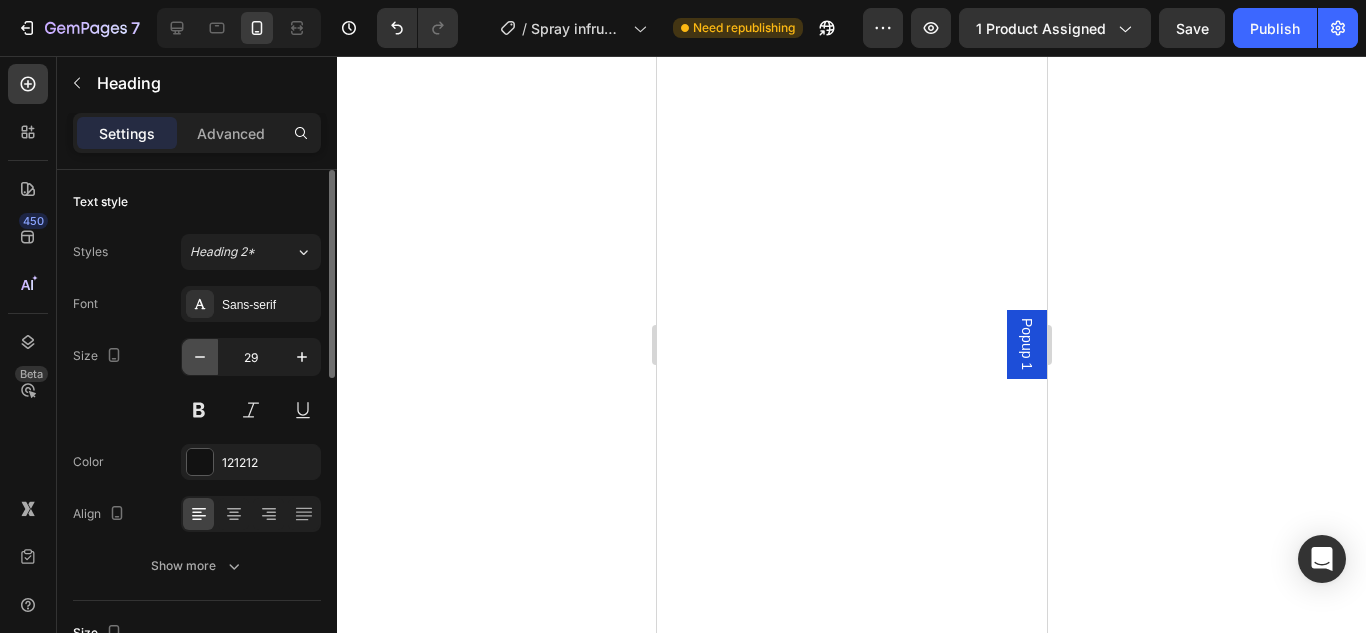 click 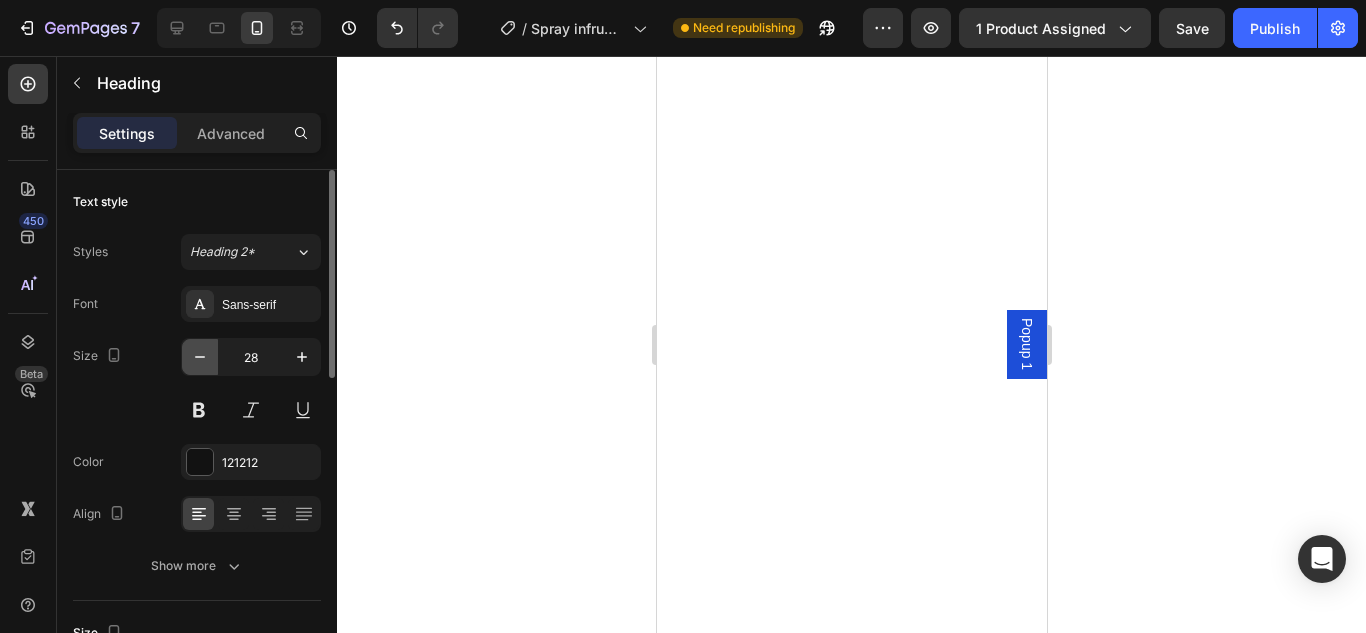 click 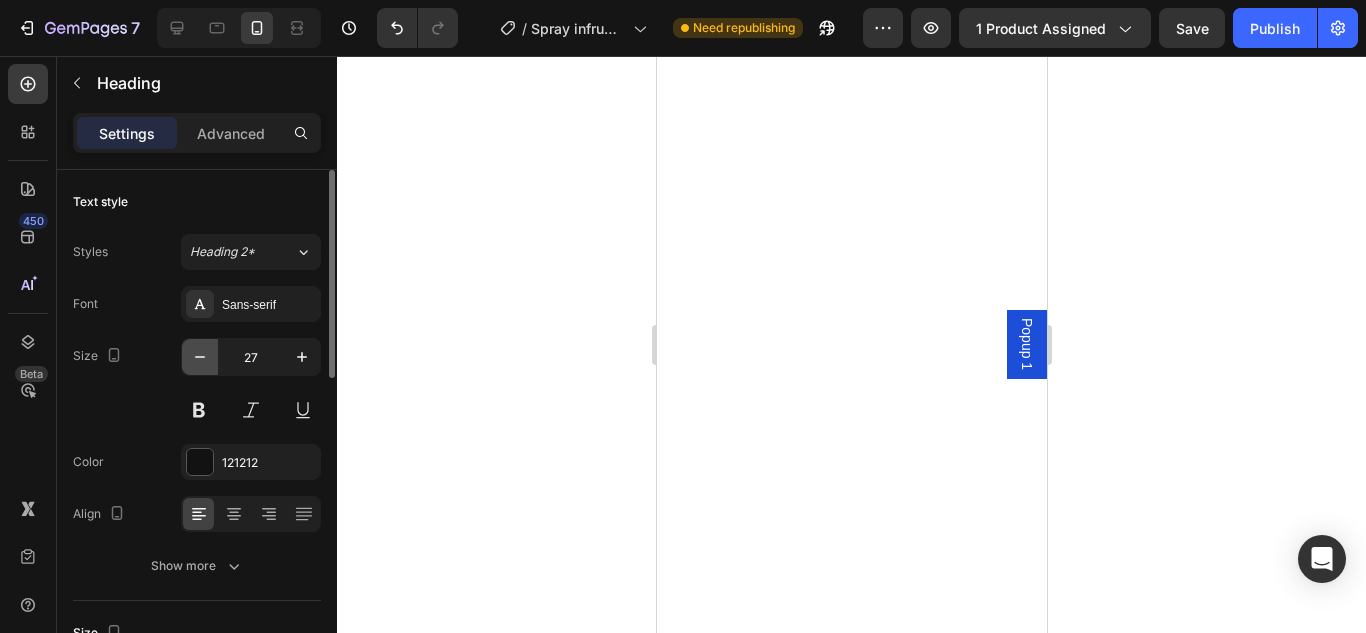 click 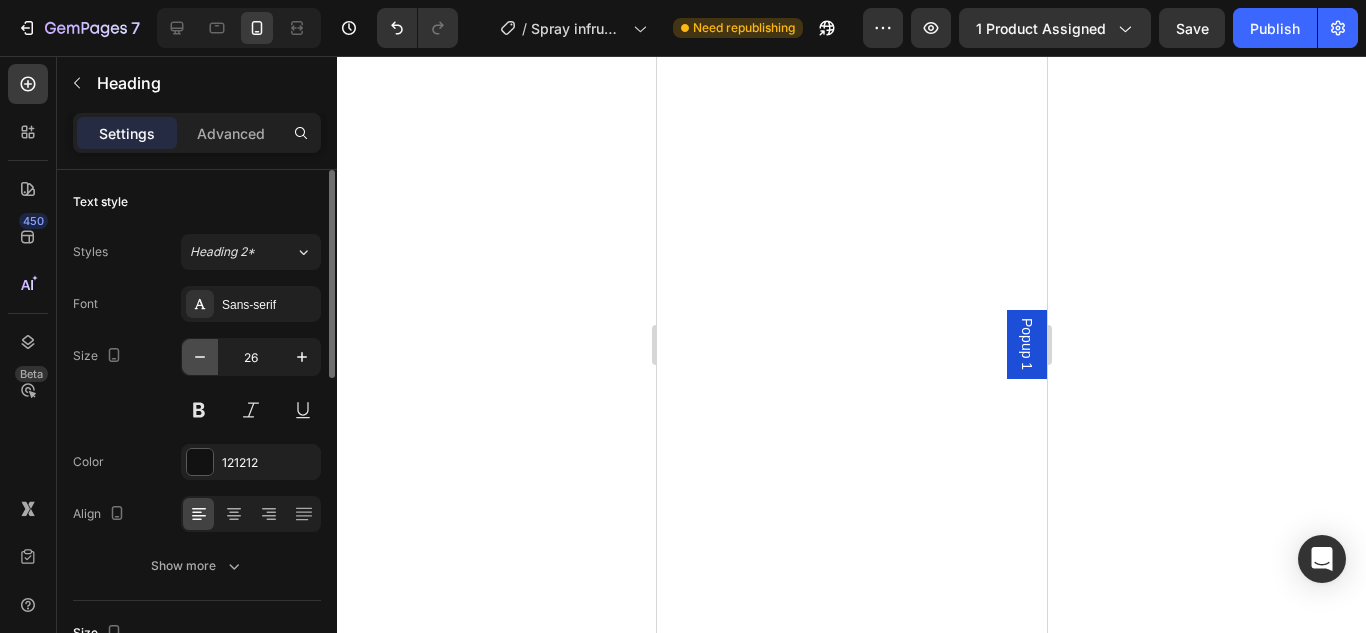 click 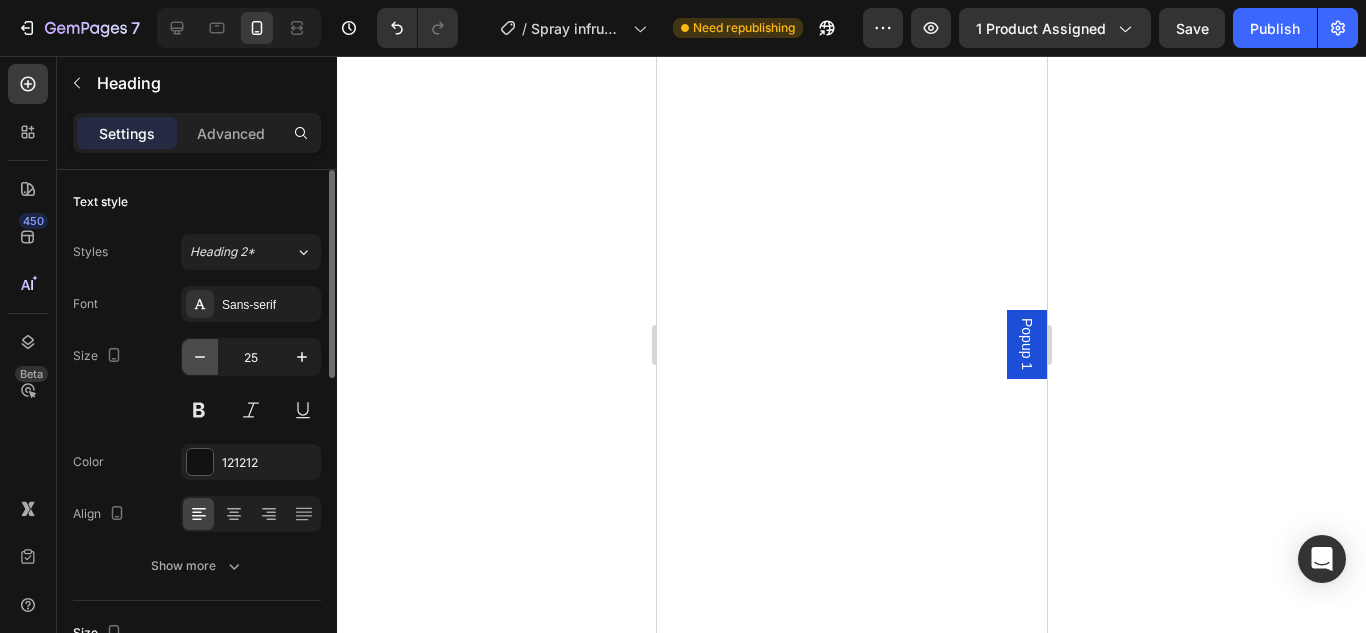 click 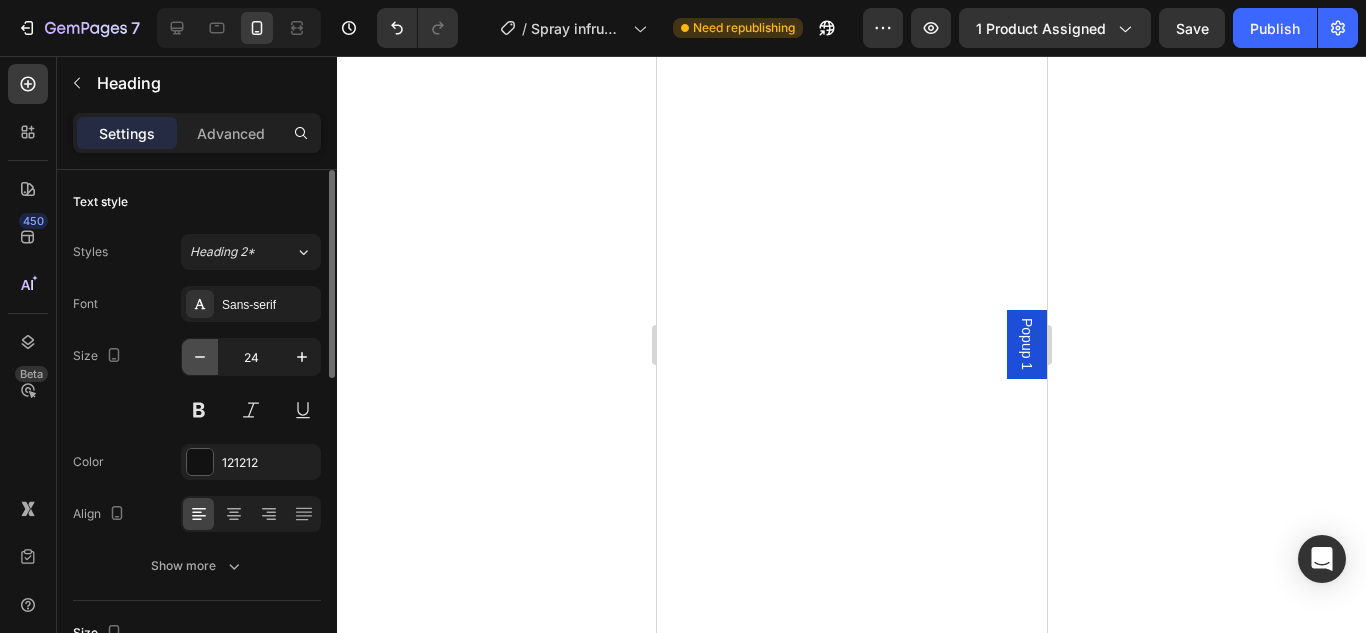 click 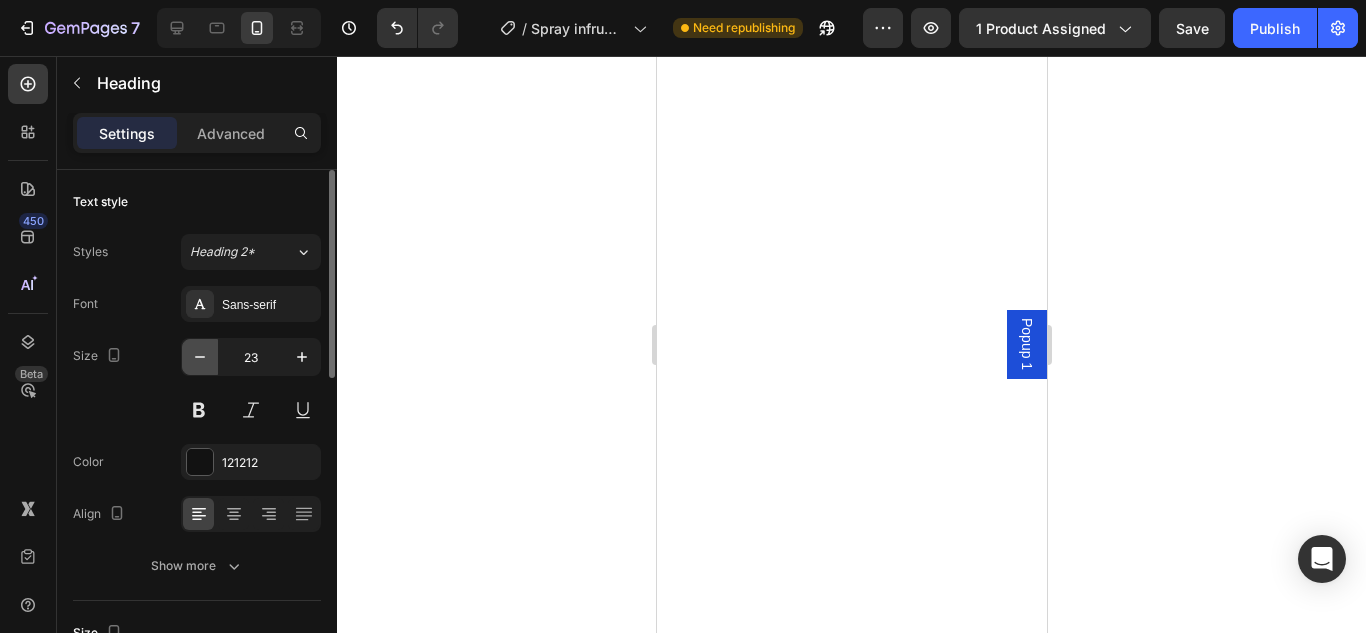 click 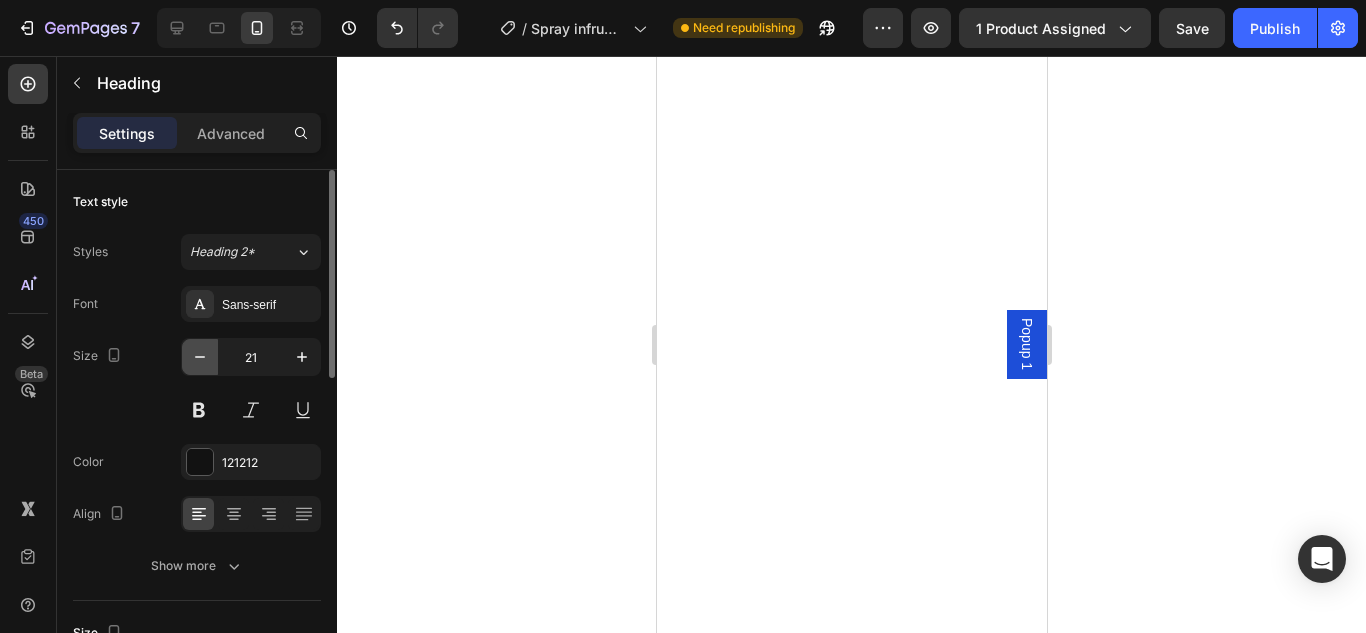 click 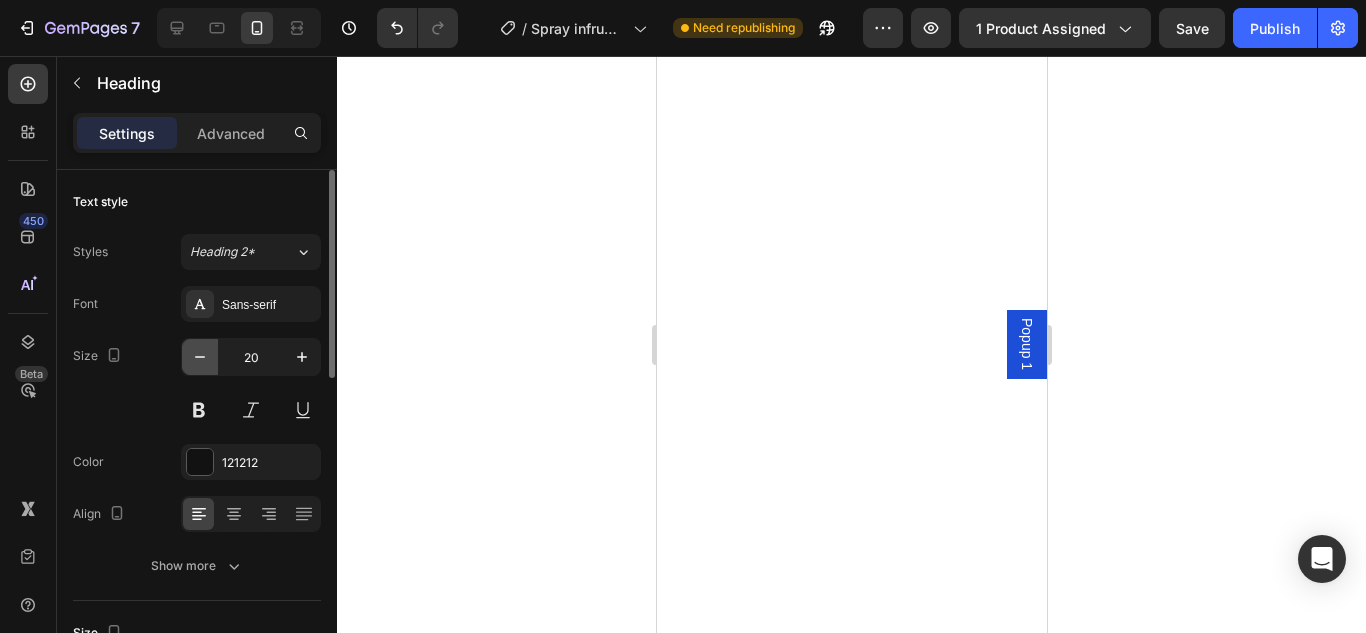 type on "19" 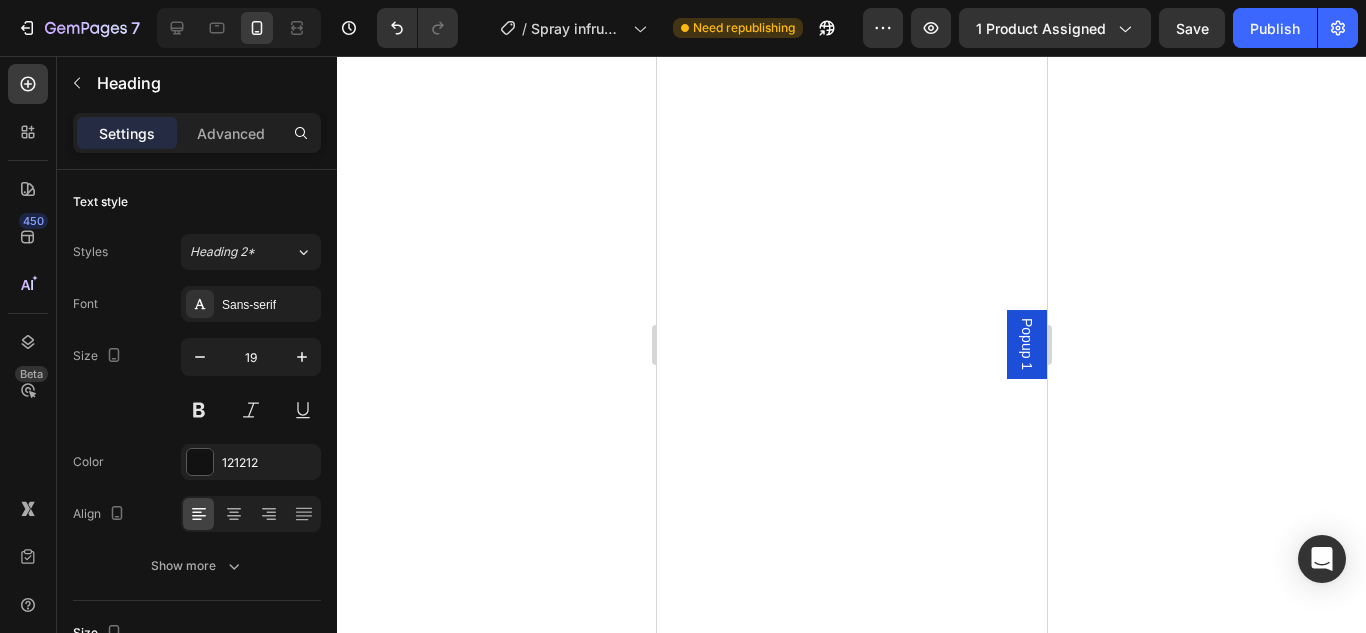 click 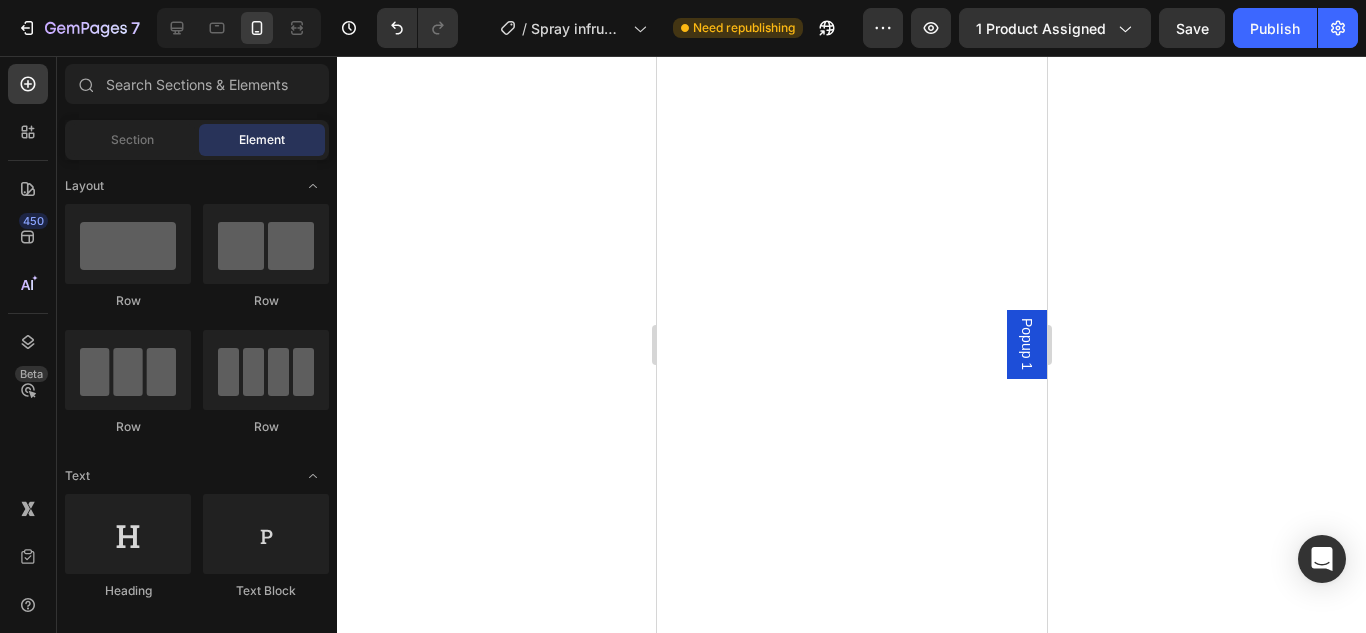 scroll, scrollTop: 4489, scrollLeft: 0, axis: vertical 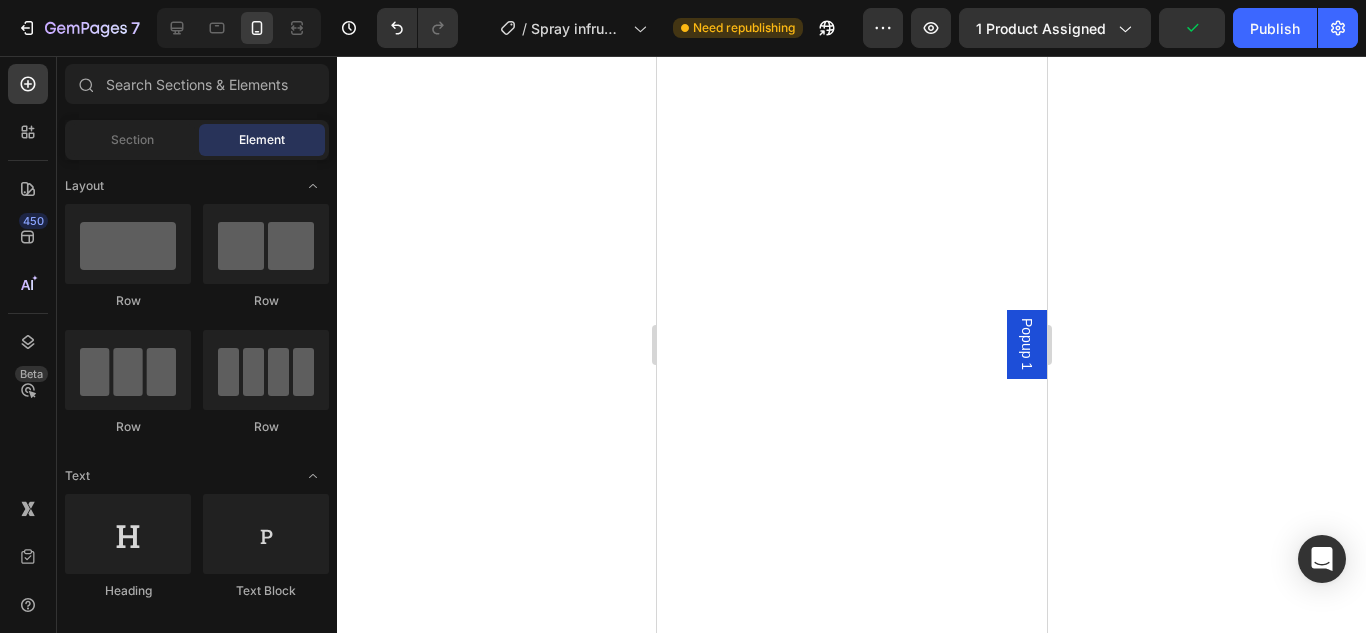 click on "Heading" at bounding box center [687, -1264] 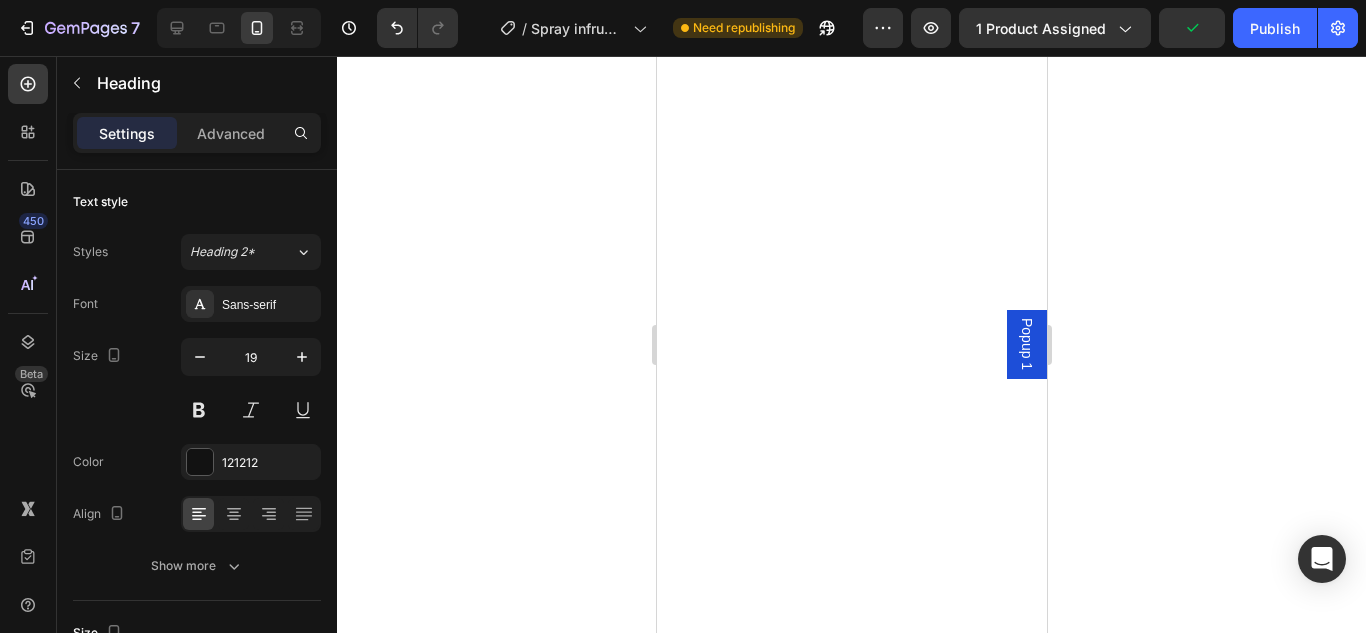 click 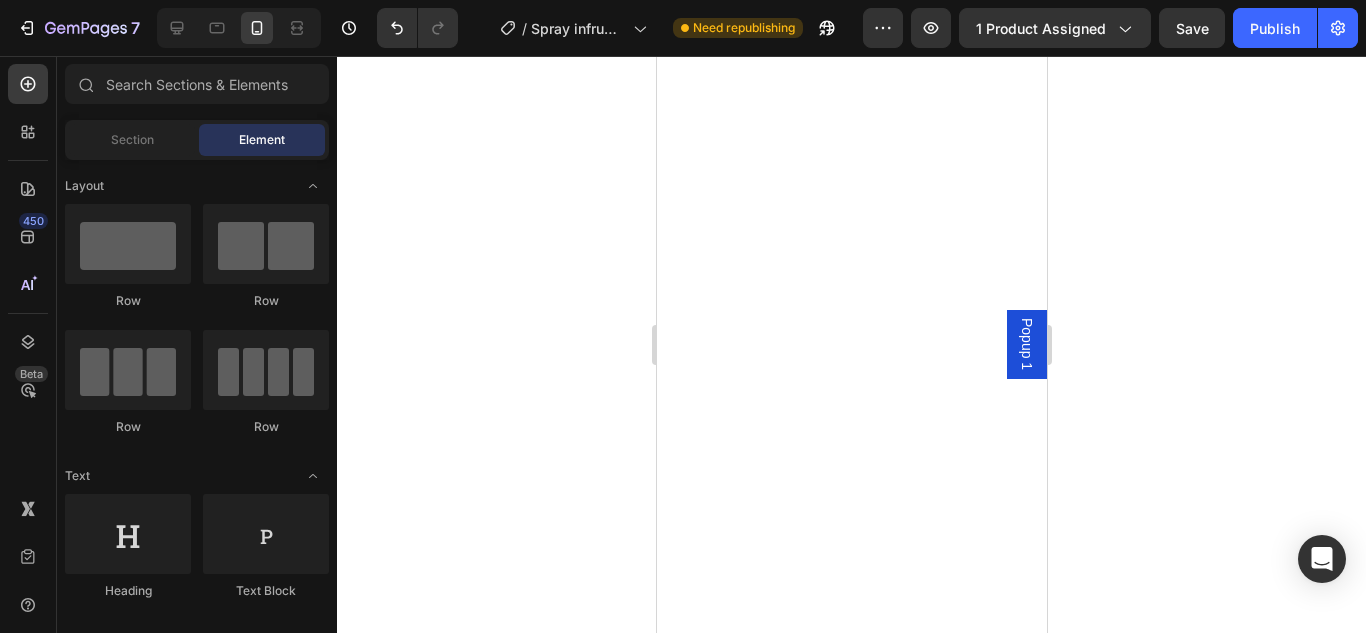 click on "Cu siguranta esti deranjat pentru ca e vara si parul tau aproape ca dispare, ceea ce te face sa fi mai retras si sa nu ai incredere in tine crezand ca altii te judeca din cauza fruzurii. Sprayul nostu de par vine in intampinarea nevoilor tale, fie ca esti barbat sau femeie te poti bucura de el pentru a avea o fruzura impecabila si ascunzi acele goluri frustrante." at bounding box center [848, -1185] 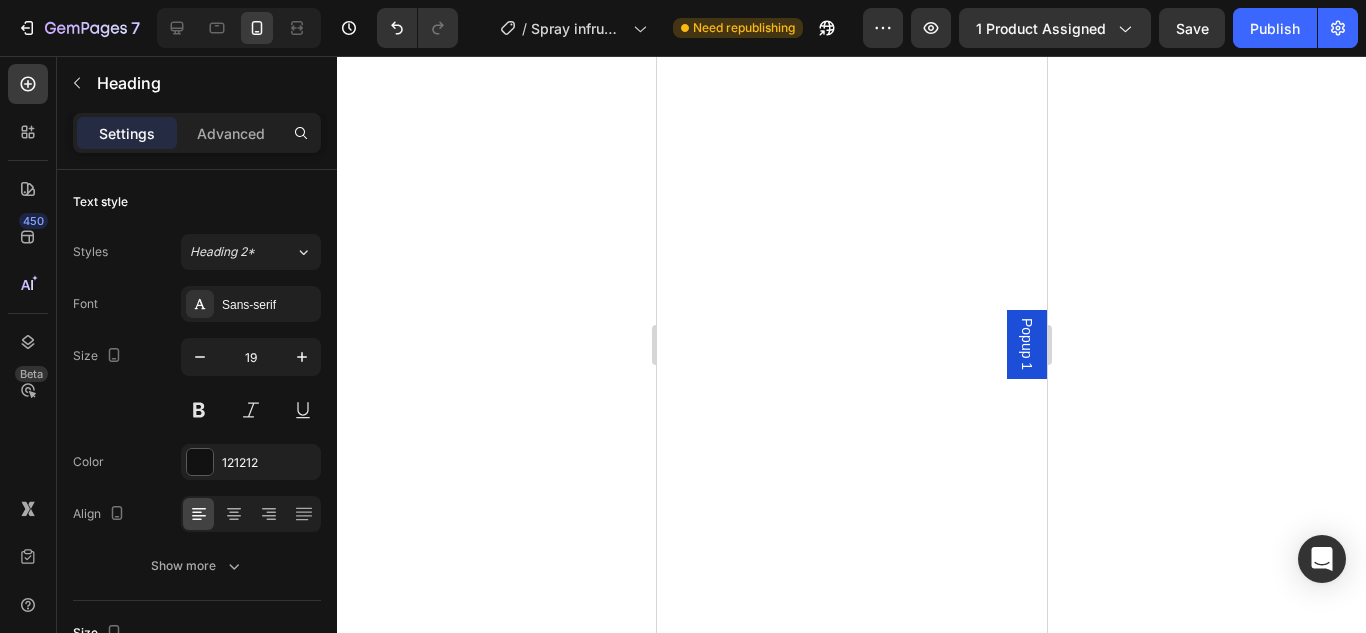 click on "Cu siguranta esti deranjat pentru ca e vara si parul tau aproape ca dispare, ceea ce te face sa fi mai retras si sa nu ai incredere in tine crezand ca altii te judeca din cauza fruzurii. Sprayul nostu de par vine in intampinarea nevoilor tale, fie ca esti barbat sau femeie te poti bucura de el pentru a avea o fruzura impecabila si ascunzi acele goluri frustrante." at bounding box center [848, -1185] 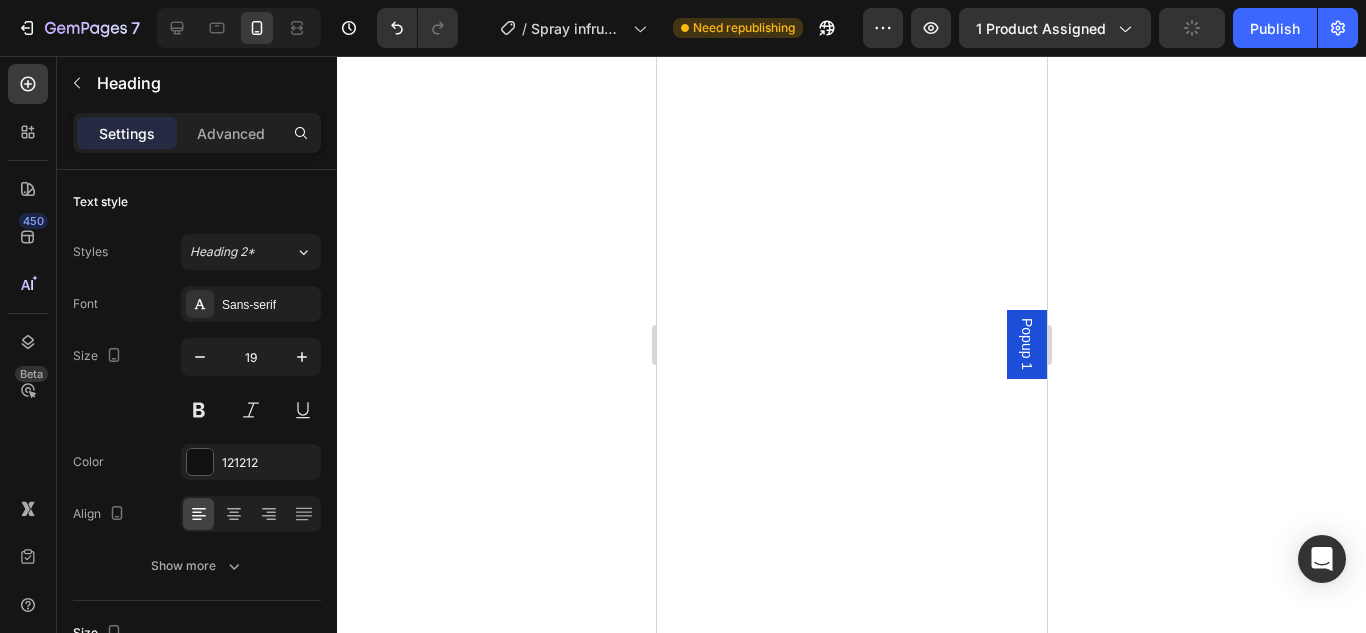click on "Cu siguranta esti deranjat pentru ca e vara si parul tau aproape ca dispare, ceea ce te face sa fi mai retras si sa nu ai incredere in tine crezand ca altii te judeca din cauza frizurii, asa si este!. Sprayul nostu de par vine in intampinarea nevoilor tale, fie ca esti barbat sau femeie te poti bucura de el pentru a avea o fruzura impecabila si ascunzi acele goluri frustrante." at bounding box center (850, -1185) 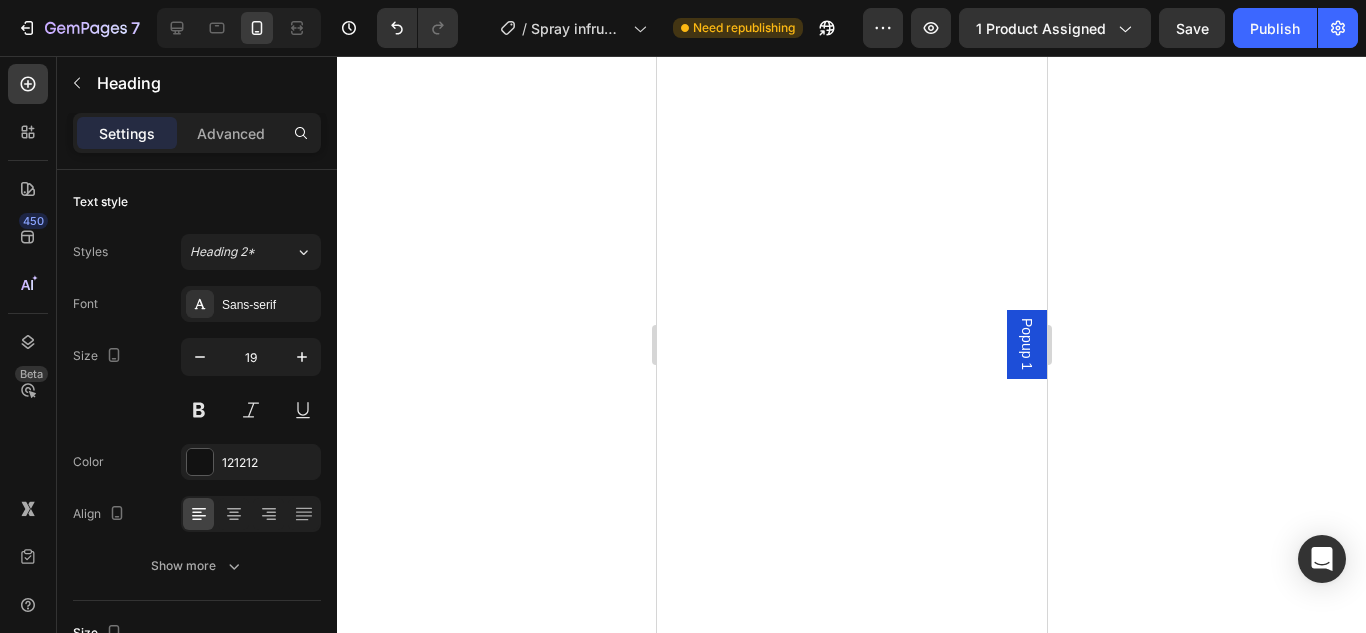 scroll, scrollTop: 4589, scrollLeft: 0, axis: vertical 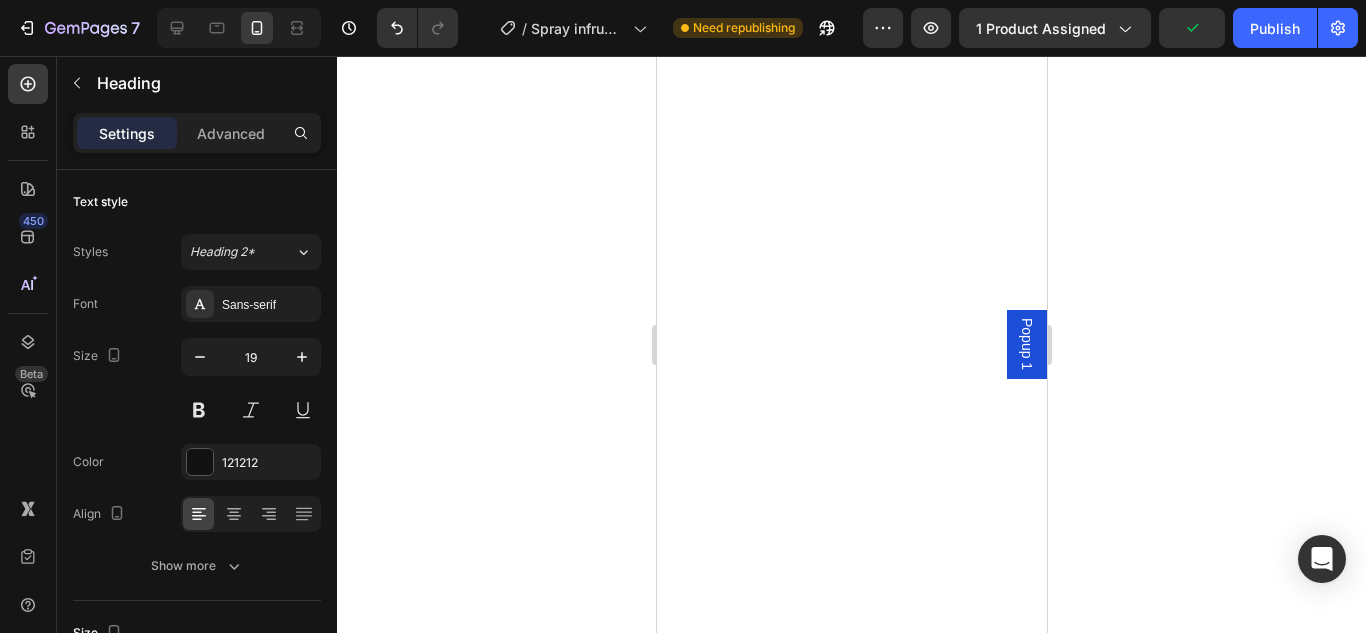 click on "Cu ajutorul acestui spray te poti bucura de un aspect fara goluri in orice moment, fie ca esti la un eveniment important sau la mare, sprayul este solutia potrivita, rezistent la apa si frecare o data aplicat uiti de toate grijile pentru frizura ta. se poate aplica atat pe scalp cat si pe barba" at bounding box center (849, -1117) 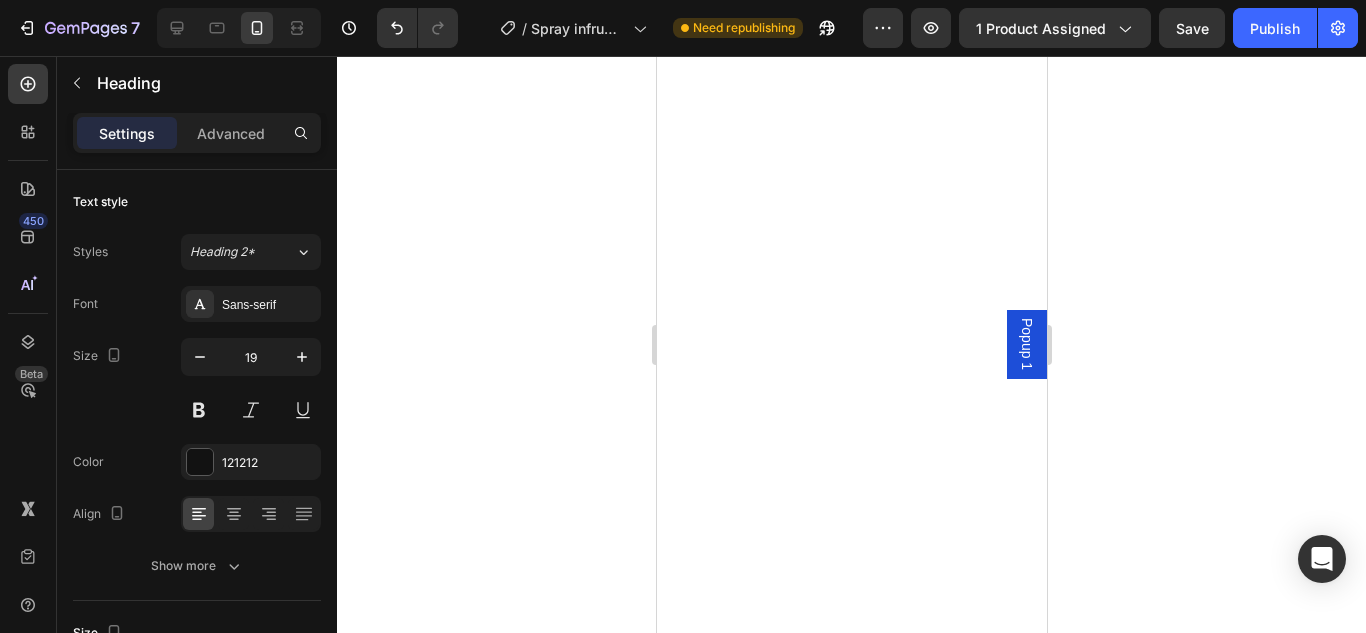 click on "Cu ajutorul acestui spray te poti bucura de un aspect fara goluri in orice moment, fie ca esti la un eveniment important sau la mare, sprayul este solutia potrivita, rezistent la apa si frecare, o data aplicat uiti de toate grijile pentru frizura ta. se poate aplica atat pe scalp cat si pe barba" at bounding box center [849, -1117] 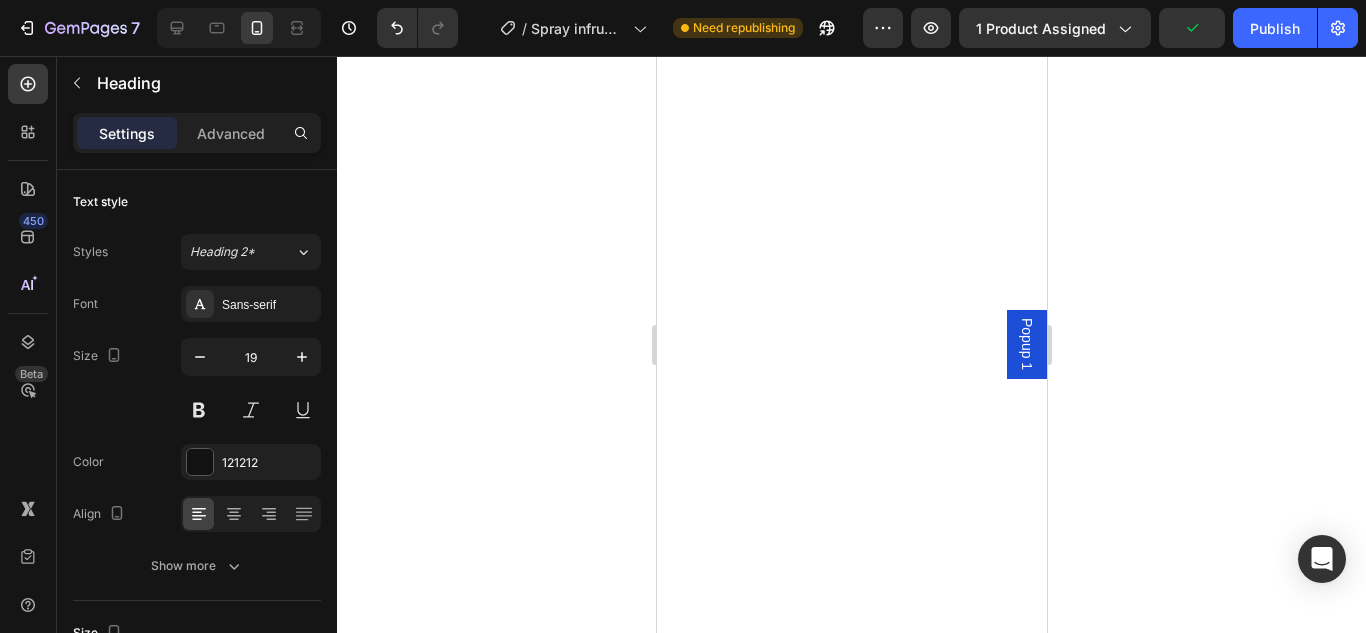 click on "Cu siguranta esti deranjat pentru ca e vara si parul tau aproape ca dispare, ceea ce te face sa fi mai retras si sa nu ai incredere in tine crezand ca altii te judeca din cauza frizurii, asa si este! Sprayul nostu de par vine in intampinarea nevoilor tale, fie ca esti barbat sau femeie te poti bucura de el pentru a avea o fruzura impecabila si ascunzi acele goluri frustrante.    Cu ajutorul acestui spray te poti bucura de un aspect fara goluri in orice moment, fie ca esti la un eveniment important sau la mare, sprayul este solutia potrivita, rezistent la apa si frecare, o data aplicat uiti de toate grijile pentru frizura ta. Se poate aplica atat pe scalp cat si pe barba" at bounding box center (851, -1207) 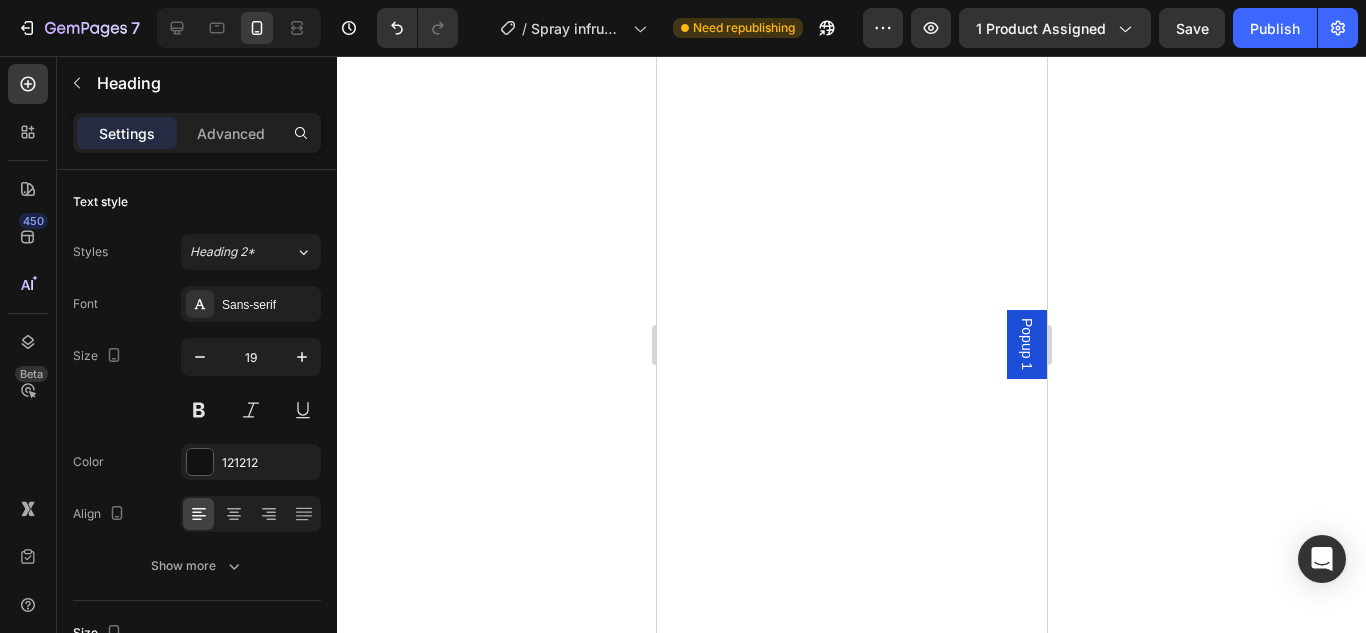 scroll, scrollTop: 4689, scrollLeft: 0, axis: vertical 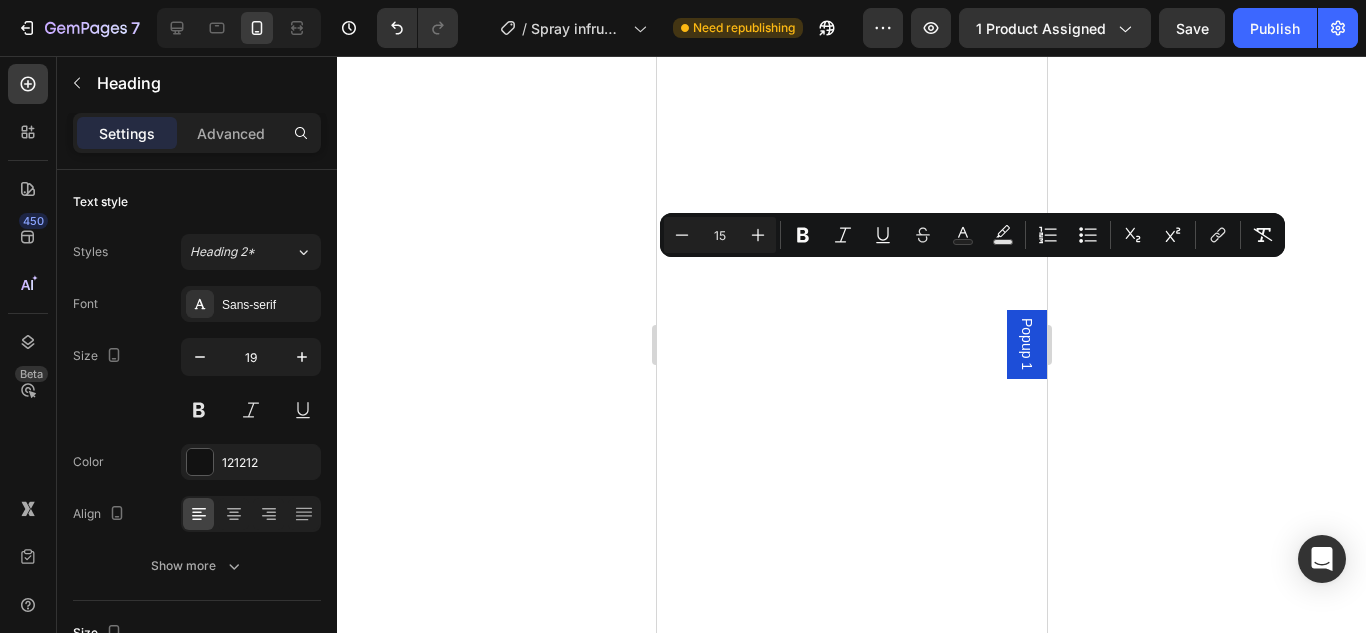 drag, startPoint x: 758, startPoint y: 273, endPoint x: 776, endPoint y: 290, distance: 24.758837 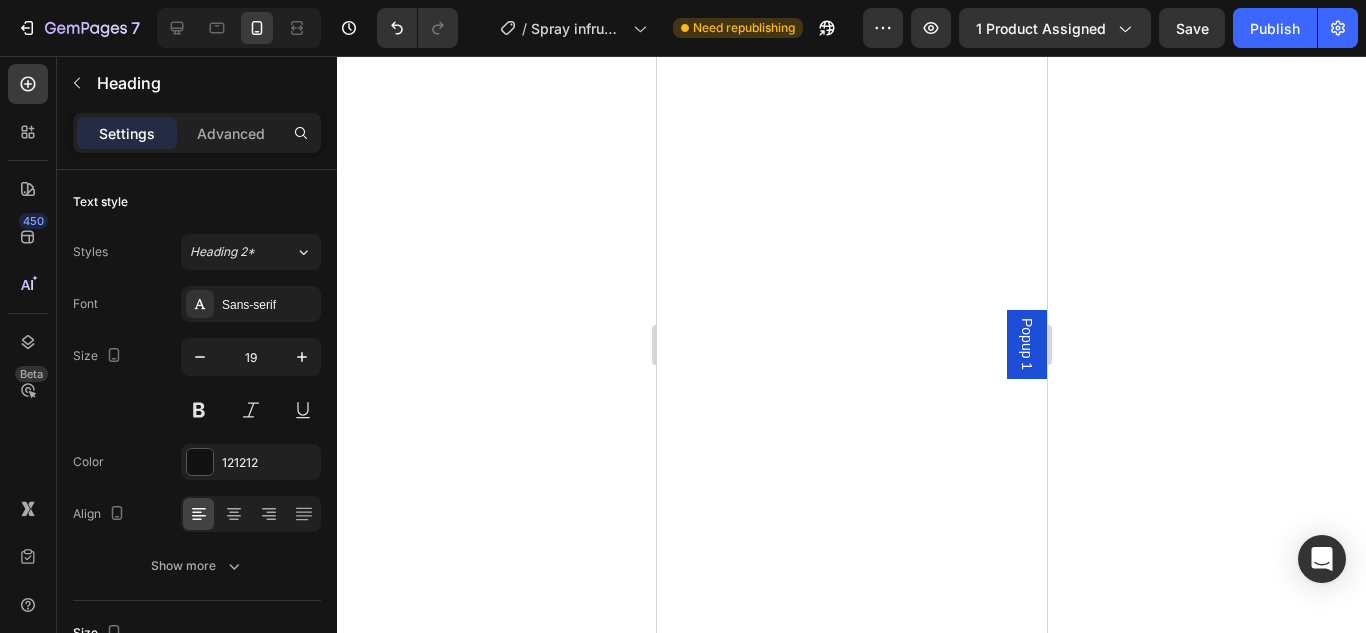 scroll, scrollTop: 4389, scrollLeft: 0, axis: vertical 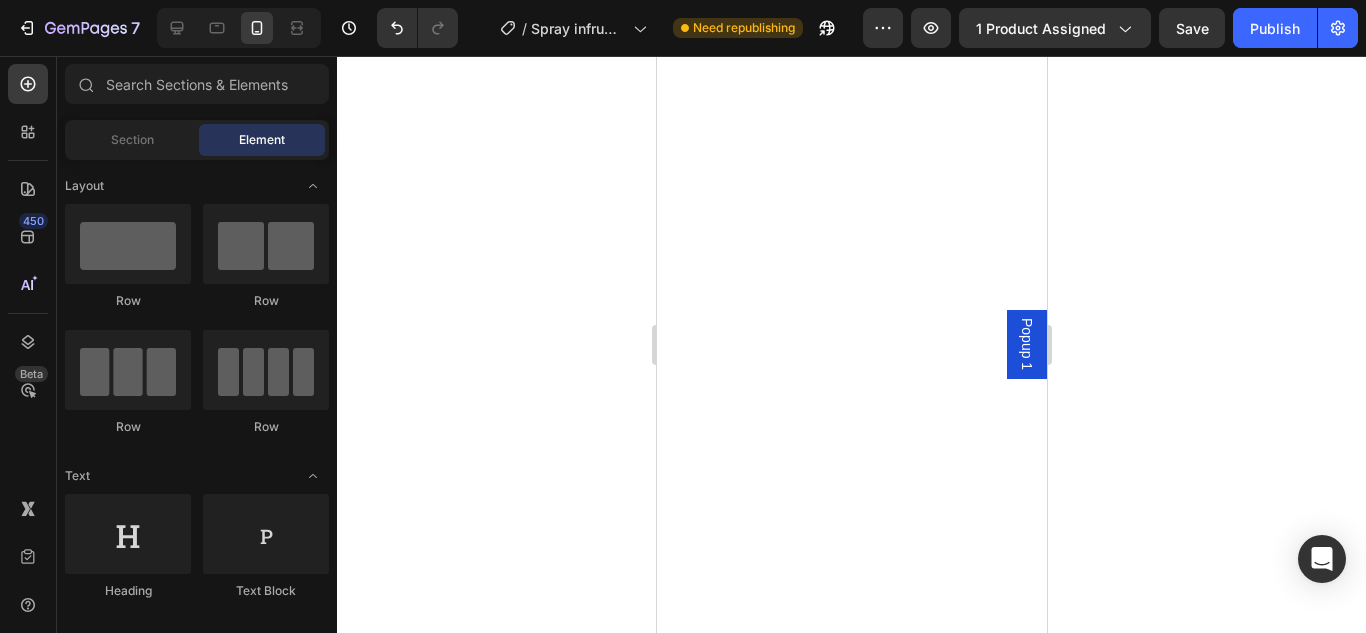 click on "Cu siguranta esti deranjat pentru ca e vara si parul tau aproape ca dispare, ceea ce te face sa fi mai retras si sa nu ai incredere in tine crezand ca altii te judeca din cauza frizurii, asa si este! Sprayul nostu de par vine in intampinarea nevoilor tale, fie ca esti barbat sau femeie te poti bucura de el pentru a avea o fruzura impecabila si ascunzi acele goluri frustrante." at bounding box center [850, -1185] 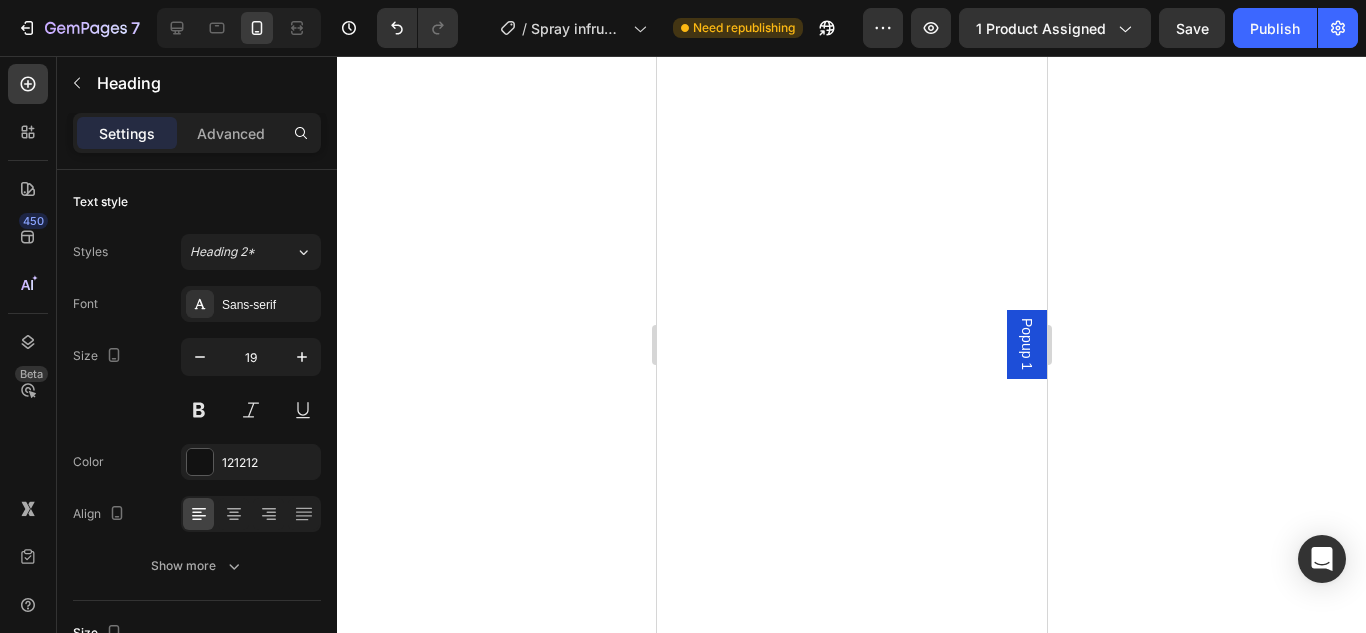 click on "Cu siguranta esti deranjat pentru ca e vara si parul tau aproape ca dispare, ceea ce te face sa fi mai retras si sa nu ai incredere in tine crezand ca altii te judeca din cauza frizurii, asa si este! Sprayul nostu de par vine in intampinarea nevoilor tale, fie ca esti barbat sau femeie te poti bucura de el pentru a avea o fruzura impecabila si ascunzi acele goluri frustrante." at bounding box center [850, -1185] 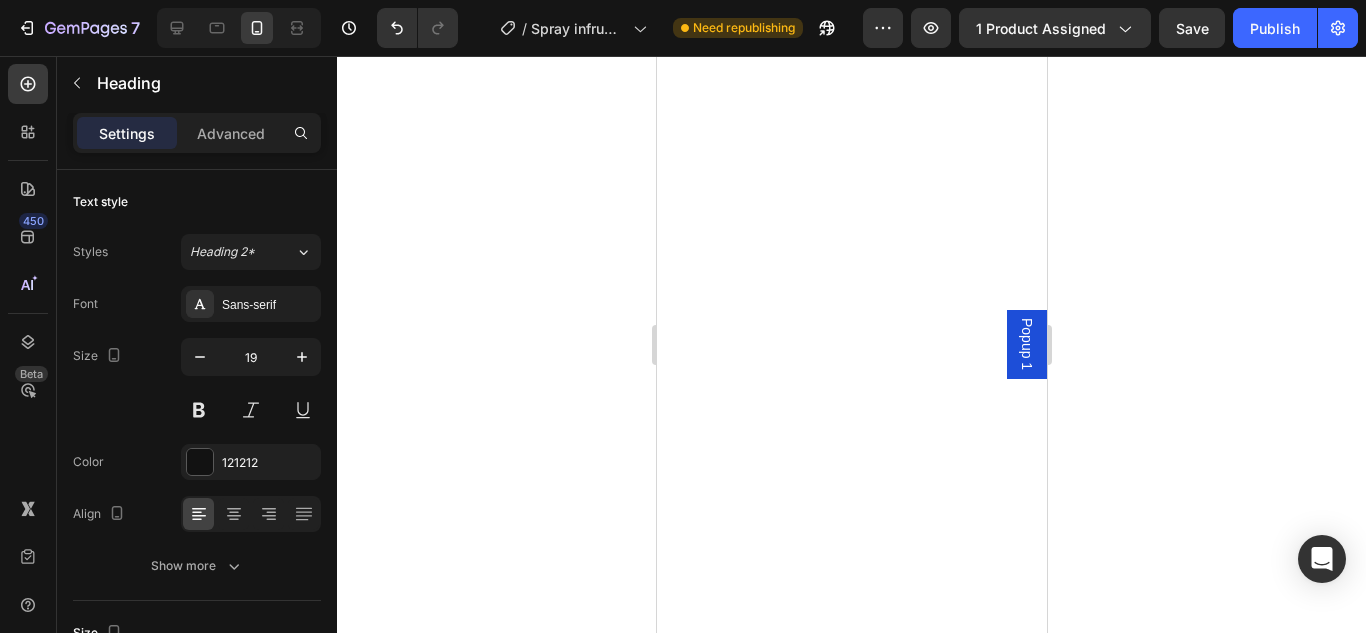 click on "Cu siguranta esti deranjat pentru ca e vara si parul tau aproape ca dispare, ceea ce te face sa fi mai retras si sa nu ai incredere in tine crezand ca altii te judeca din cauza frizurii, asa si este! Sprayul nostu de par vine in intampinarea nevoilor tale, fie ca esti domn sau doamna, te poti bucura de el pentru a avea o fruzura impecabila si ascunzi acele goluri frustrante." at bounding box center [848, -1185] 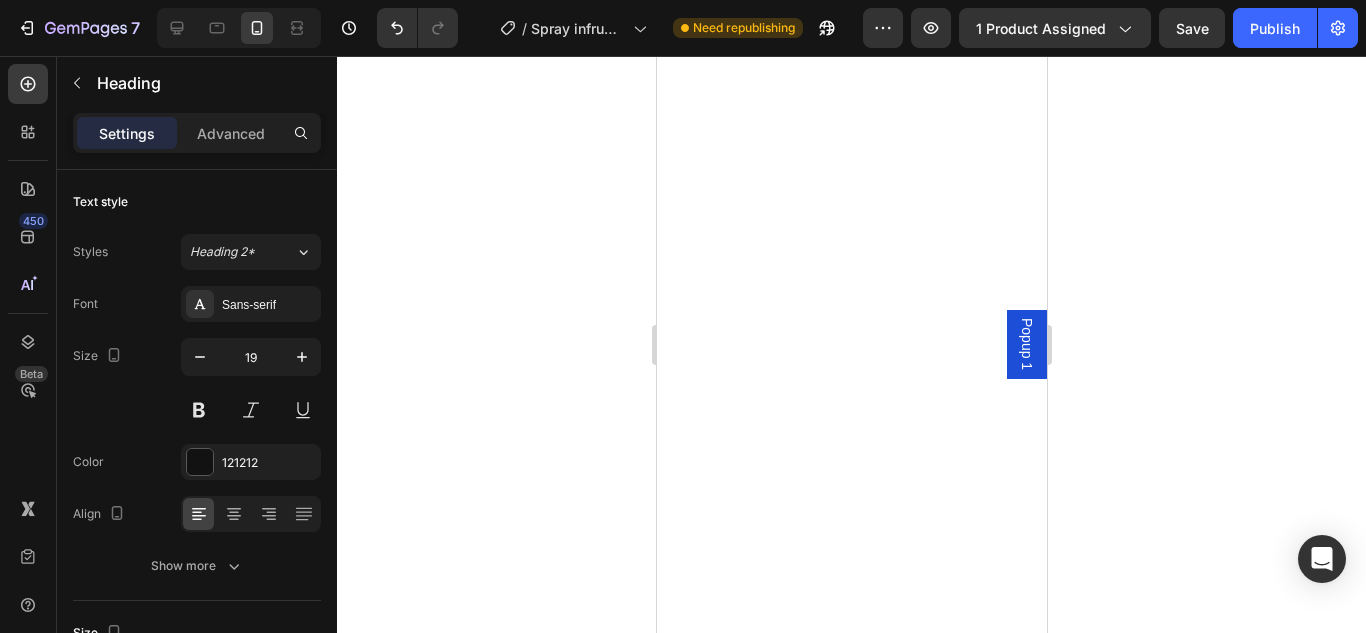 click on "Cu siguranta esti deranjat pentru ca e vara si parul tau aproape ca dispare, ceea ce te face sa fi mai retras si sa nu ai incredere in tine crezand ca altii te judeca din cauza frizurii, asa si este! Sprayul nostu de par vine in intampinarea nevoilor tale! Fie ca esti domn sau doamna, te poti bucura de el pentru a avea o fruzura impecabila si ascunzi acele goluri frustrante." at bounding box center (848, -1185) 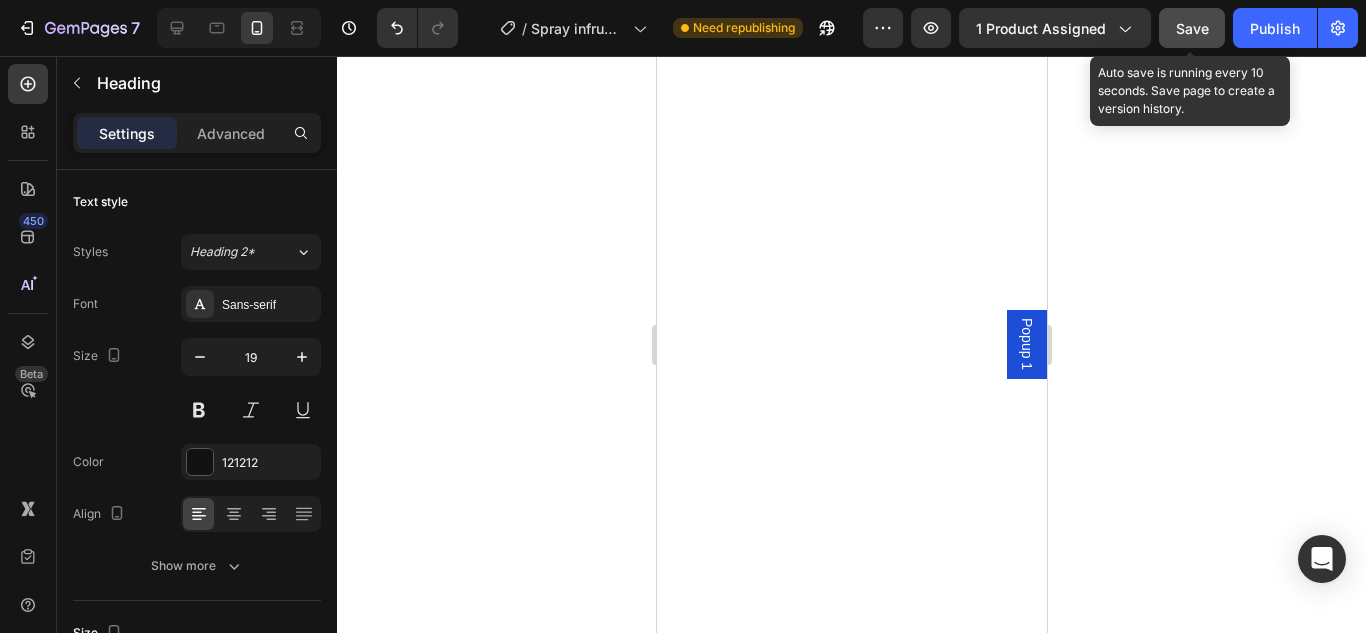click on "Save" at bounding box center [1192, 28] 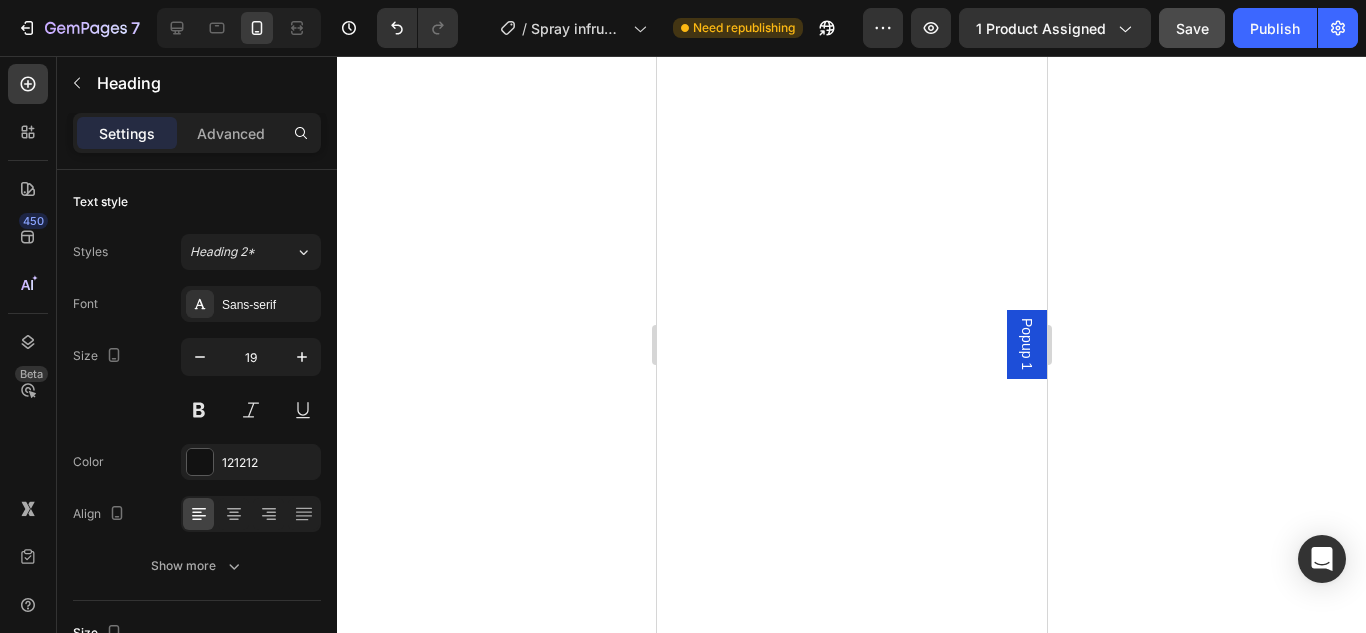click on "Cu siguranta esti deranjat pentru ca e vara si parul tau aproape ca dispare, ceea ce te face sa fi mai retras si sa nu ai incredere in tine crezand ca altii te judeca din cauza frizurii, asa si este! Sprayul nostu de par vine in intampinarea nevoilor tale! Fie ca esti domn sau doamna, te poti bucura de el pentru a avea o frizura impecabila si ascunzi acele goluri frustrante." at bounding box center (848, -1185) 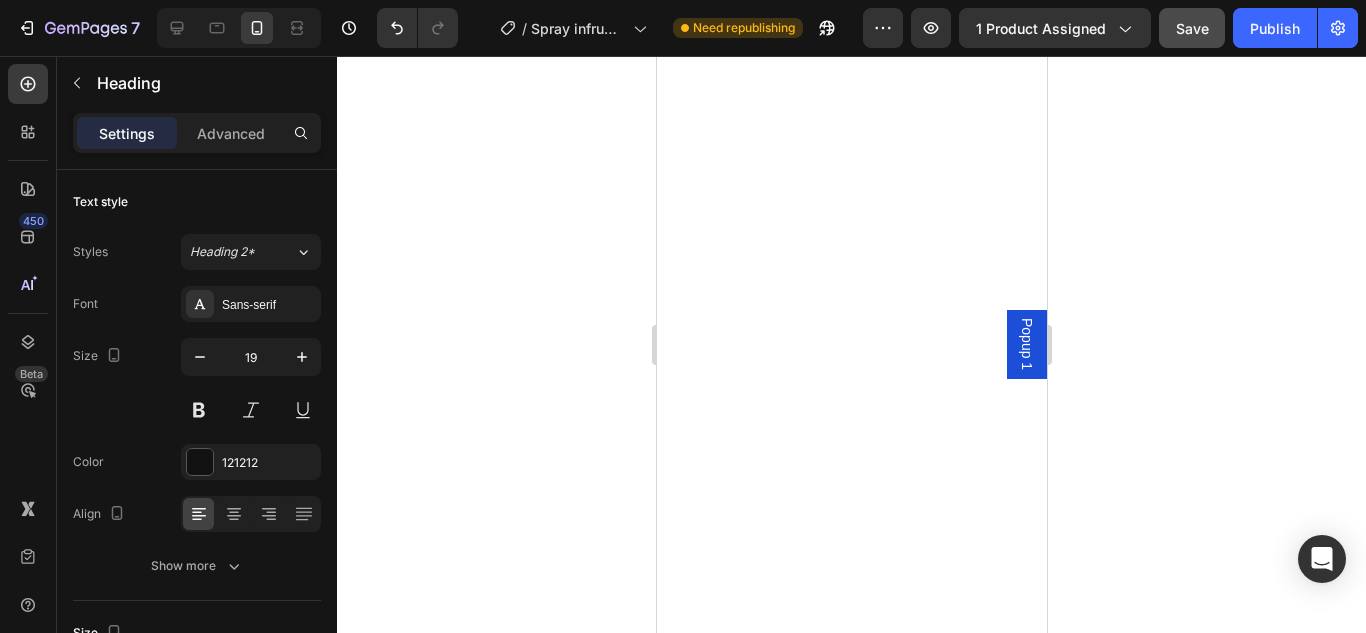 scroll, scrollTop: 4689, scrollLeft: 0, axis: vertical 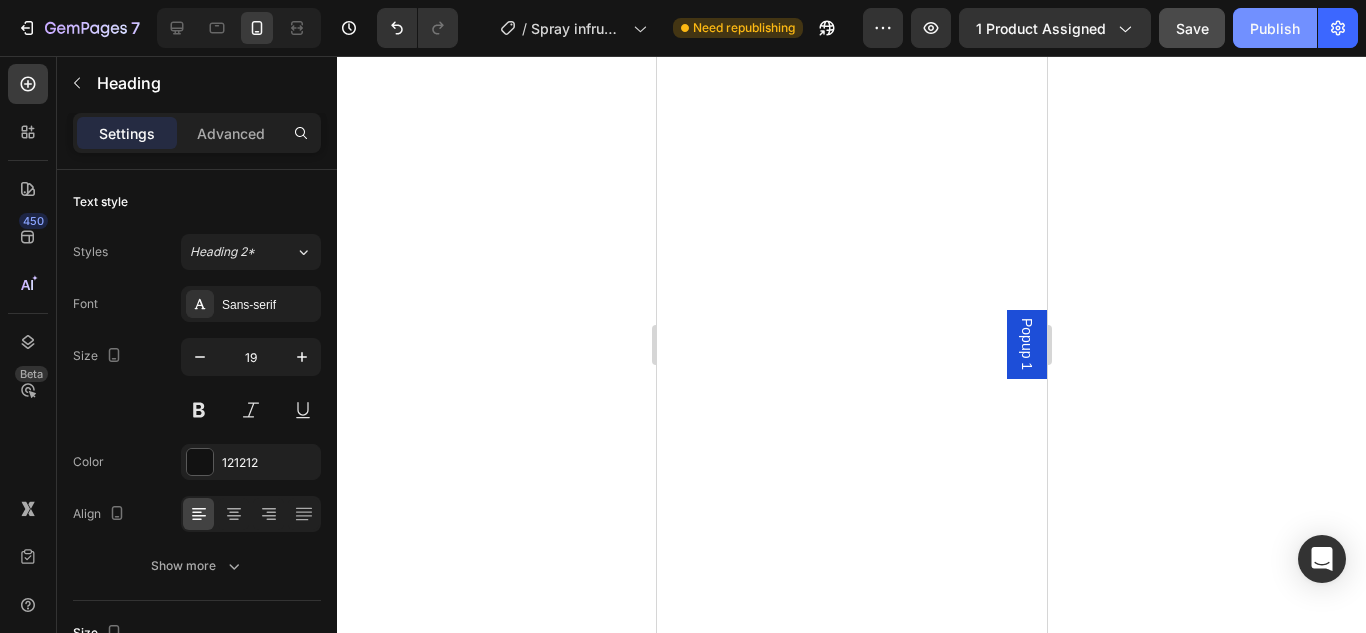 click on "Publish" 